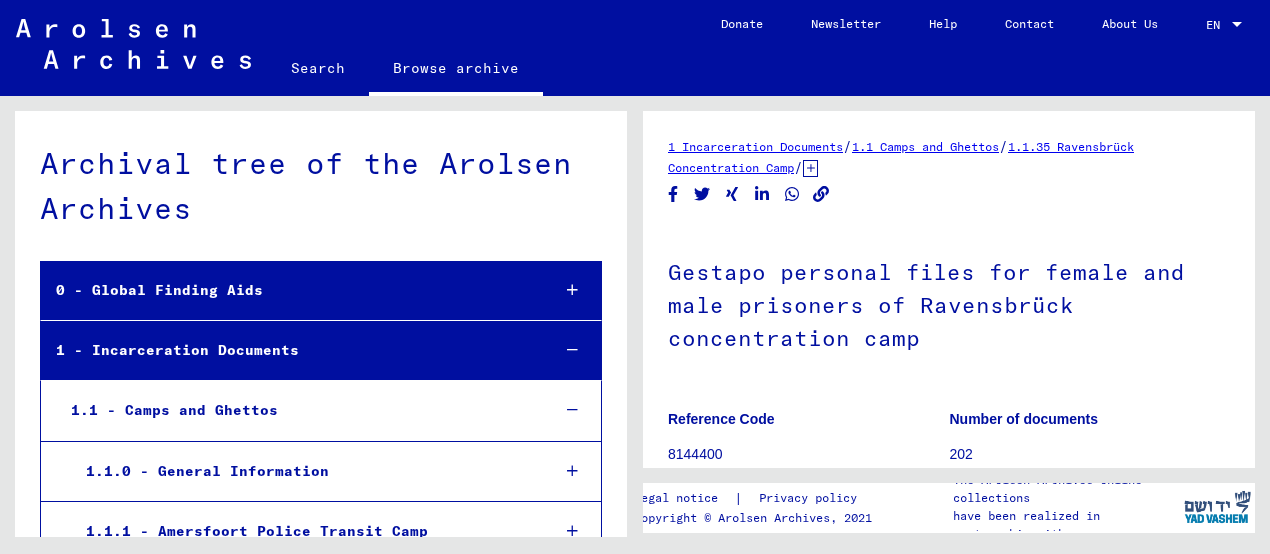 scroll, scrollTop: 0, scrollLeft: 0, axis: both 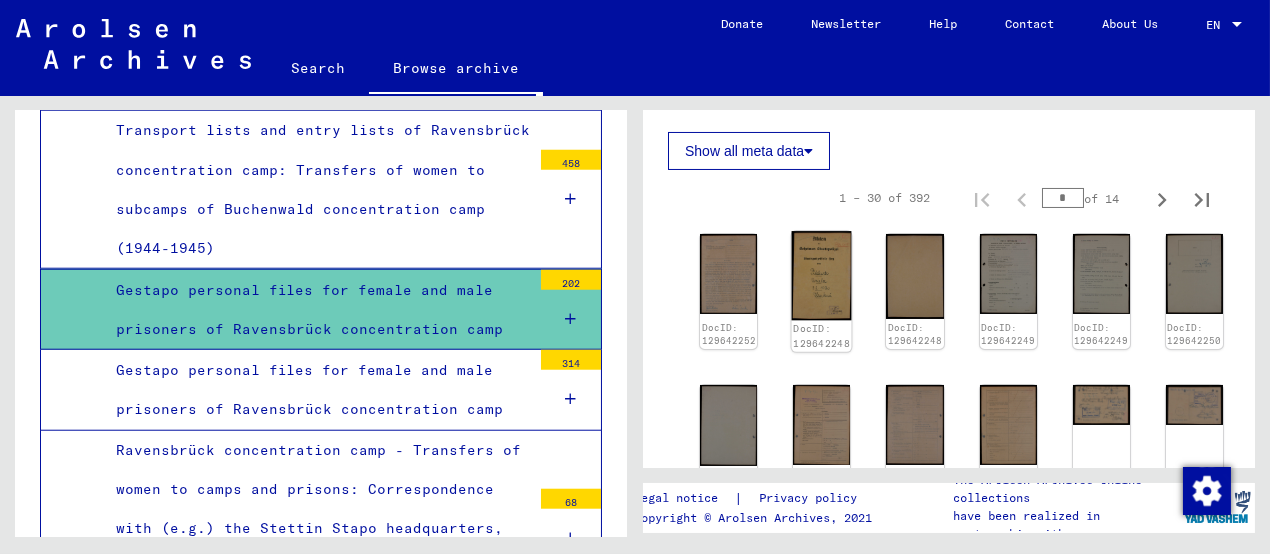 click 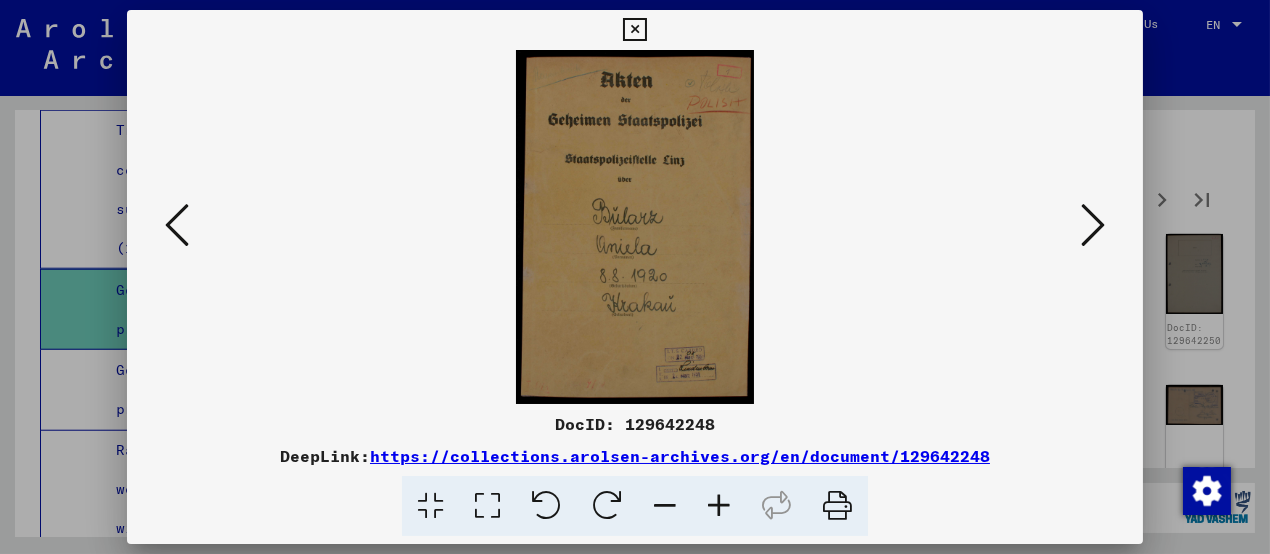 click at bounding box center (1093, 226) 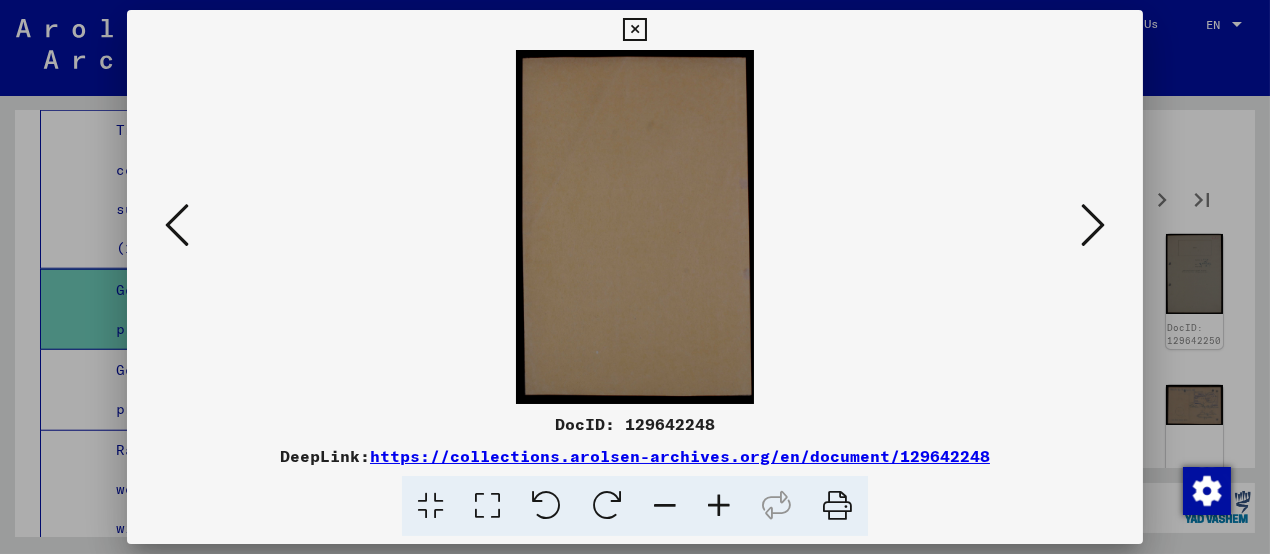 click at bounding box center (1093, 226) 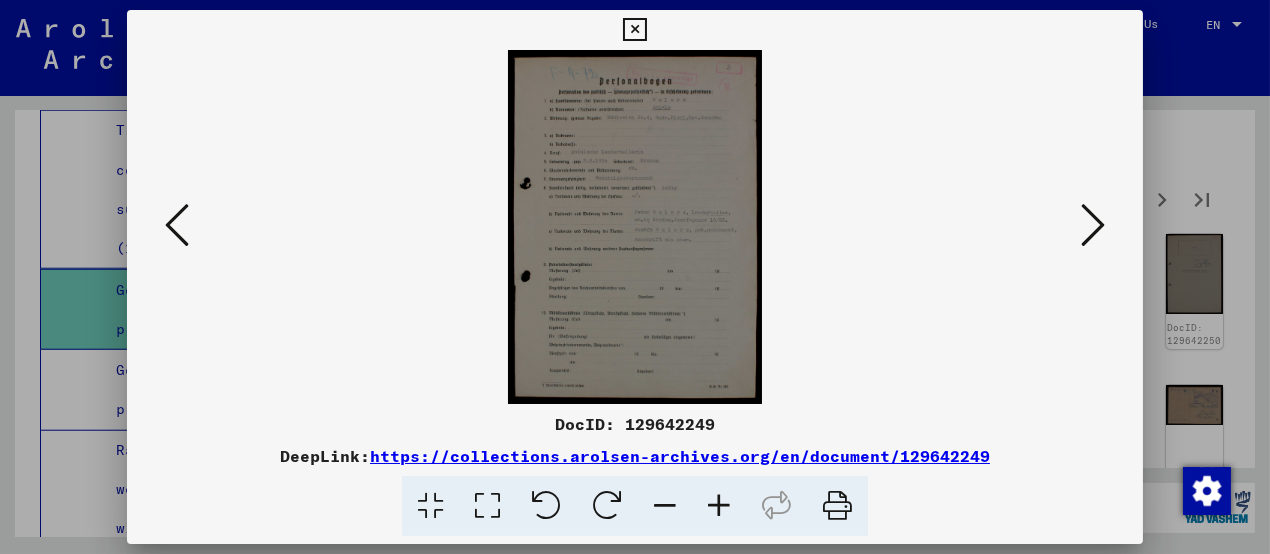 click at bounding box center (1093, 226) 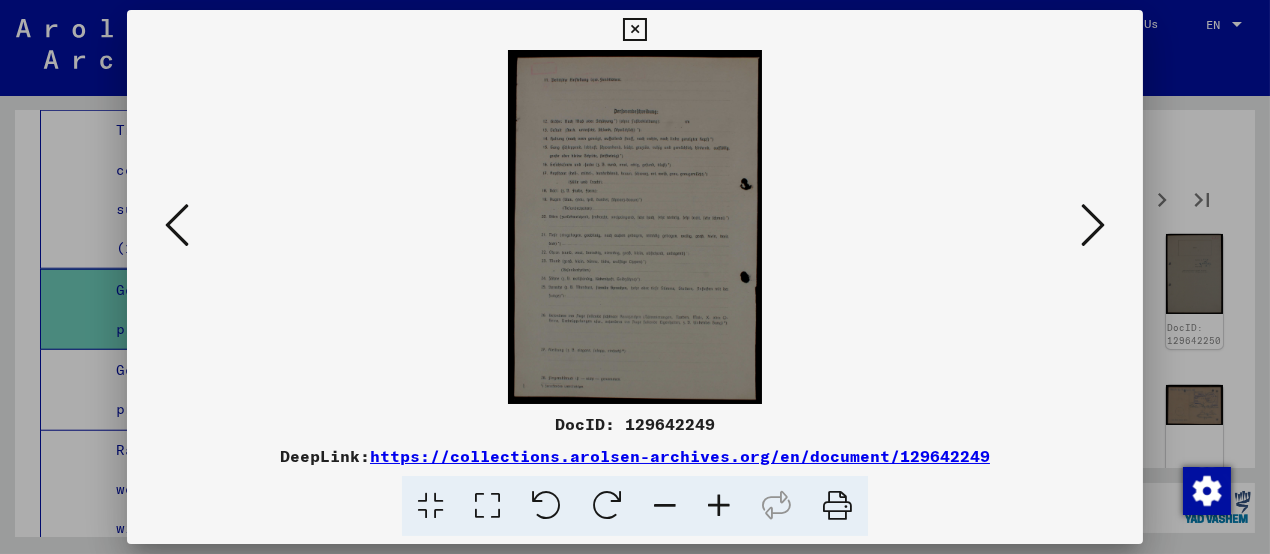 click at bounding box center (1093, 226) 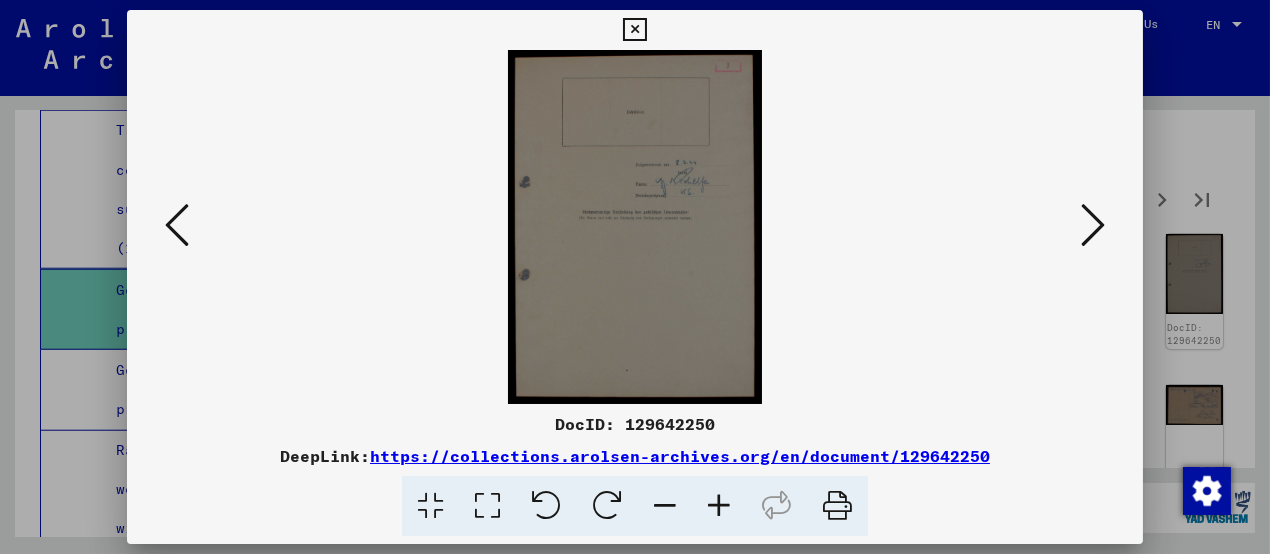 click at bounding box center (1093, 226) 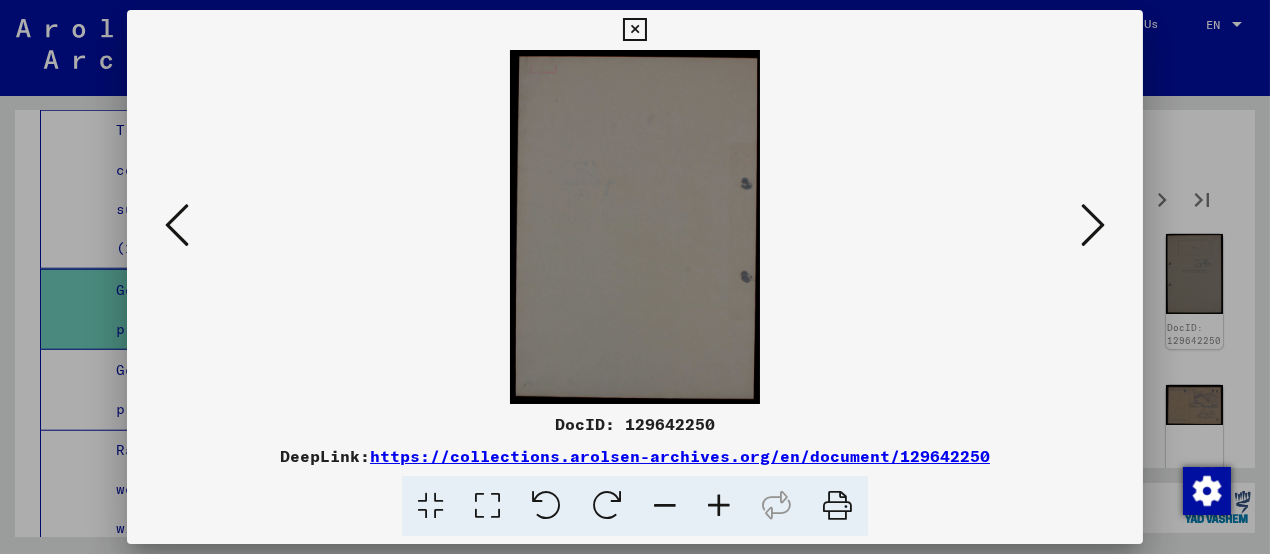 click at bounding box center [1093, 226] 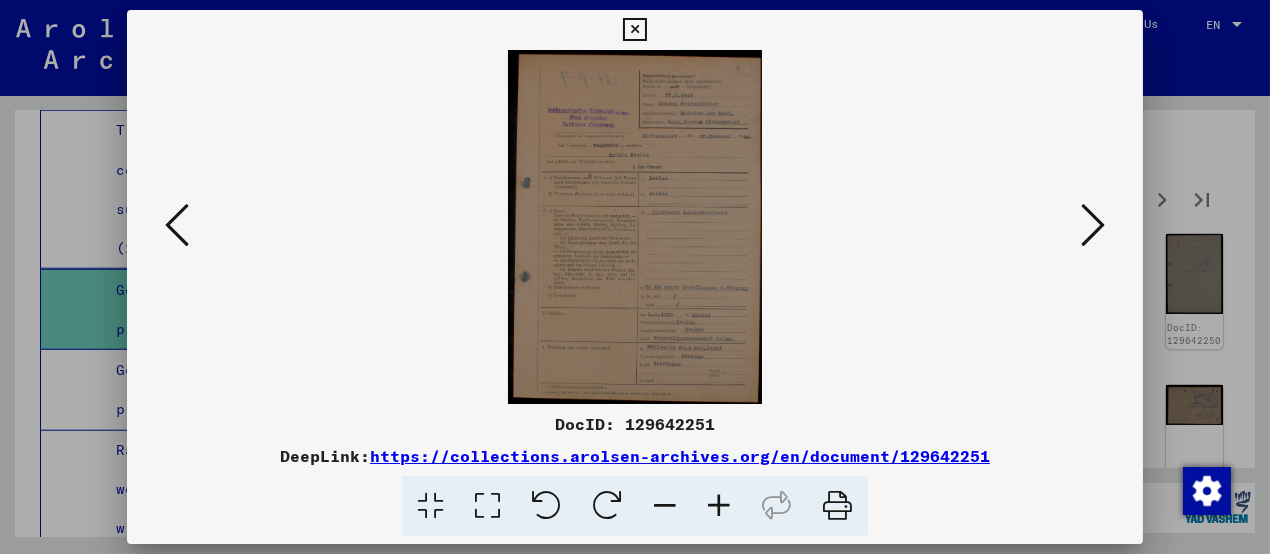 click at bounding box center (1093, 226) 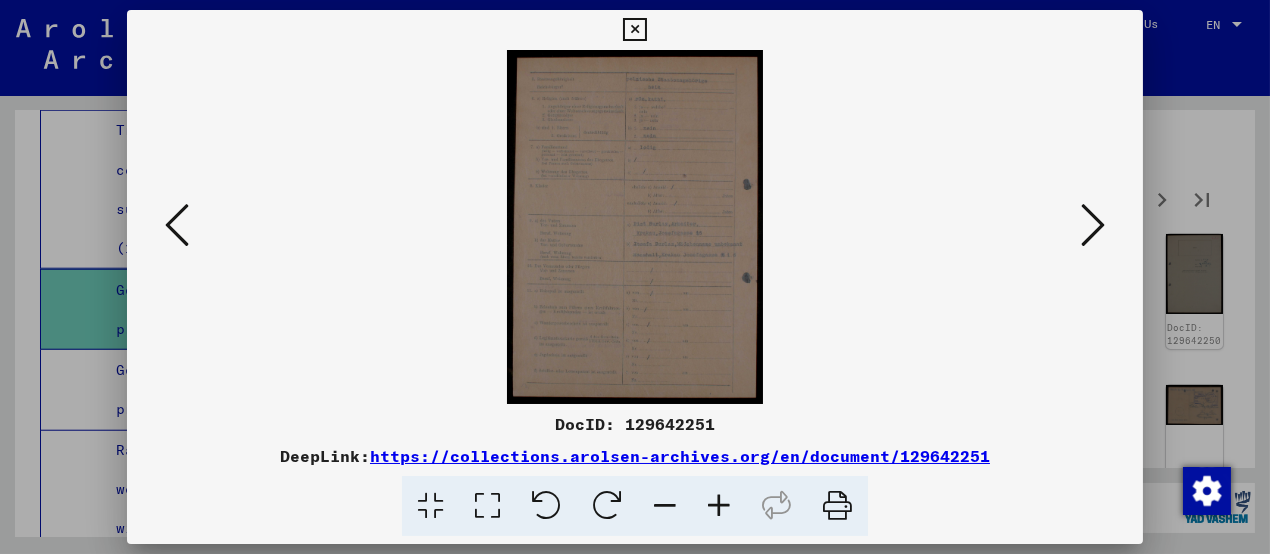 click at bounding box center [1093, 226] 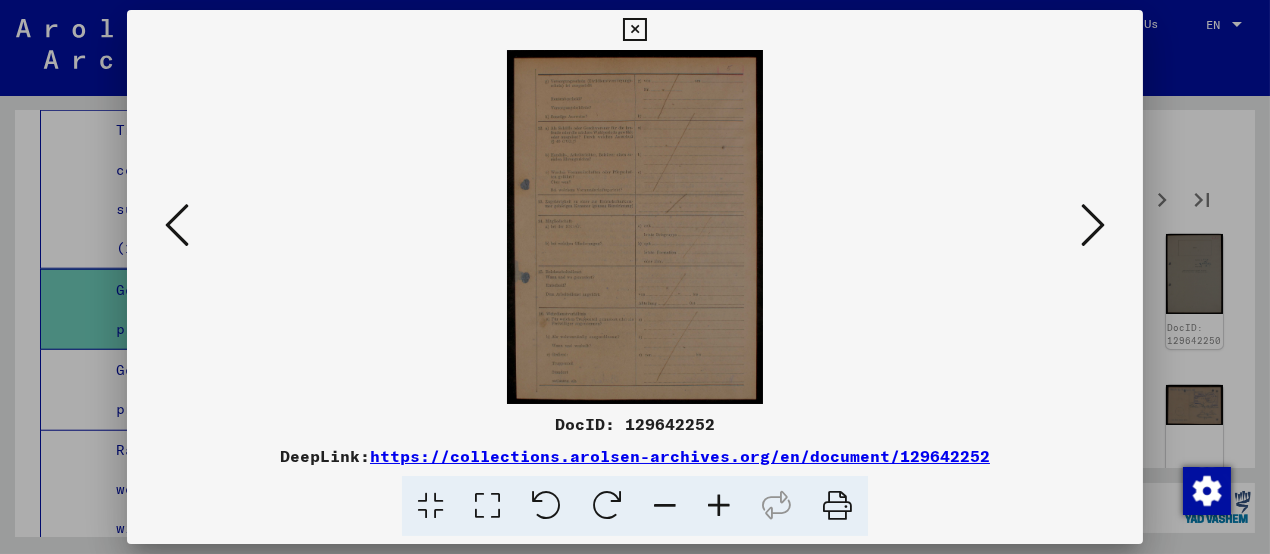 click at bounding box center (1093, 226) 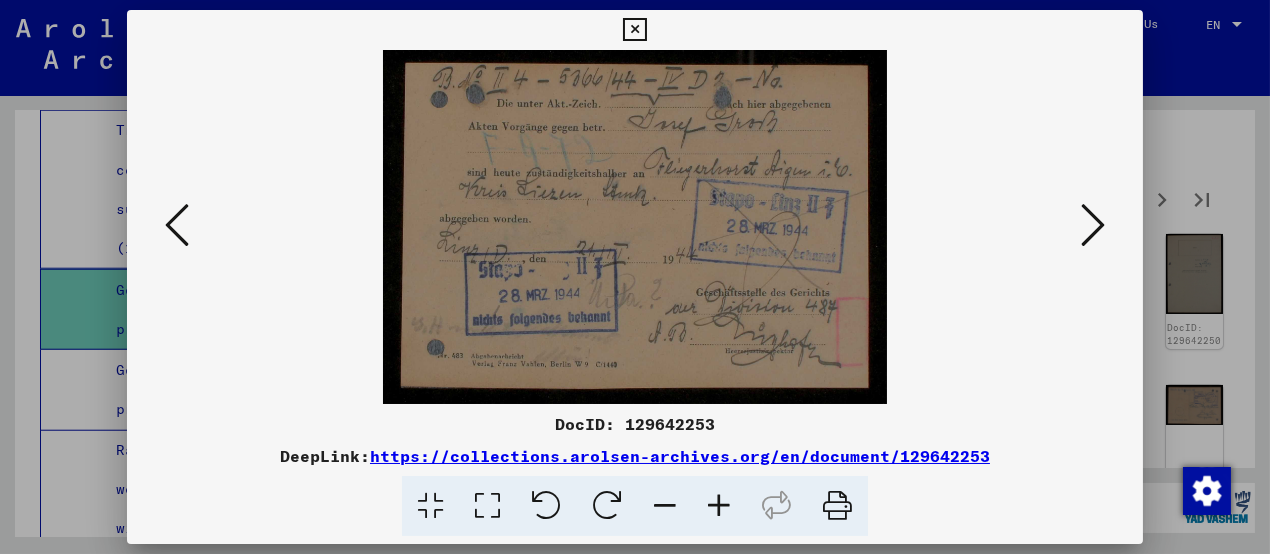 click at bounding box center [1093, 226] 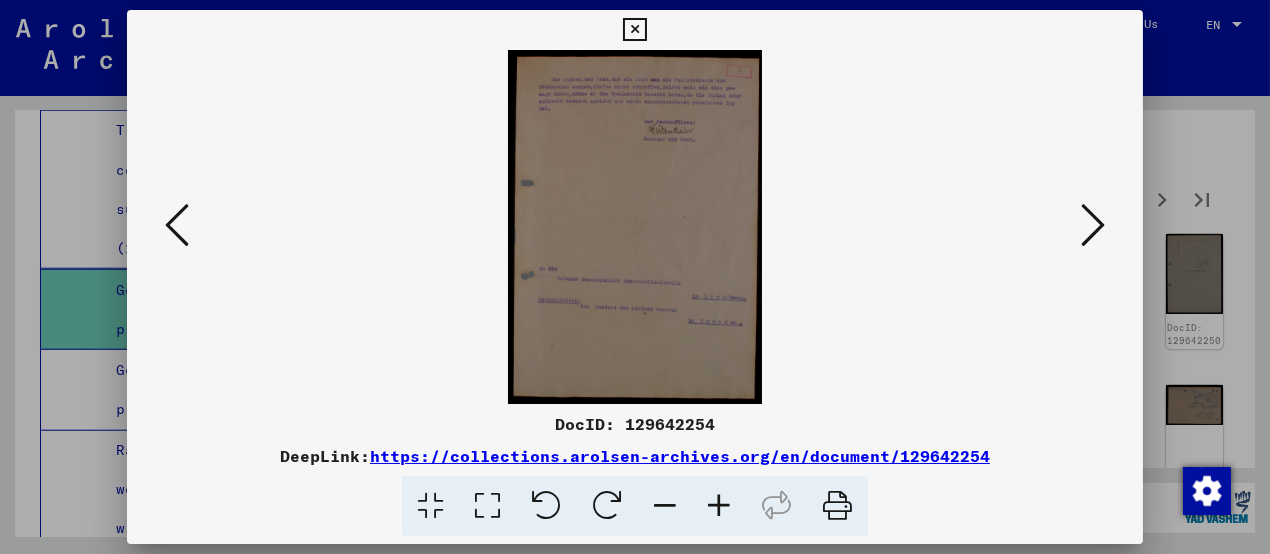click at bounding box center [1093, 226] 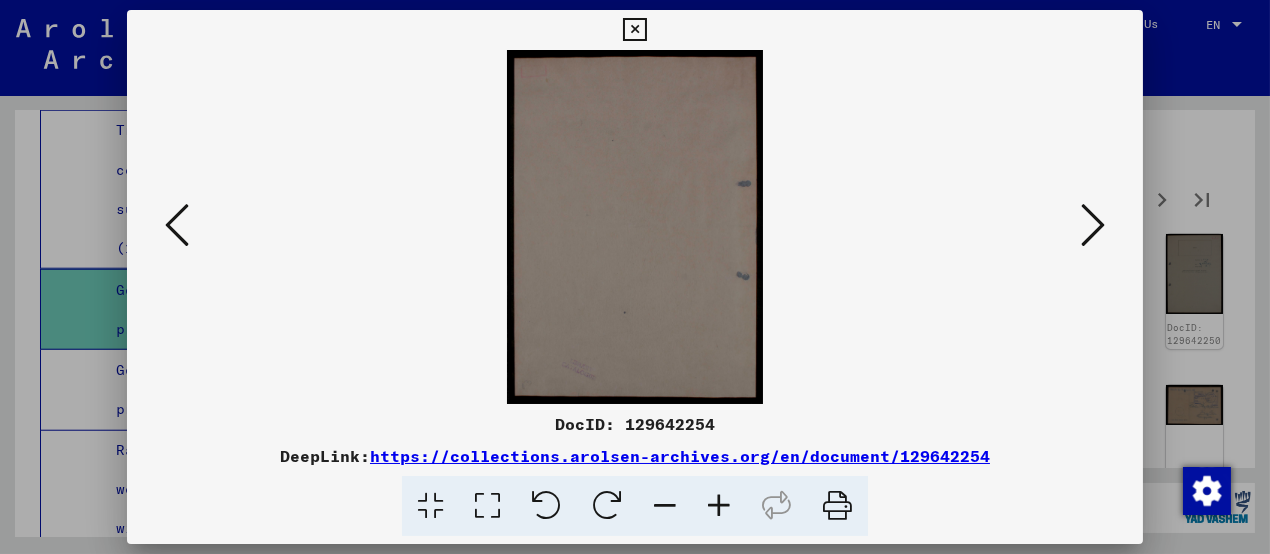 click at bounding box center (1093, 226) 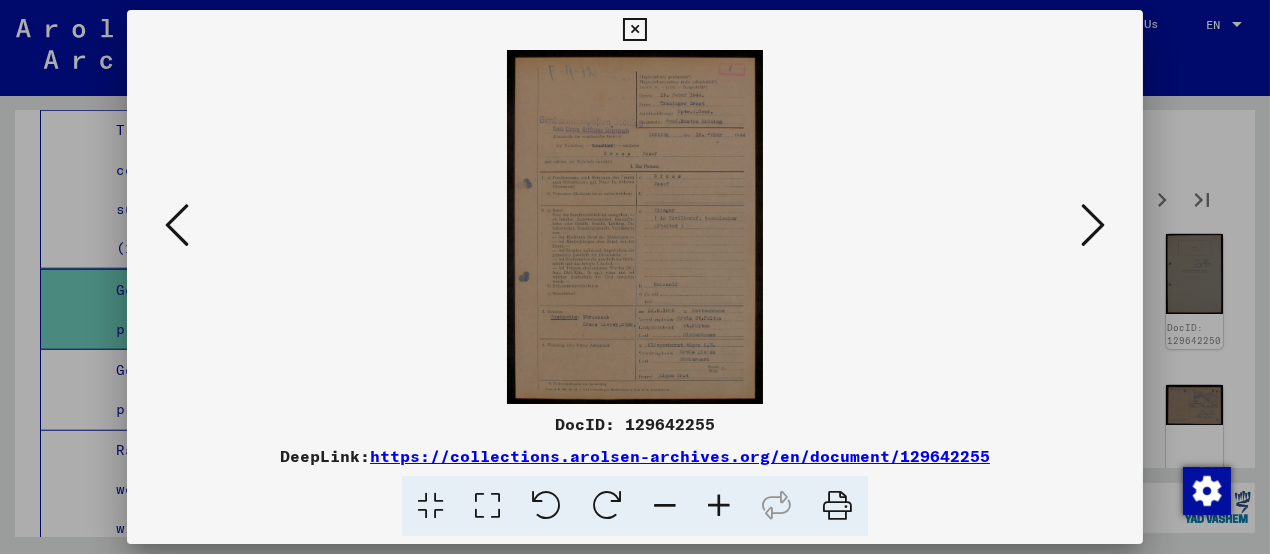 click at bounding box center [1093, 226] 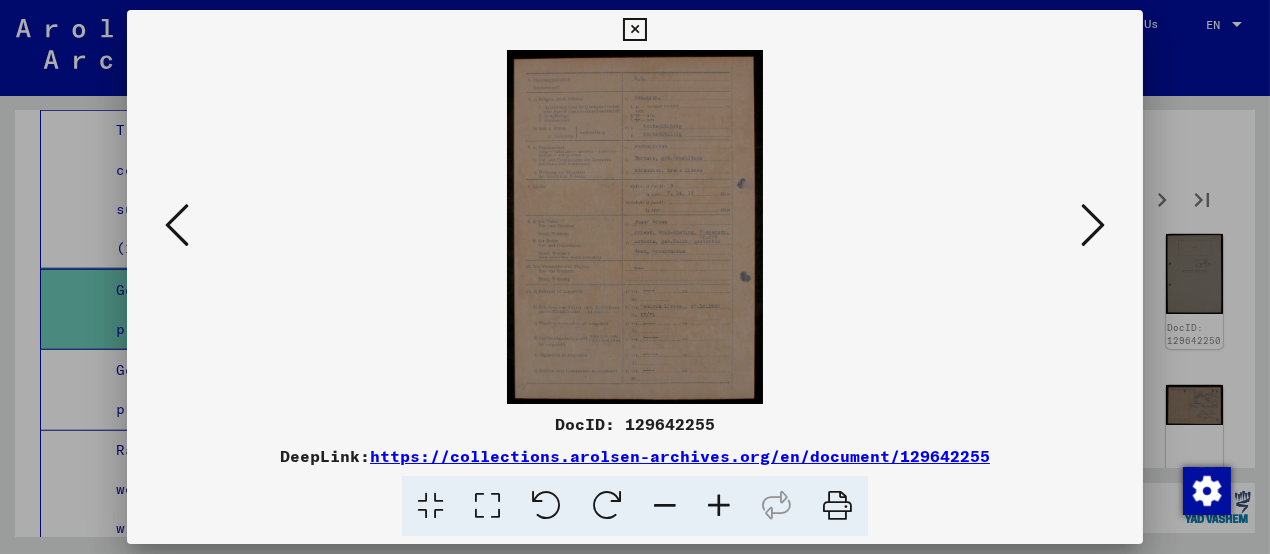 click at bounding box center (1093, 226) 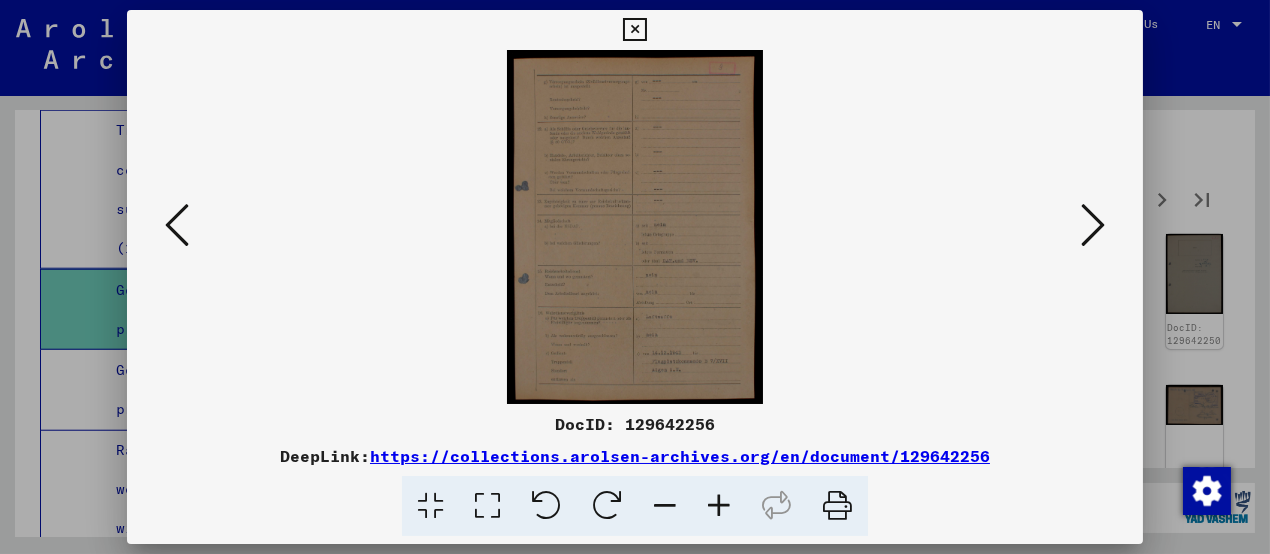 click at bounding box center (1093, 226) 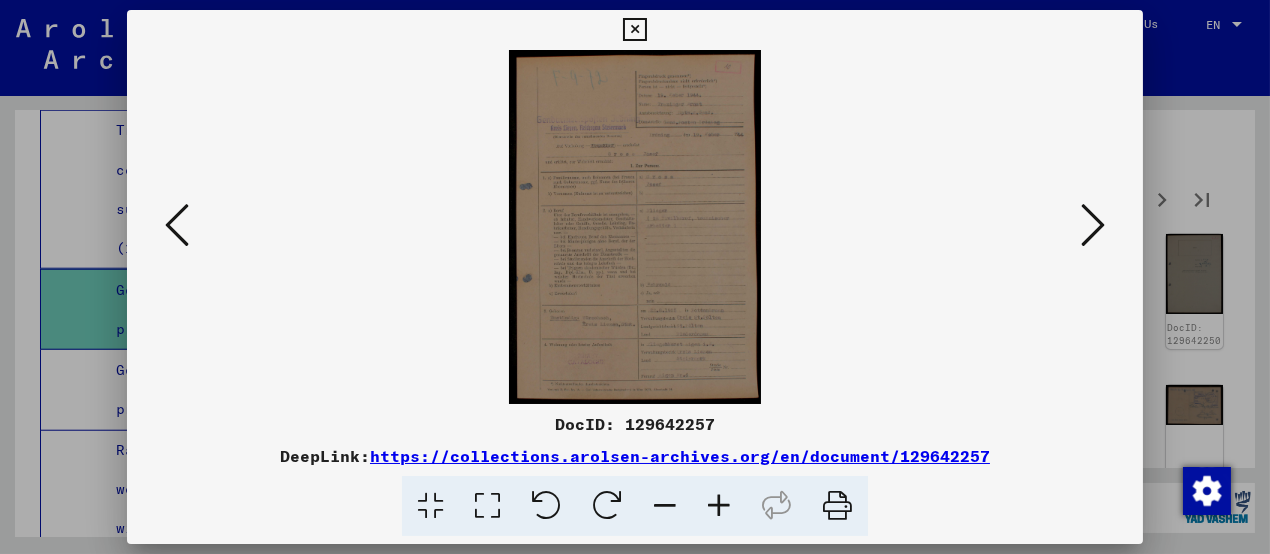 click at bounding box center (1093, 226) 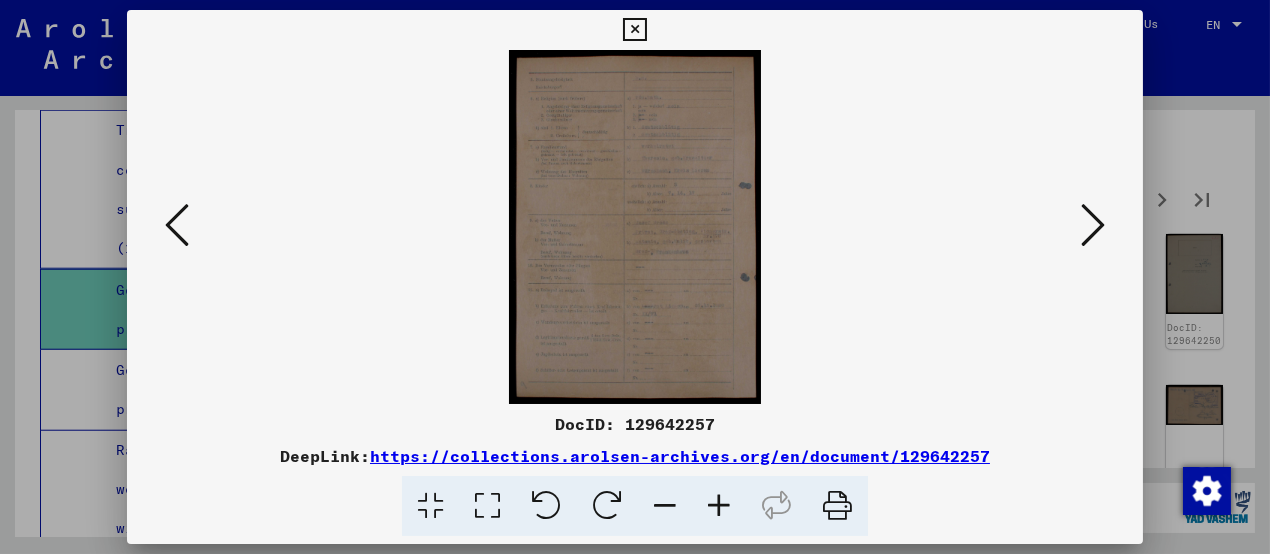 click at bounding box center (1093, 226) 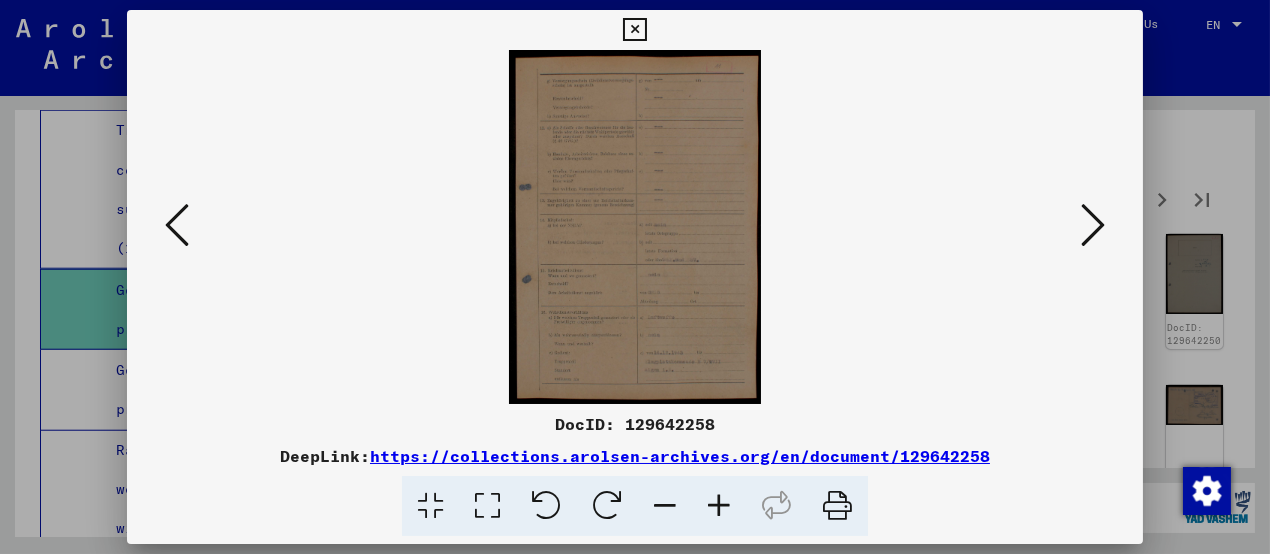 click at bounding box center (1093, 226) 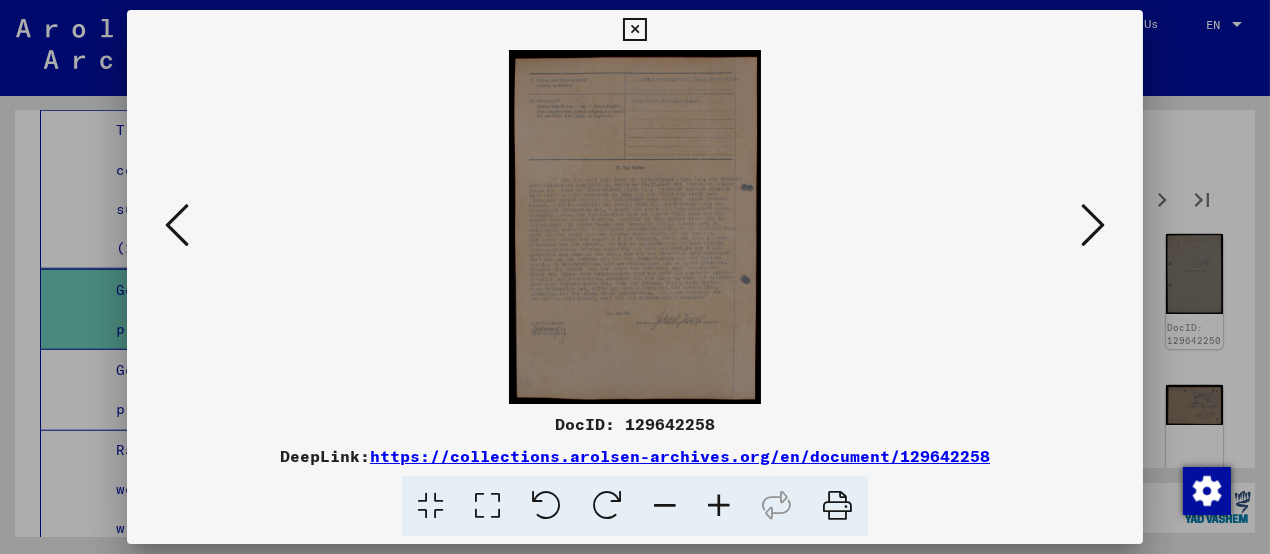 click at bounding box center [1093, 226] 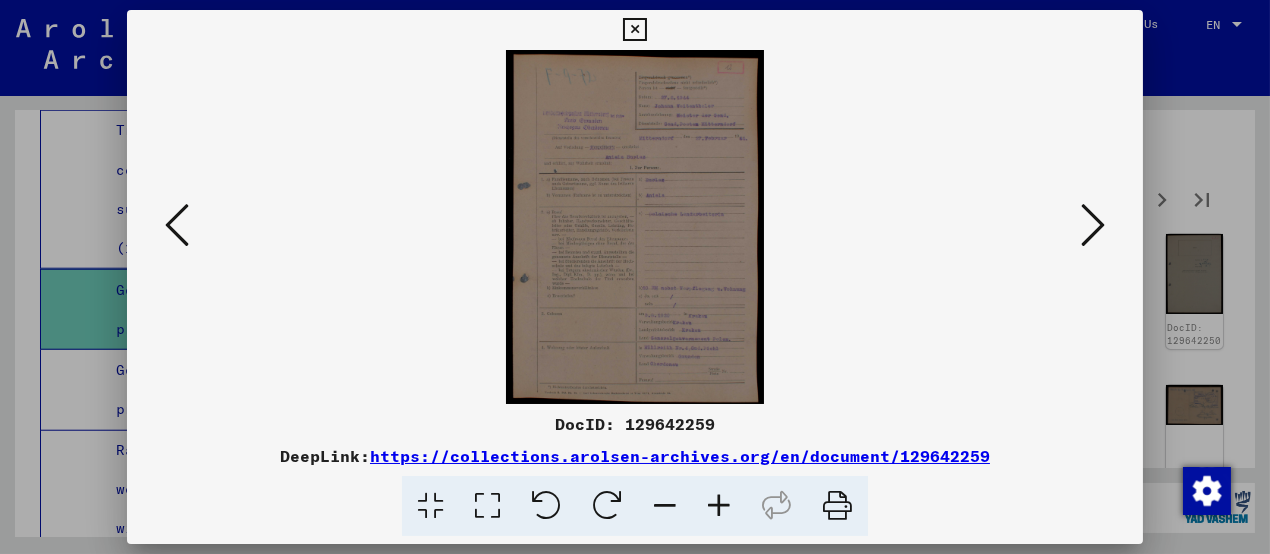 click at bounding box center [1093, 226] 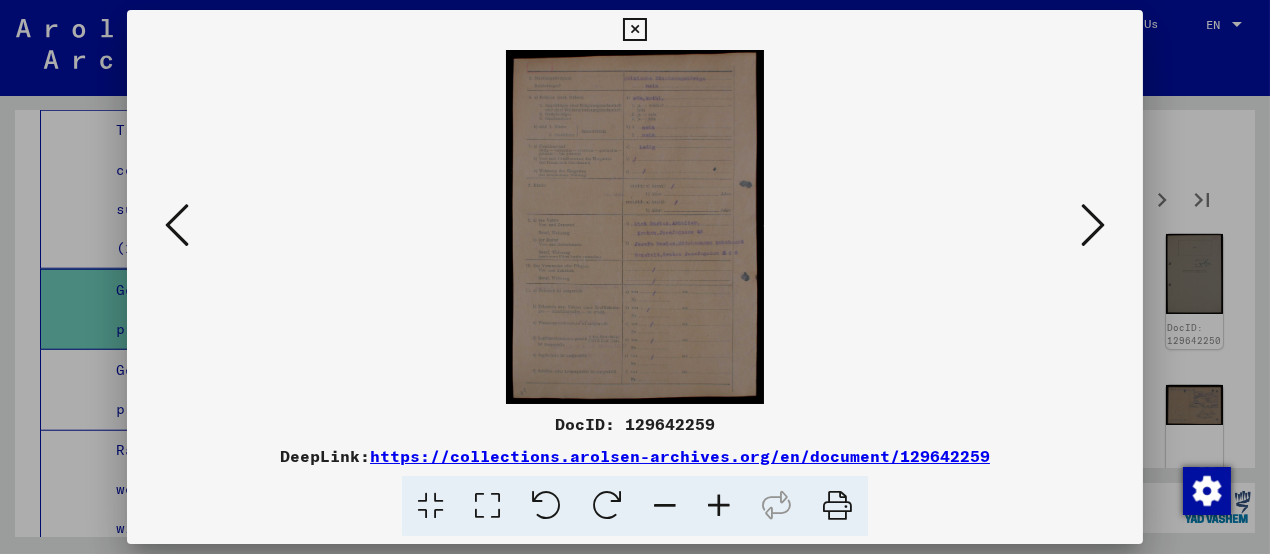 click at bounding box center [1093, 226] 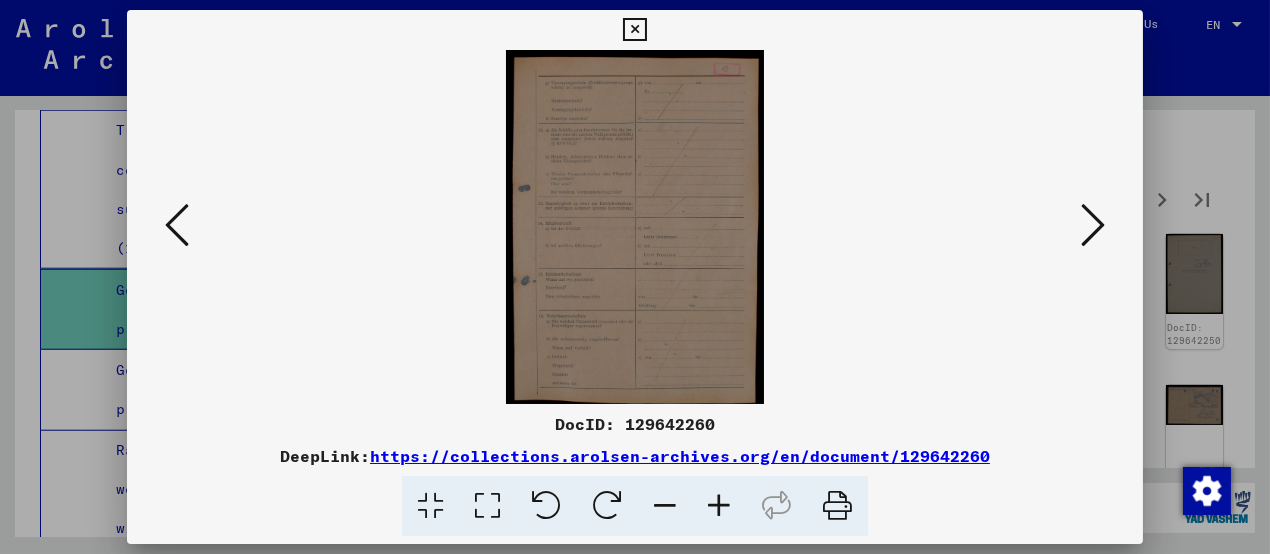 click at bounding box center [1093, 226] 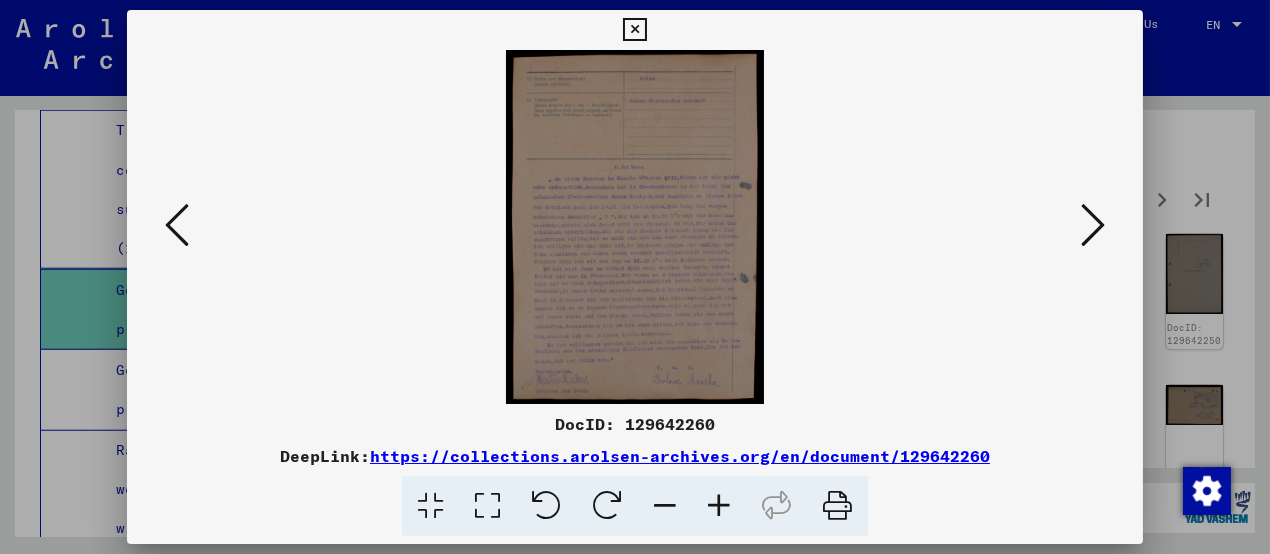click at bounding box center (1093, 226) 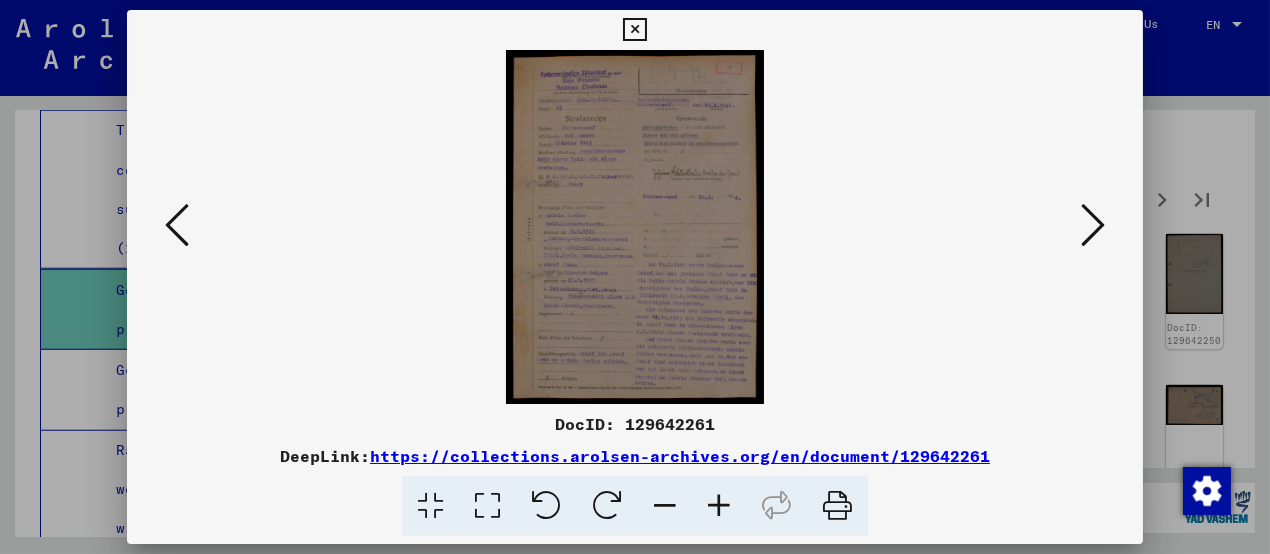 click at bounding box center [1093, 226] 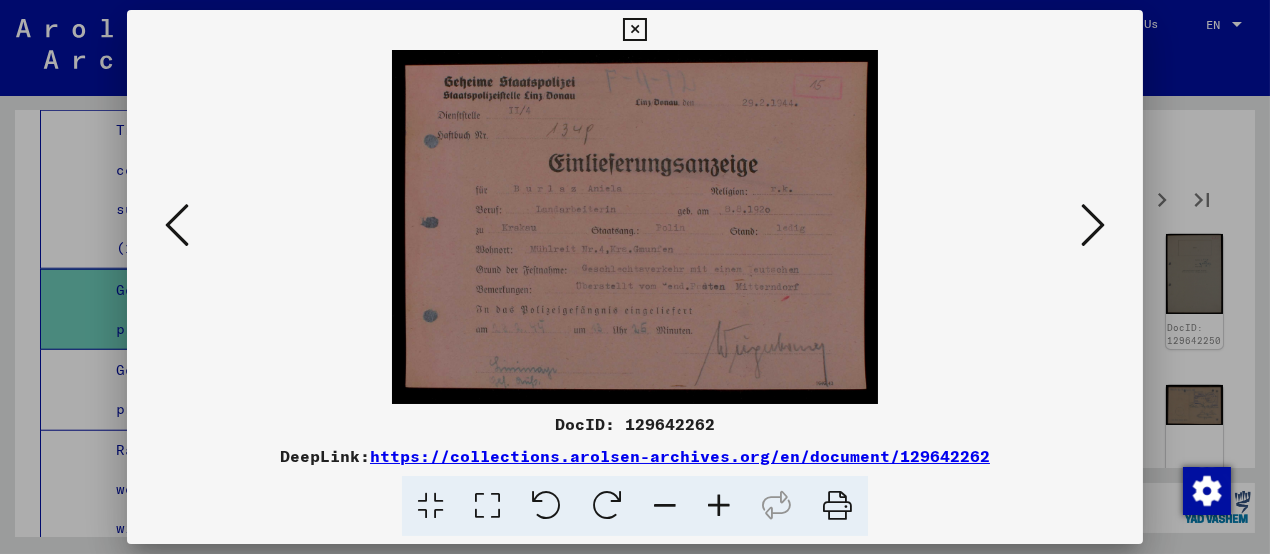 click at bounding box center (1093, 226) 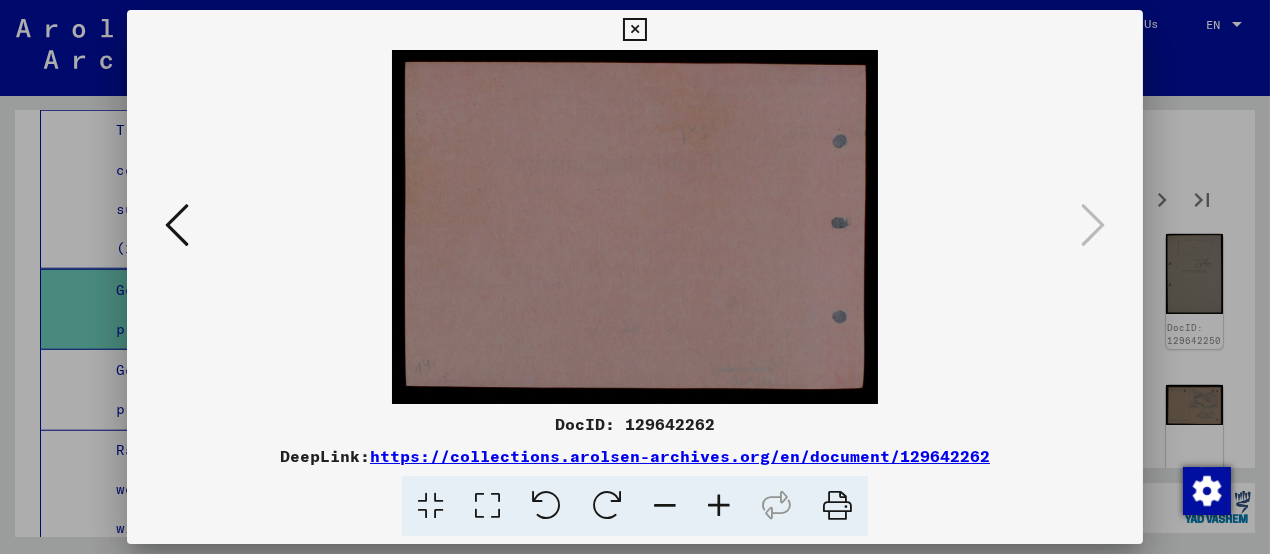 click at bounding box center (177, 225) 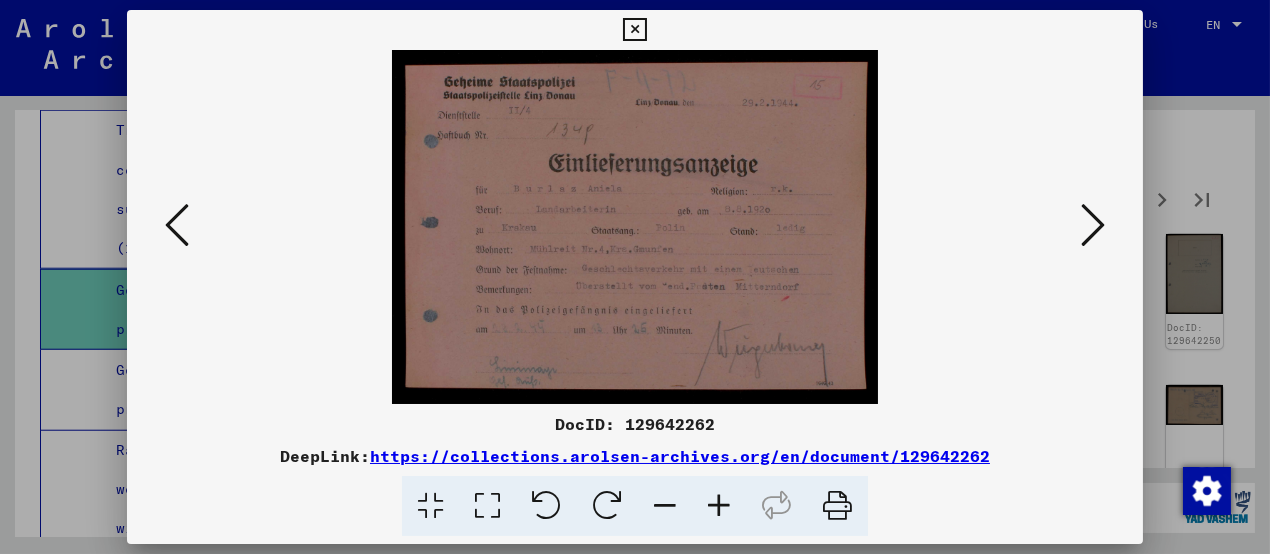 click at bounding box center (719, 506) 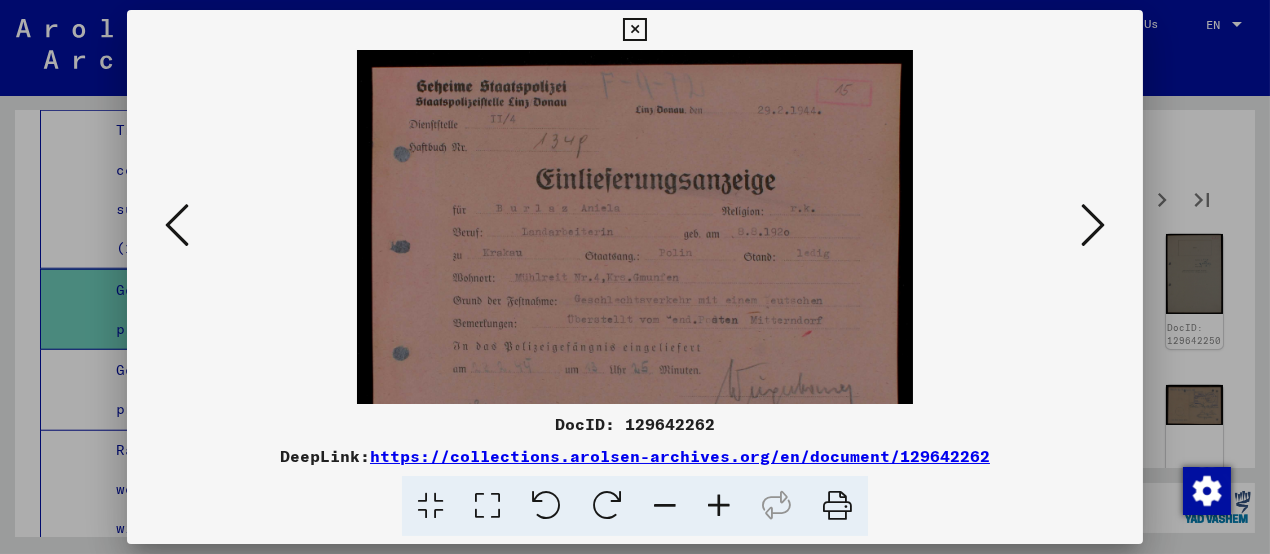 click at bounding box center [719, 506] 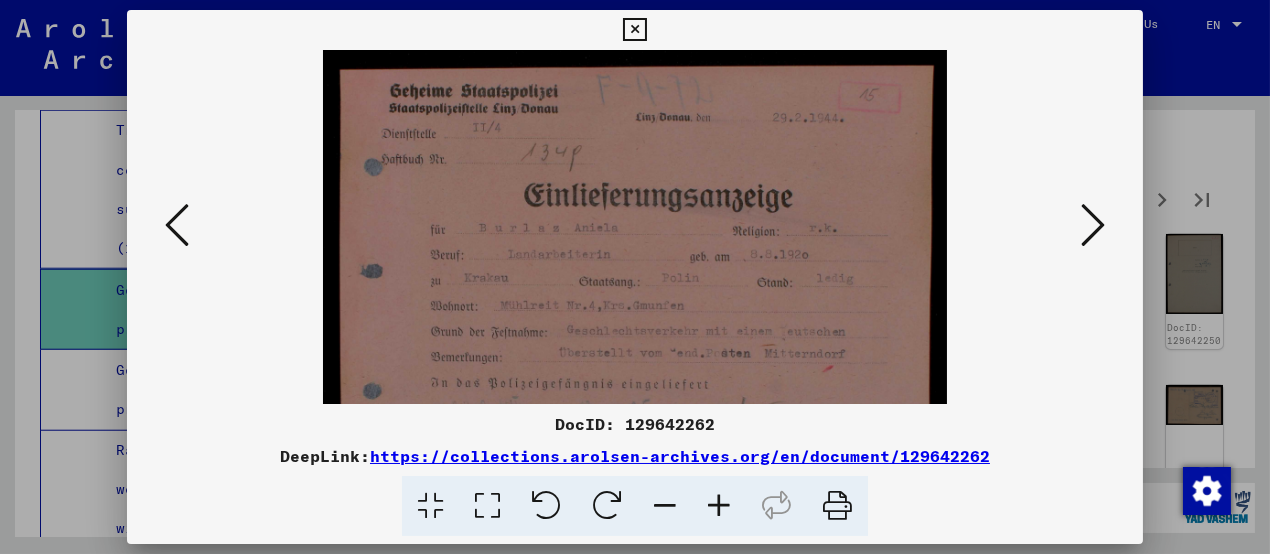 click at bounding box center [719, 506] 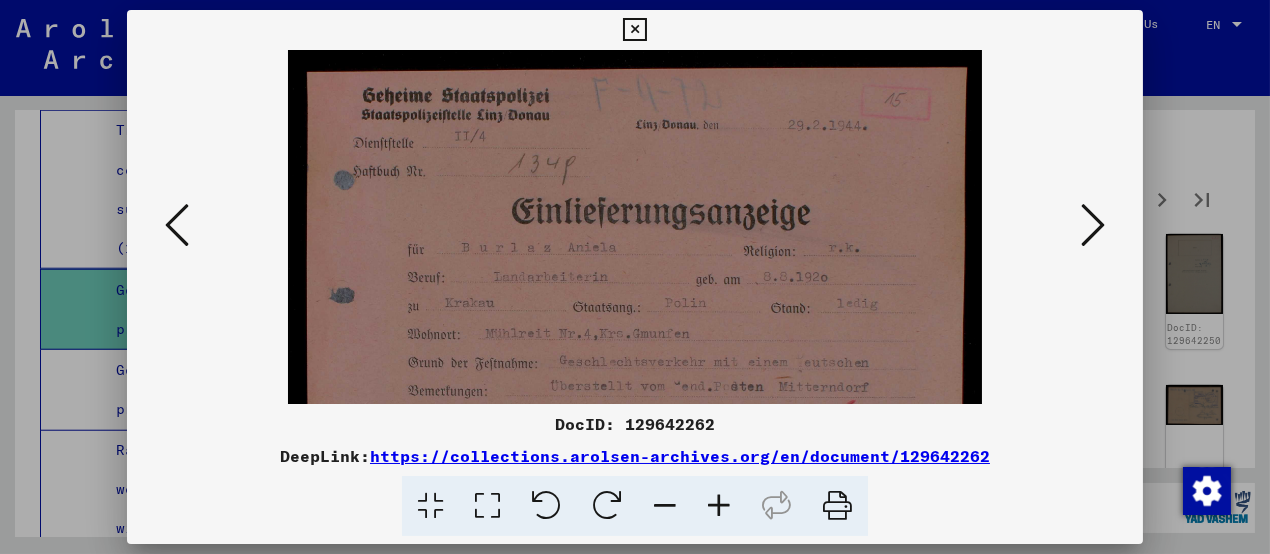 click at bounding box center (719, 506) 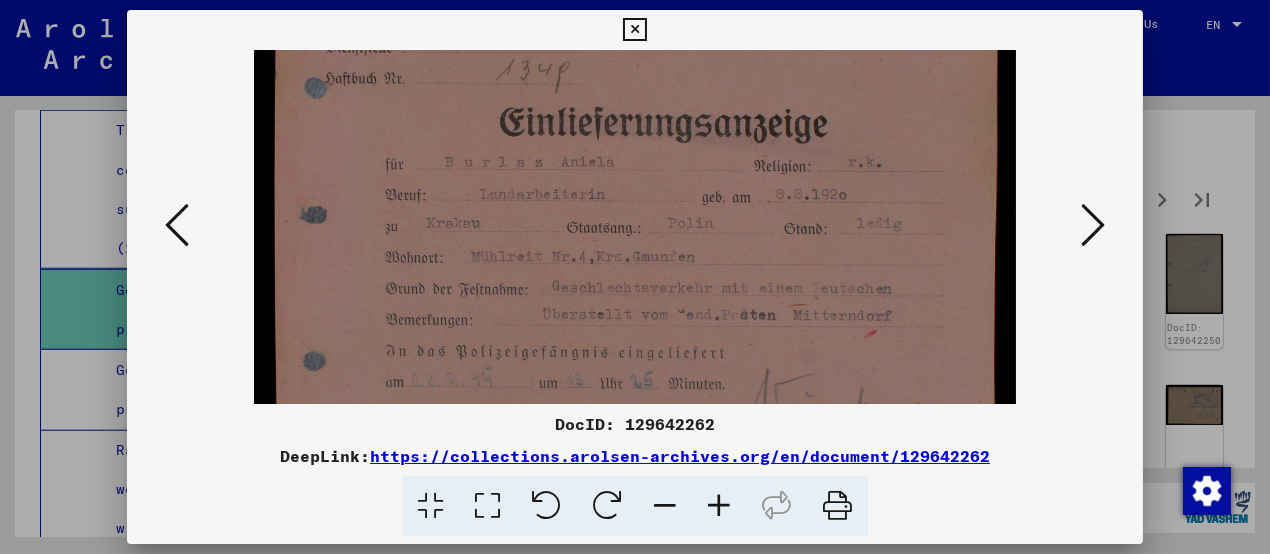 scroll, scrollTop: 109, scrollLeft: 0, axis: vertical 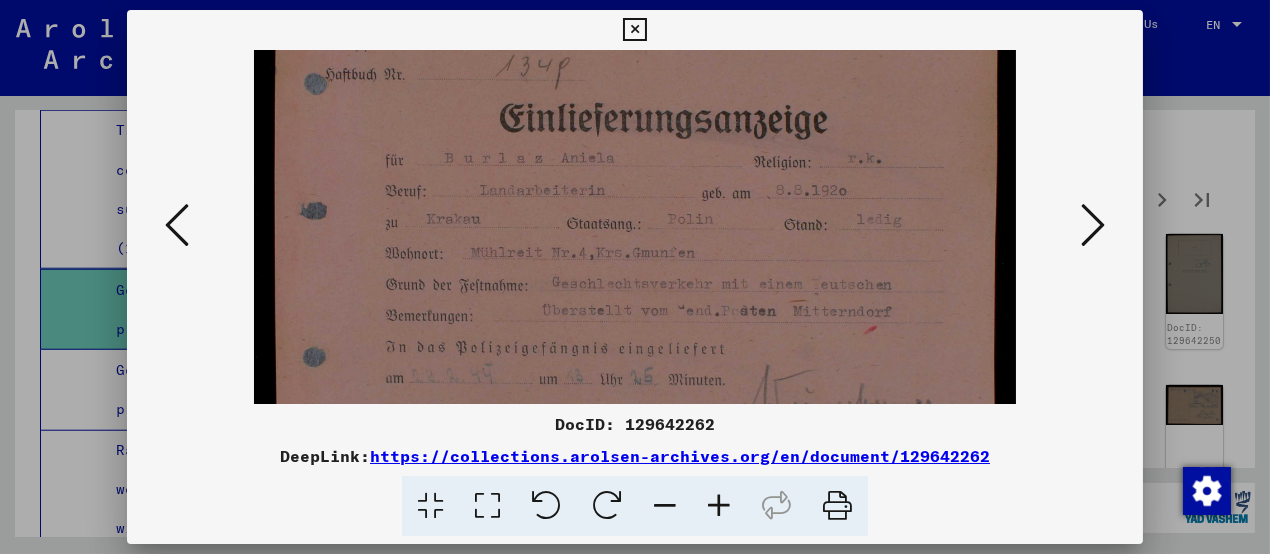 drag, startPoint x: 648, startPoint y: 341, endPoint x: 615, endPoint y: 241, distance: 105.30432 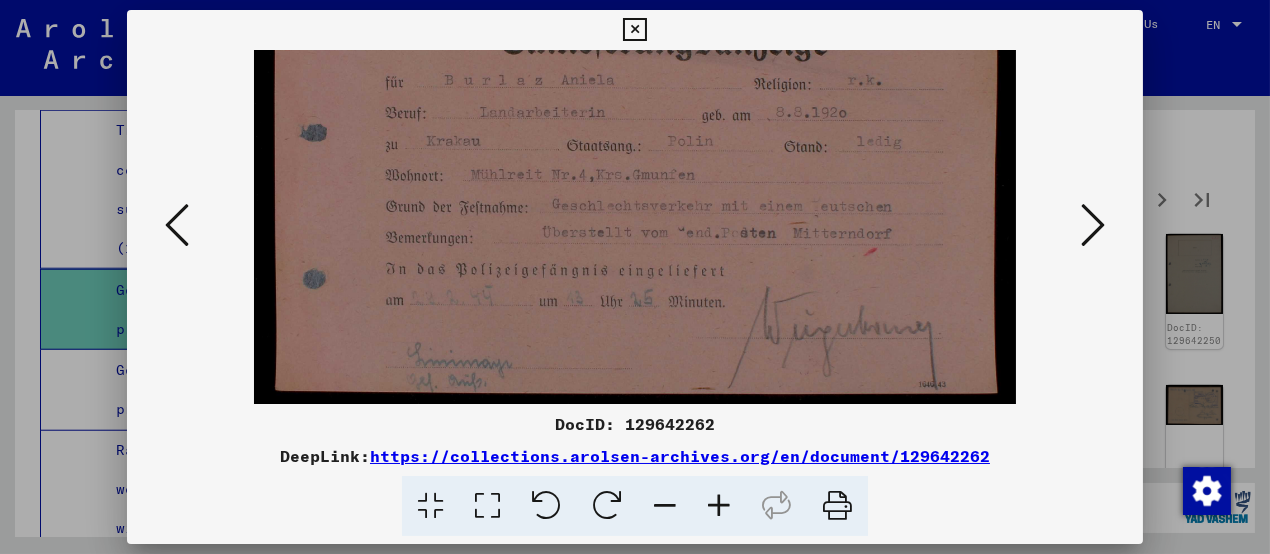 scroll, scrollTop: 200, scrollLeft: 0, axis: vertical 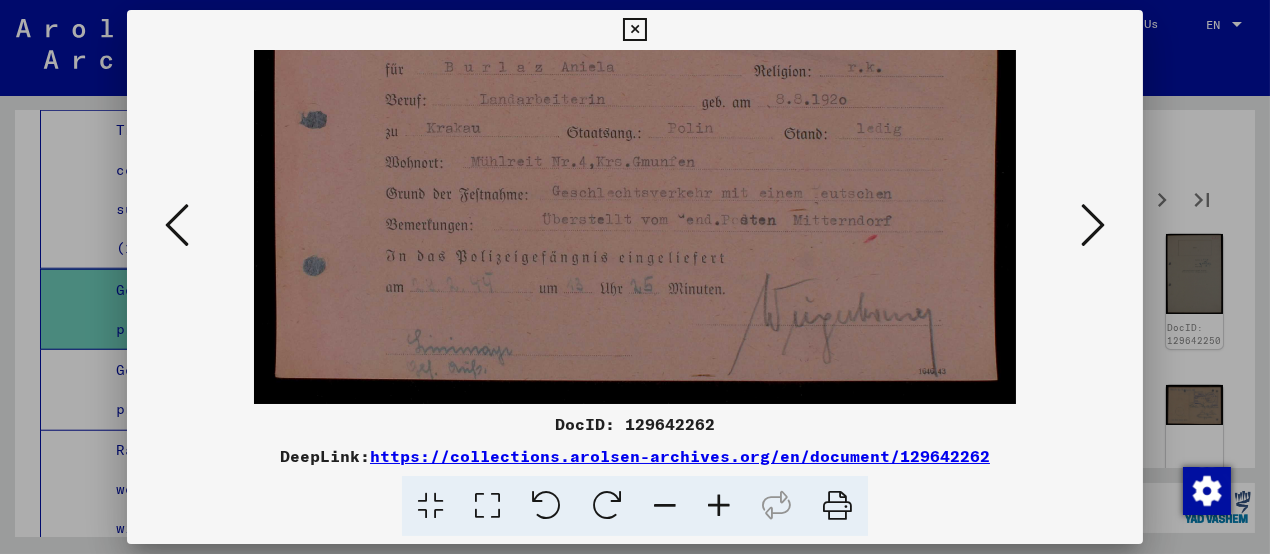 drag, startPoint x: 612, startPoint y: 348, endPoint x: 599, endPoint y: 225, distance: 123.68508 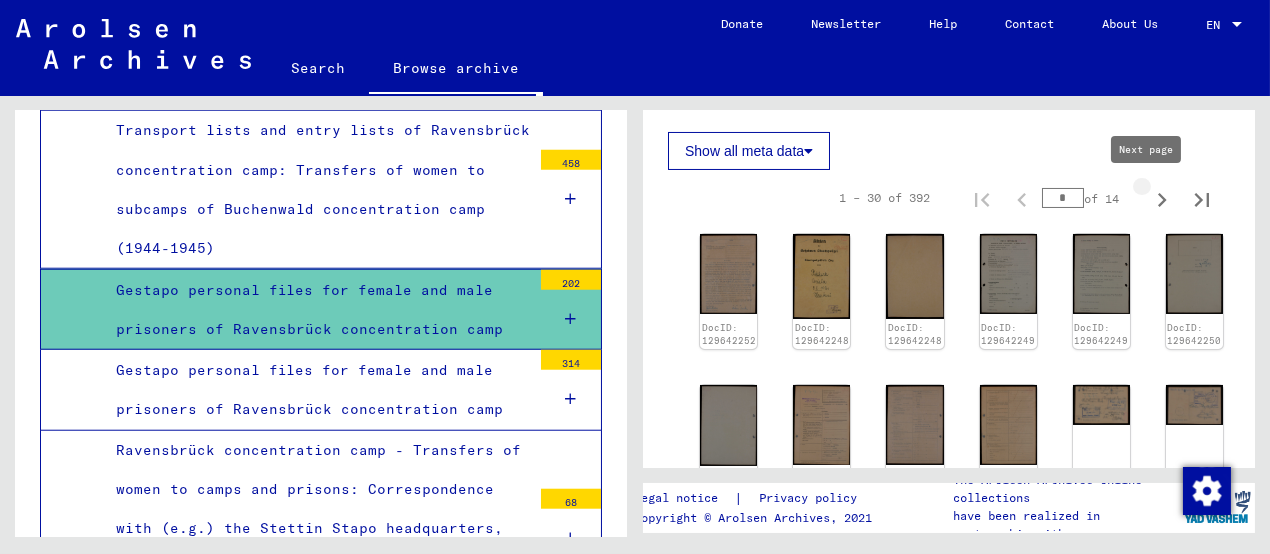 click 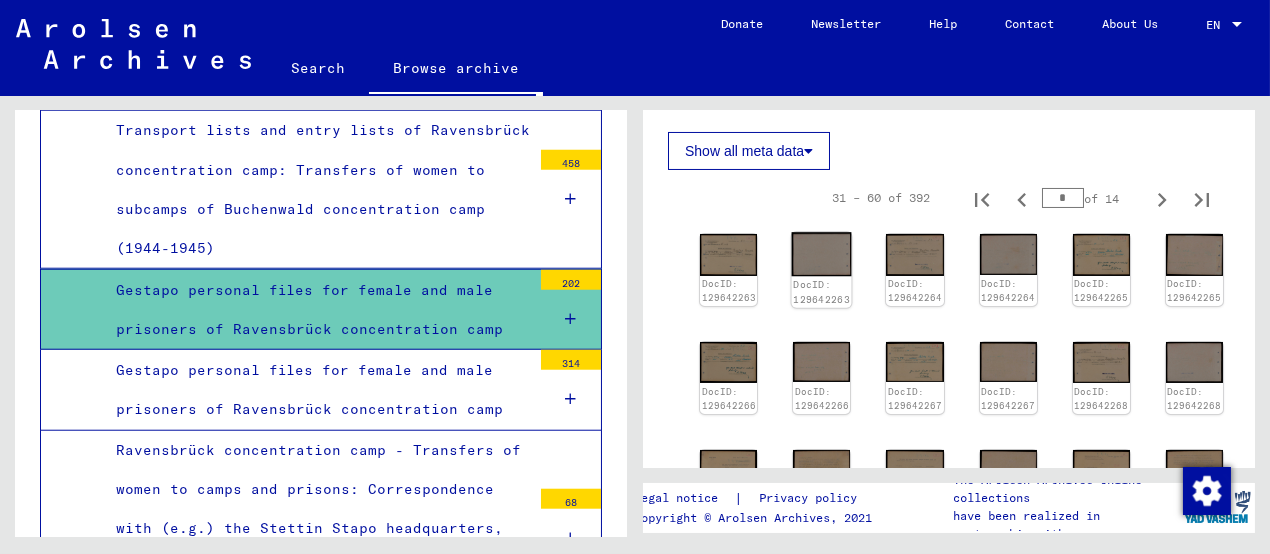 click 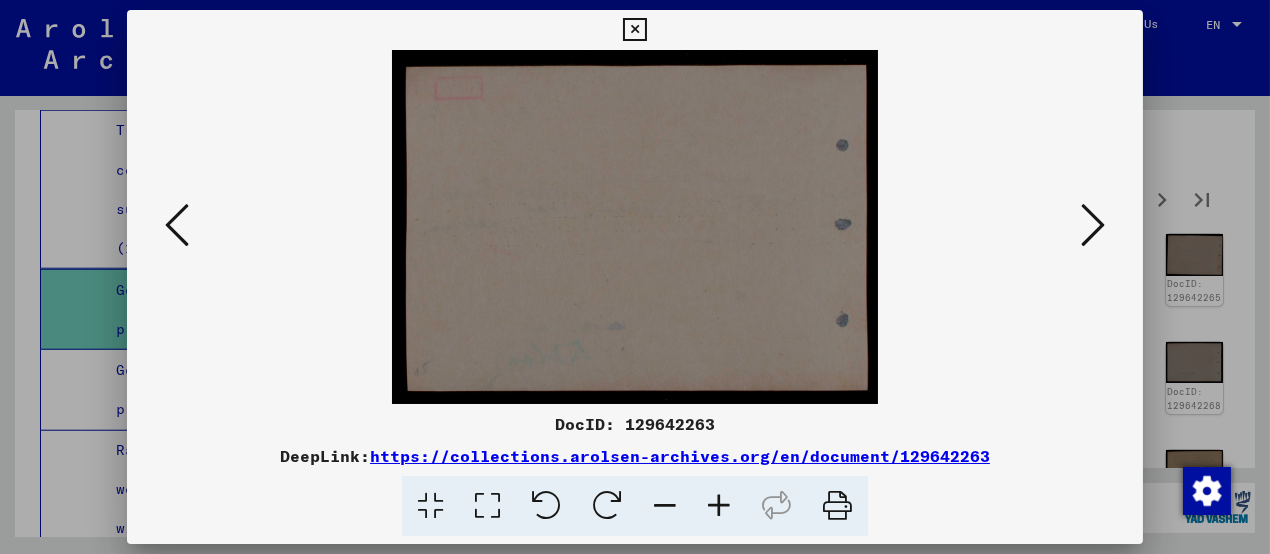 click at bounding box center [1093, 225] 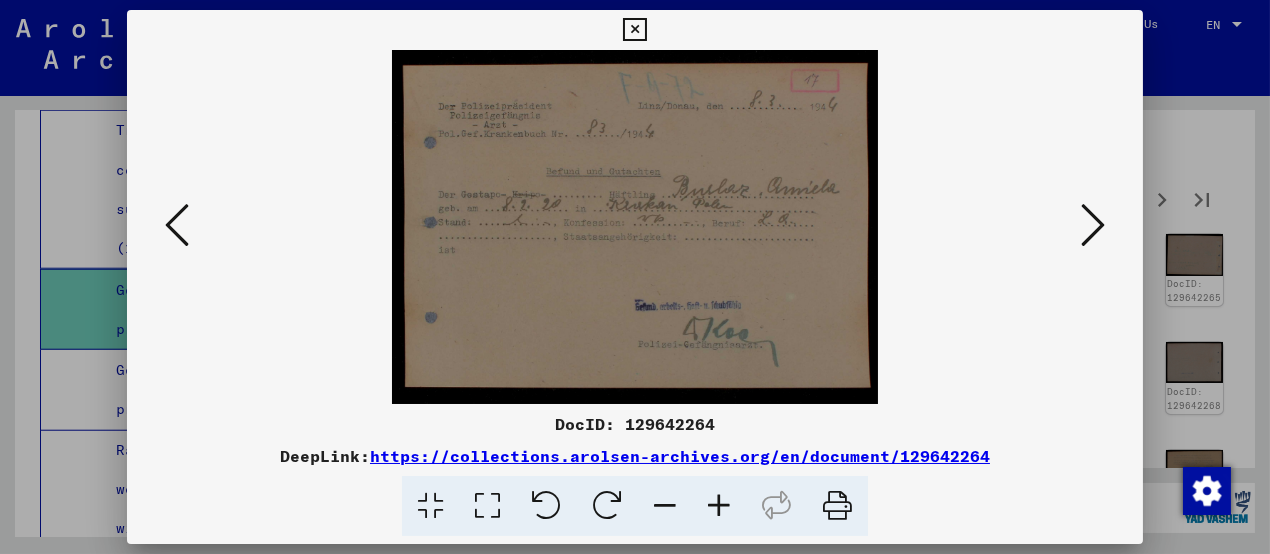 click at bounding box center (1093, 225) 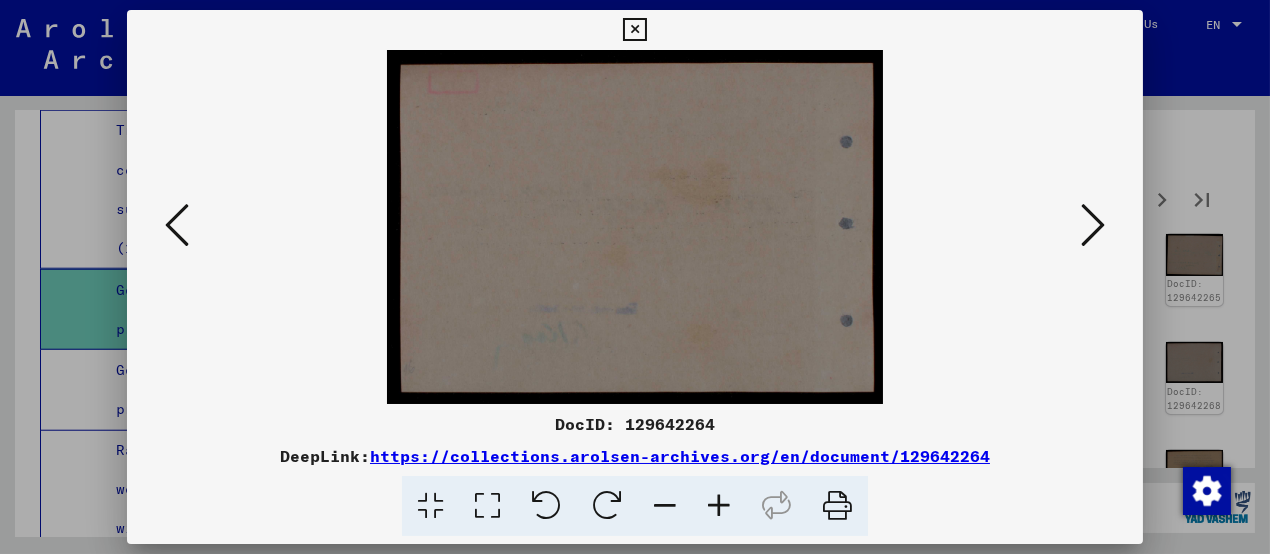 click at bounding box center (1093, 225) 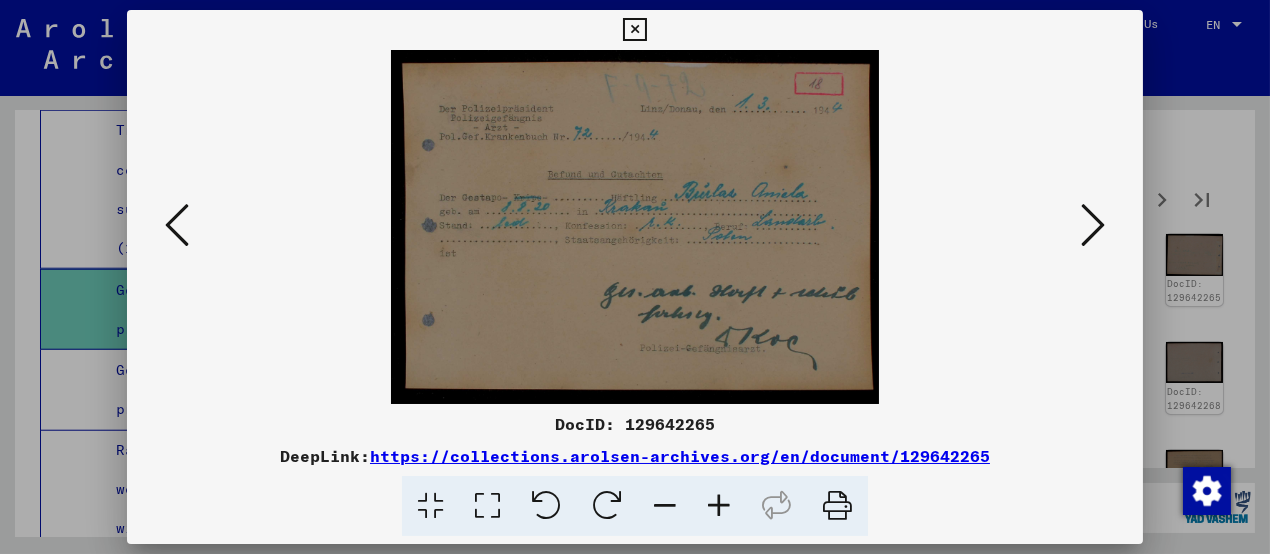 click at bounding box center (1093, 225) 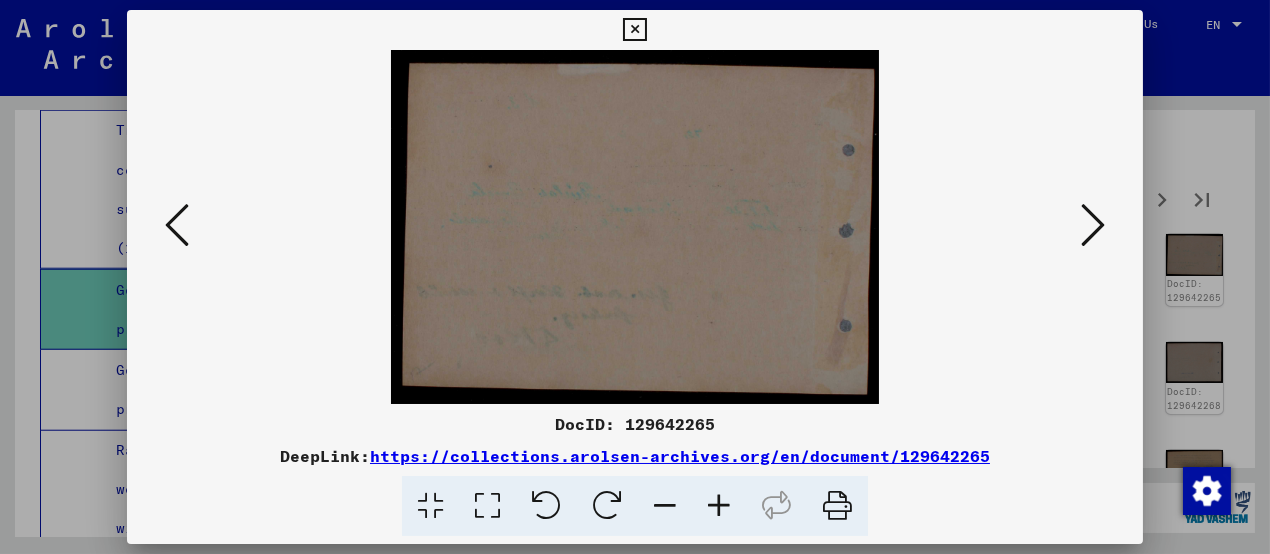 click at bounding box center [1093, 225] 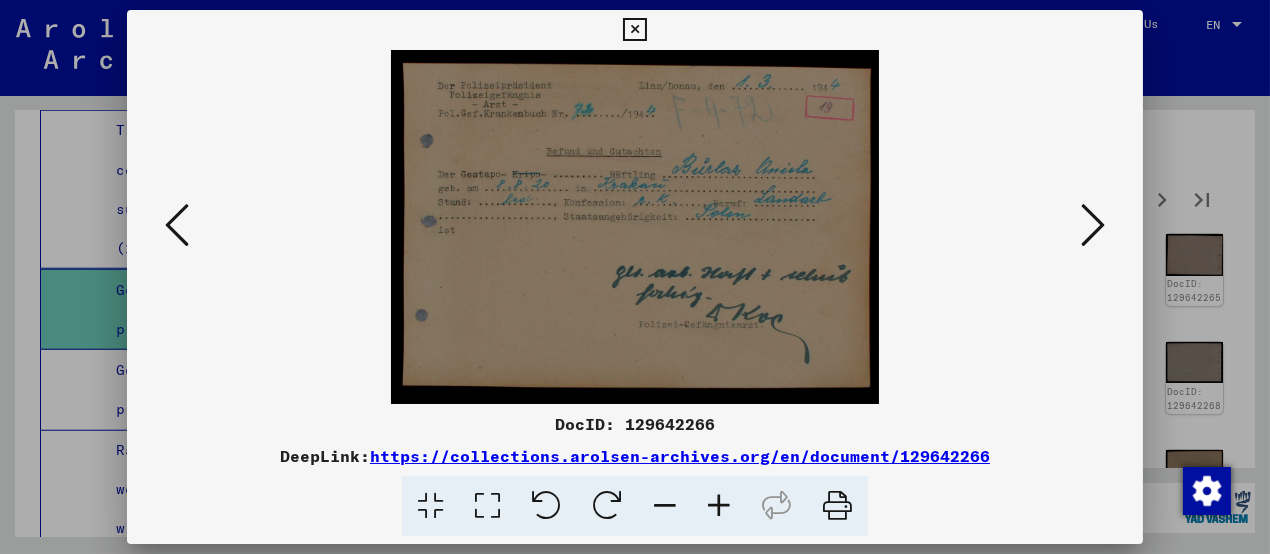 click at bounding box center [1093, 225] 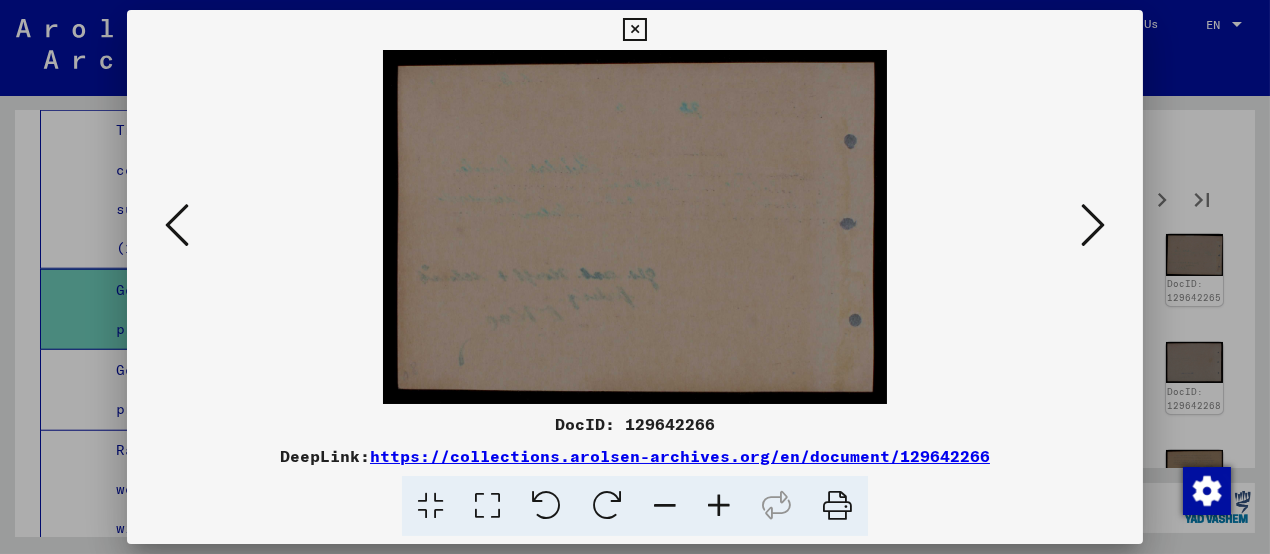 click at bounding box center [1093, 225] 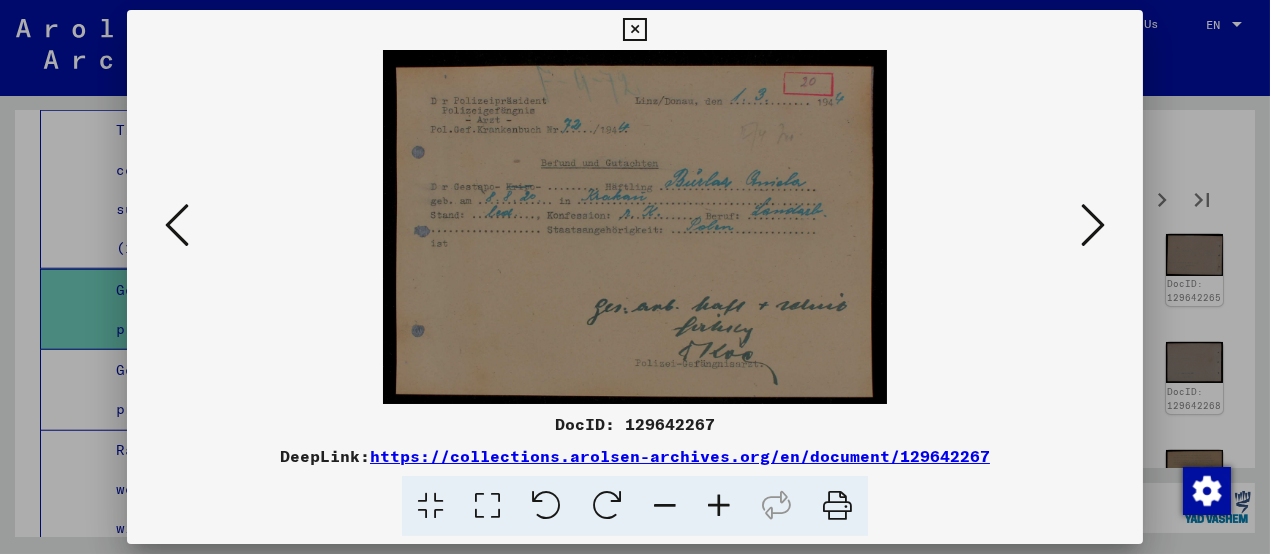 click at bounding box center [1093, 225] 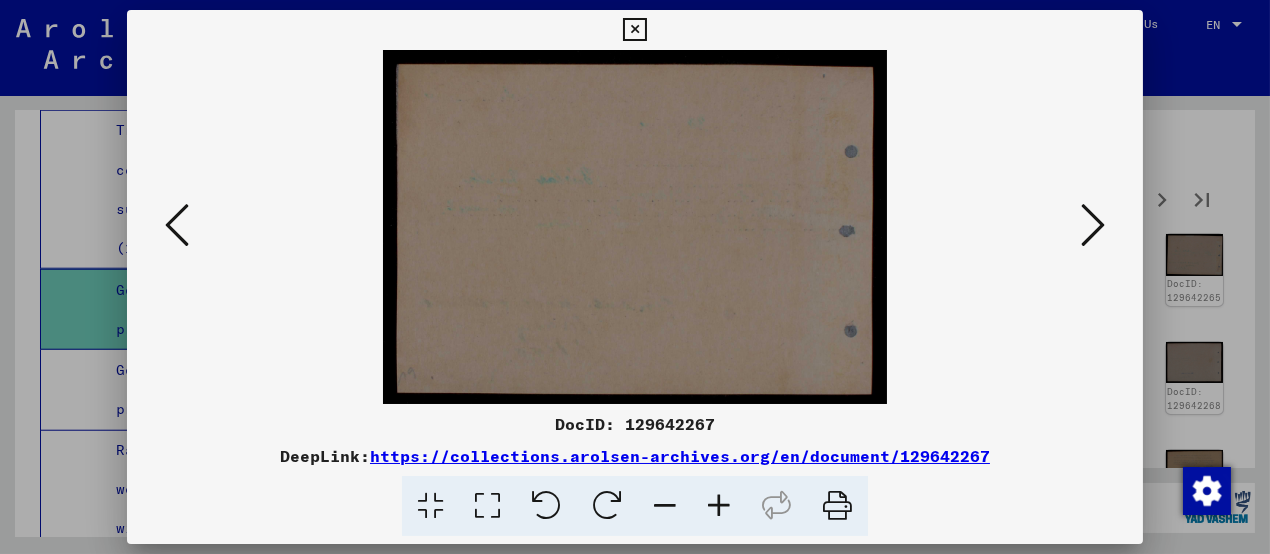 click at bounding box center (1093, 225) 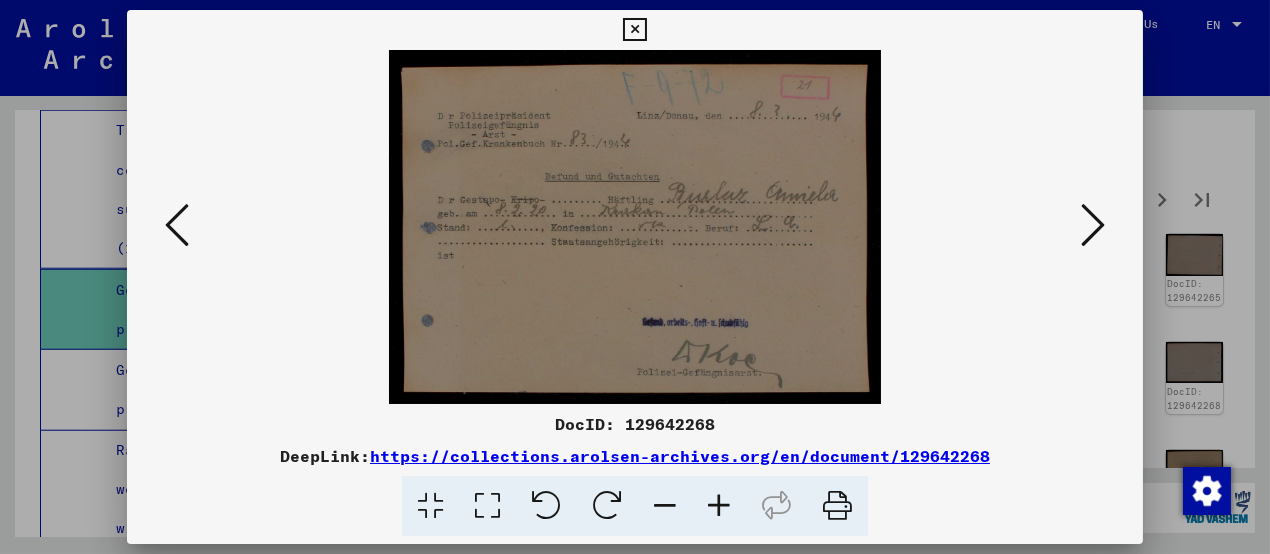 click at bounding box center [1093, 225] 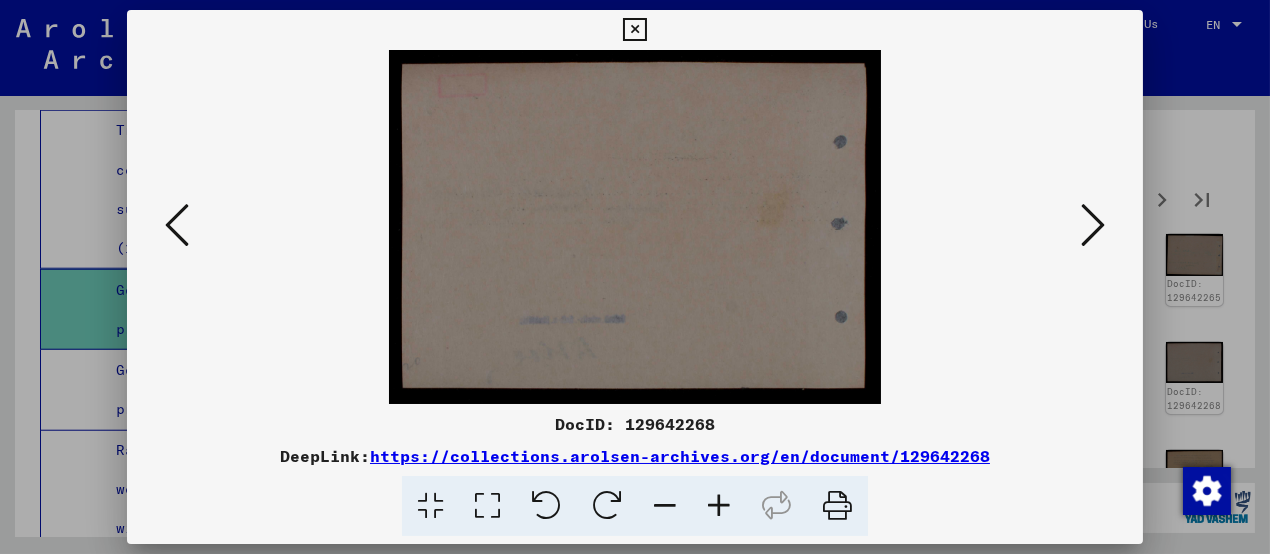 click at bounding box center (1093, 225) 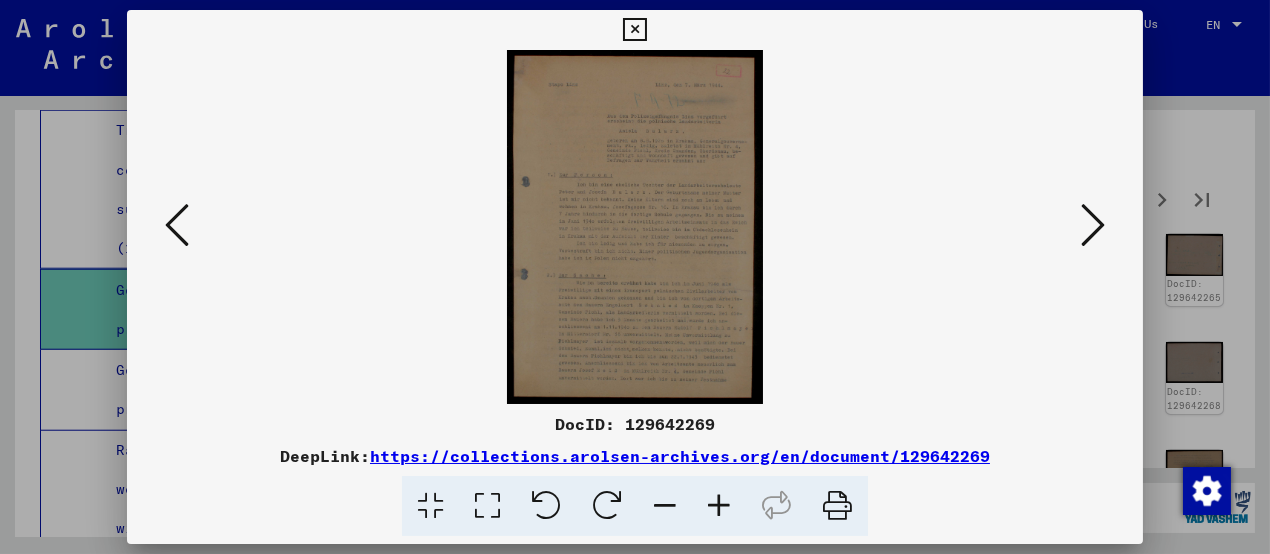 click at bounding box center [1093, 225] 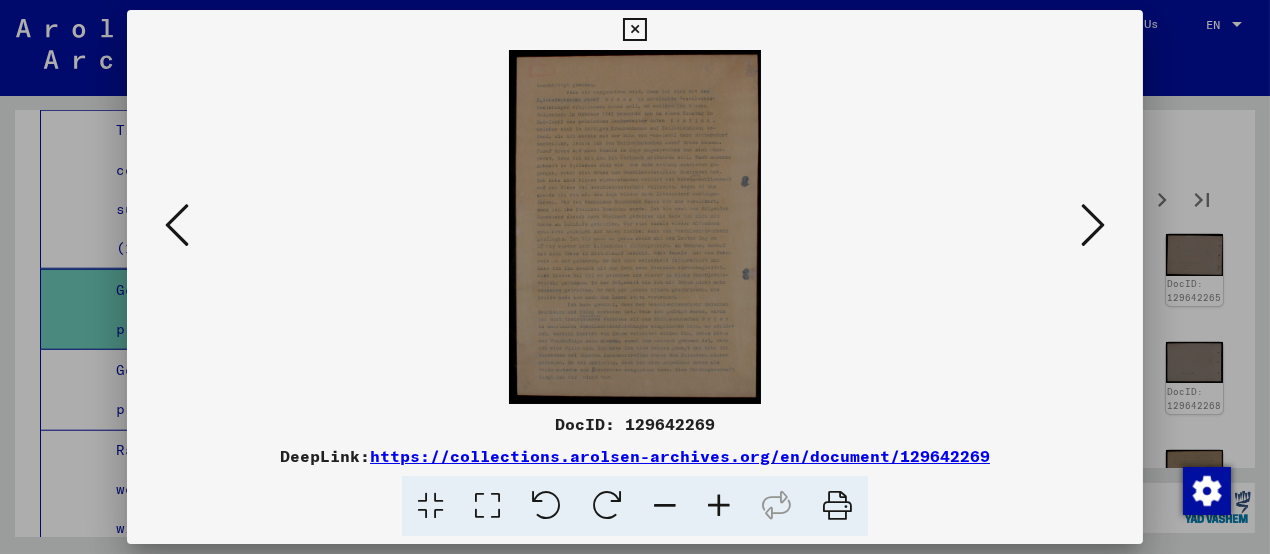 click at bounding box center [1093, 225] 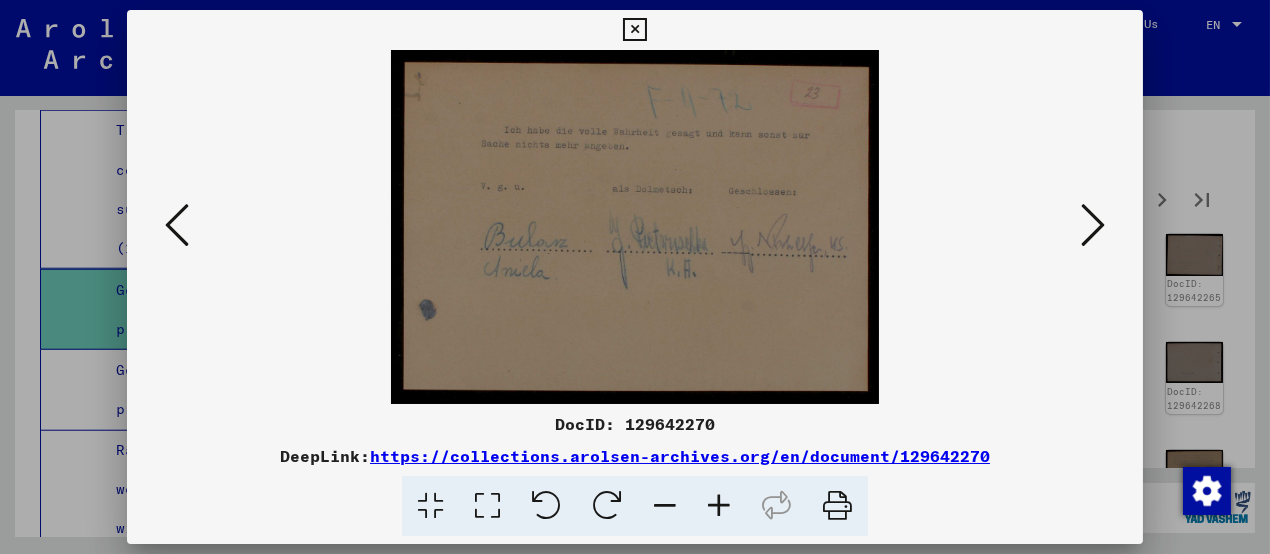 click at bounding box center [1093, 225] 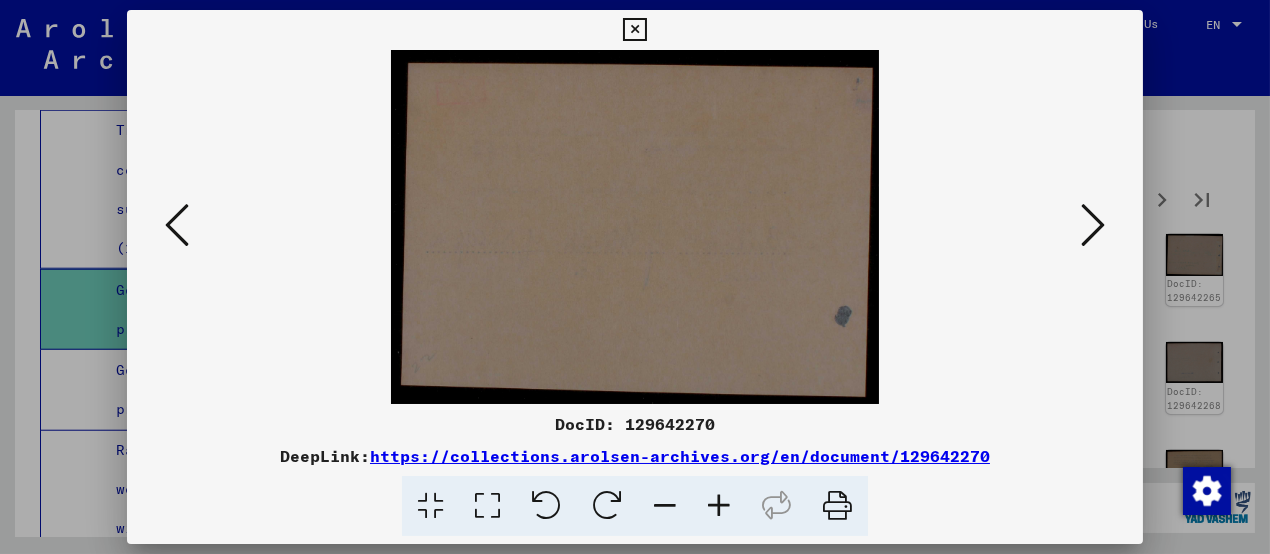 click at bounding box center (1093, 225) 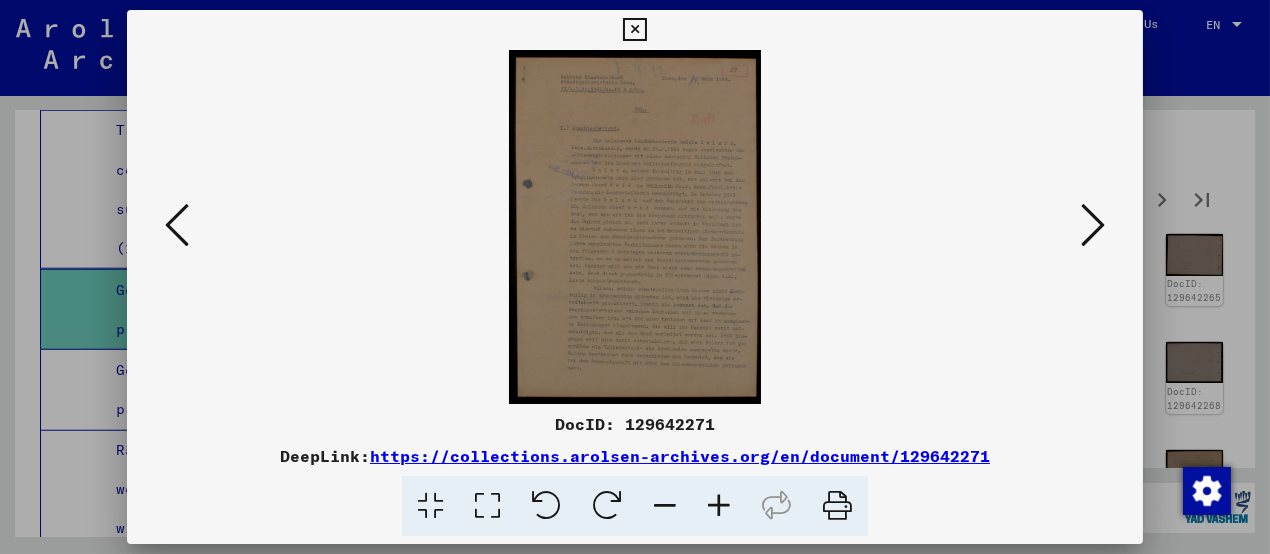 click at bounding box center (1093, 225) 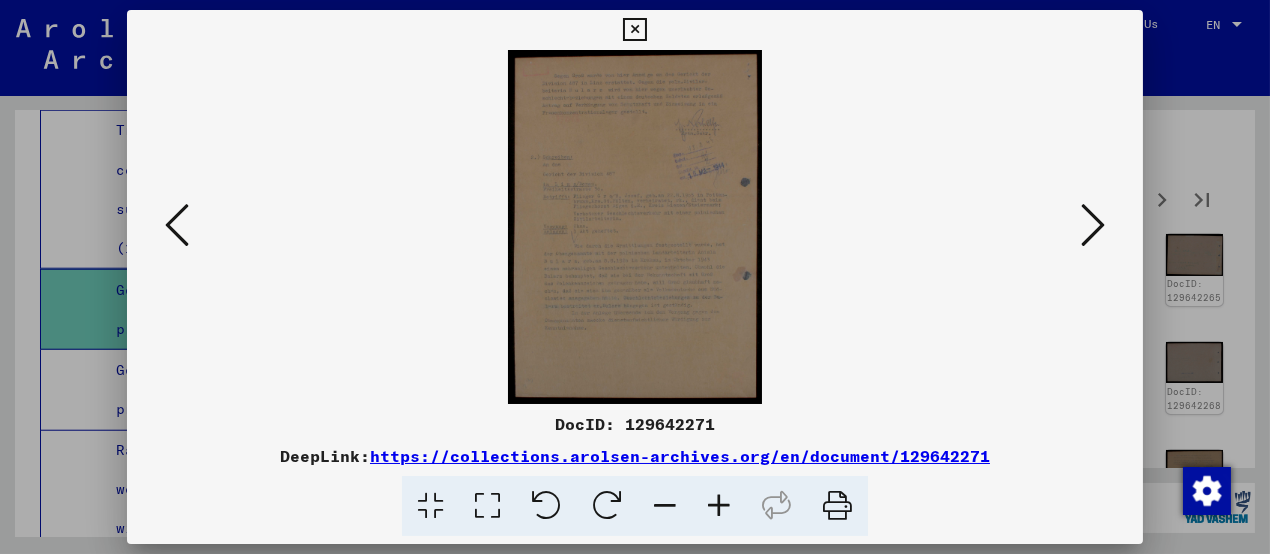 click at bounding box center [634, 30] 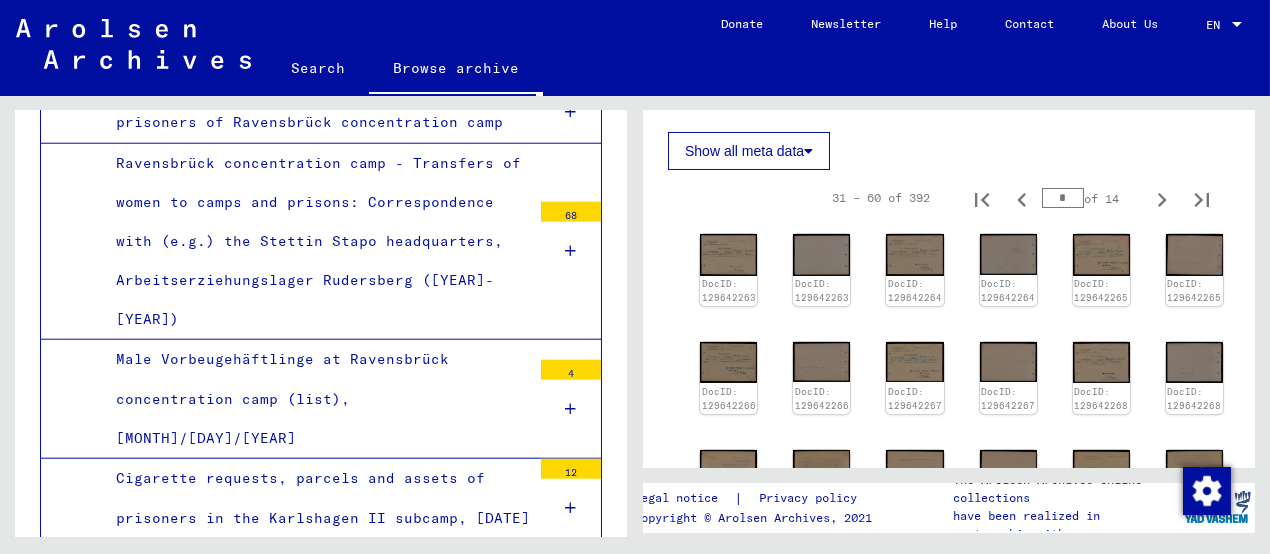 scroll, scrollTop: 4452, scrollLeft: 0, axis: vertical 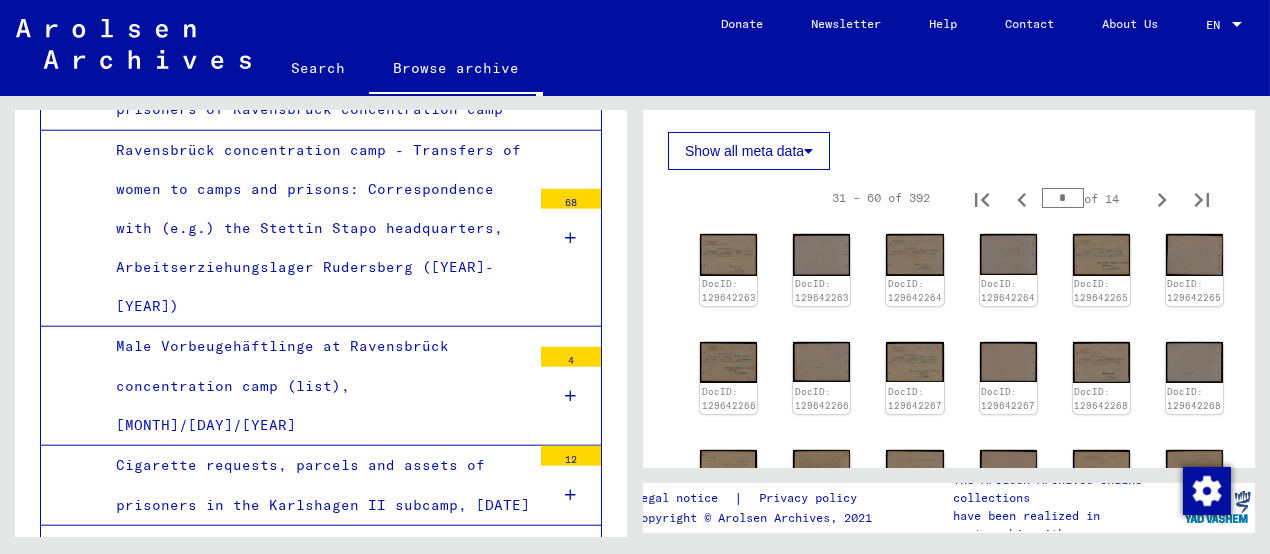 click on "Ravensbrück concentration camp - Transfers of women to camps and prisons: Correspondence with (e.g.) the Stettin Stapo headquarters, Arbeitserziehungslager Rudersberg ([YEAR]-[YEAR])" at bounding box center (316, 229) 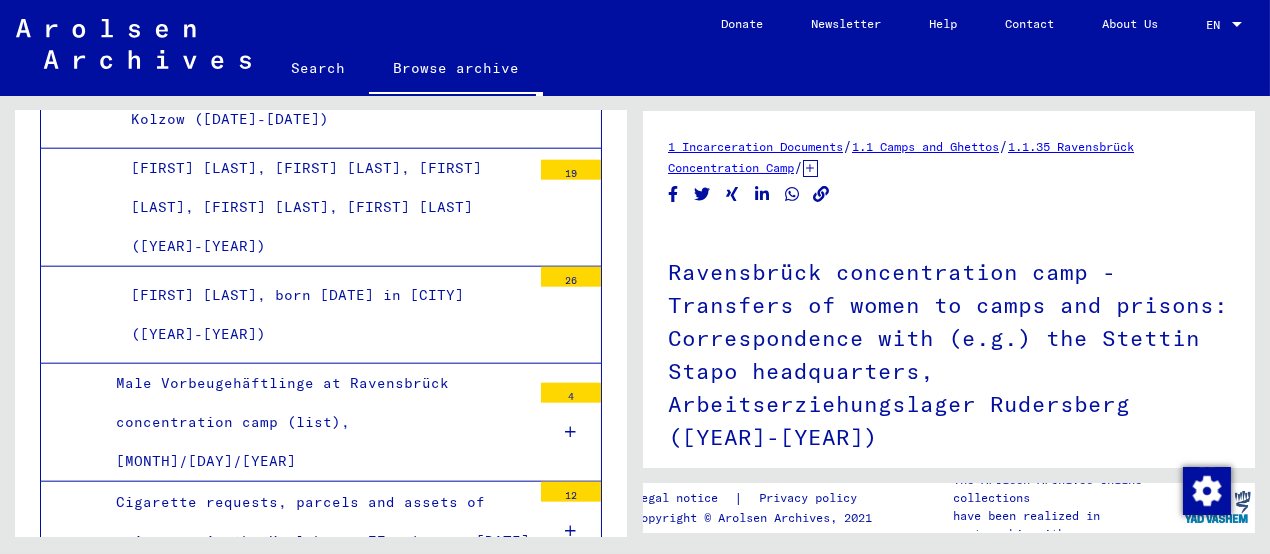 scroll, scrollTop: 4852, scrollLeft: 0, axis: vertical 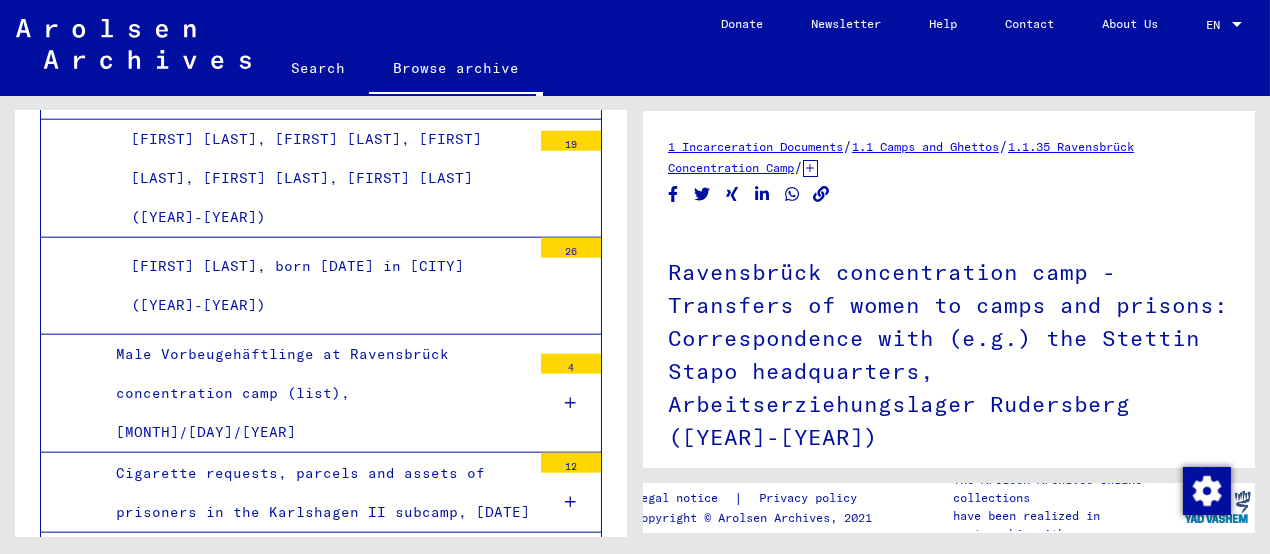 click on "Male Vorbeugehäftlinge at Ravensbrück concentration camp (list), [MONTH]/[DAY]/[YEAR]" at bounding box center [316, 394] 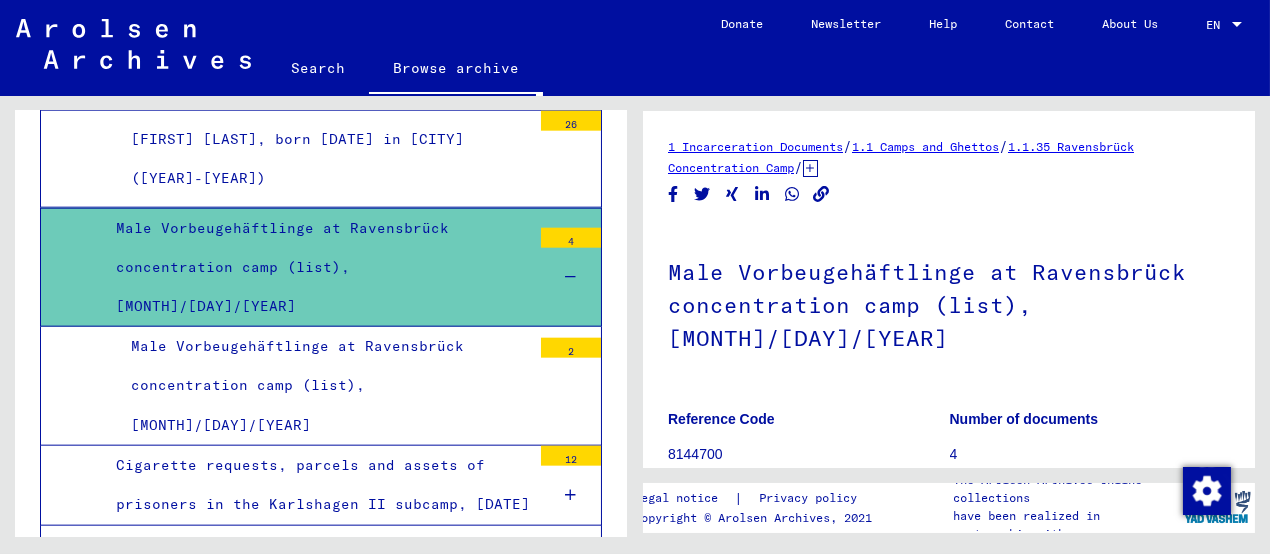 scroll, scrollTop: 4951, scrollLeft: 0, axis: vertical 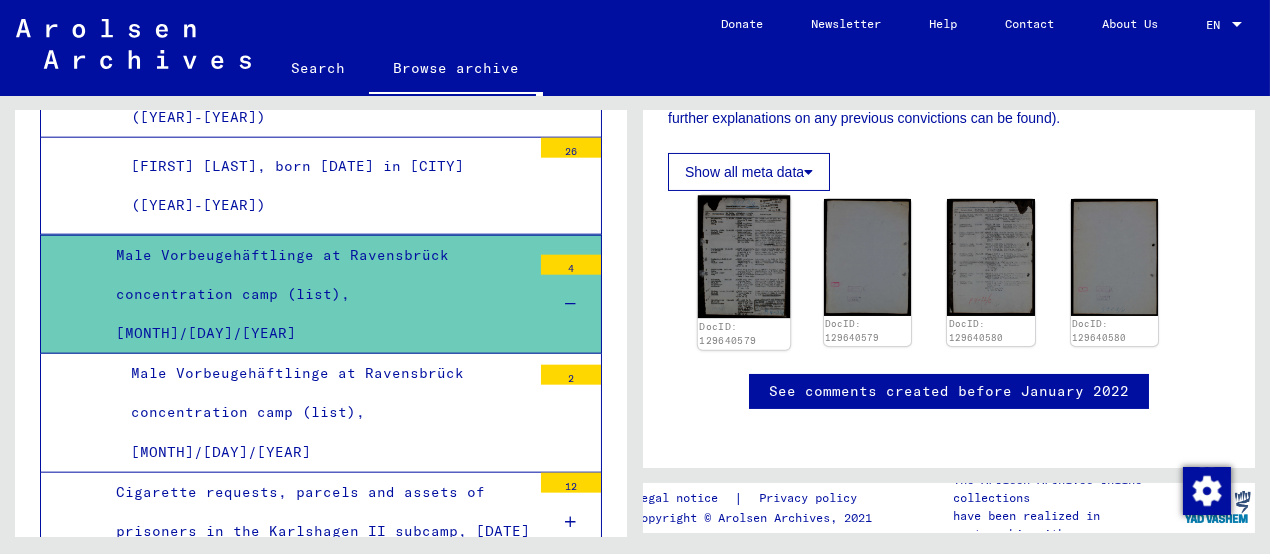 click 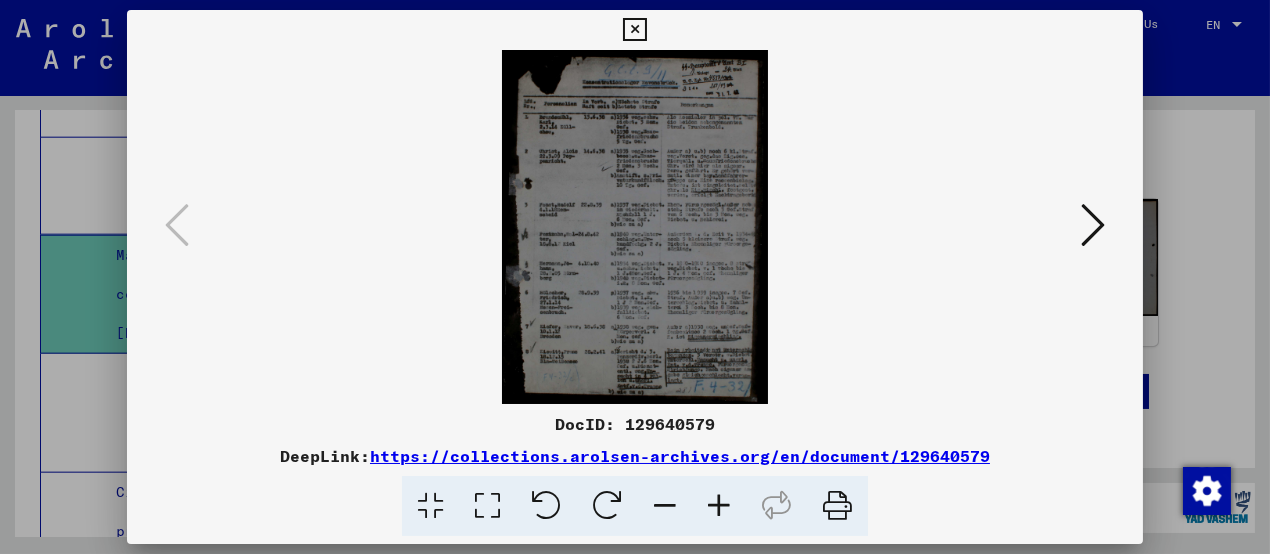 click at bounding box center [719, 506] 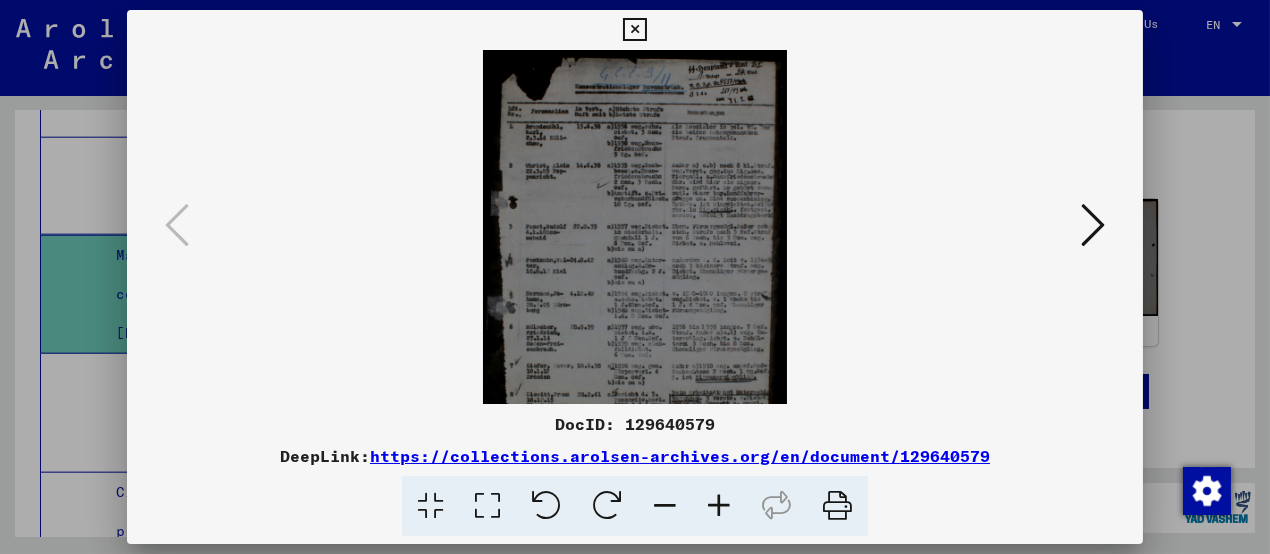 click at bounding box center [719, 506] 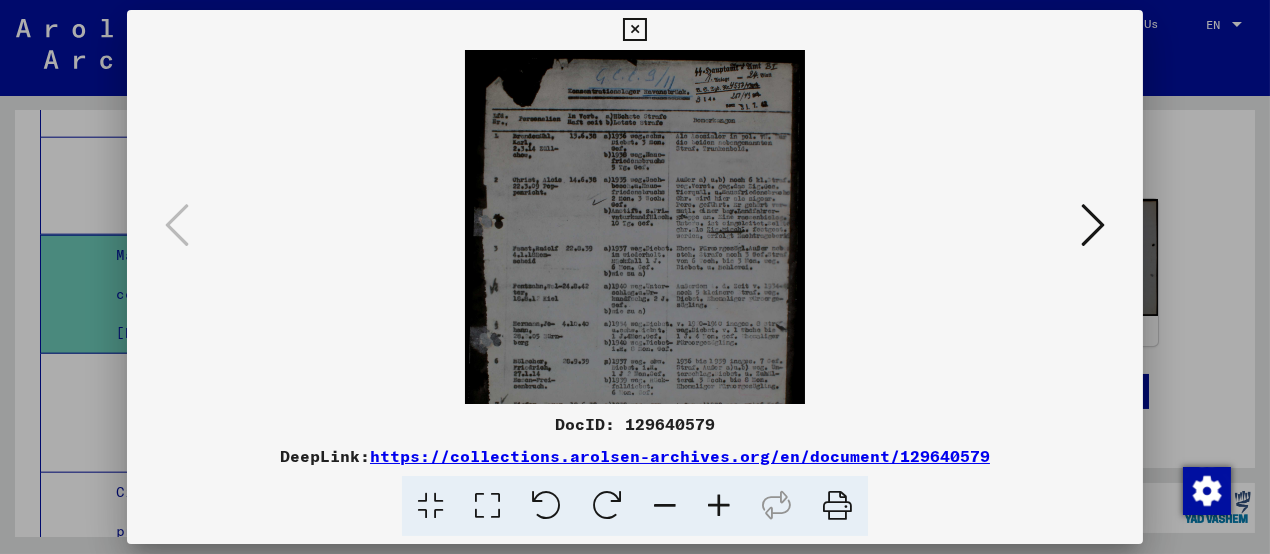 click at bounding box center (719, 506) 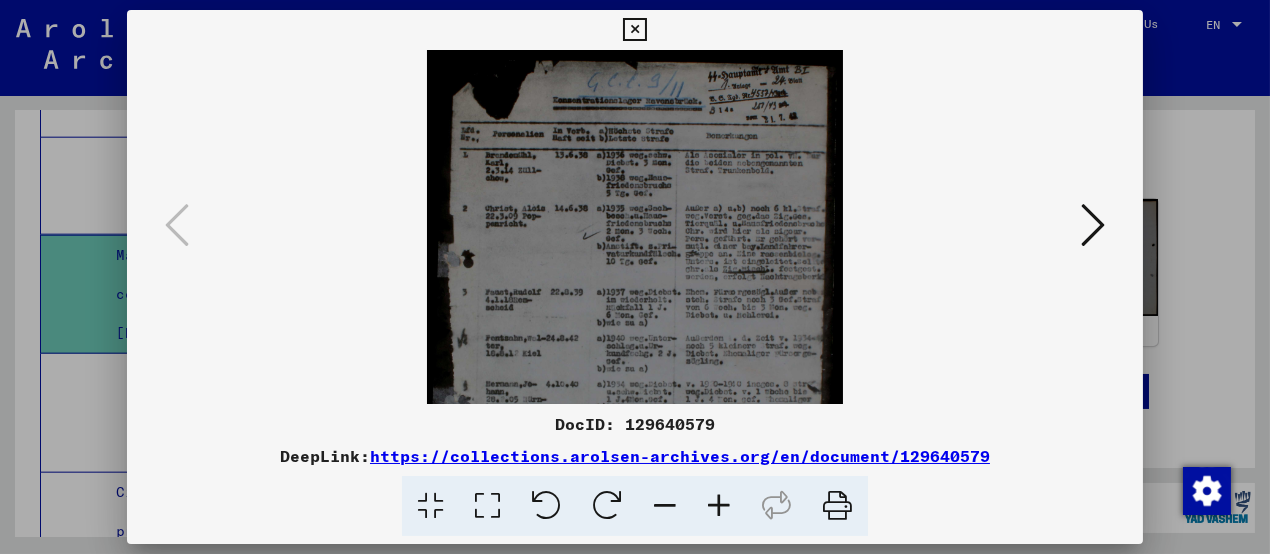 click at bounding box center (719, 506) 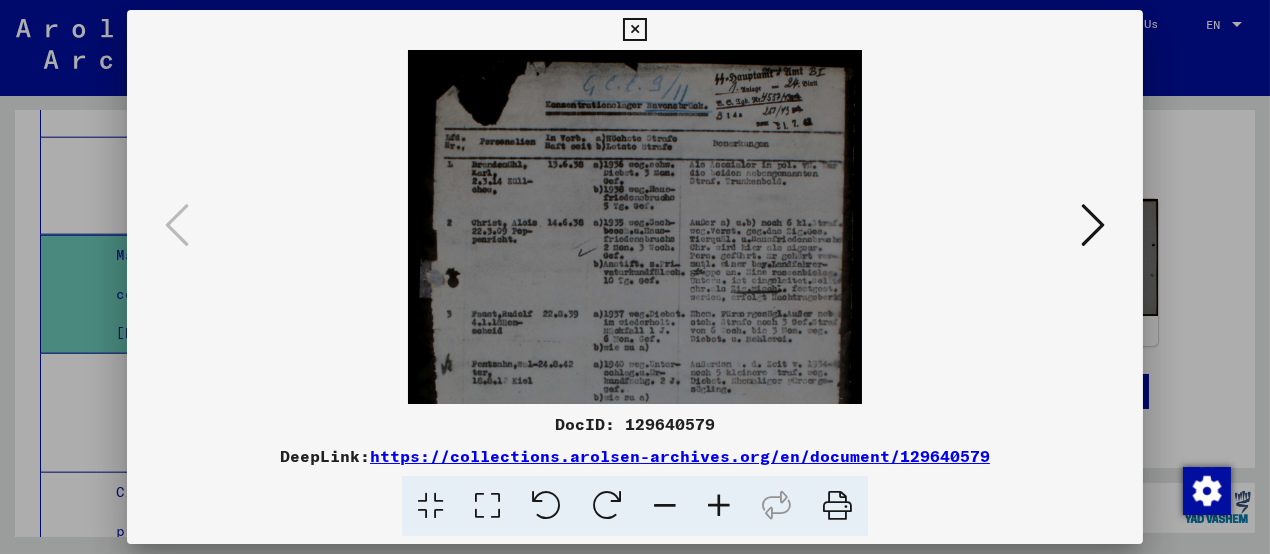 click at bounding box center (719, 506) 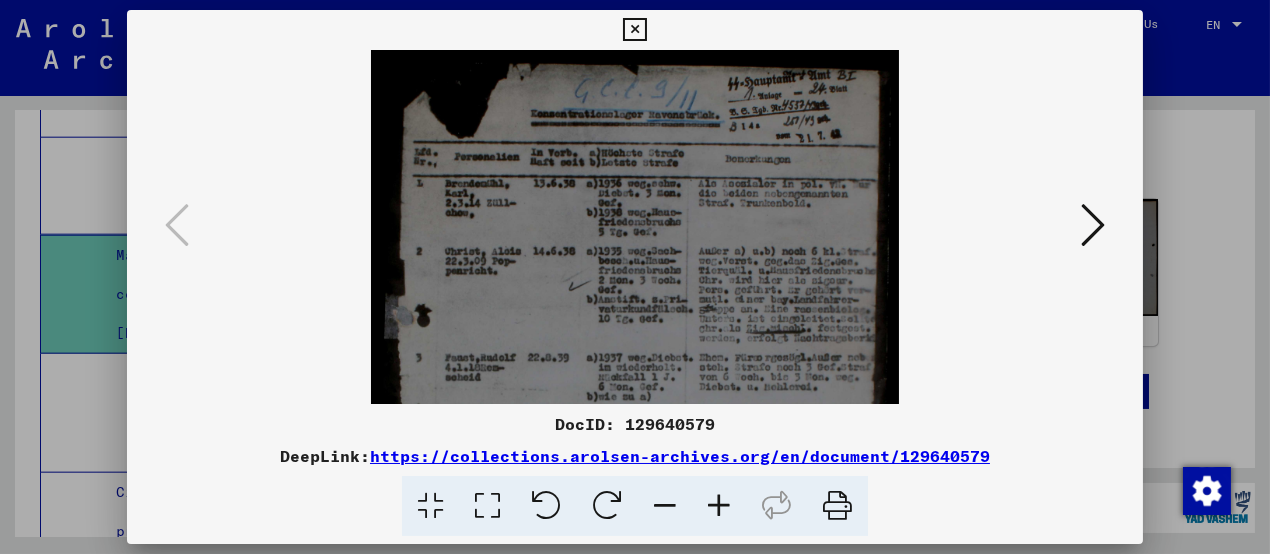 click at bounding box center [719, 506] 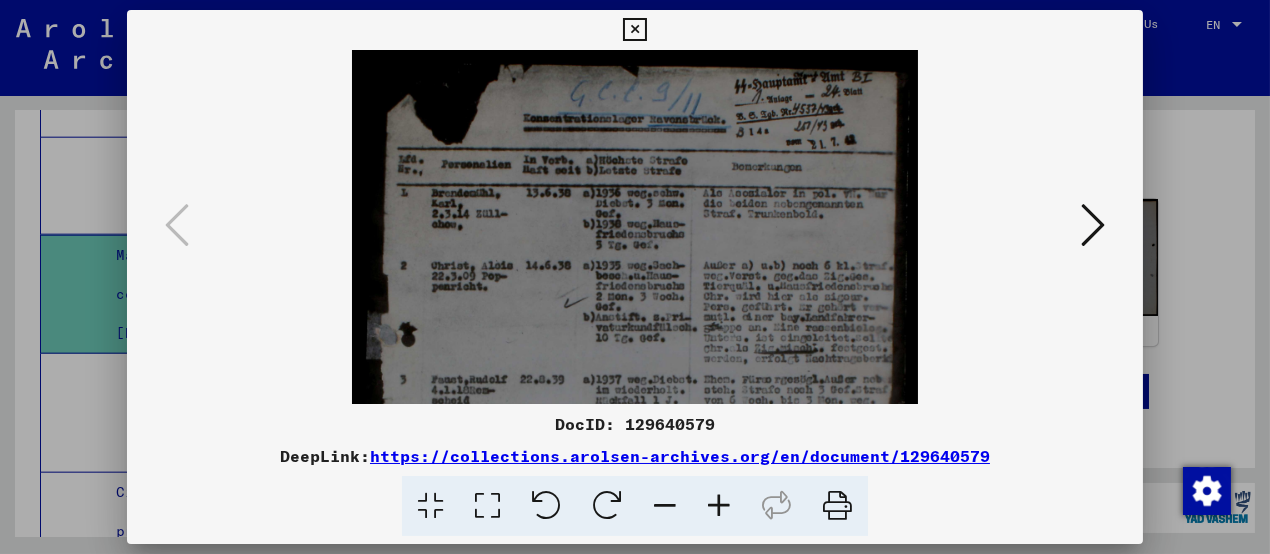 click at bounding box center (719, 506) 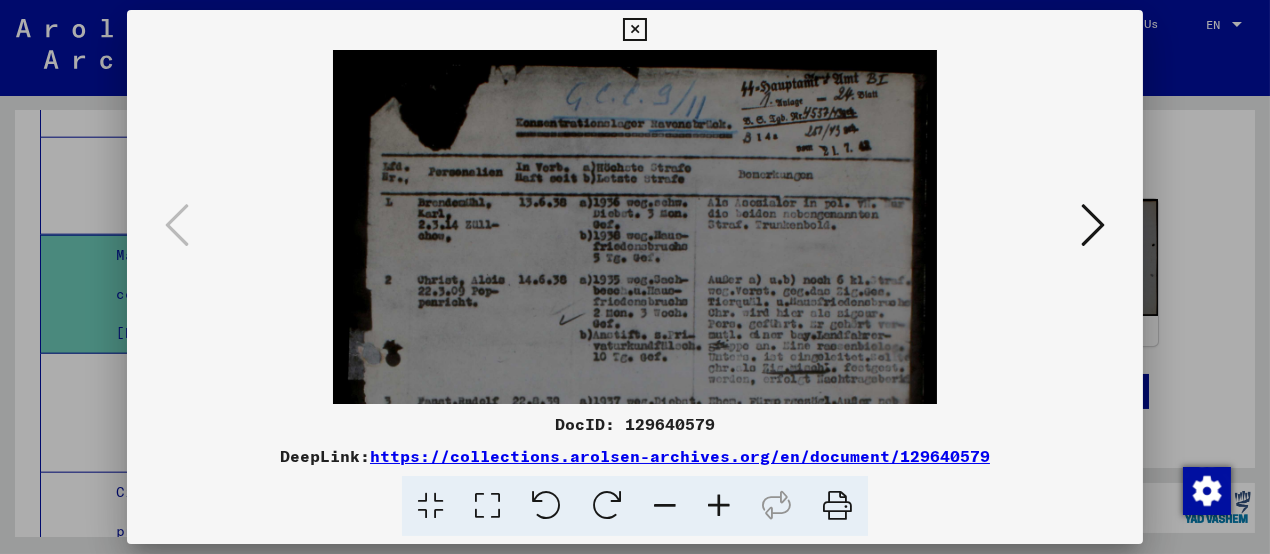 click at bounding box center (719, 506) 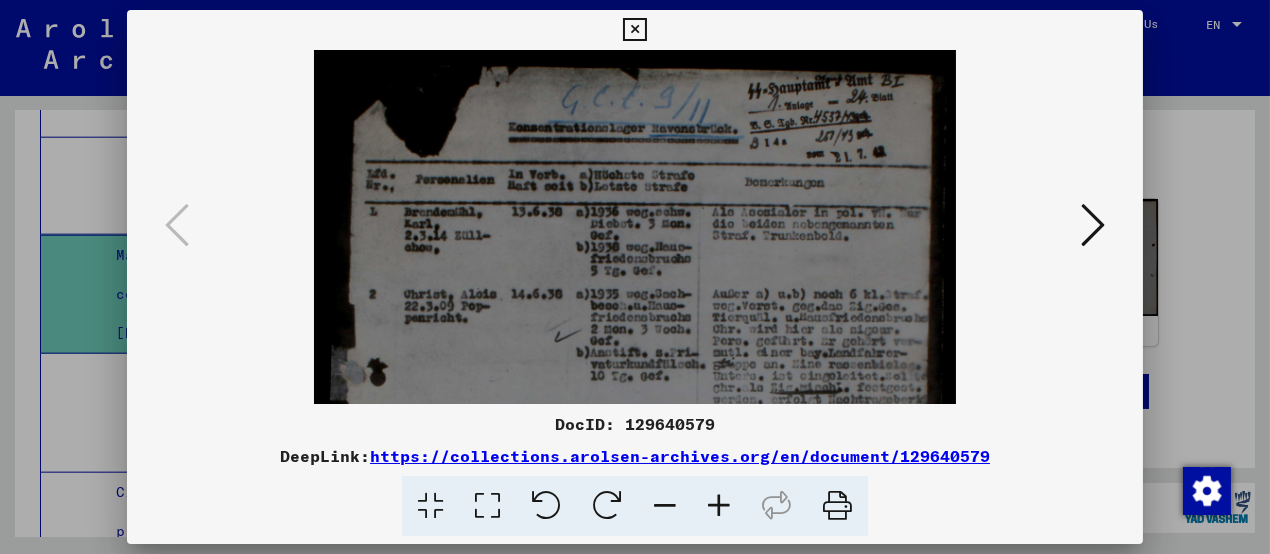 click at bounding box center (719, 506) 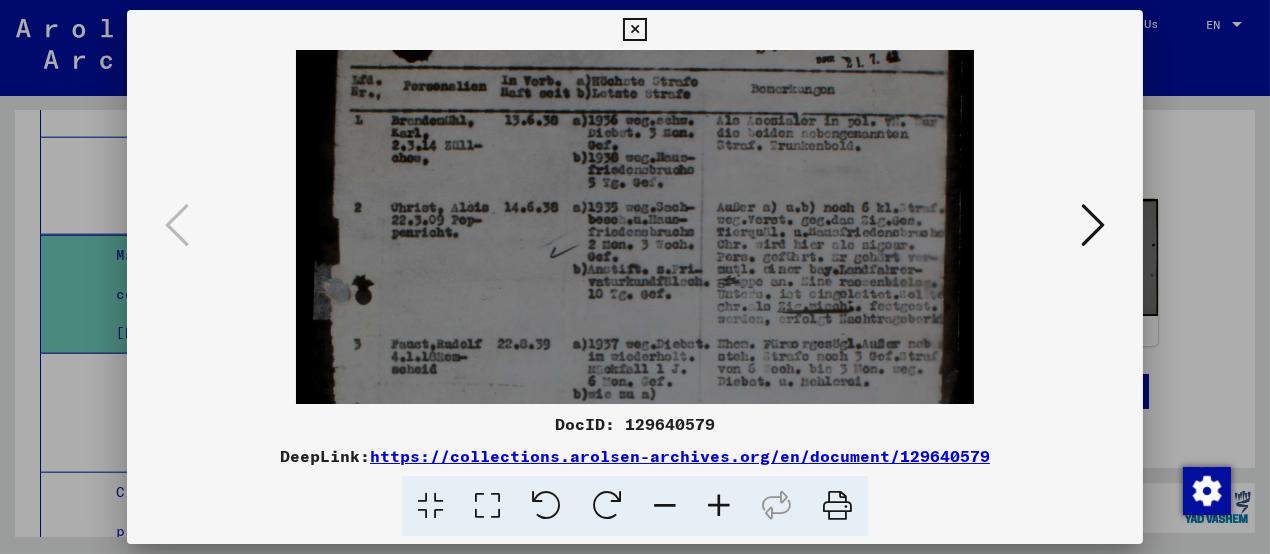 drag, startPoint x: 725, startPoint y: 336, endPoint x: 726, endPoint y: 227, distance: 109.004585 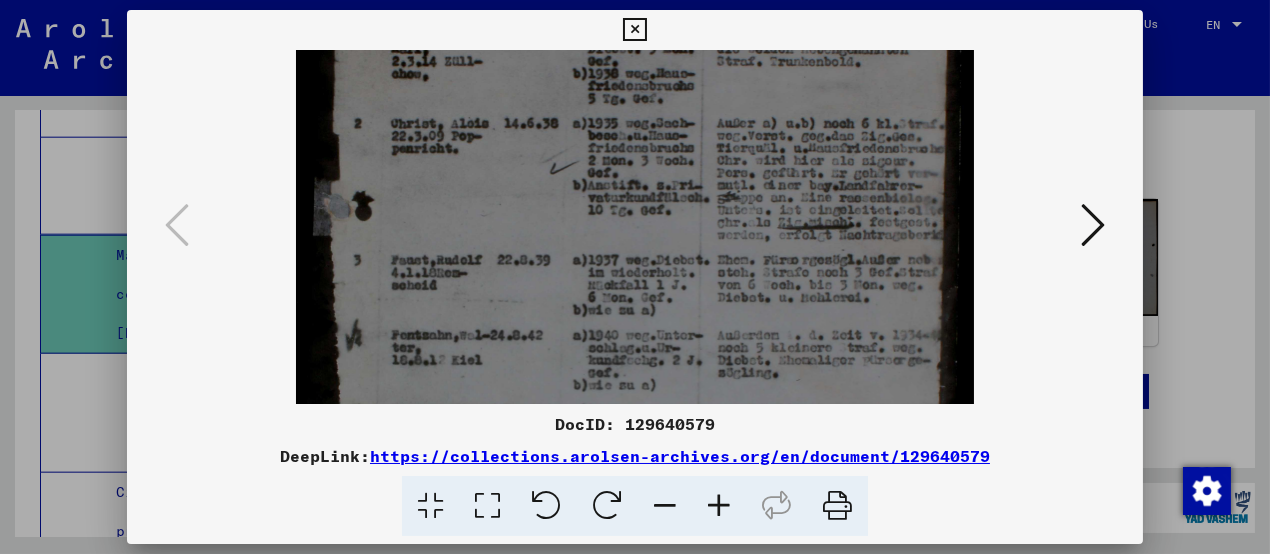 drag, startPoint x: 727, startPoint y: 345, endPoint x: 721, endPoint y: 281, distance: 64.28063 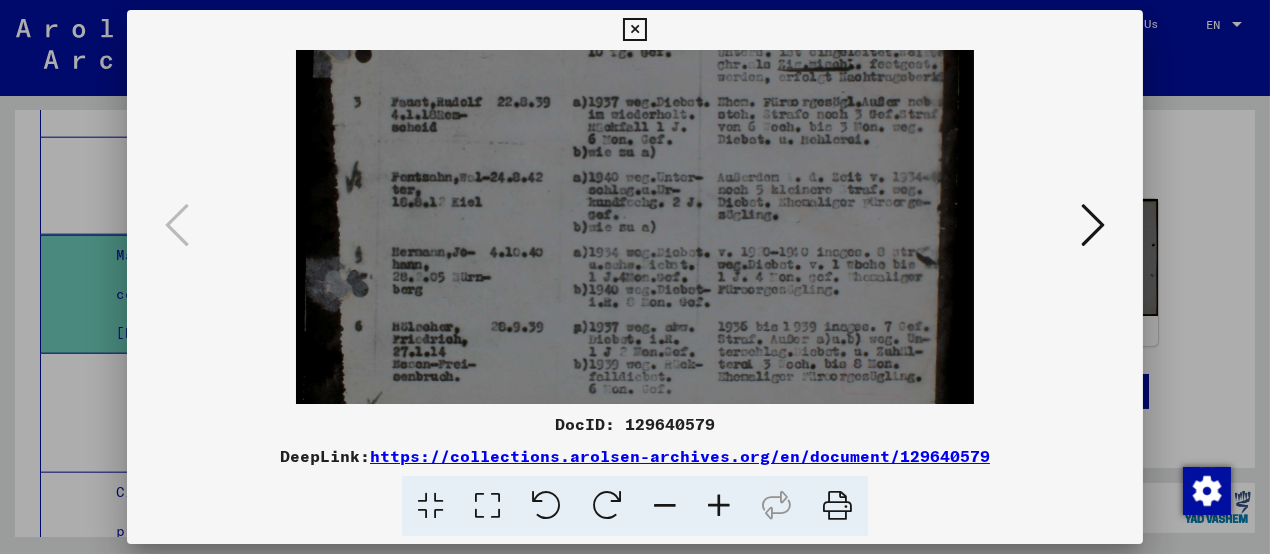 drag, startPoint x: 718, startPoint y: 339, endPoint x: 721, endPoint y: 183, distance: 156.02884 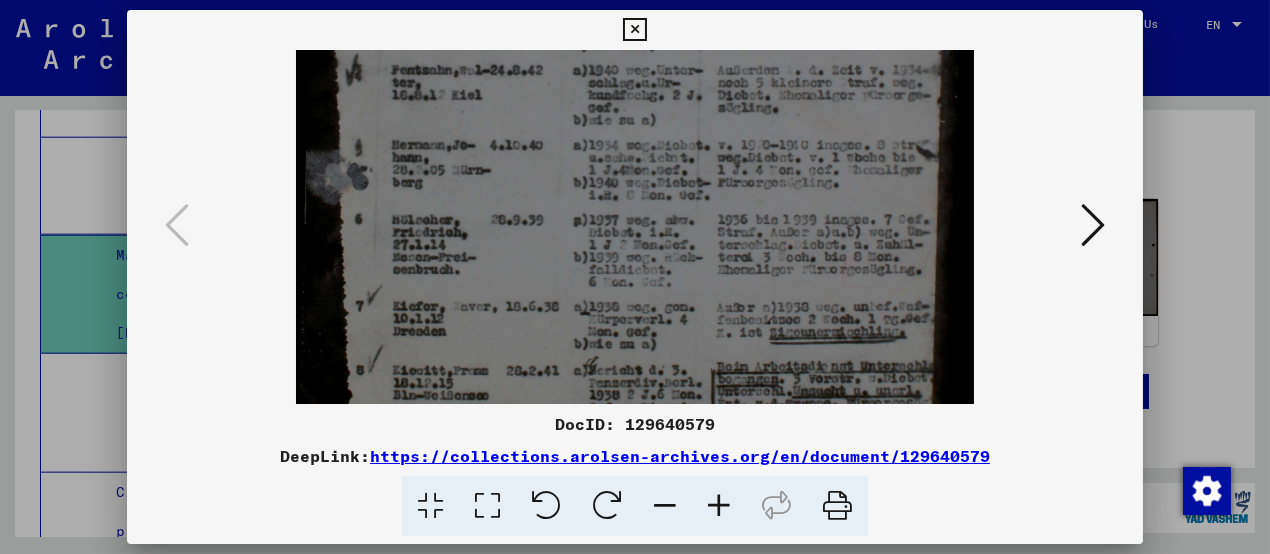 scroll, scrollTop: 470, scrollLeft: 0, axis: vertical 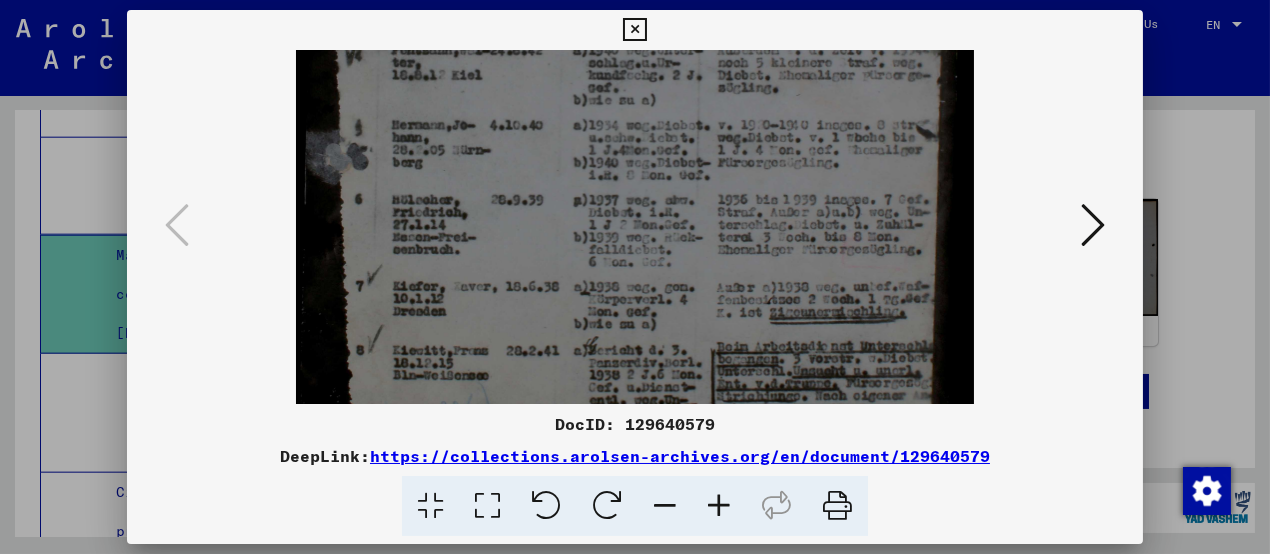 drag, startPoint x: 721, startPoint y: 307, endPoint x: 721, endPoint y: 209, distance: 98 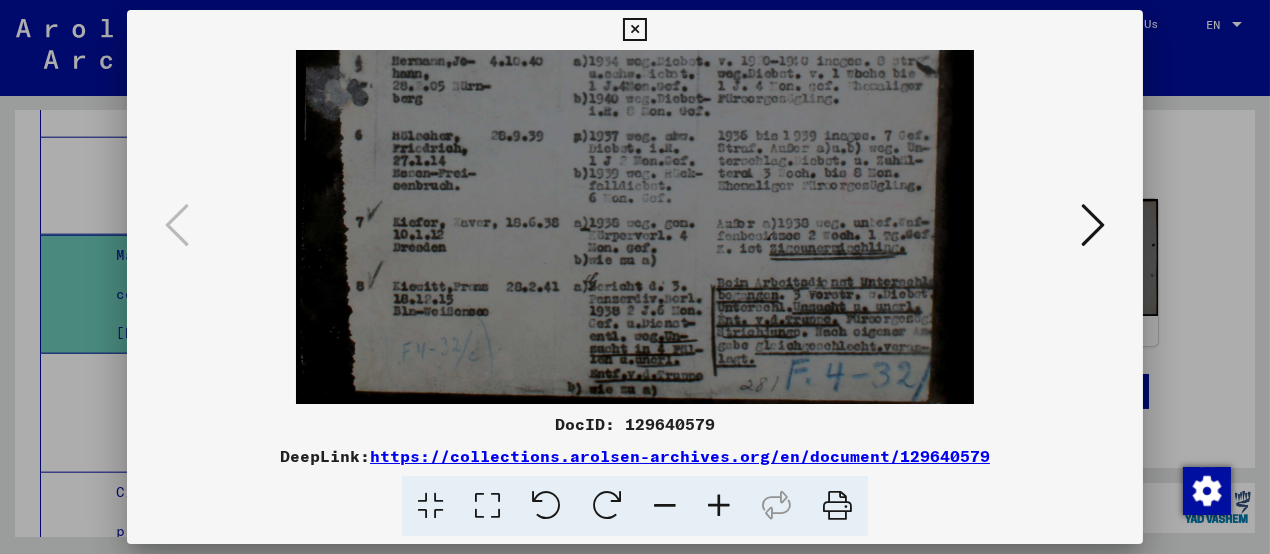 scroll, scrollTop: 550, scrollLeft: 0, axis: vertical 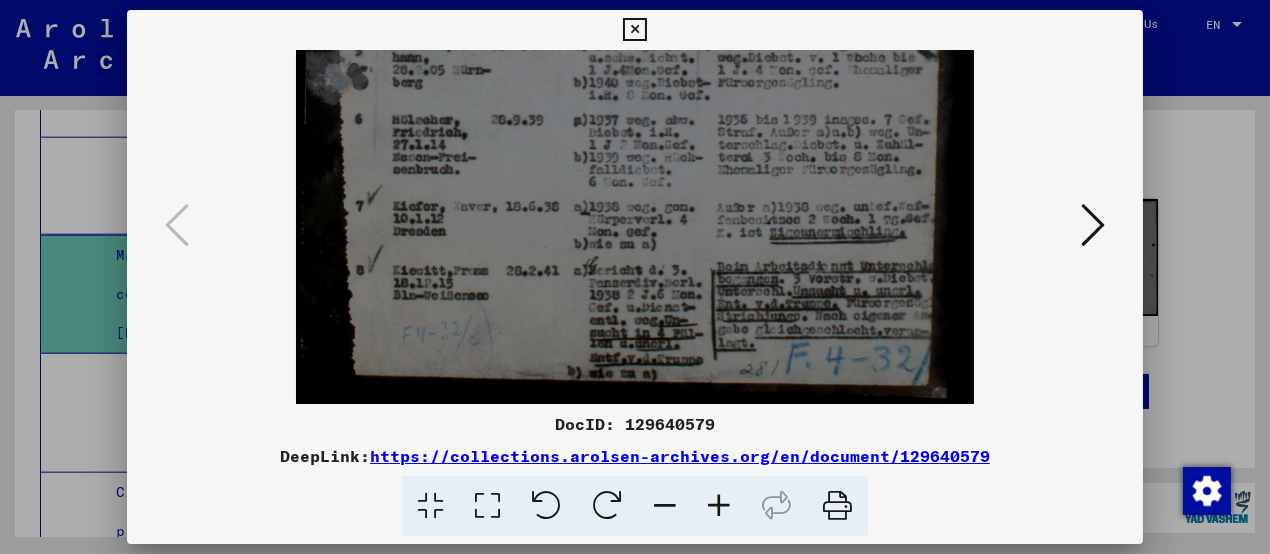drag, startPoint x: 730, startPoint y: 343, endPoint x: 729, endPoint y: 207, distance: 136.00368 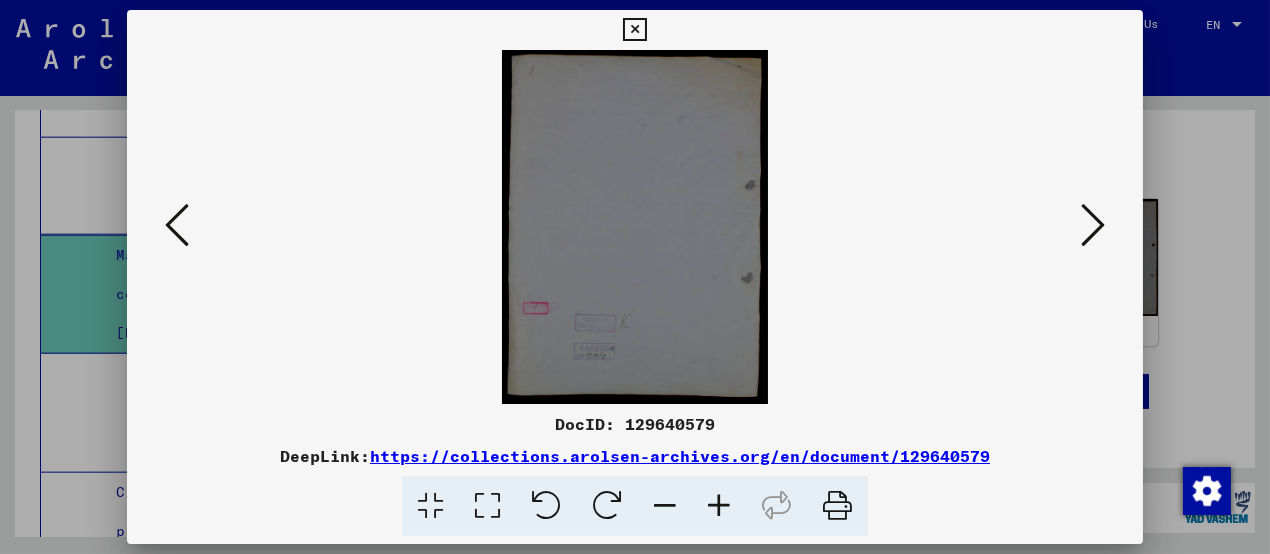 click at bounding box center (1093, 225) 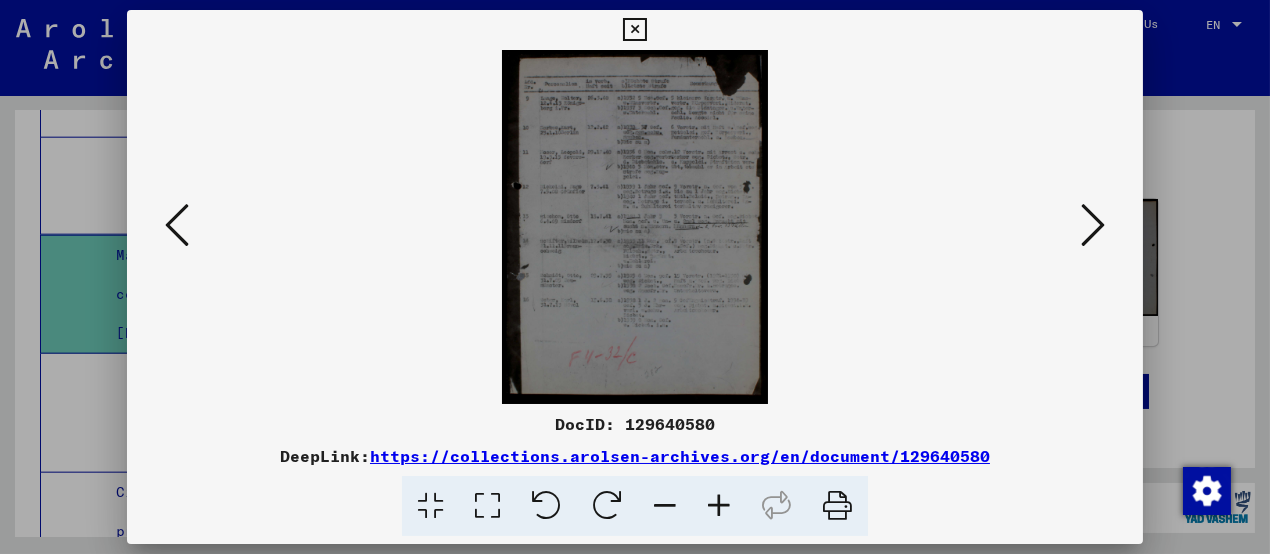 click at bounding box center [719, 506] 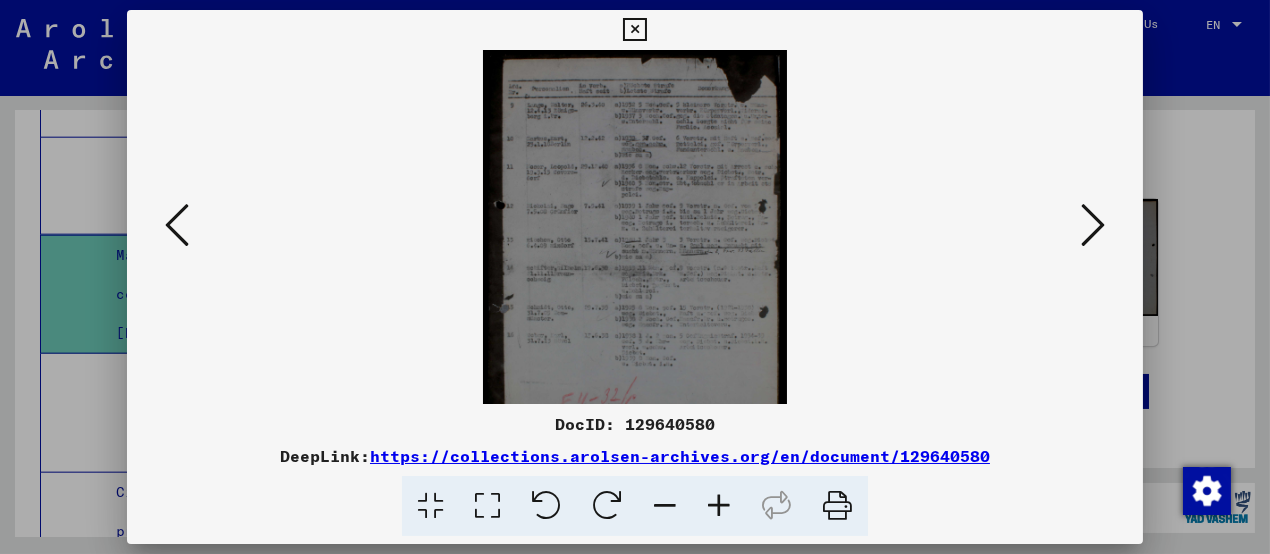 click at bounding box center [719, 506] 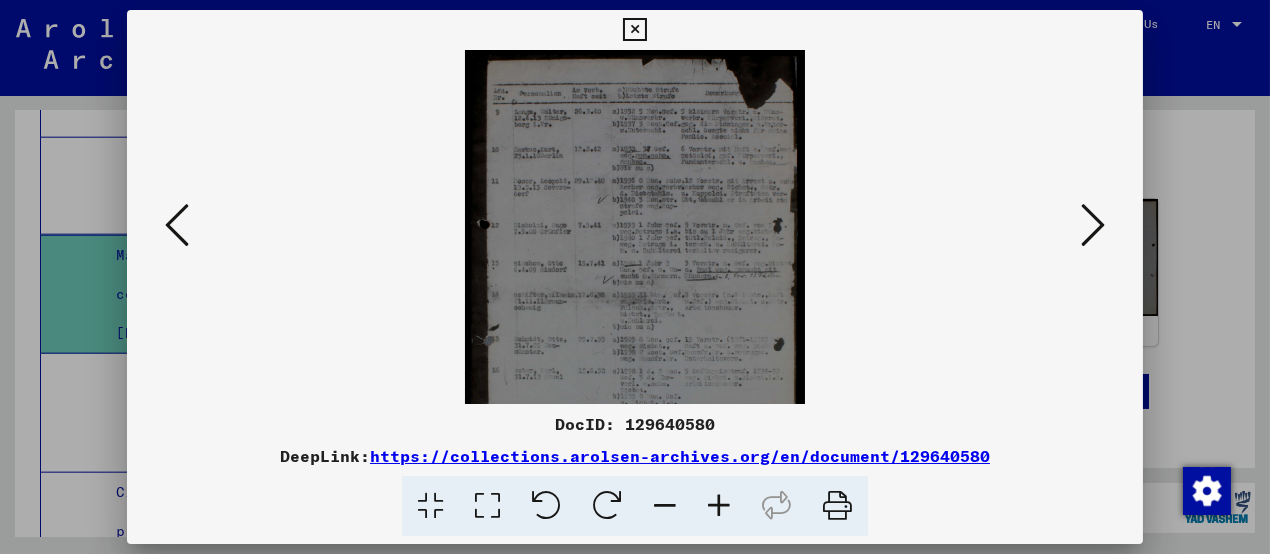 click at bounding box center (719, 506) 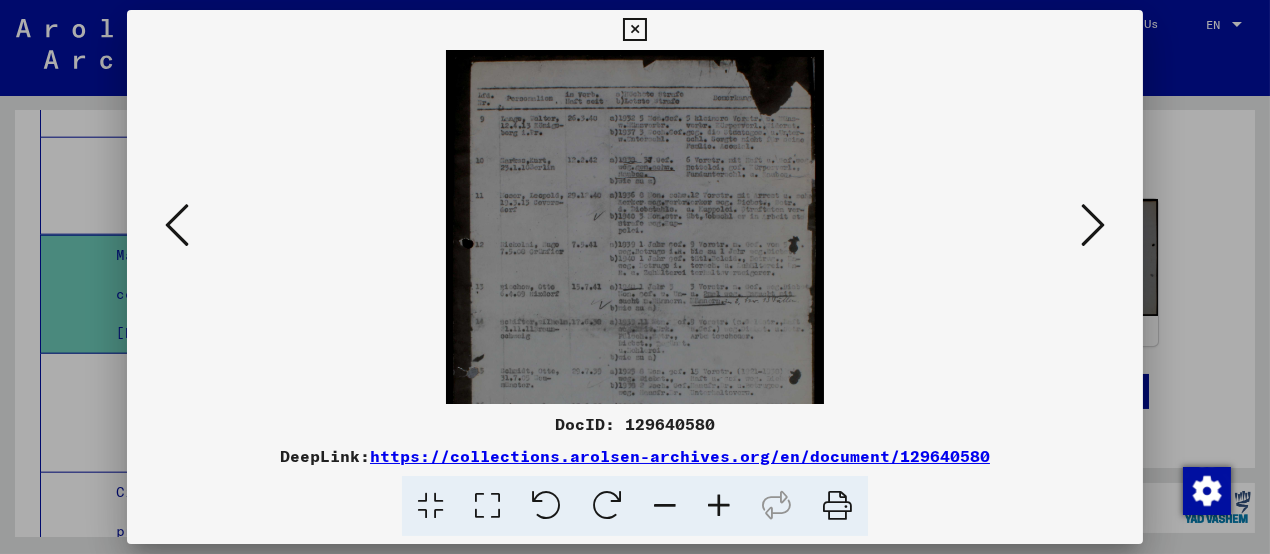 click at bounding box center [719, 506] 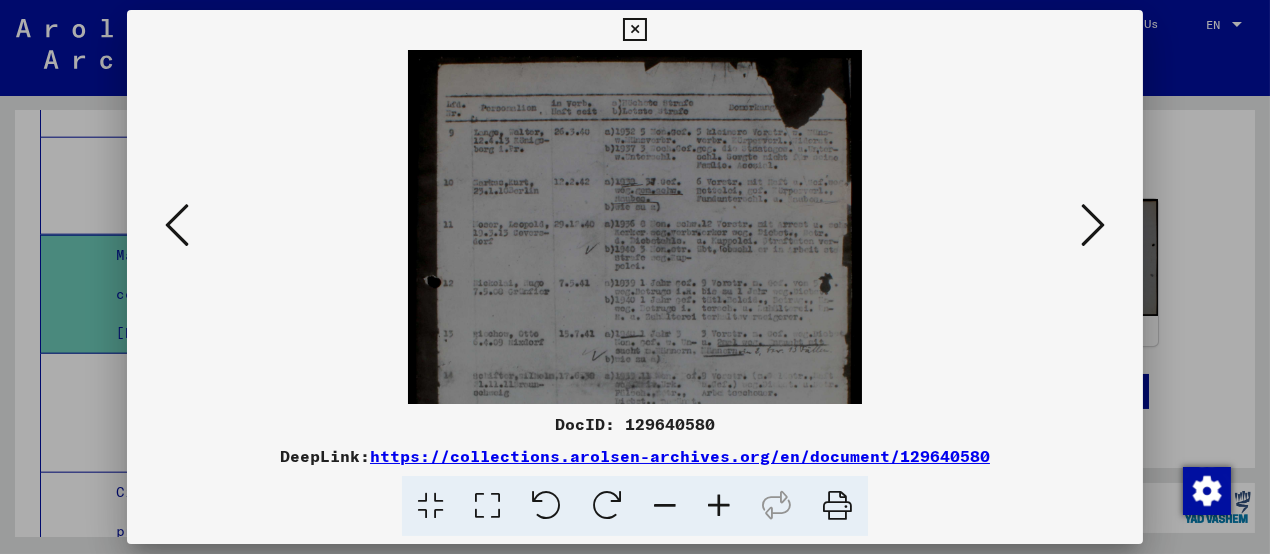 click at bounding box center (719, 506) 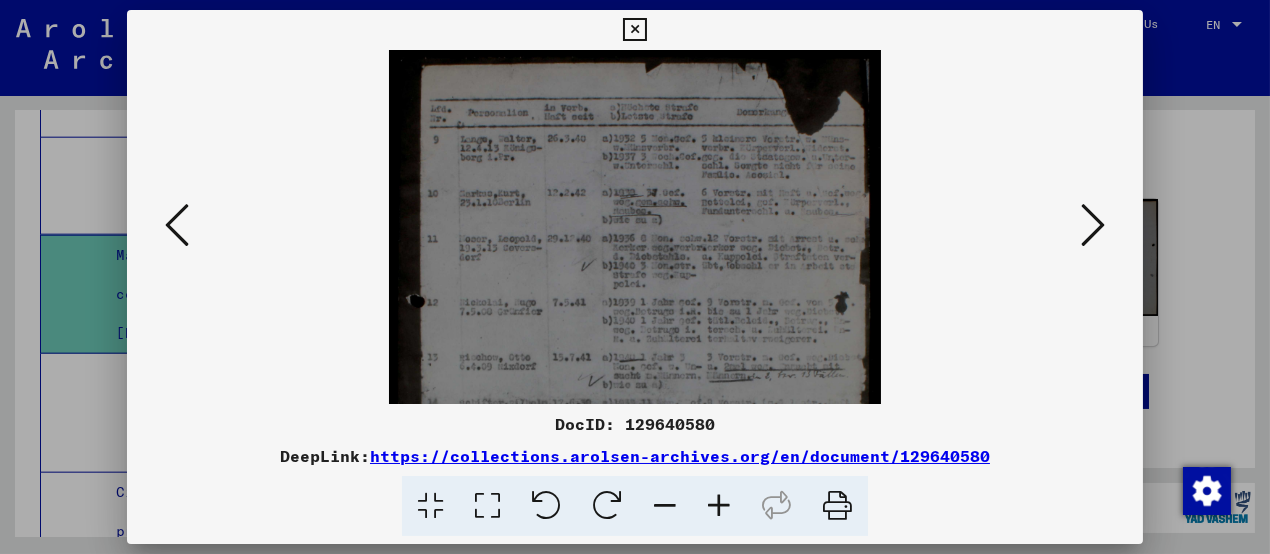 click at bounding box center (719, 506) 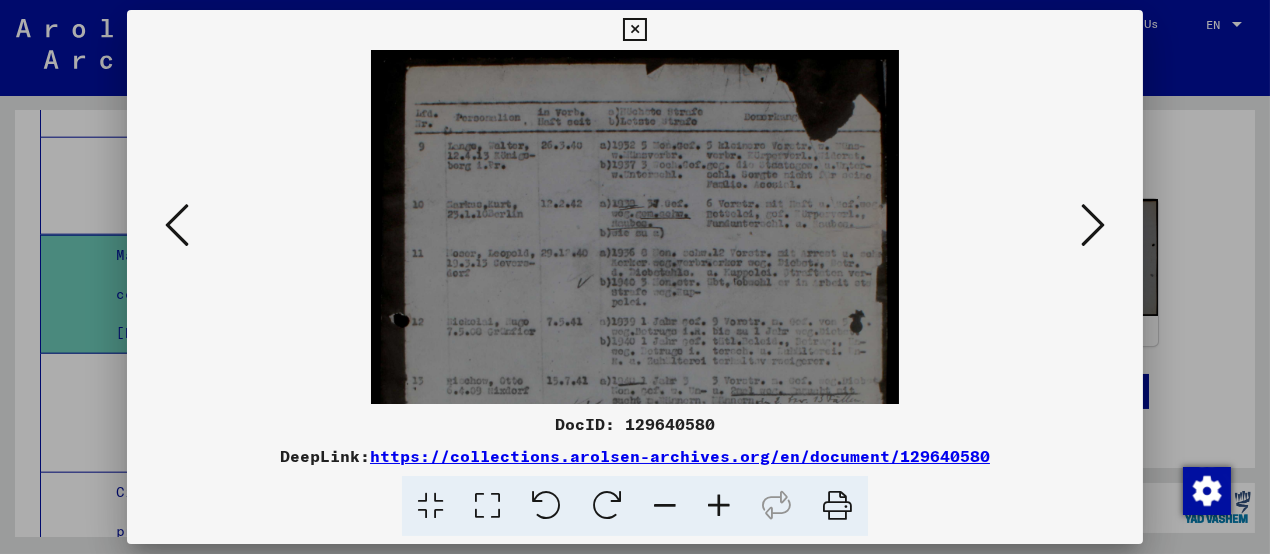 click at bounding box center (719, 506) 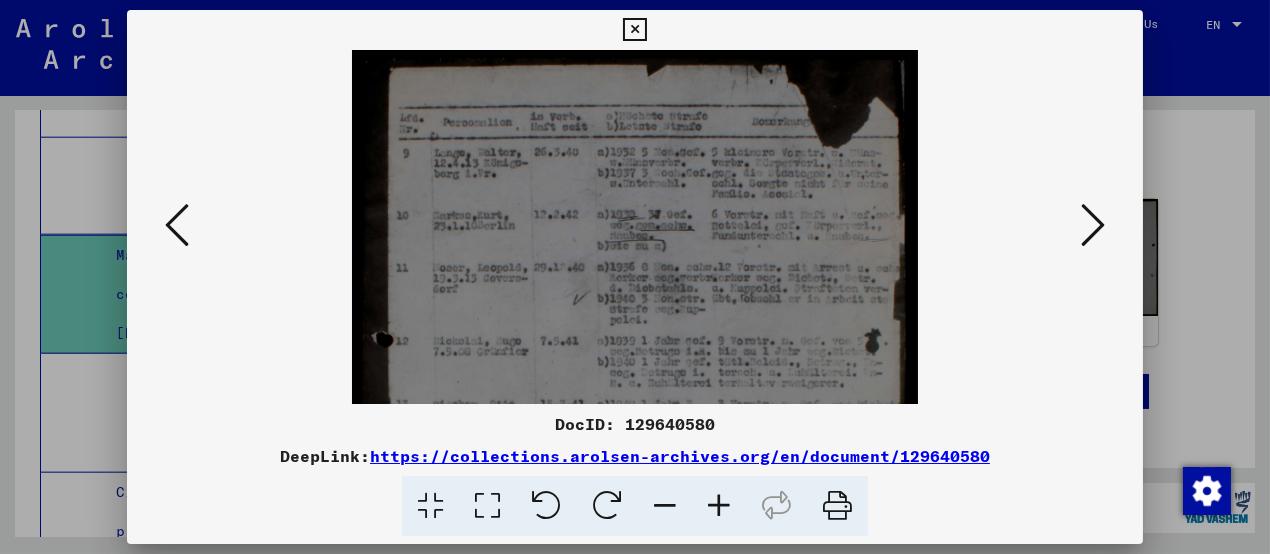 click at bounding box center [719, 506] 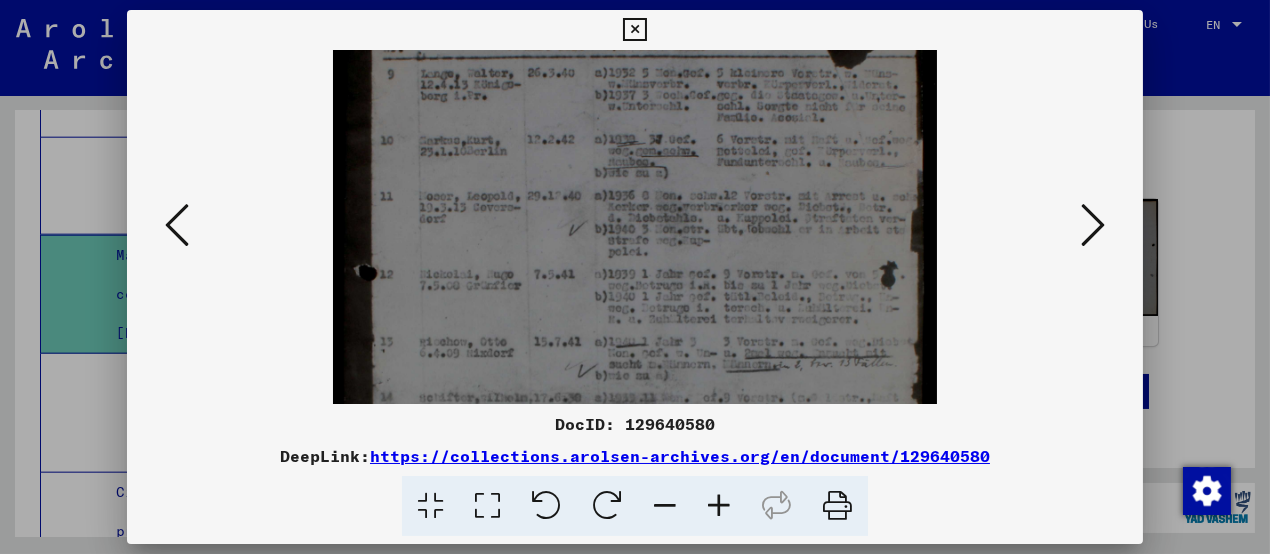 drag, startPoint x: 642, startPoint y: 372, endPoint x: 630, endPoint y: 286, distance: 86.833176 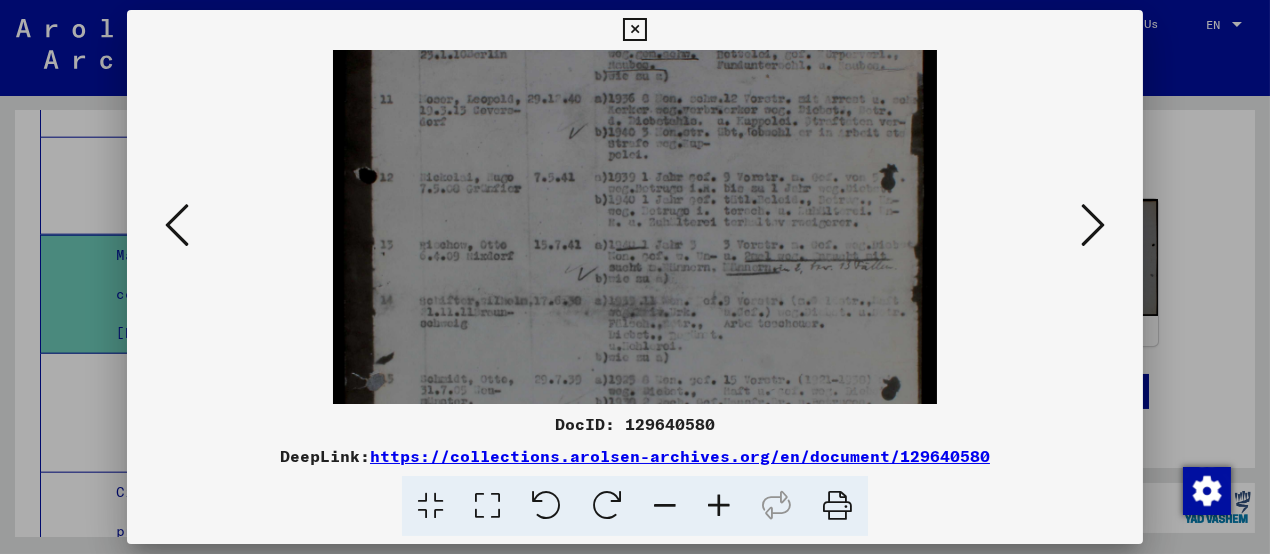 drag, startPoint x: 641, startPoint y: 353, endPoint x: 634, endPoint y: 262, distance: 91.26884 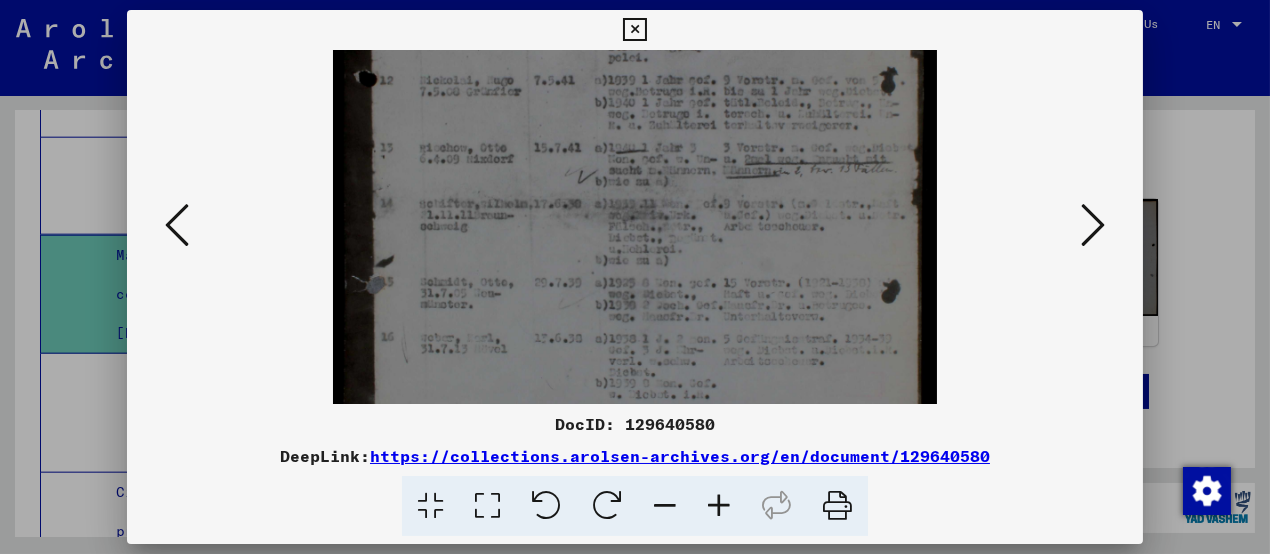 scroll, scrollTop: 290, scrollLeft: 0, axis: vertical 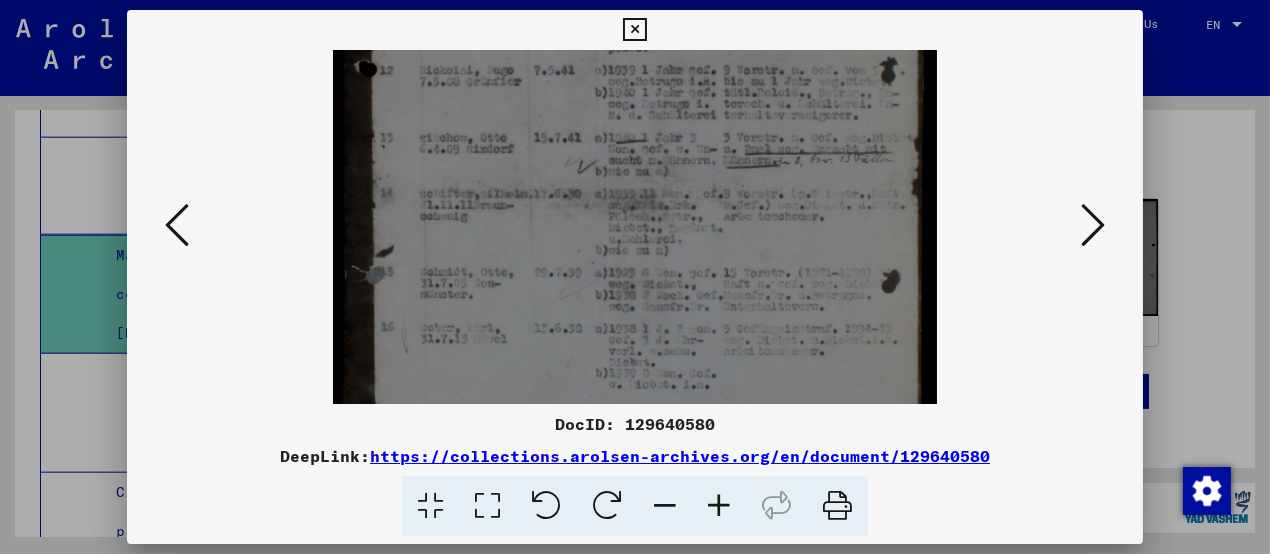 drag, startPoint x: 662, startPoint y: 354, endPoint x: 668, endPoint y: 251, distance: 103.17461 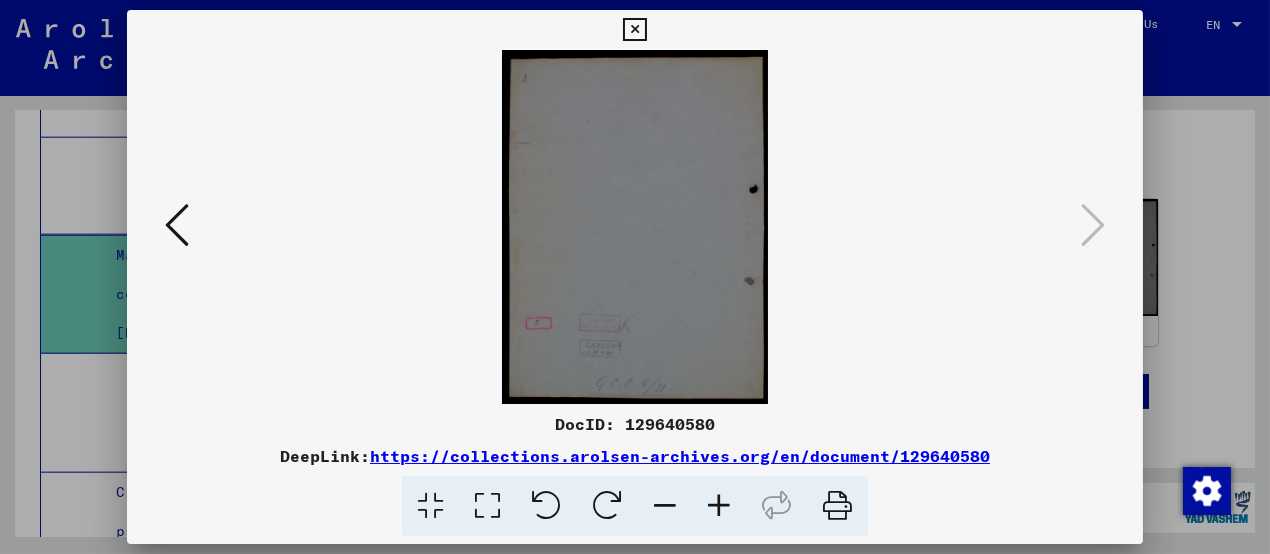 scroll, scrollTop: 0, scrollLeft: 0, axis: both 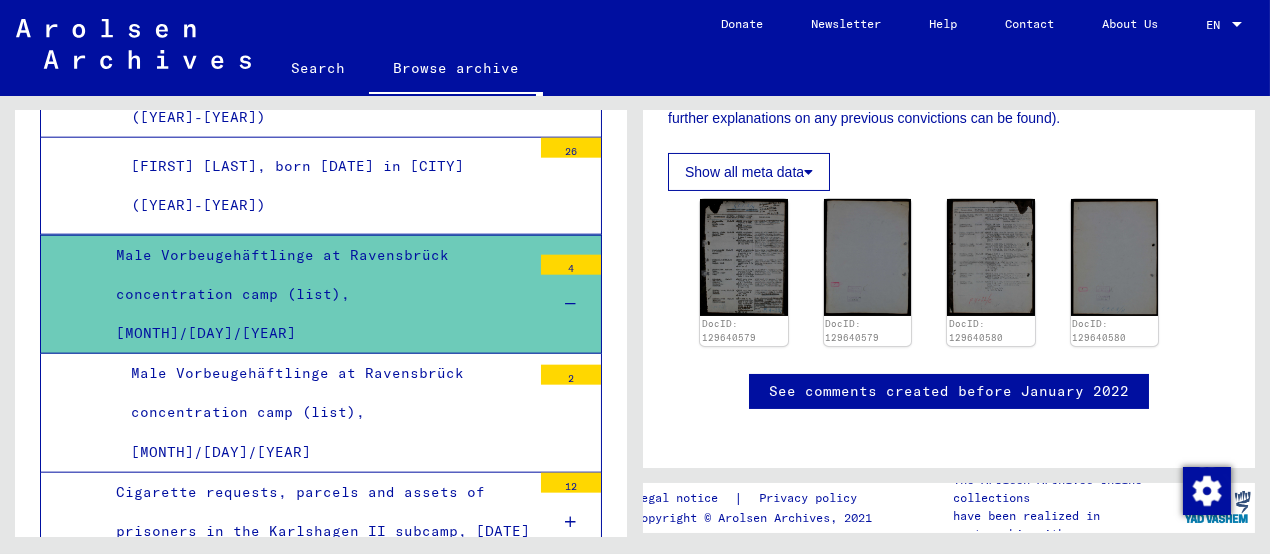click on "Male Vorbeugehäftlinge at Ravensbrück concentration camp (list), [MONTH]/[DAY]/[YEAR]" at bounding box center [323, 413] 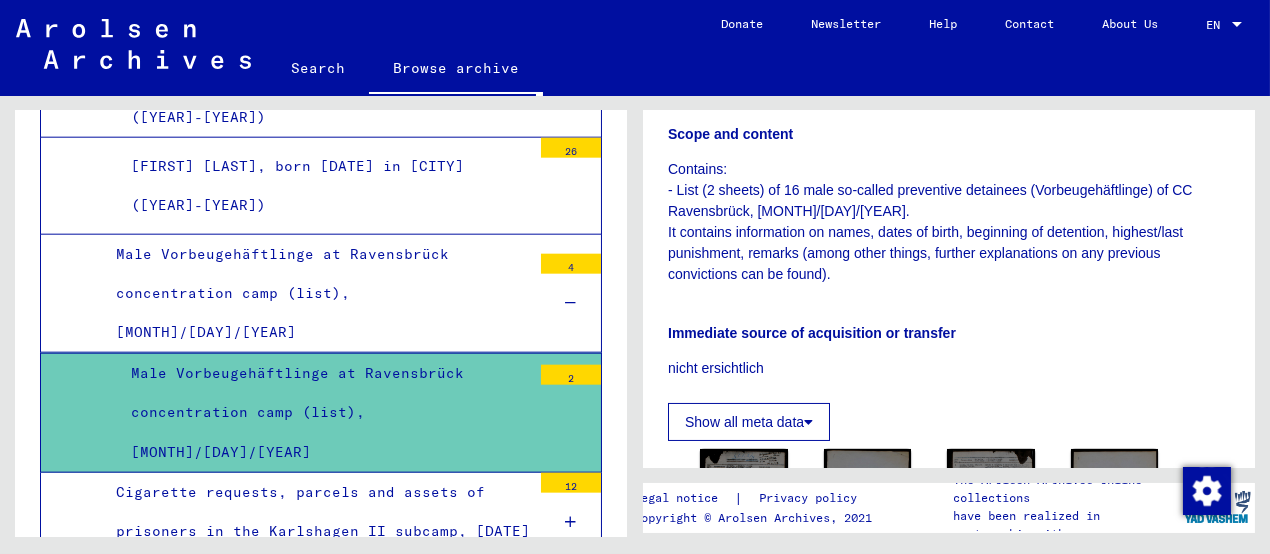scroll, scrollTop: 499, scrollLeft: 0, axis: vertical 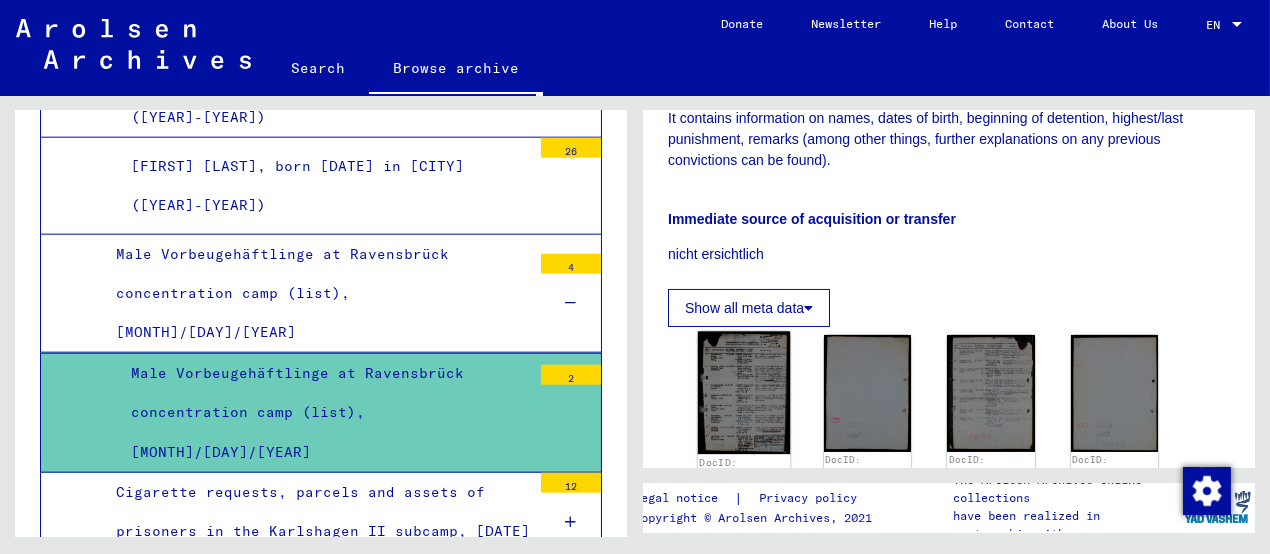 click 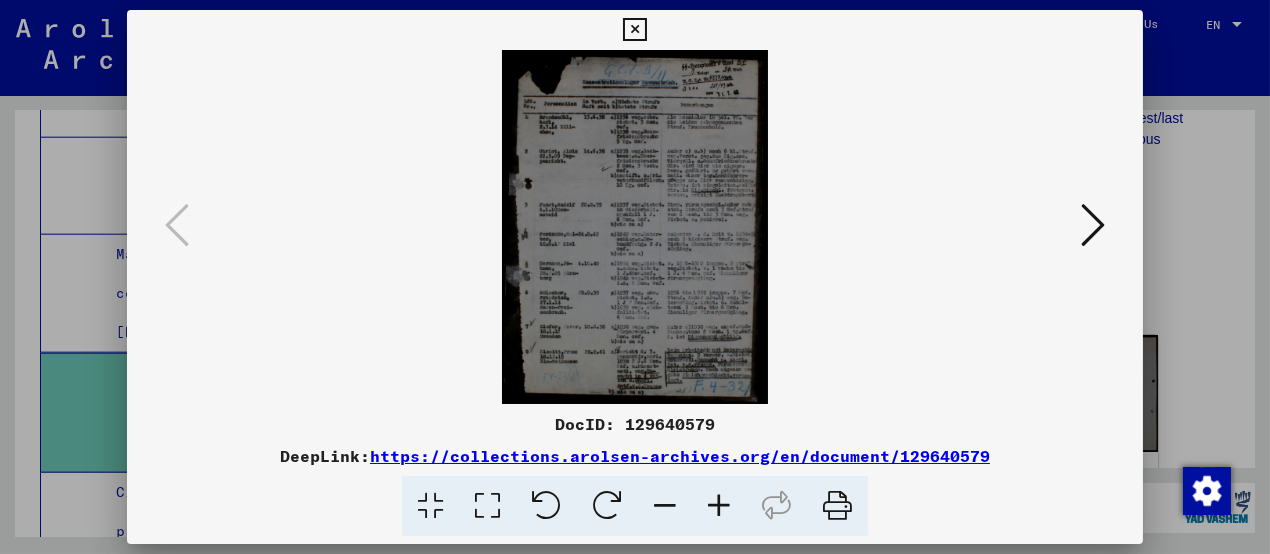 click at bounding box center (719, 506) 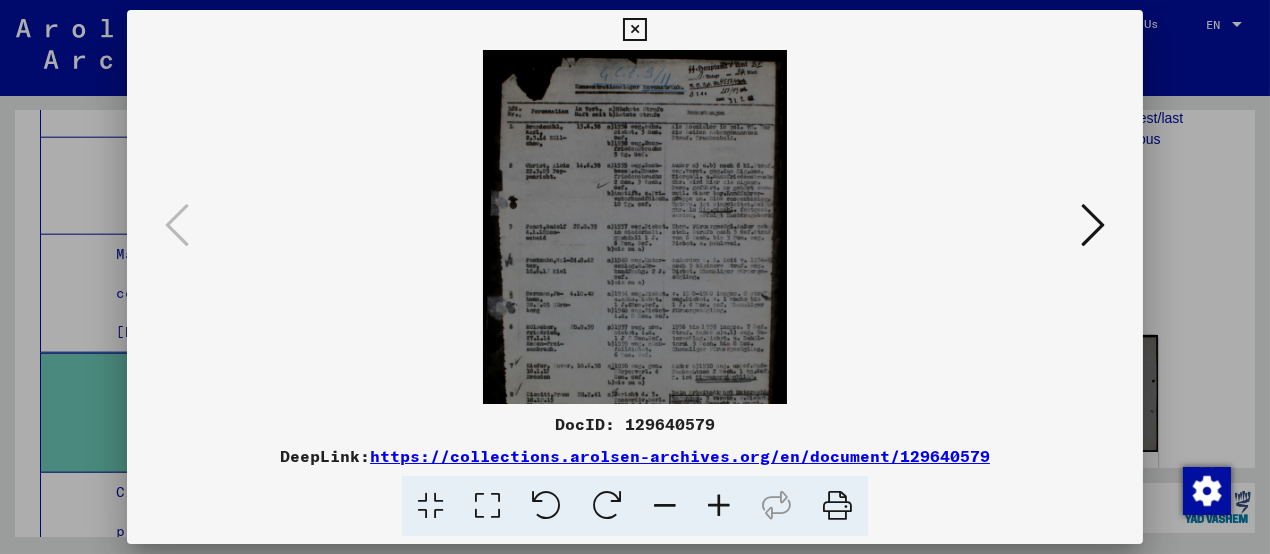 click at bounding box center [719, 506] 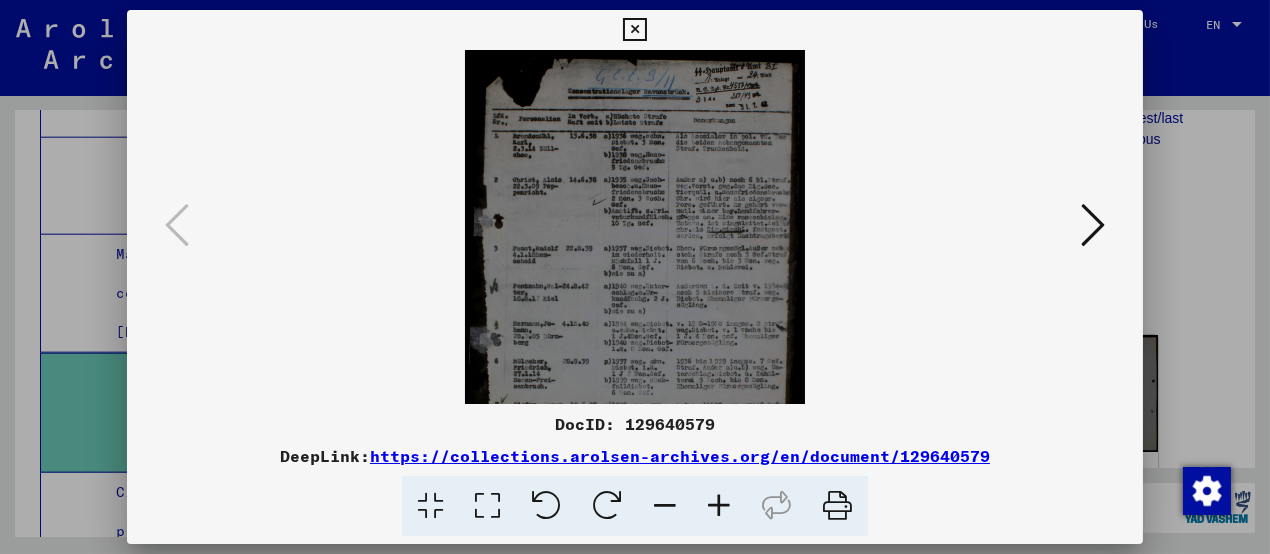 click at bounding box center (719, 506) 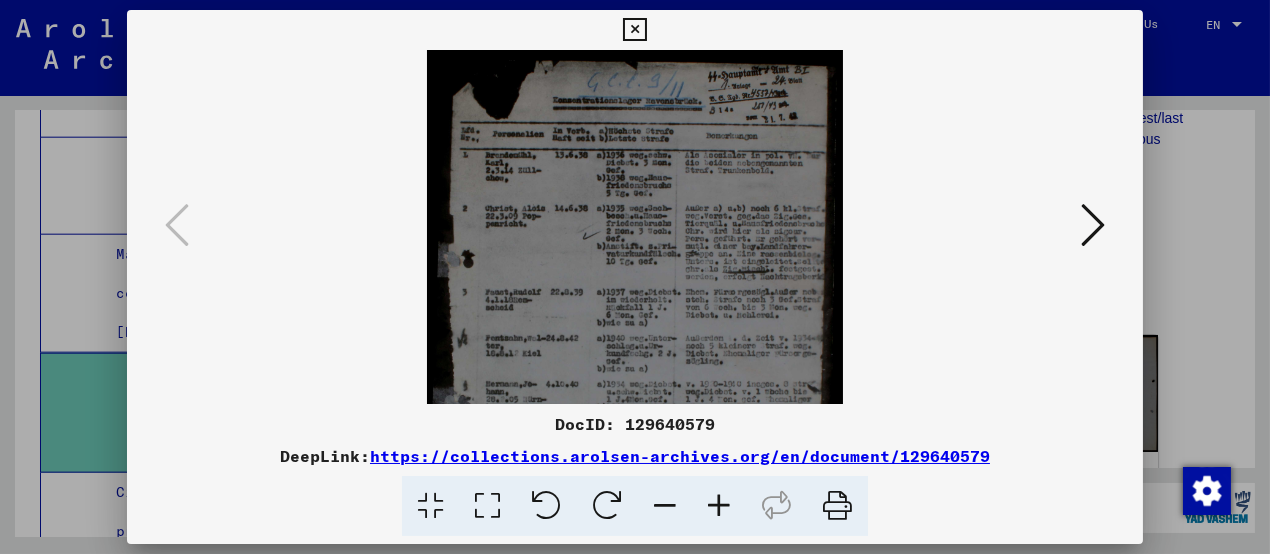 click at bounding box center [719, 506] 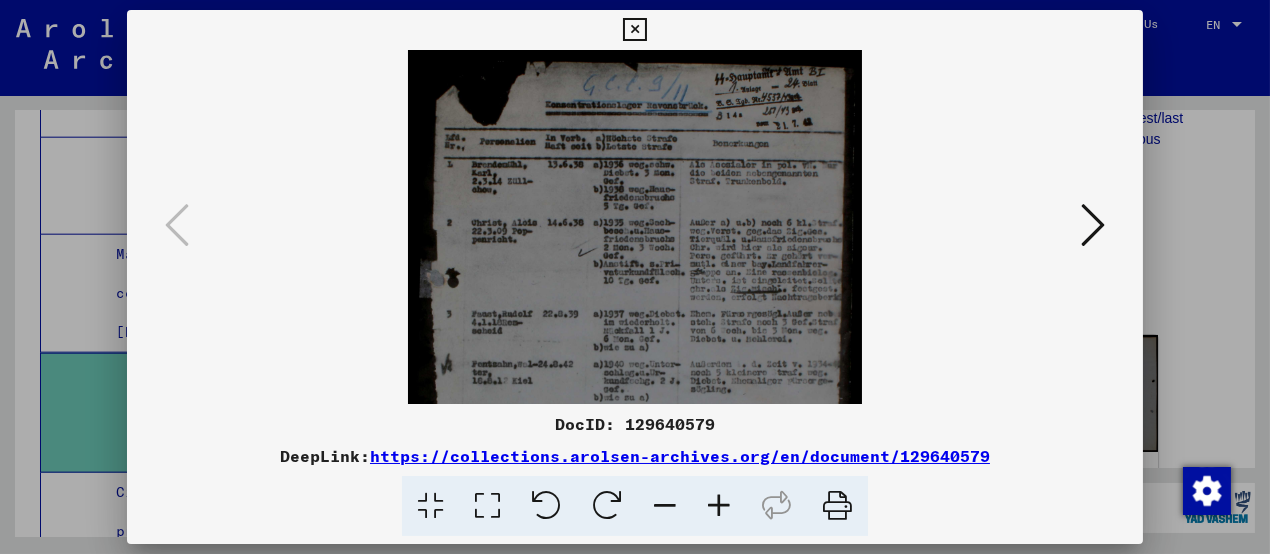 click at bounding box center (719, 506) 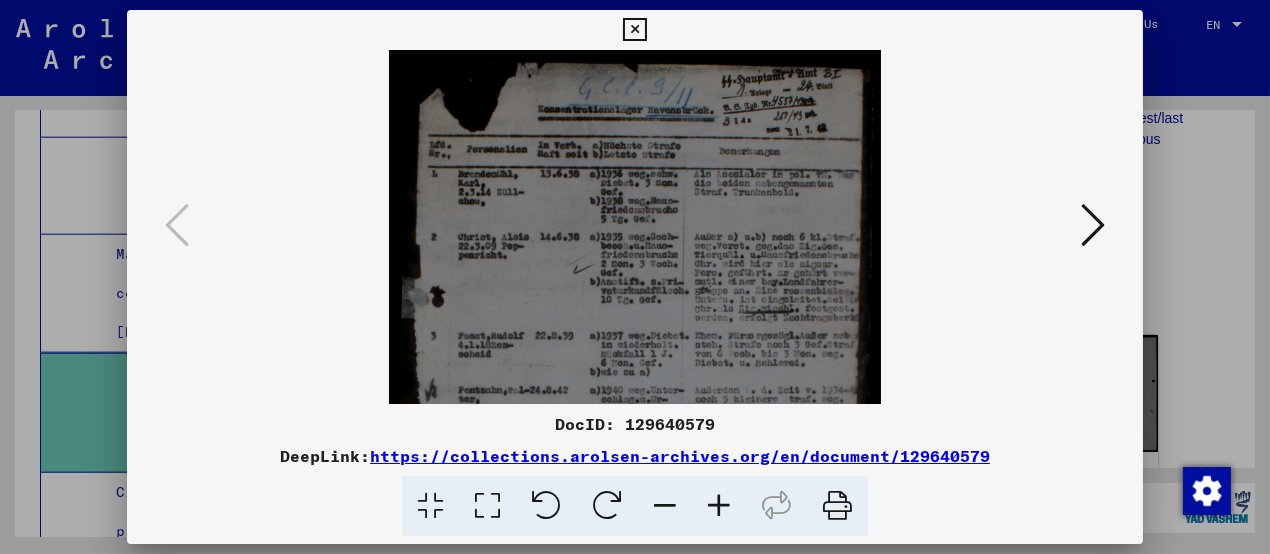 click at bounding box center [719, 506] 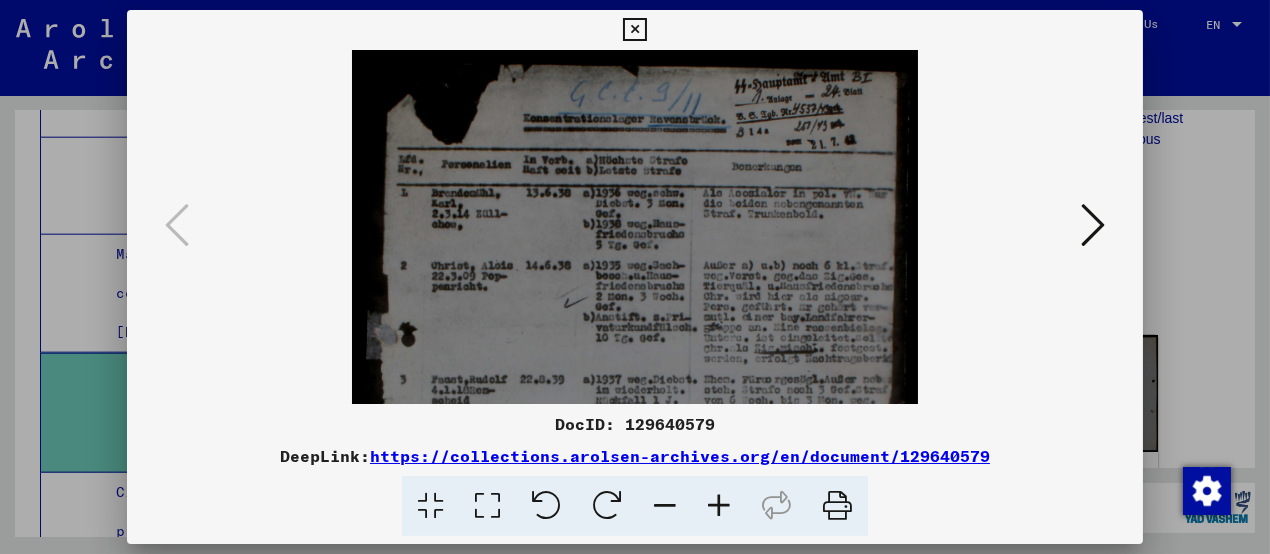 click at bounding box center (719, 506) 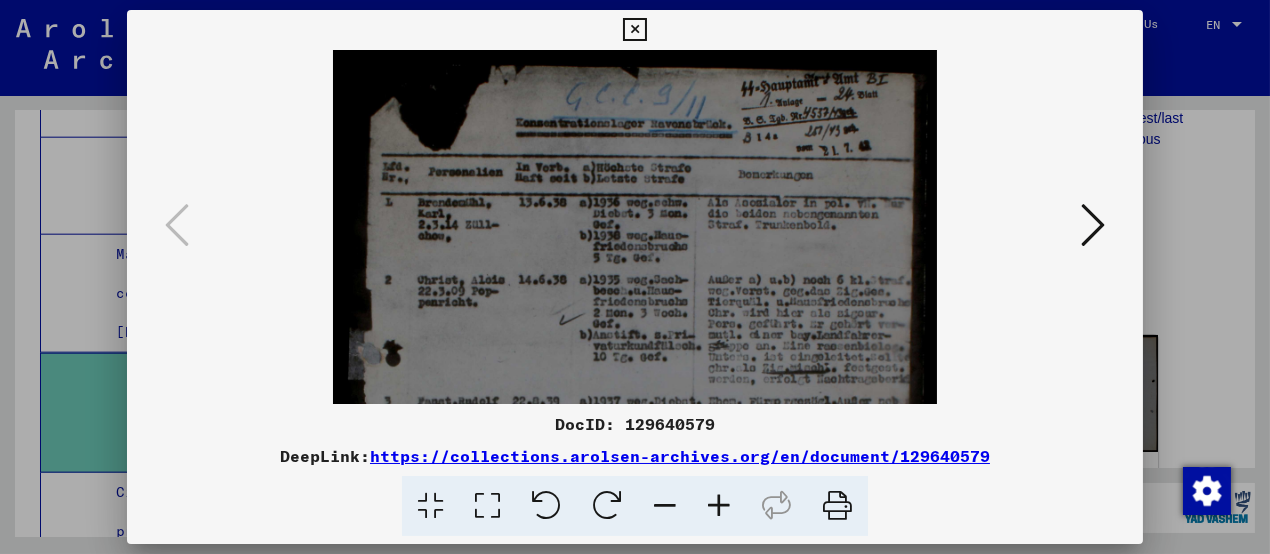 click at bounding box center [719, 506] 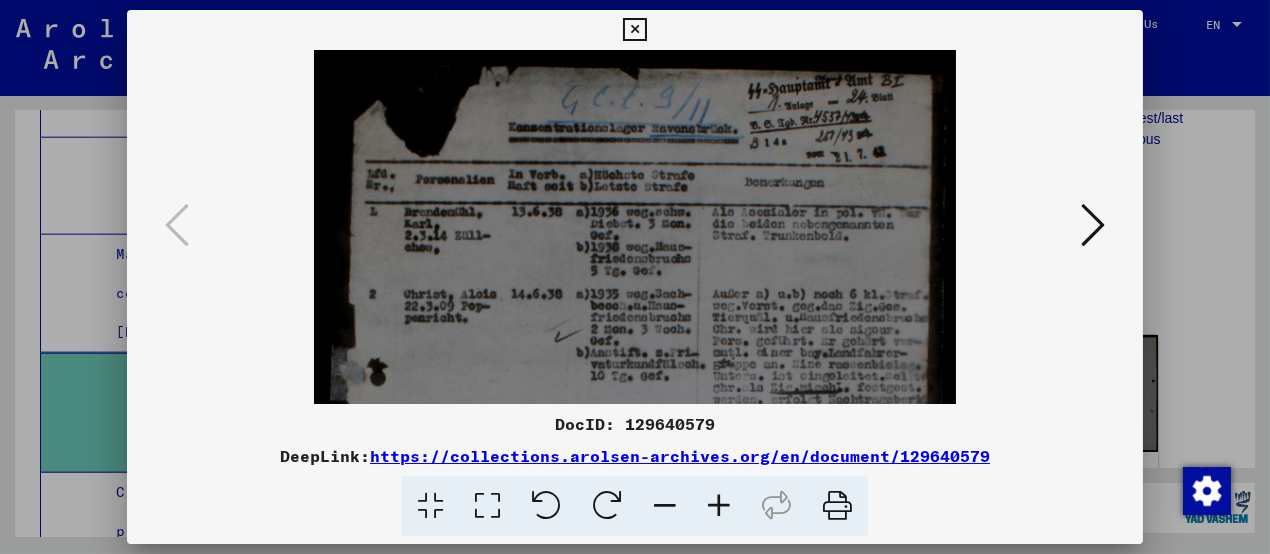 click at bounding box center [719, 506] 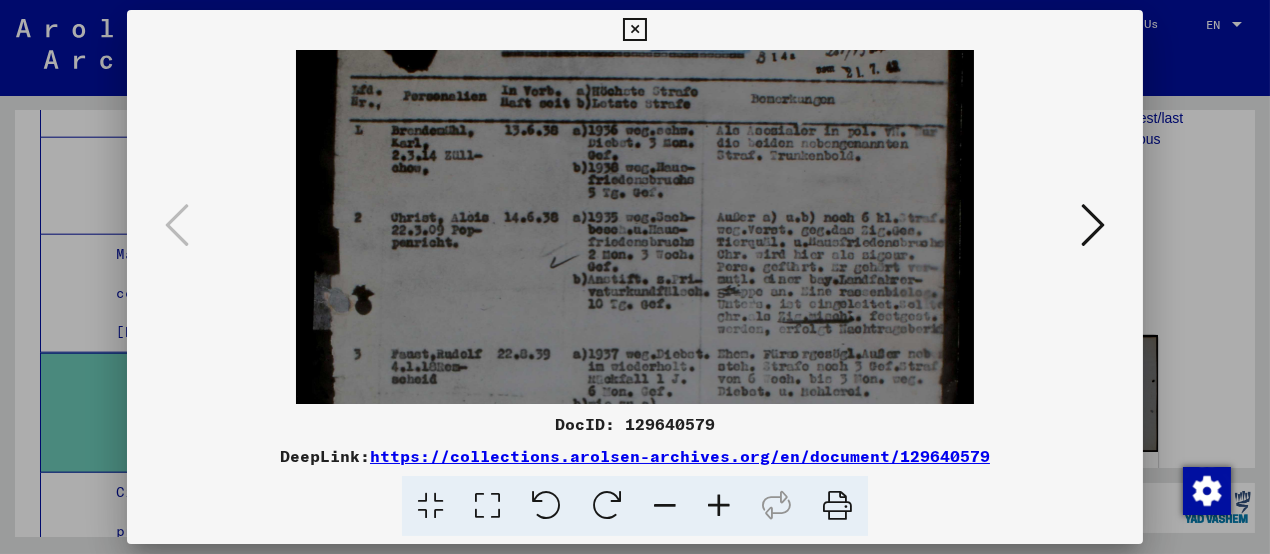 drag, startPoint x: 599, startPoint y: 370, endPoint x: 595, endPoint y: 268, distance: 102.0784 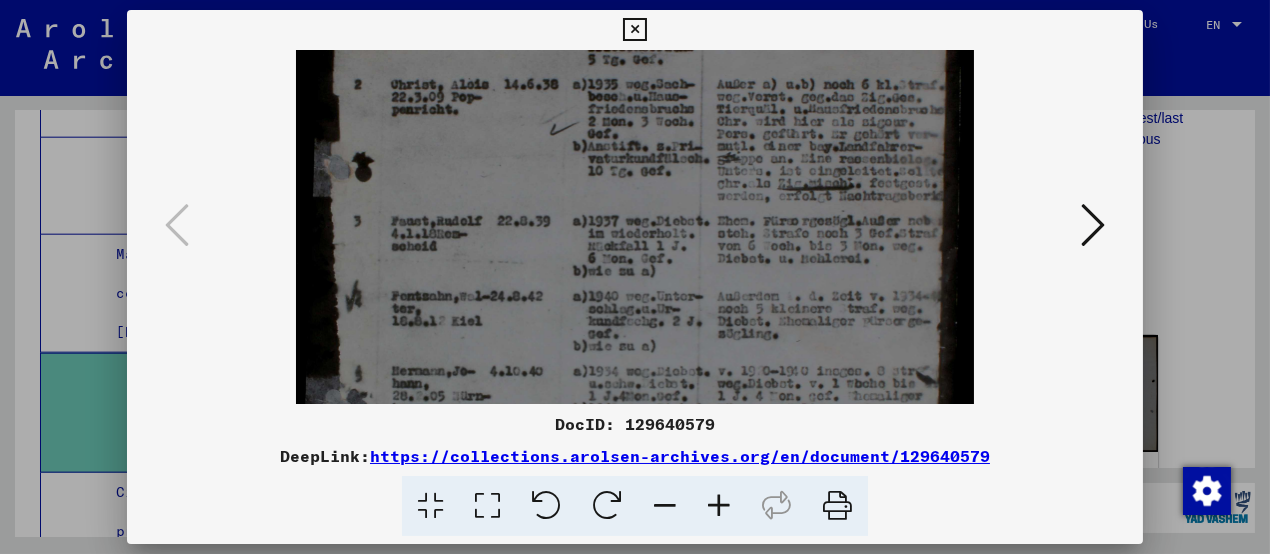 drag, startPoint x: 599, startPoint y: 353, endPoint x: 595, endPoint y: 226, distance: 127.06297 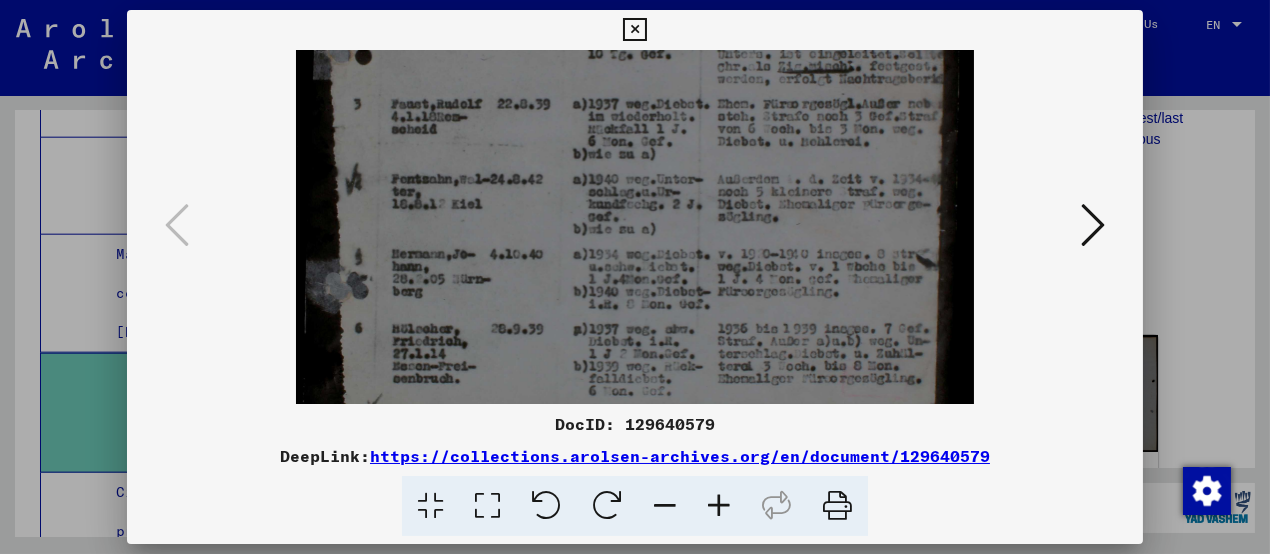 drag, startPoint x: 581, startPoint y: 343, endPoint x: 570, endPoint y: 308, distance: 36.687874 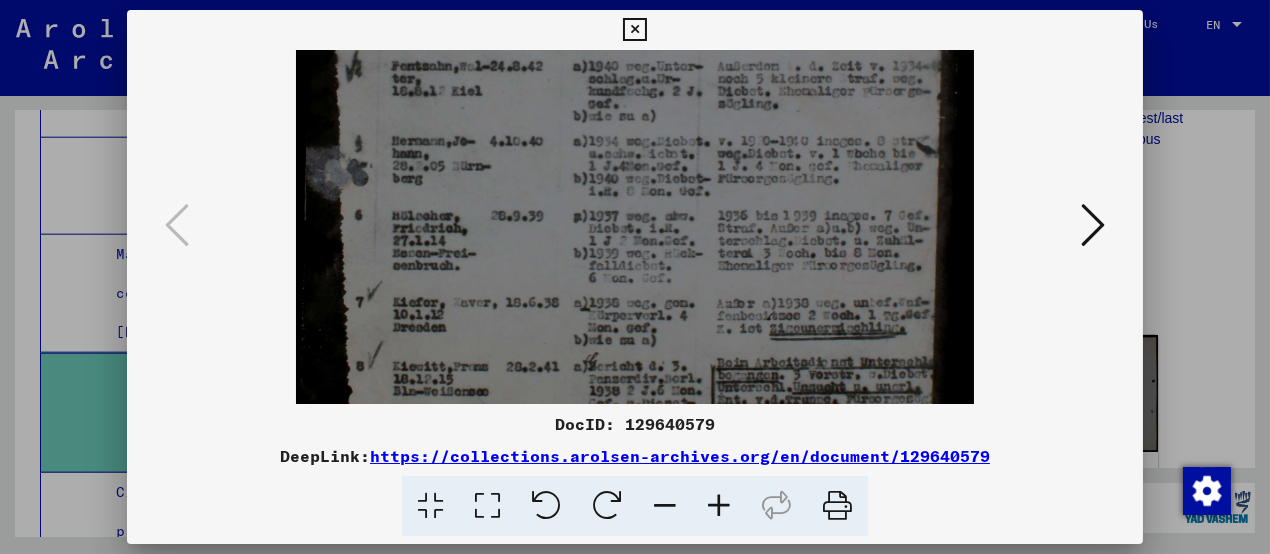 drag, startPoint x: 566, startPoint y: 360, endPoint x: 567, endPoint y: 249, distance: 111.0045 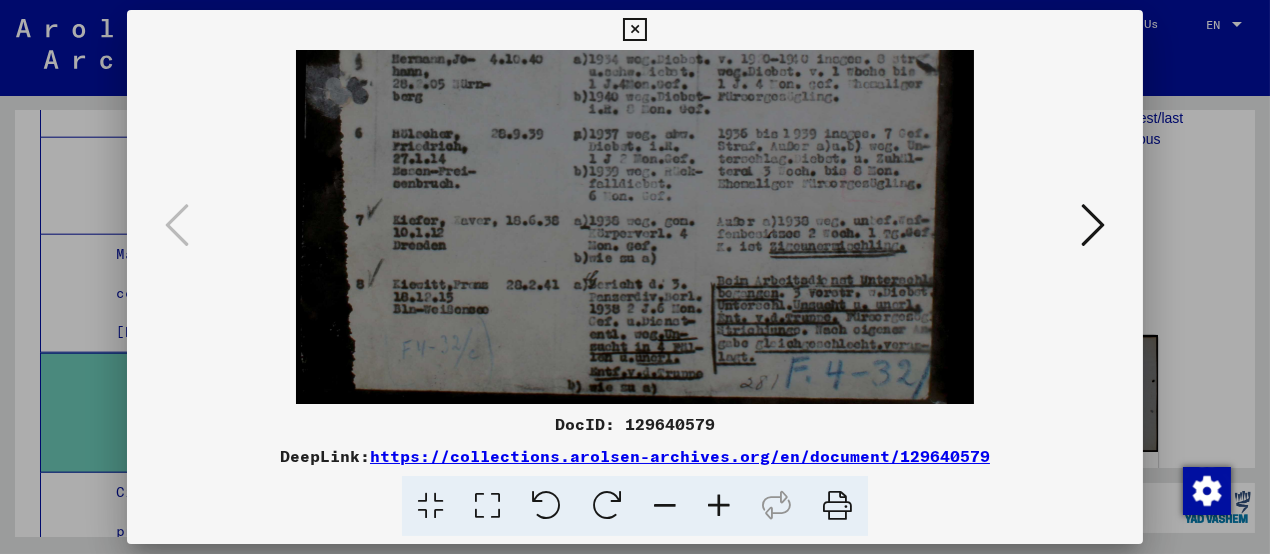 scroll, scrollTop: 546, scrollLeft: 0, axis: vertical 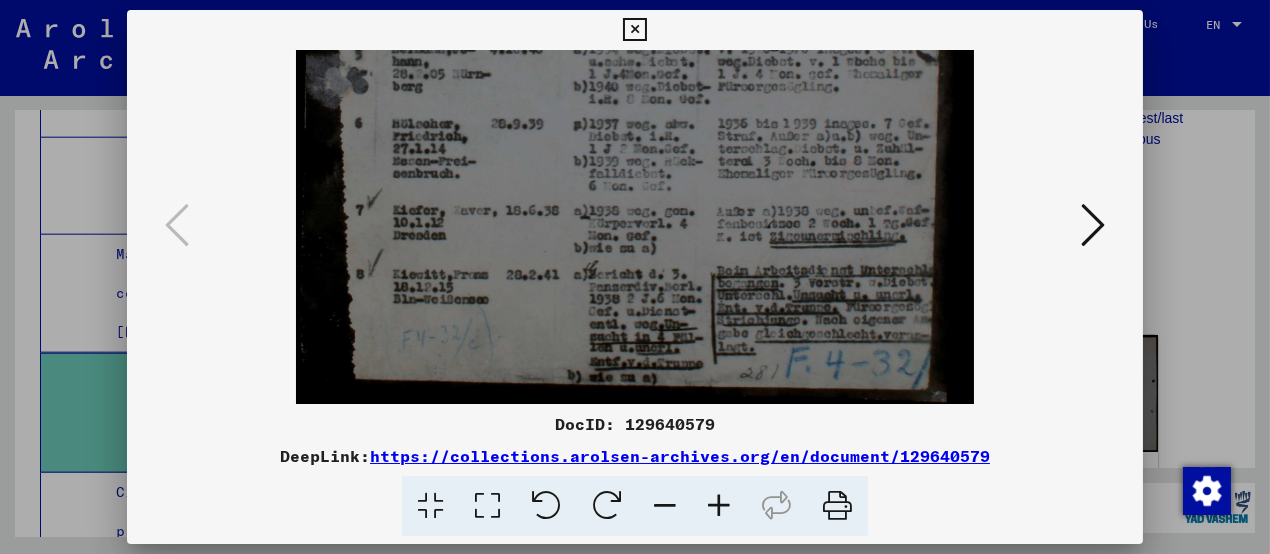 drag, startPoint x: 567, startPoint y: 372, endPoint x: 571, endPoint y: 286, distance: 86.09297 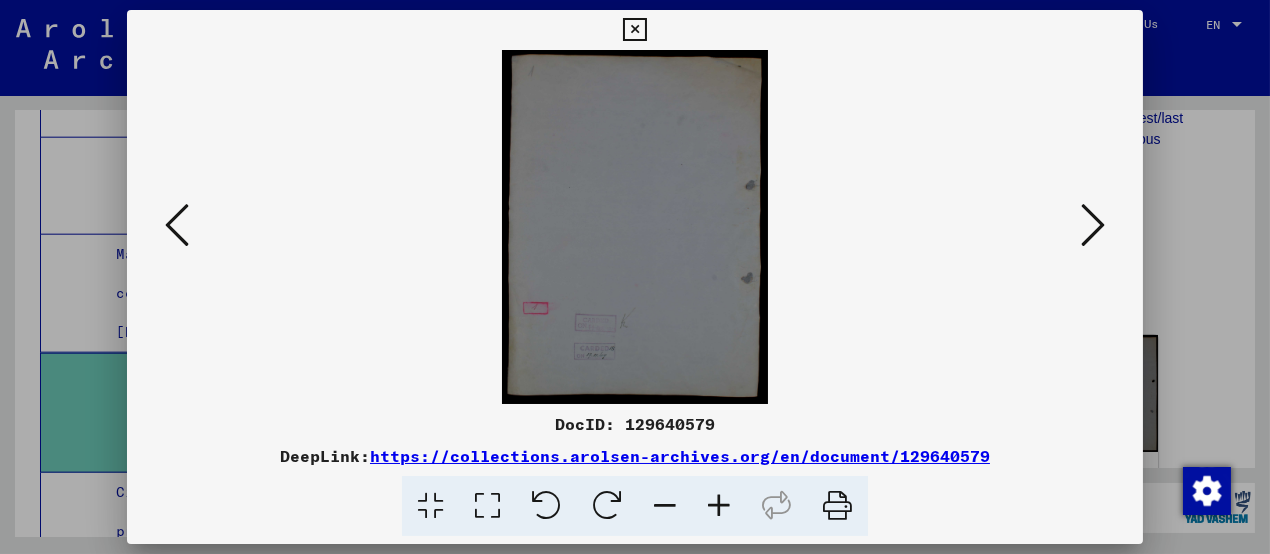 click at bounding box center [1093, 225] 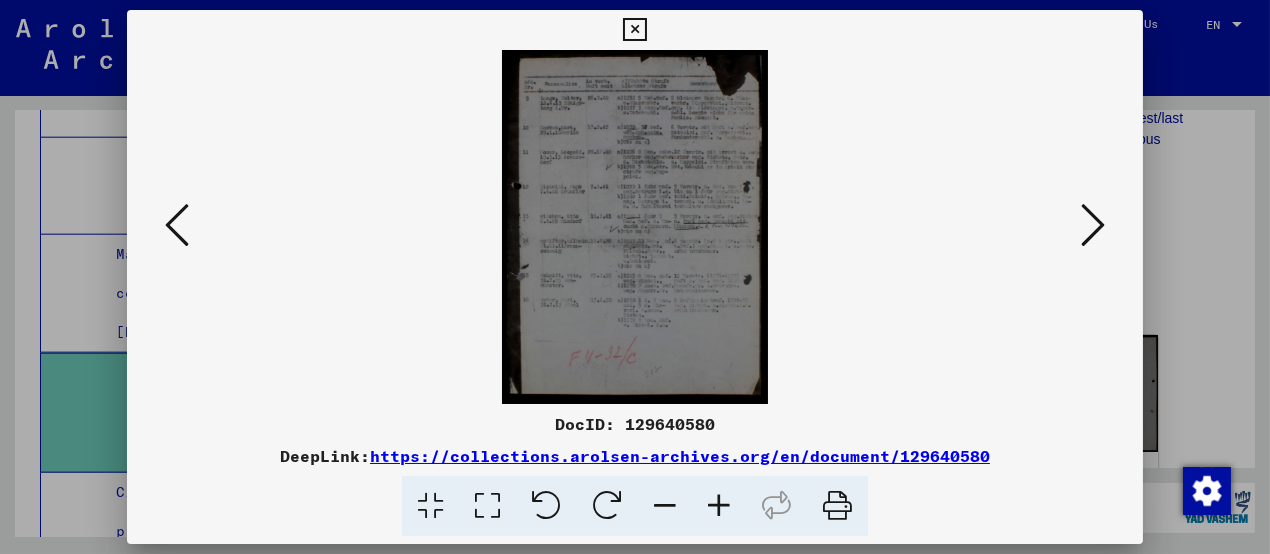 click at bounding box center (719, 506) 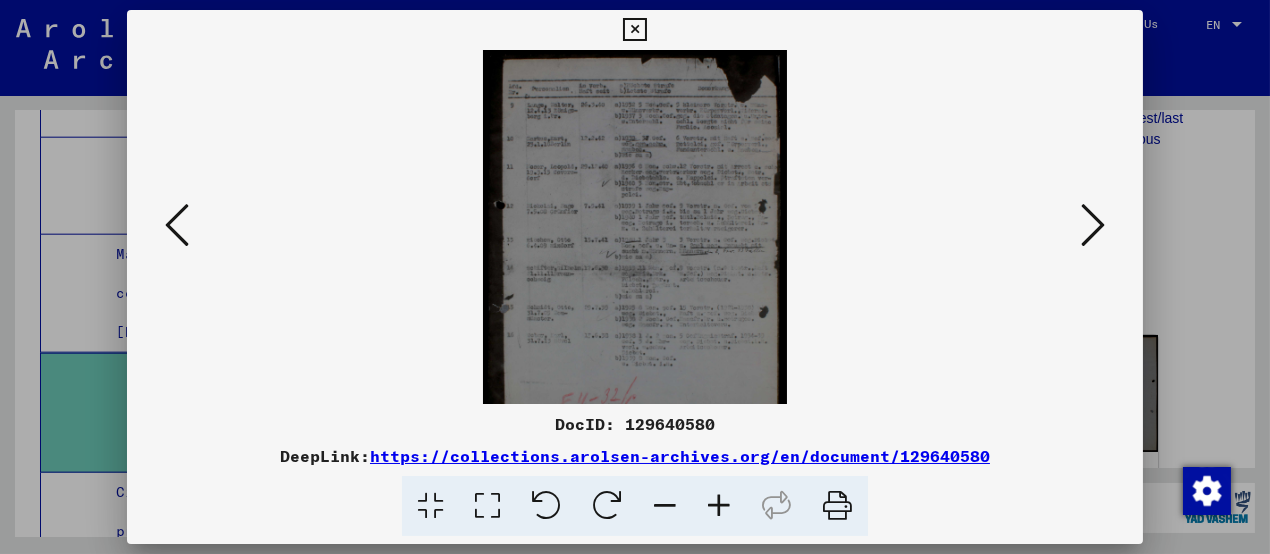 click at bounding box center [719, 506] 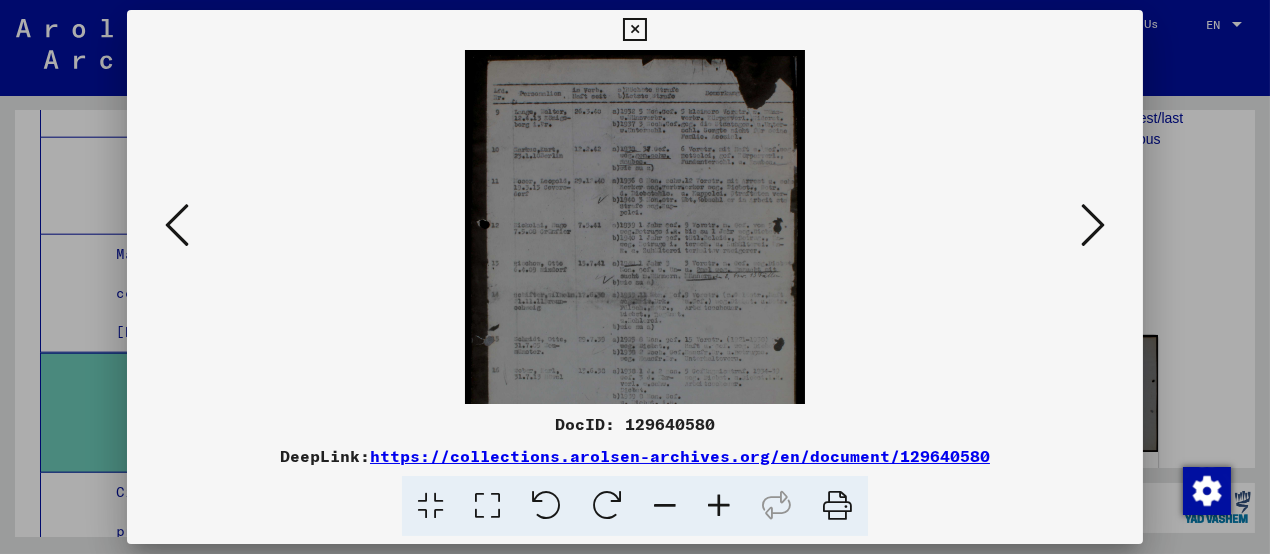 click at bounding box center (719, 506) 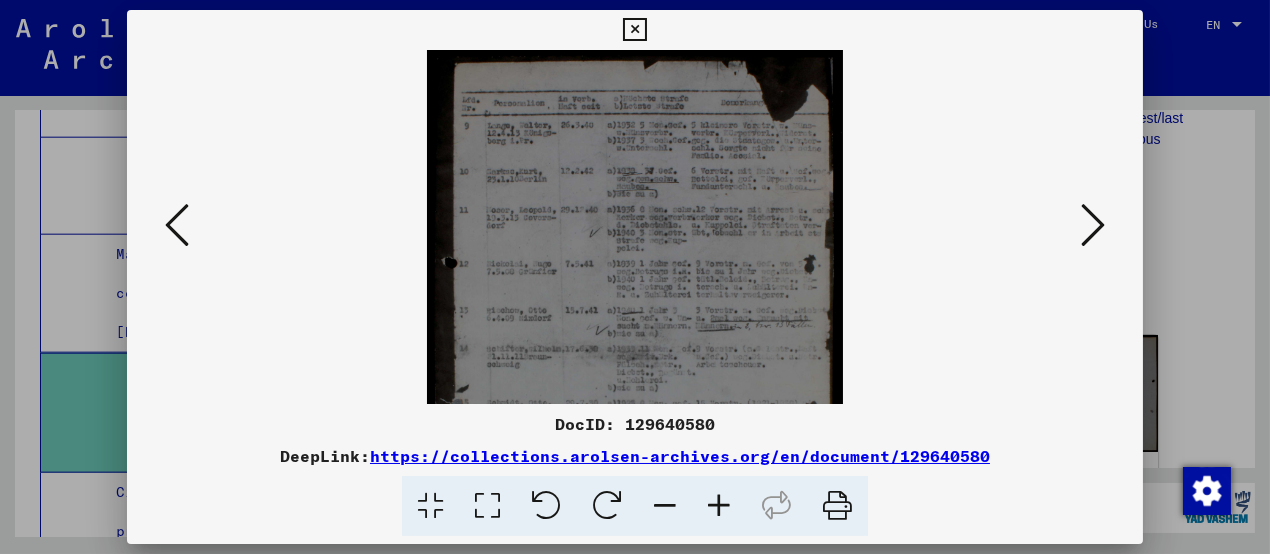 click at bounding box center (719, 506) 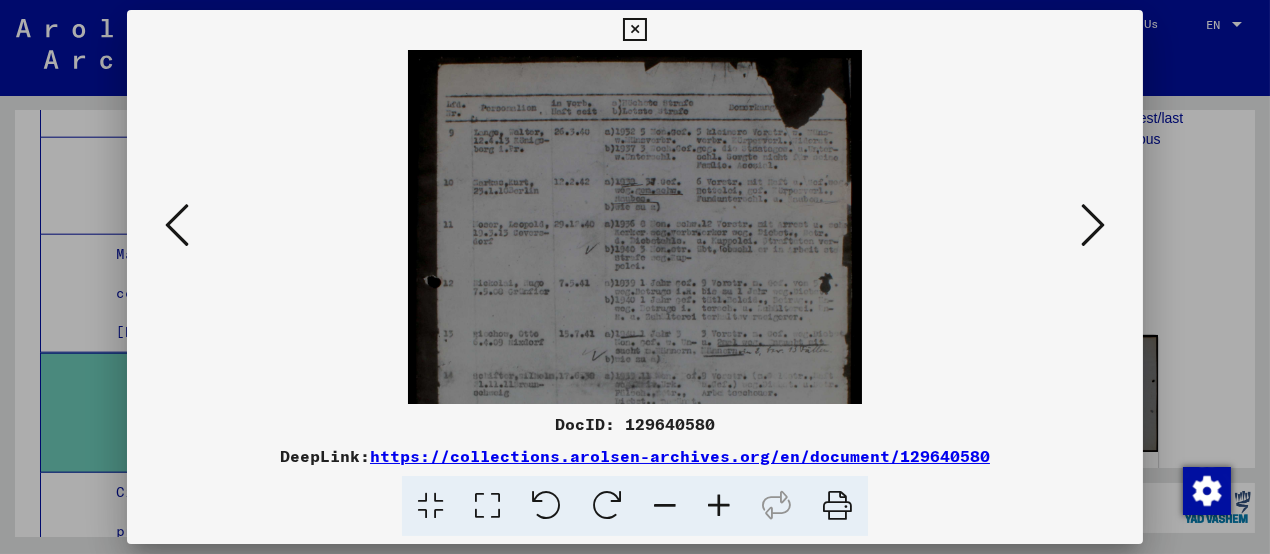 click at bounding box center (719, 506) 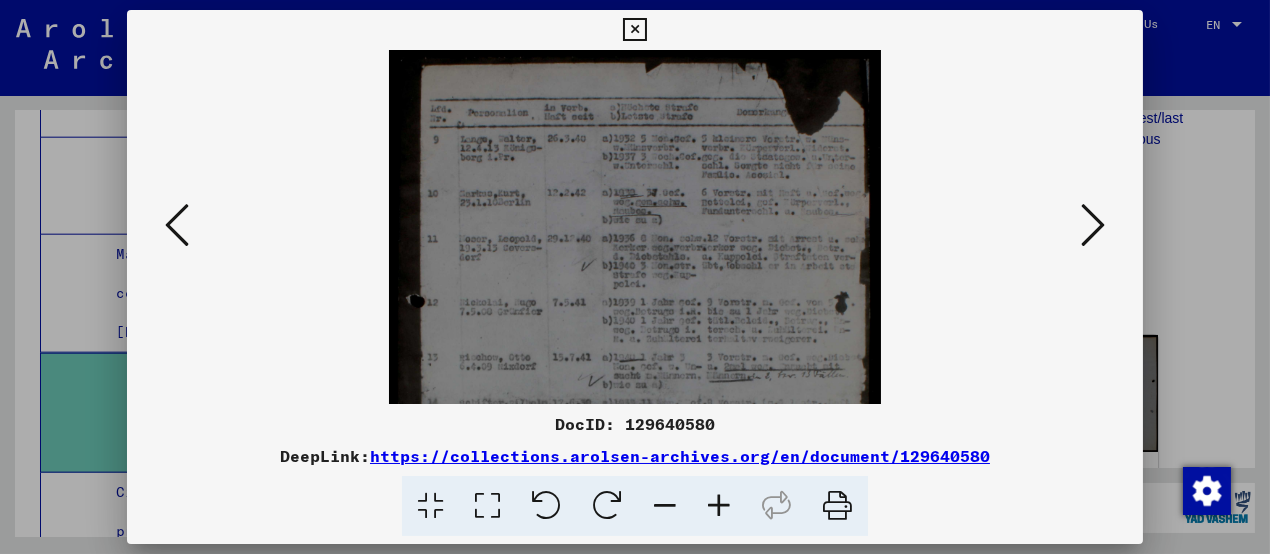 click at bounding box center (719, 506) 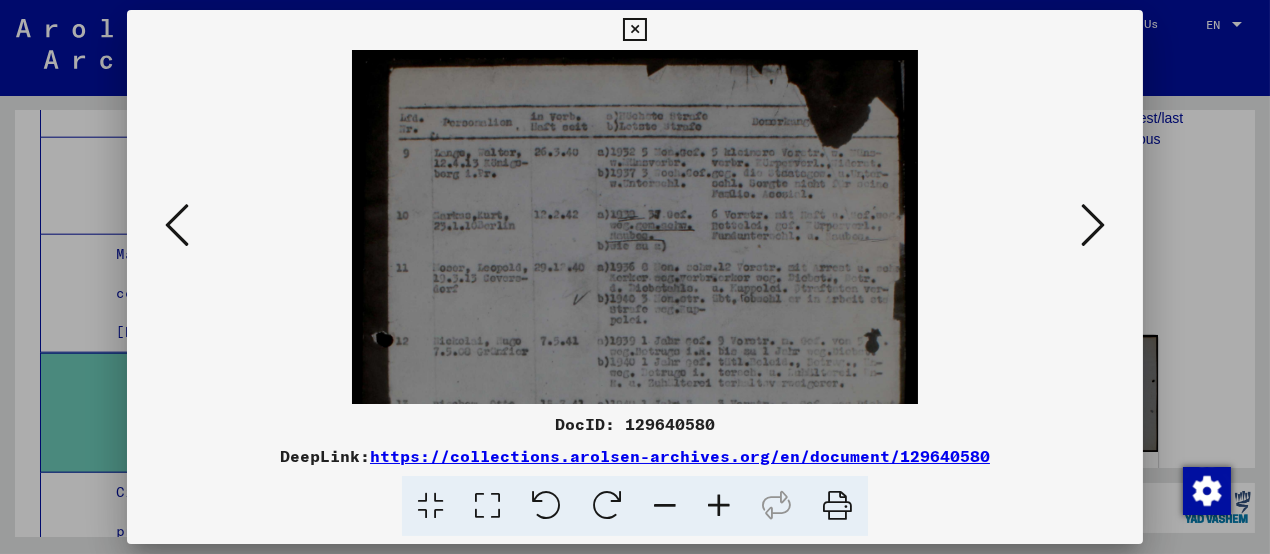 click at bounding box center [719, 506] 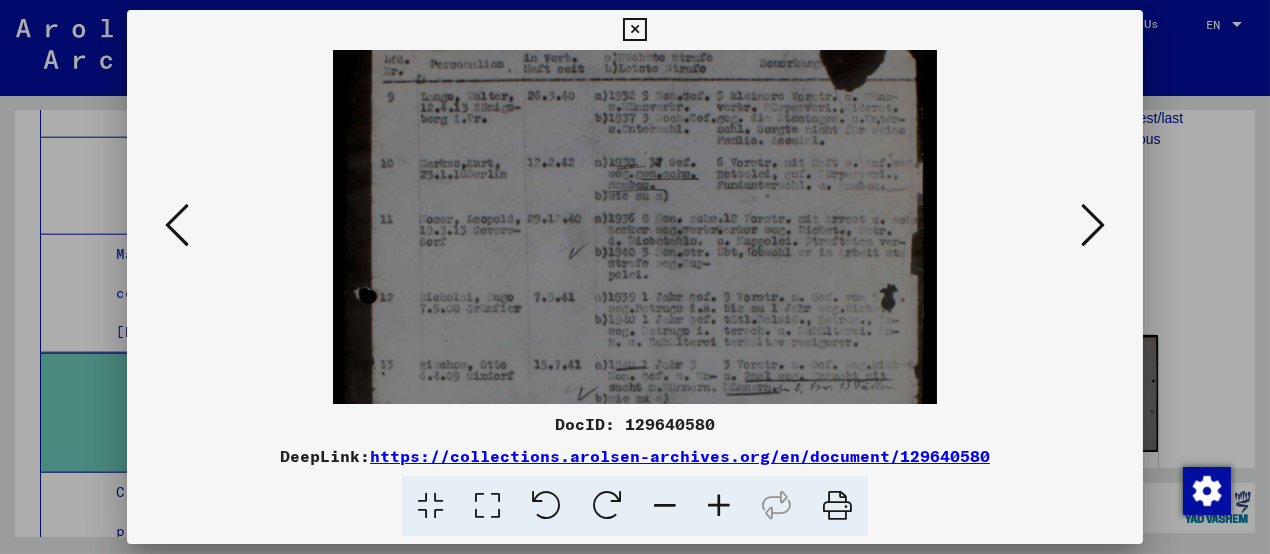 drag, startPoint x: 602, startPoint y: 341, endPoint x: 592, endPoint y: 281, distance: 60.827625 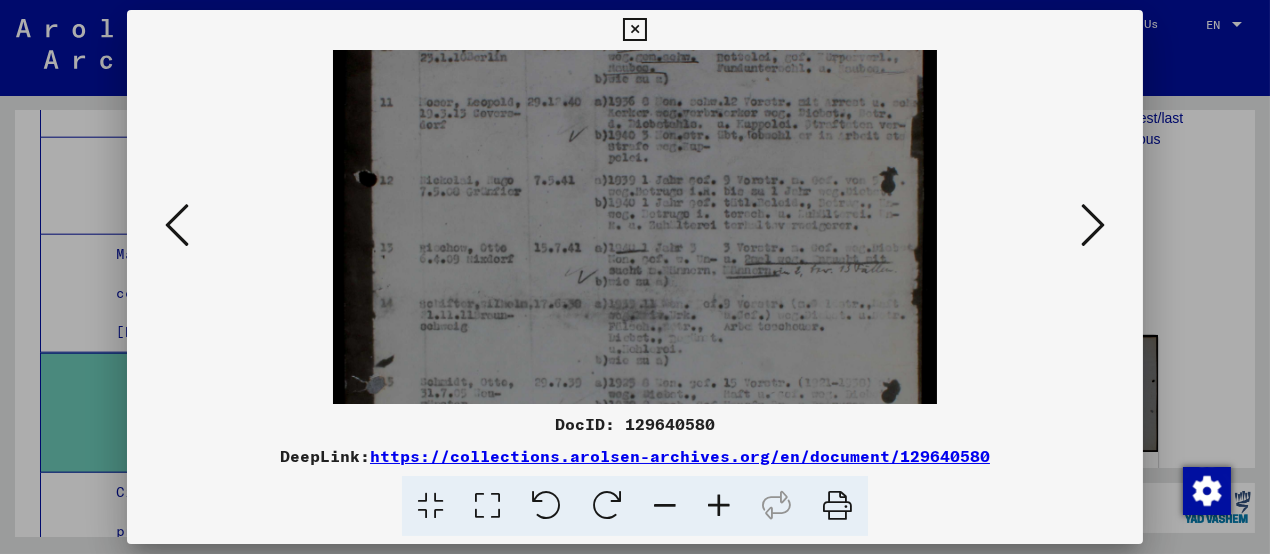 drag, startPoint x: 588, startPoint y: 351, endPoint x: 583, endPoint y: 234, distance: 117.10679 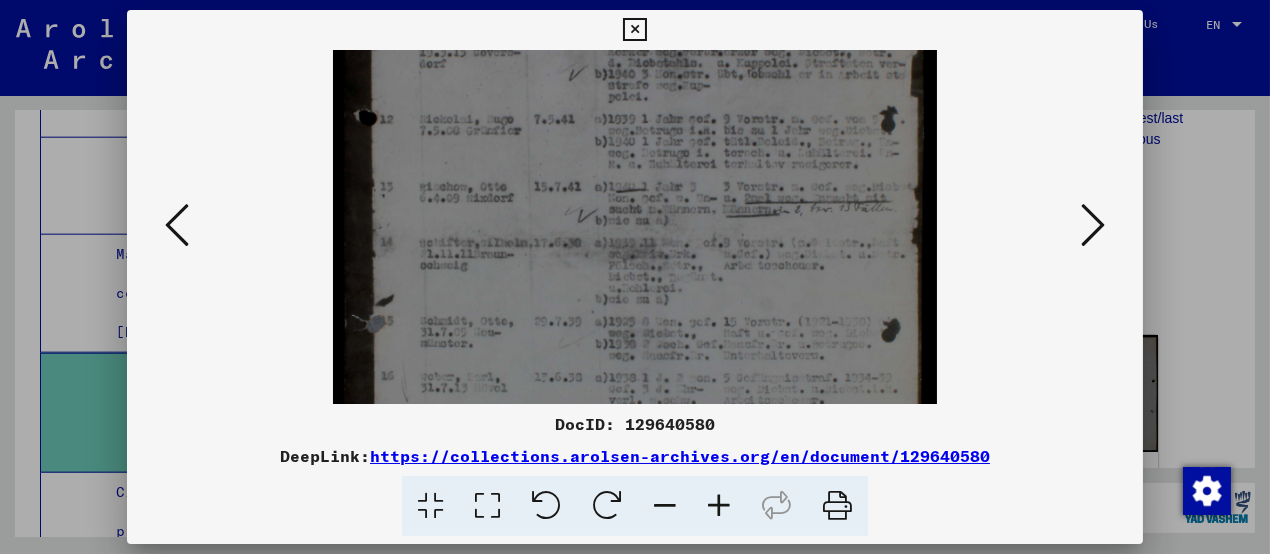 scroll, scrollTop: 267, scrollLeft: 0, axis: vertical 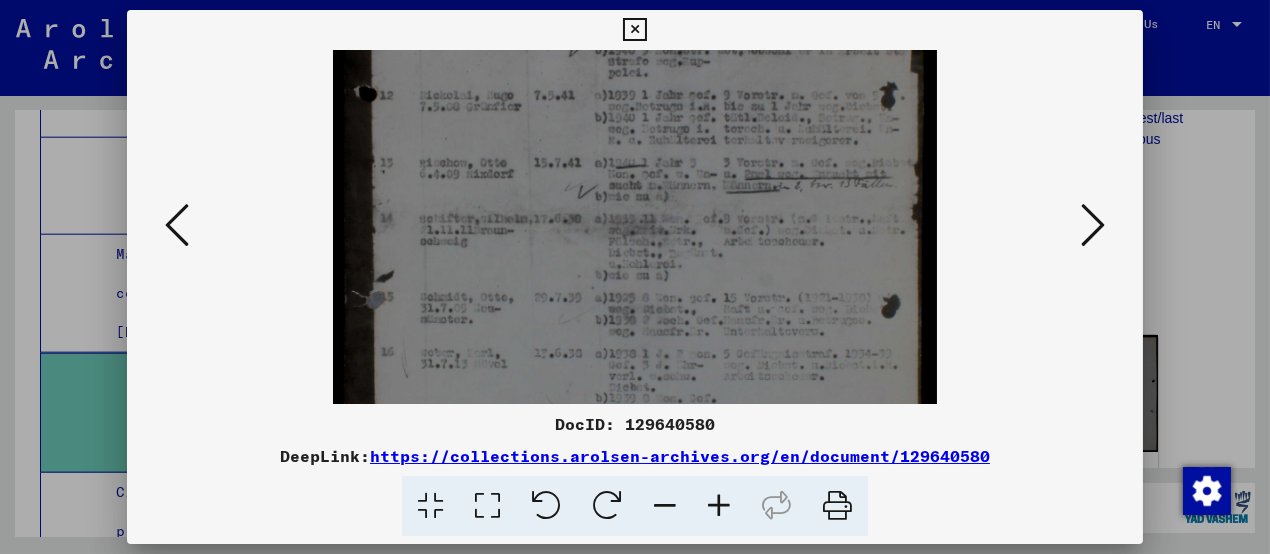 drag, startPoint x: 576, startPoint y: 304, endPoint x: 617, endPoint y: 173, distance: 137.26616 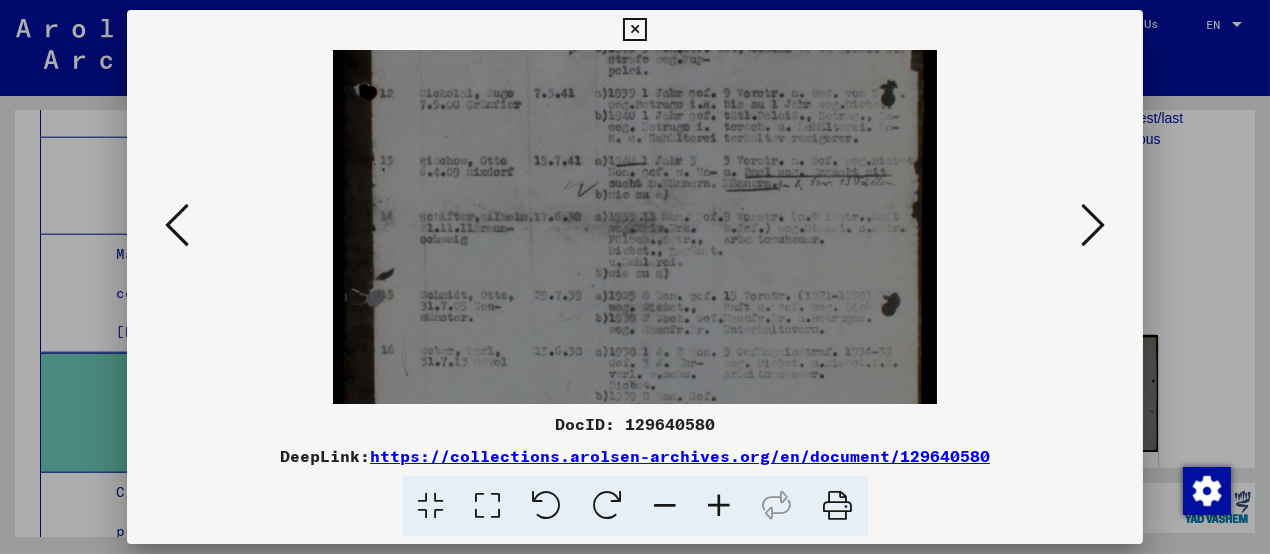 click at bounding box center (634, 30) 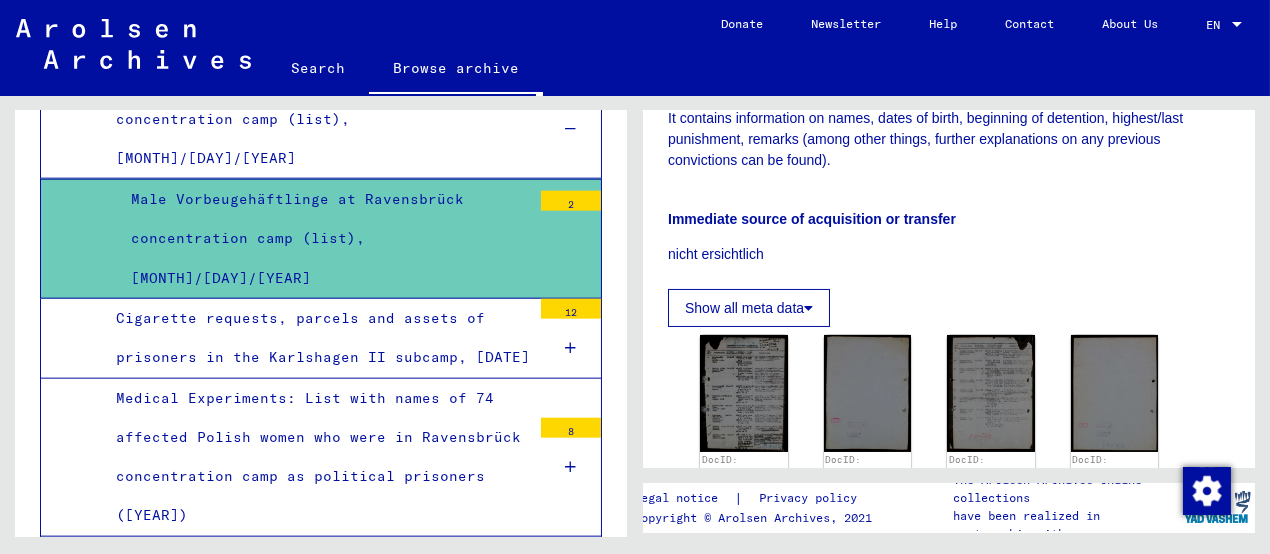 scroll, scrollTop: 5151, scrollLeft: 0, axis: vertical 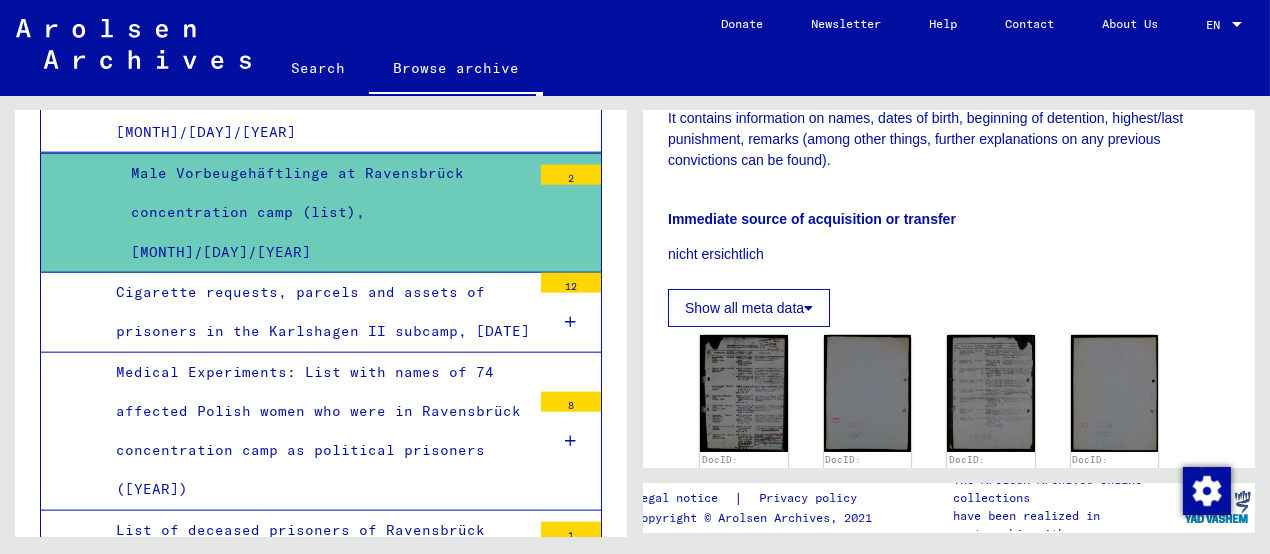 click on "Cigarette requests, parcels and assets of prisoners in the Karlshagen II      subcamp, [DATE]" at bounding box center [316, 312] 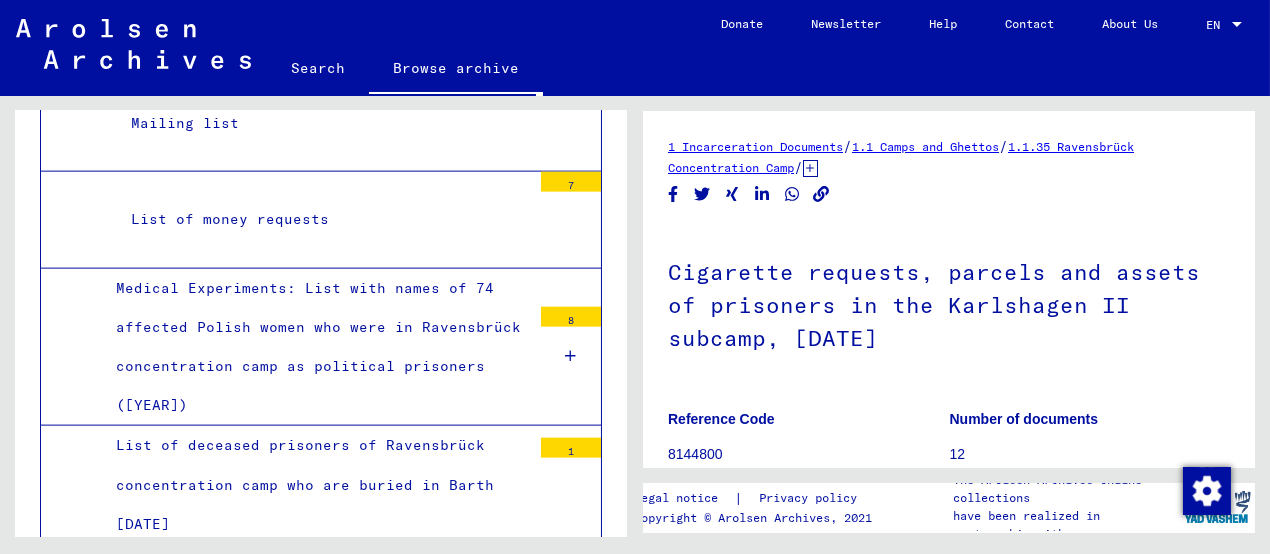 scroll, scrollTop: 5651, scrollLeft: 0, axis: vertical 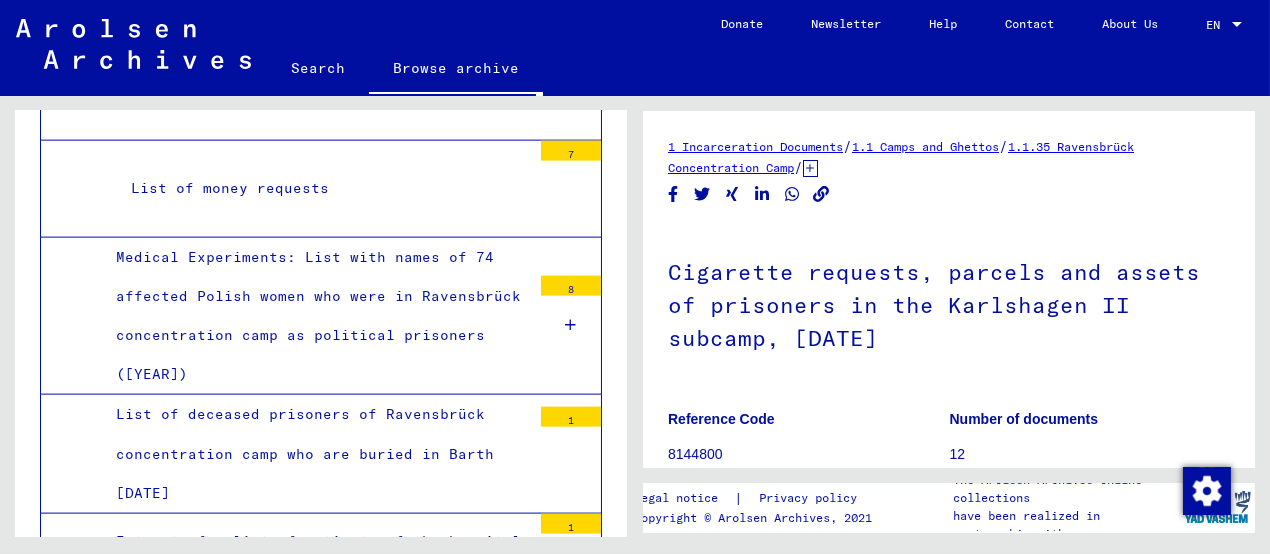 click on "Medical Experiments: List with names of 74 affected Polish women who were in Ravensbrück concentration camp as political prisoners ([YEAR])" at bounding box center [316, 316] 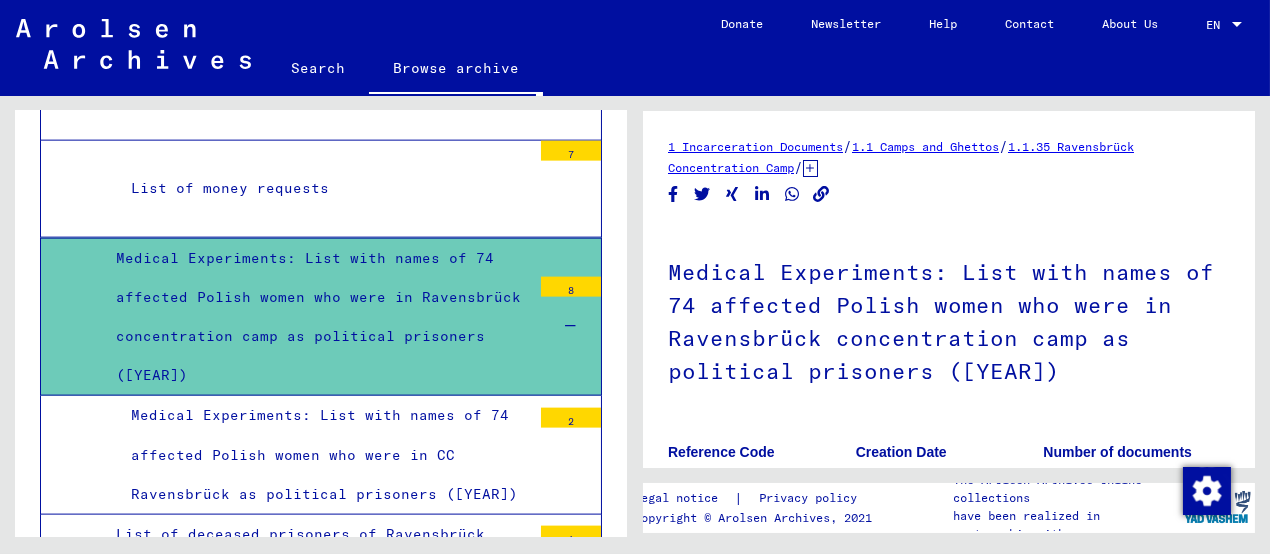 scroll, scrollTop: 5750, scrollLeft: 0, axis: vertical 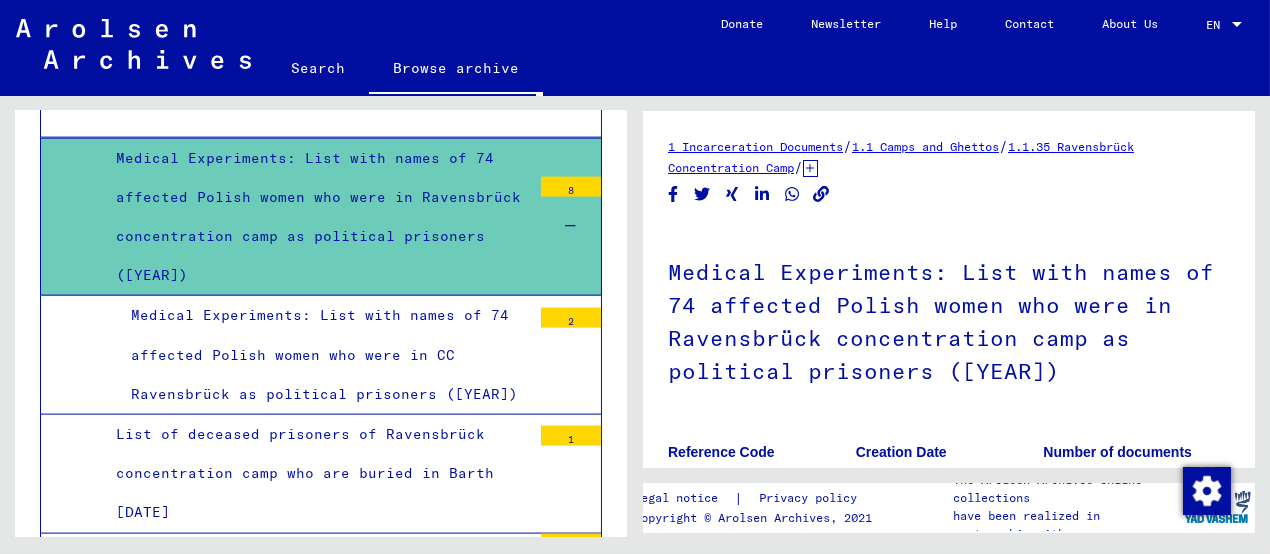 click on "Medical Experiments: List with names of 74 affected Polish women who were in CC Ravensbrück as political prisoners ([YEAR])" at bounding box center (323, 355) 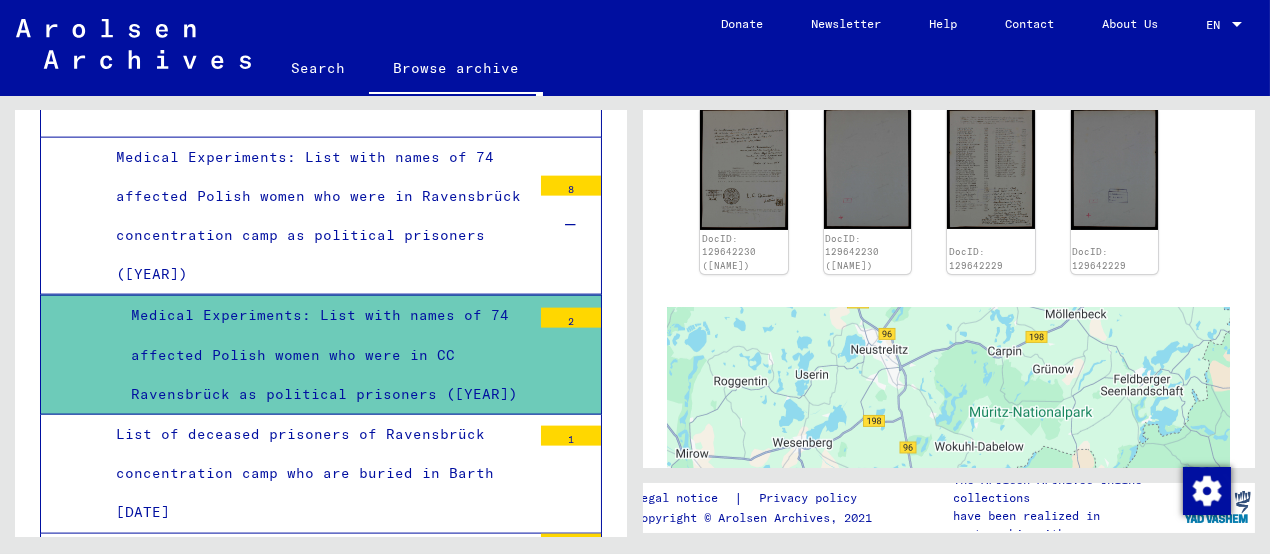 scroll, scrollTop: 800, scrollLeft: 0, axis: vertical 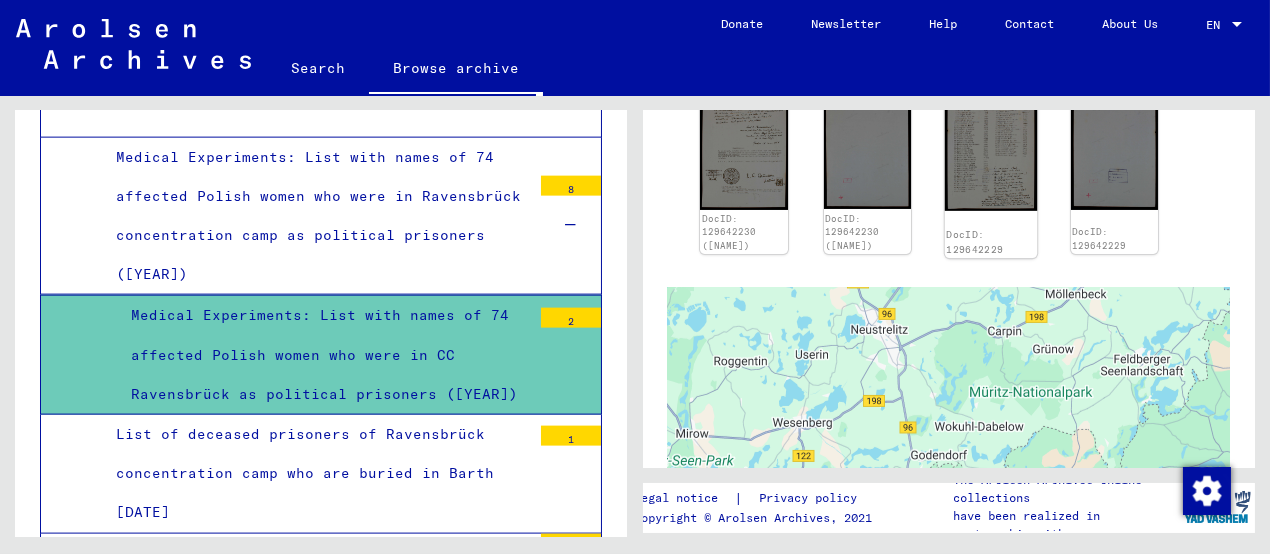 click 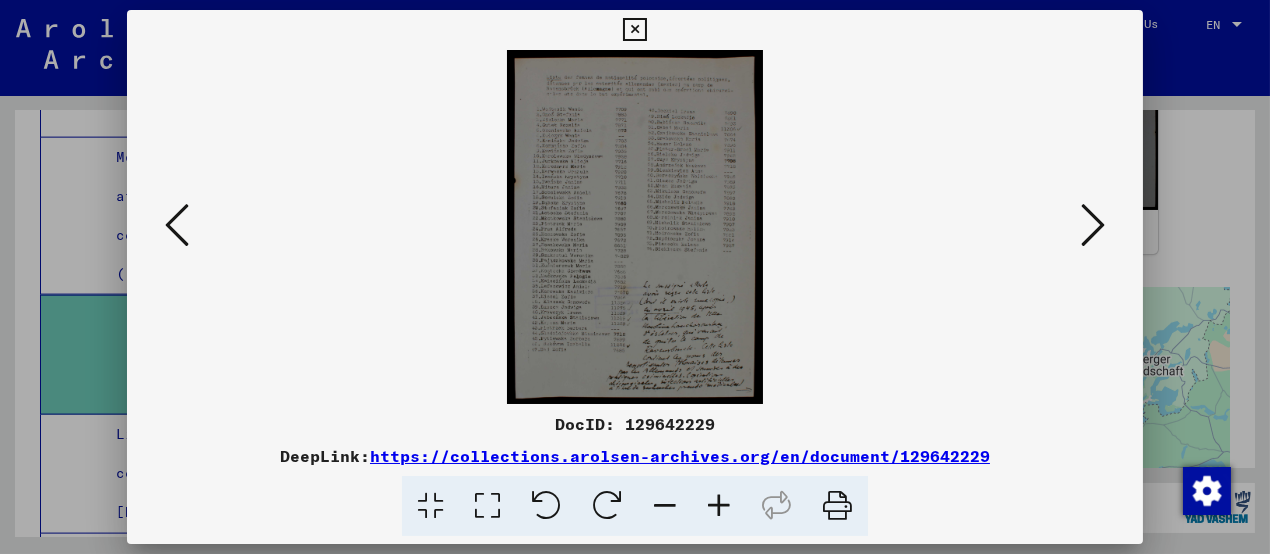 click at bounding box center (719, 506) 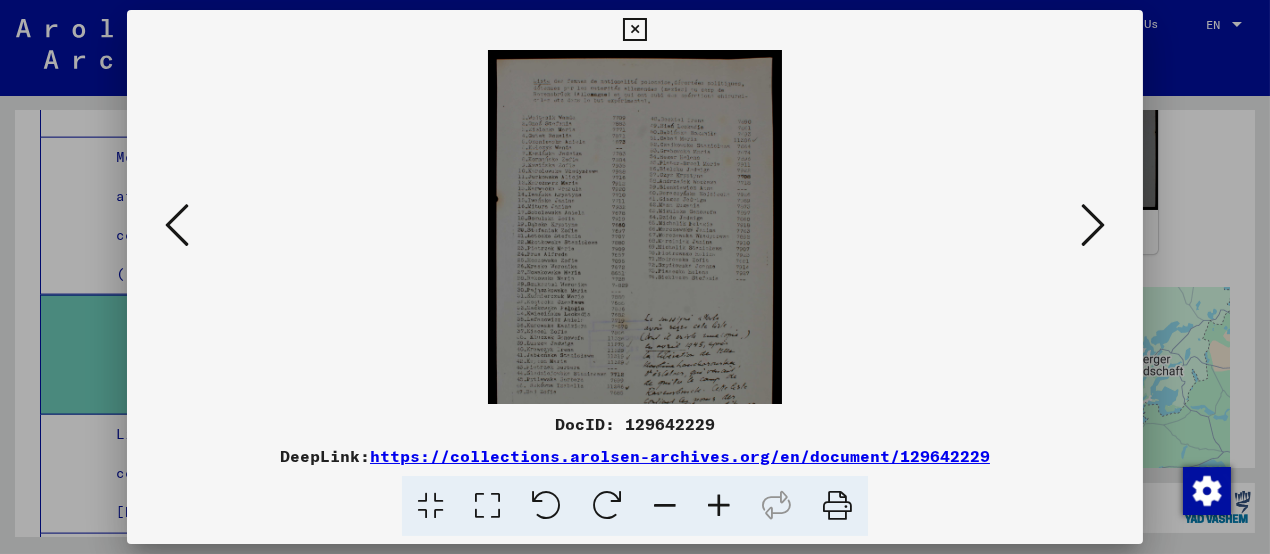 click at bounding box center [719, 506] 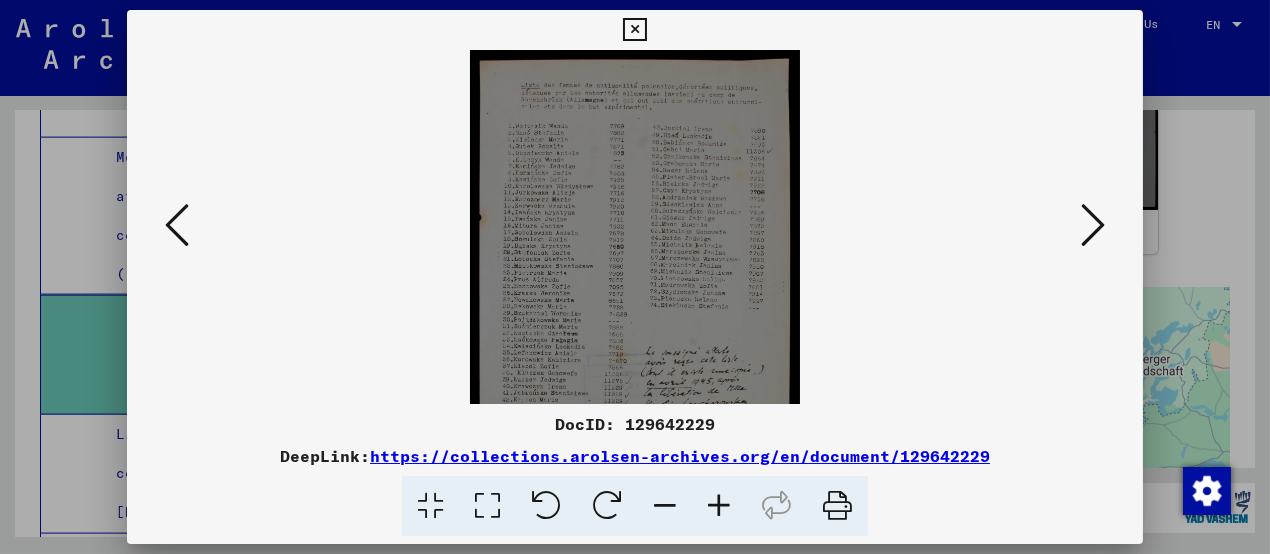 click at bounding box center [719, 506] 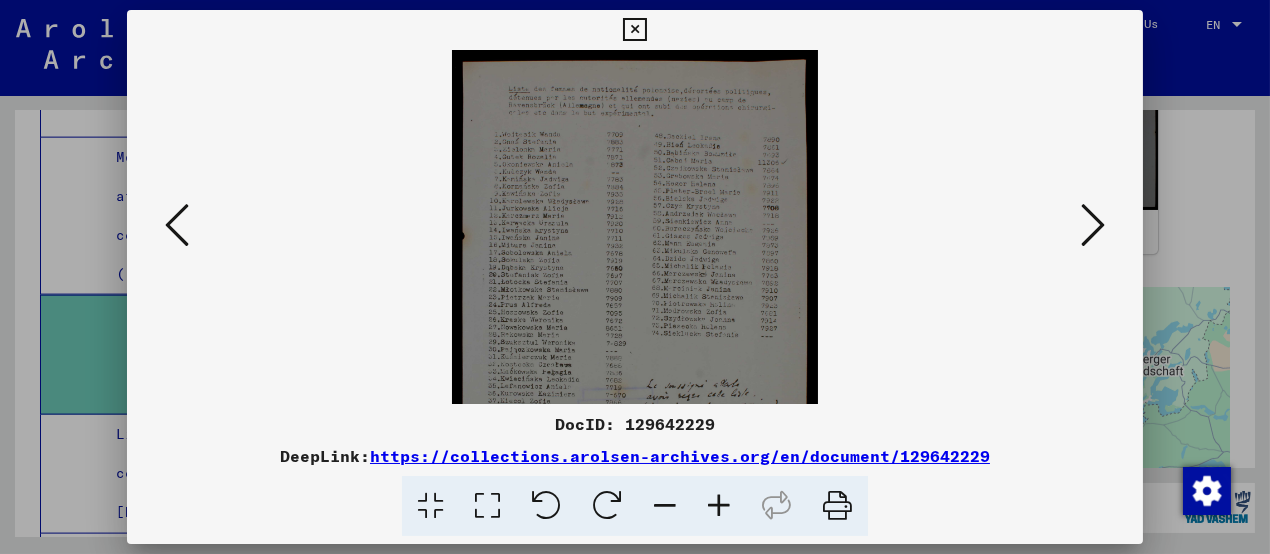 click at bounding box center (719, 506) 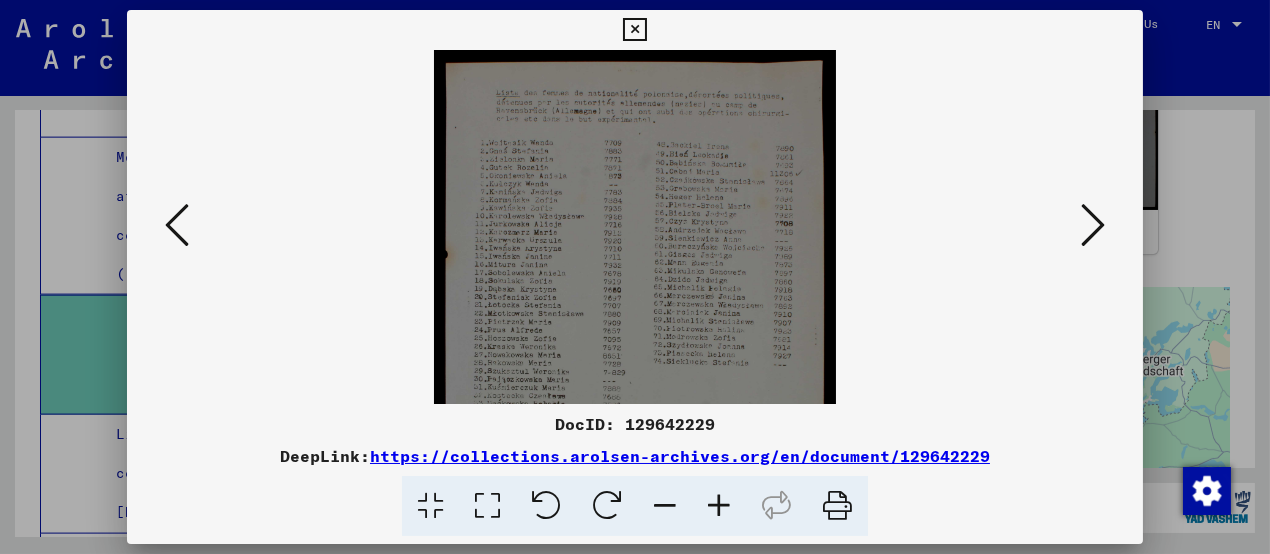 click at bounding box center [719, 506] 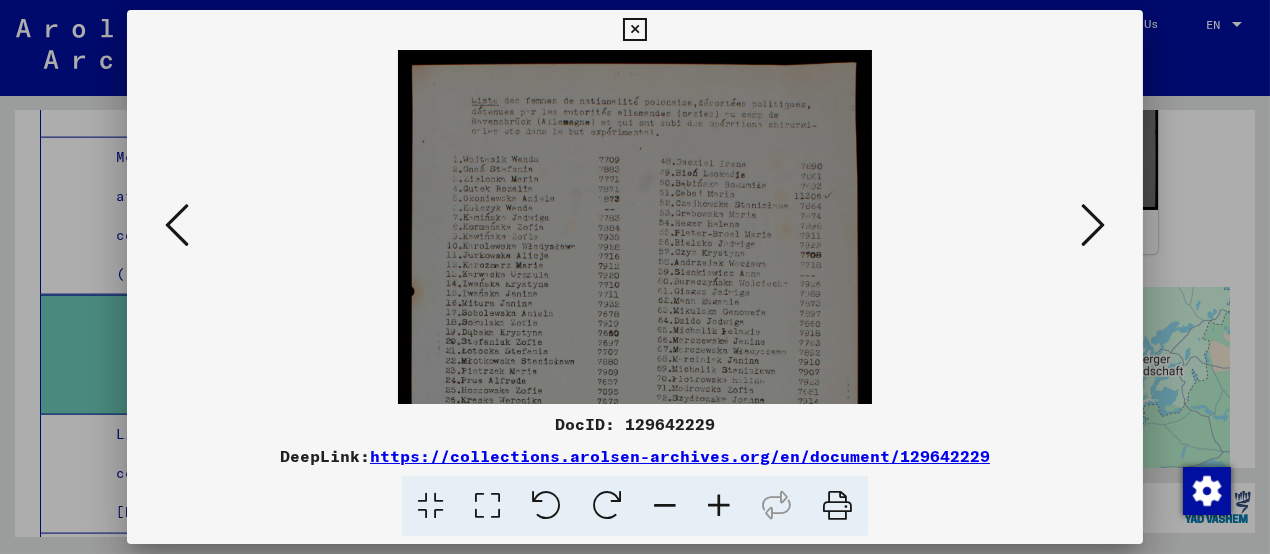 click at bounding box center [719, 506] 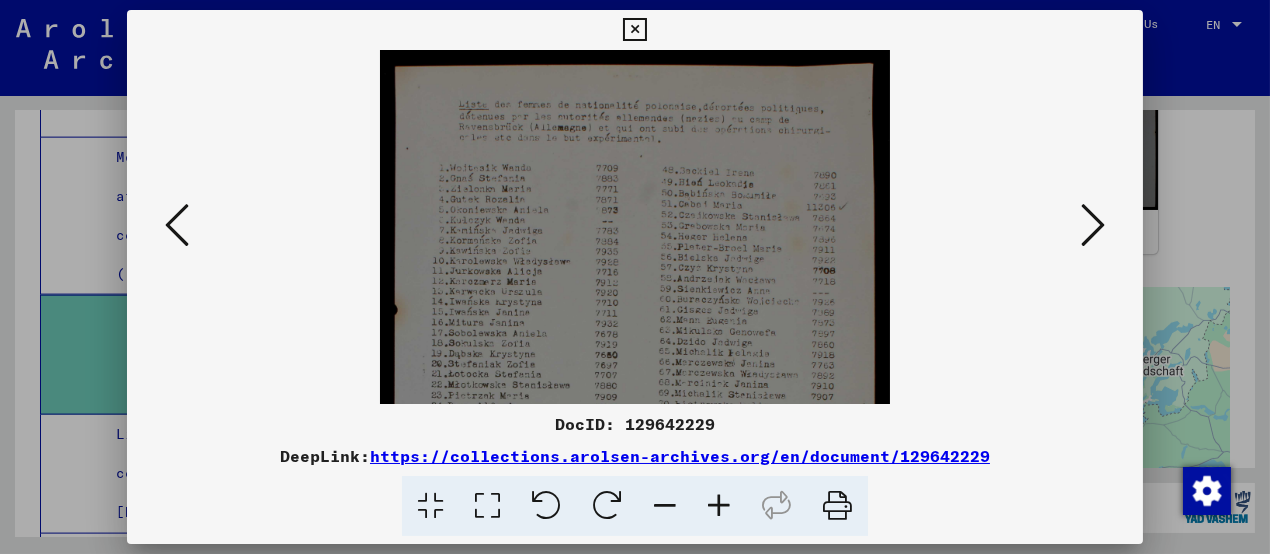 click at bounding box center (719, 506) 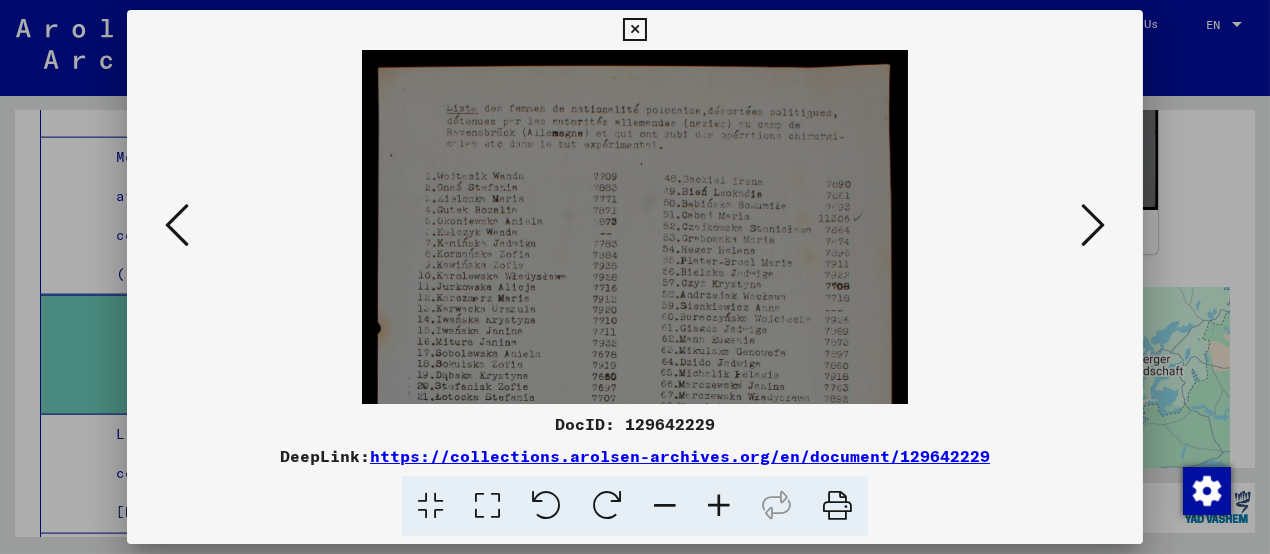 click at bounding box center (719, 506) 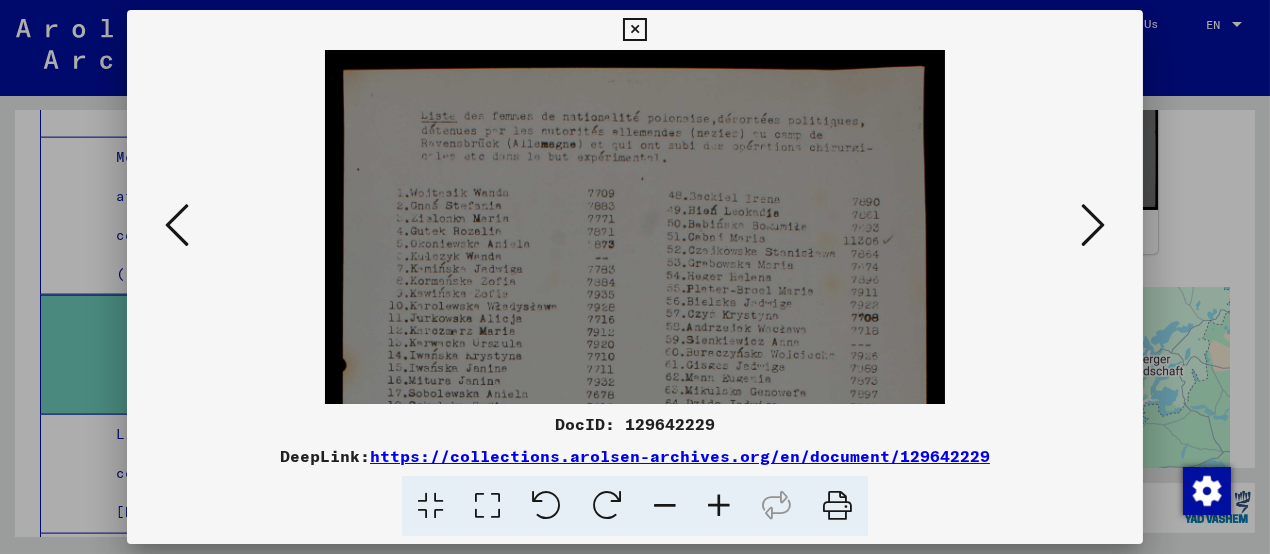 click at bounding box center (719, 506) 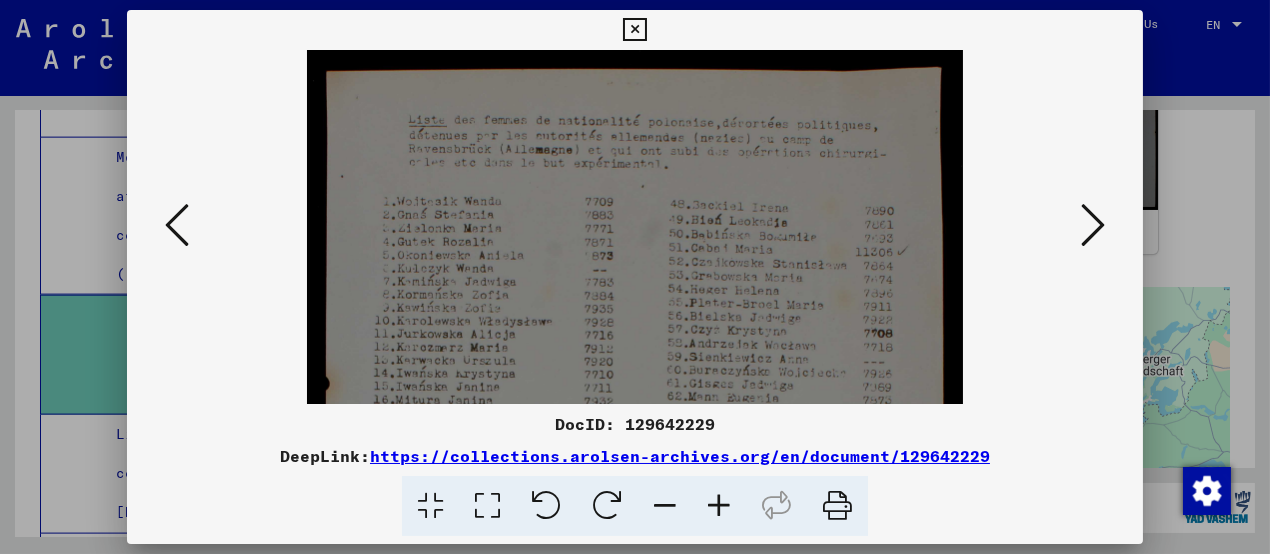 click at bounding box center [719, 506] 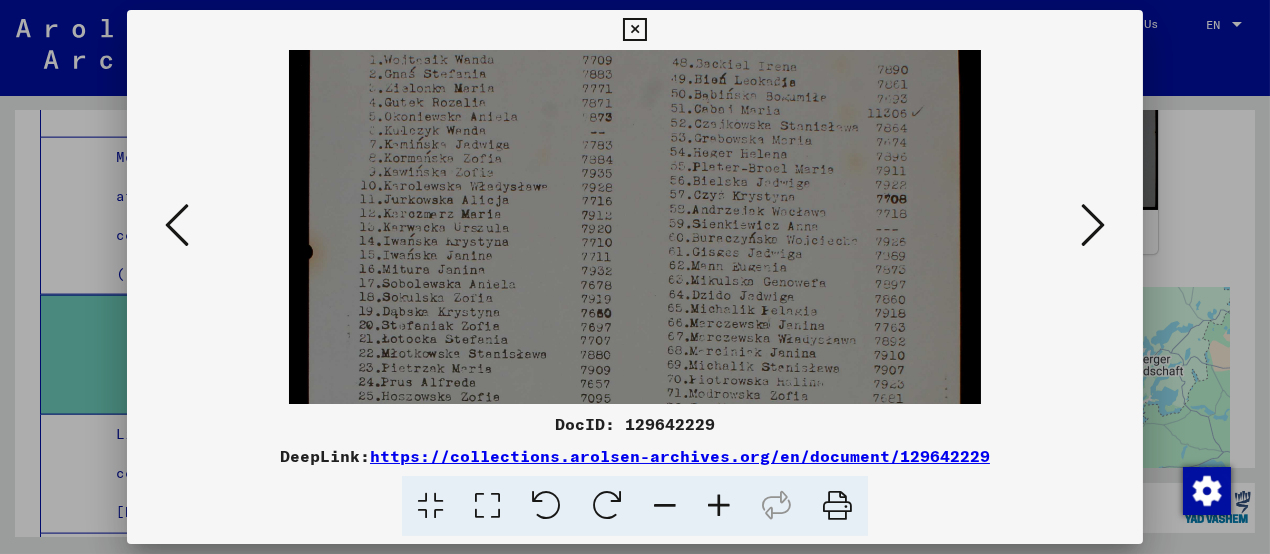 drag, startPoint x: 713, startPoint y: 324, endPoint x: 706, endPoint y: 179, distance: 145.16887 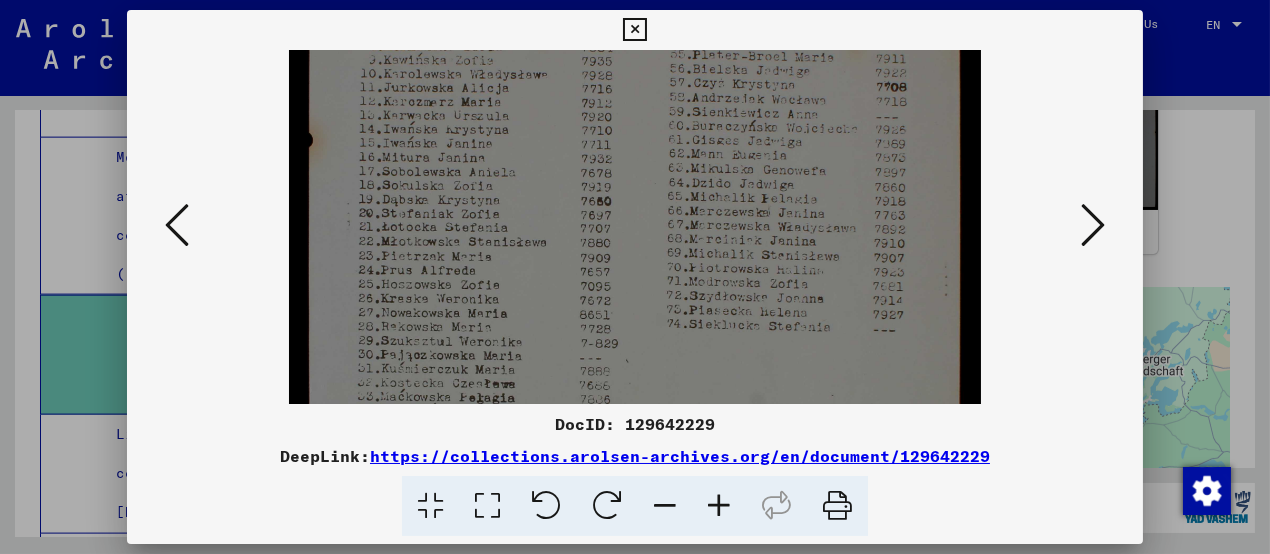 drag, startPoint x: 706, startPoint y: 326, endPoint x: 703, endPoint y: 214, distance: 112.04017 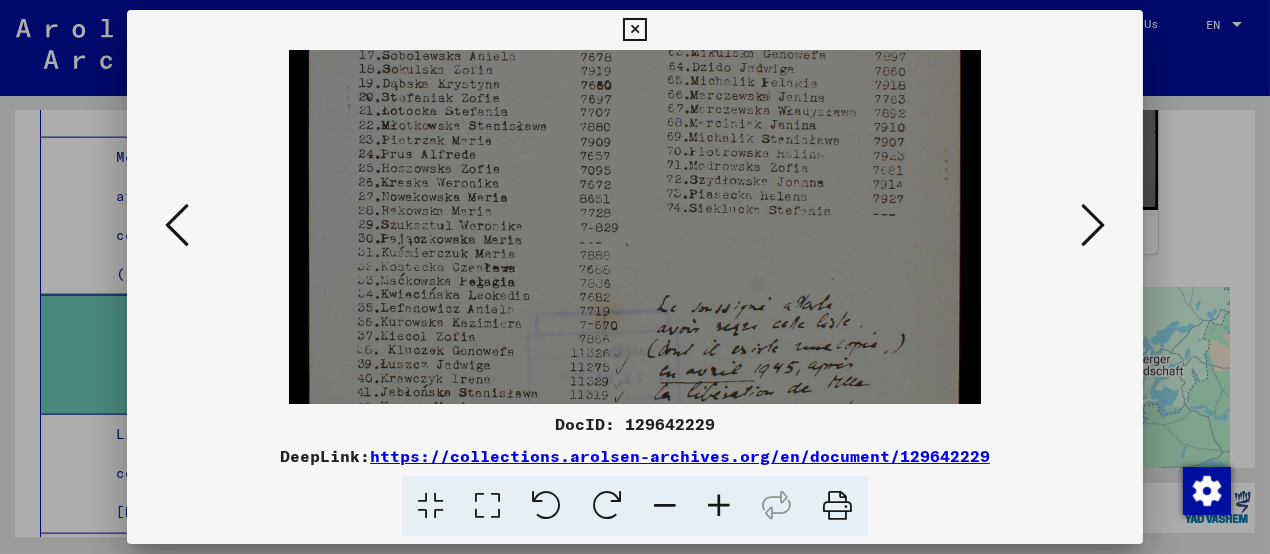 scroll, scrollTop: 384, scrollLeft: 0, axis: vertical 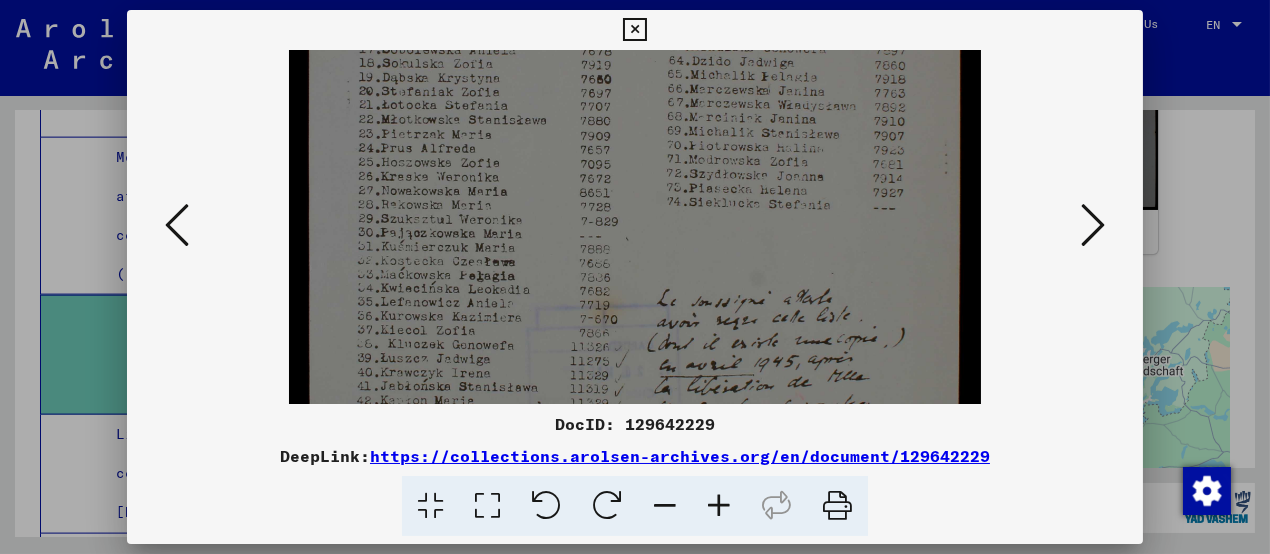 drag, startPoint x: 696, startPoint y: 333, endPoint x: 695, endPoint y: 217, distance: 116.00431 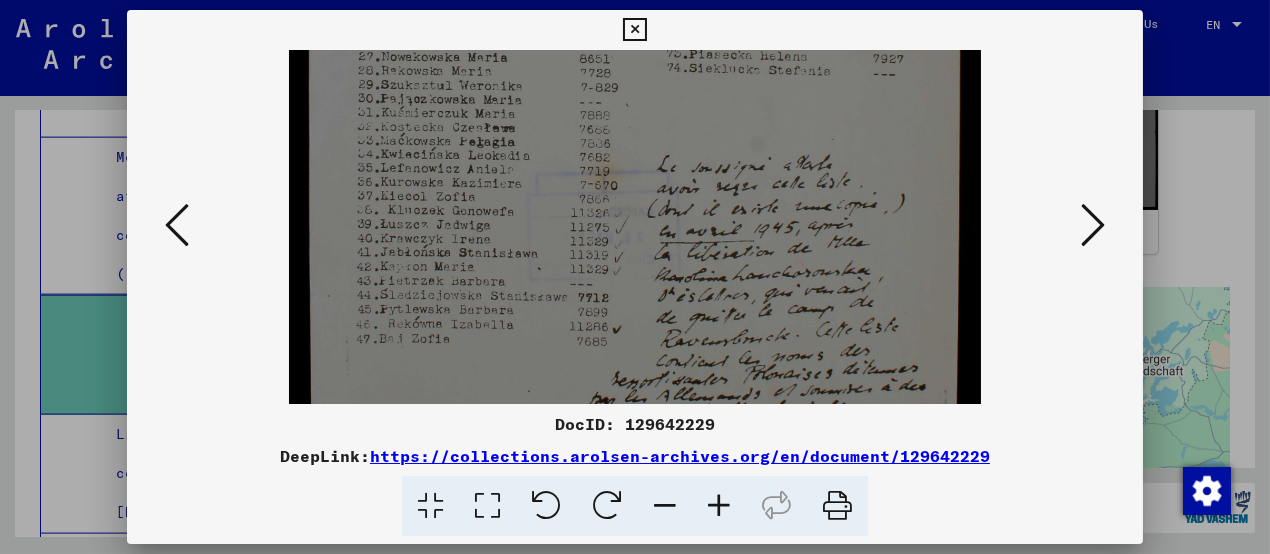 scroll, scrollTop: 519, scrollLeft: 0, axis: vertical 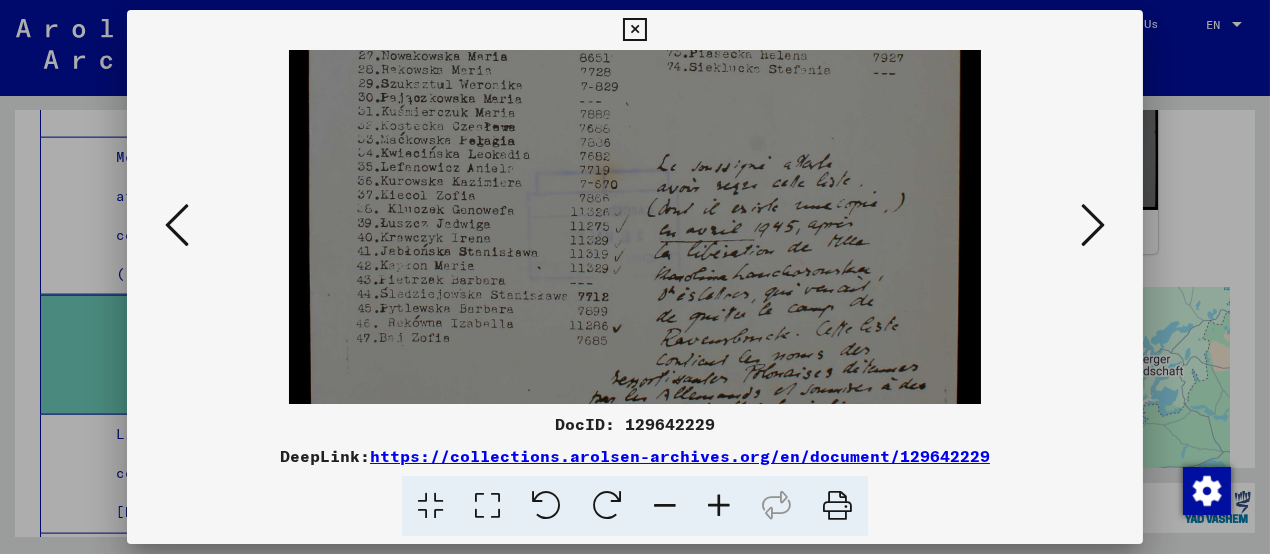drag, startPoint x: 690, startPoint y: 328, endPoint x: 698, endPoint y: 202, distance: 126.253716 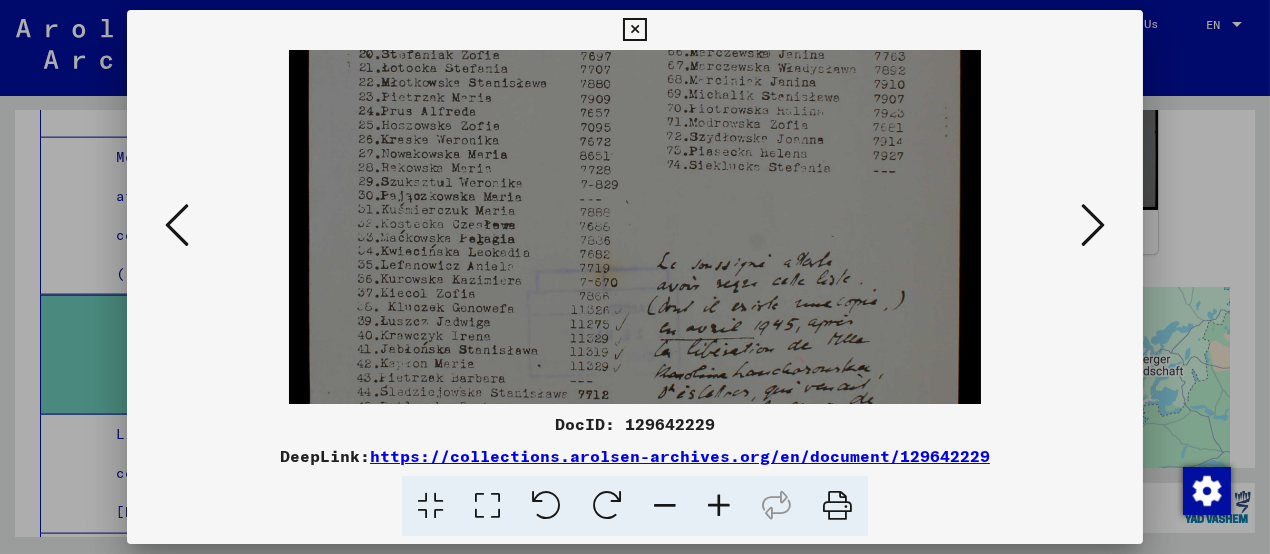 drag, startPoint x: 681, startPoint y: 296, endPoint x: 685, endPoint y: 333, distance: 37.215588 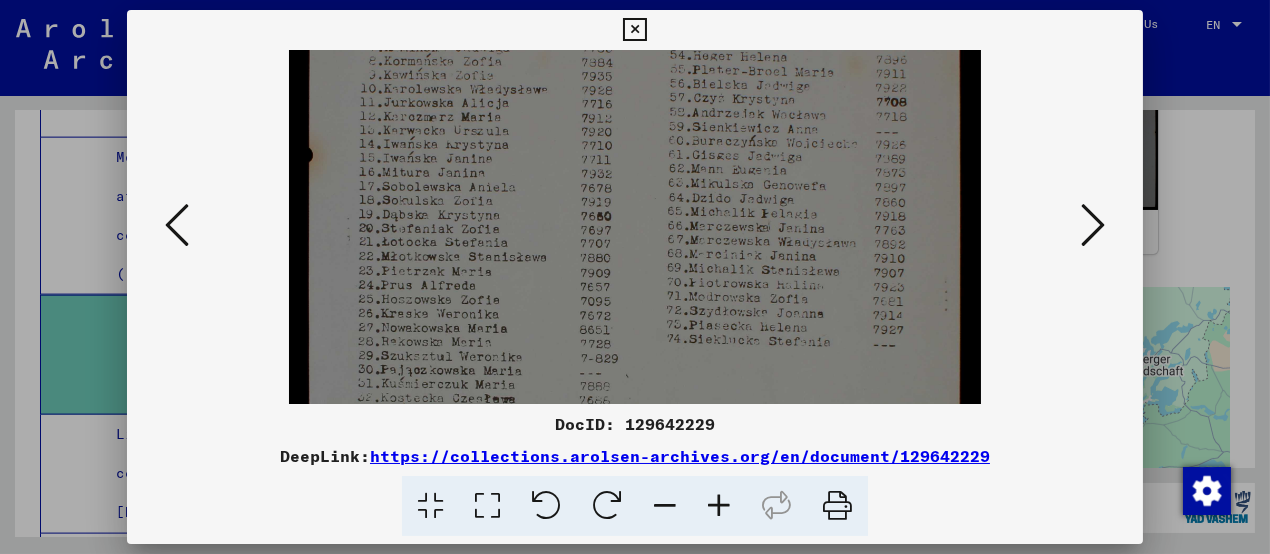 scroll, scrollTop: 230, scrollLeft: 0, axis: vertical 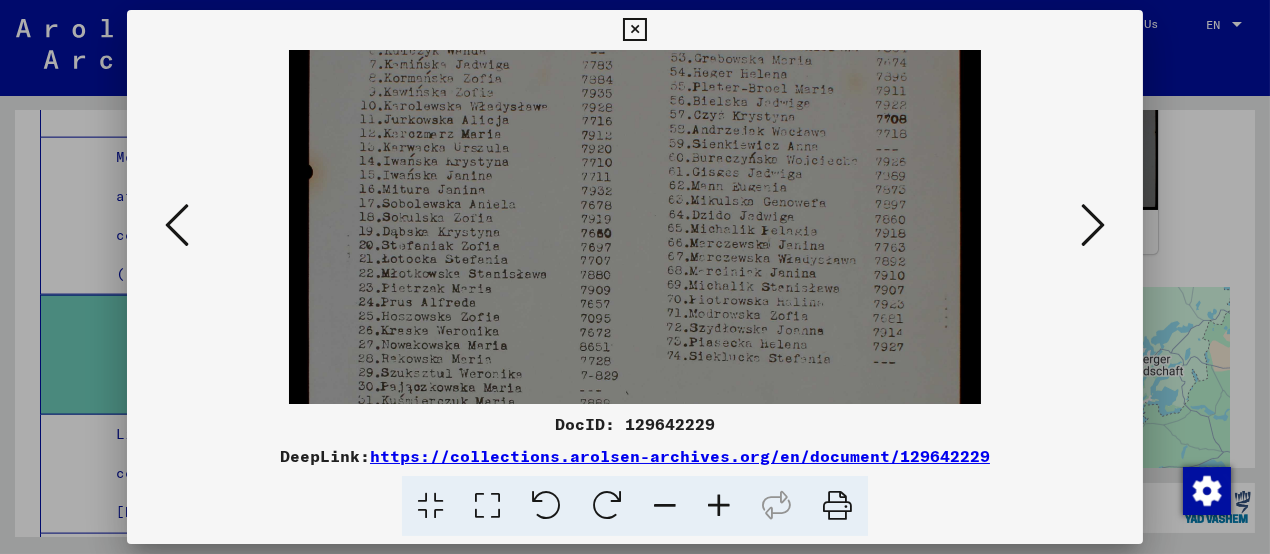 drag, startPoint x: 752, startPoint y: 181, endPoint x: 729, endPoint y: 307, distance: 128.082 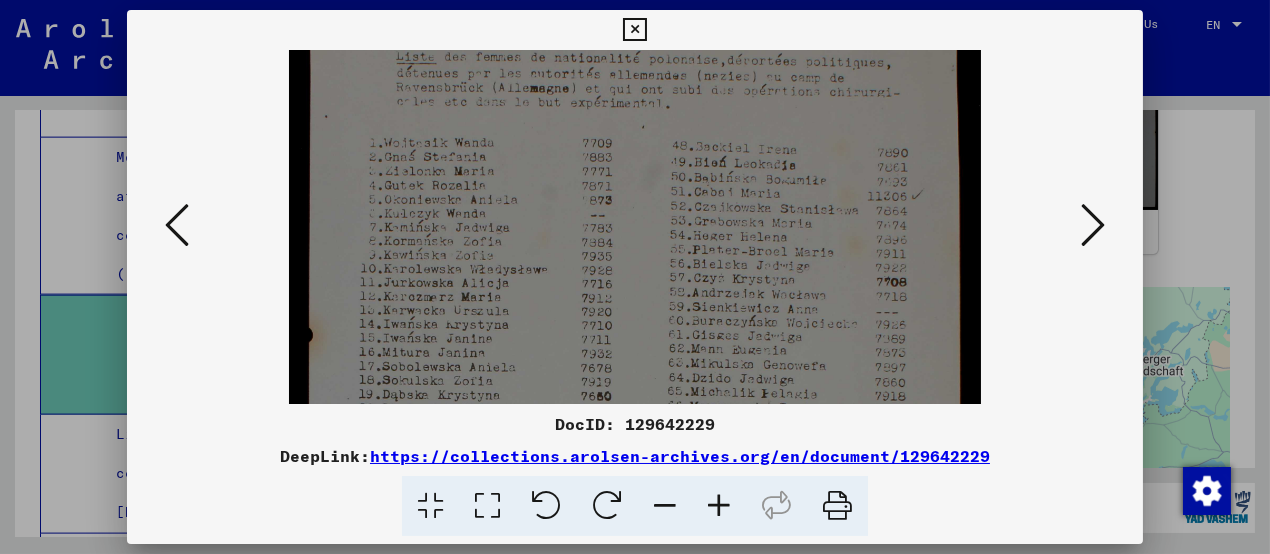 scroll, scrollTop: 63, scrollLeft: 0, axis: vertical 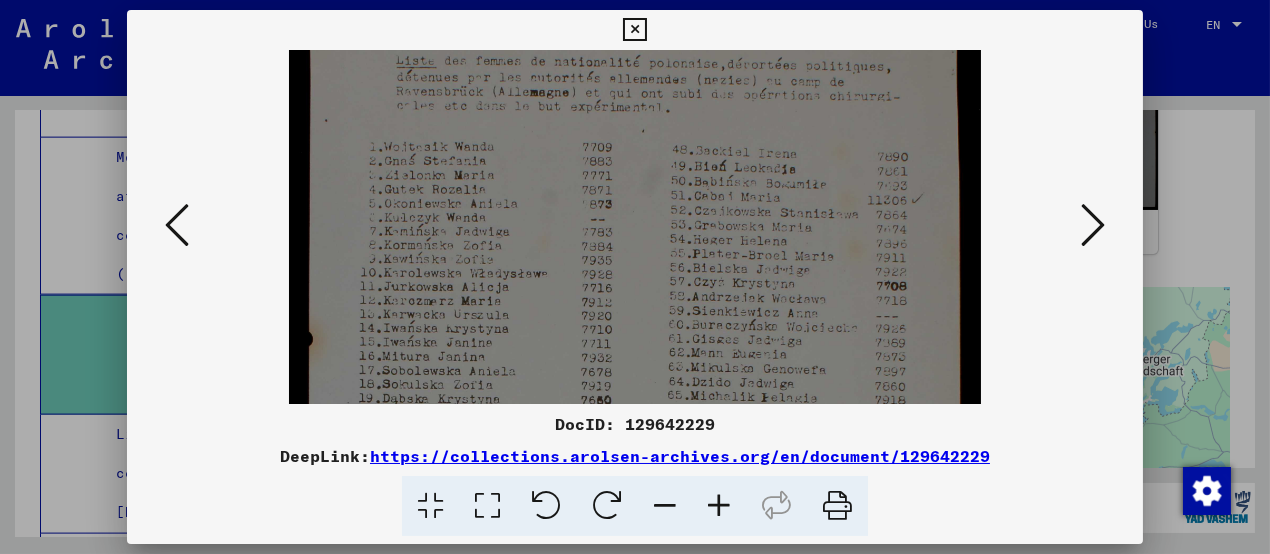 drag, startPoint x: 811, startPoint y: 208, endPoint x: 807, endPoint y: 355, distance: 147.05441 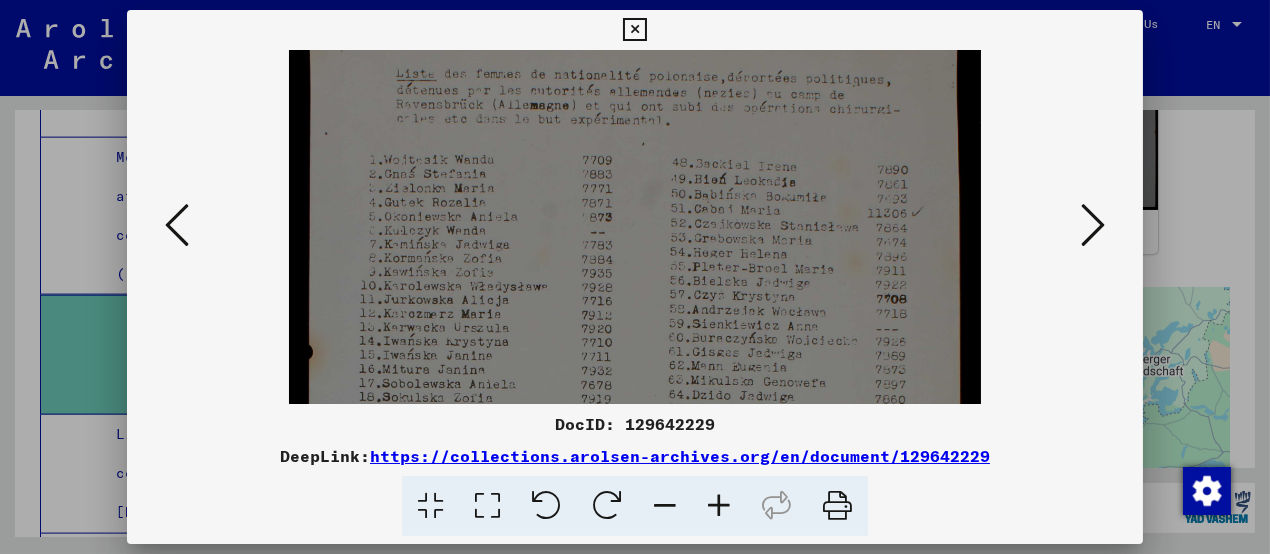 scroll, scrollTop: 47, scrollLeft: 0, axis: vertical 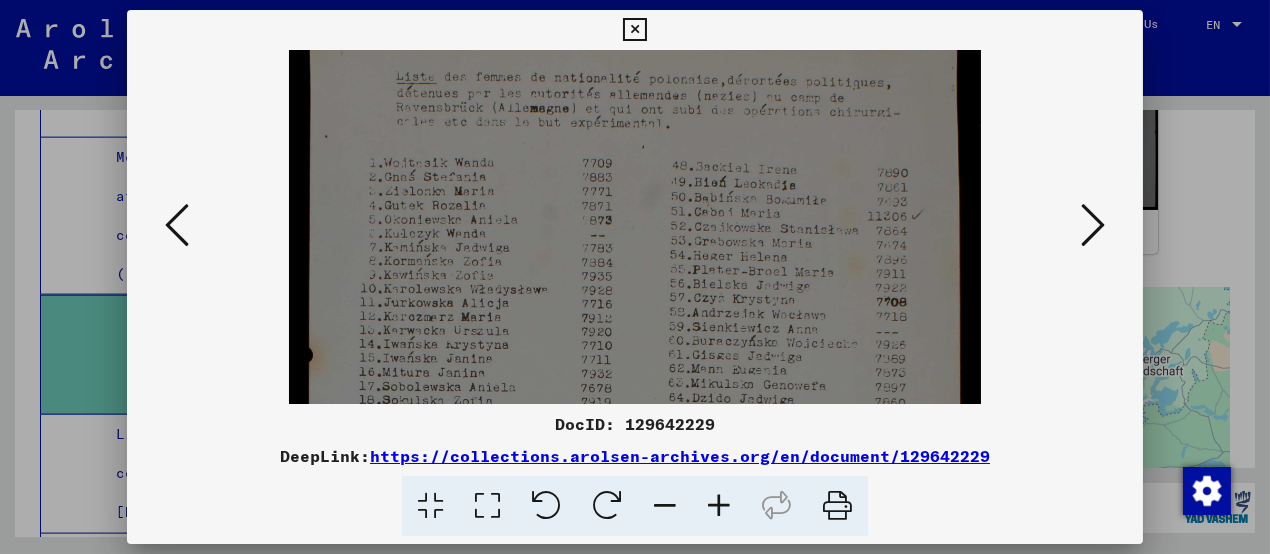 drag, startPoint x: 852, startPoint y: 196, endPoint x: 851, endPoint y: 208, distance: 12.0415945 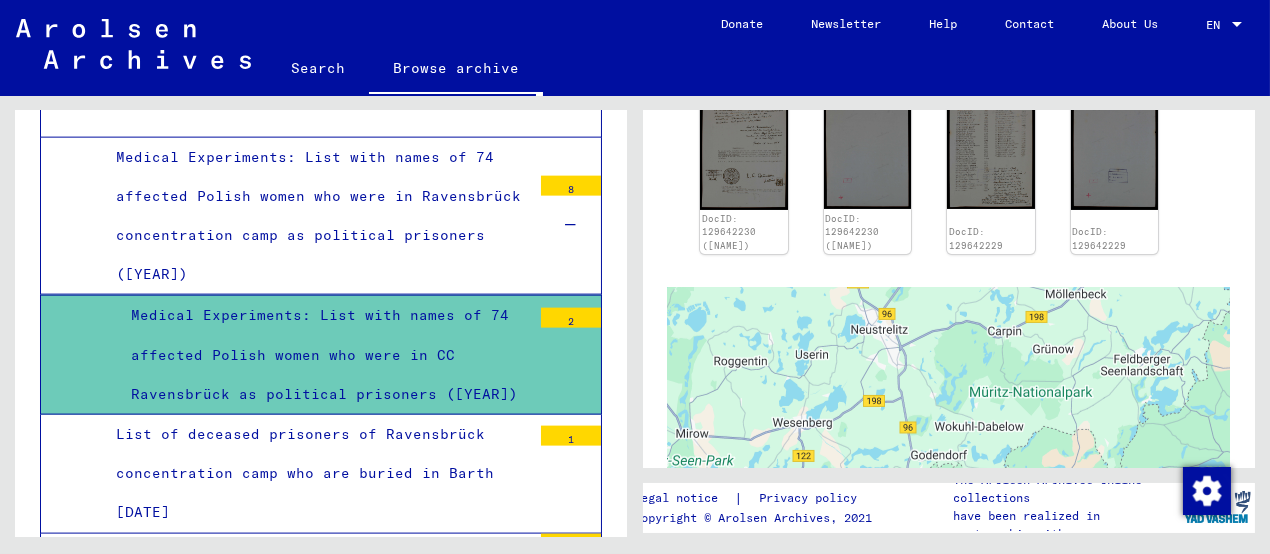 click on "List of deceased prisoners of Ravensbrück concentration camp who are buried in Barth [DATE]" at bounding box center (316, 474) 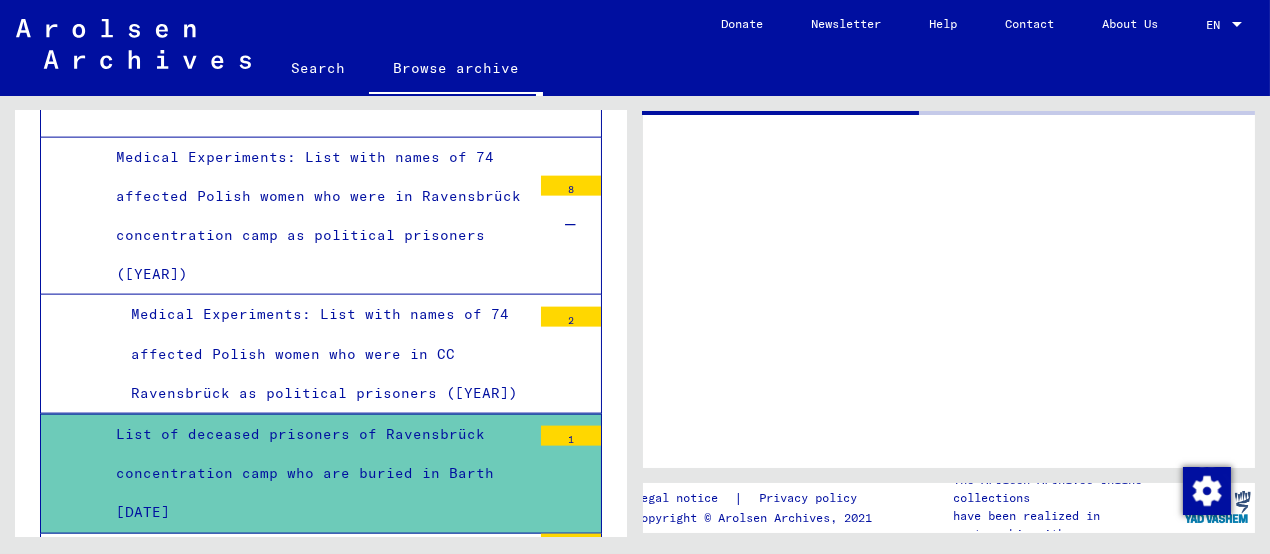 scroll, scrollTop: 0, scrollLeft: 0, axis: both 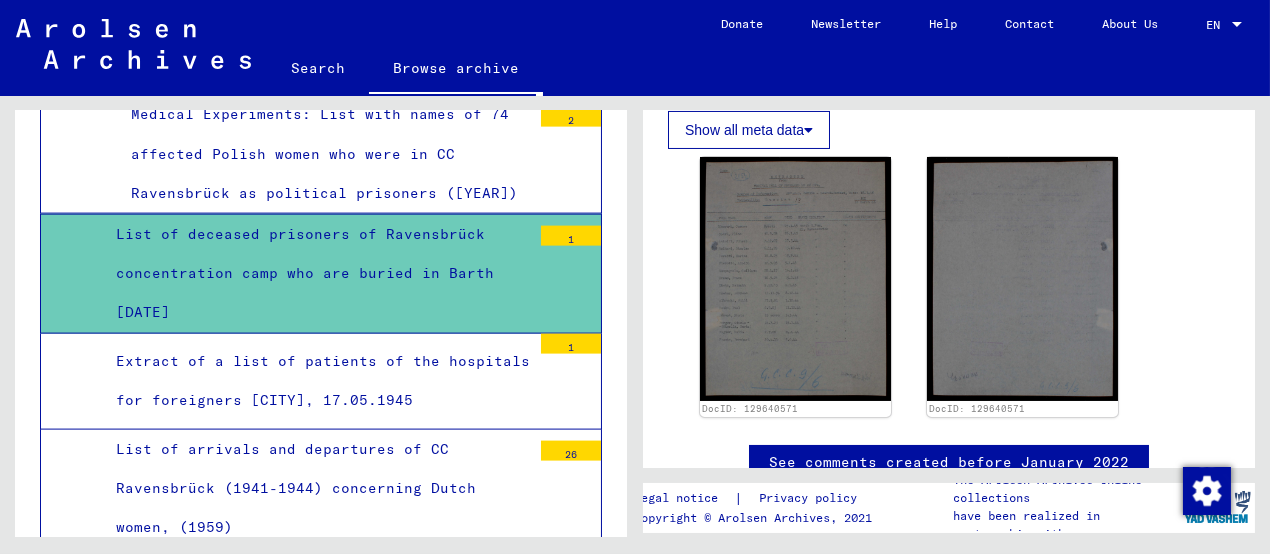 click 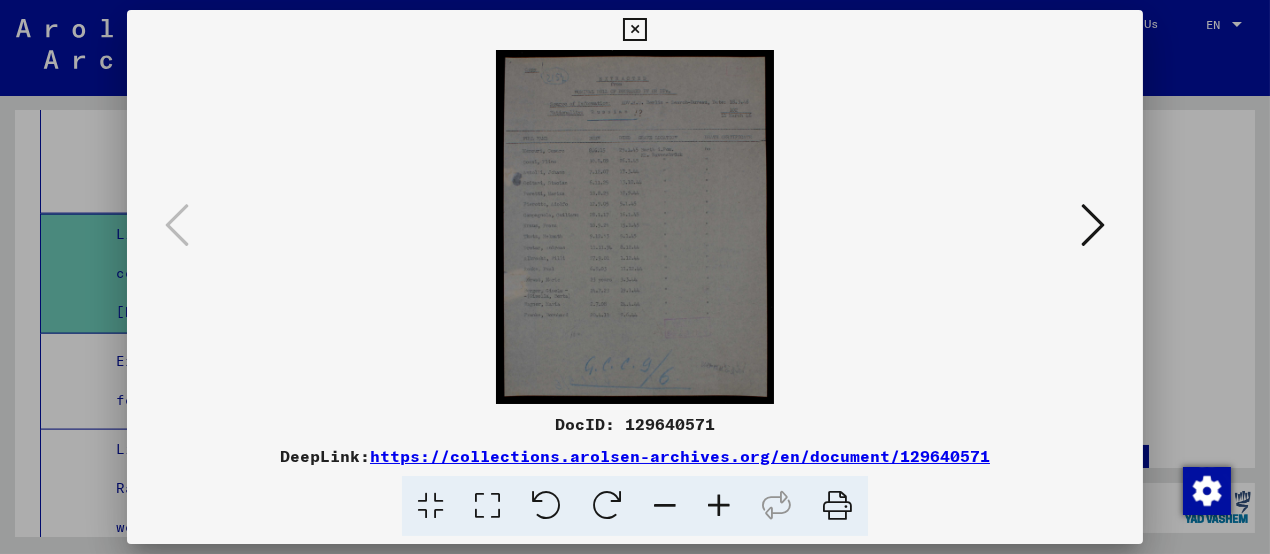 click at bounding box center (719, 506) 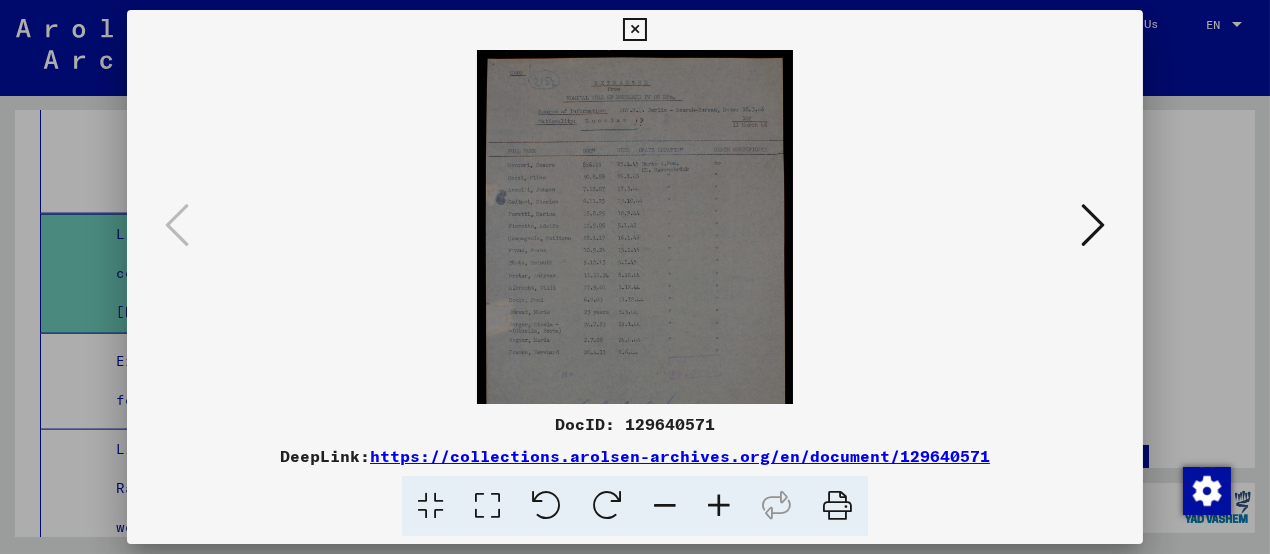 click at bounding box center [719, 506] 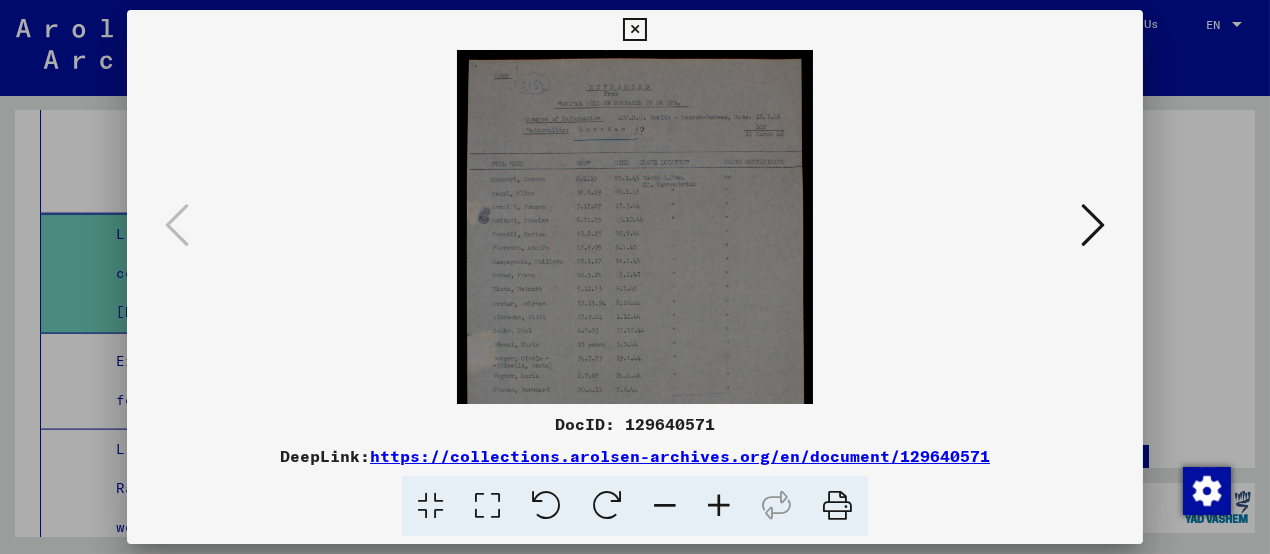 click at bounding box center [719, 506] 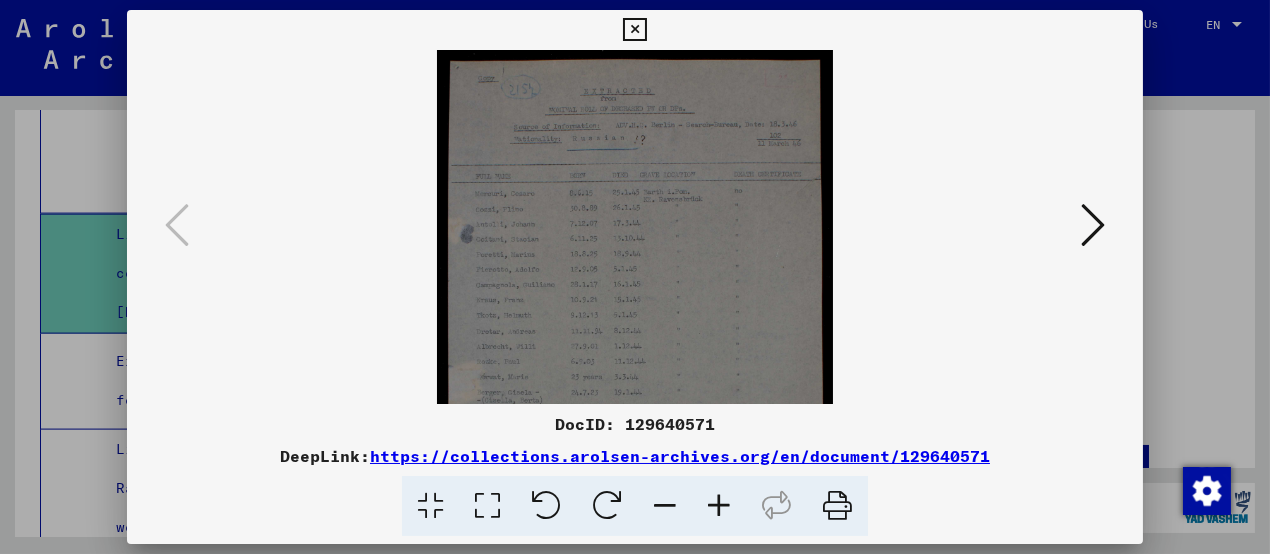 click at bounding box center [719, 506] 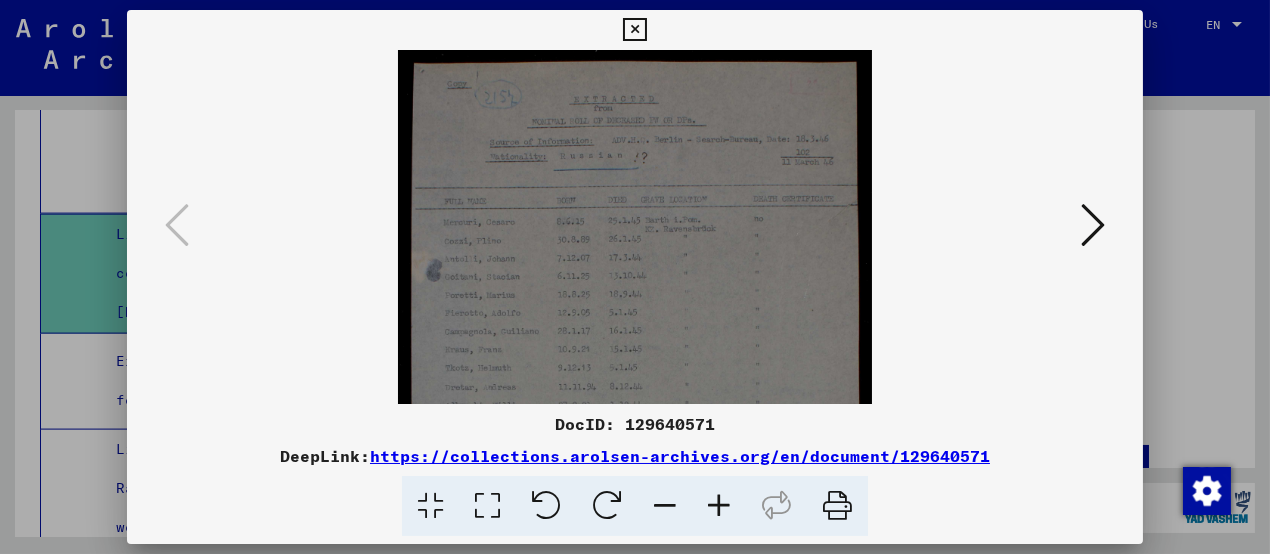 click at bounding box center (719, 506) 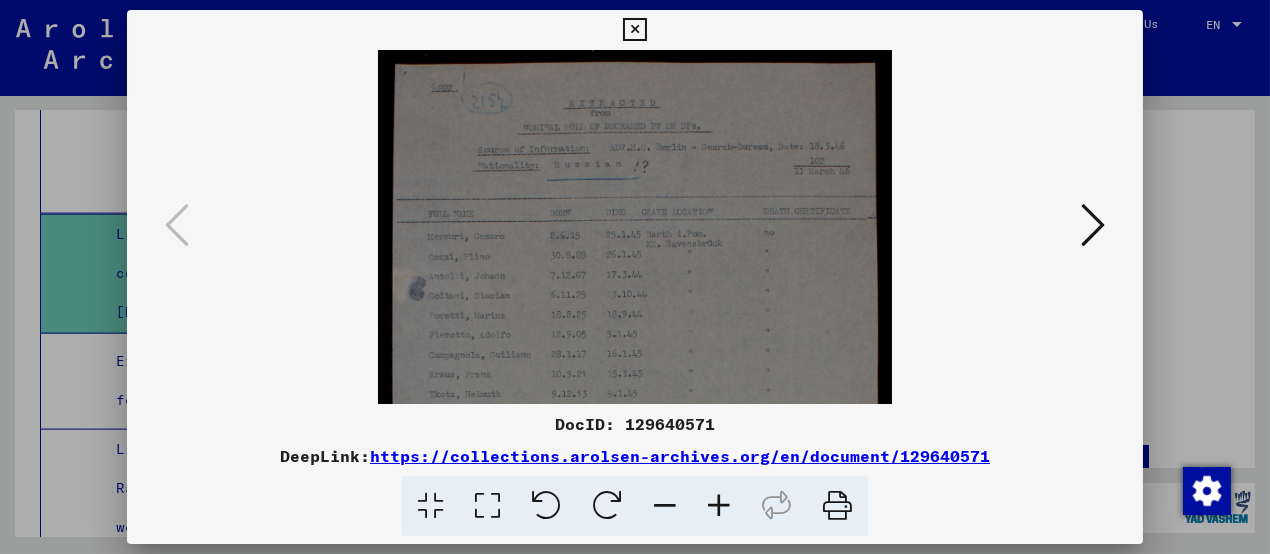 click at bounding box center [719, 506] 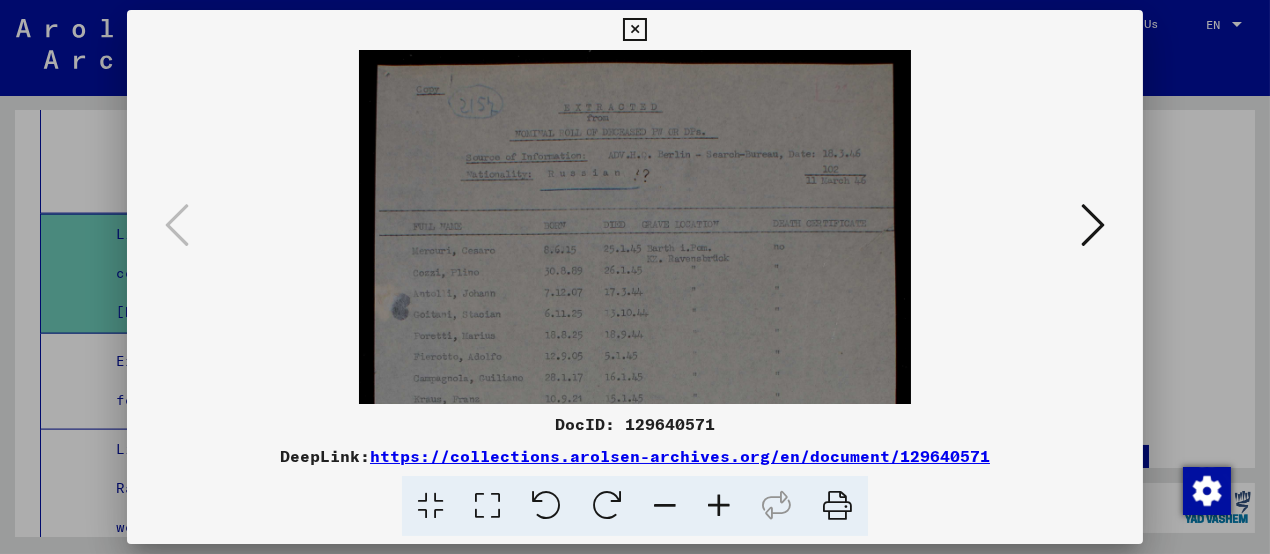 click at bounding box center (719, 506) 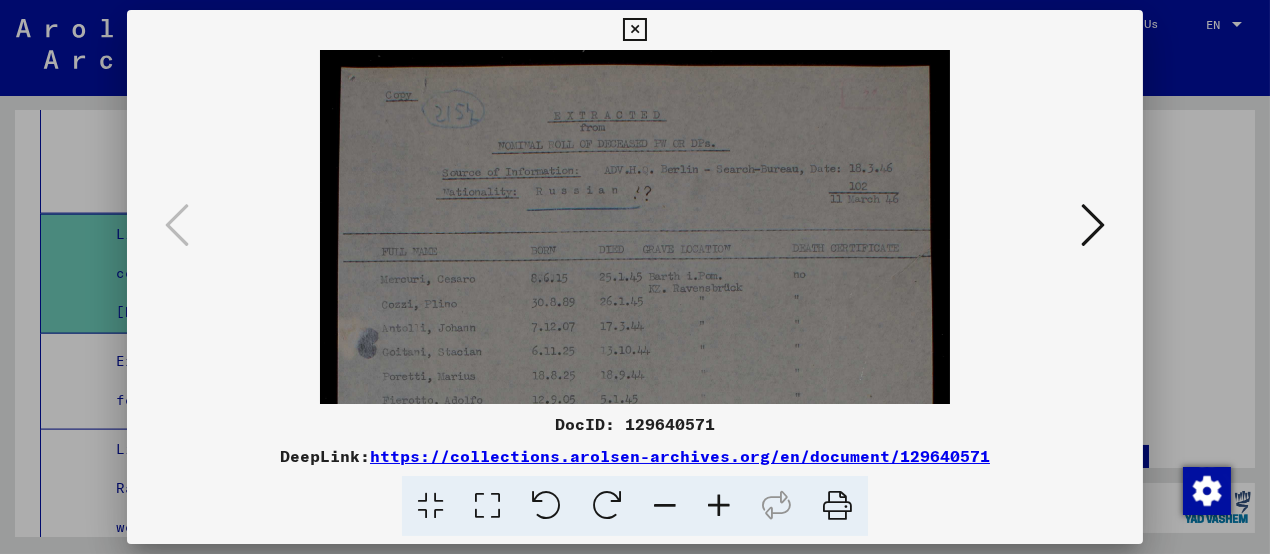 click at bounding box center (719, 506) 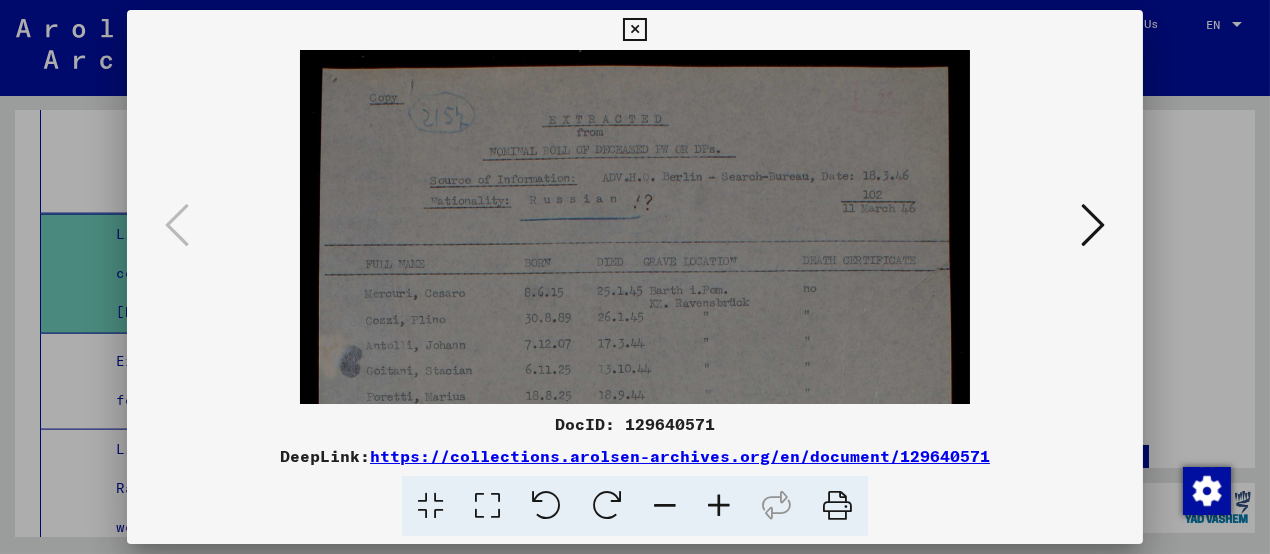 click at bounding box center [719, 506] 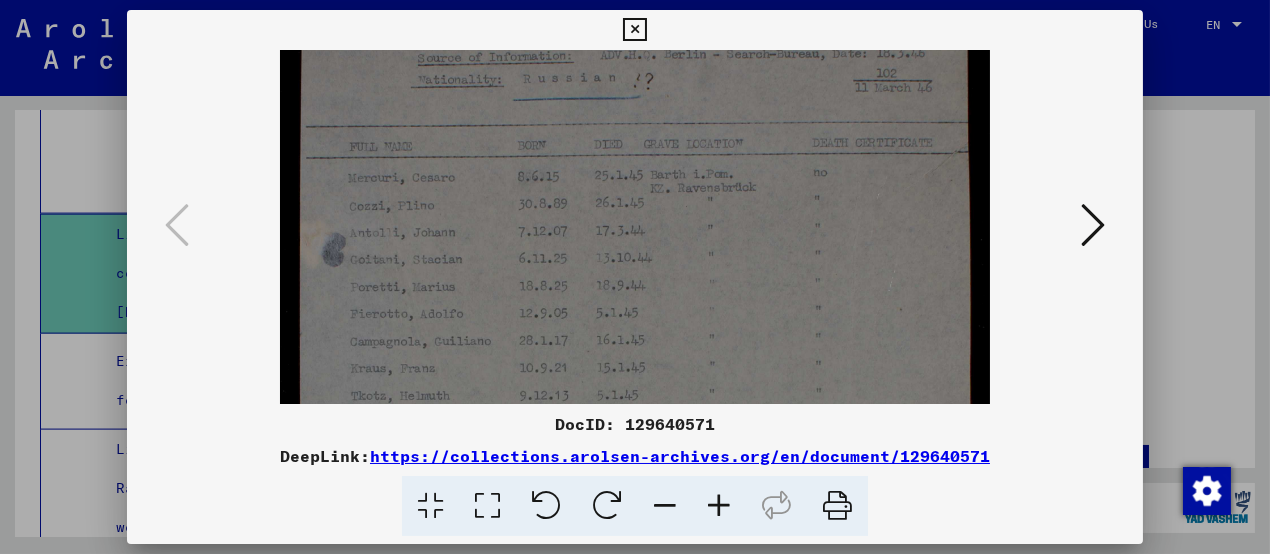 drag, startPoint x: 672, startPoint y: 317, endPoint x: 669, endPoint y: 185, distance: 132.03409 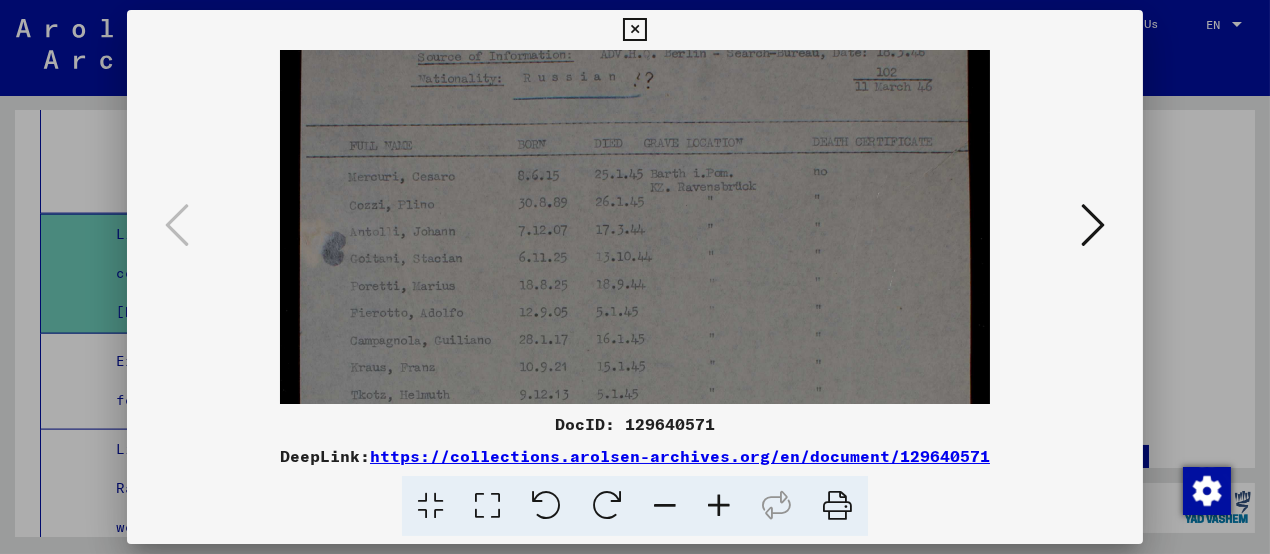 click at bounding box center (634, 371) 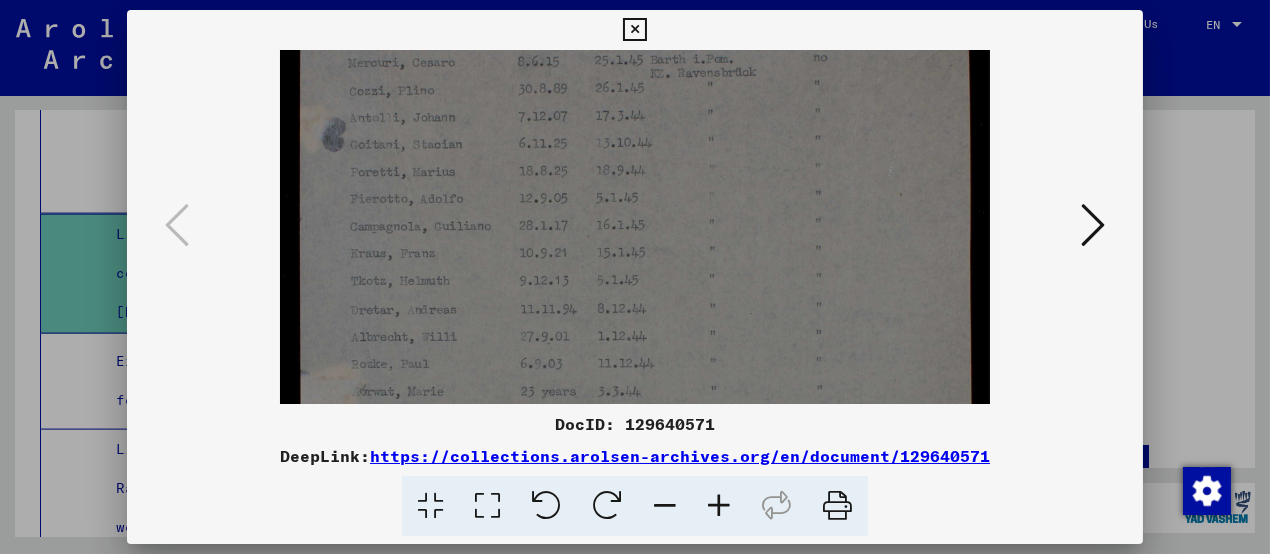 drag, startPoint x: 669, startPoint y: 327, endPoint x: 663, endPoint y: 222, distance: 105.17129 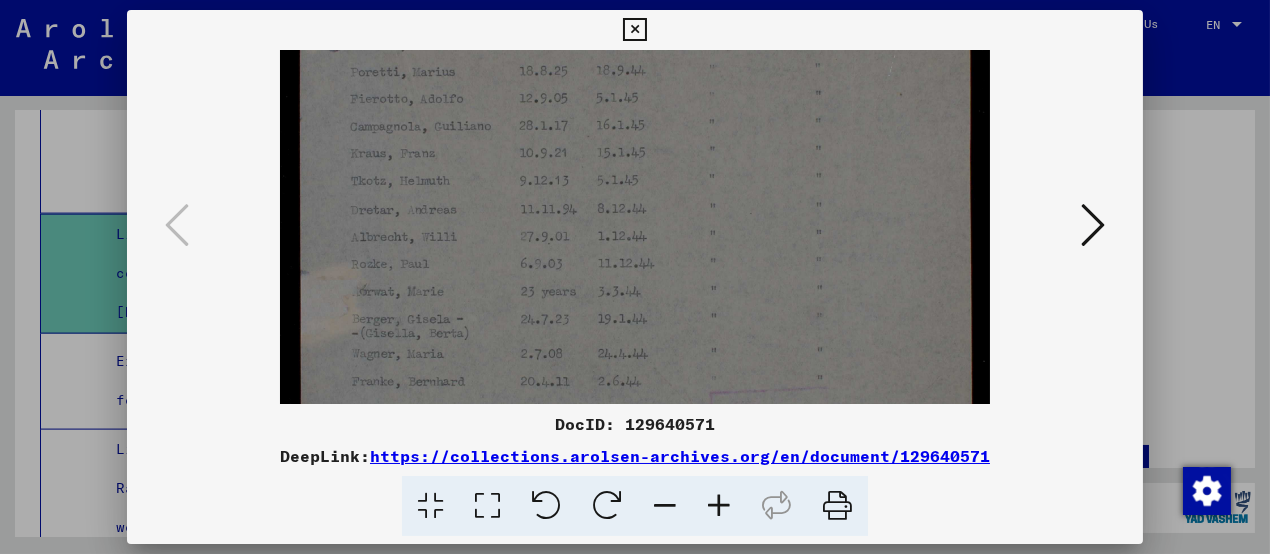drag, startPoint x: 661, startPoint y: 297, endPoint x: 661, endPoint y: 204, distance: 93 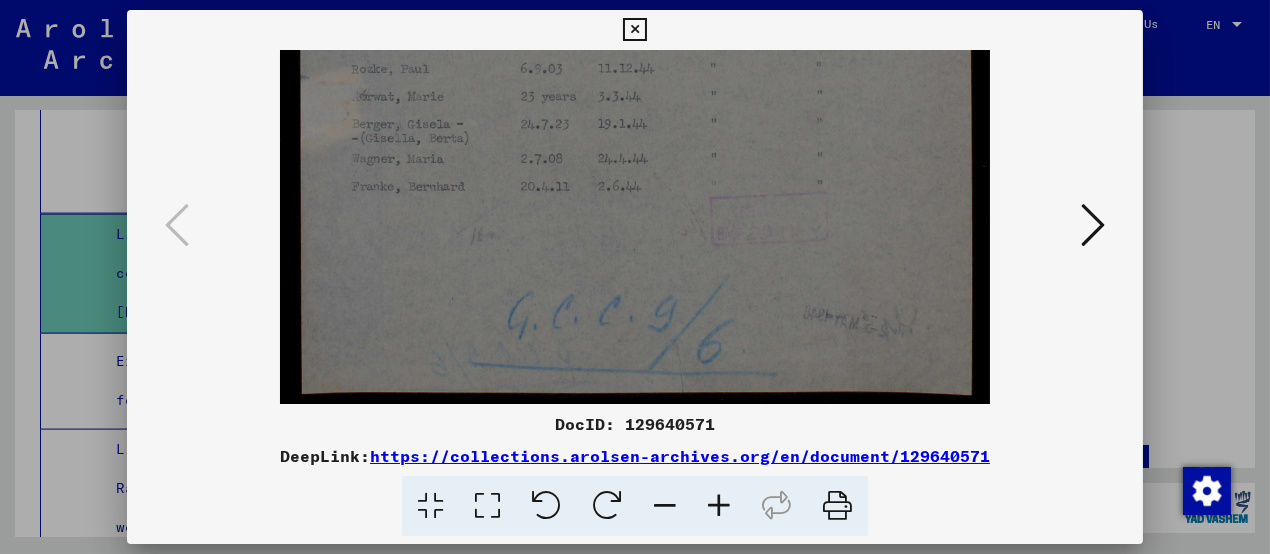 scroll, scrollTop: 550, scrollLeft: 0, axis: vertical 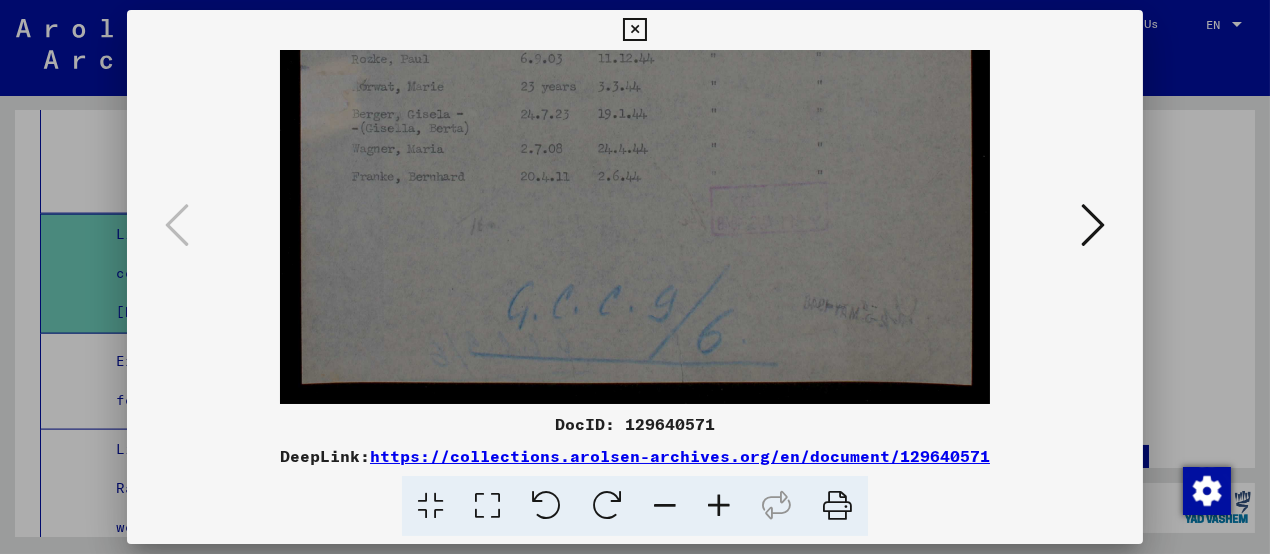 drag, startPoint x: 668, startPoint y: 304, endPoint x: 666, endPoint y: 52, distance: 252.00793 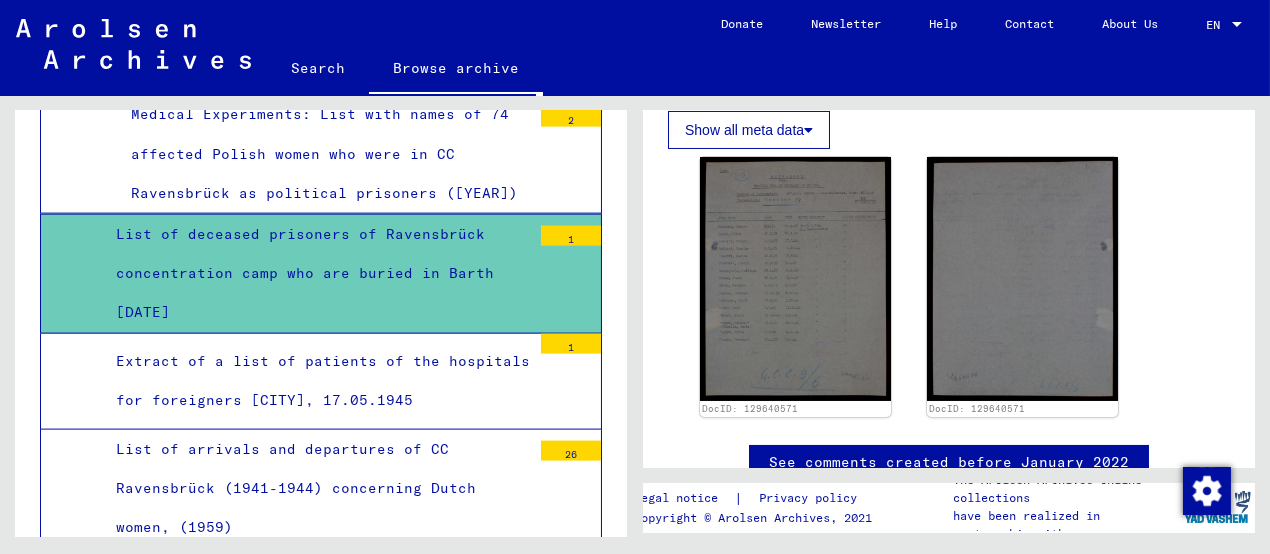 click on "Extract of a list of patients of the hospitals for foreigners [CITY], 17.05.1945" at bounding box center [316, 381] 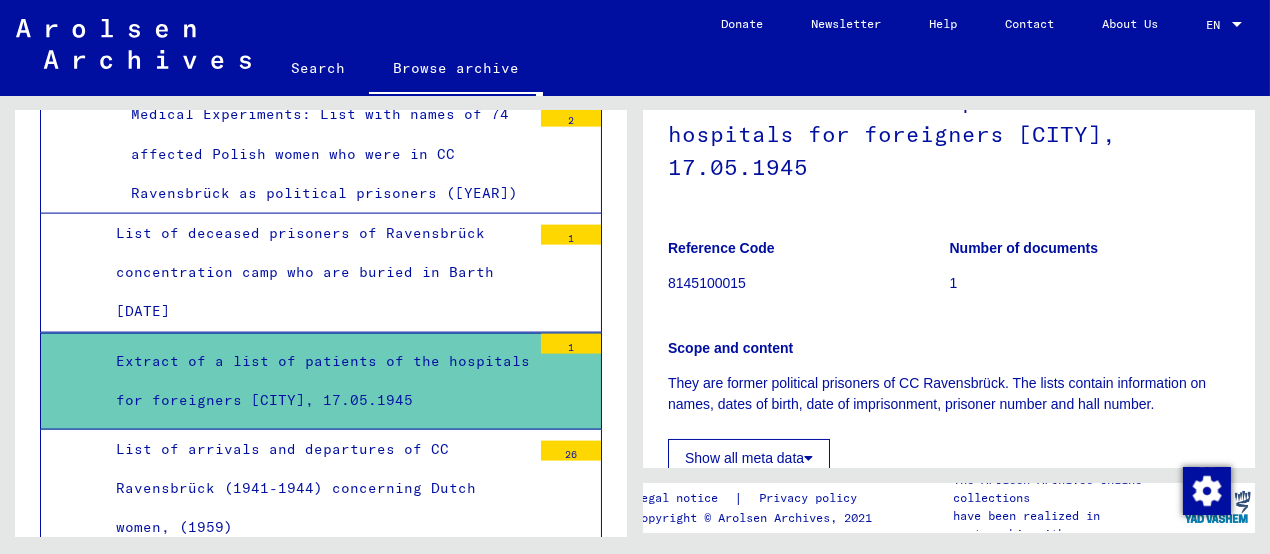 scroll, scrollTop: 400, scrollLeft: 0, axis: vertical 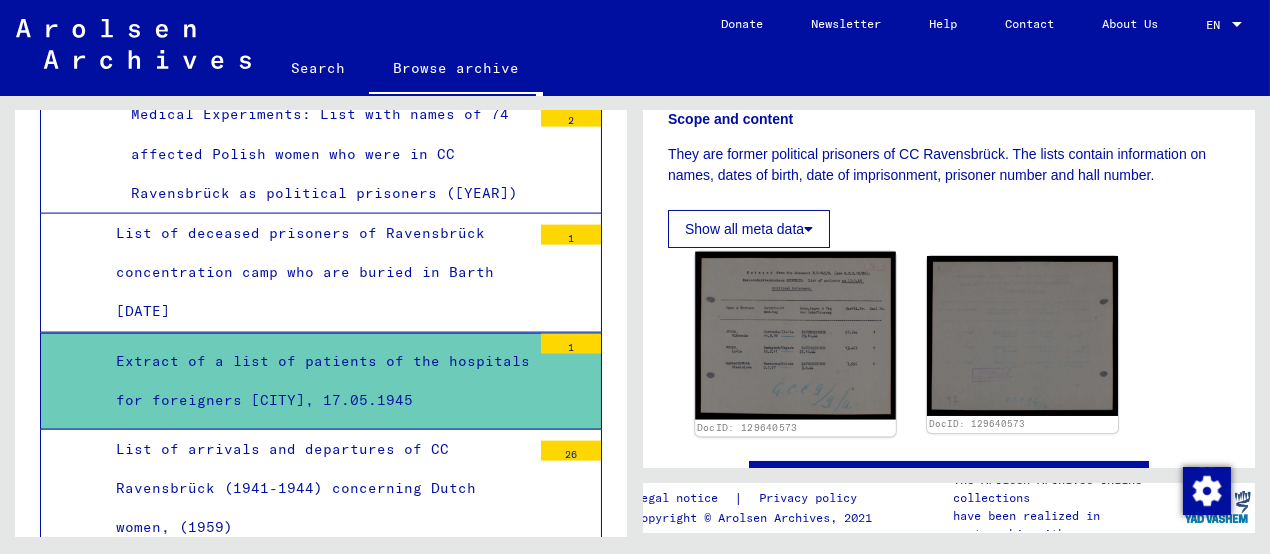 click 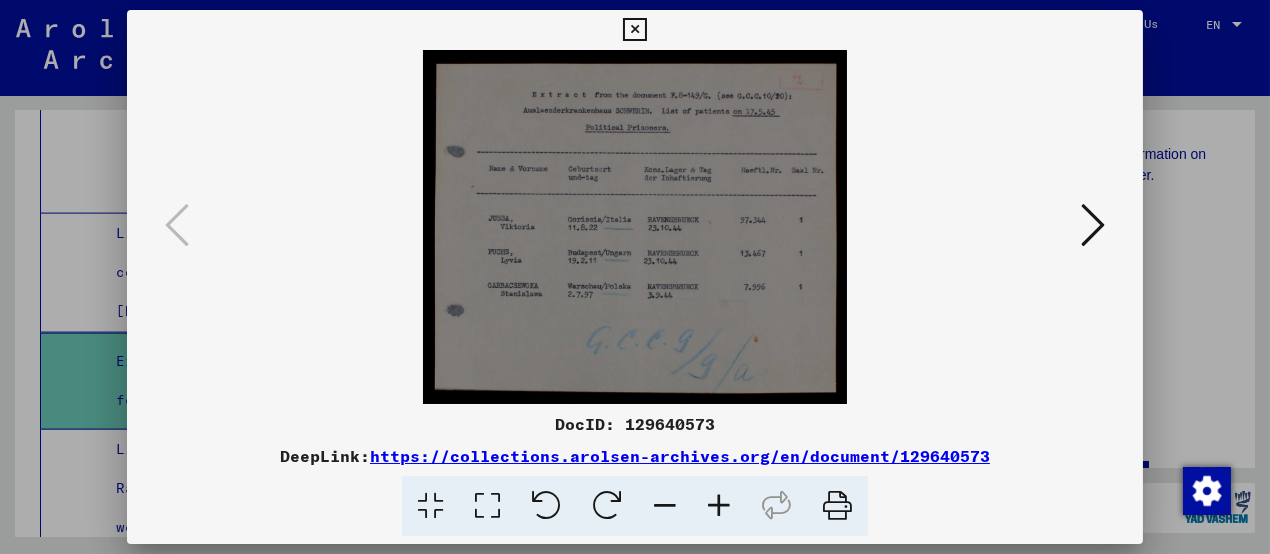 click at bounding box center [634, 30] 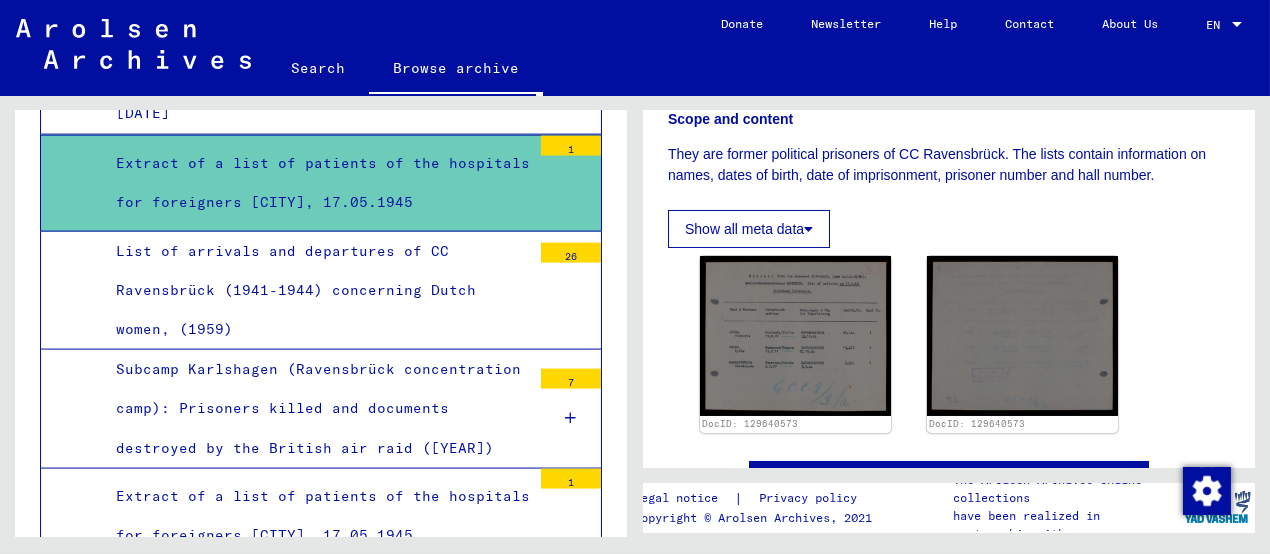 scroll, scrollTop: 6150, scrollLeft: 0, axis: vertical 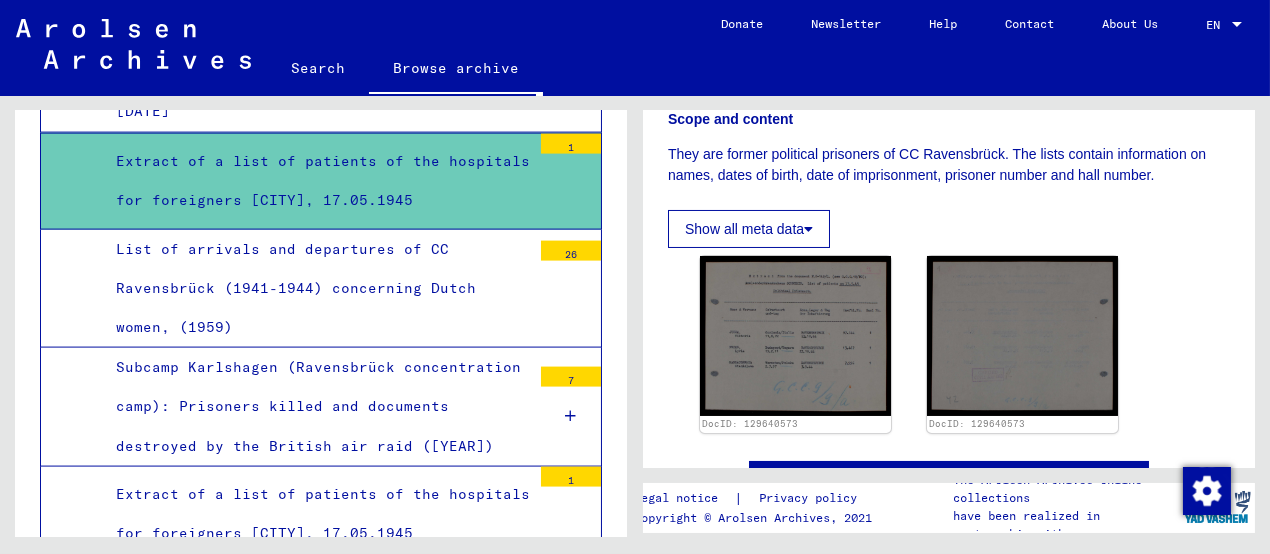 click on "List of arrivals and departures of CC Ravensbrück (1941-1944) concerning      Dutch women, (1959)" at bounding box center [316, 289] 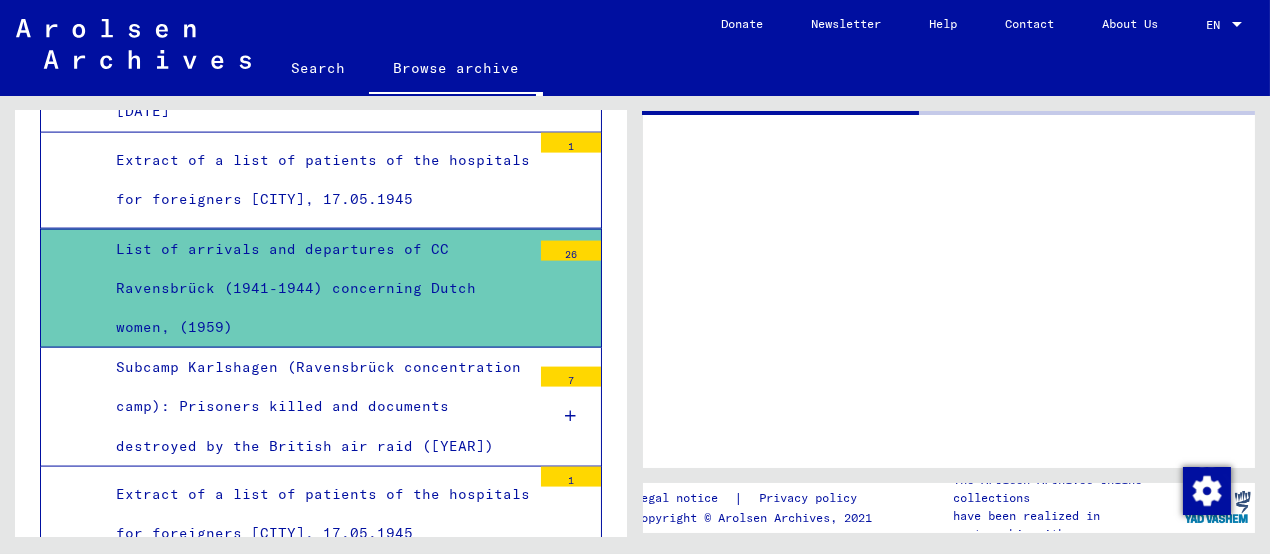 scroll, scrollTop: 0, scrollLeft: 0, axis: both 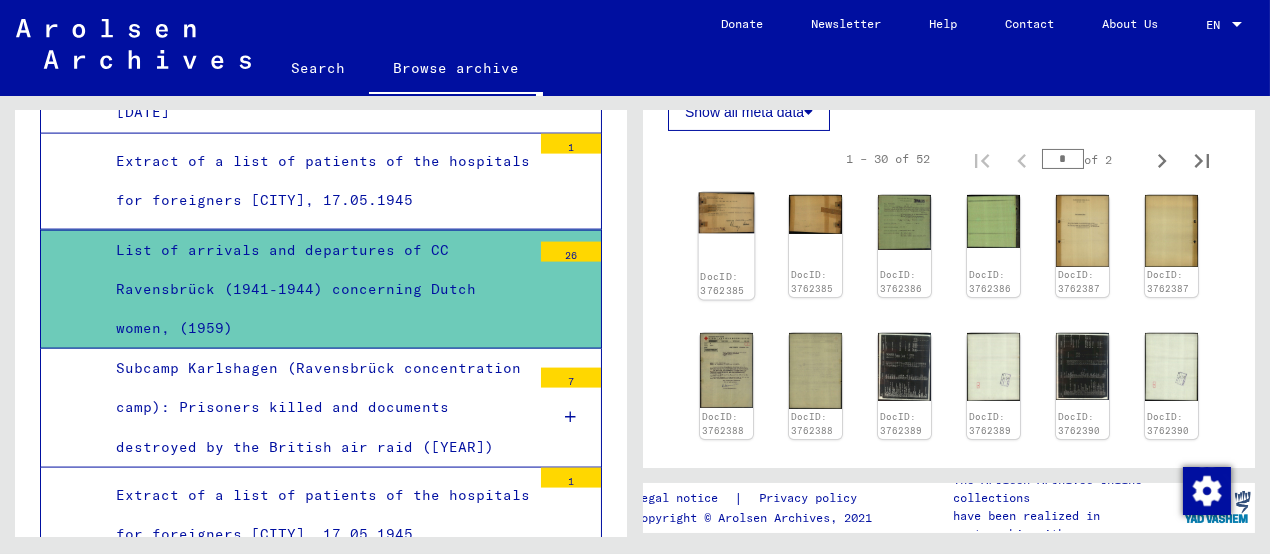 click 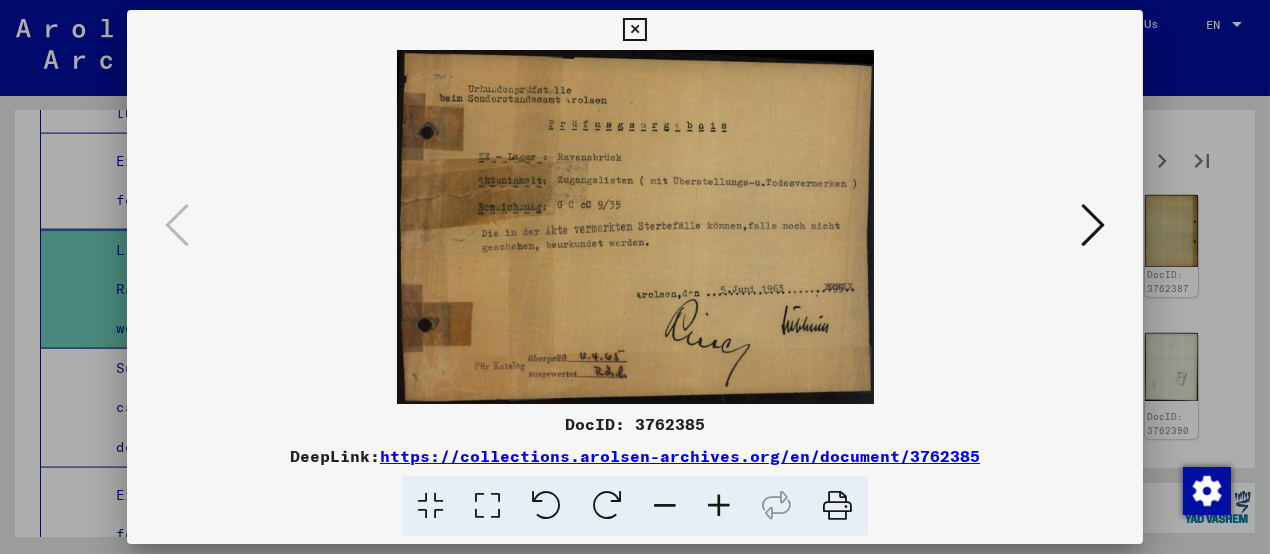 click at bounding box center [1093, 225] 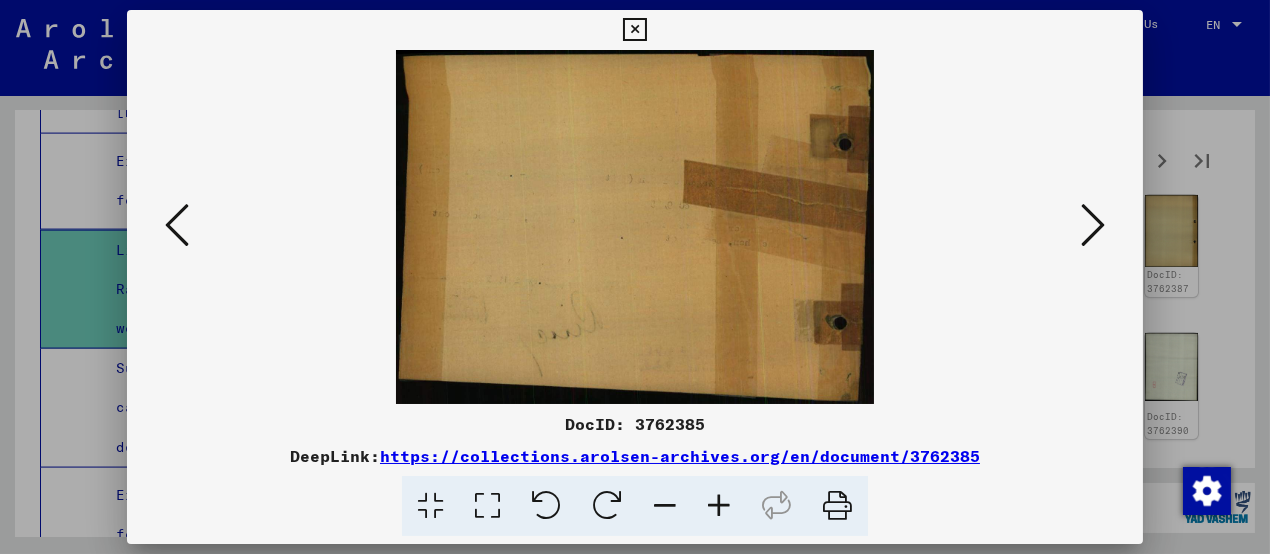 click at bounding box center [1093, 225] 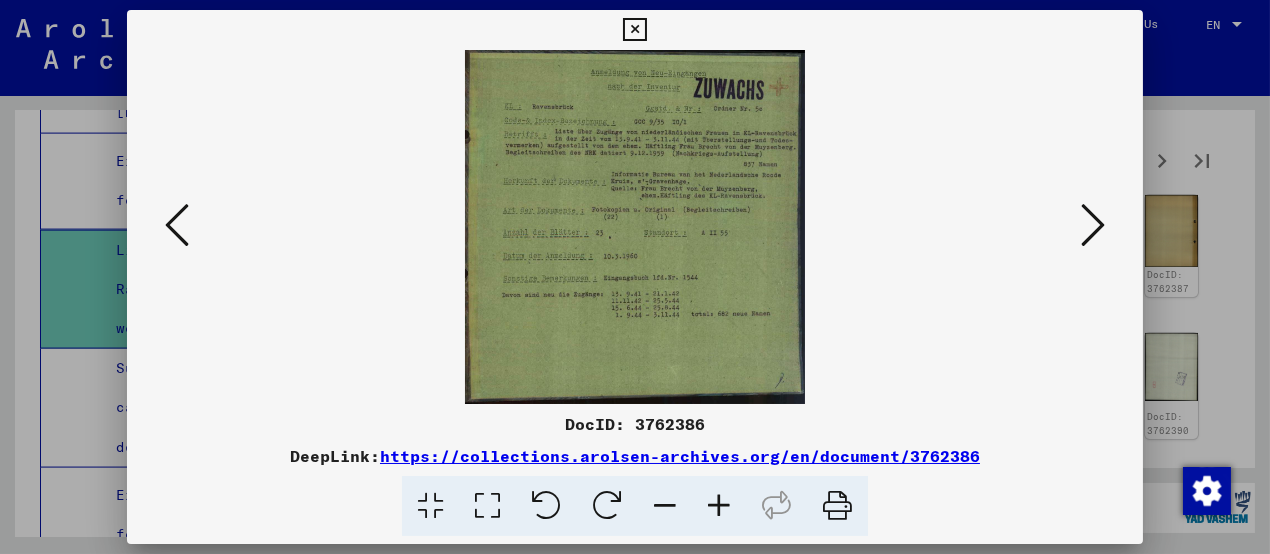 click at bounding box center [1093, 225] 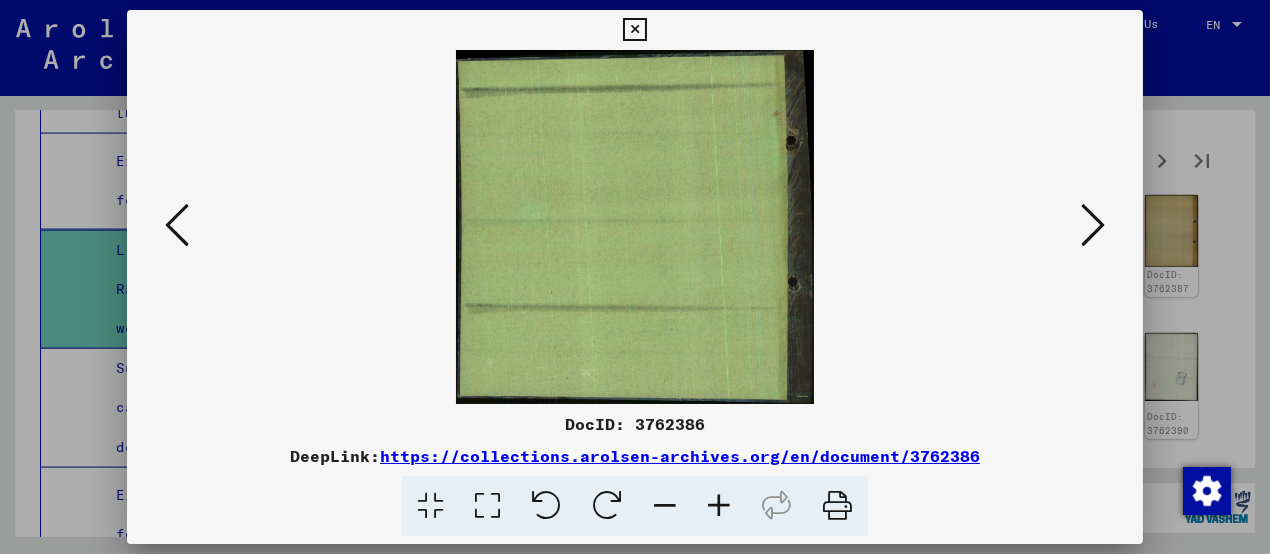 click at bounding box center (1093, 225) 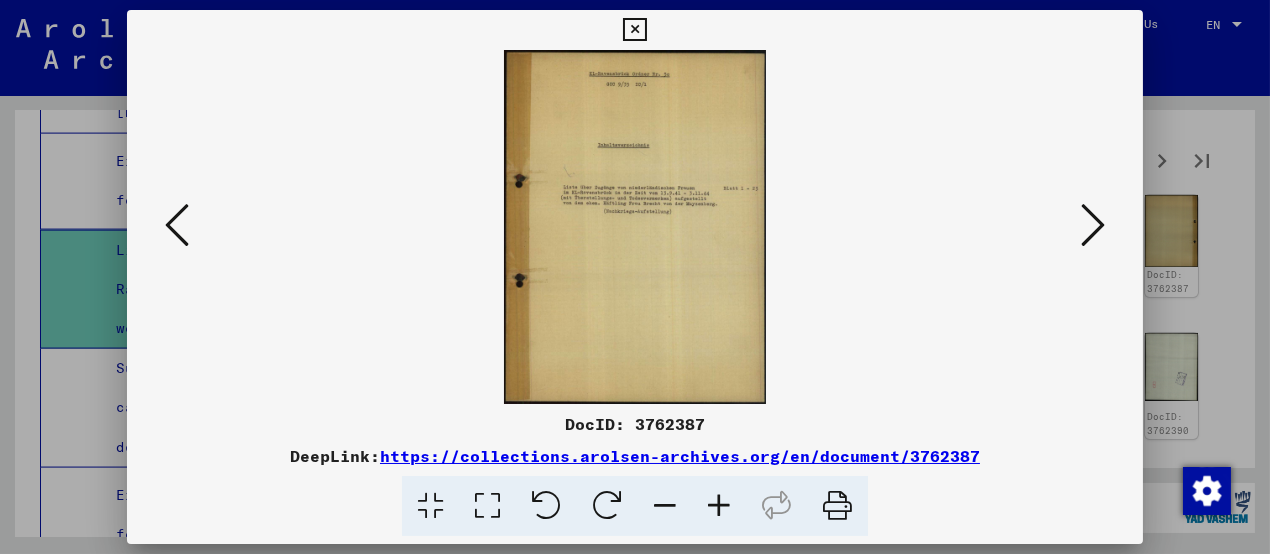 click at bounding box center (1093, 225) 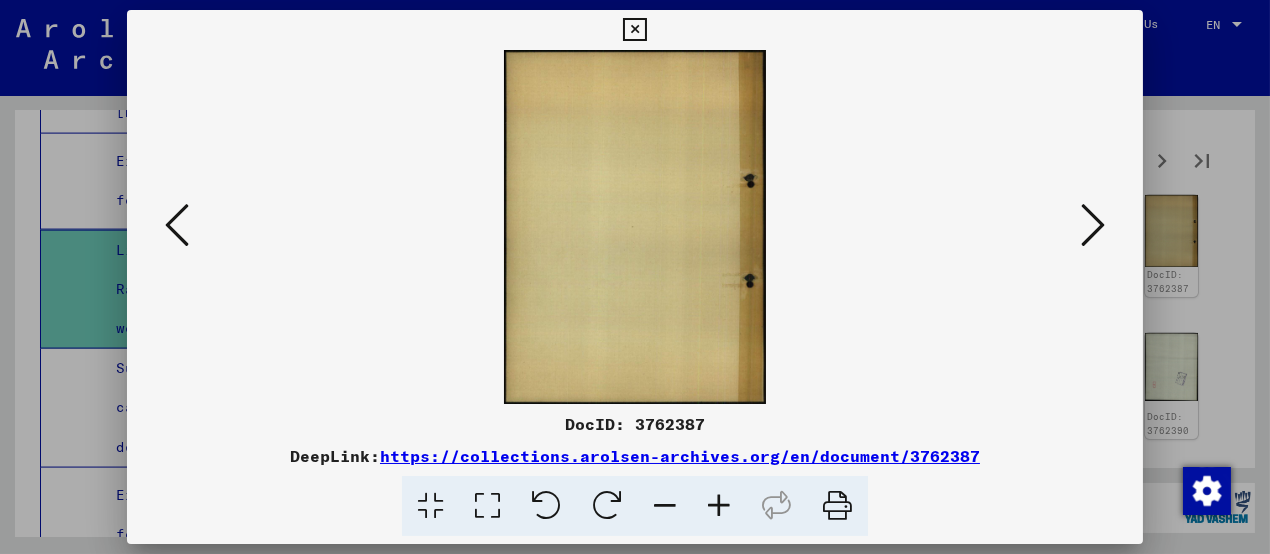 click at bounding box center (1093, 225) 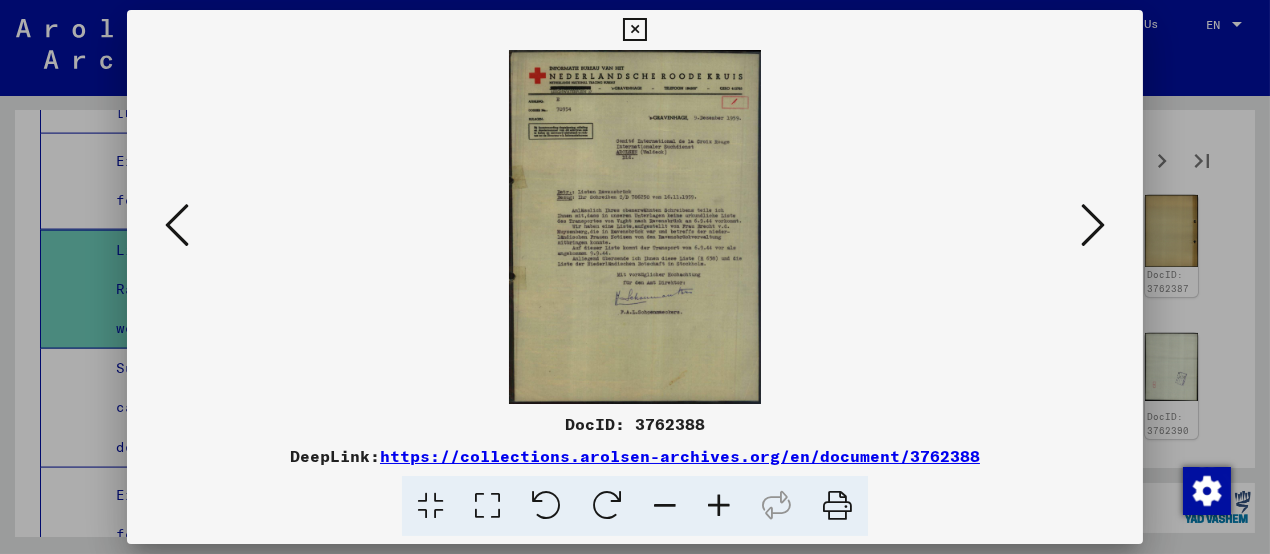 click at bounding box center [1093, 225] 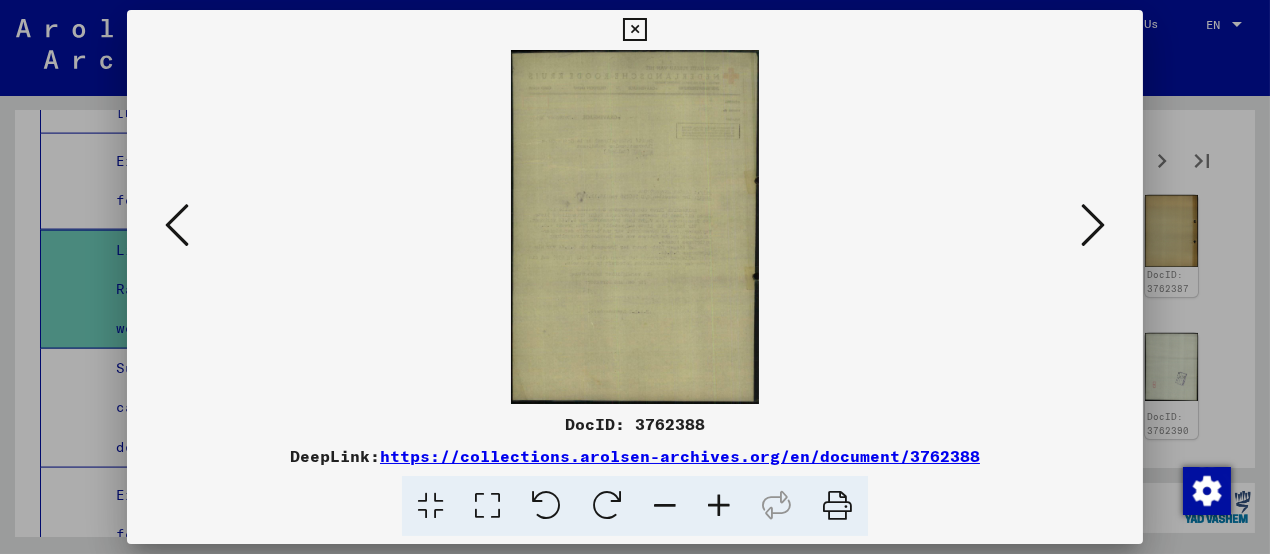 click at bounding box center (1093, 225) 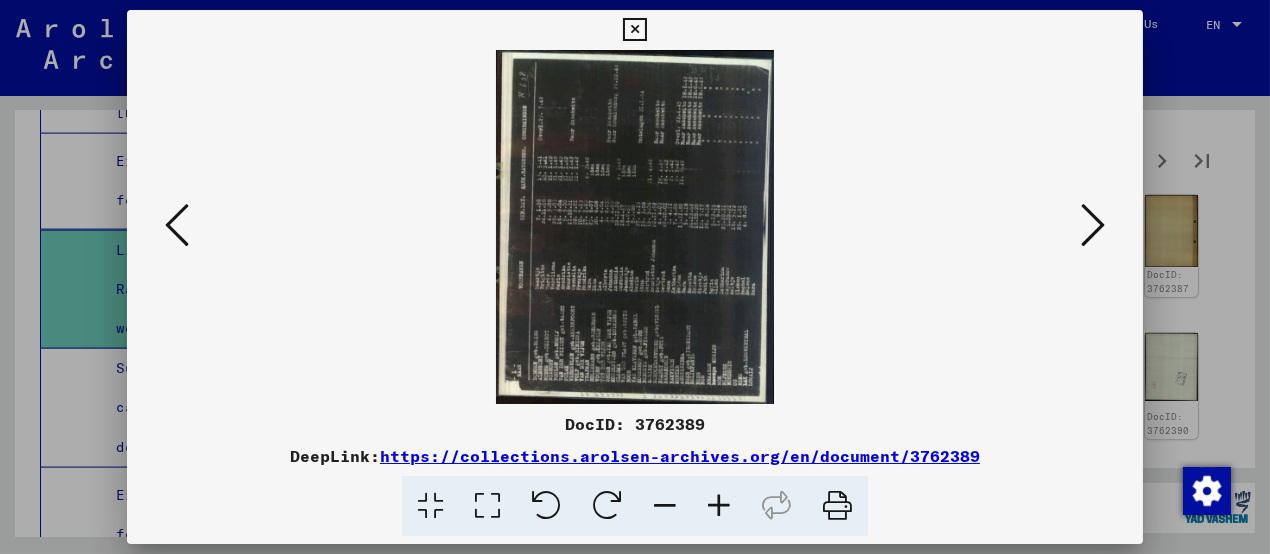 click at bounding box center (719, 506) 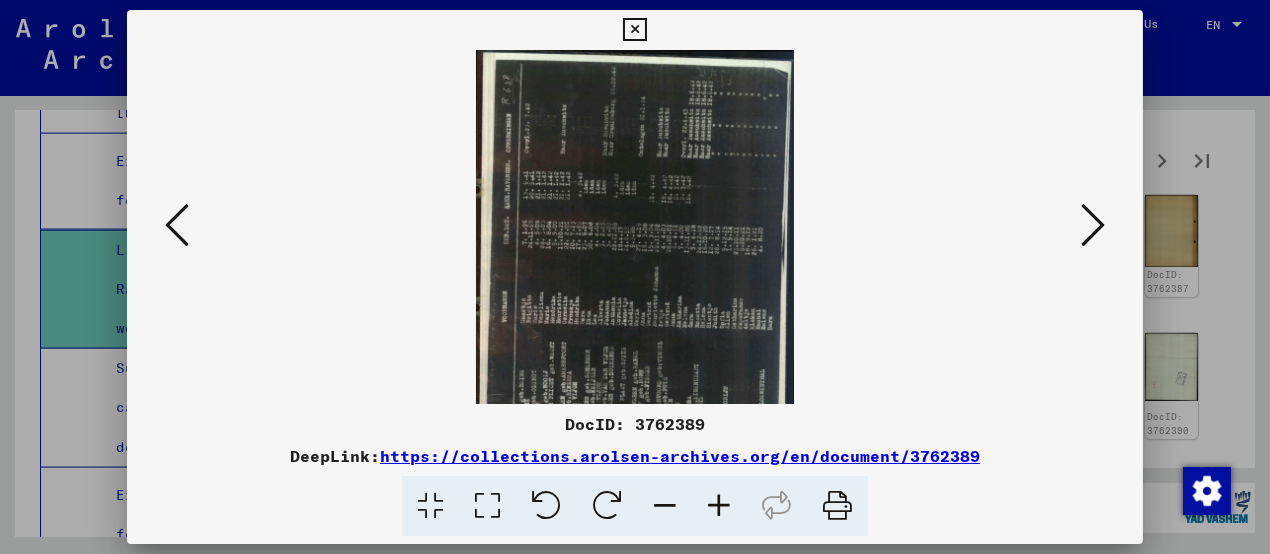 click at bounding box center (719, 506) 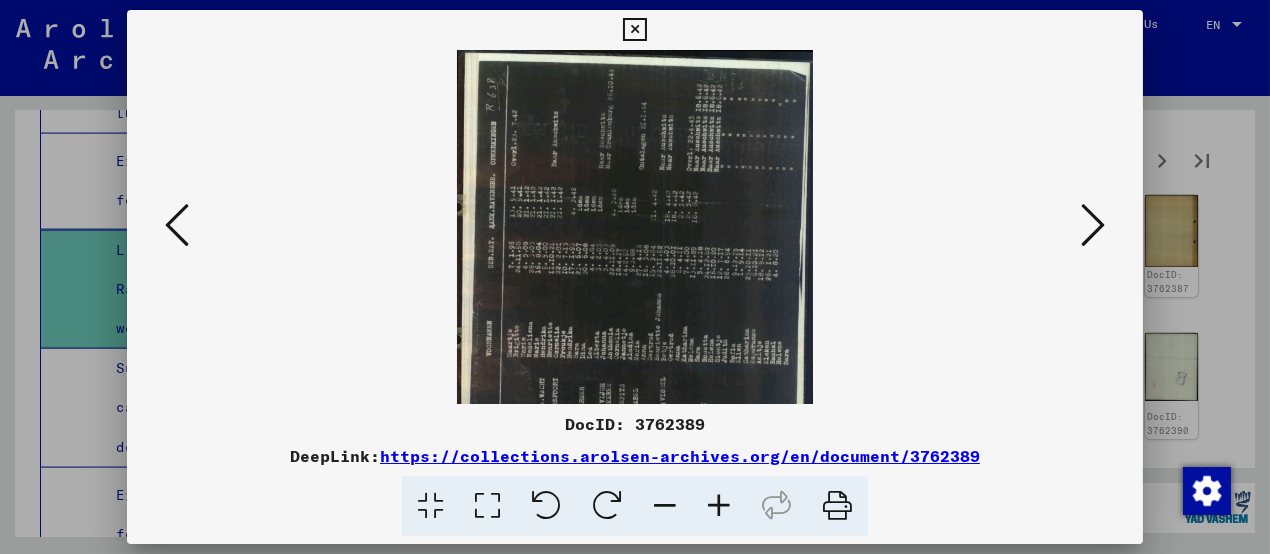 click at bounding box center [719, 506] 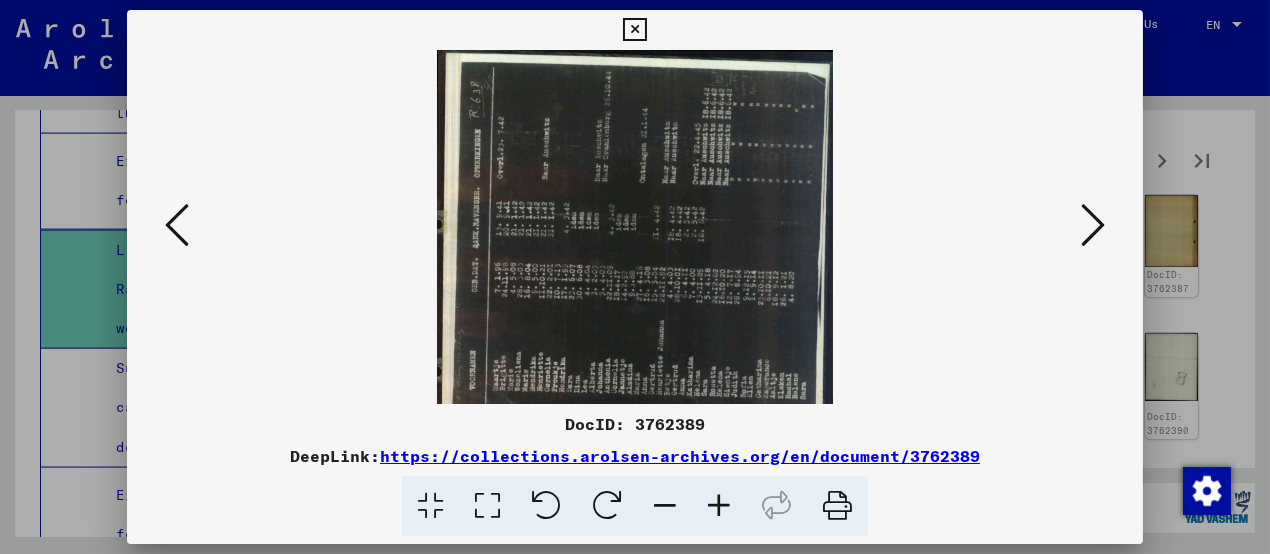click at bounding box center (719, 506) 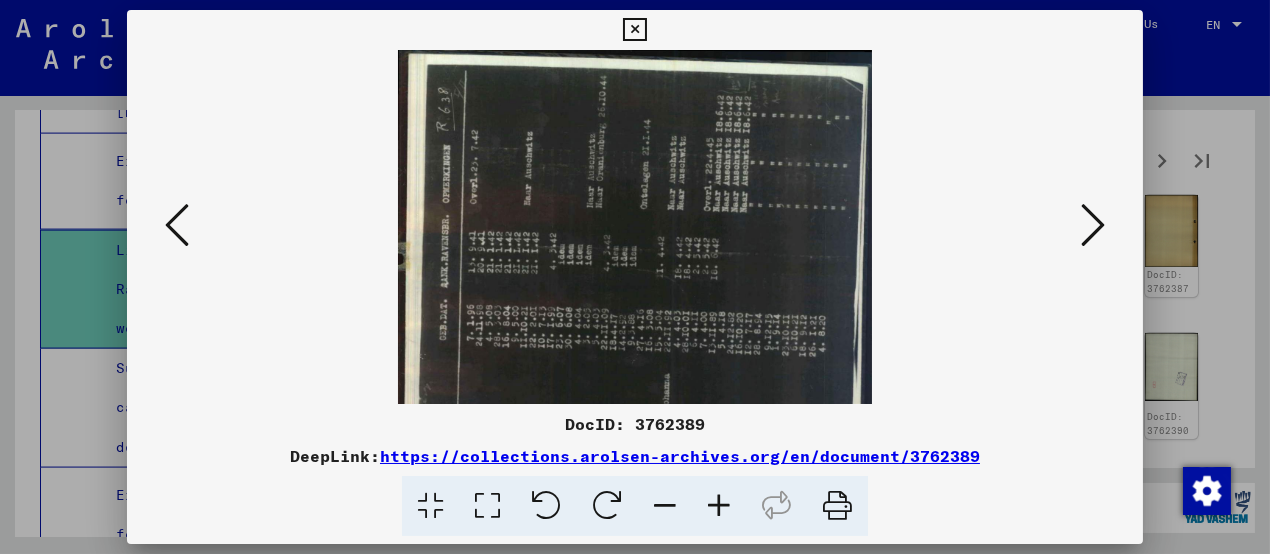 click at bounding box center [719, 506] 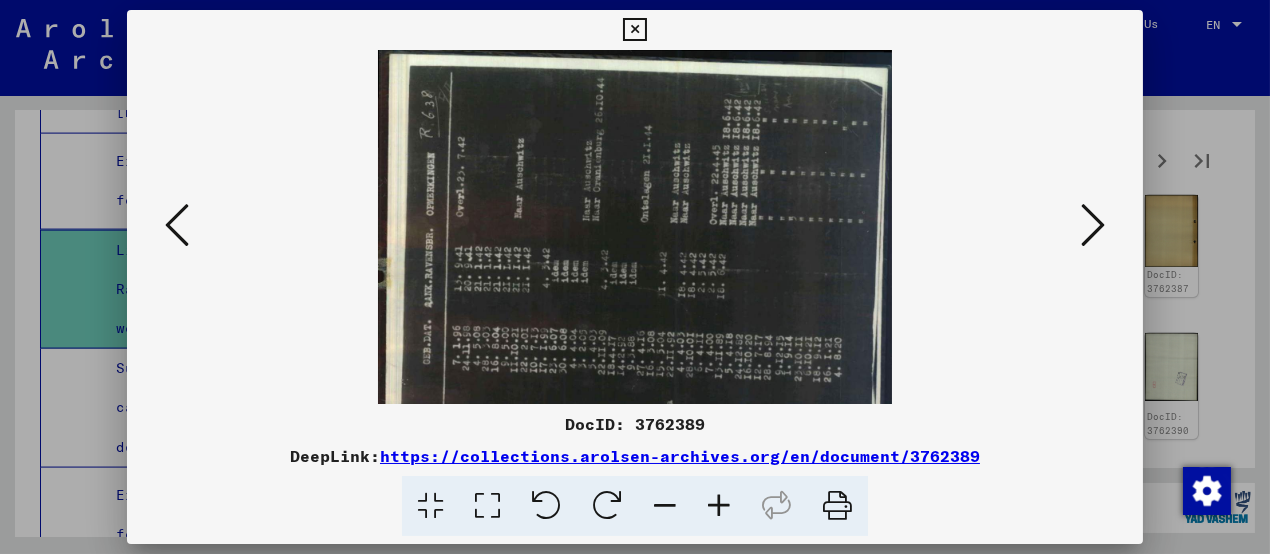 click at bounding box center [719, 506] 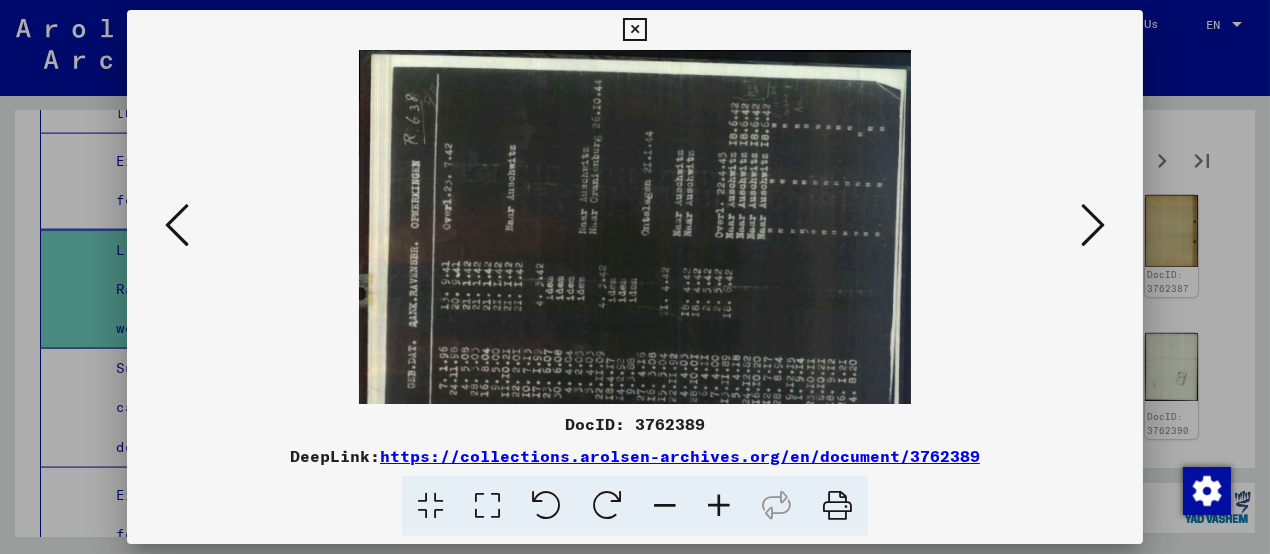 click at bounding box center [719, 506] 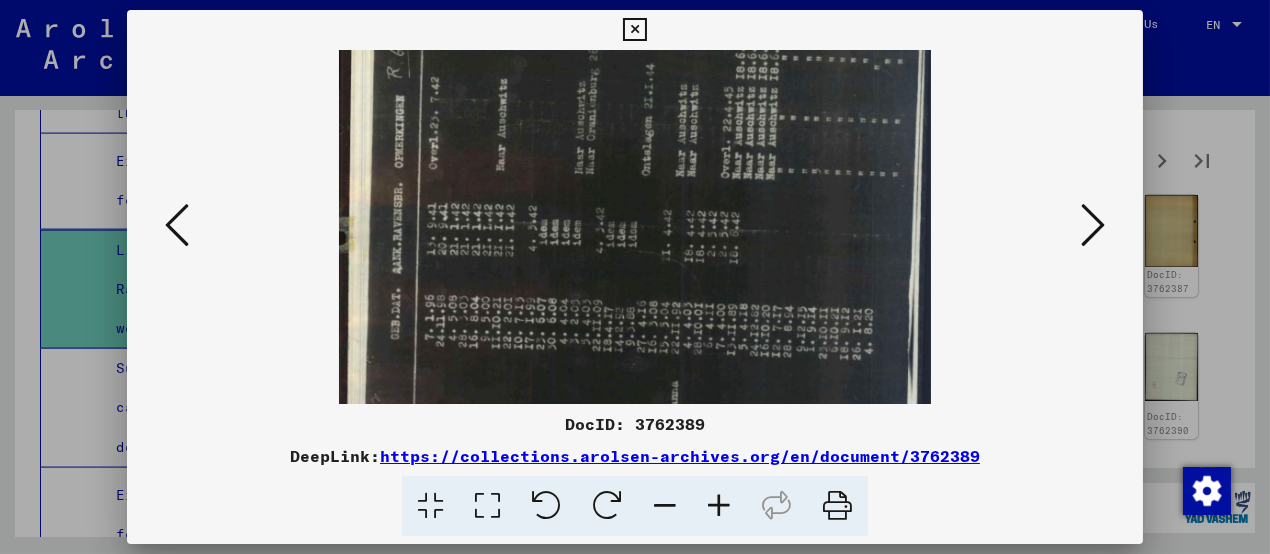 drag, startPoint x: 666, startPoint y: 312, endPoint x: 672, endPoint y: 172, distance: 140.12851 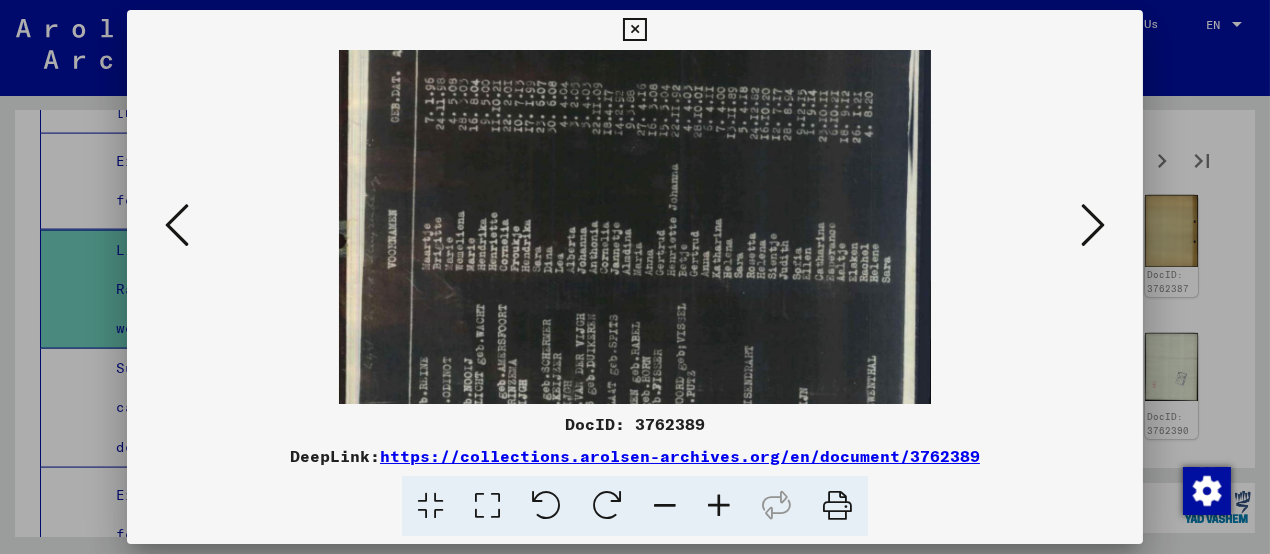 drag, startPoint x: 640, startPoint y: 286, endPoint x: 634, endPoint y: 208, distance: 78.23043 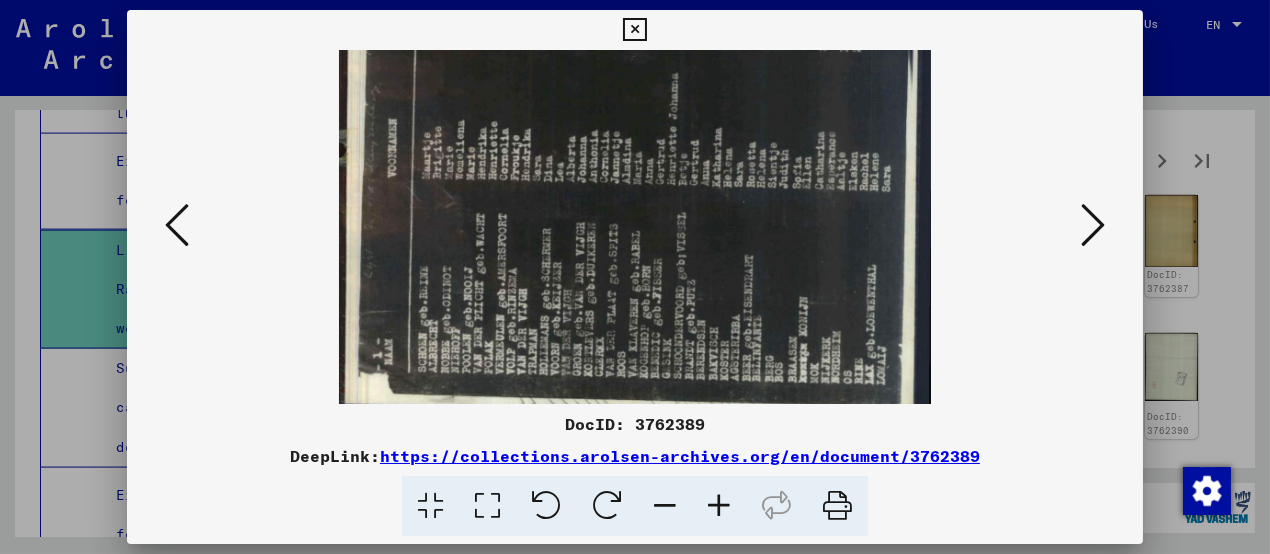 scroll, scrollTop: 400, scrollLeft: 0, axis: vertical 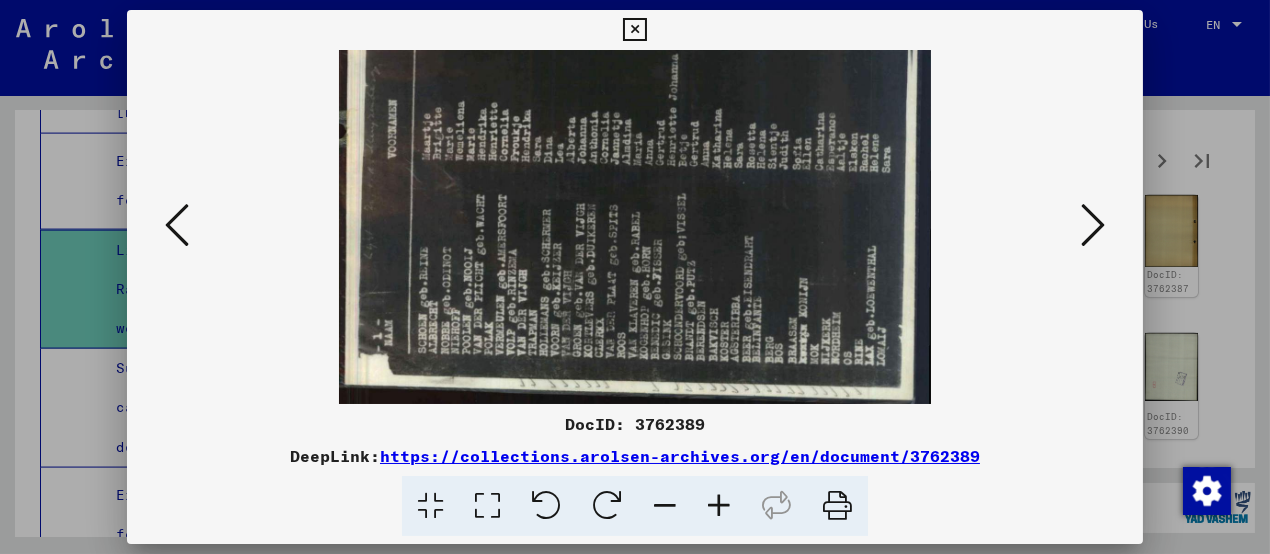 drag, startPoint x: 613, startPoint y: 298, endPoint x: 610, endPoint y: 216, distance: 82.05486 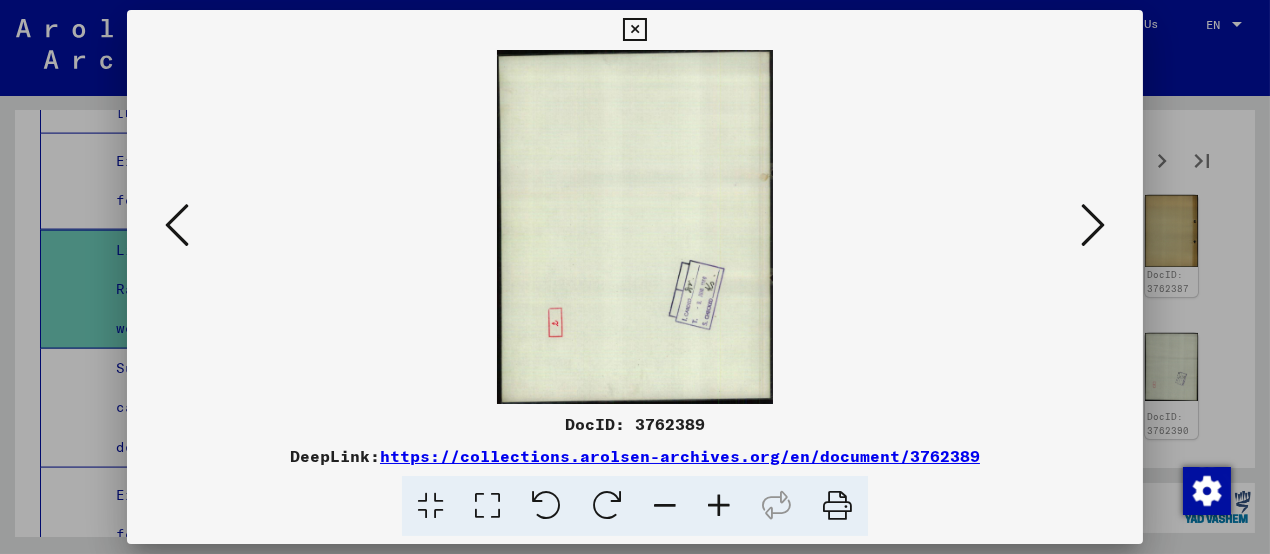 scroll, scrollTop: 0, scrollLeft: 0, axis: both 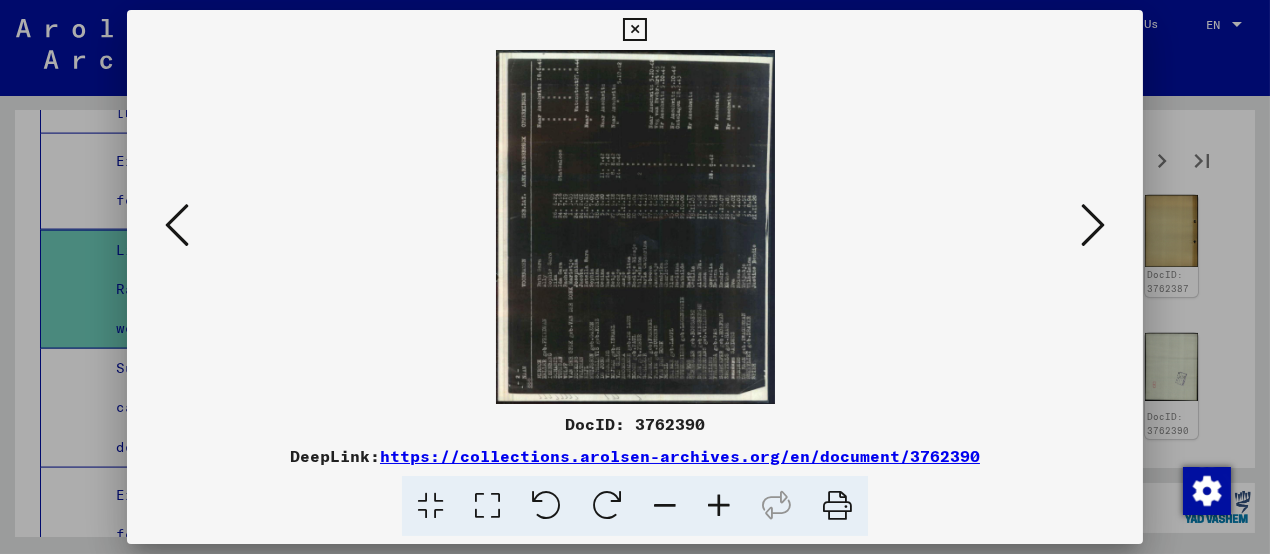 click at bounding box center [607, 506] 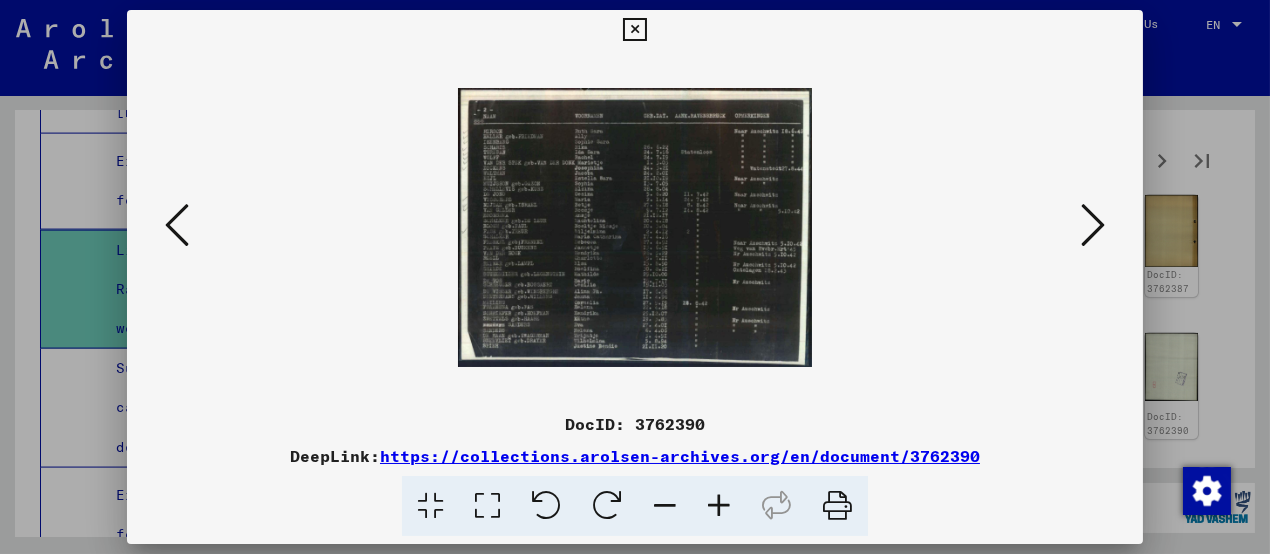 click at bounding box center [719, 506] 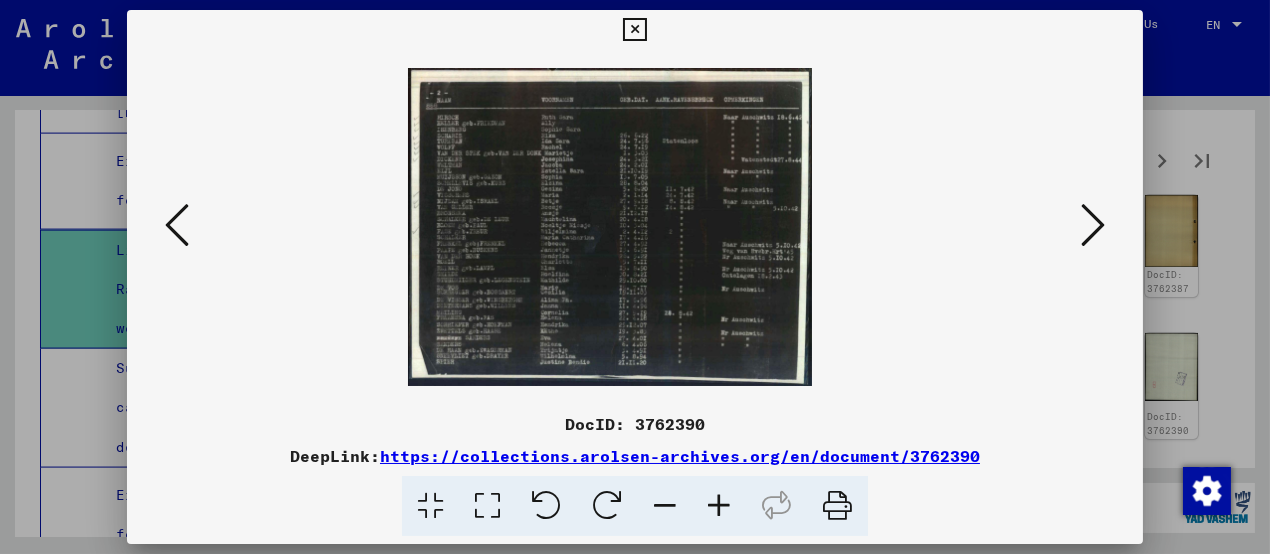 click at bounding box center [719, 506] 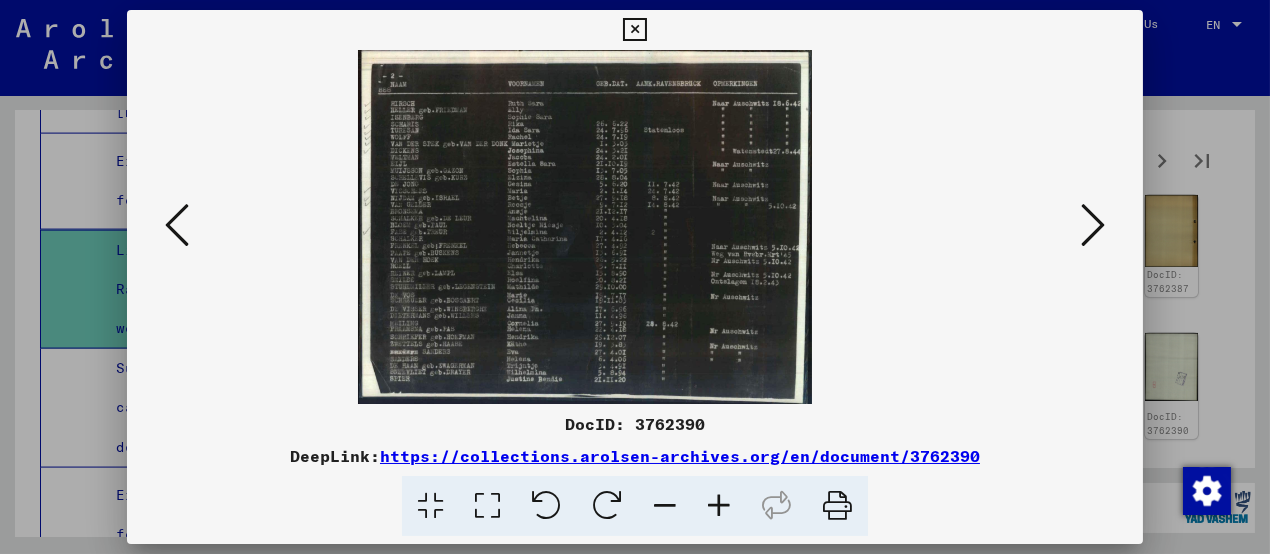 click at bounding box center [719, 506] 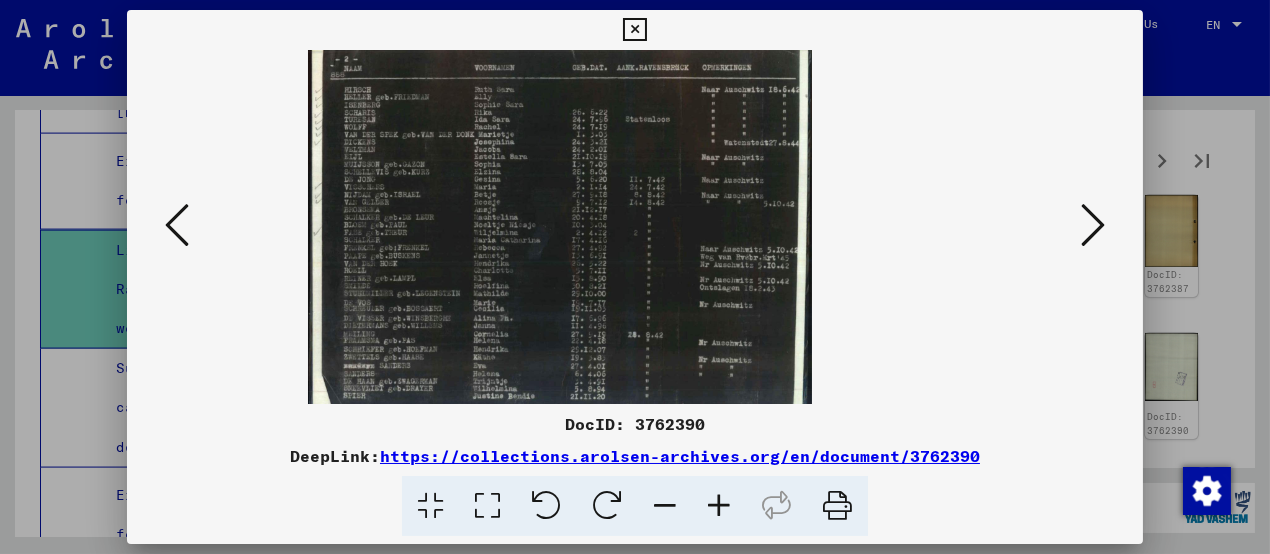 click at bounding box center [719, 506] 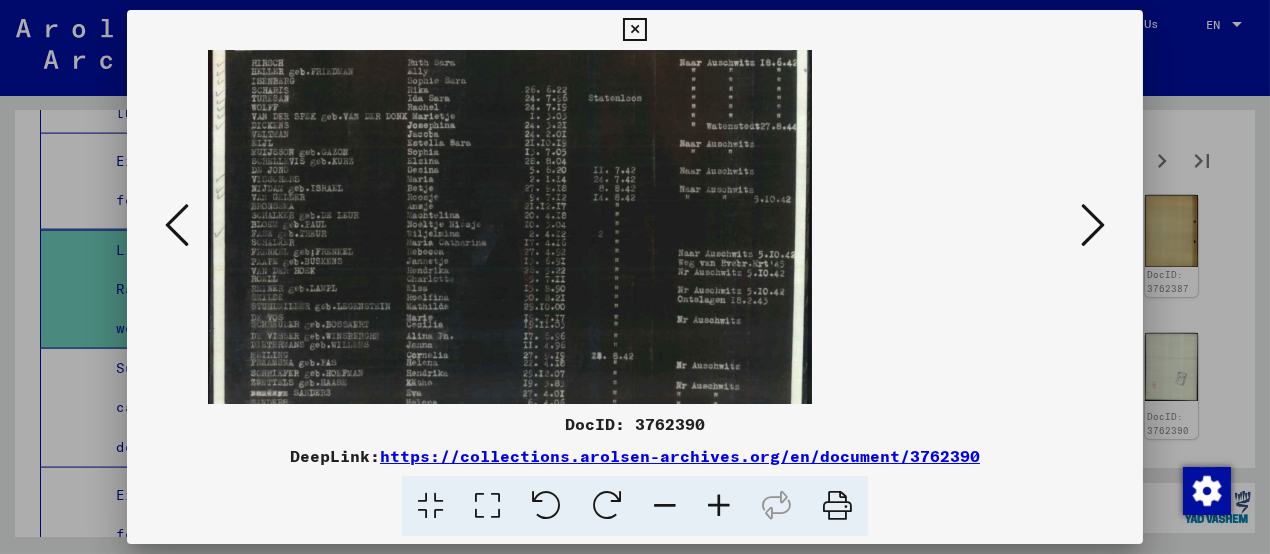 click at bounding box center [719, 506] 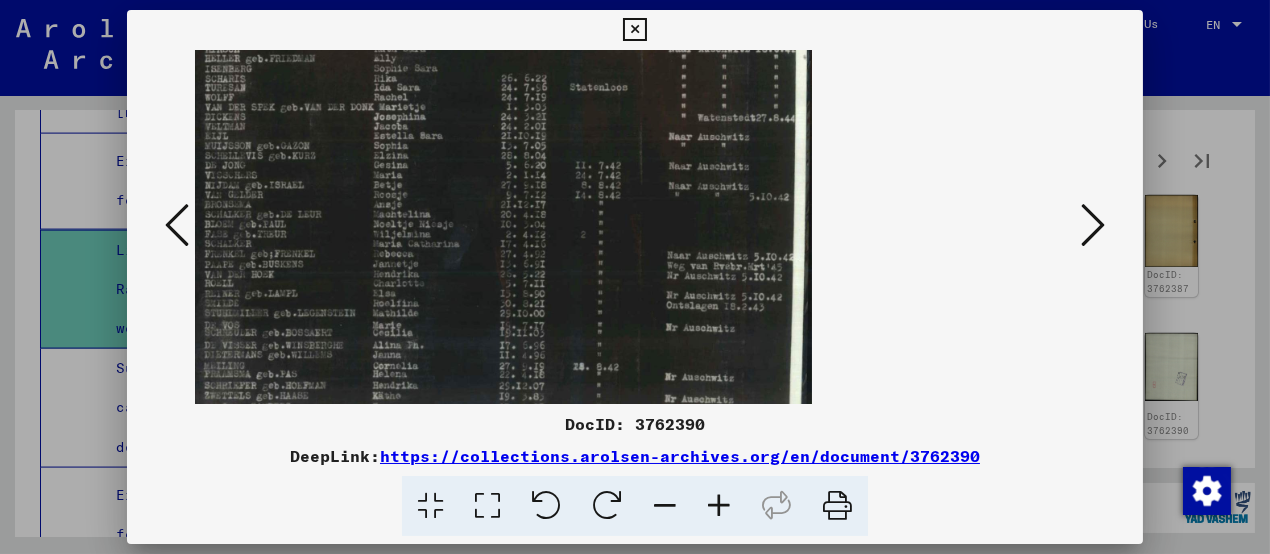 click at bounding box center (719, 506) 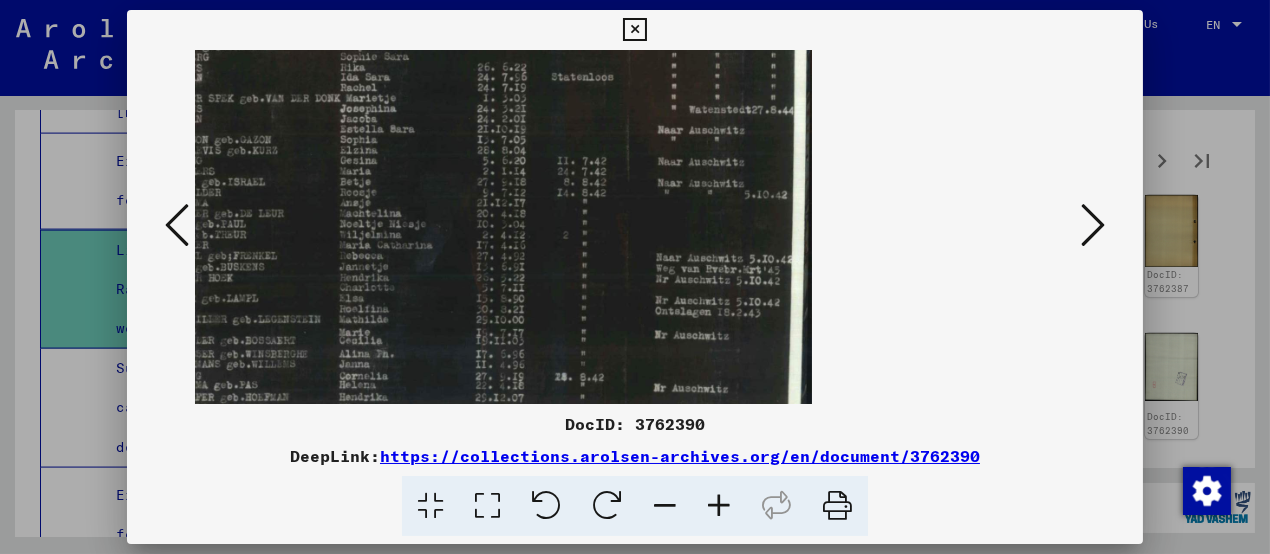 drag, startPoint x: 384, startPoint y: 270, endPoint x: 731, endPoint y: 364, distance: 359.5066 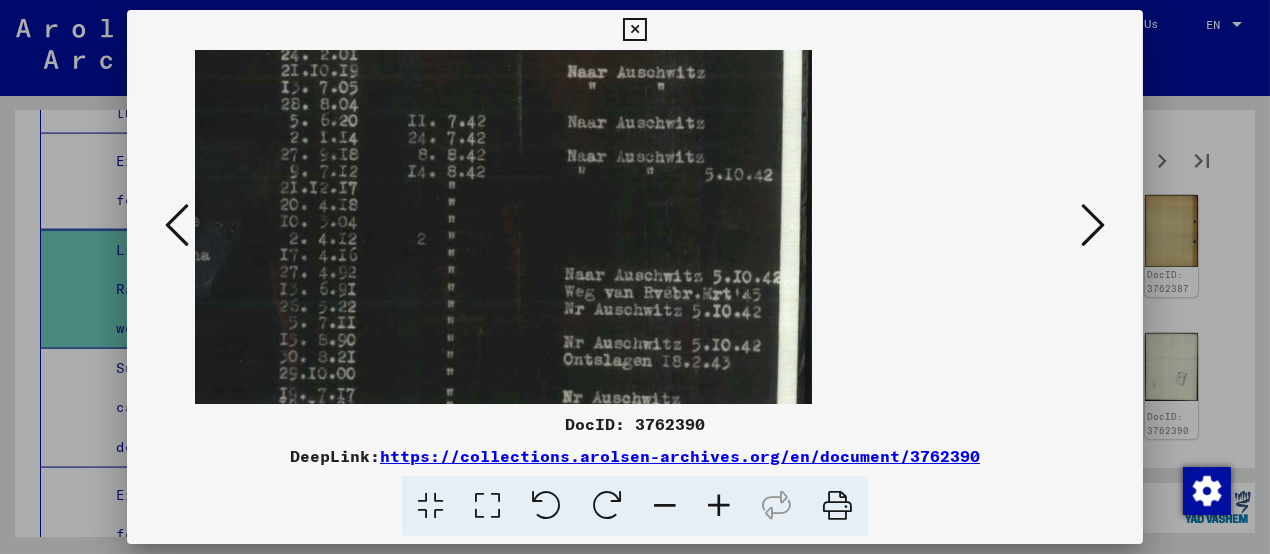scroll, scrollTop: 0, scrollLeft: 0, axis: both 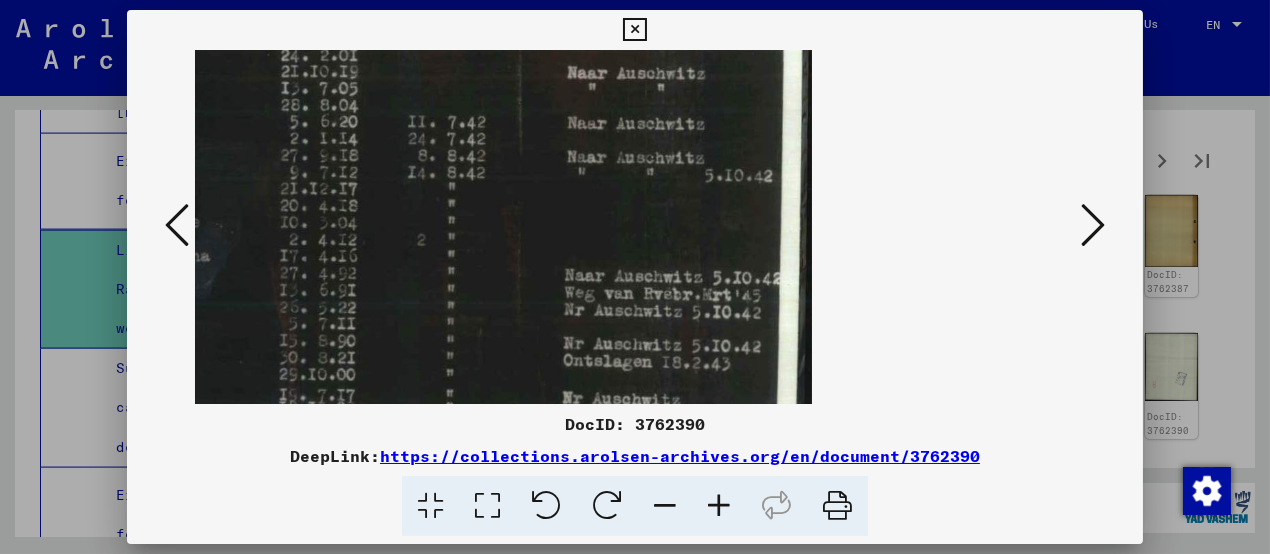 drag, startPoint x: 429, startPoint y: 283, endPoint x: 513, endPoint y: 273, distance: 84.59315 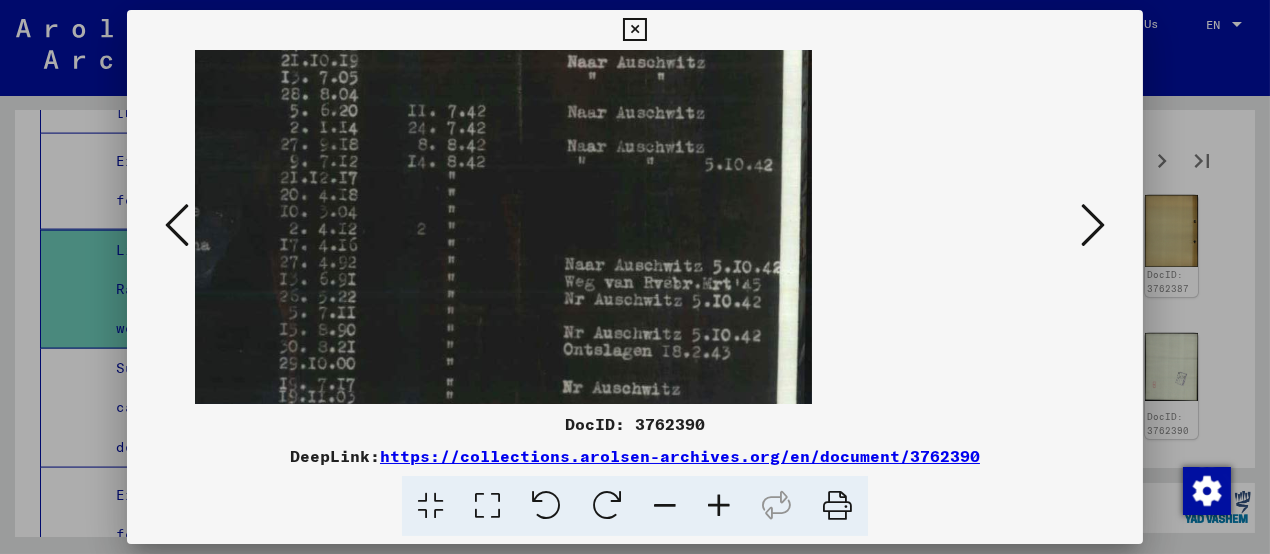 scroll, scrollTop: 0, scrollLeft: 0, axis: both 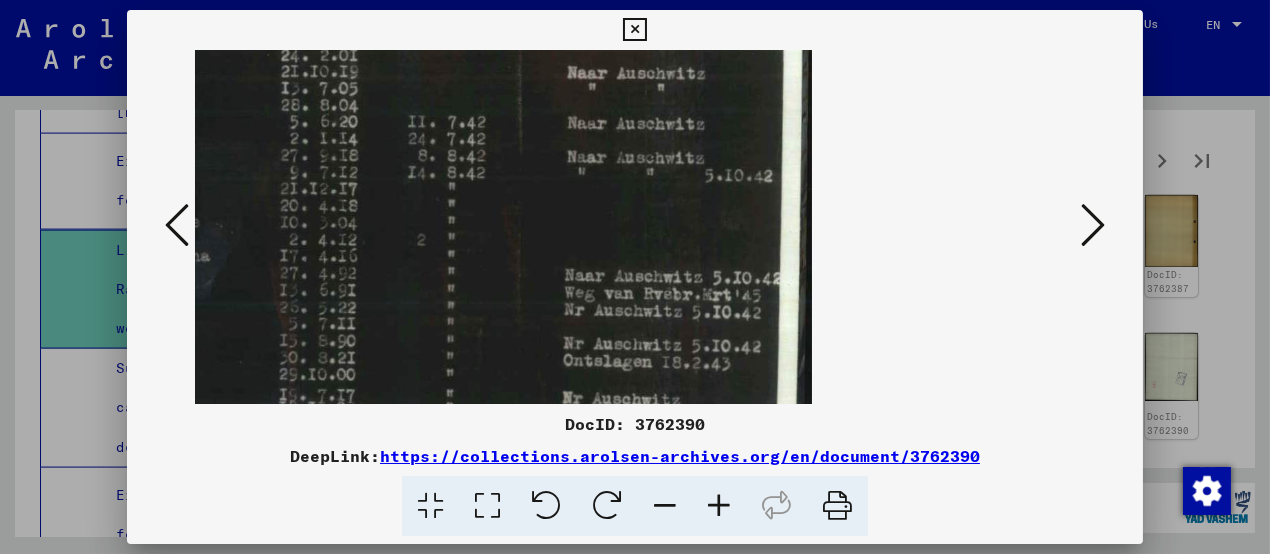 drag, startPoint x: 496, startPoint y: 226, endPoint x: 672, endPoint y: 371, distance: 228.03728 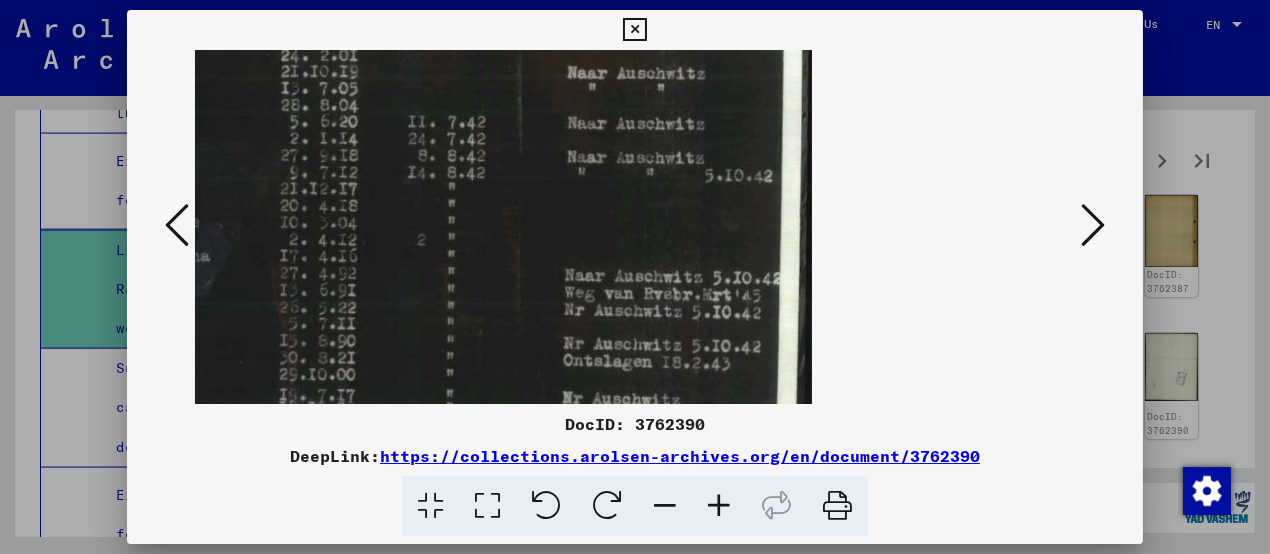 click at bounding box center (665, 506) 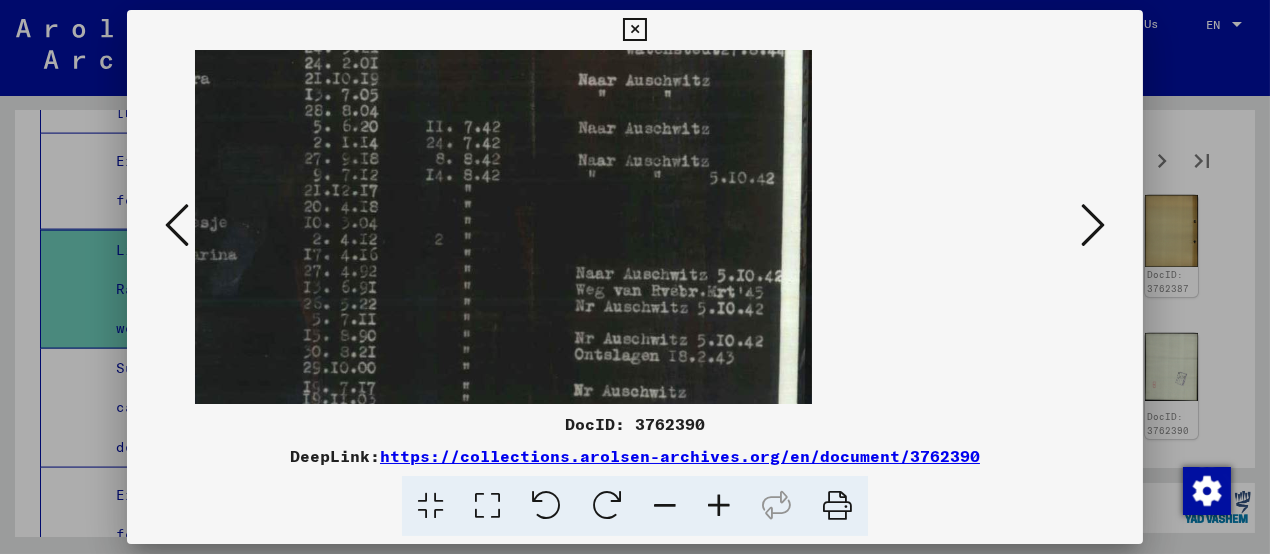 click at bounding box center (665, 506) 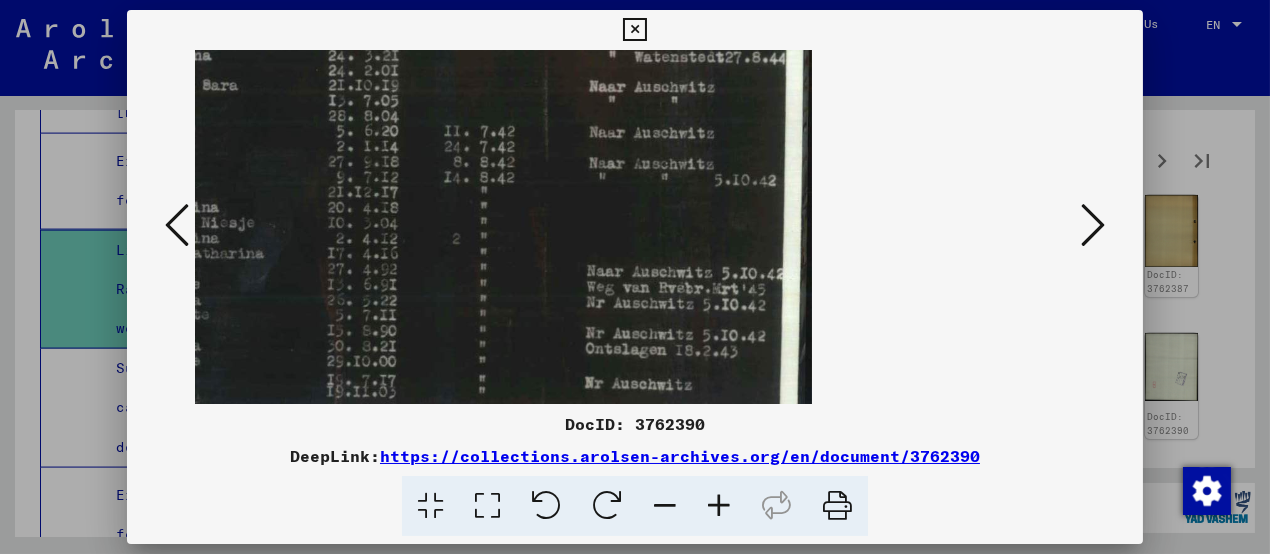 click at bounding box center [665, 506] 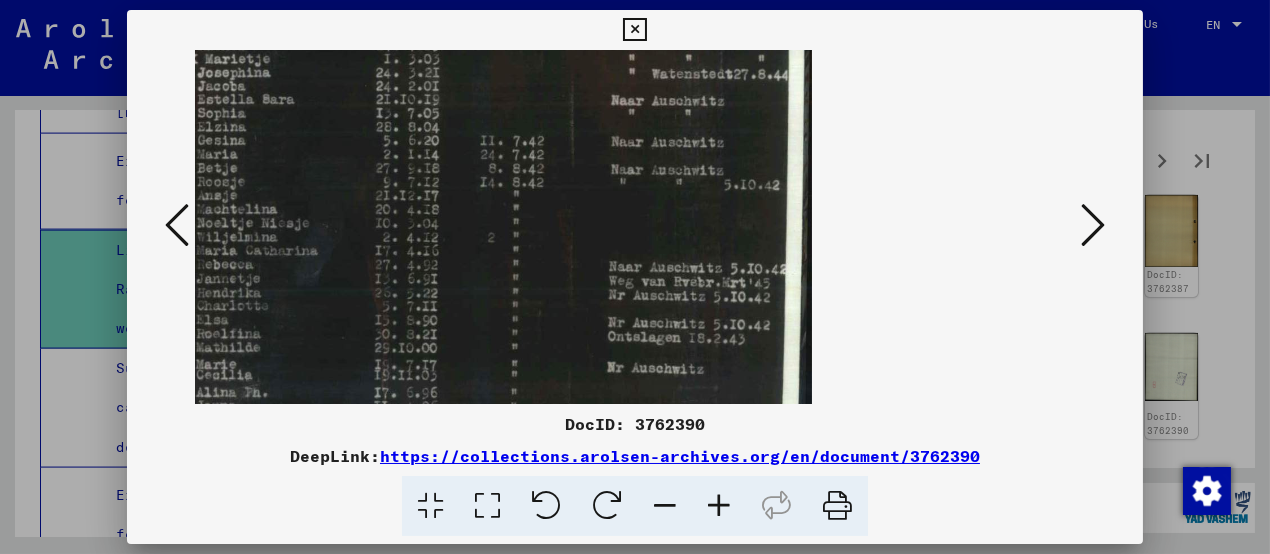 click at bounding box center (665, 506) 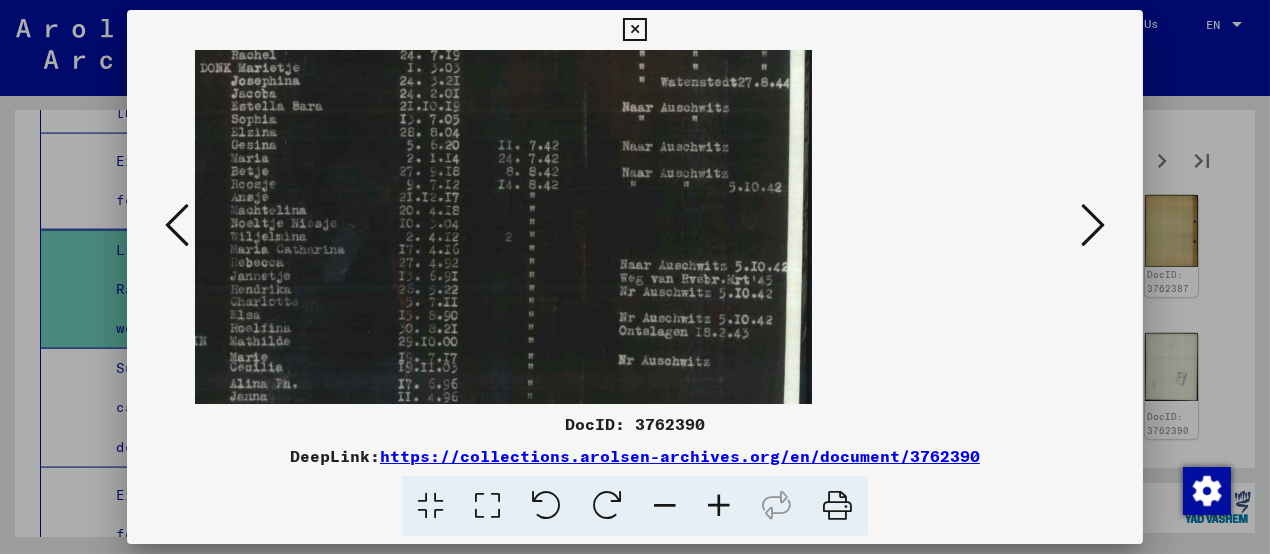 click at bounding box center (665, 506) 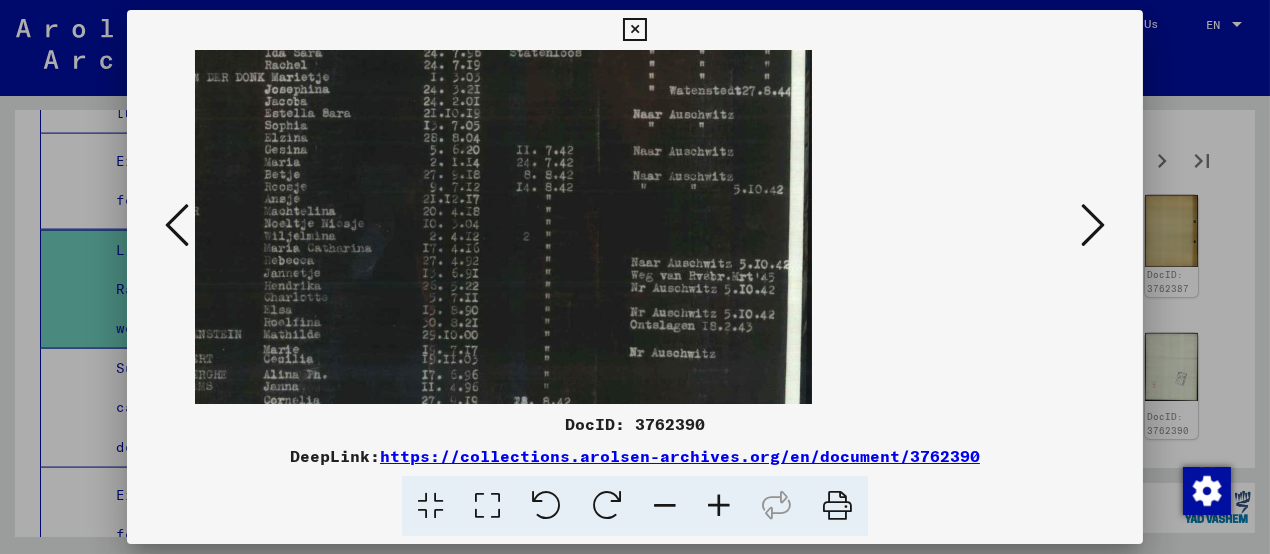 click at bounding box center [665, 506] 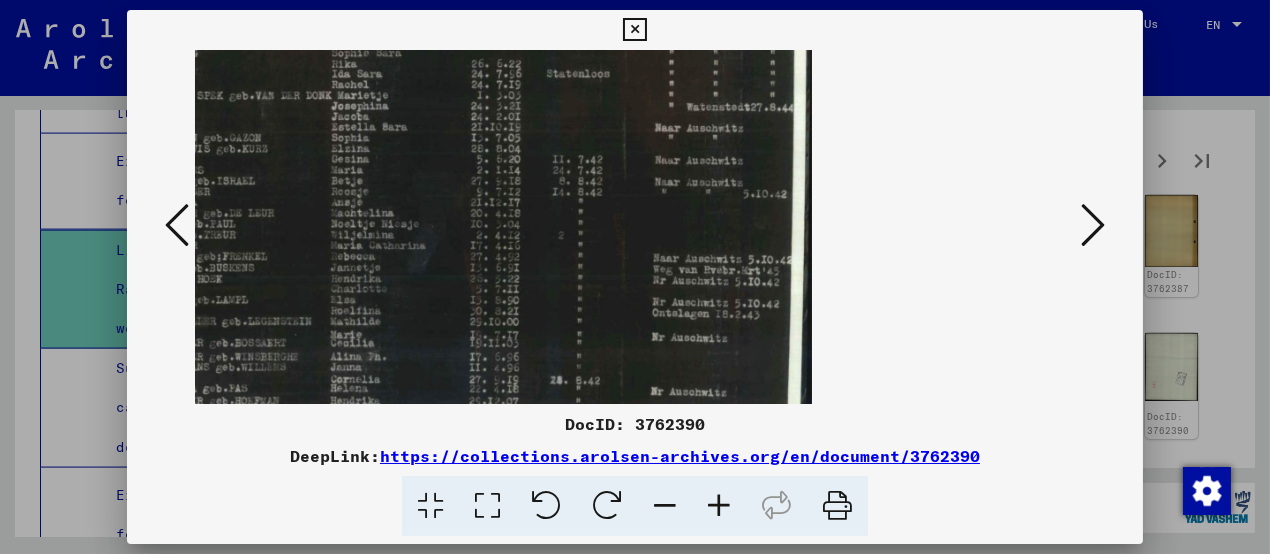 click at bounding box center (665, 506) 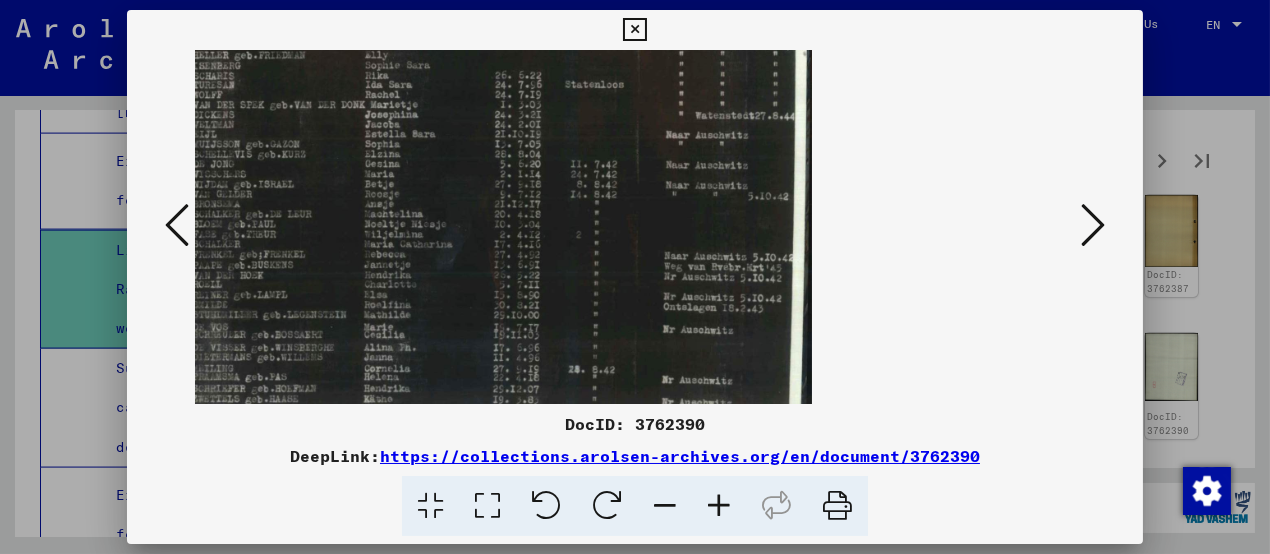 drag, startPoint x: 373, startPoint y: 230, endPoint x: 522, endPoint y: 230, distance: 149 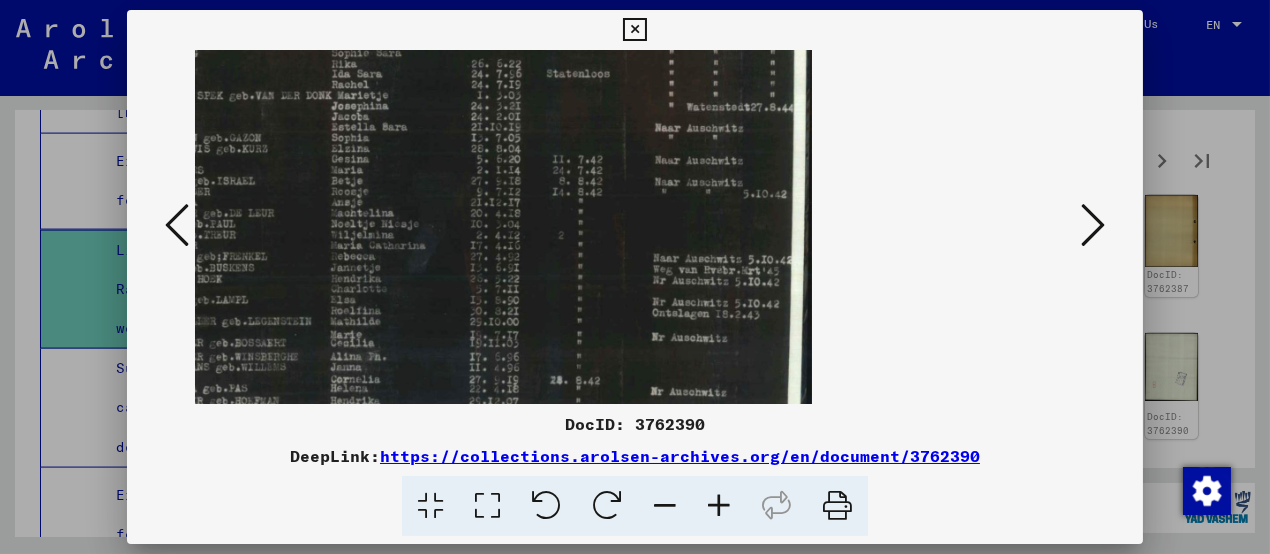 click at bounding box center (430, 506) 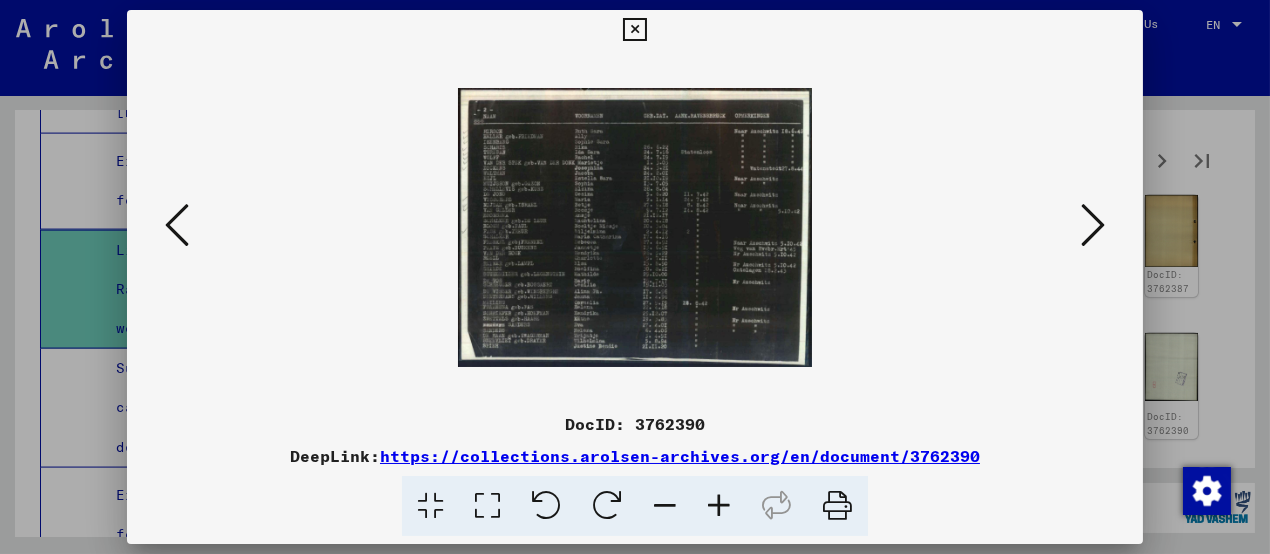 click at bounding box center (719, 506) 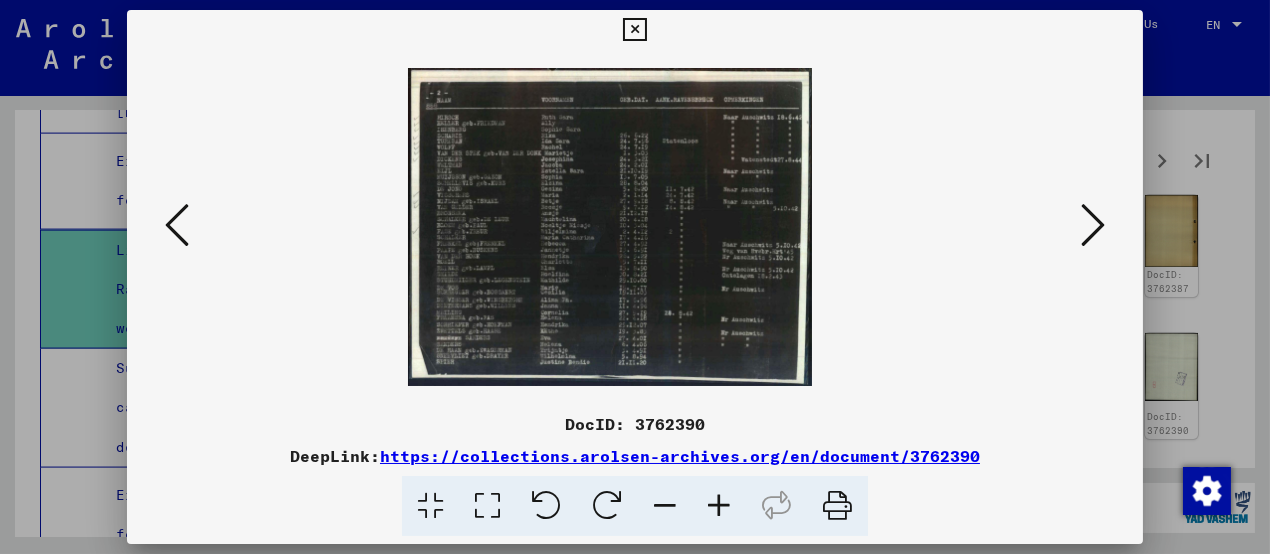 click at bounding box center (719, 506) 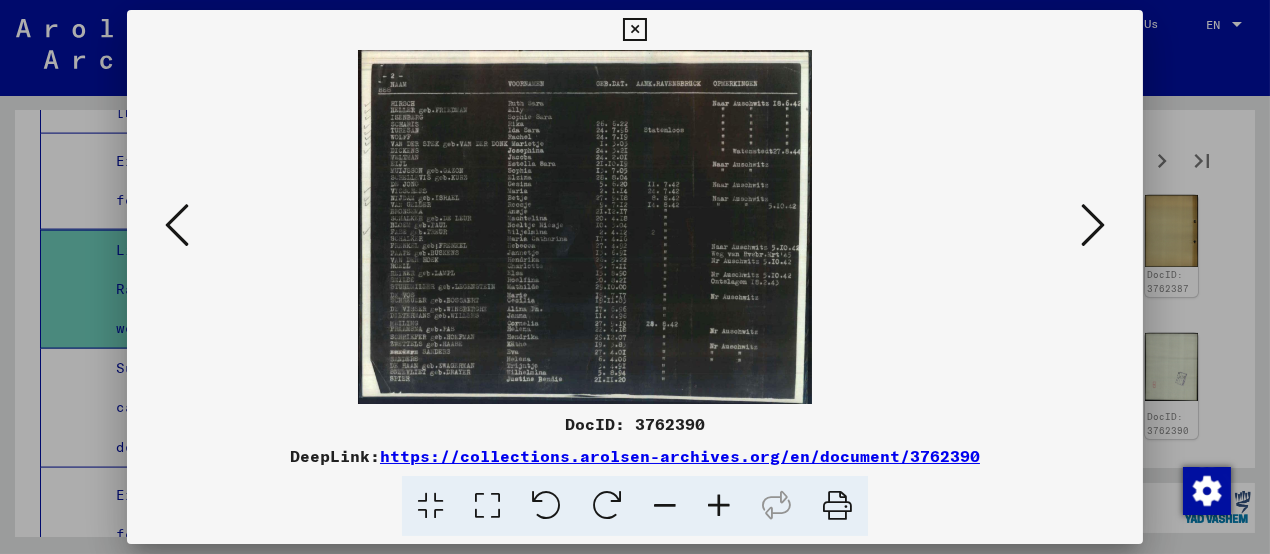 click at bounding box center [719, 506] 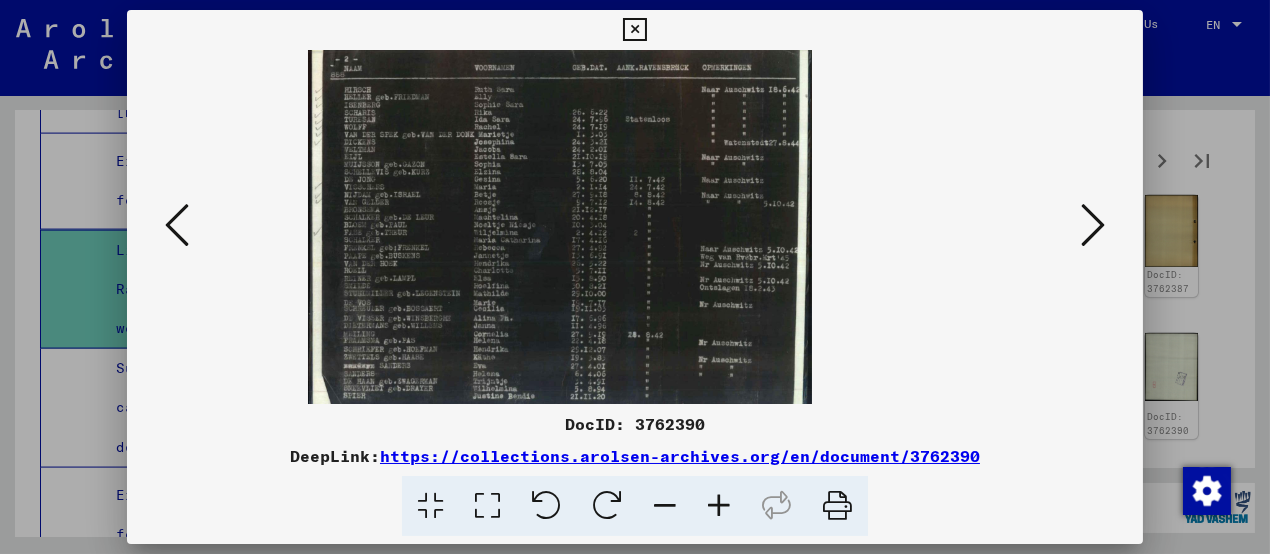 click at bounding box center (560, 226) 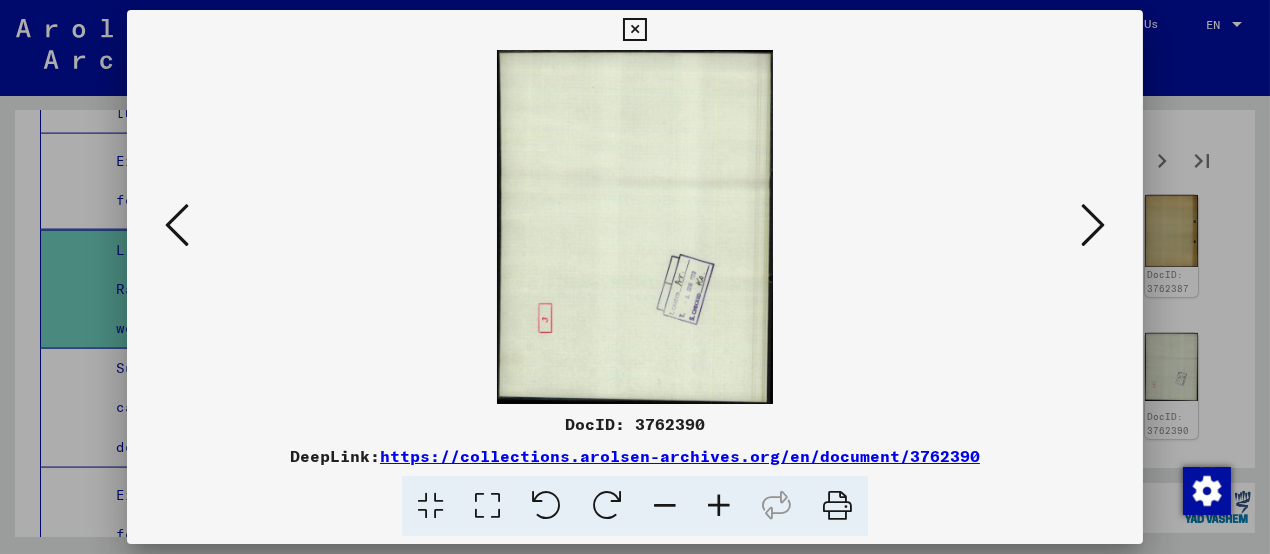 click at bounding box center [1093, 226] 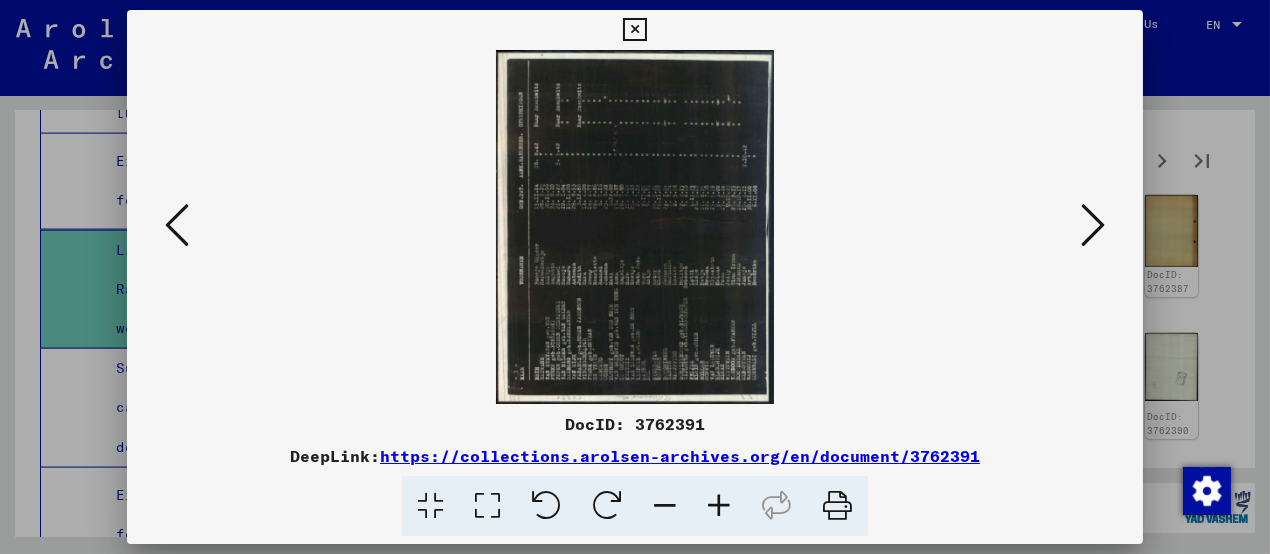 click at bounding box center [719, 506] 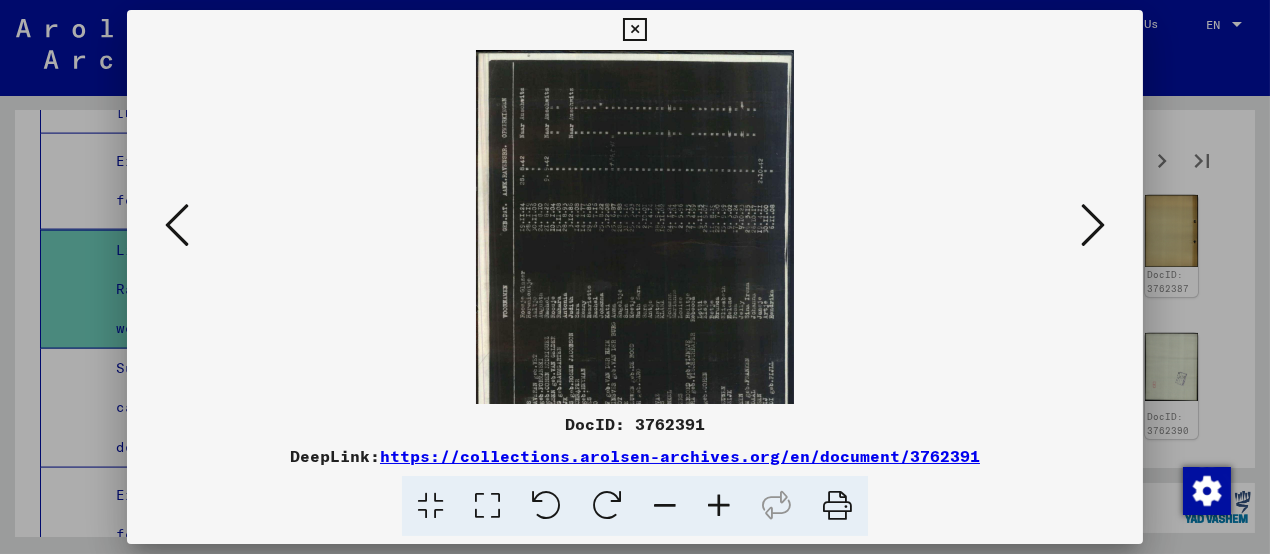 click at bounding box center [719, 506] 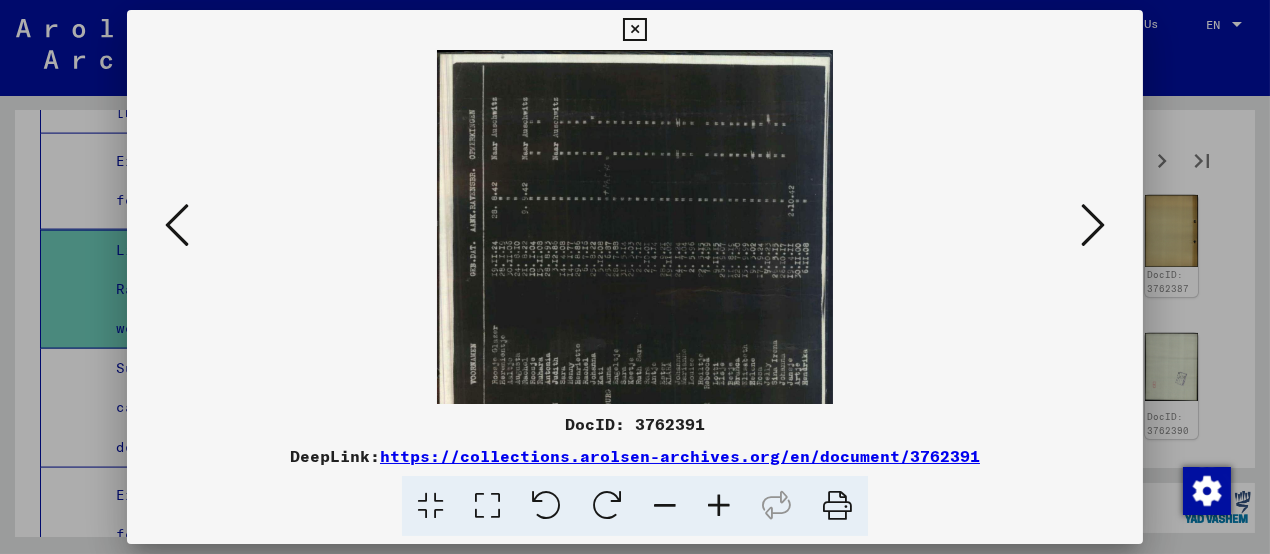 click at bounding box center [719, 506] 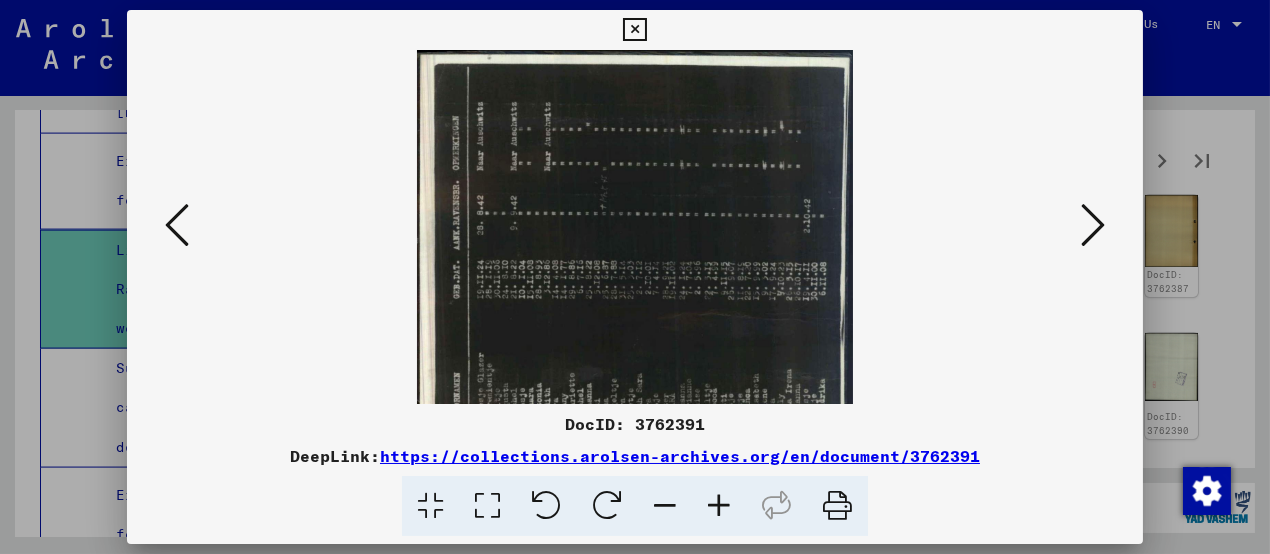 click at bounding box center [719, 506] 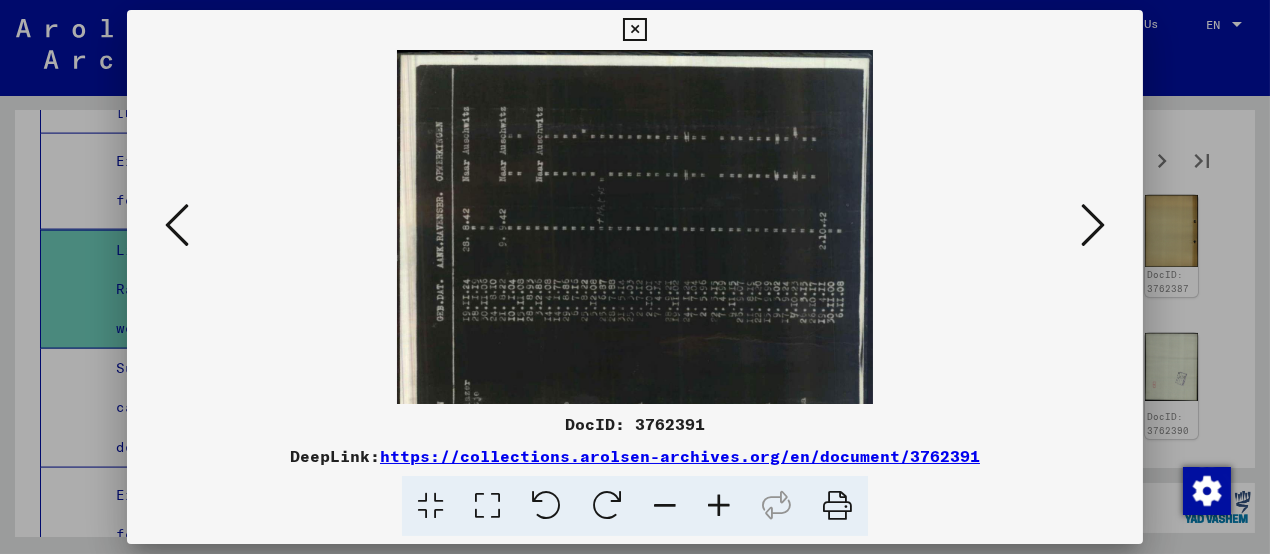 click at bounding box center (719, 506) 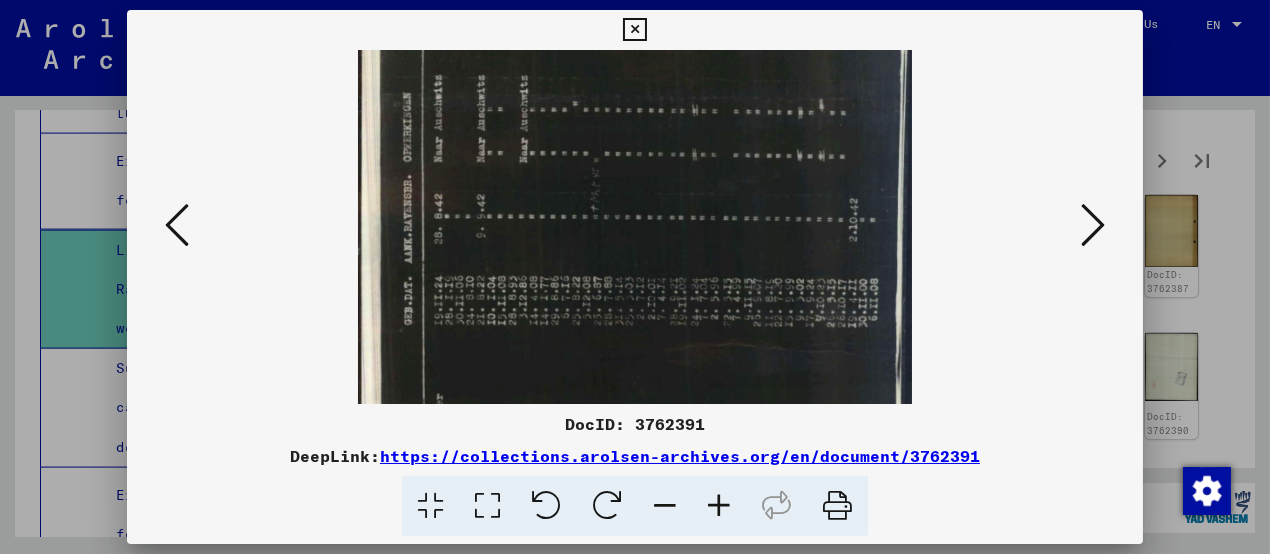 scroll, scrollTop: 42, scrollLeft: 0, axis: vertical 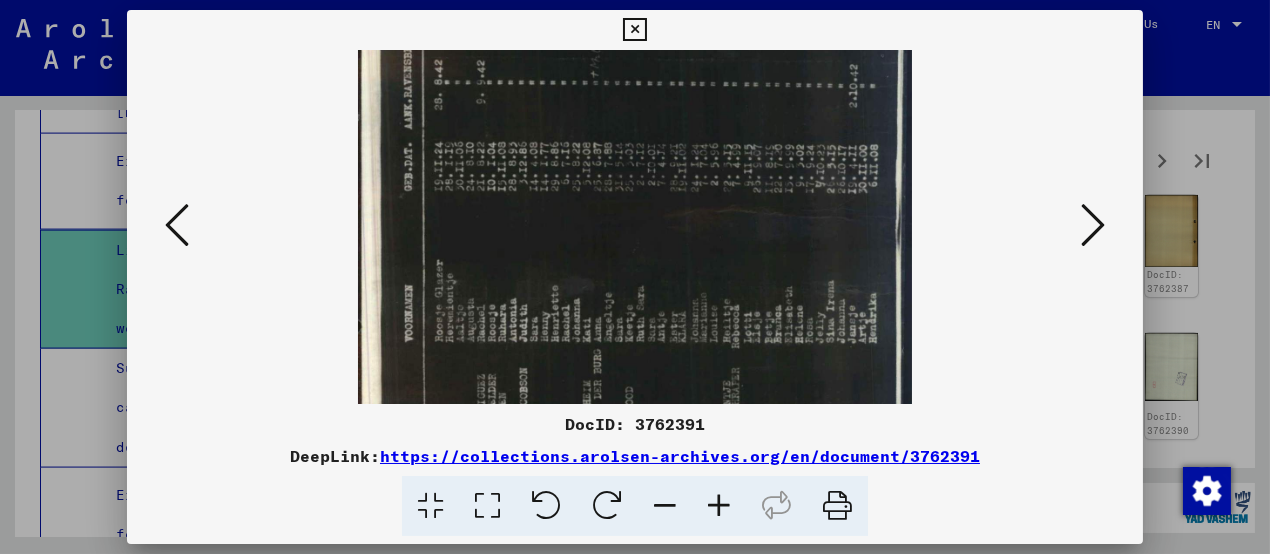 drag, startPoint x: 678, startPoint y: 333, endPoint x: 677, endPoint y: 119, distance: 214.00233 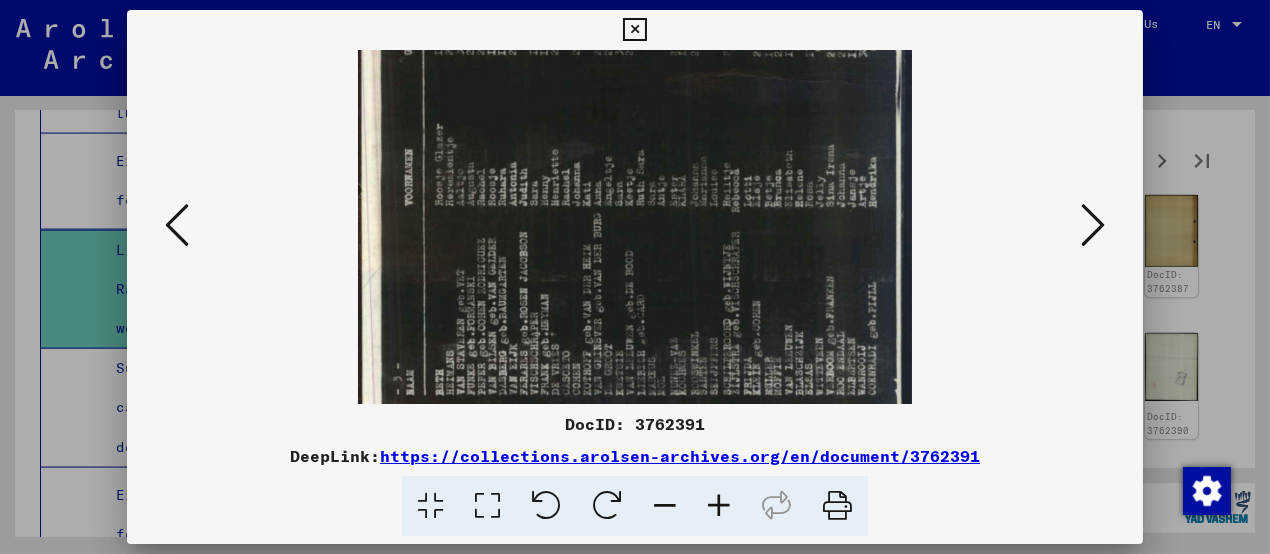 scroll, scrollTop: 350, scrollLeft: 0, axis: vertical 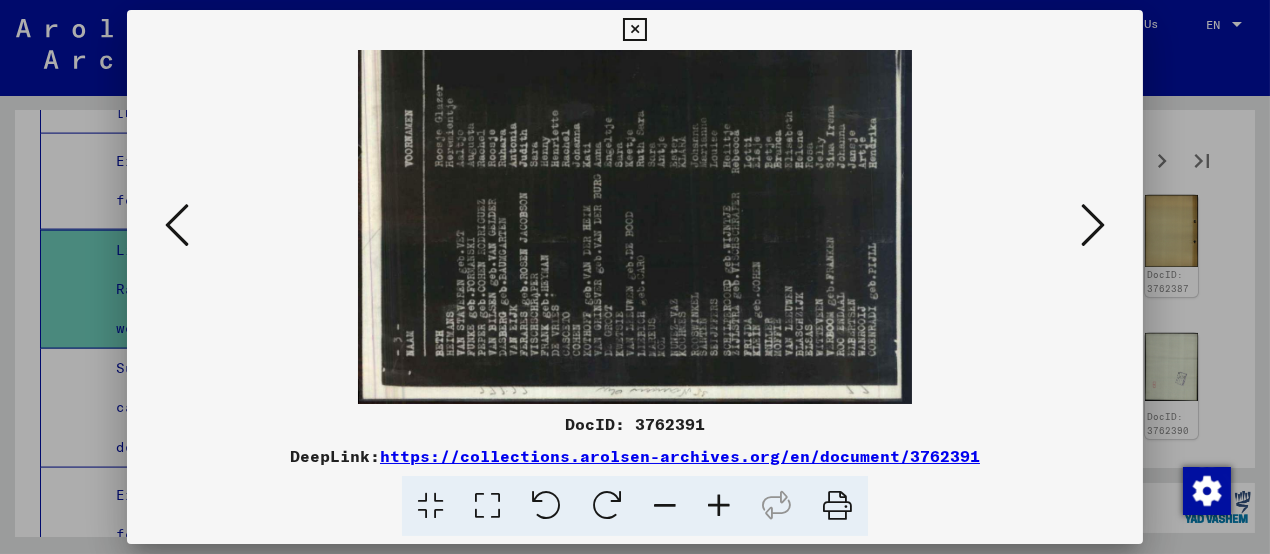 drag, startPoint x: 664, startPoint y: 183, endPoint x: 664, endPoint y: 150, distance: 33 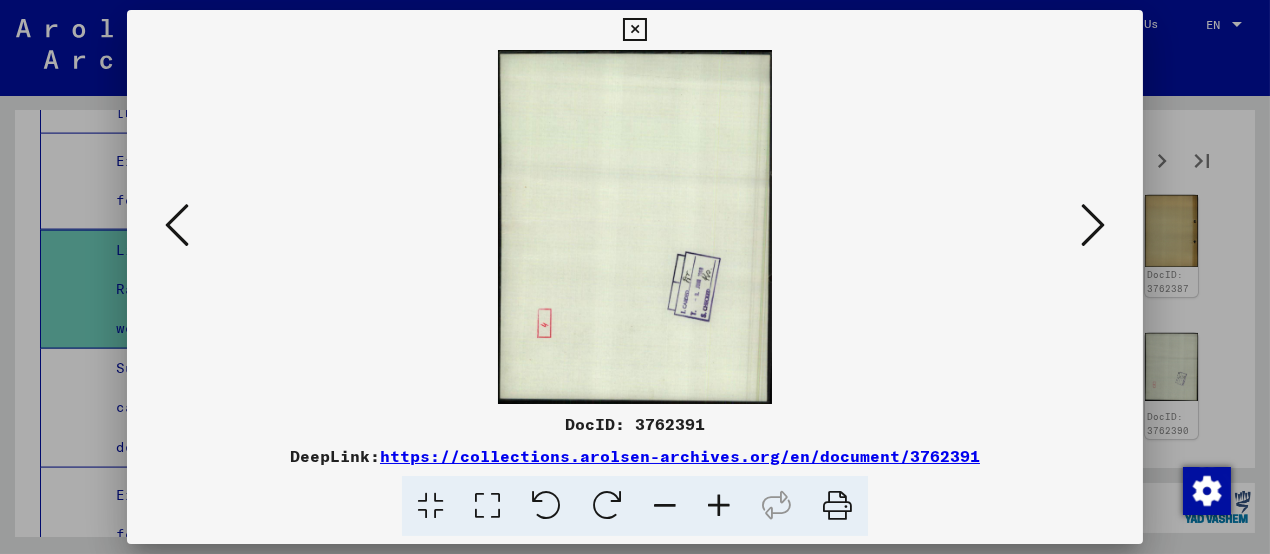 click at bounding box center (1093, 225) 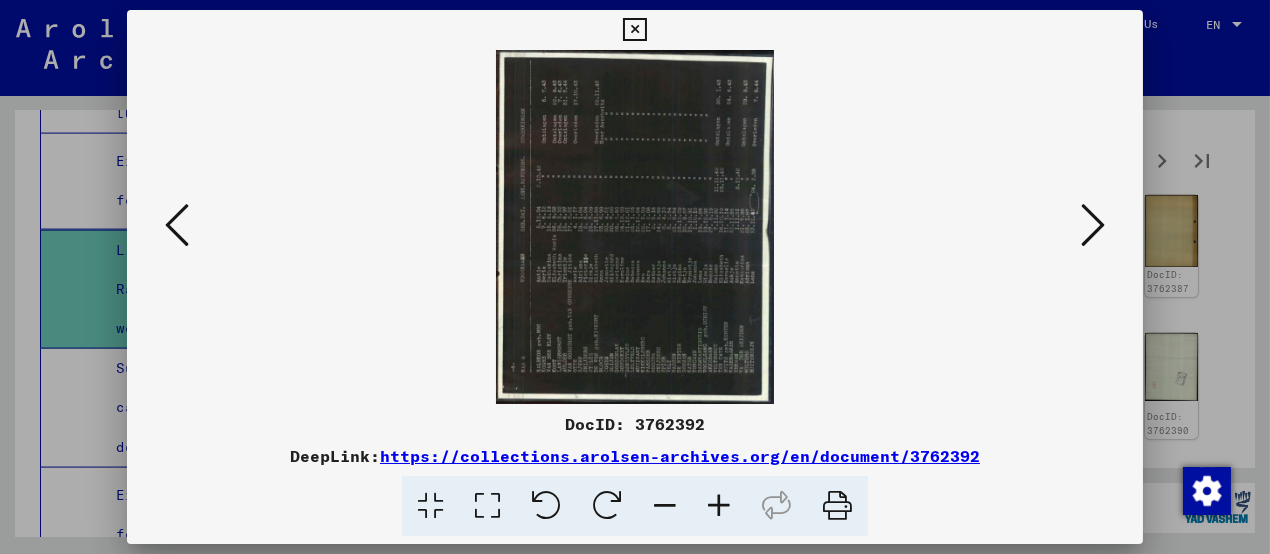 click at bounding box center [719, 506] 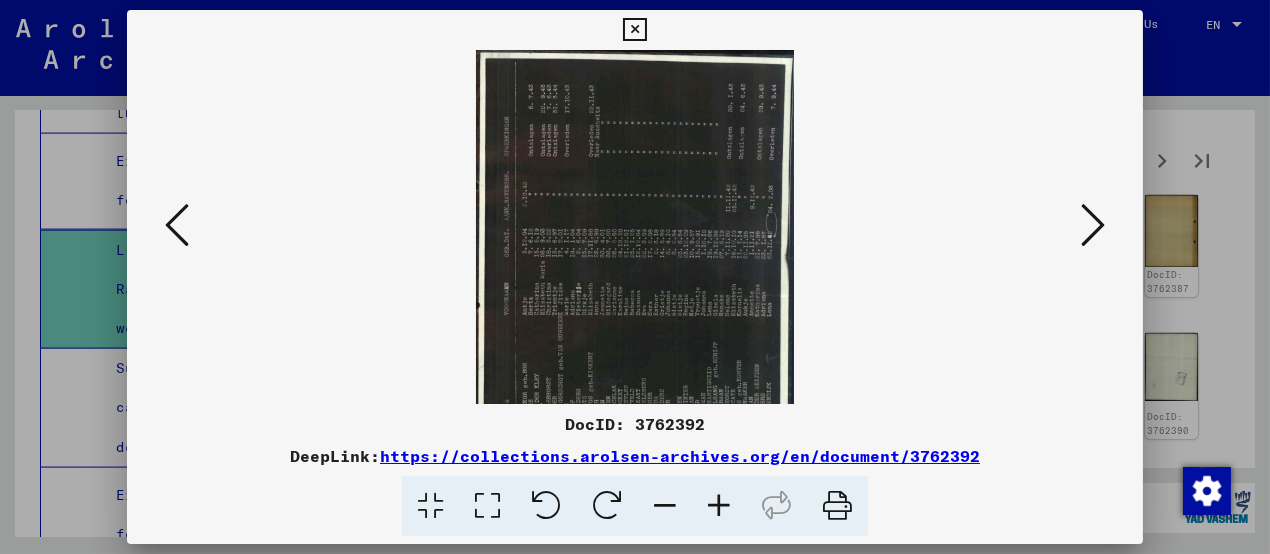 click at bounding box center (719, 506) 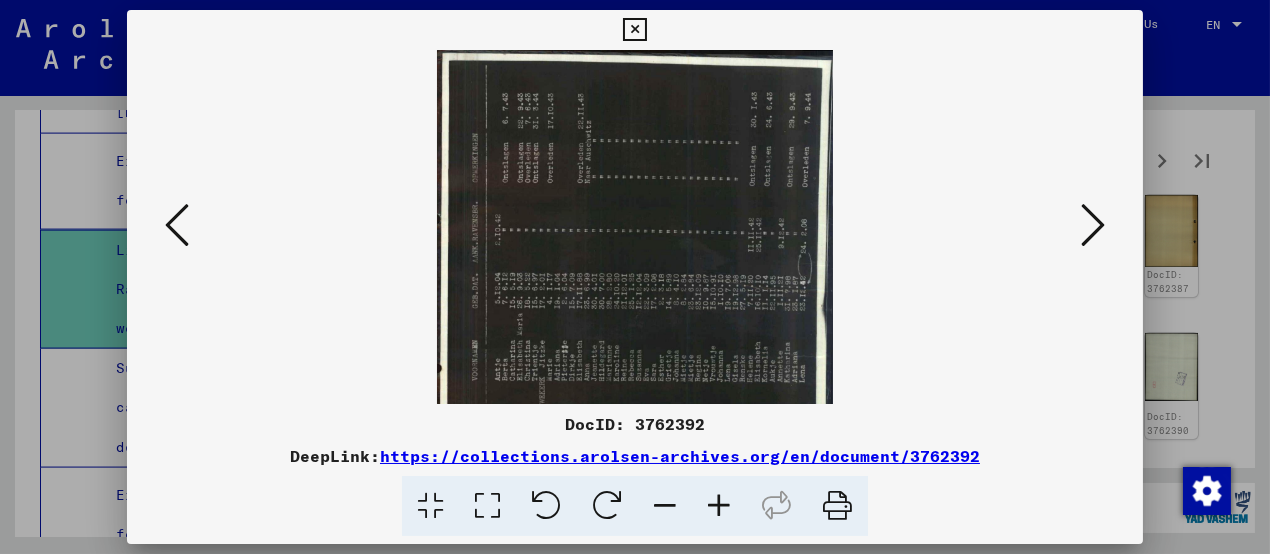 click at bounding box center (719, 506) 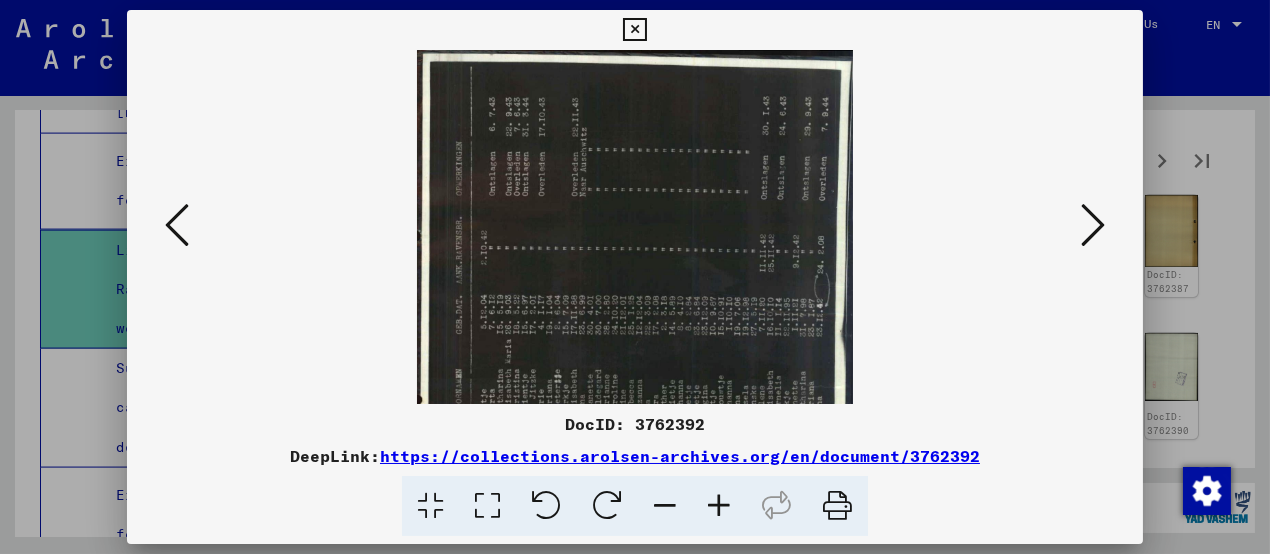 click at bounding box center [719, 506] 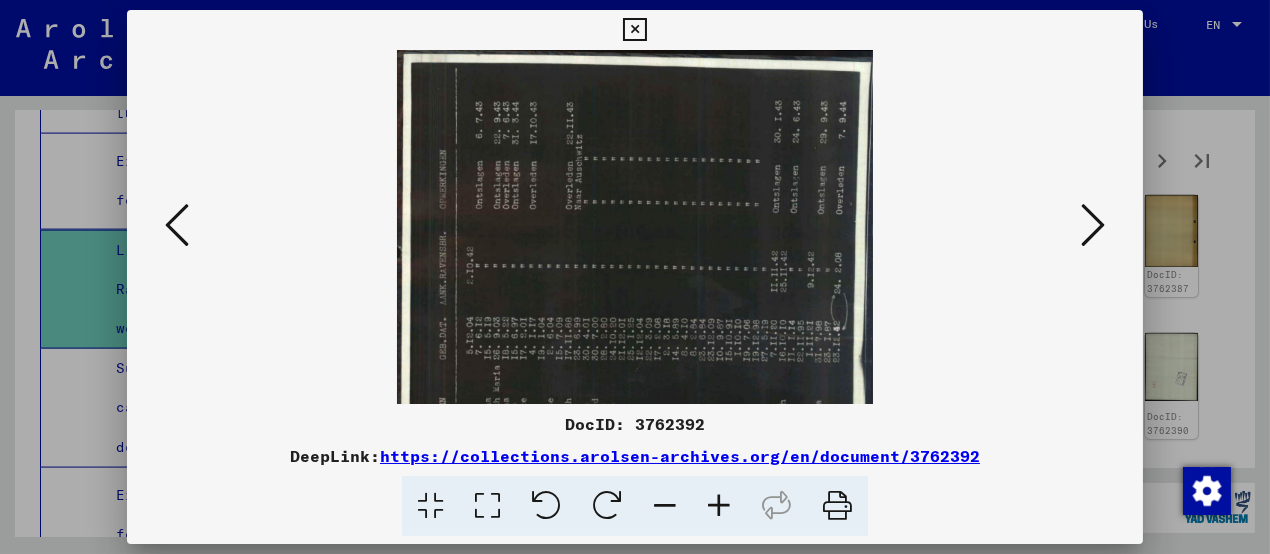 click at bounding box center (719, 506) 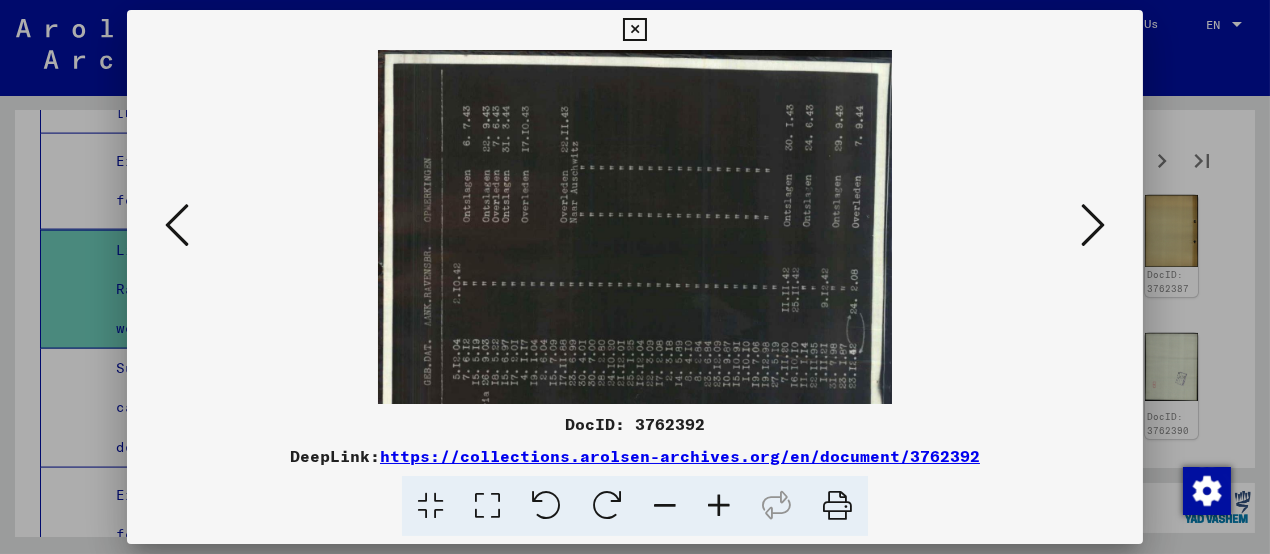 click at bounding box center [719, 506] 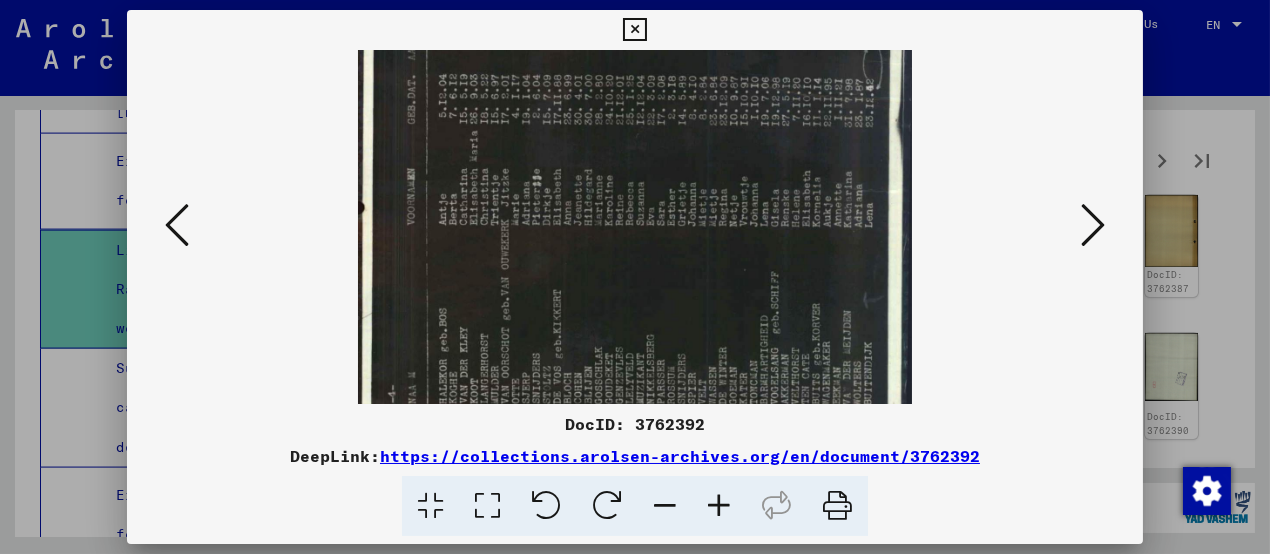 scroll, scrollTop: 341, scrollLeft: 0, axis: vertical 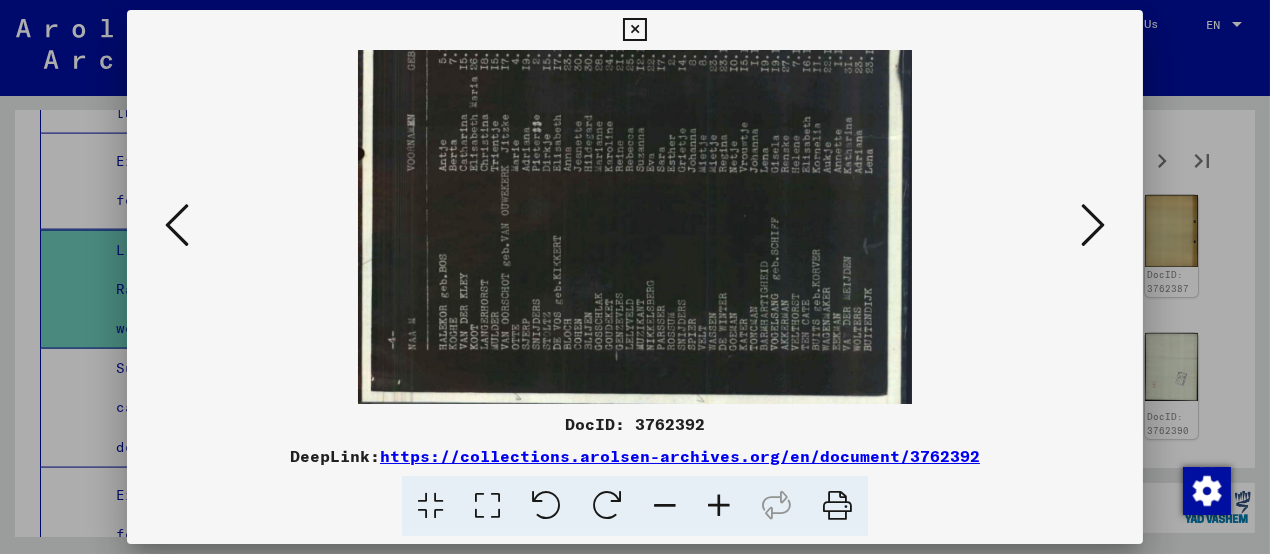 drag, startPoint x: 789, startPoint y: 362, endPoint x: 803, endPoint y: 25, distance: 337.29068 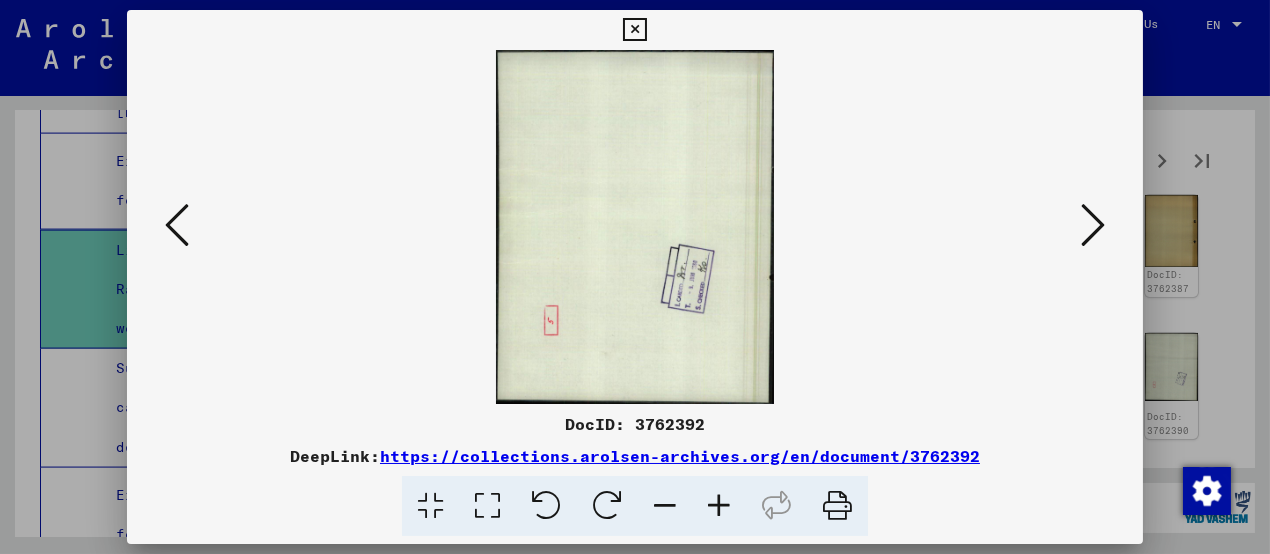 click at bounding box center (1093, 225) 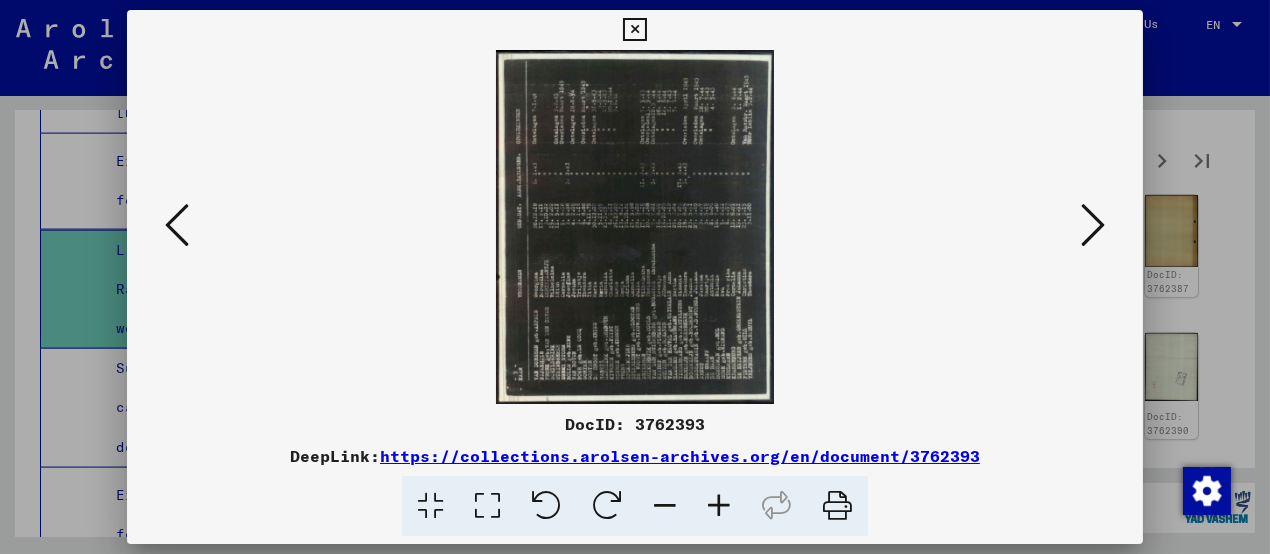 click at bounding box center [719, 506] 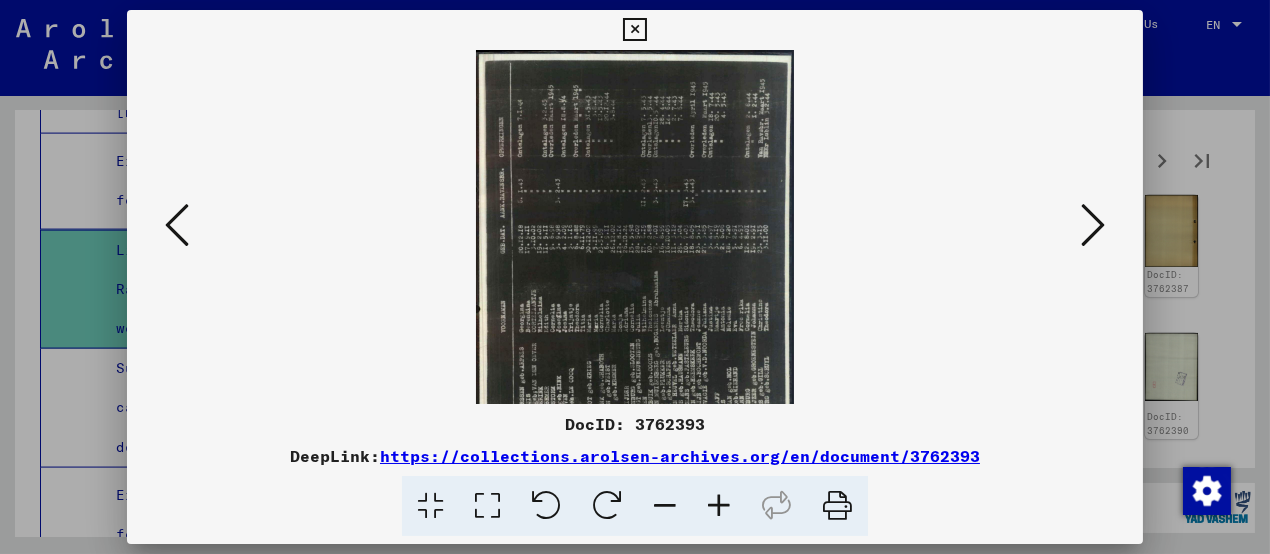 click at bounding box center [719, 506] 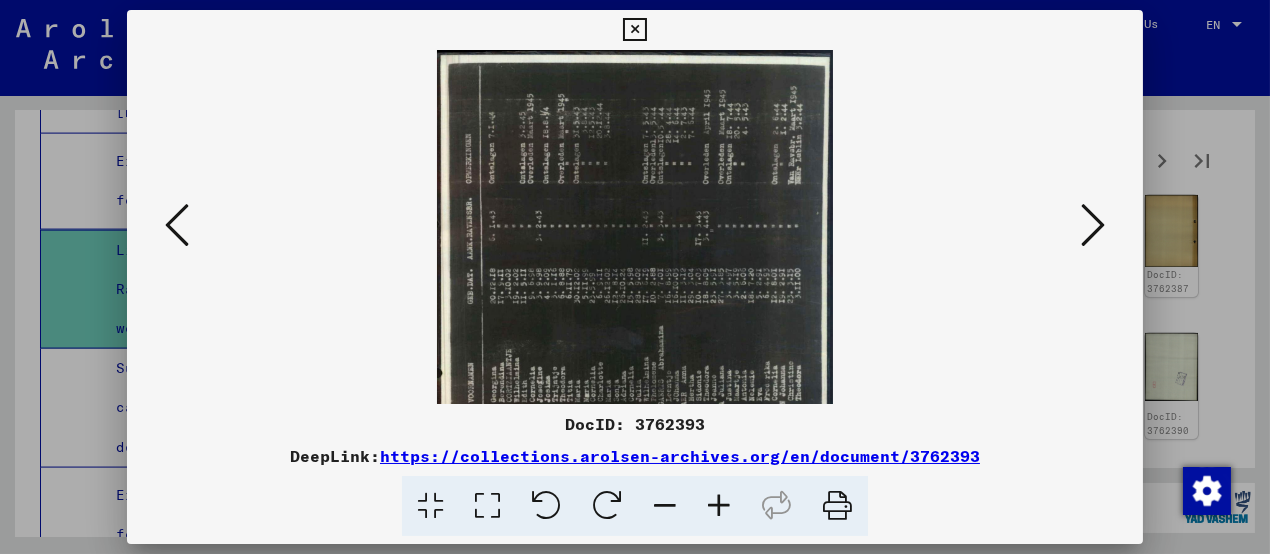 click at bounding box center [719, 506] 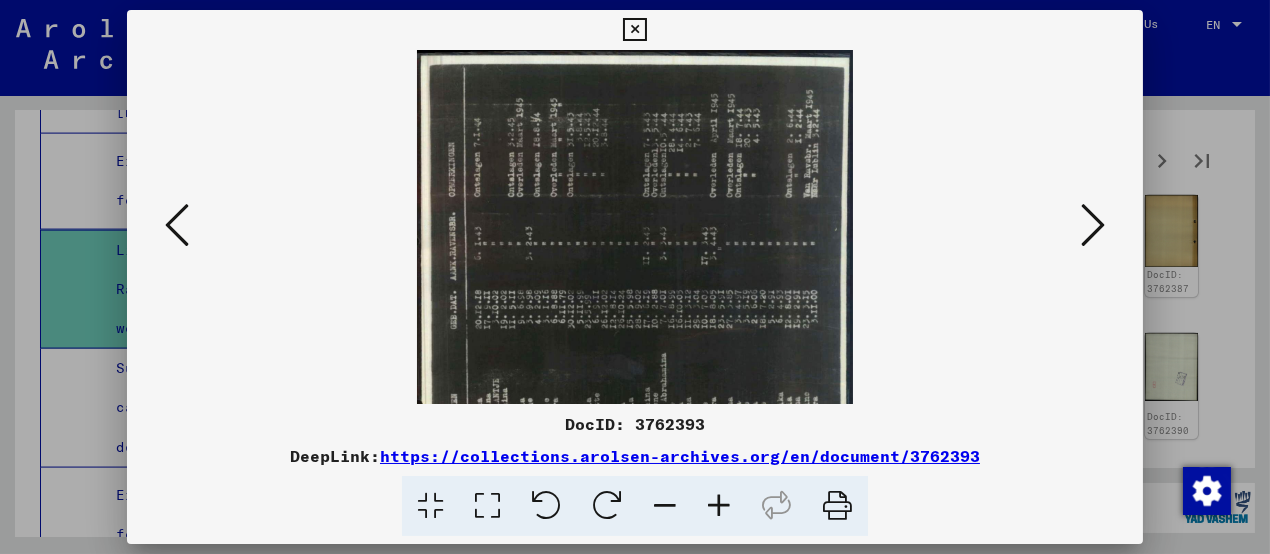 click at bounding box center [719, 506] 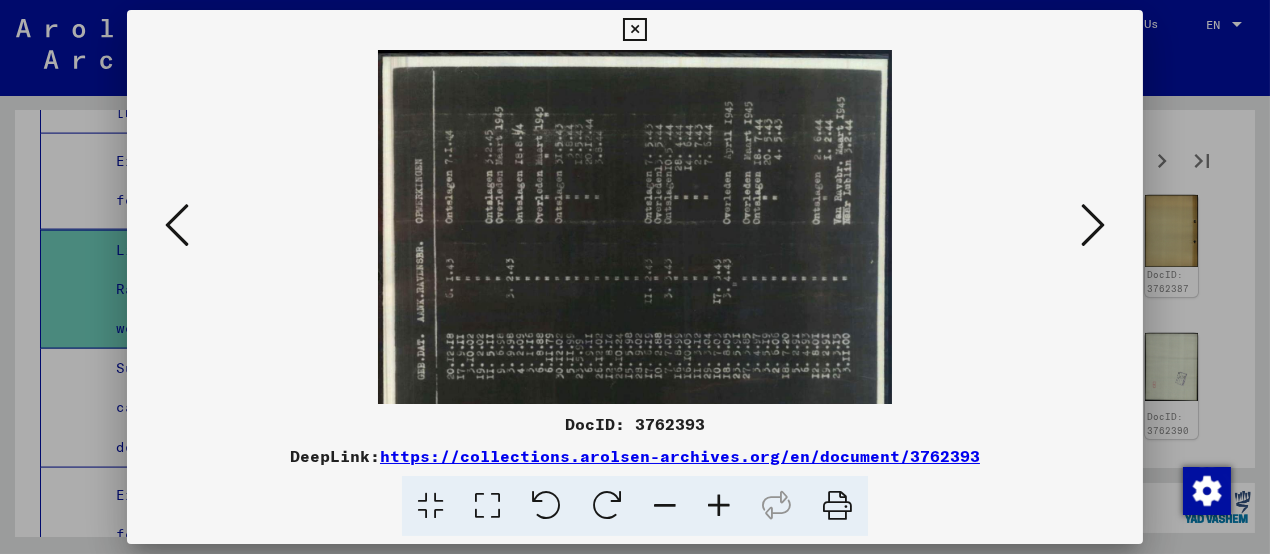click at bounding box center (719, 506) 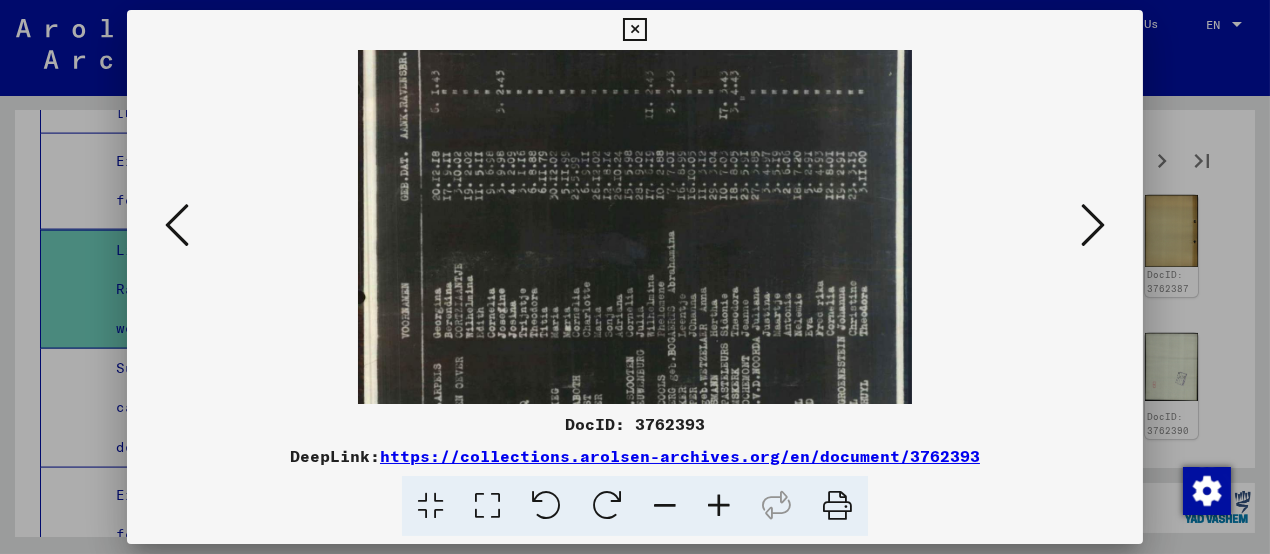drag, startPoint x: 679, startPoint y: 336, endPoint x: 675, endPoint y: 124, distance: 212.03773 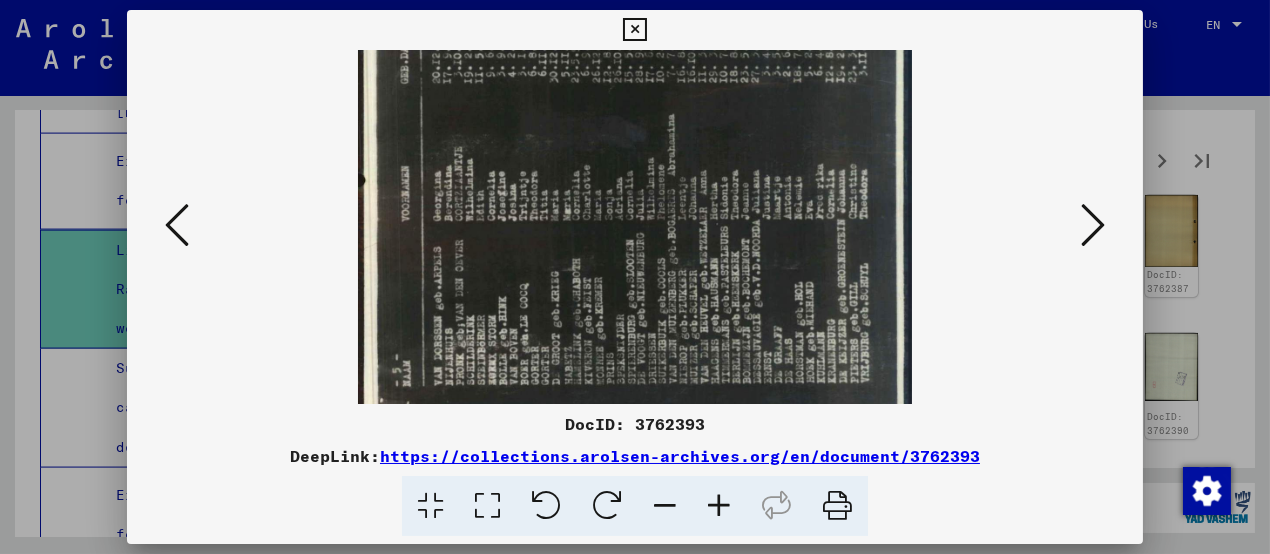 drag, startPoint x: 680, startPoint y: 265, endPoint x: 680, endPoint y: 236, distance: 29 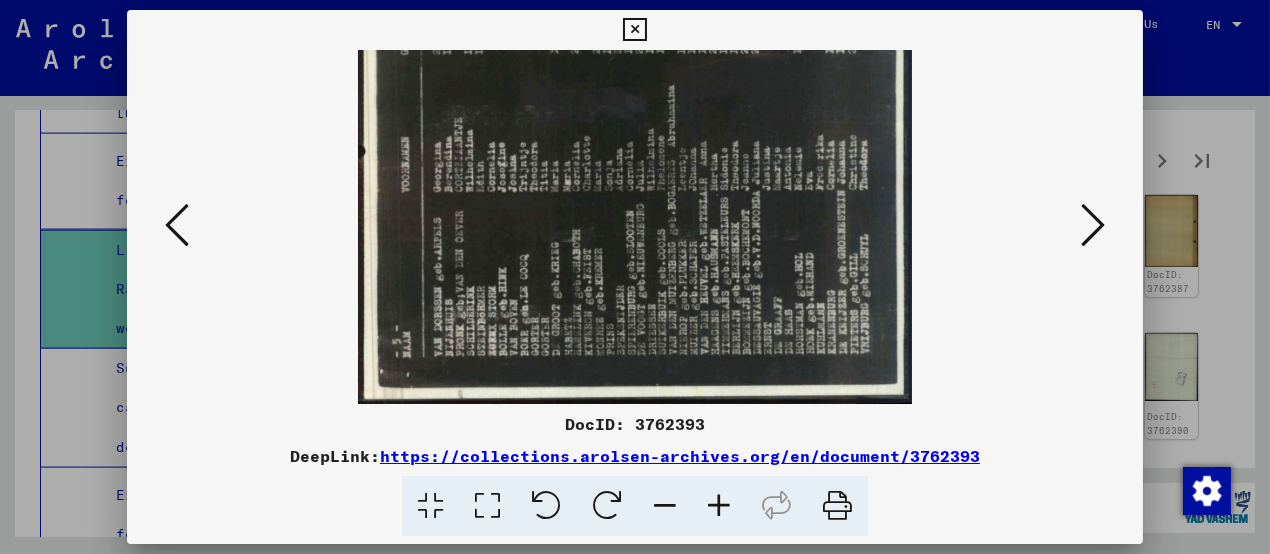 click at bounding box center (635, 52) 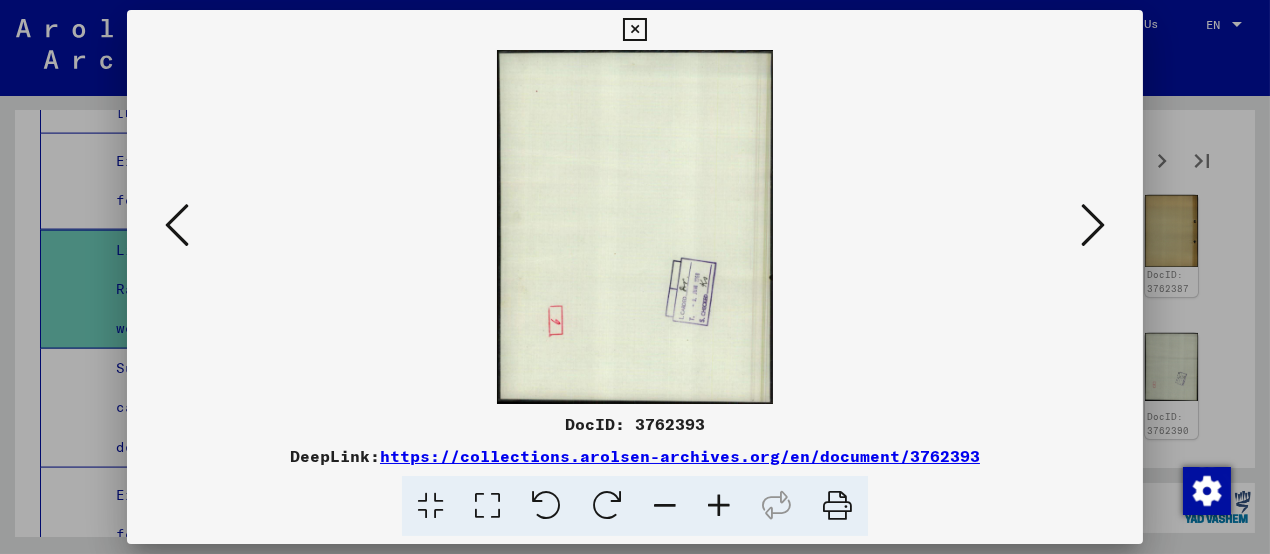 click at bounding box center [1093, 225] 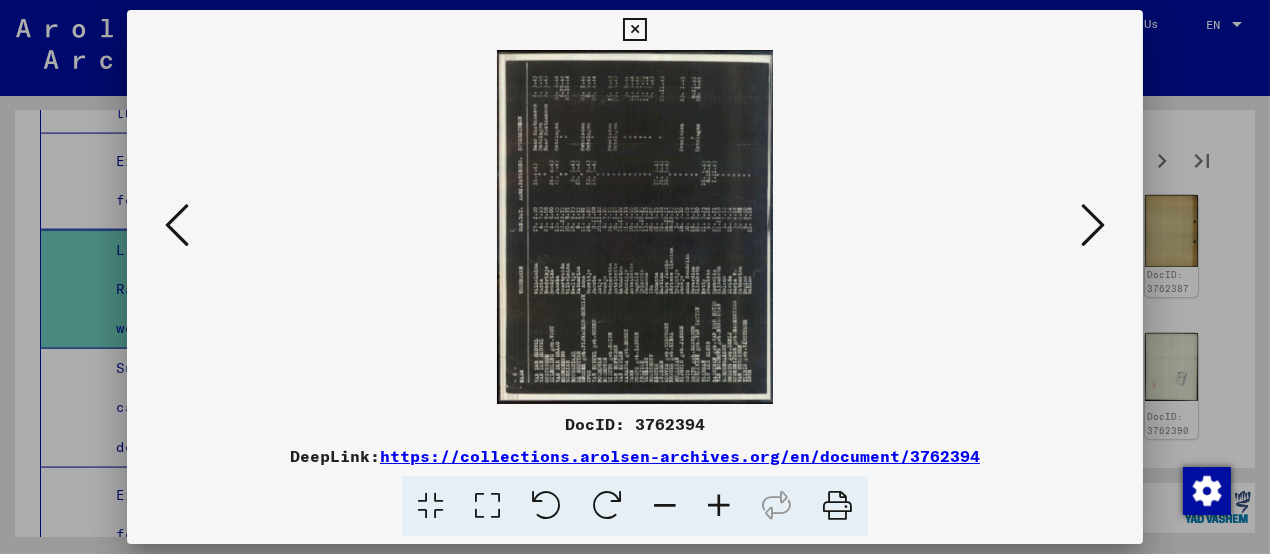 click at bounding box center [719, 506] 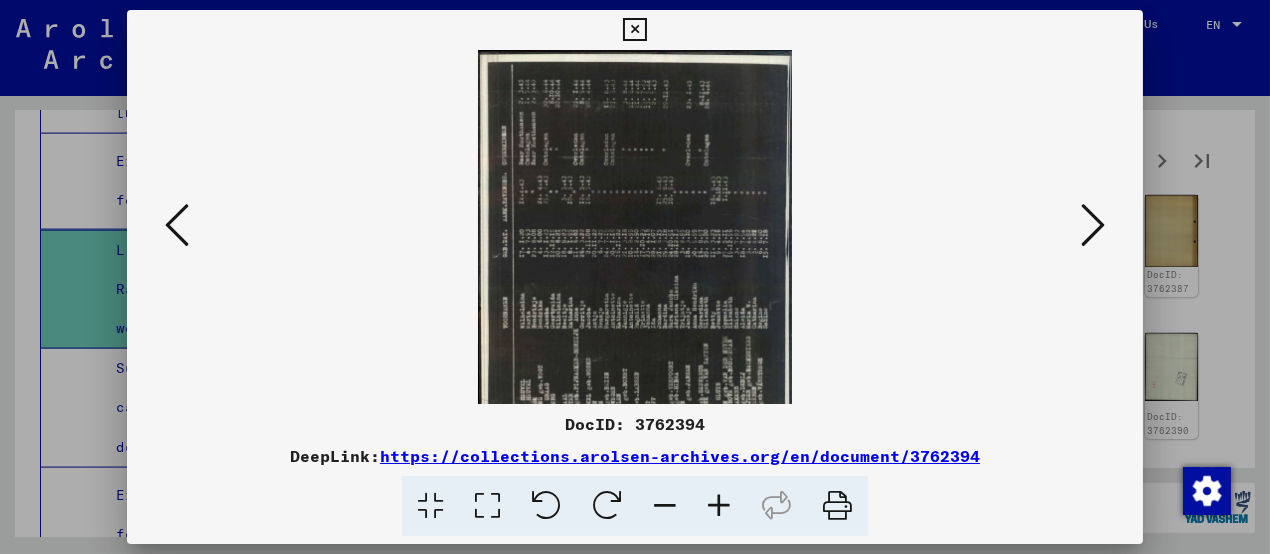 click at bounding box center (719, 506) 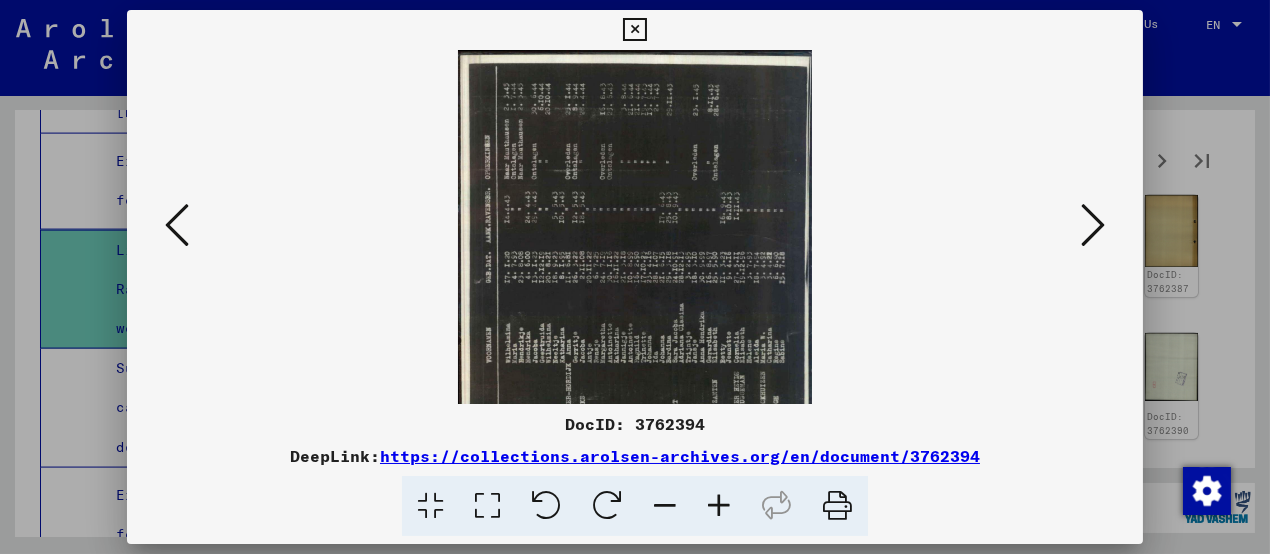 click at bounding box center (719, 506) 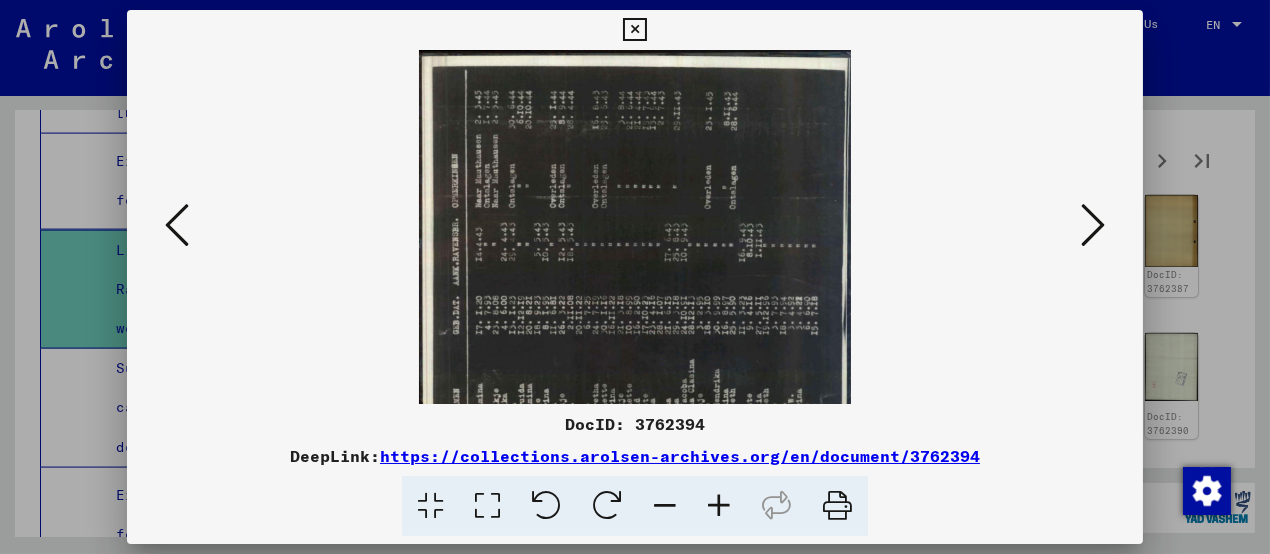 click at bounding box center (719, 506) 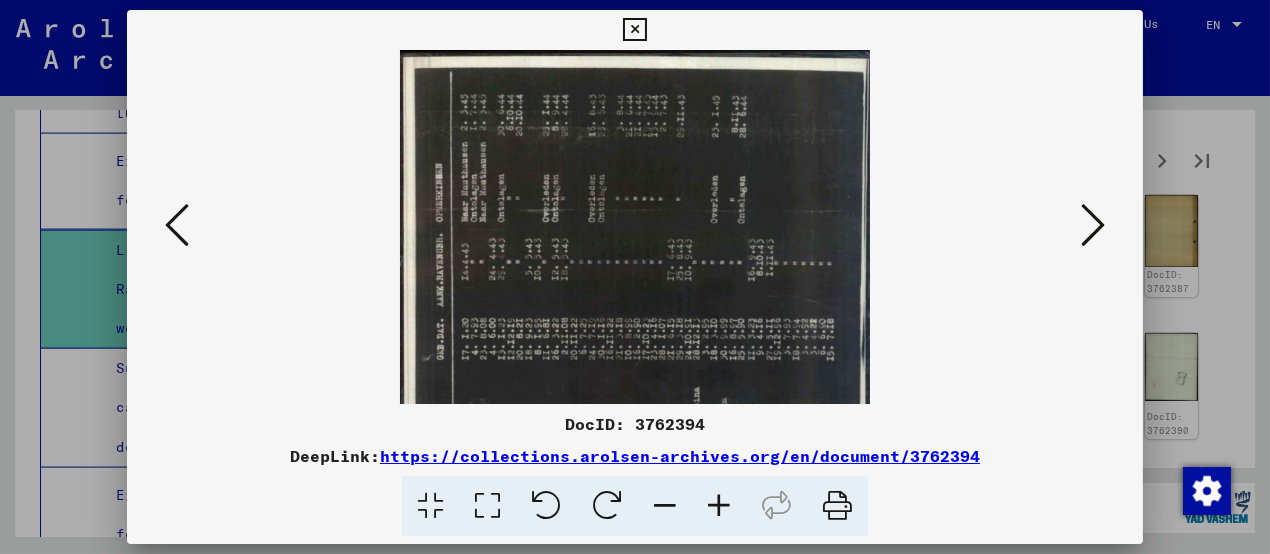 click at bounding box center [719, 506] 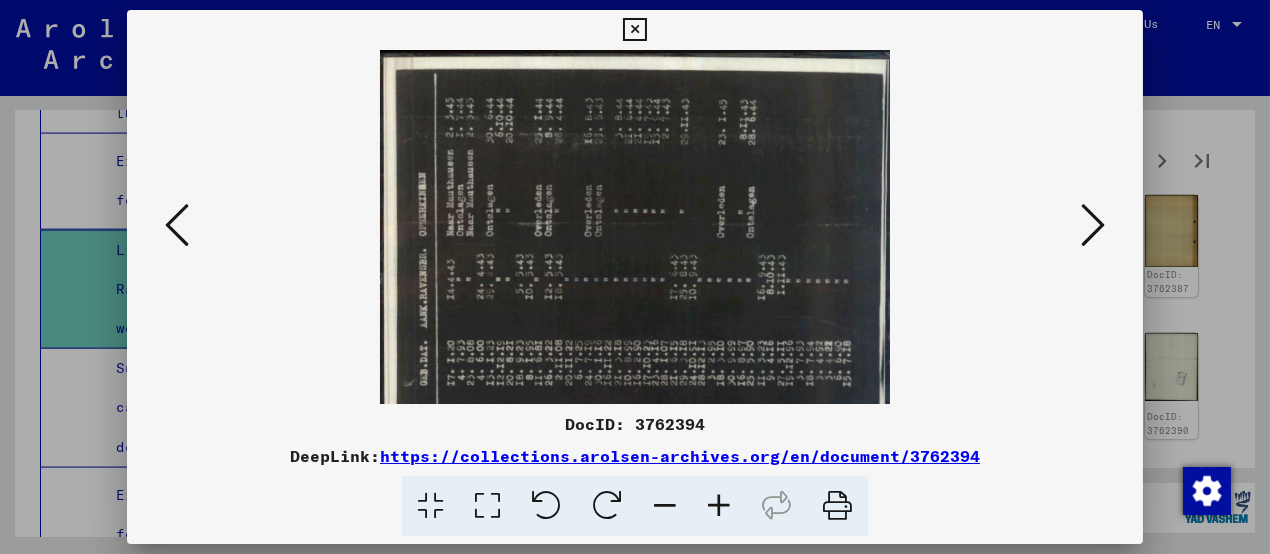 click at bounding box center [719, 506] 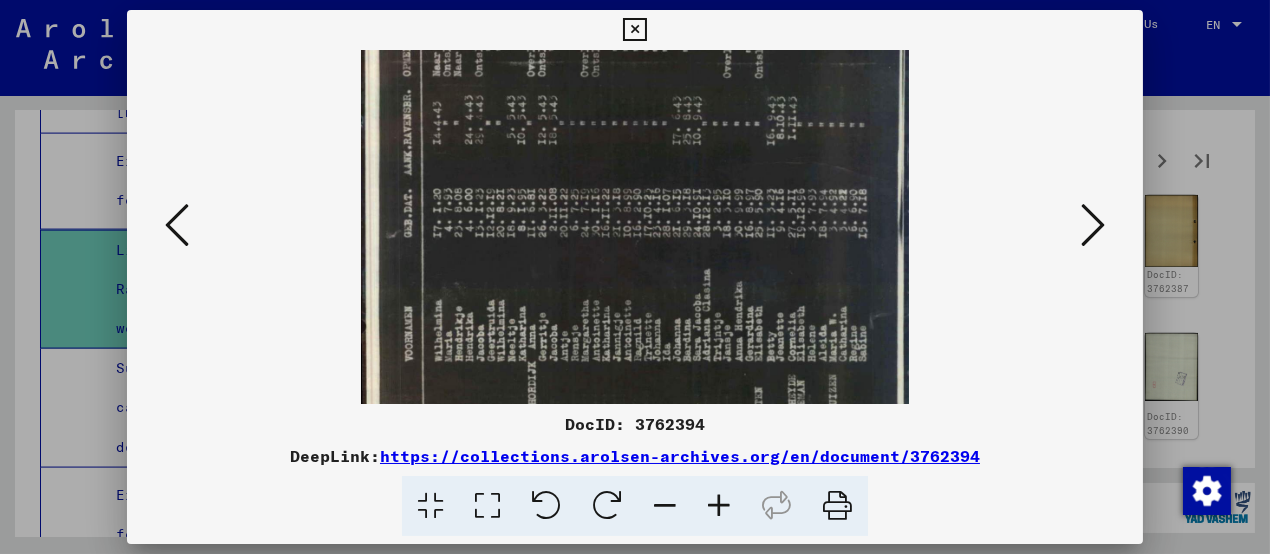 drag, startPoint x: 721, startPoint y: 312, endPoint x: 721, endPoint y: 152, distance: 160 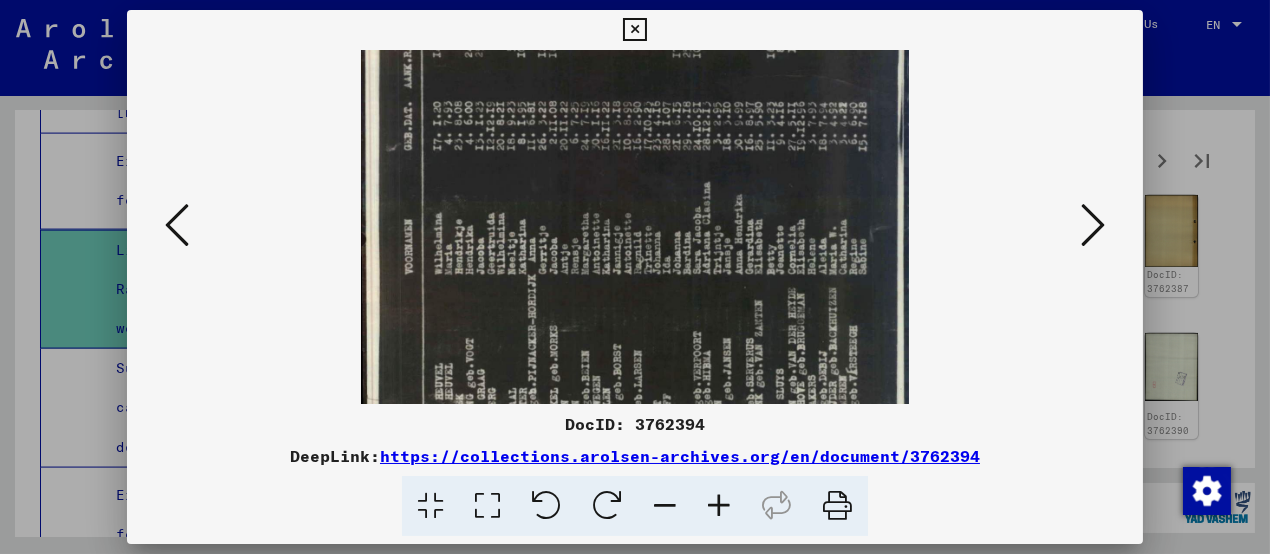 scroll, scrollTop: 350, scrollLeft: 0, axis: vertical 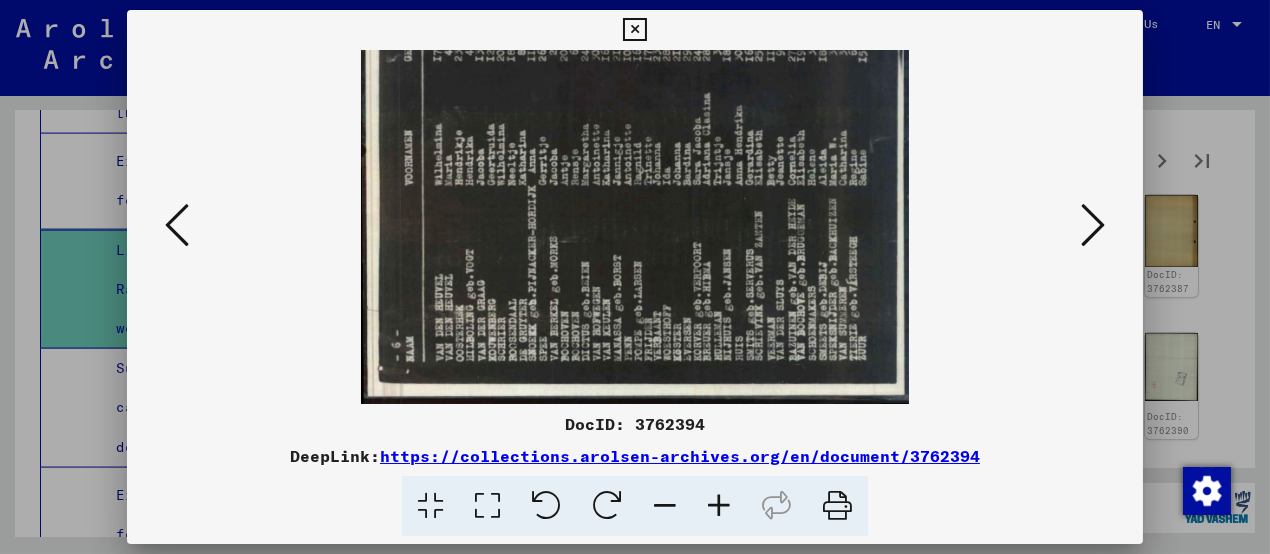 drag, startPoint x: 712, startPoint y: 301, endPoint x: 714, endPoint y: 102, distance: 199.01006 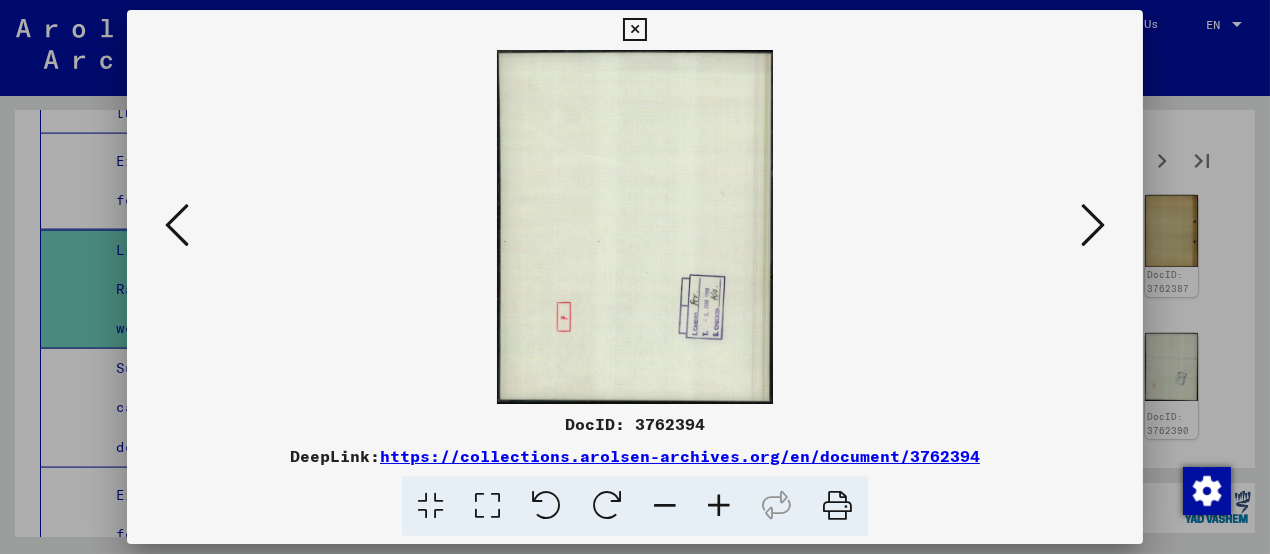 scroll, scrollTop: 0, scrollLeft: 0, axis: both 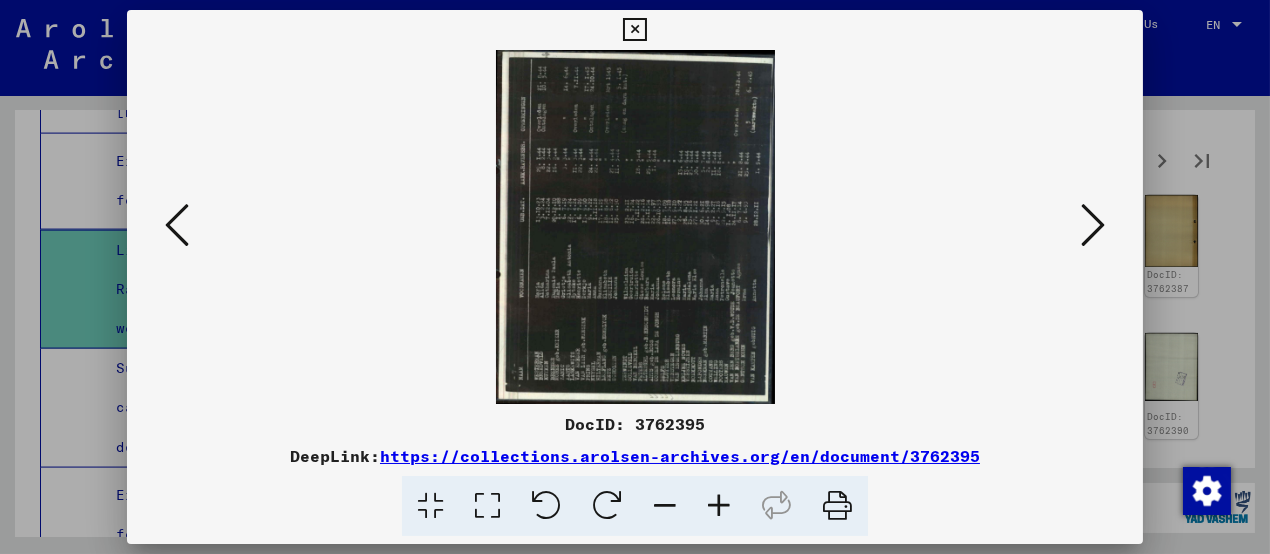 click at bounding box center [719, 506] 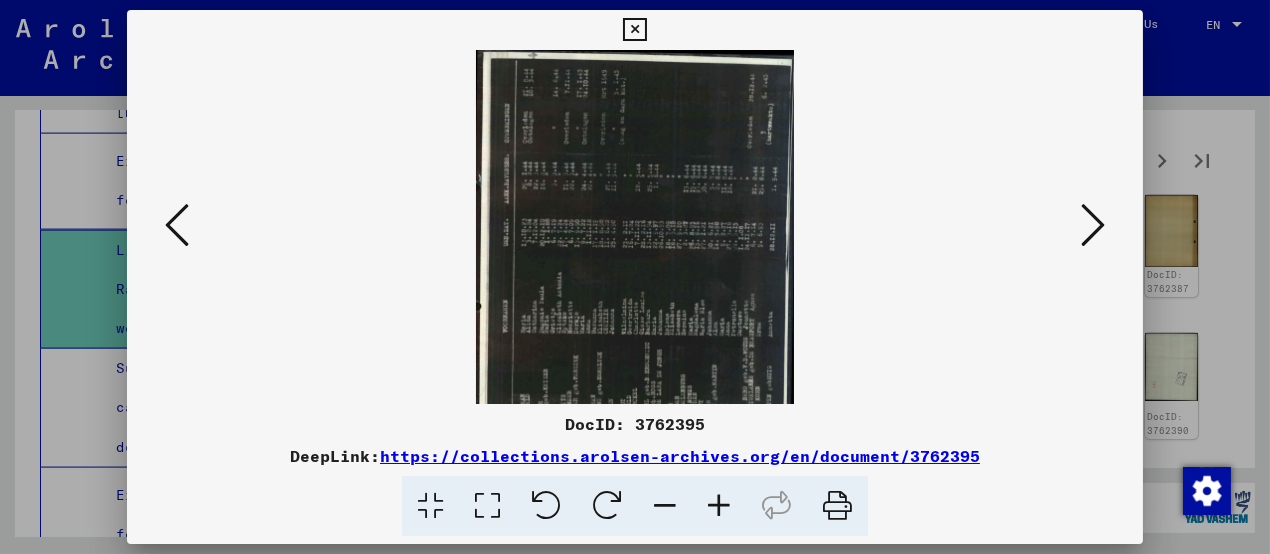 click at bounding box center [719, 506] 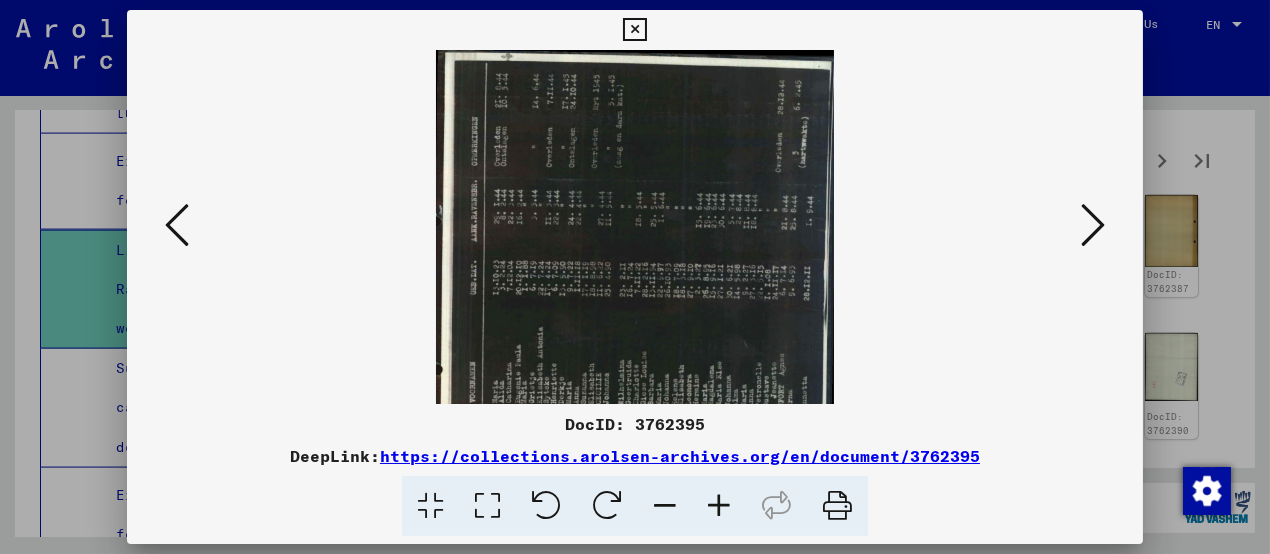 click at bounding box center (719, 506) 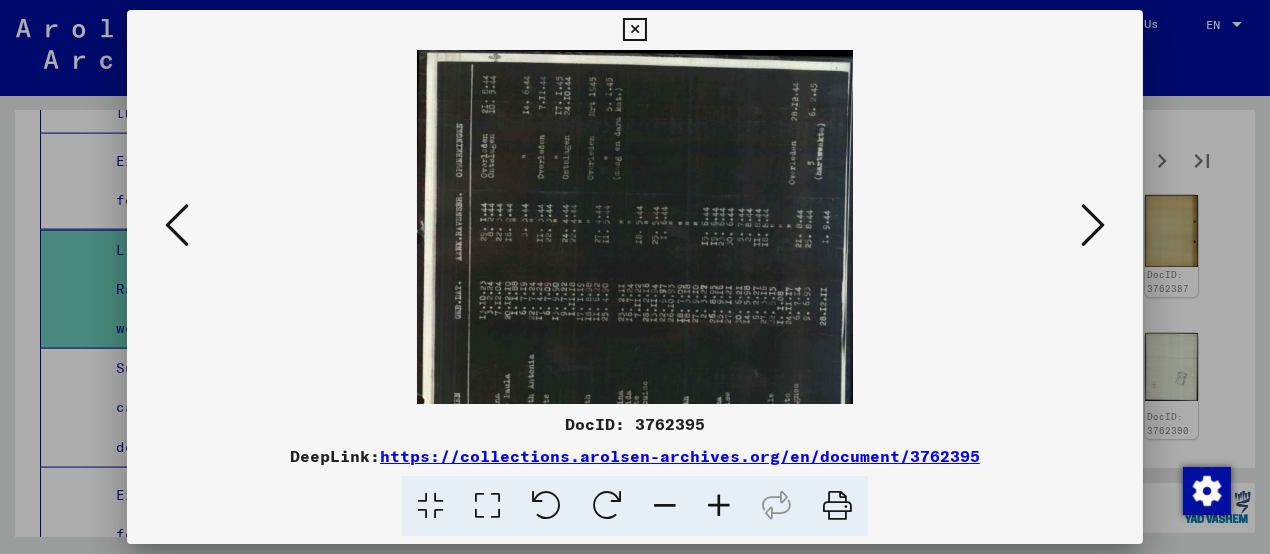 click at bounding box center [719, 506] 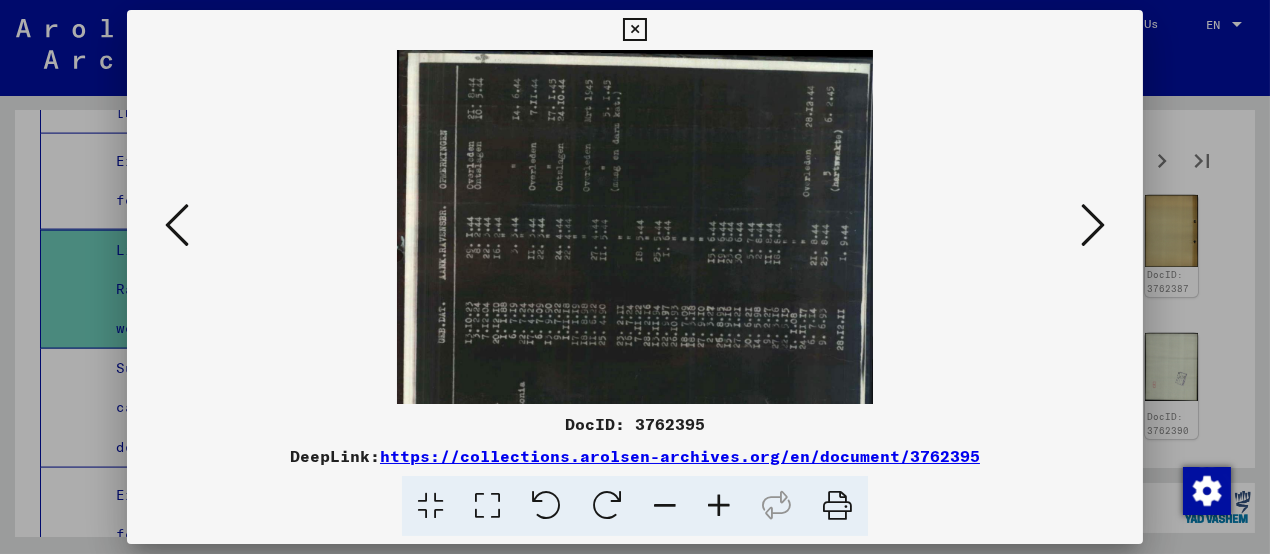 click at bounding box center (719, 506) 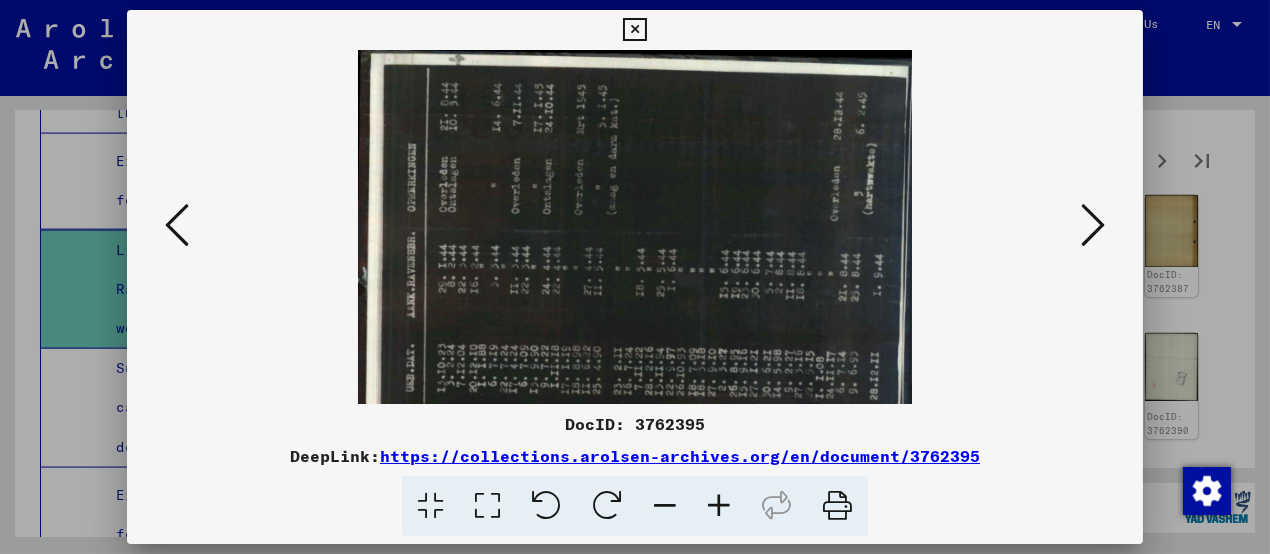 click at bounding box center (719, 506) 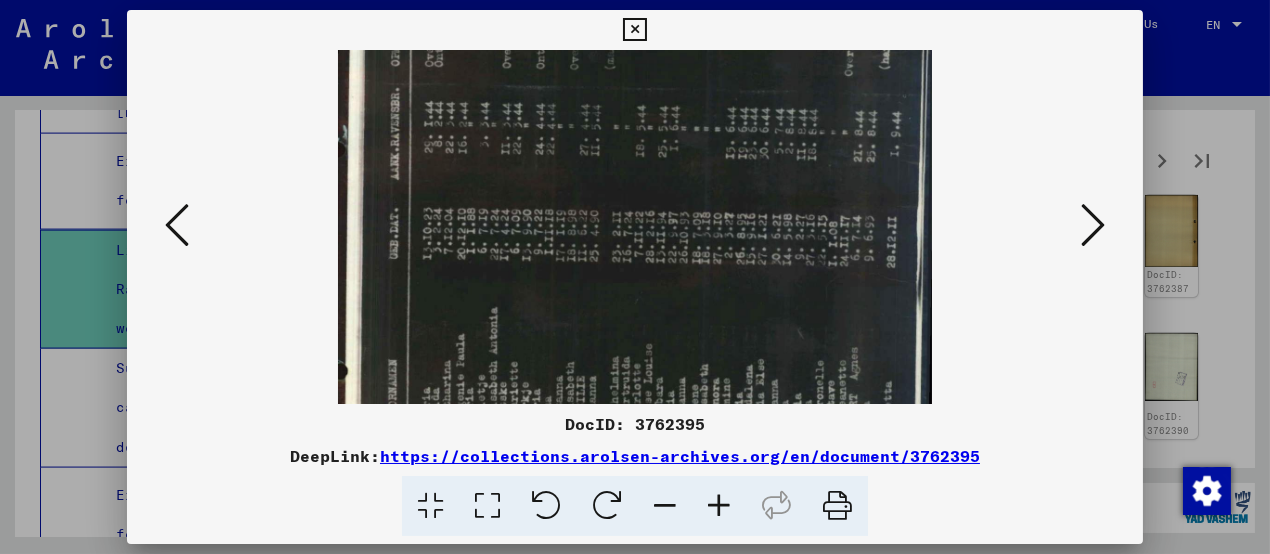 drag, startPoint x: 680, startPoint y: 366, endPoint x: 681, endPoint y: 132, distance: 234.00214 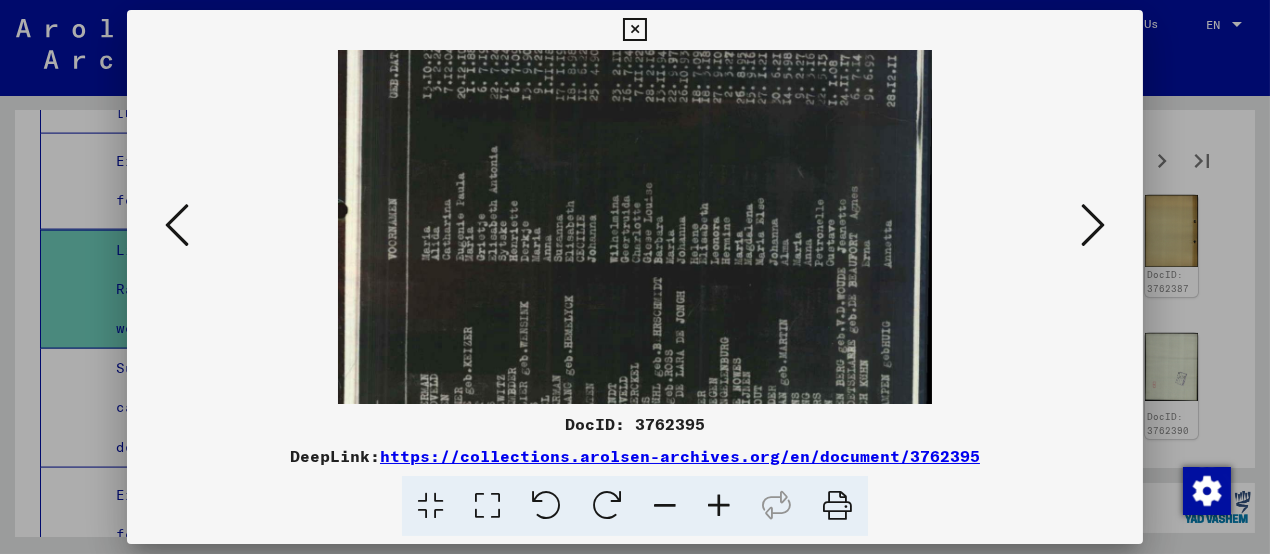drag, startPoint x: 677, startPoint y: 303, endPoint x: 677, endPoint y: 154, distance: 149 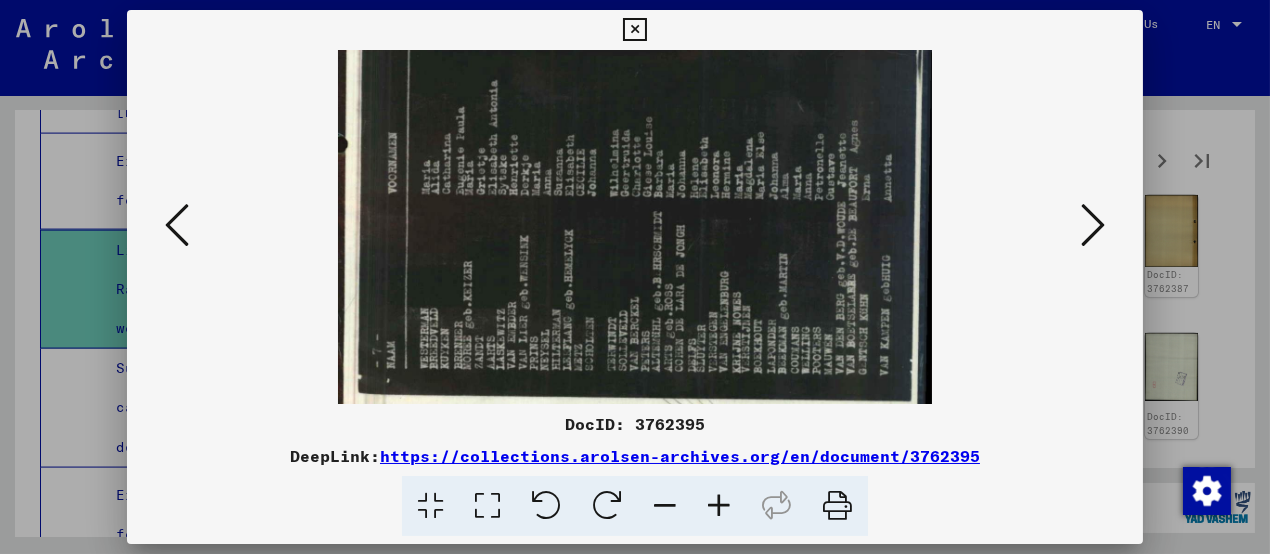 scroll, scrollTop: 400, scrollLeft: 0, axis: vertical 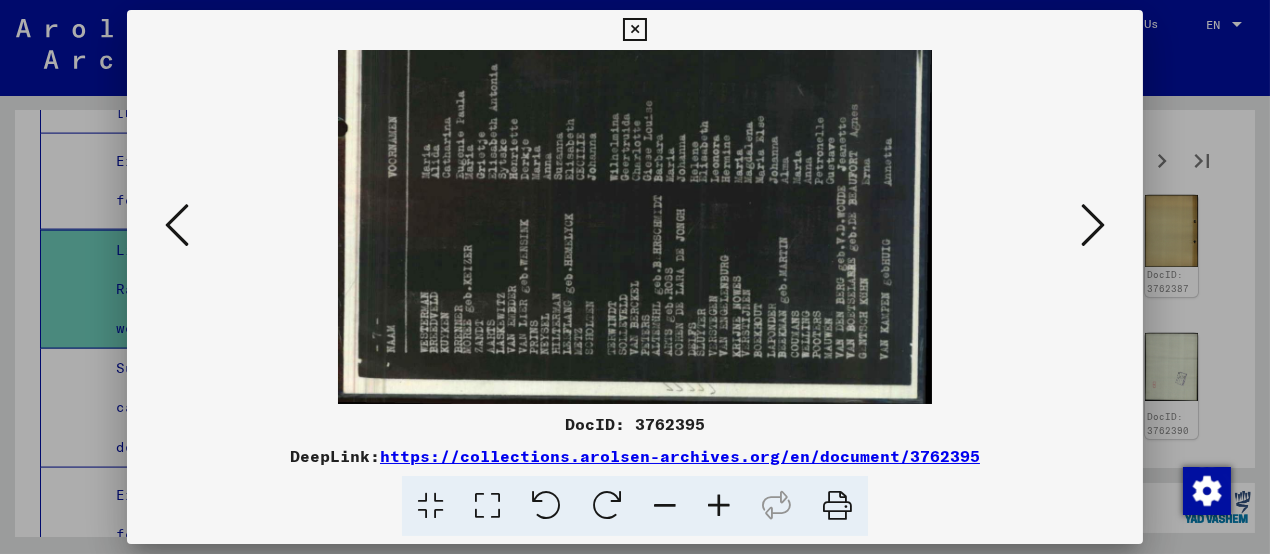 drag, startPoint x: 664, startPoint y: 284, endPoint x: 665, endPoint y: 211, distance: 73.00685 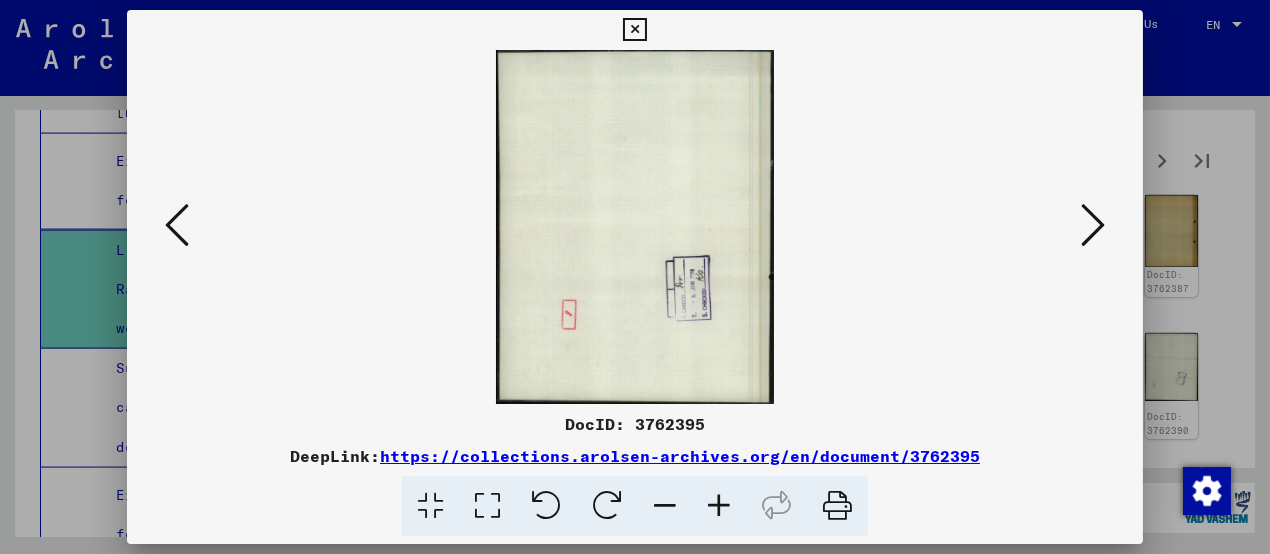 scroll, scrollTop: 0, scrollLeft: 0, axis: both 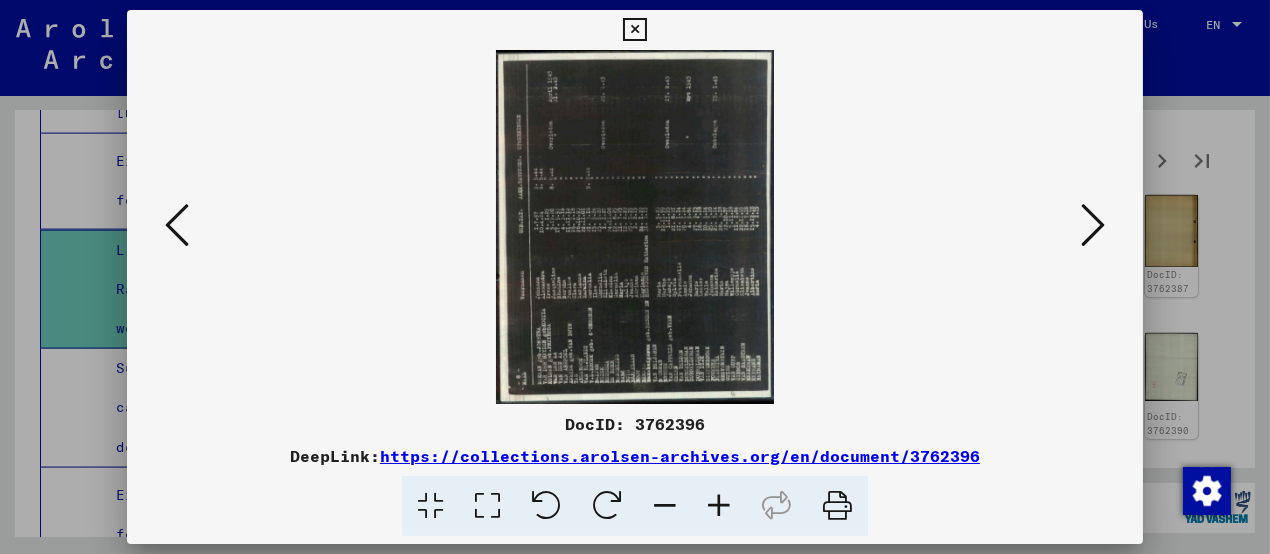 click at bounding box center (719, 506) 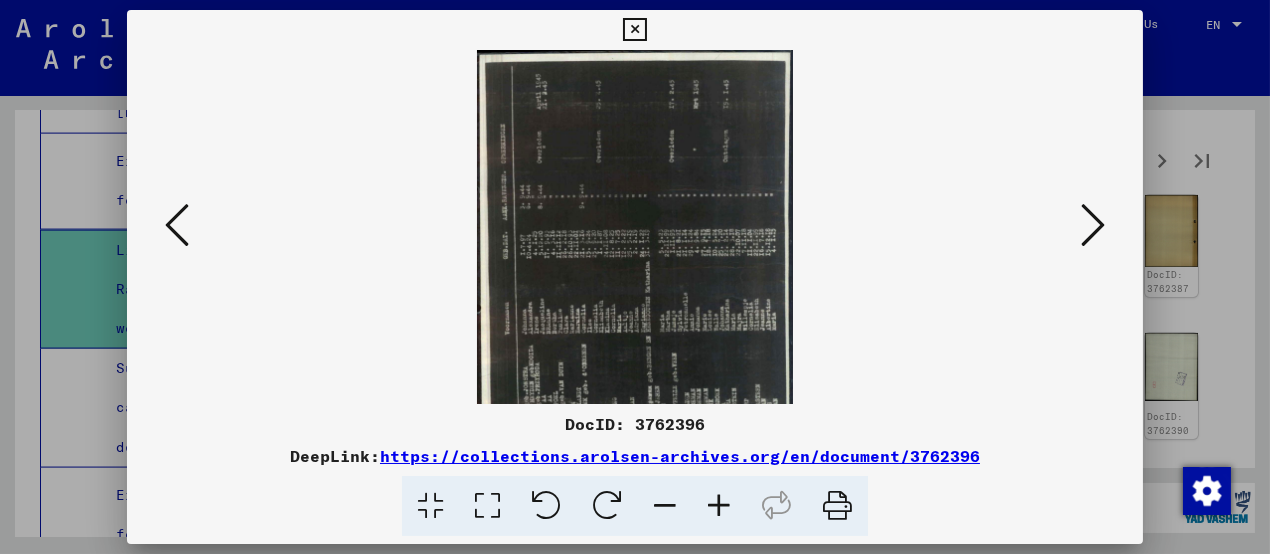 click at bounding box center [719, 506] 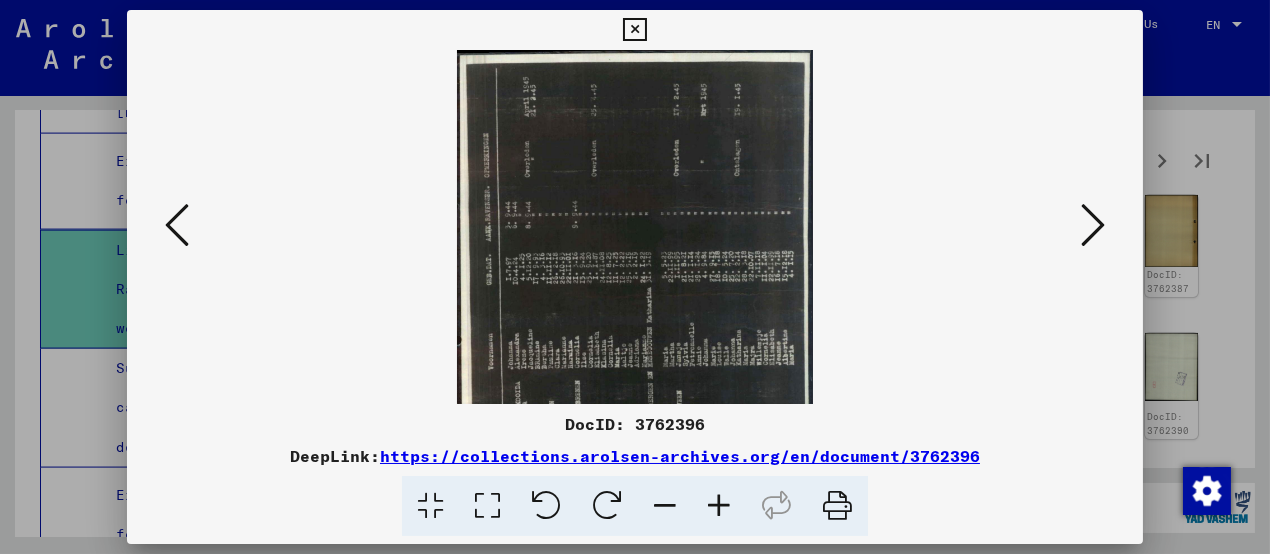 click at bounding box center [719, 506] 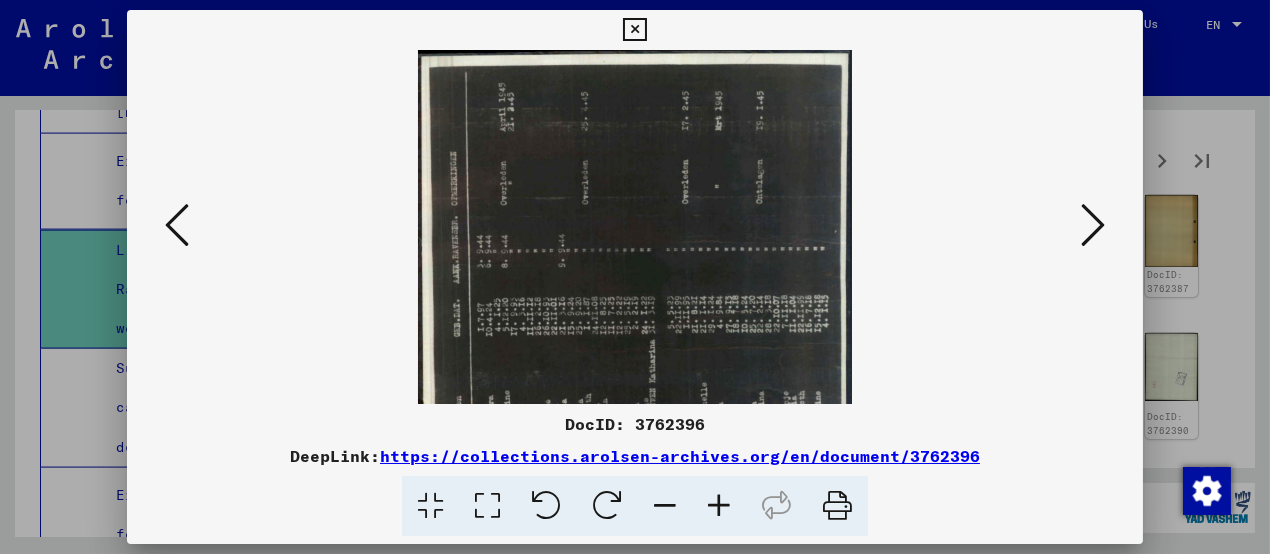 click at bounding box center (719, 506) 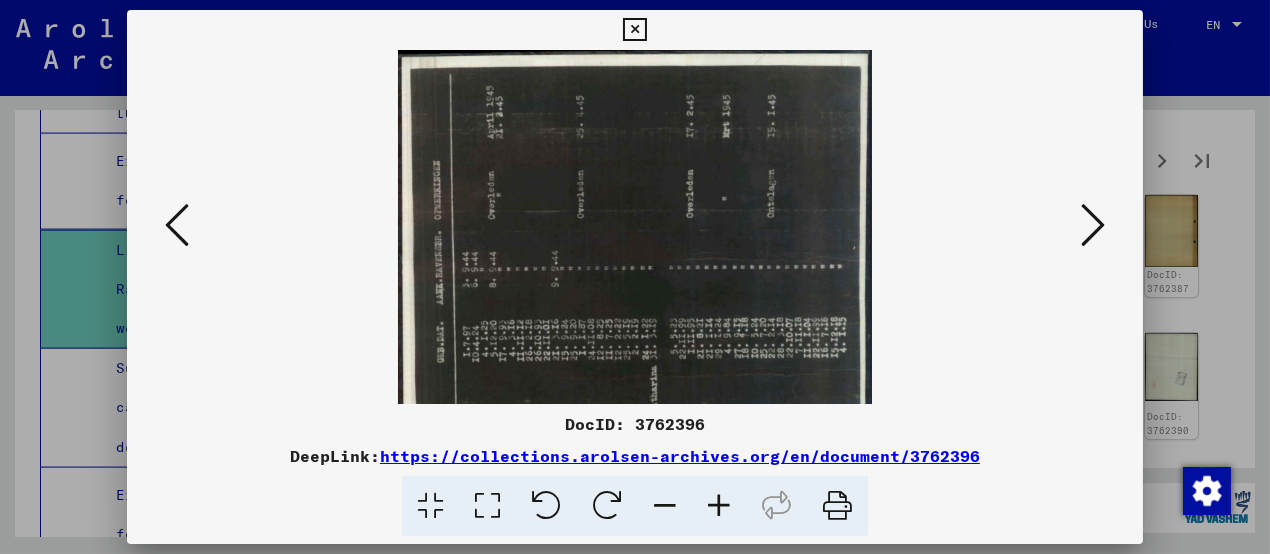 click at bounding box center [719, 506] 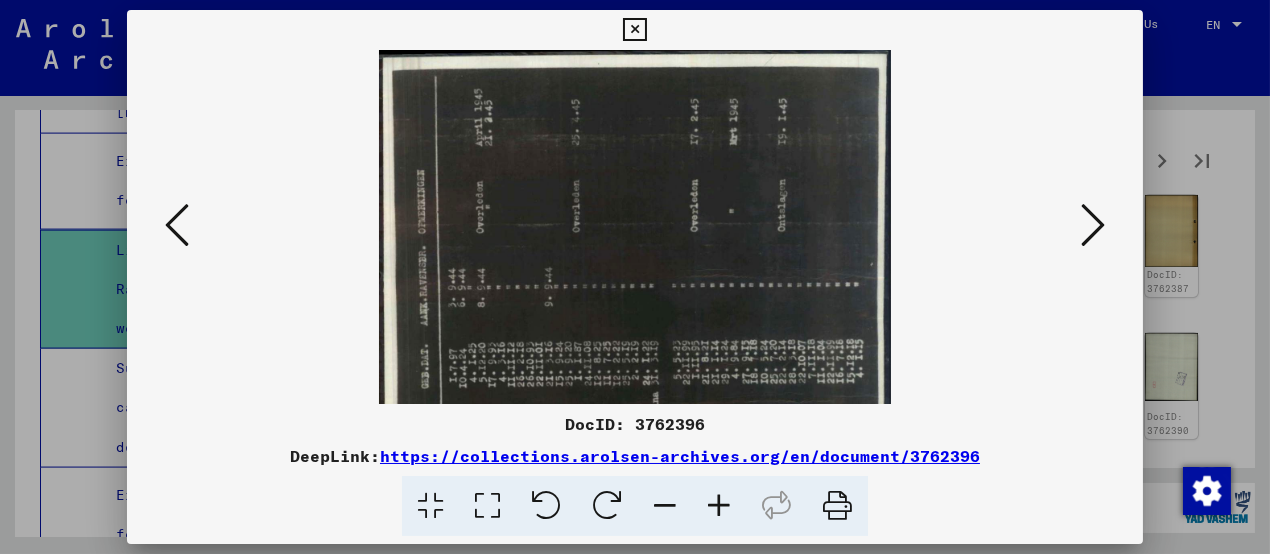 click at bounding box center (719, 506) 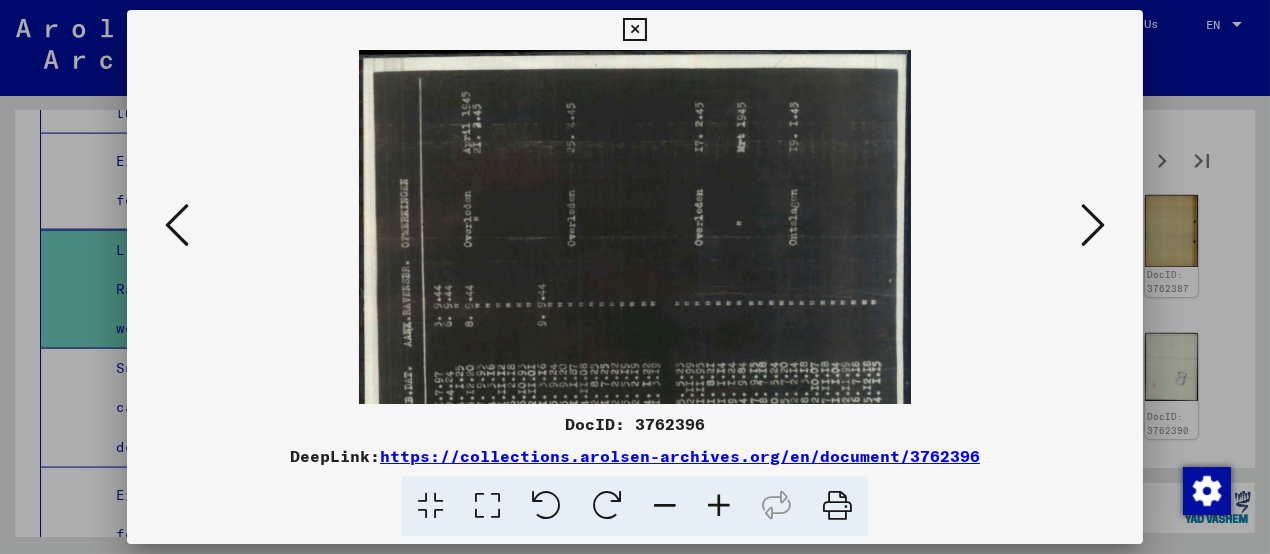 click at bounding box center [719, 506] 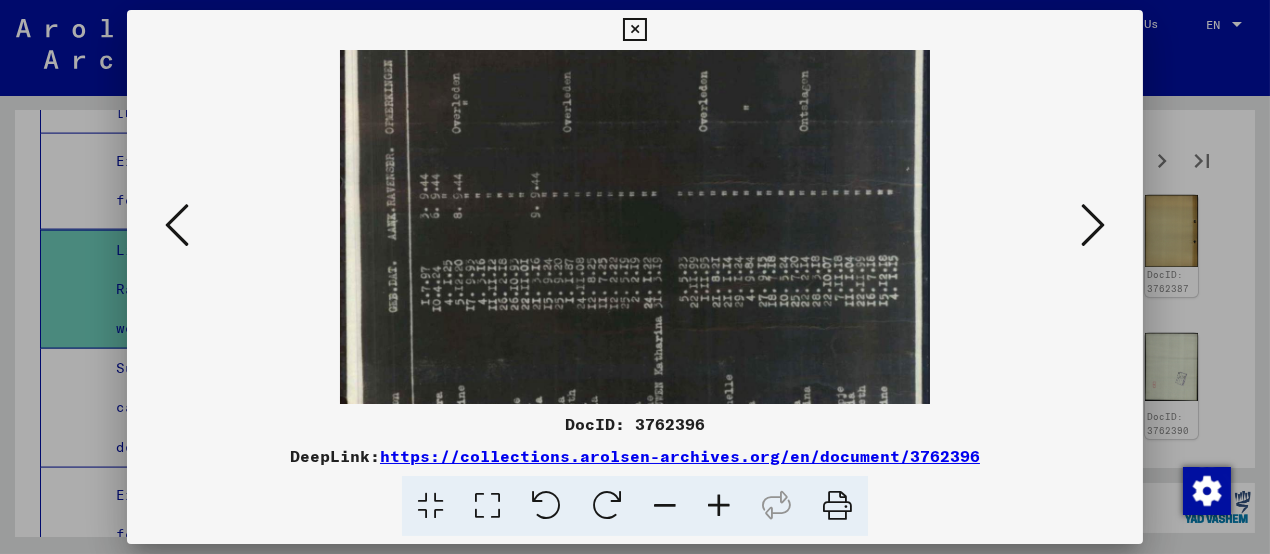 drag, startPoint x: 752, startPoint y: 293, endPoint x: 754, endPoint y: 165, distance: 128.01562 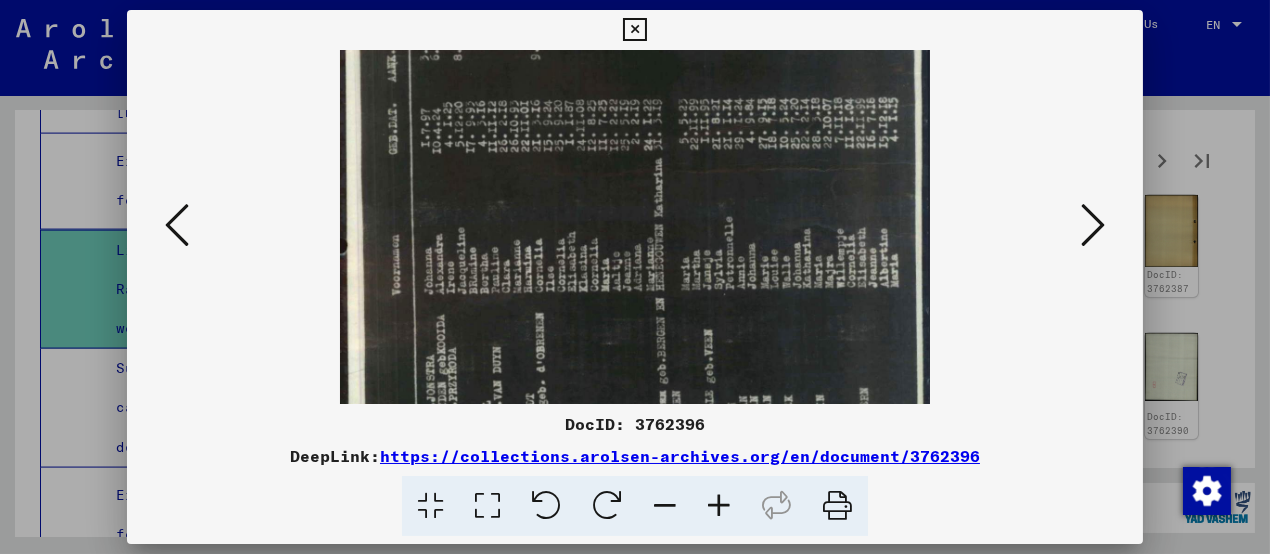 drag, startPoint x: 768, startPoint y: 305, endPoint x: 762, endPoint y: 145, distance: 160.11246 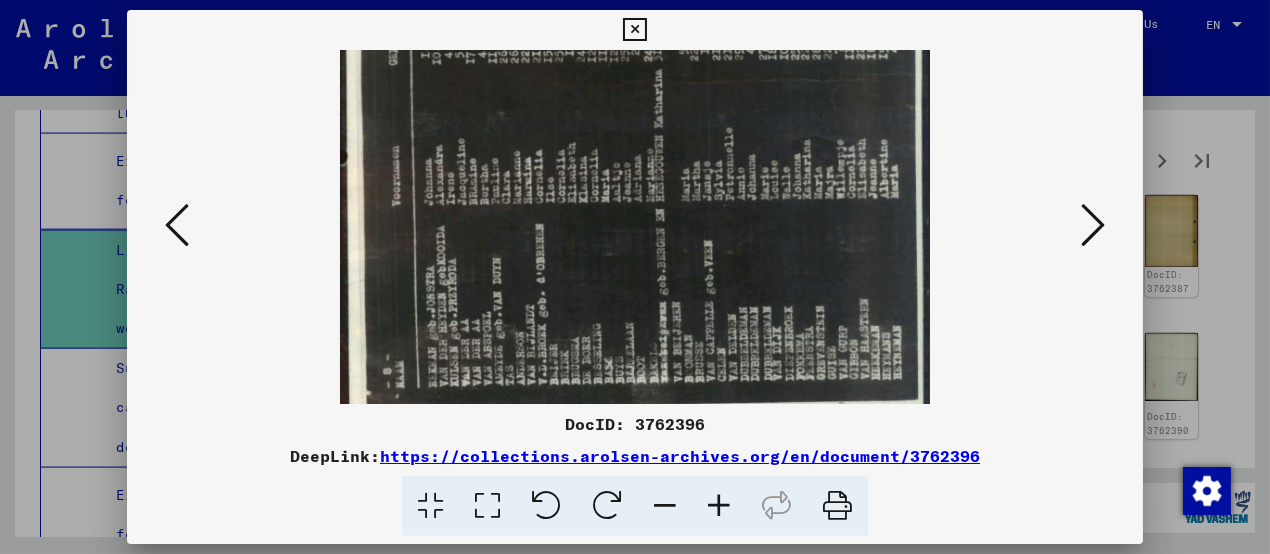 drag, startPoint x: 753, startPoint y: 287, endPoint x: 734, endPoint y: 213, distance: 76.40026 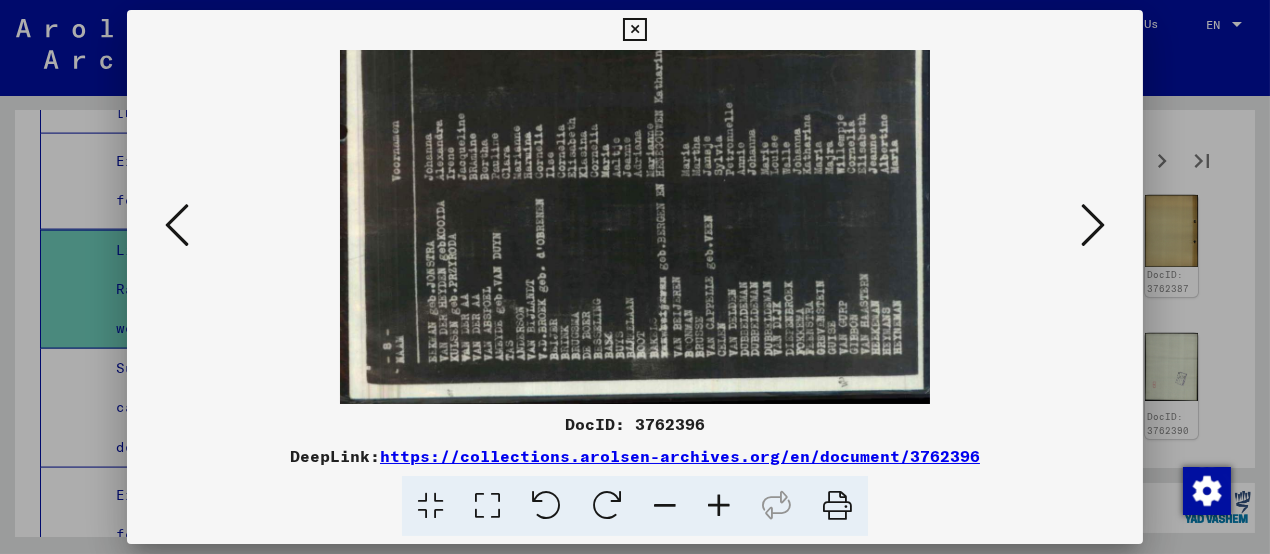 click at bounding box center [1093, 225] 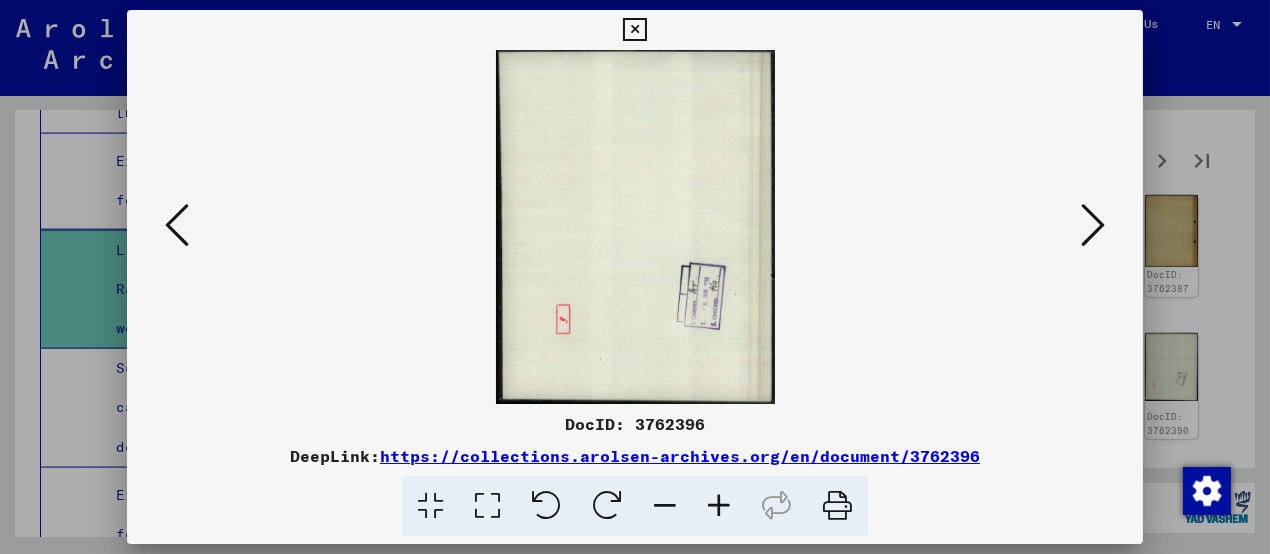 scroll, scrollTop: 0, scrollLeft: 0, axis: both 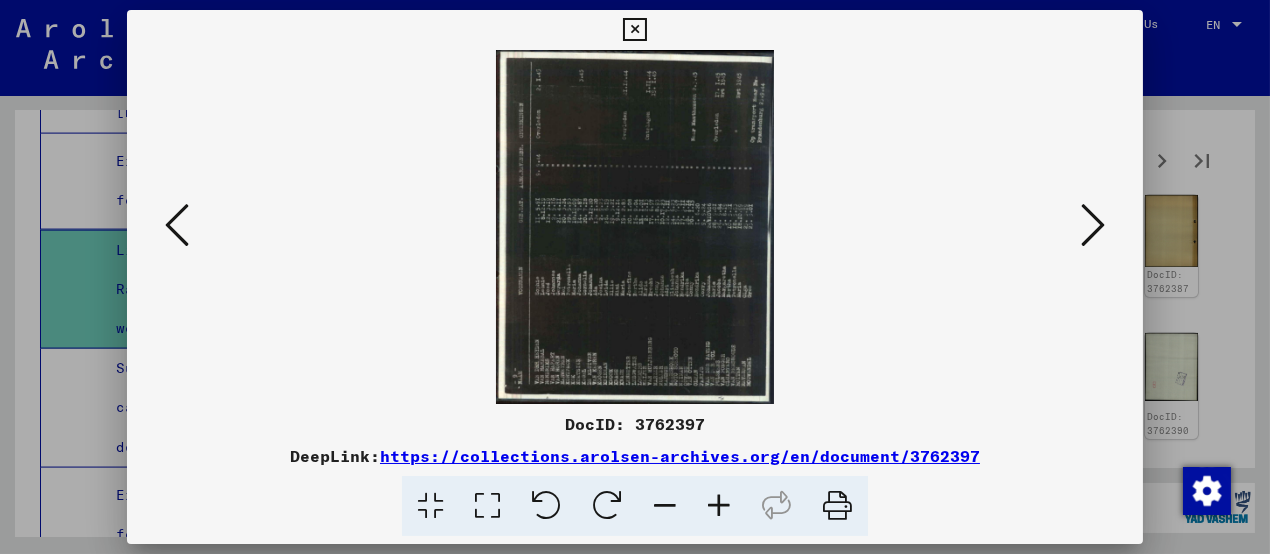 click at bounding box center [719, 506] 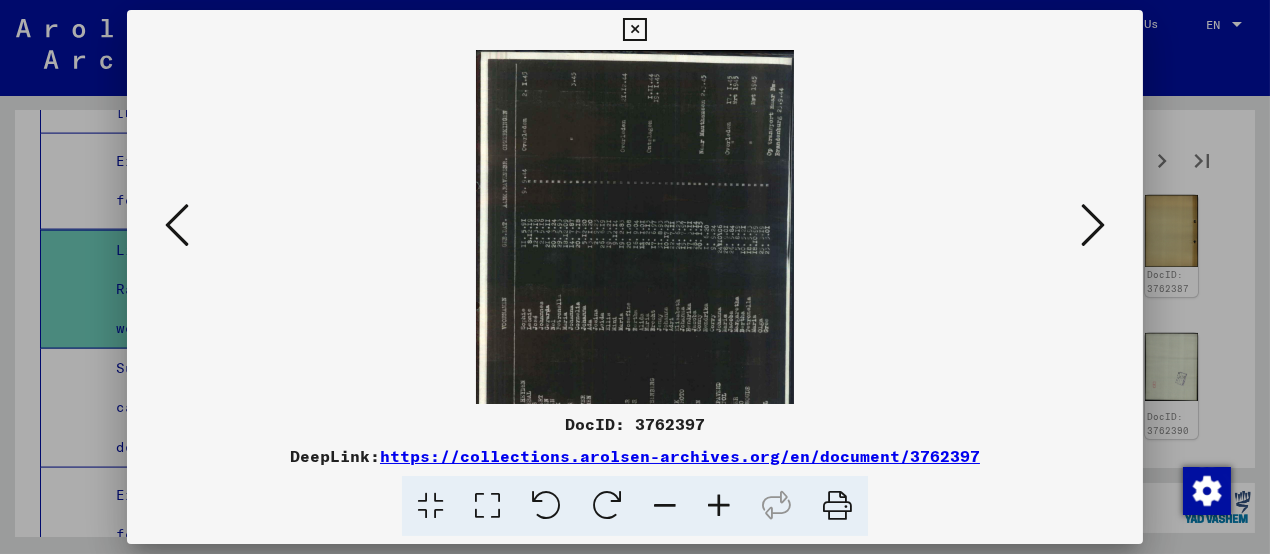 click at bounding box center (719, 506) 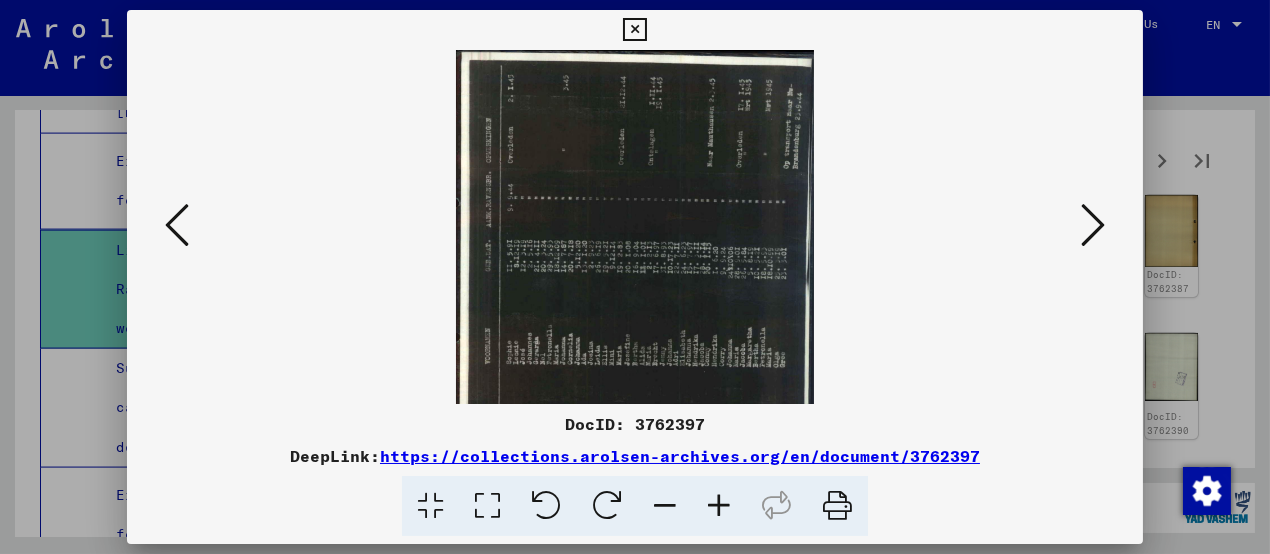 click at bounding box center [719, 506] 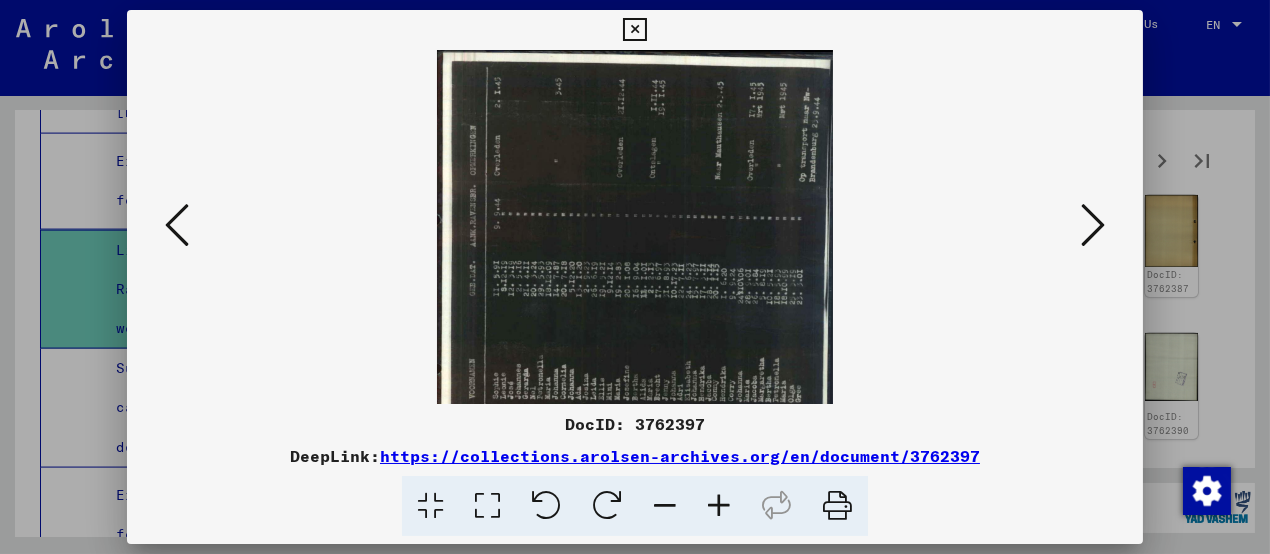 click at bounding box center [719, 506] 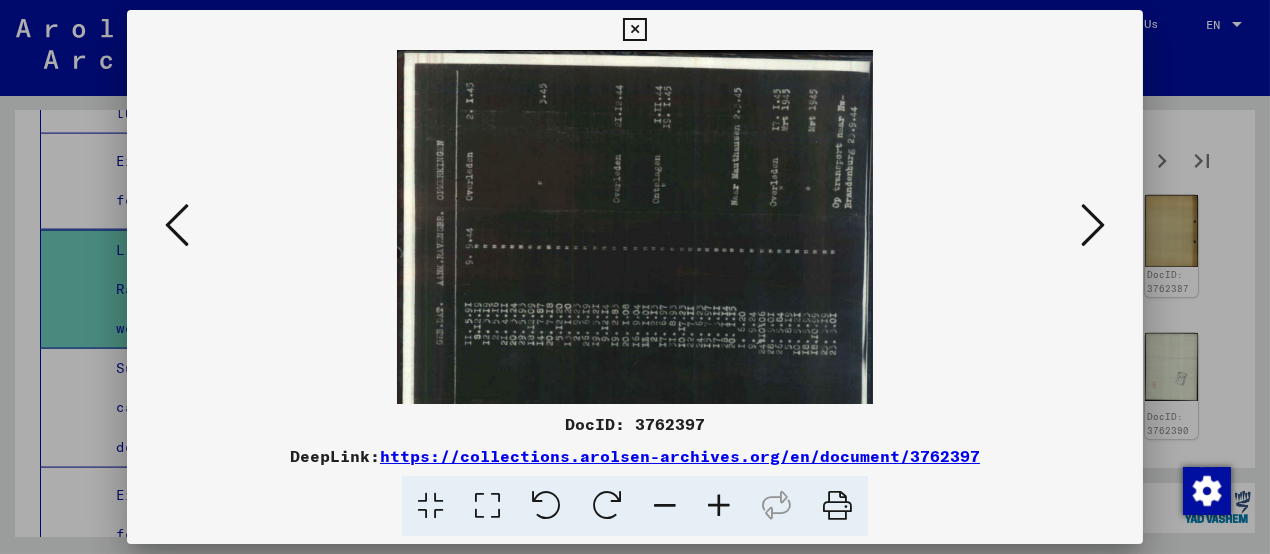 click at bounding box center [719, 506] 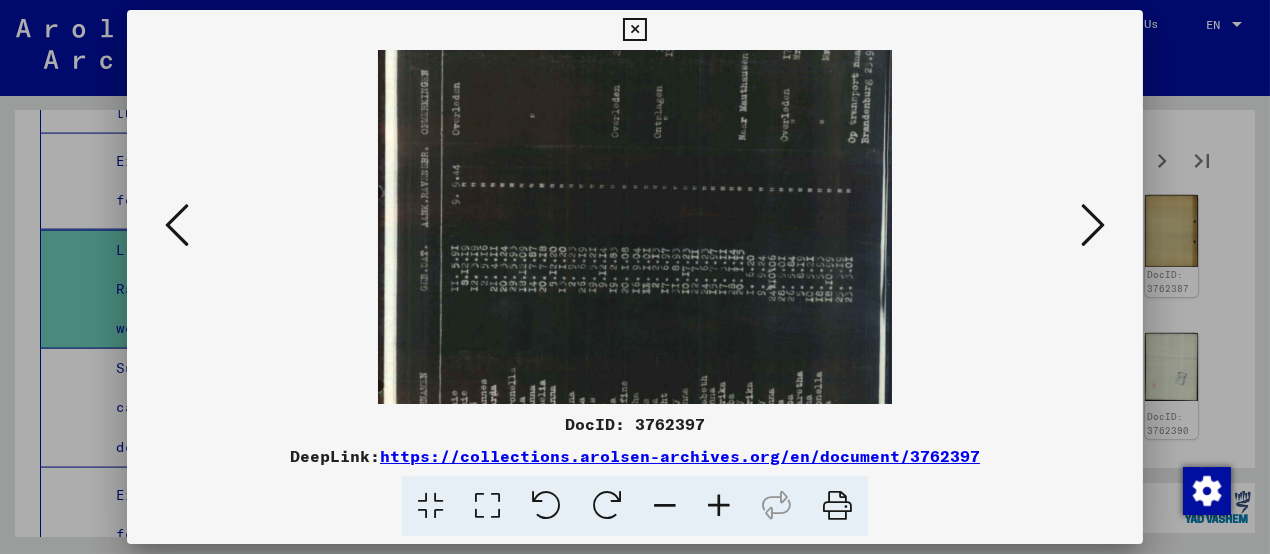 drag, startPoint x: 690, startPoint y: 323, endPoint x: 671, endPoint y: 220, distance: 104.73777 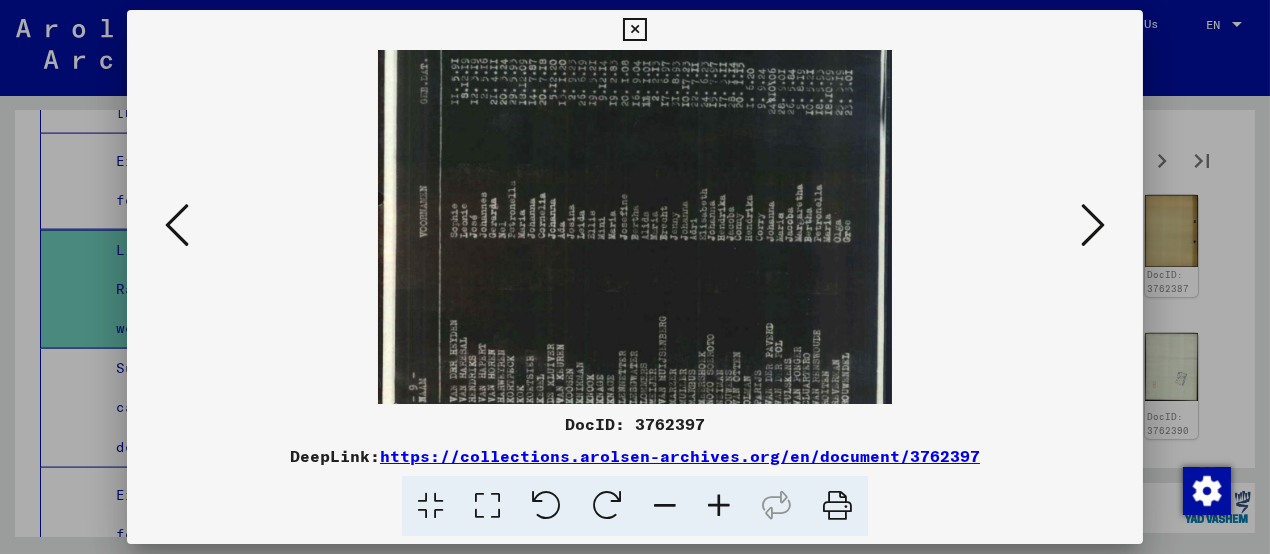 drag, startPoint x: 655, startPoint y: 282, endPoint x: 640, endPoint y: 159, distance: 123.911255 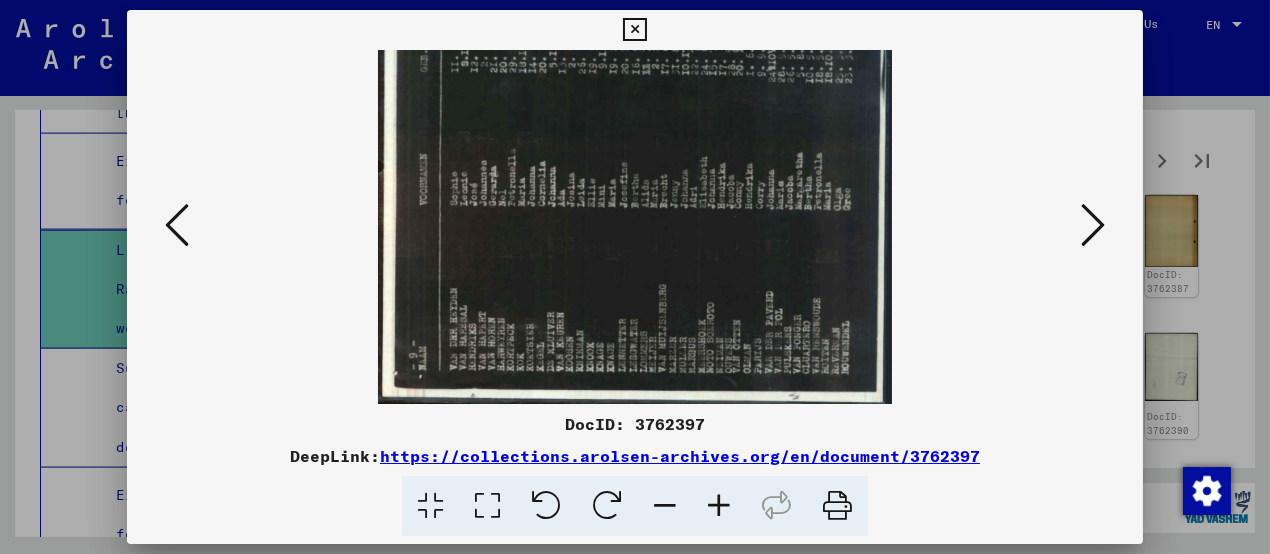 scroll, scrollTop: 298, scrollLeft: 0, axis: vertical 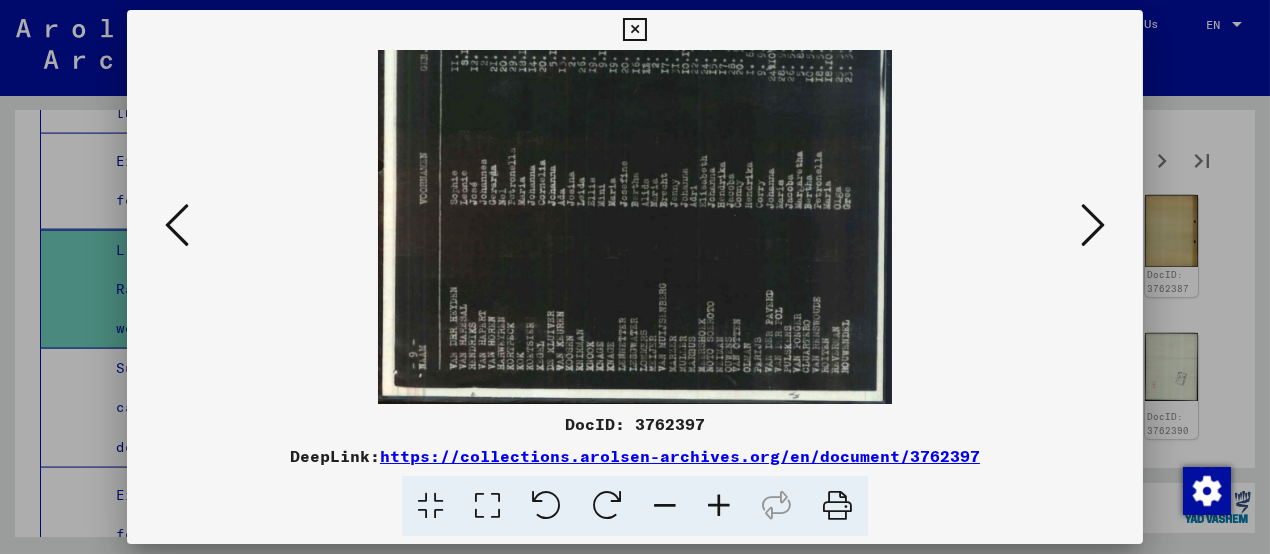 click at bounding box center [635, 79] 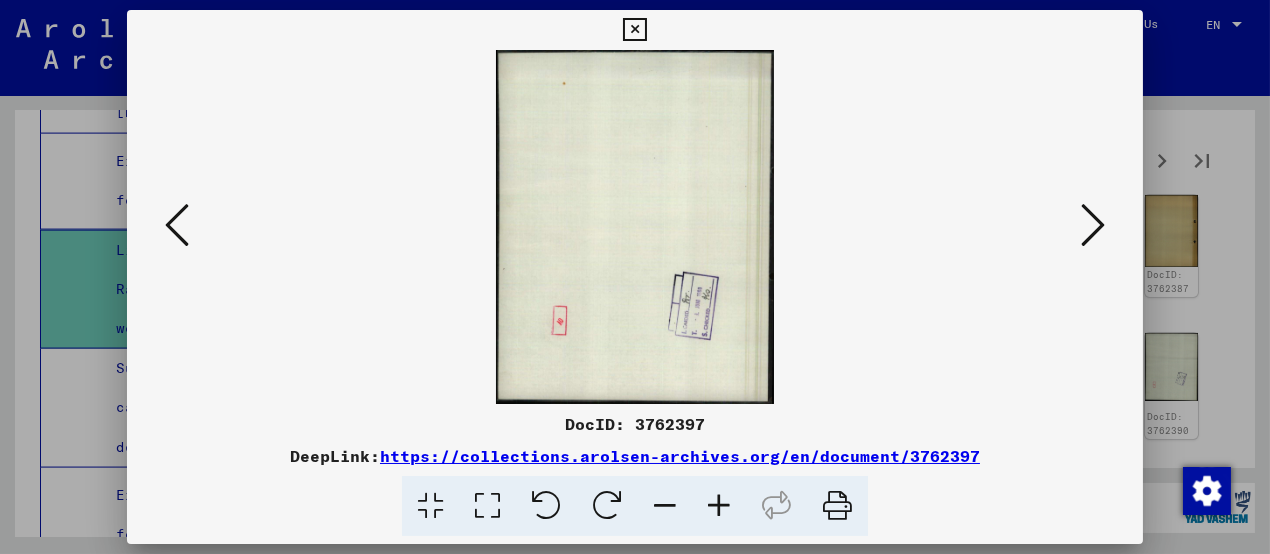 click at bounding box center [1093, 225] 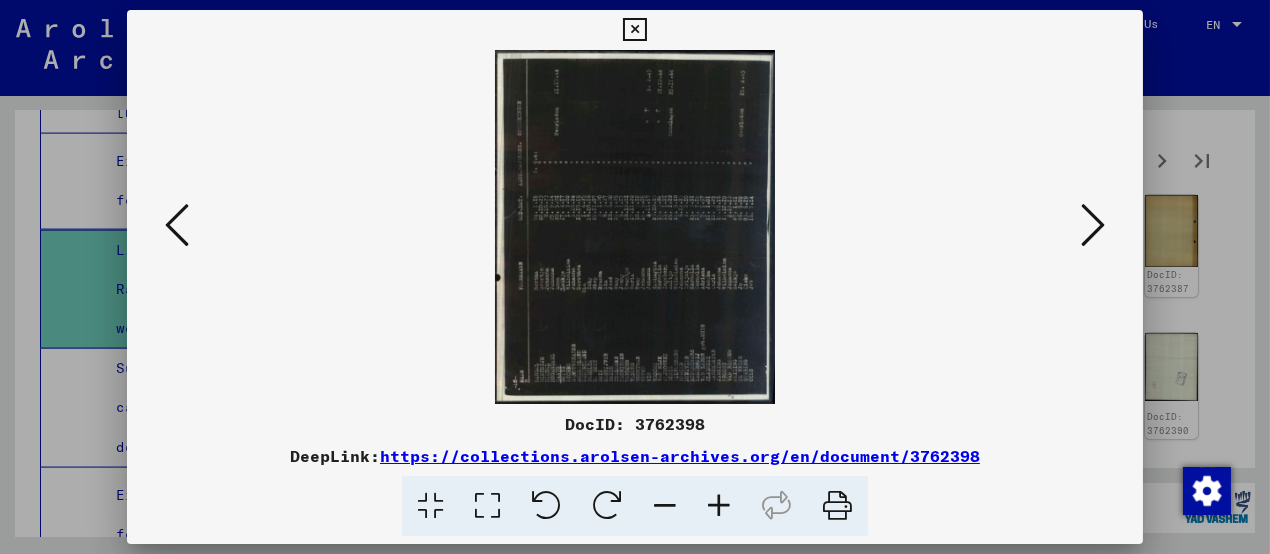 click at bounding box center (1093, 225) 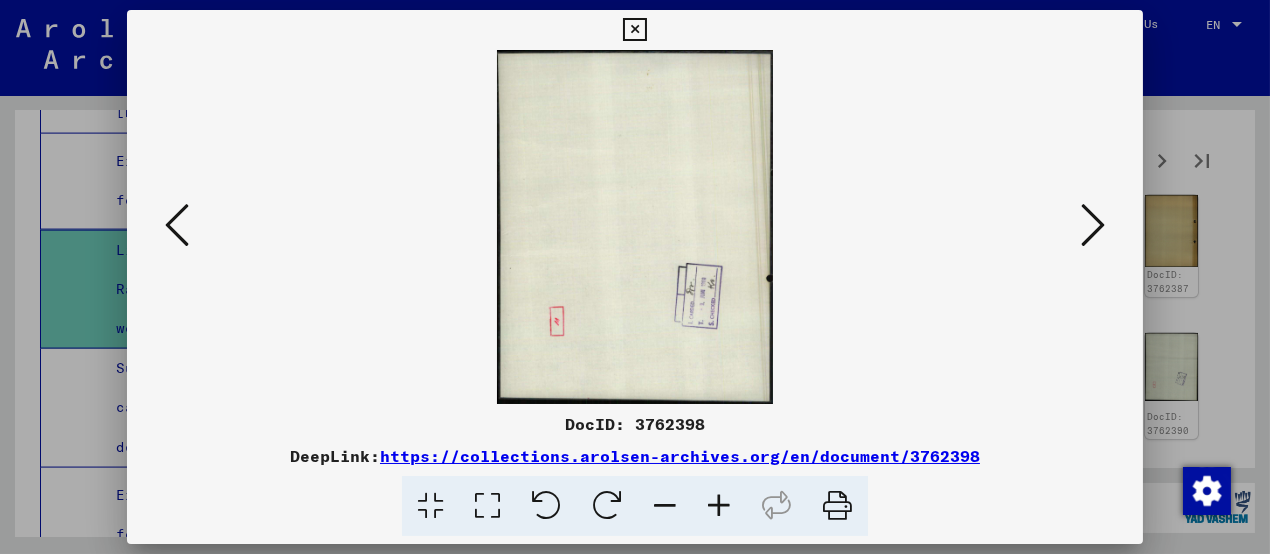 click at bounding box center [1093, 225] 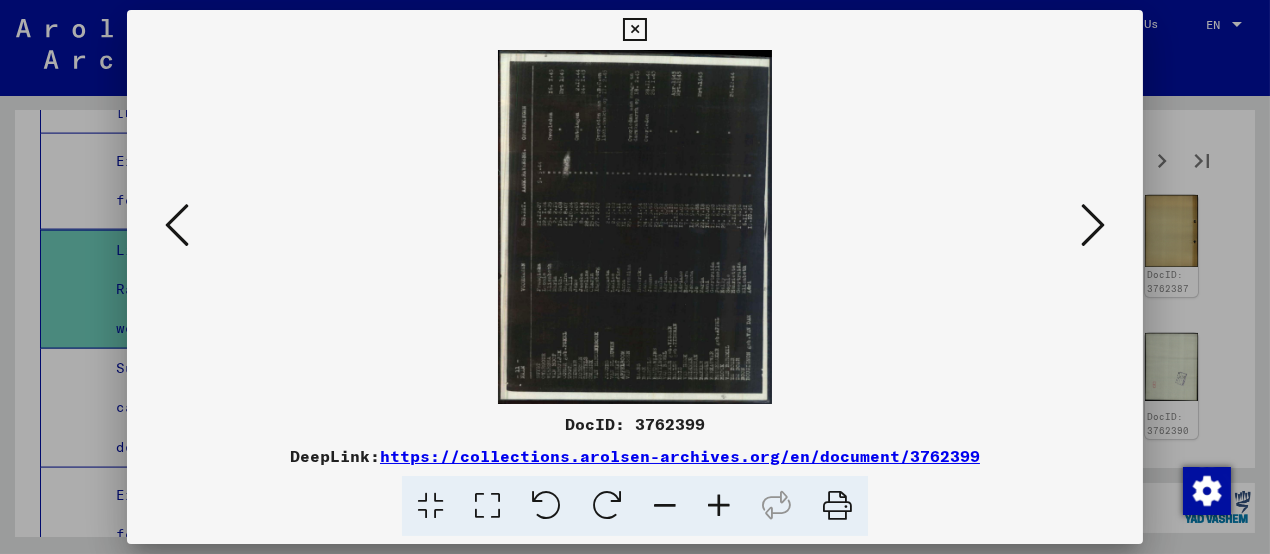 click at bounding box center (1093, 225) 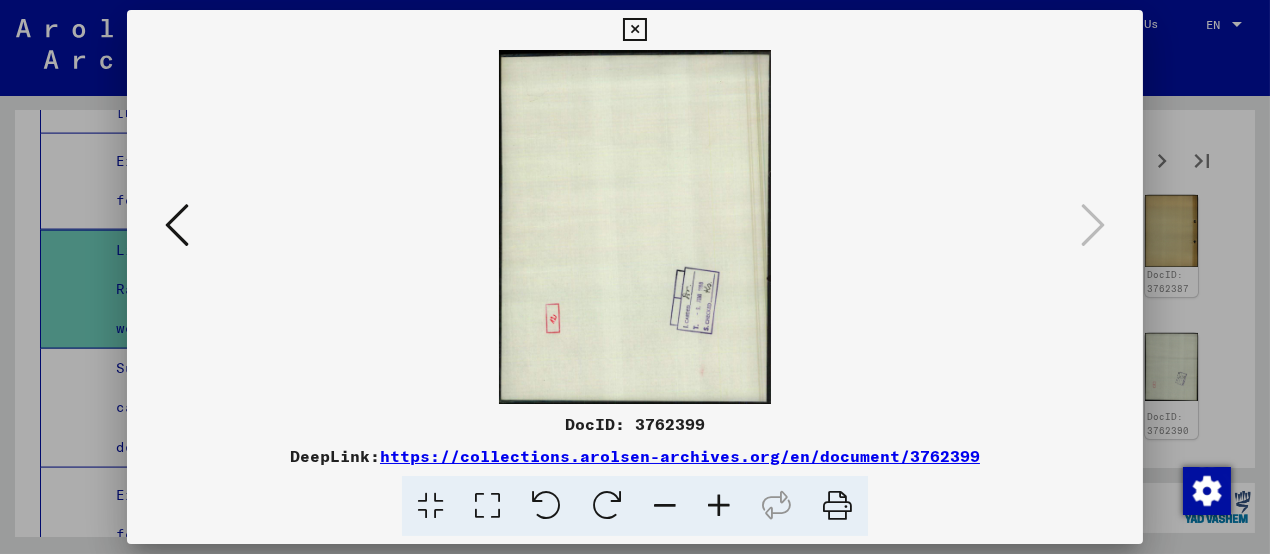 click at bounding box center [634, 30] 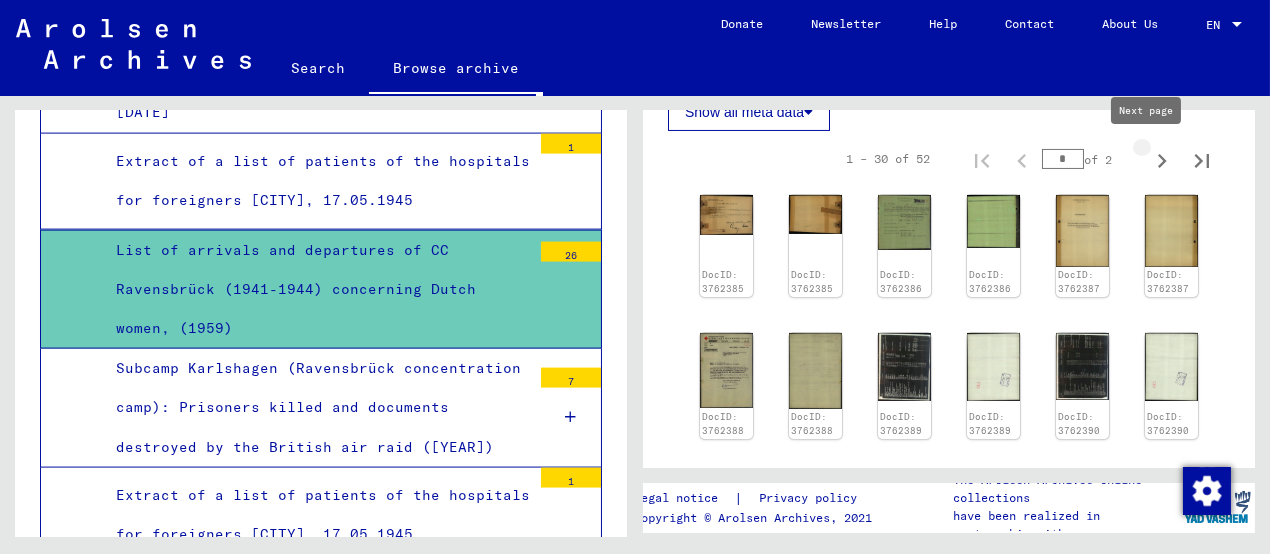 click 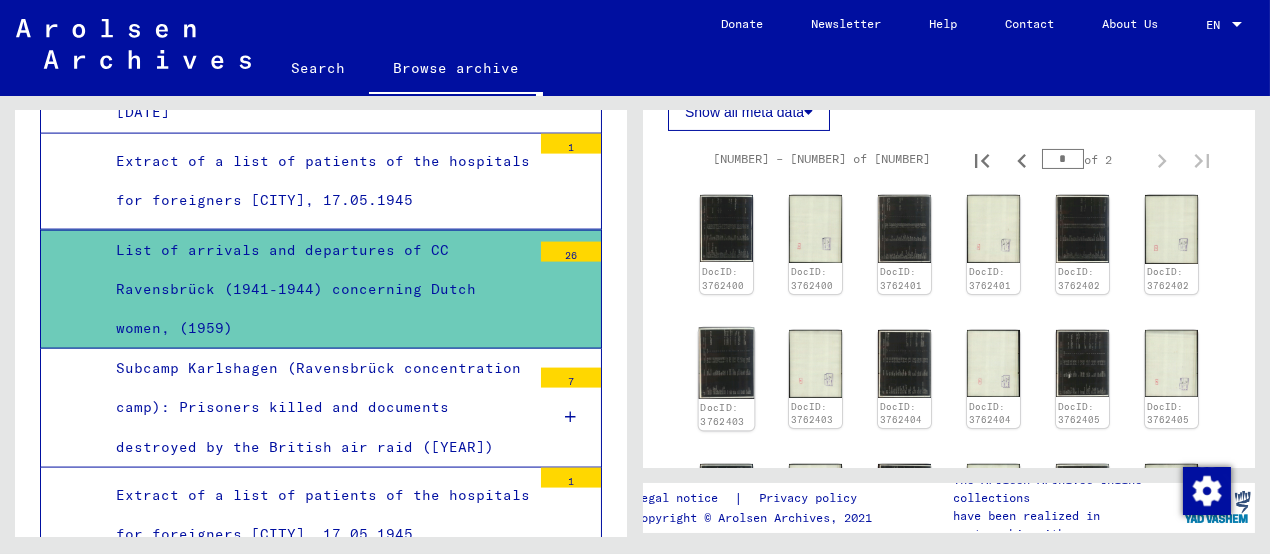 click 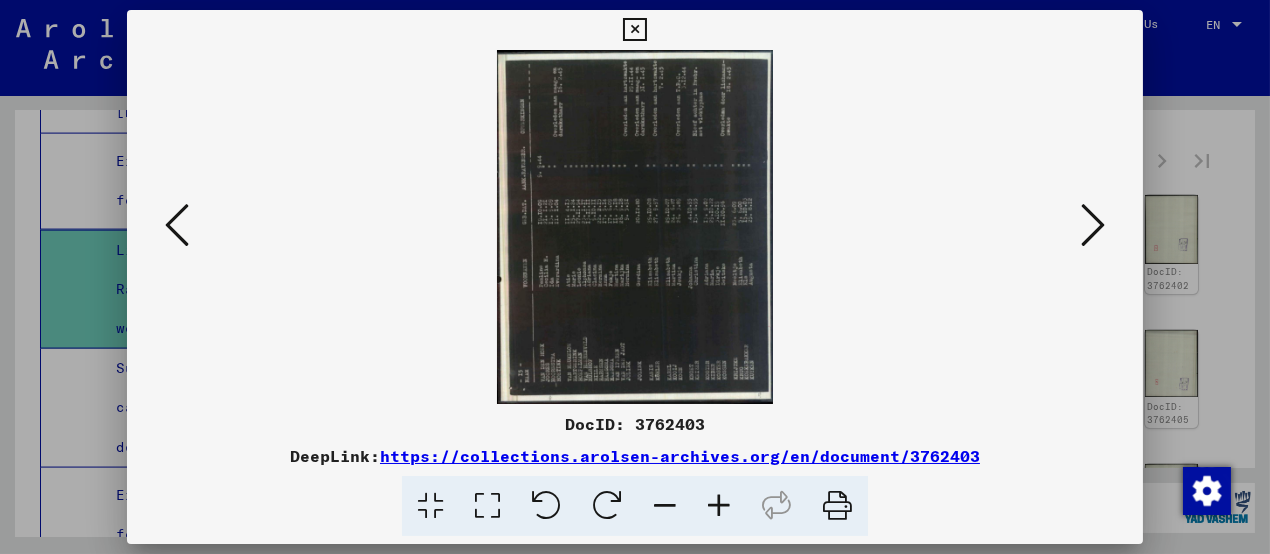 click at bounding box center [1093, 225] 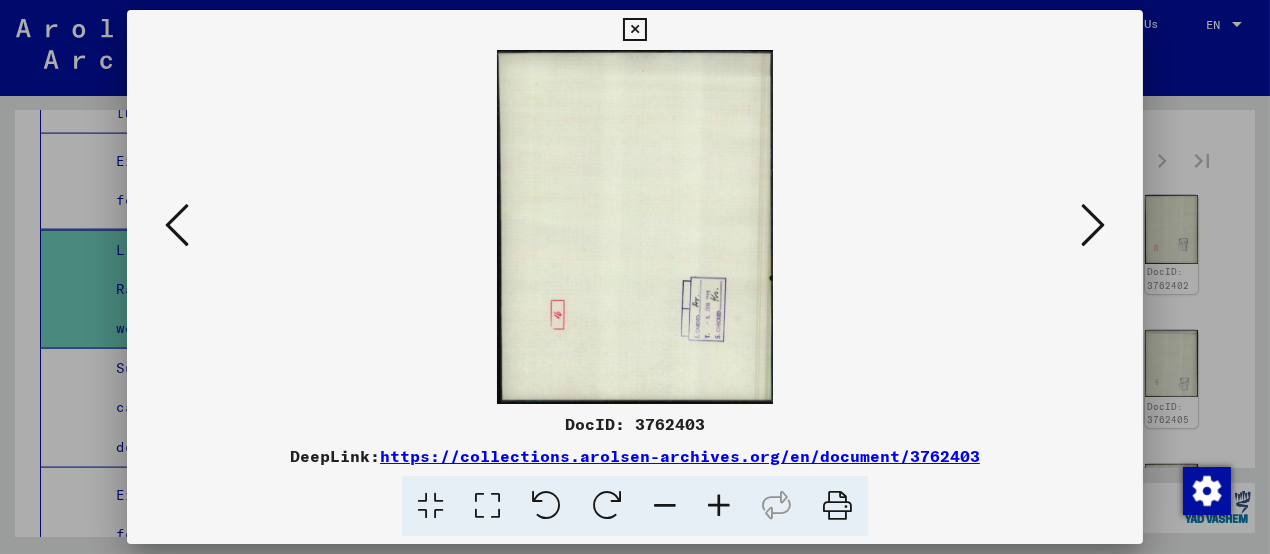 click at bounding box center [1093, 225] 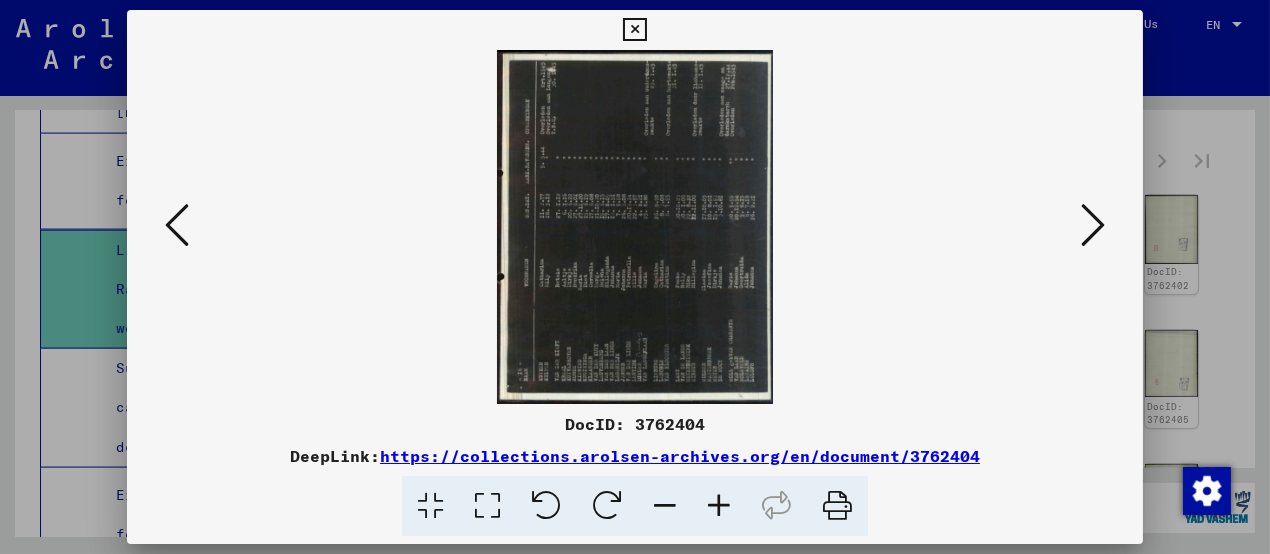 click at bounding box center (1093, 225) 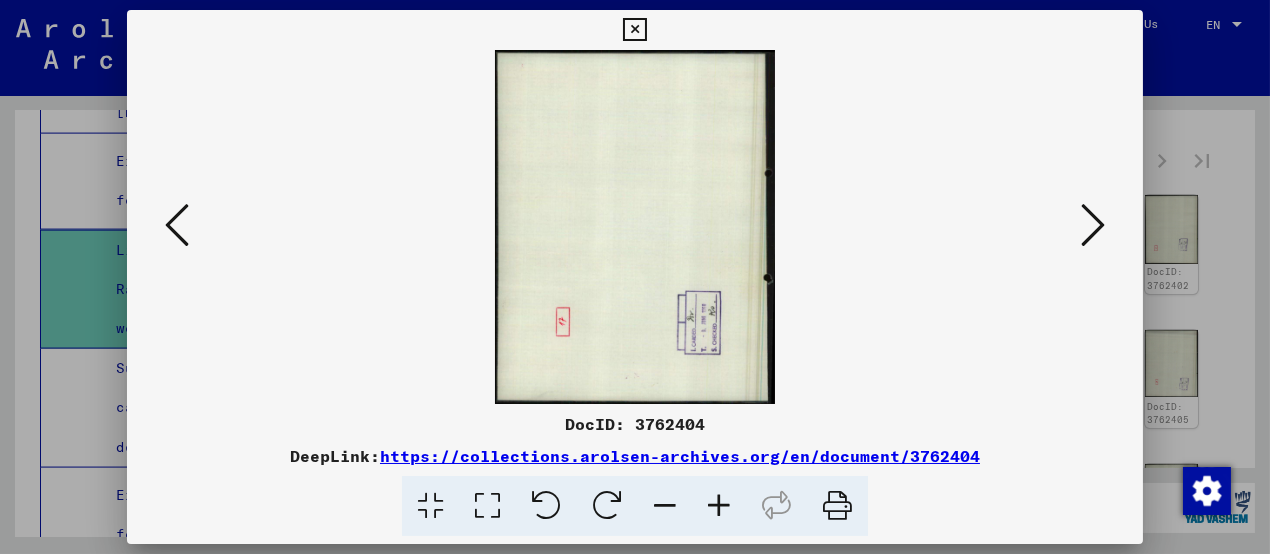 click at bounding box center [1093, 225] 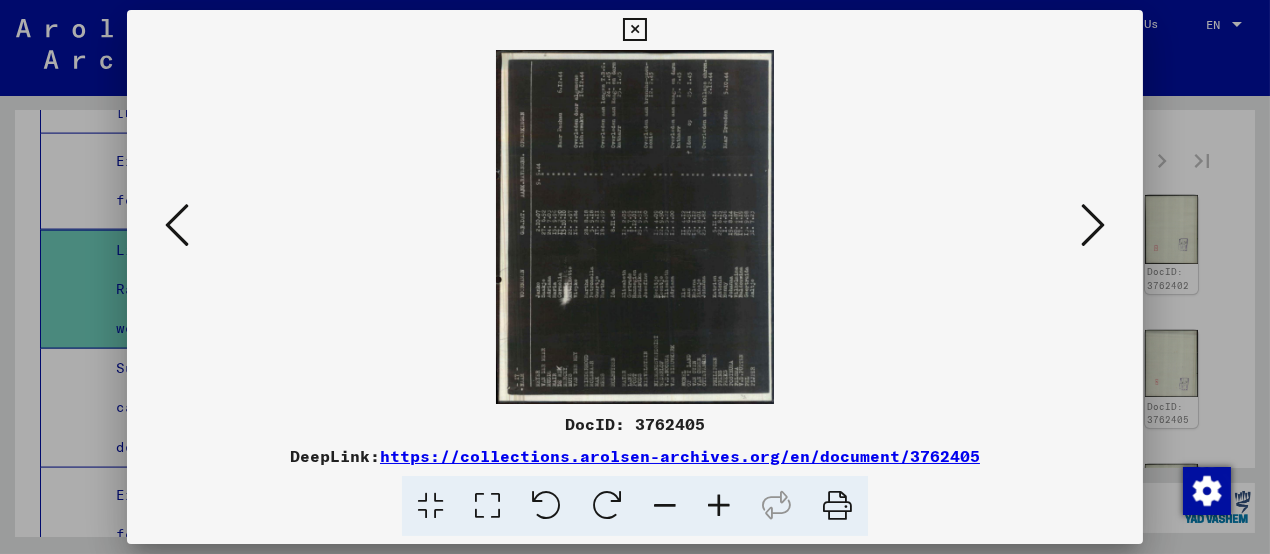click at bounding box center [1093, 225] 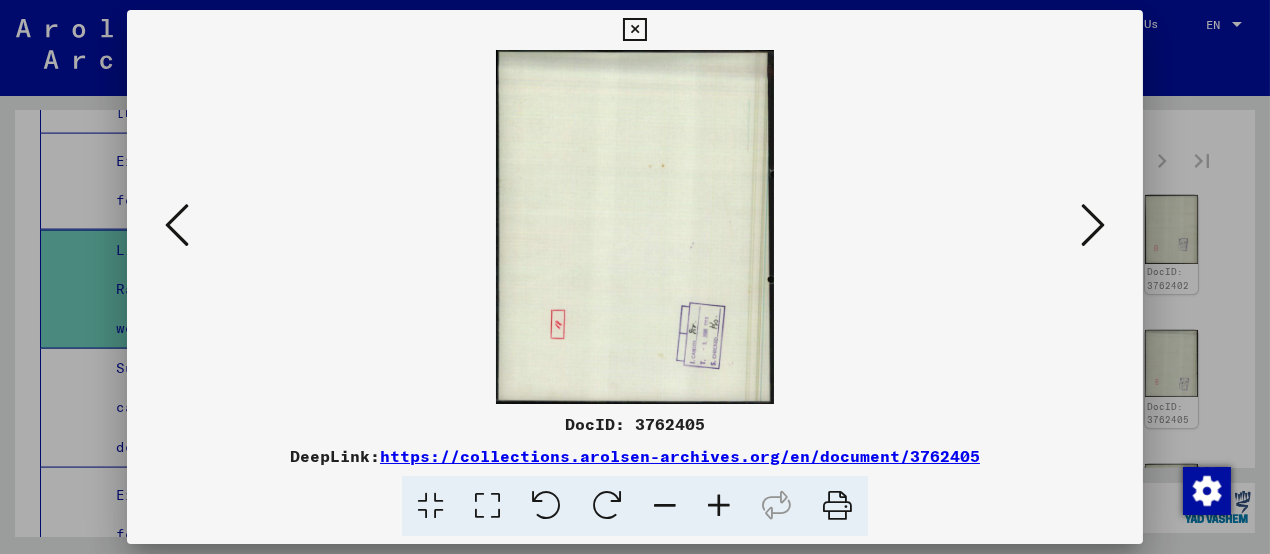 click at bounding box center [1093, 225] 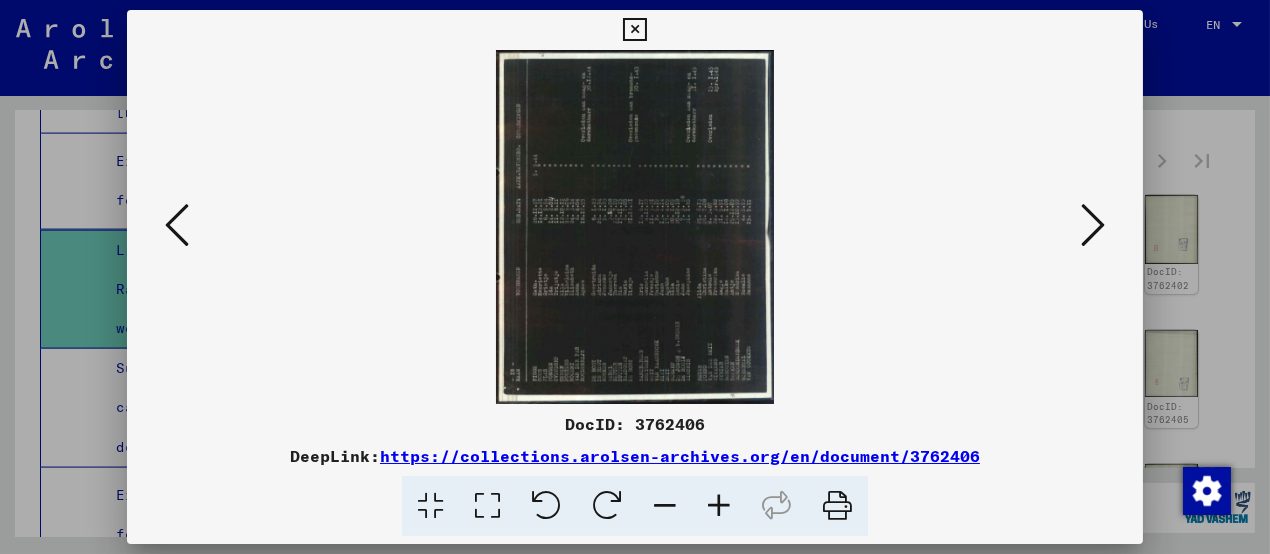 click at bounding box center [1093, 225] 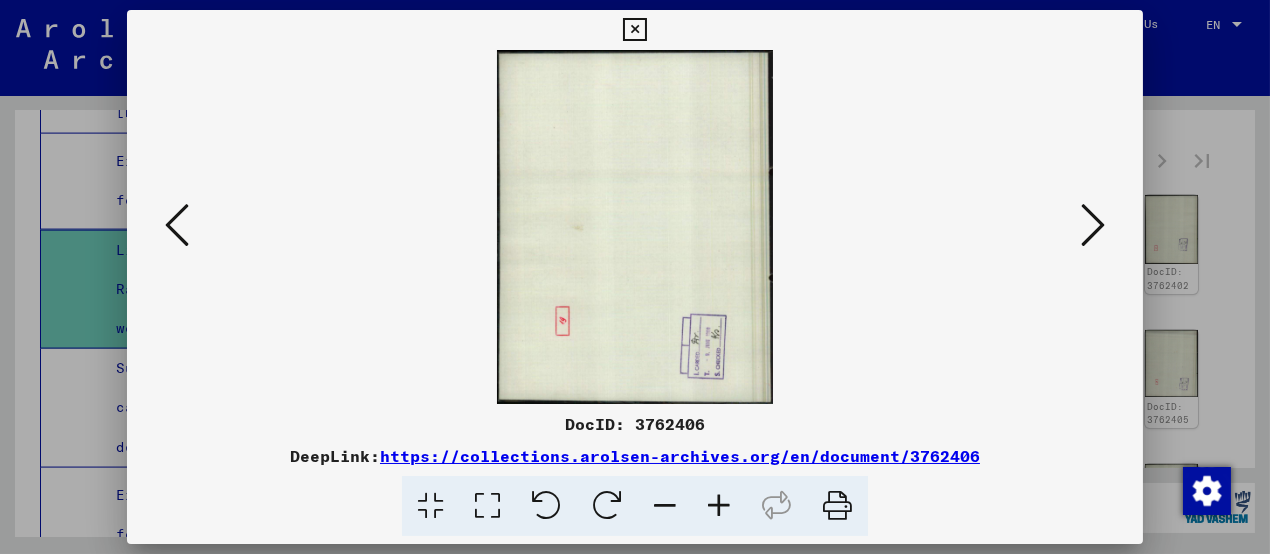click at bounding box center [1093, 225] 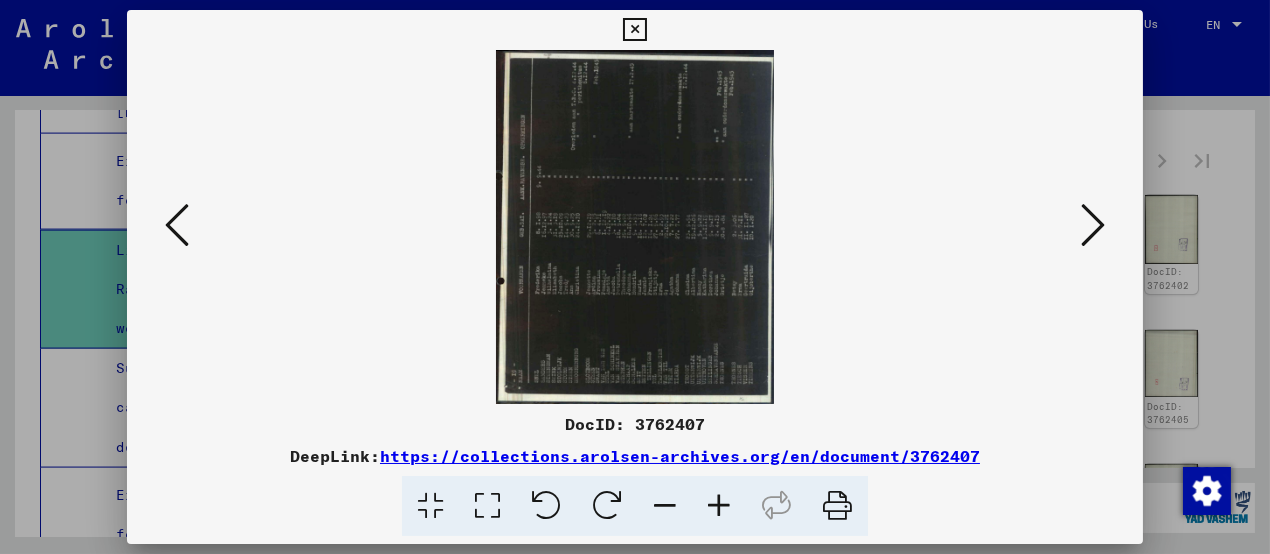 click at bounding box center [1093, 225] 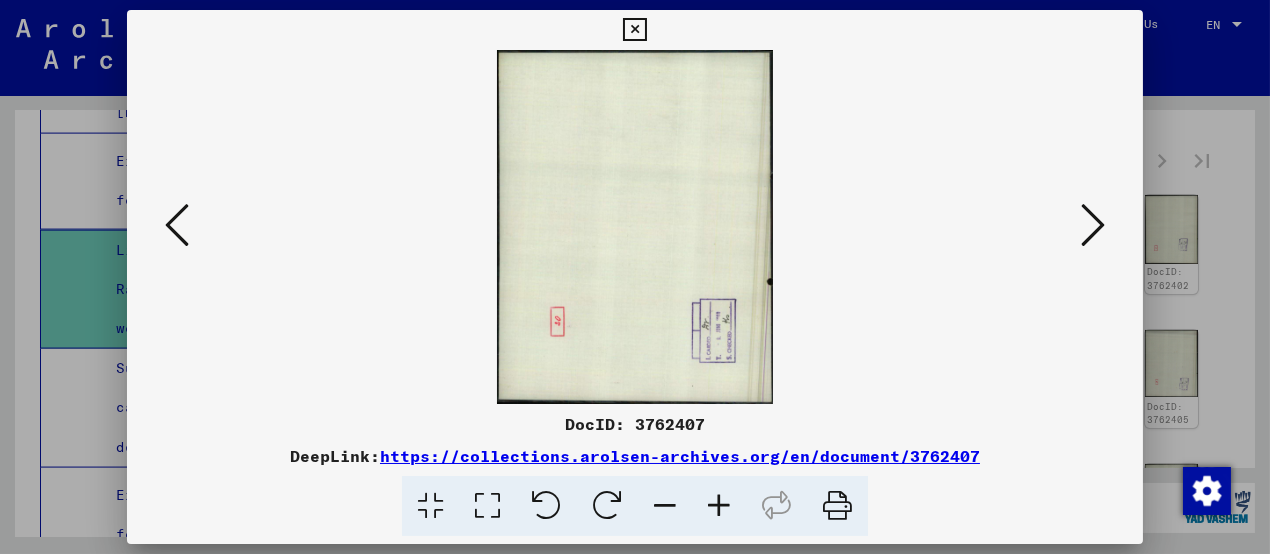 click at bounding box center (1093, 225) 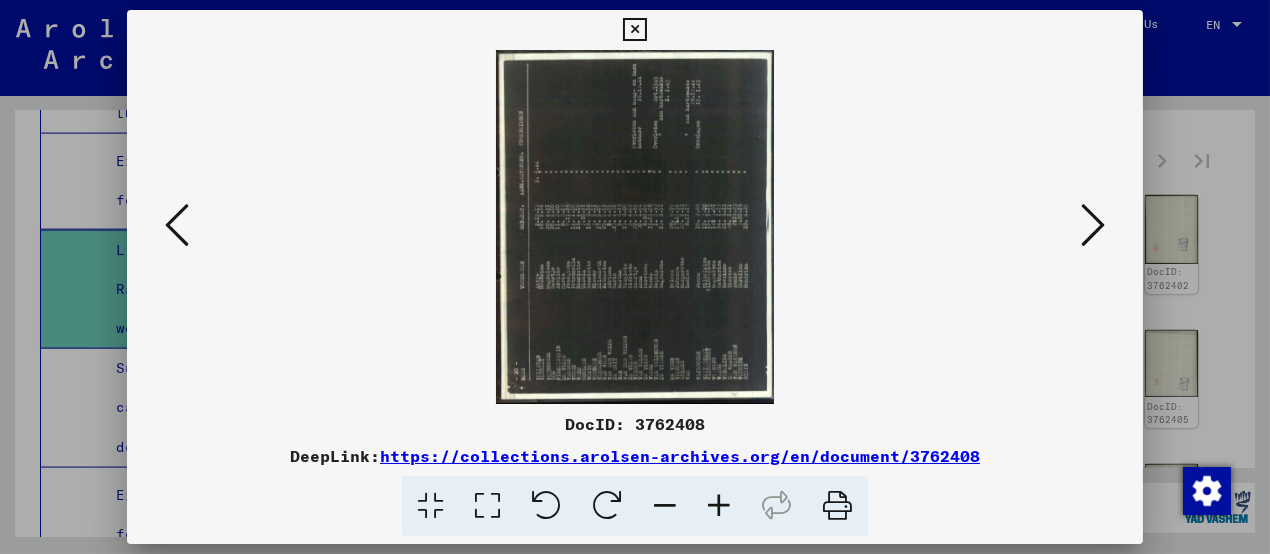 click at bounding box center [1093, 225] 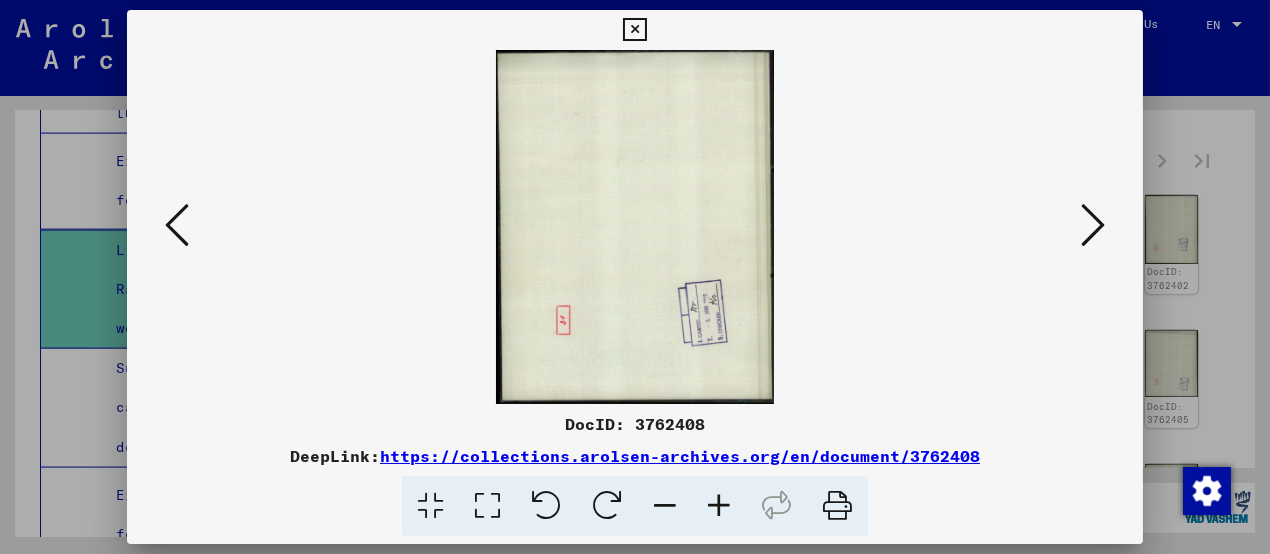 click at bounding box center (1093, 225) 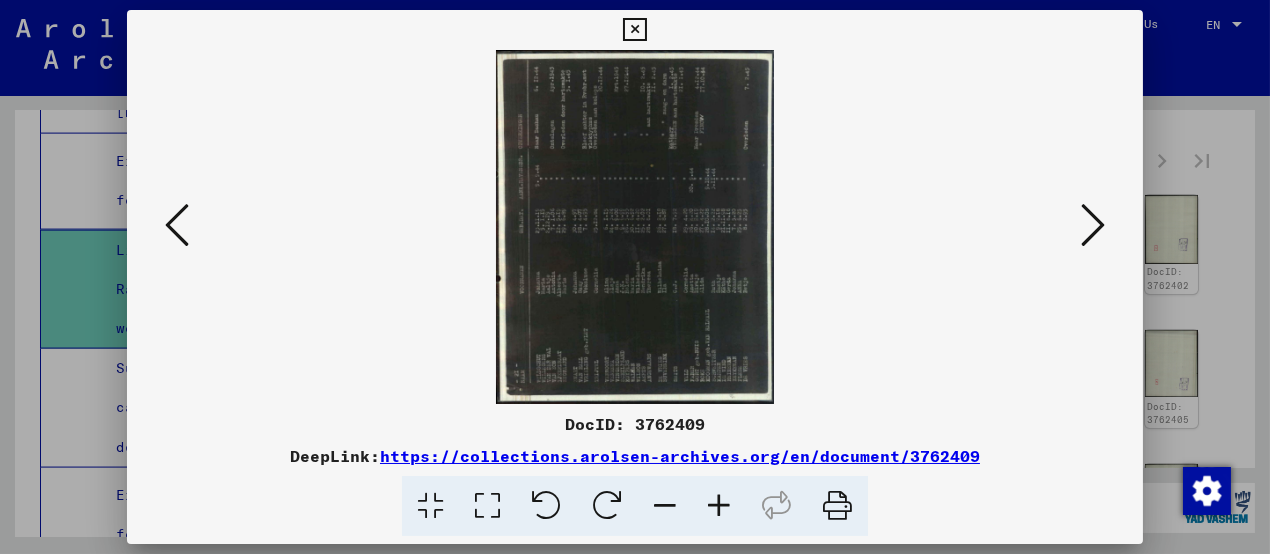 click at bounding box center (1093, 225) 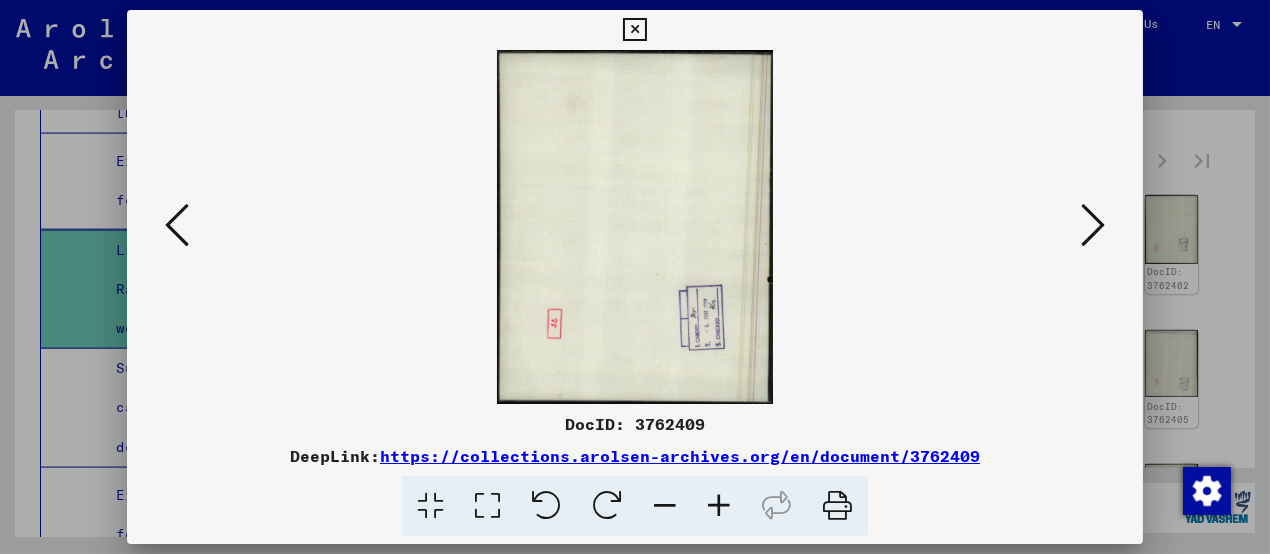 click at bounding box center (1093, 225) 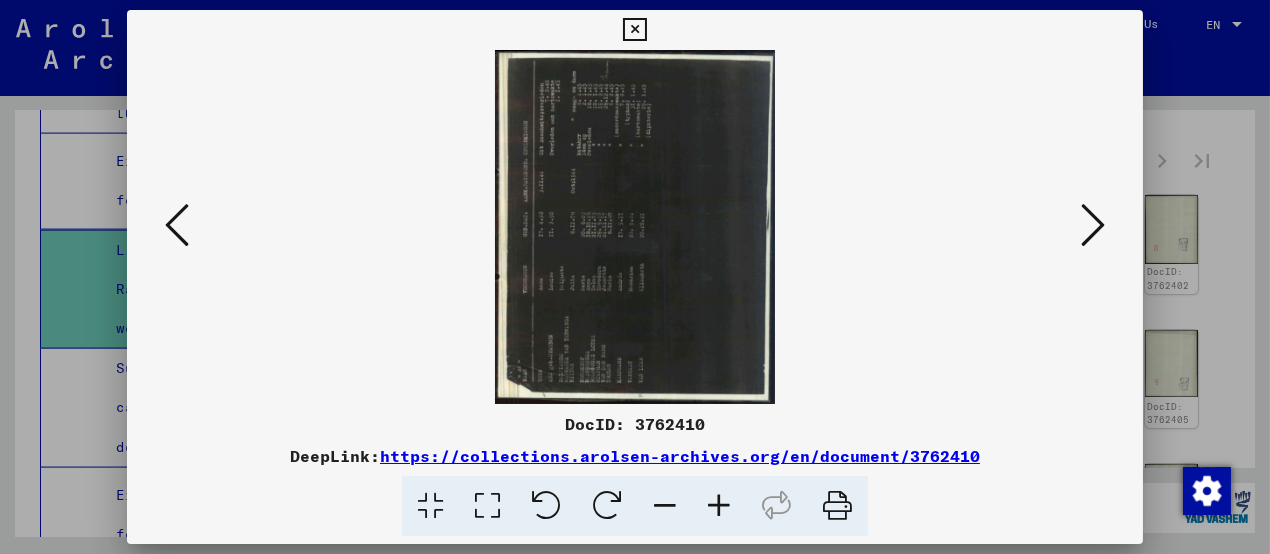 click at bounding box center [1093, 225] 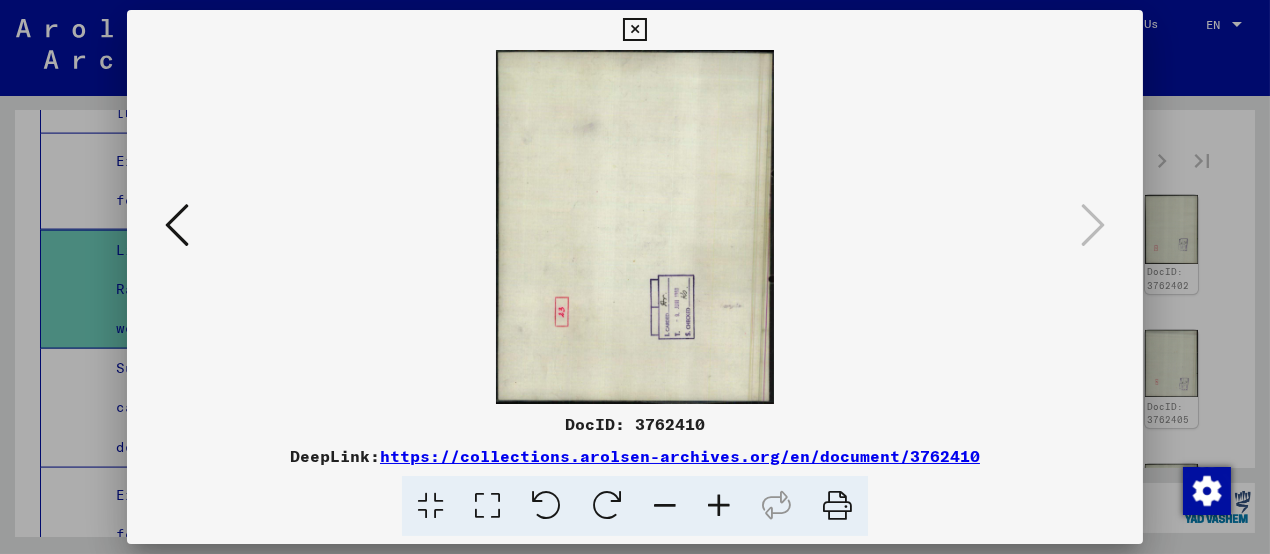 click at bounding box center [177, 225] 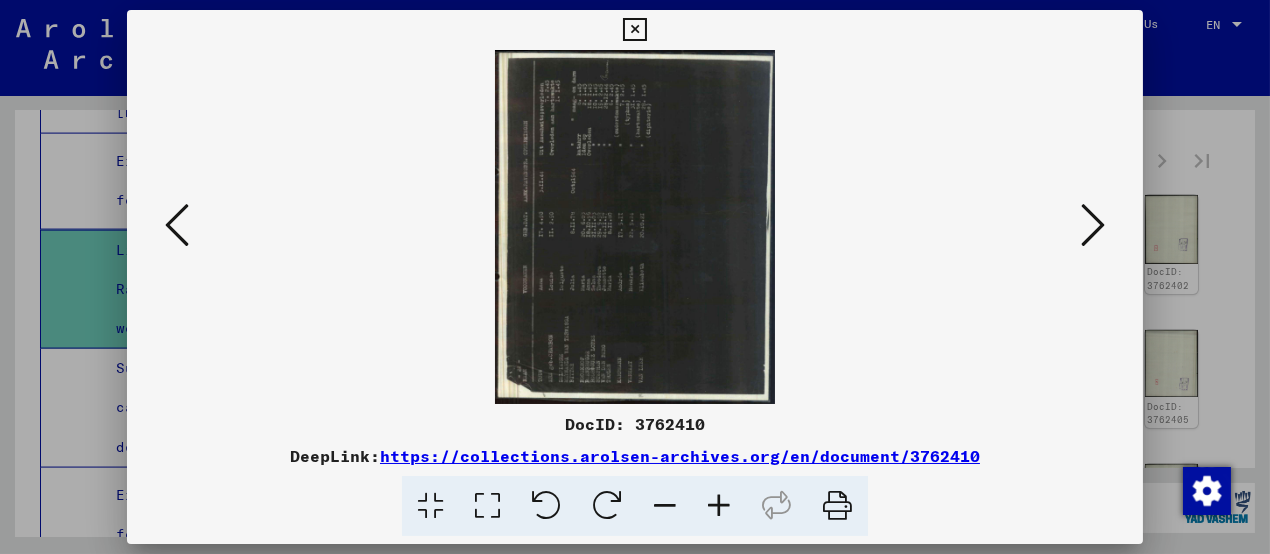click at bounding box center (719, 506) 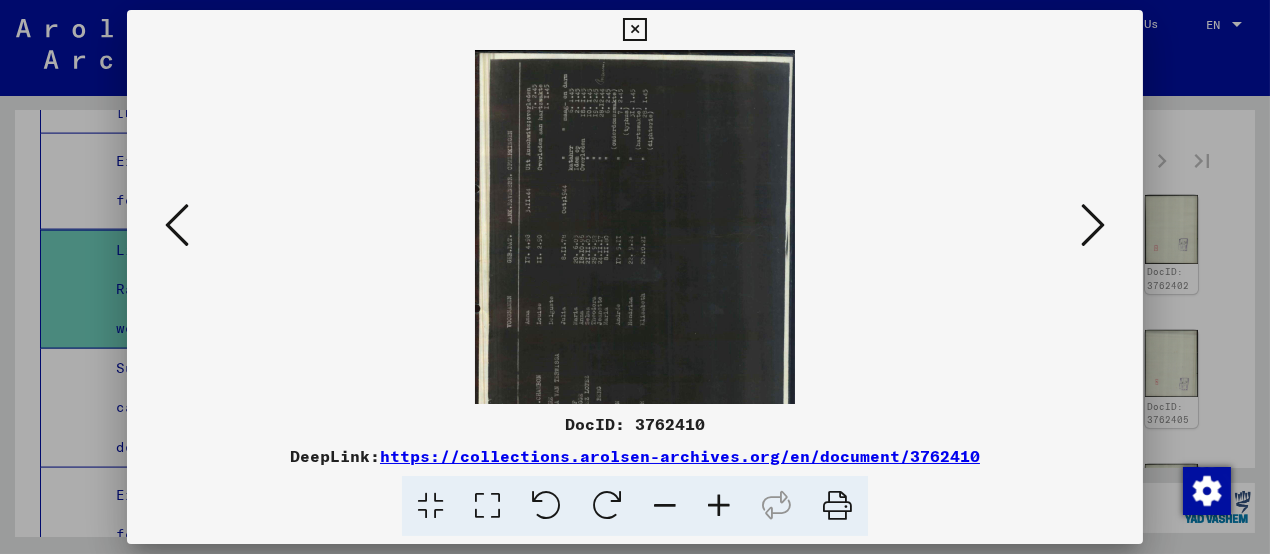 click at bounding box center [719, 506] 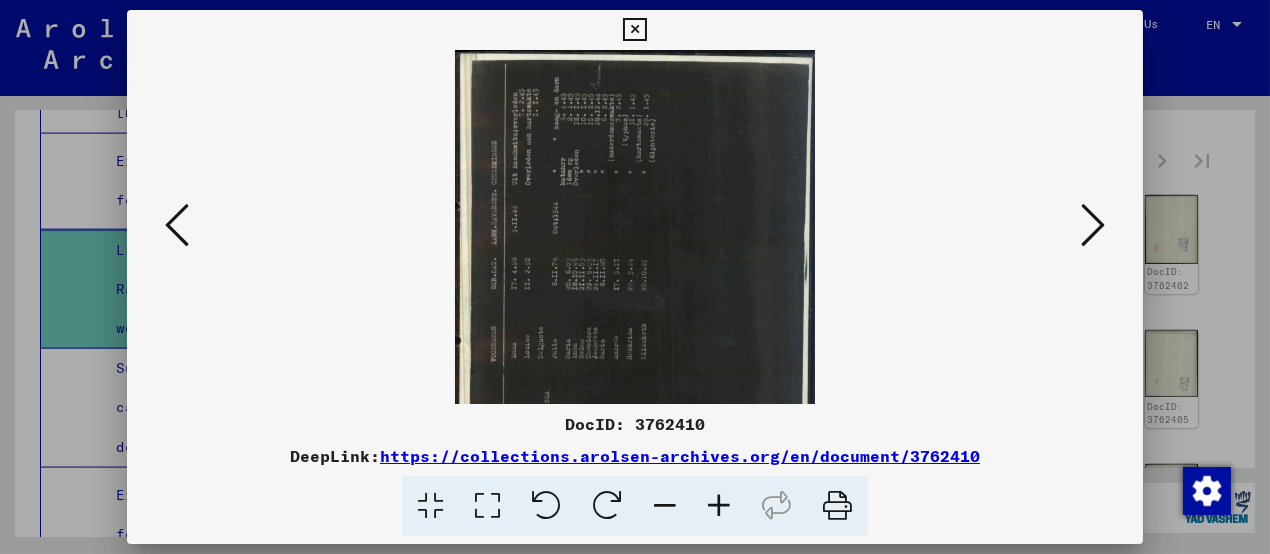 click at bounding box center [719, 506] 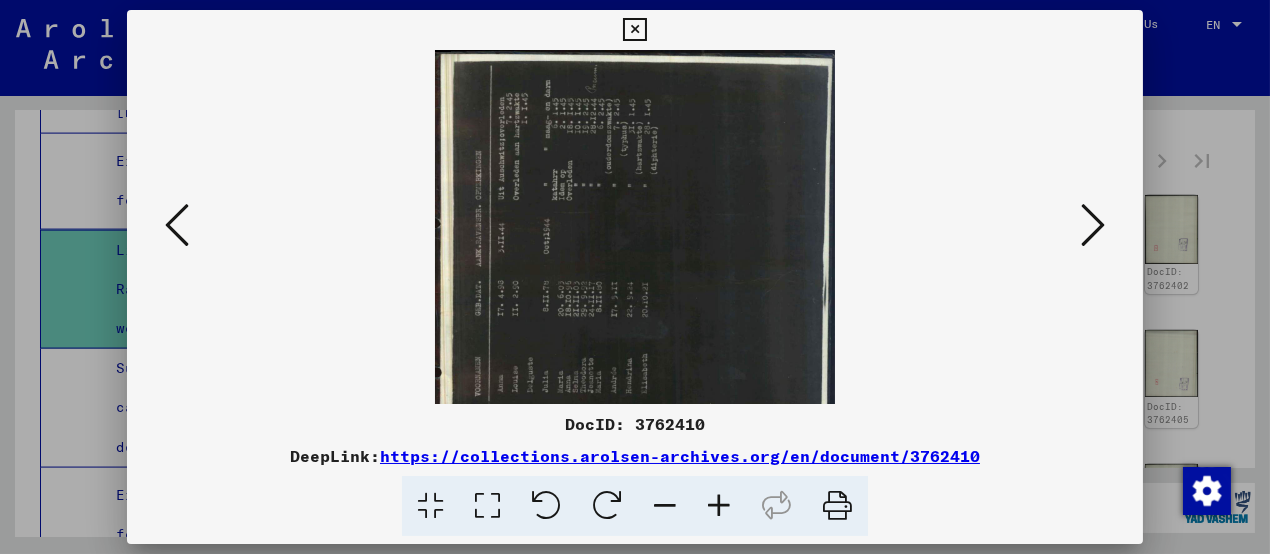 click at bounding box center (719, 506) 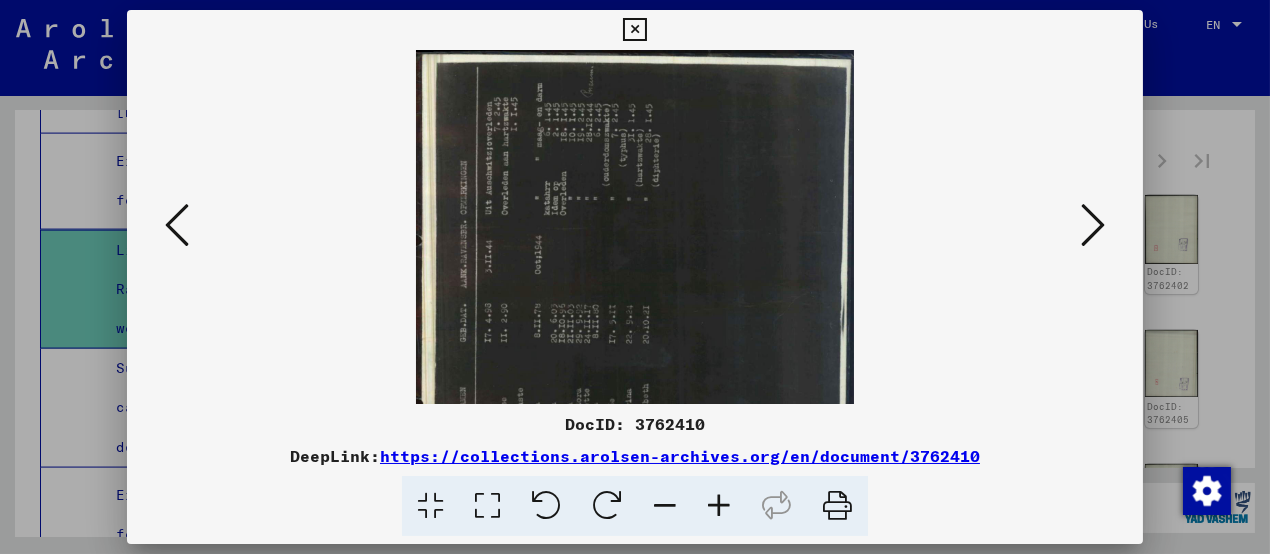 click at bounding box center [719, 506] 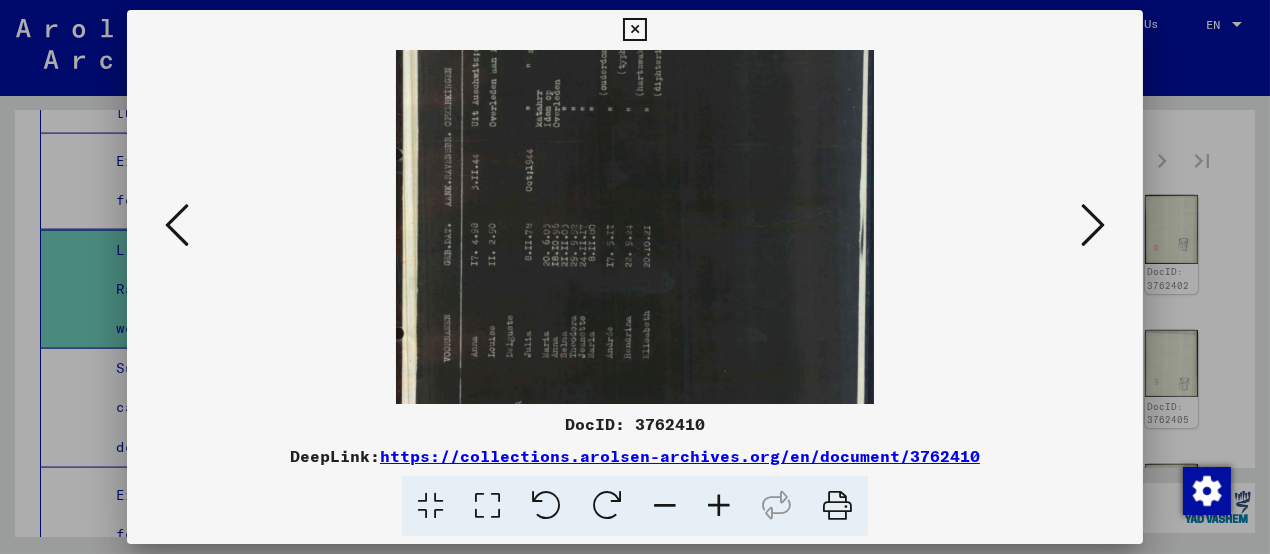 drag, startPoint x: 636, startPoint y: 301, endPoint x: 634, endPoint y: 145, distance: 156.01282 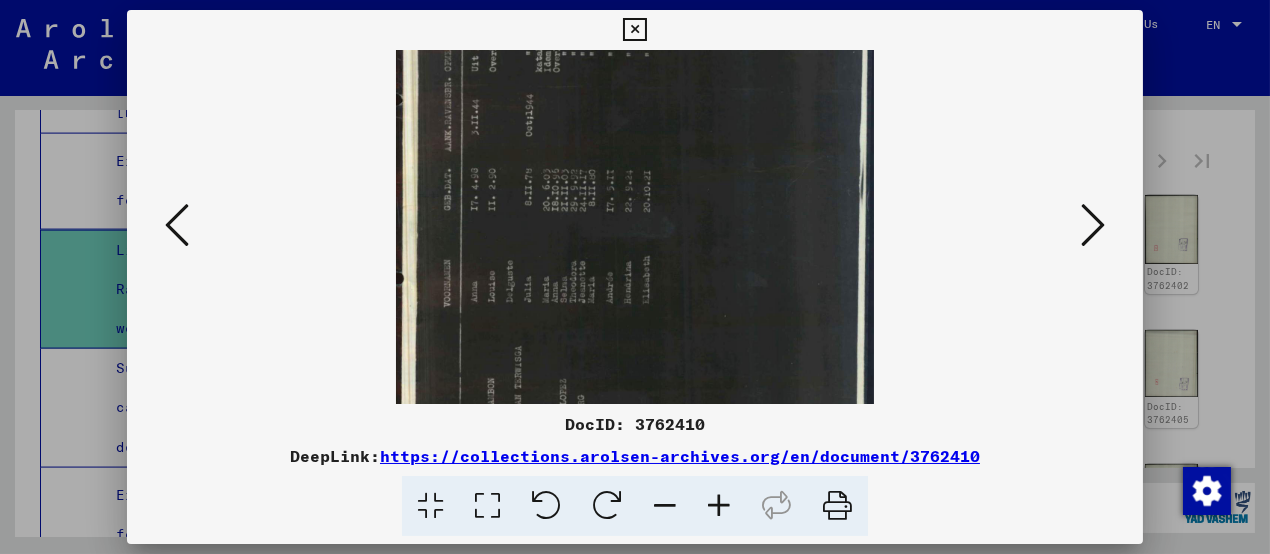 scroll, scrollTop: 250, scrollLeft: 0, axis: vertical 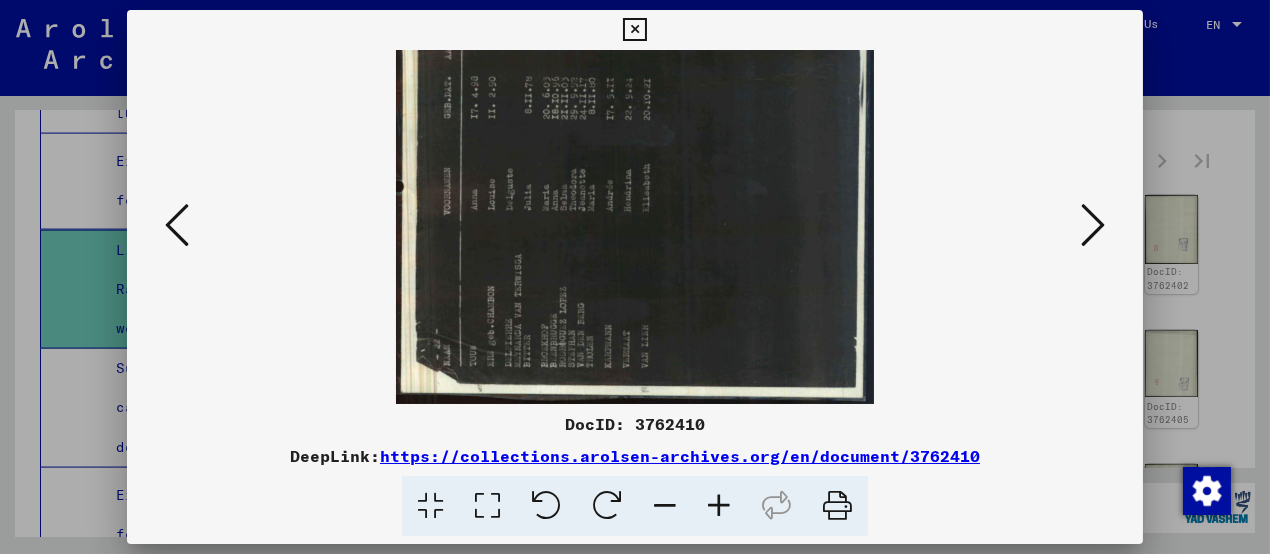 drag, startPoint x: 637, startPoint y: 279, endPoint x: 657, endPoint y: 139, distance: 141.42136 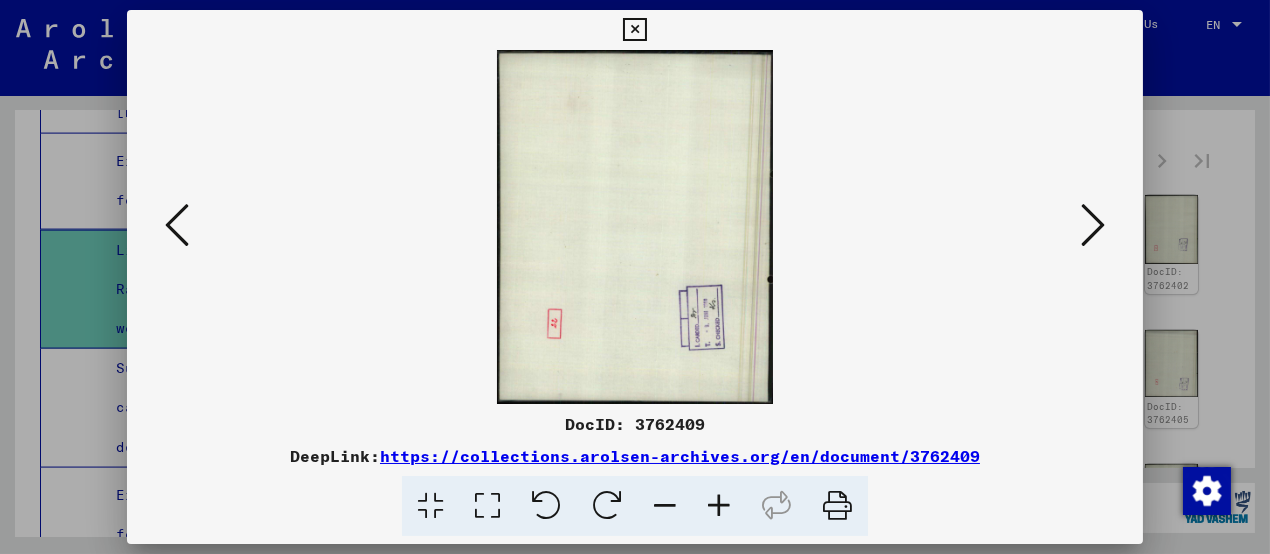 click at bounding box center [177, 225] 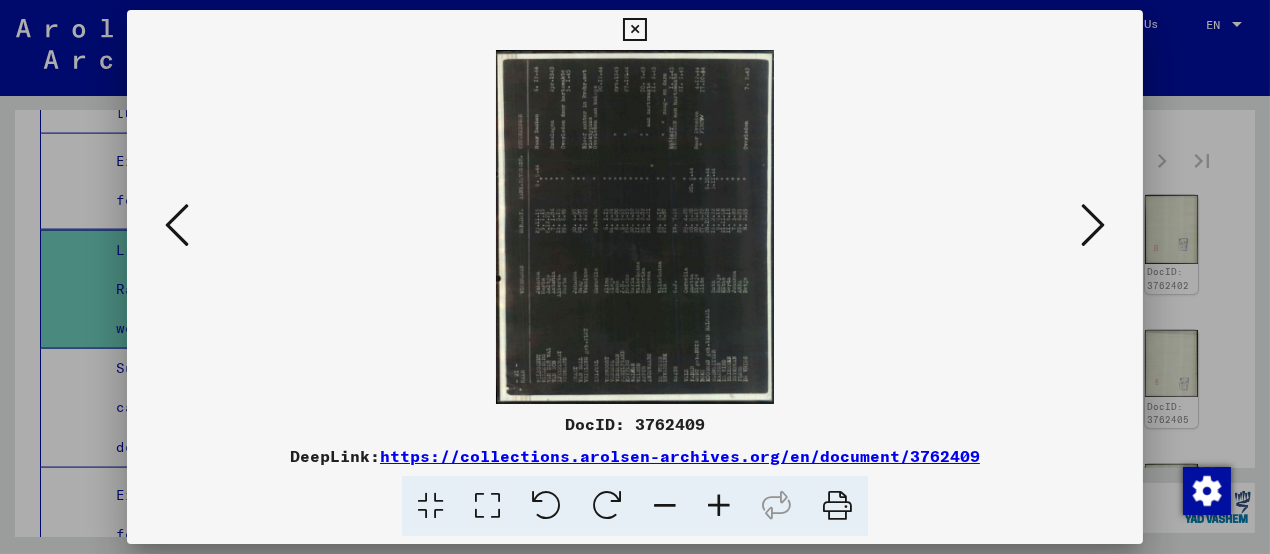 click at bounding box center [719, 506] 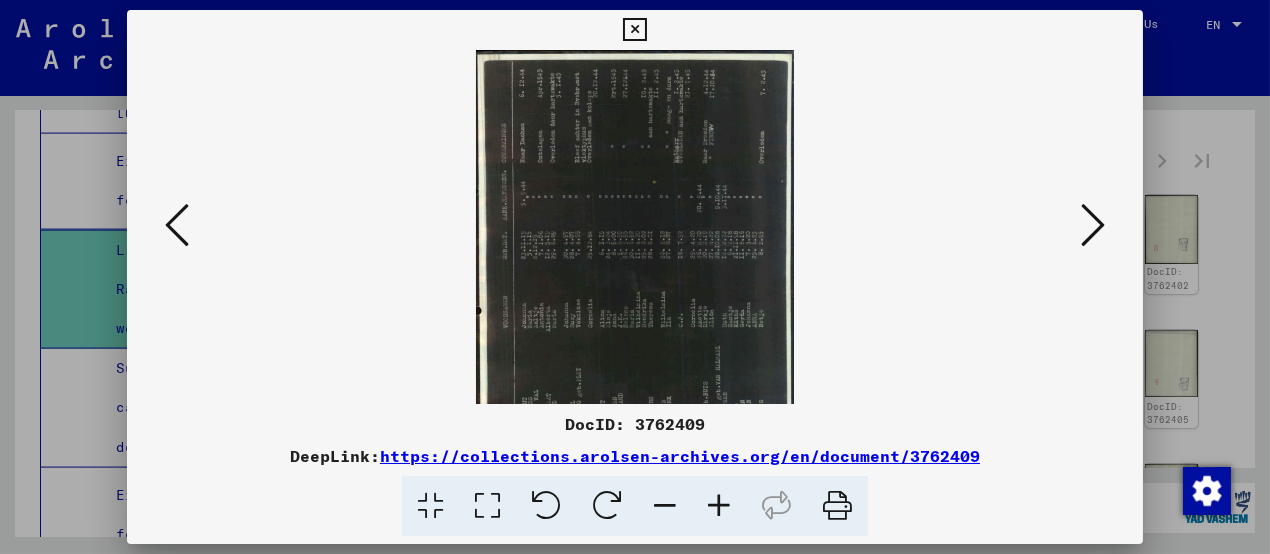click at bounding box center [719, 506] 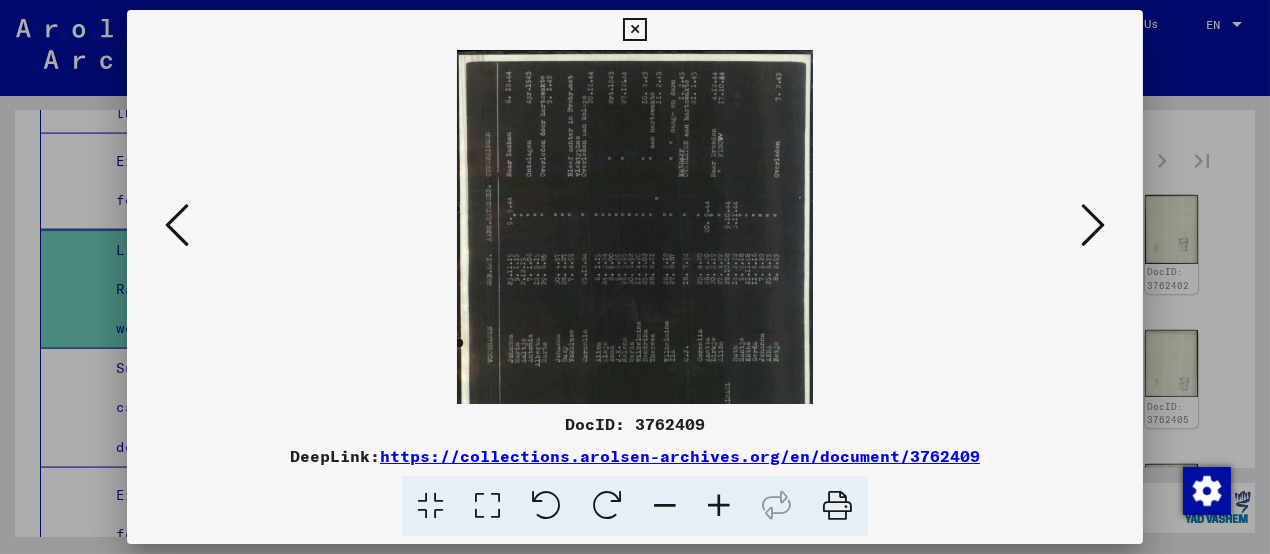 click at bounding box center (719, 506) 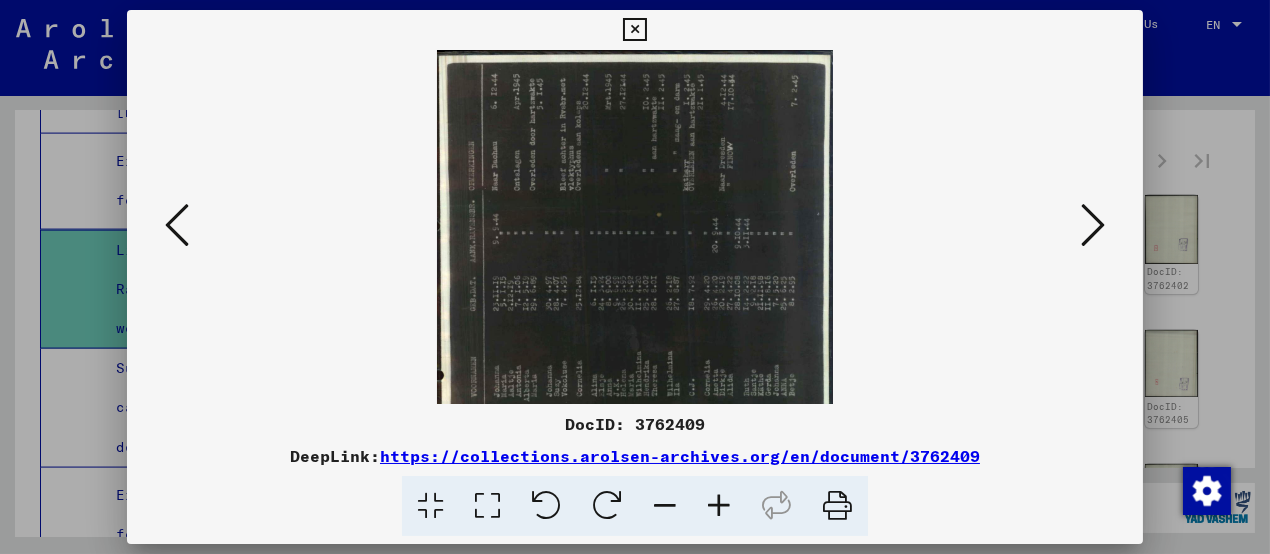 click at bounding box center [719, 506] 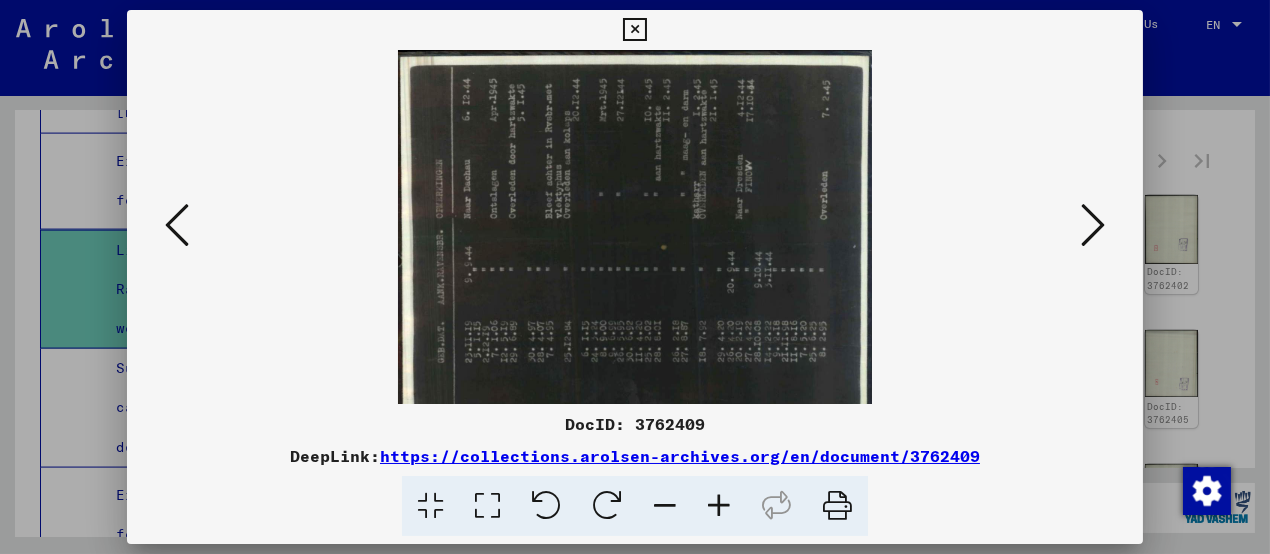 click at bounding box center [719, 506] 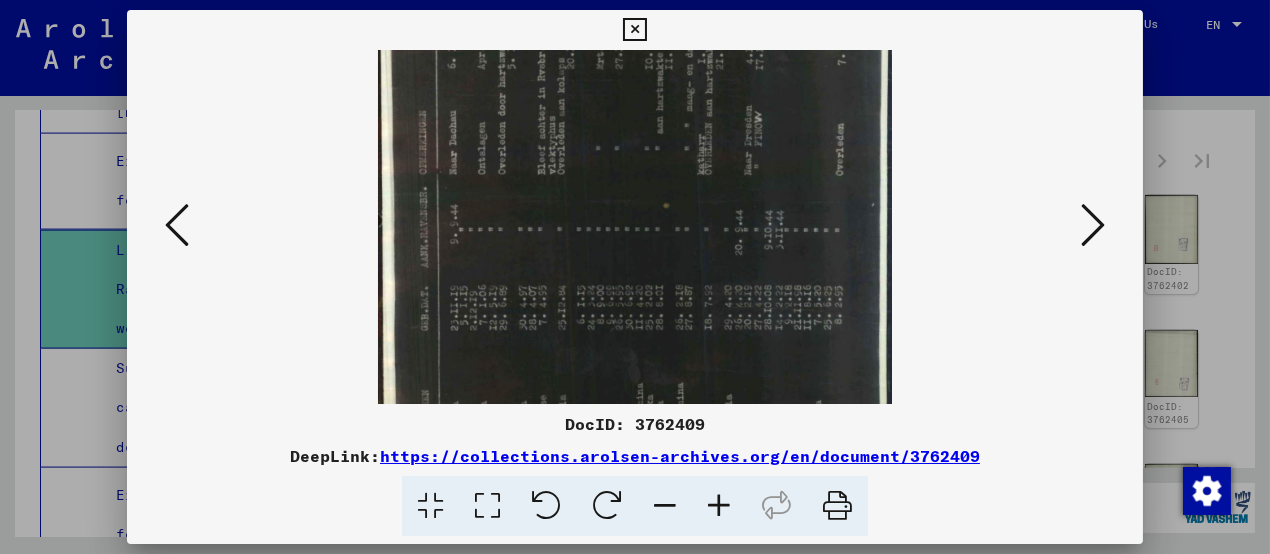 drag, startPoint x: 780, startPoint y: 255, endPoint x: 775, endPoint y: 214, distance: 41.303753 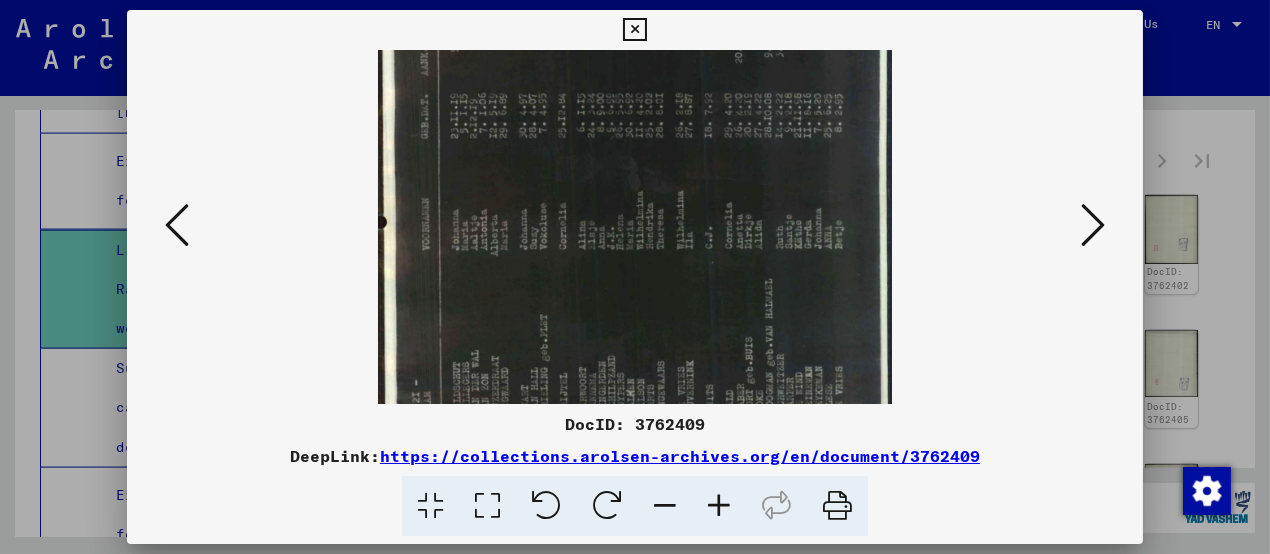 drag, startPoint x: 770, startPoint y: 284, endPoint x: 769, endPoint y: 150, distance: 134.00374 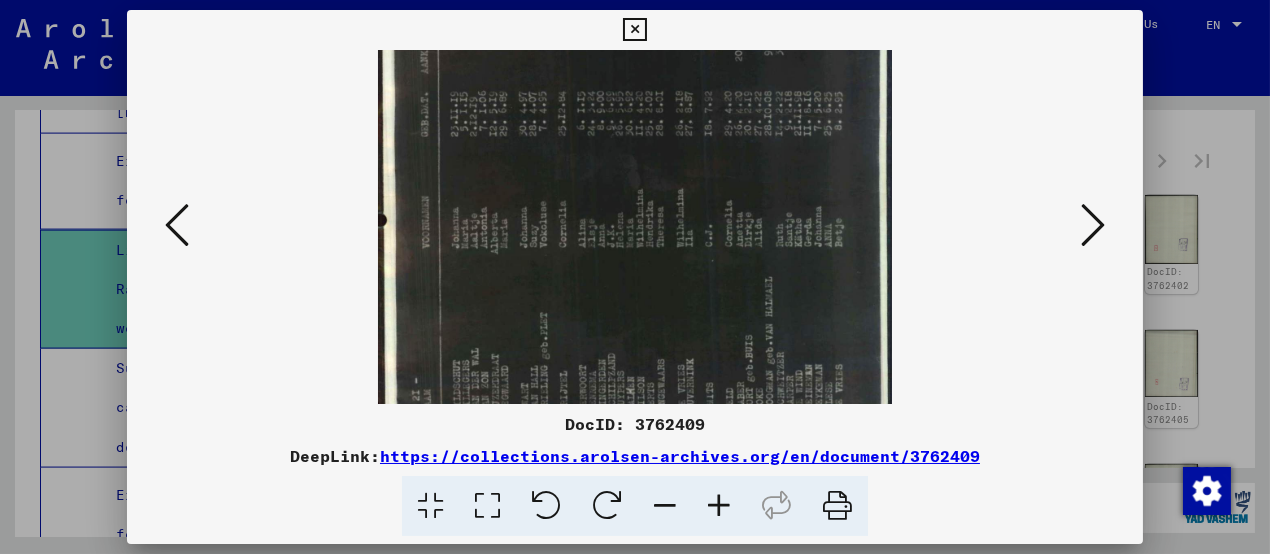 scroll, scrollTop: 300, scrollLeft: 0, axis: vertical 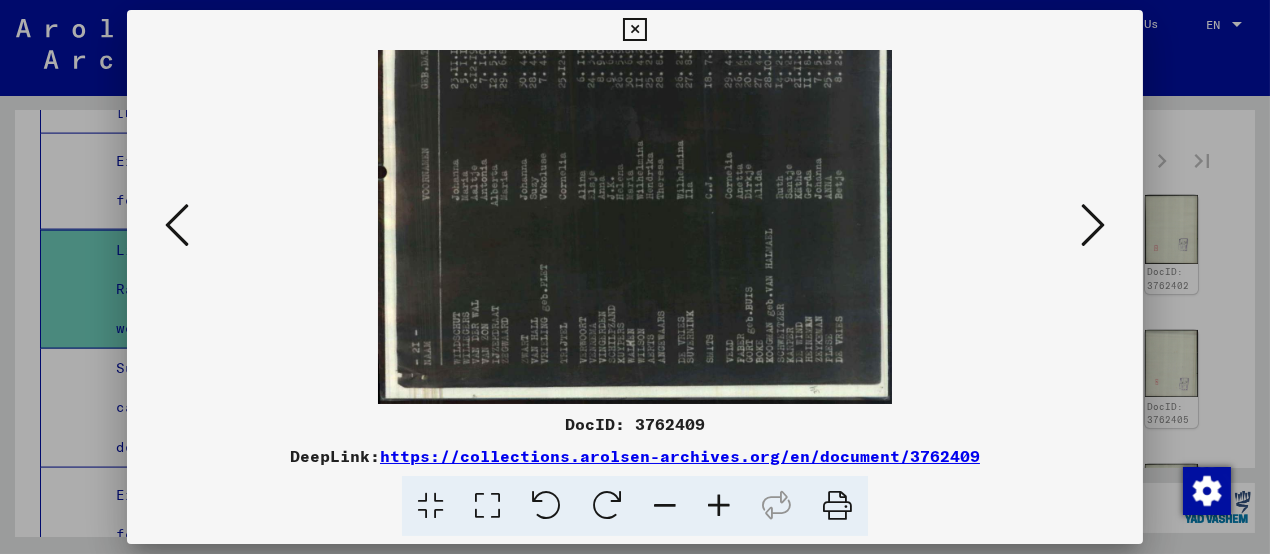 drag, startPoint x: 798, startPoint y: 294, endPoint x: 794, endPoint y: 194, distance: 100.07997 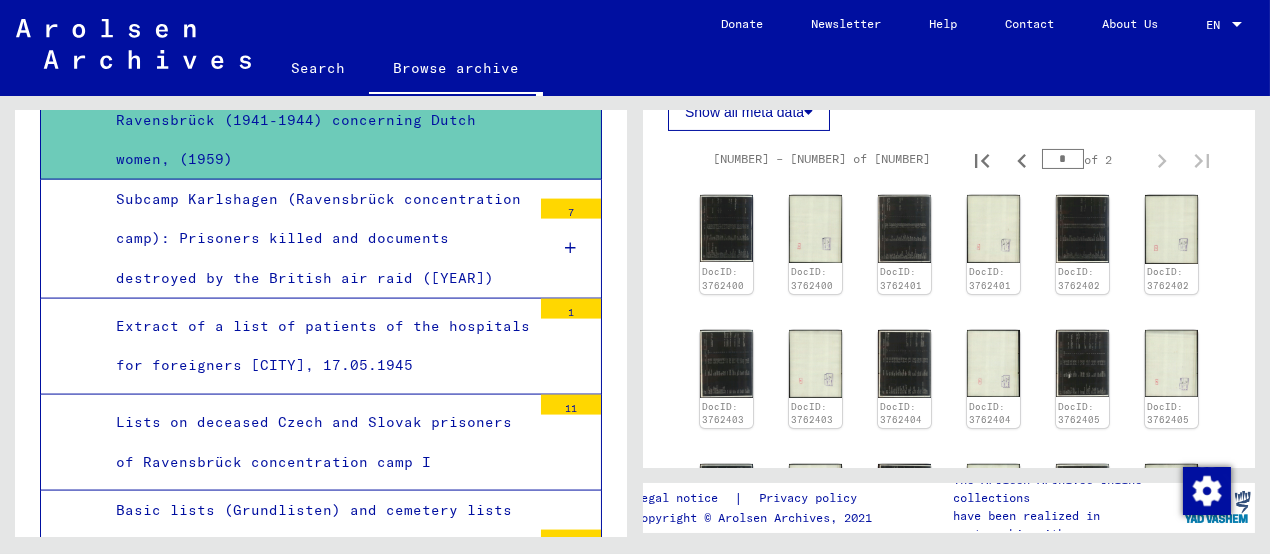 scroll, scrollTop: 6349, scrollLeft: 0, axis: vertical 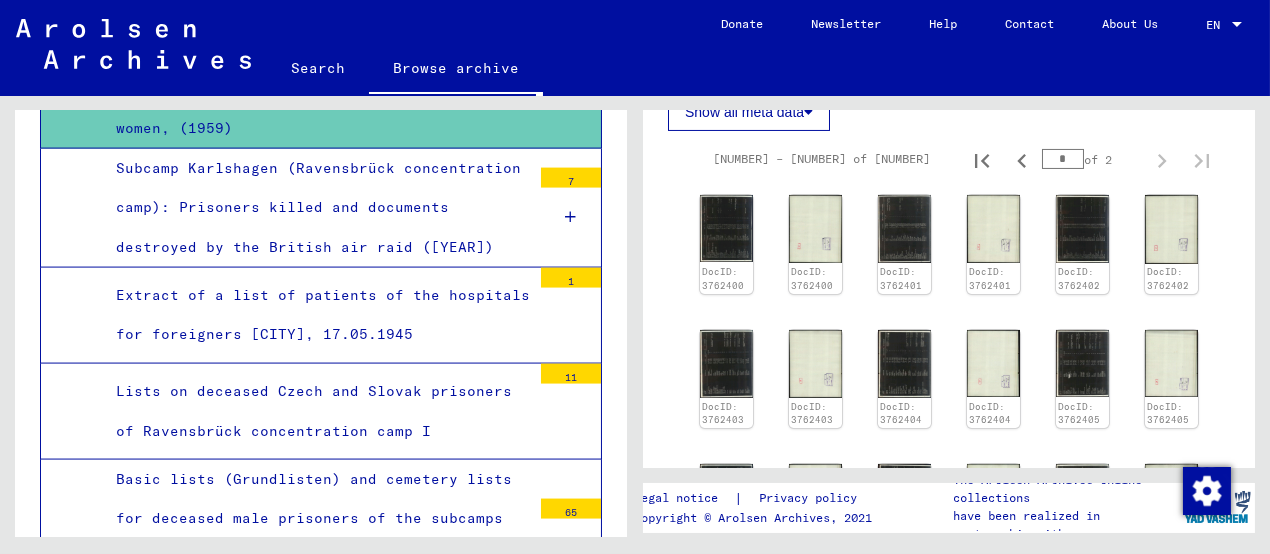 click on "Extract of a list of patients of the hospitals for foreigners [CITY], 17.05.1945" at bounding box center (316, 315) 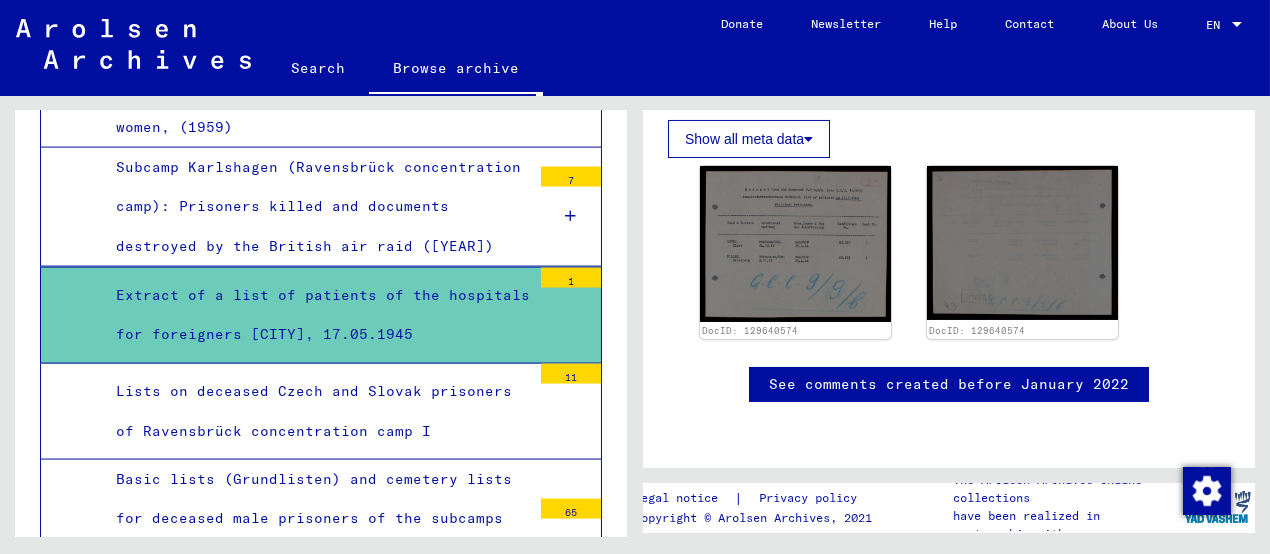 scroll, scrollTop: 400, scrollLeft: 0, axis: vertical 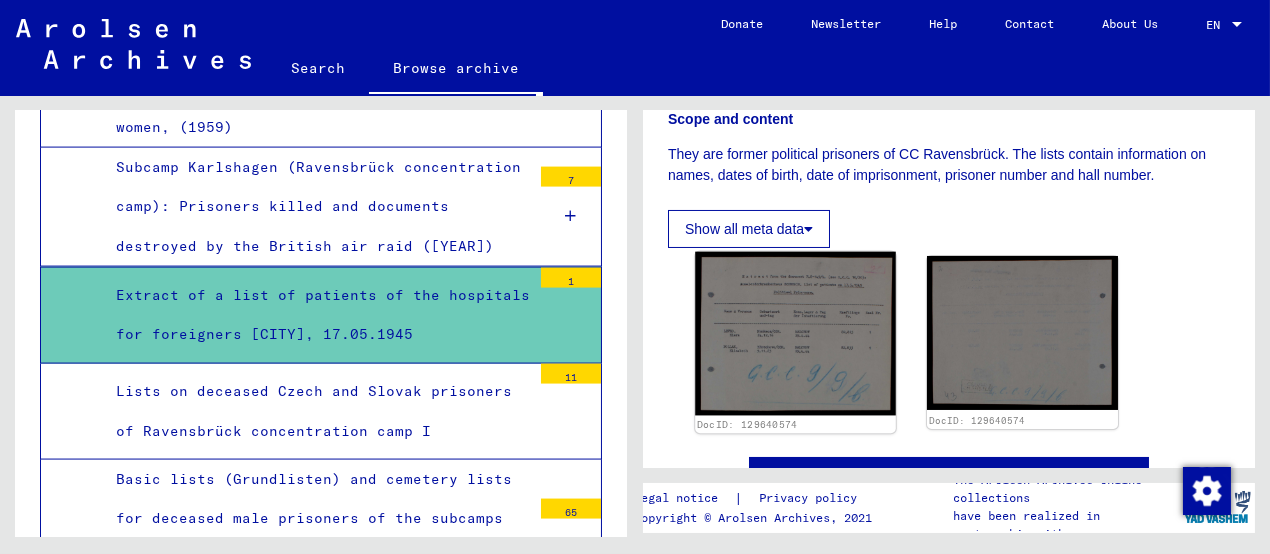 click 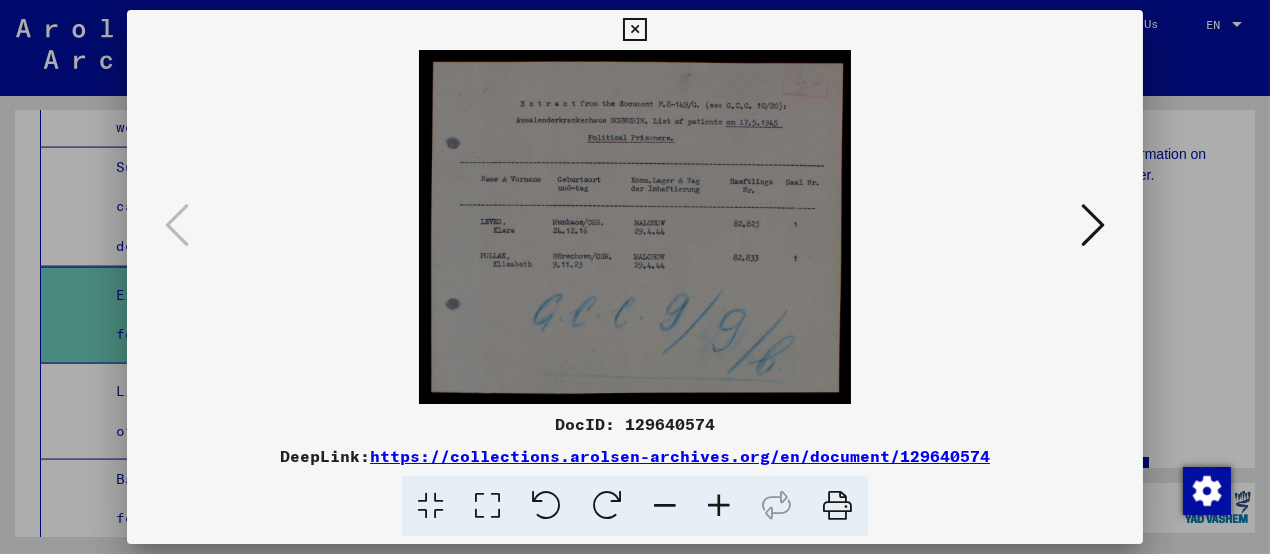 click at bounding box center (634, 30) 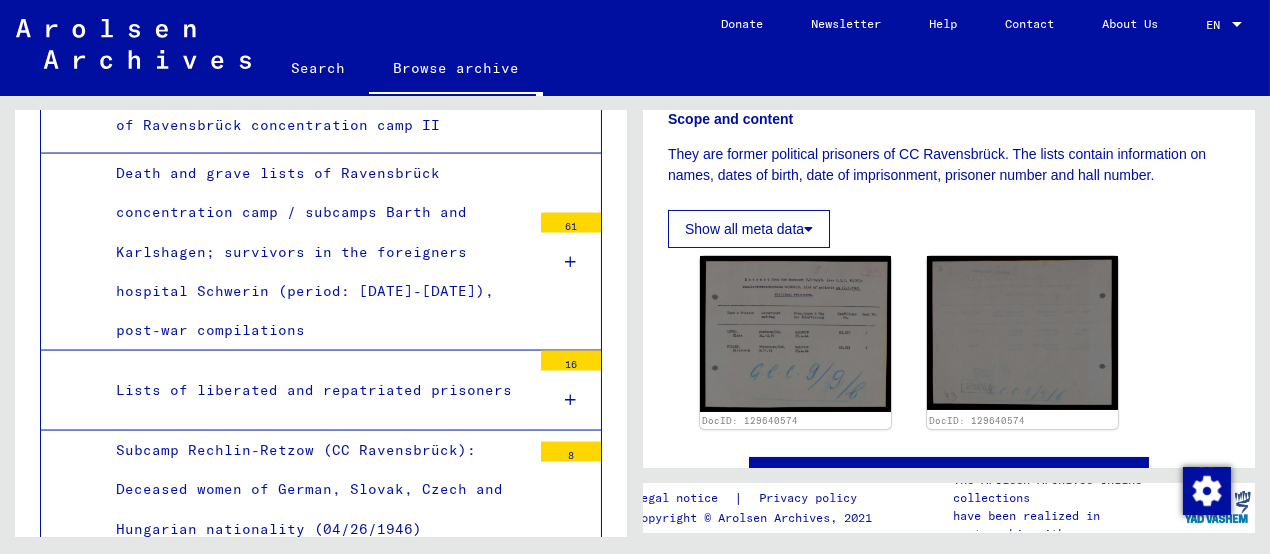 scroll, scrollTop: 6948, scrollLeft: 0, axis: vertical 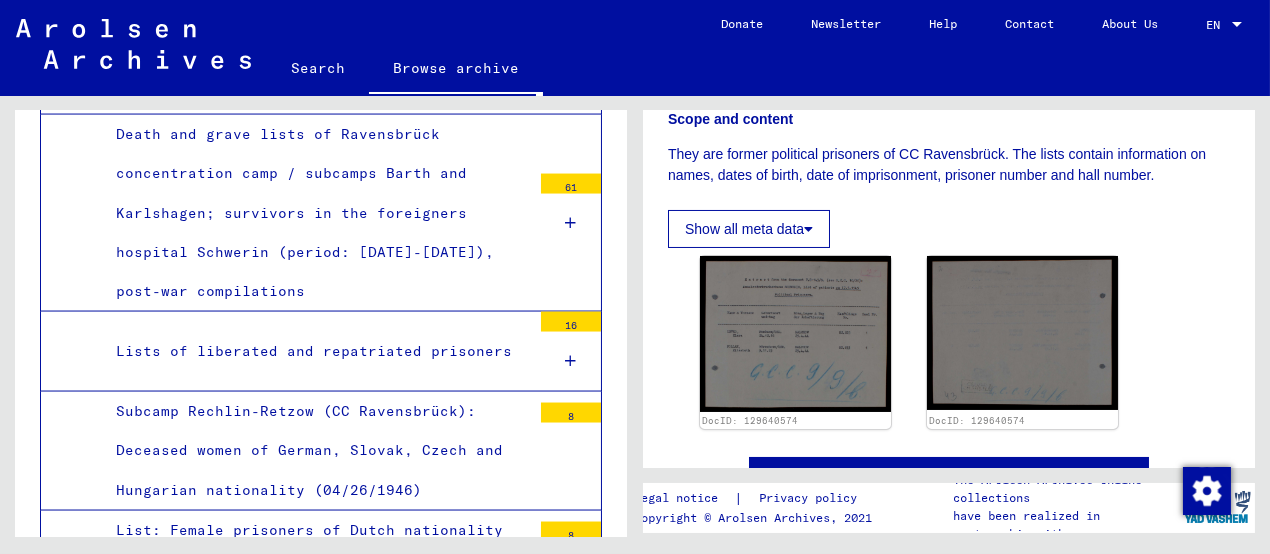 click on "Lists of liberated and repatriated prisoners" at bounding box center (316, 351) 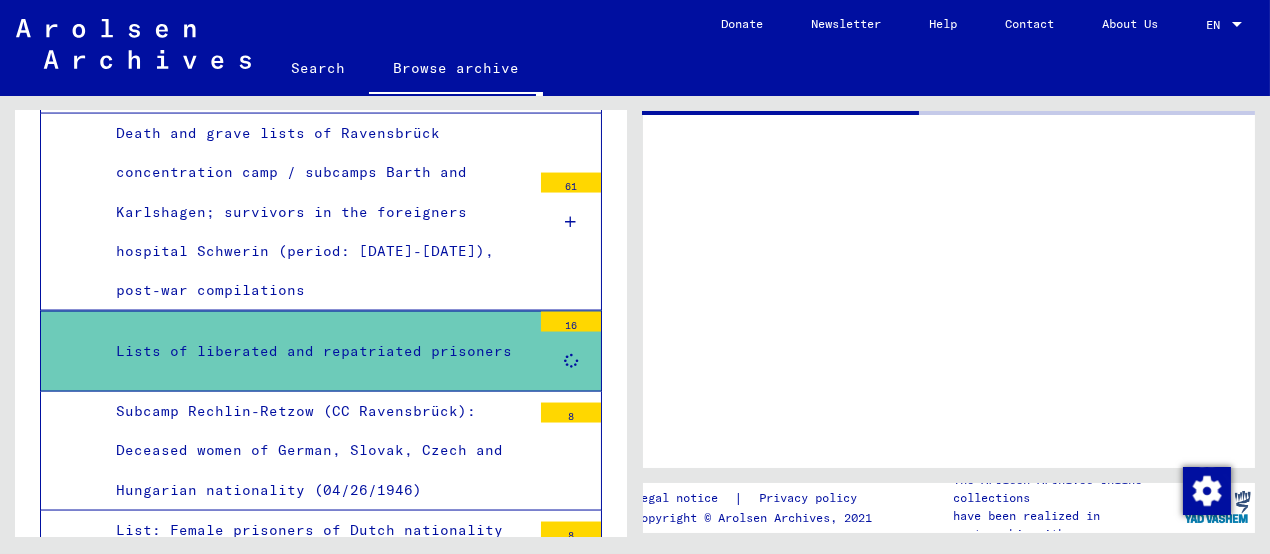 scroll, scrollTop: 0, scrollLeft: 0, axis: both 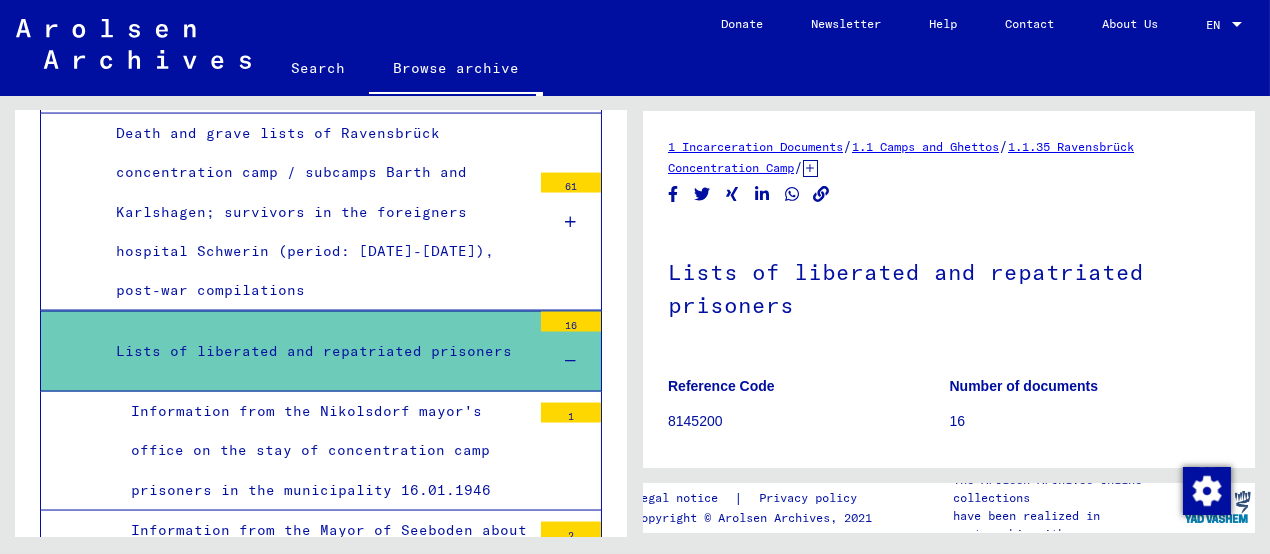click on "Information from the Nikolsdorf mayor's office on the stay of      concentration camp prisoners in the municipality 16.01.1946" at bounding box center (323, 451) 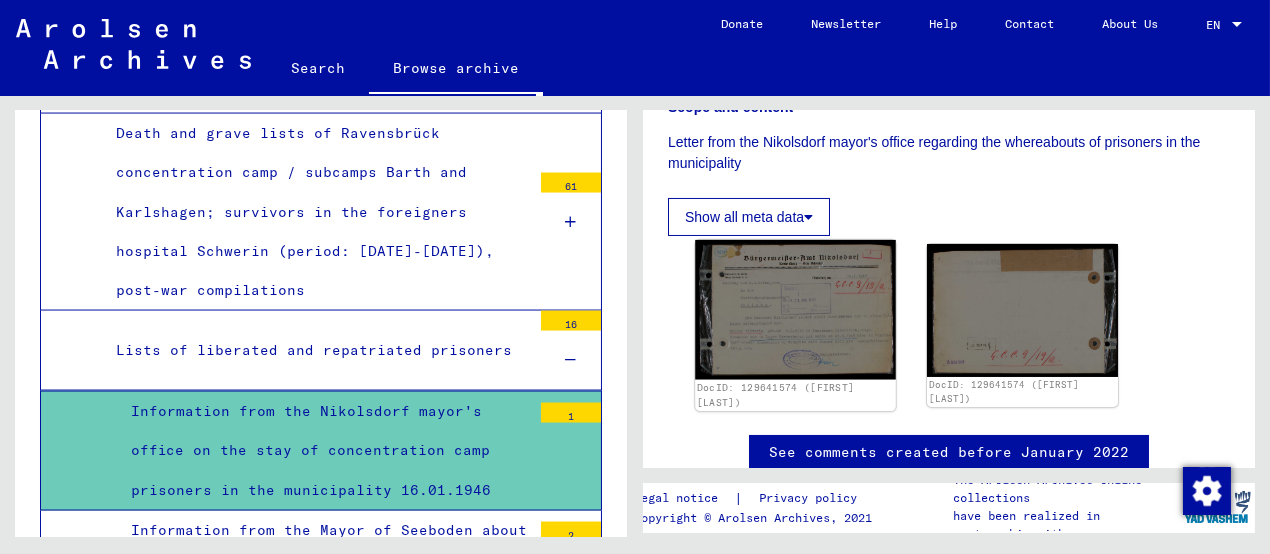 scroll, scrollTop: 400, scrollLeft: 0, axis: vertical 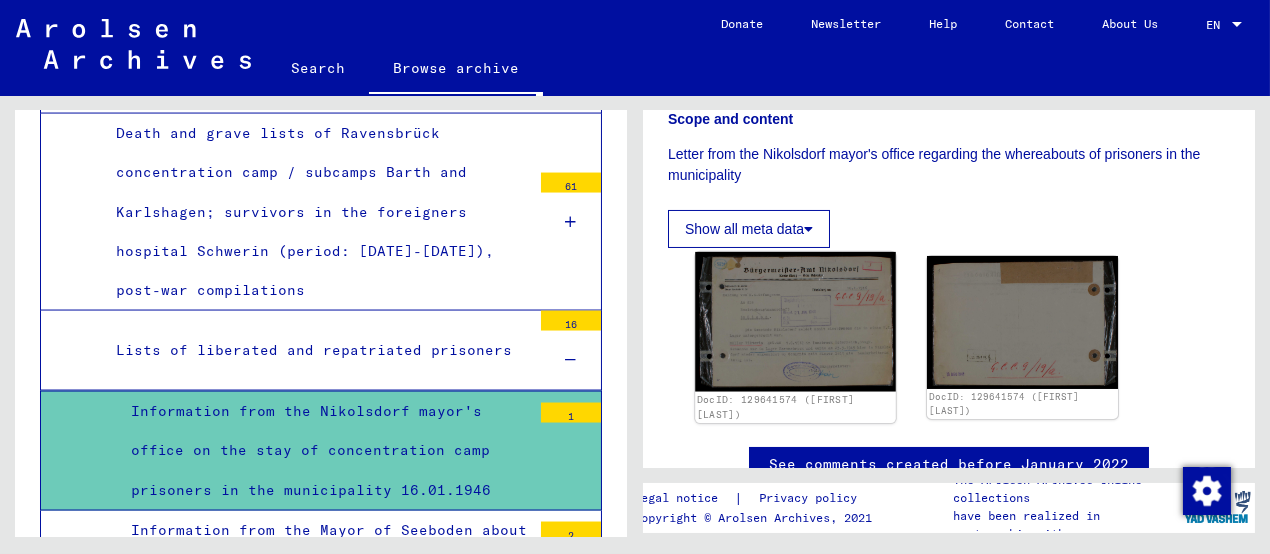 click 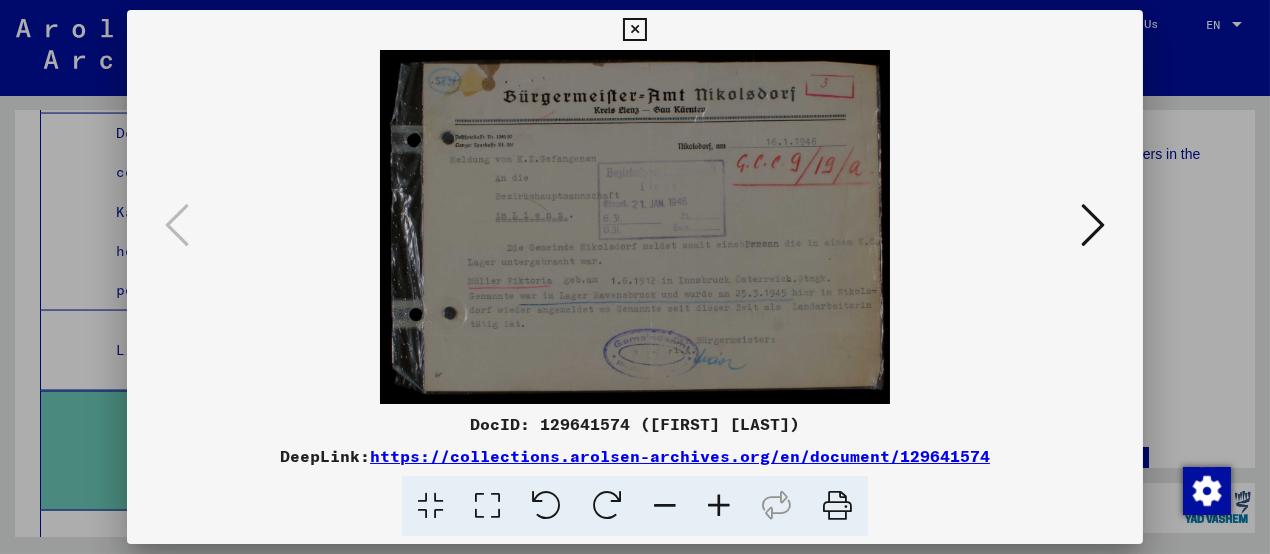 click at bounding box center (634, 30) 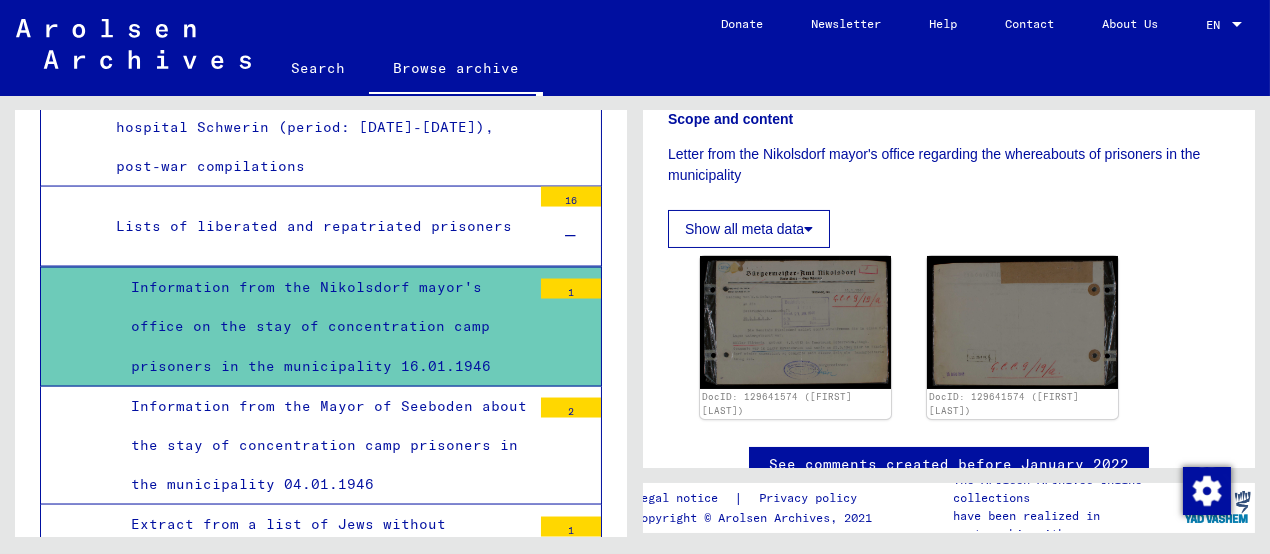 scroll, scrollTop: 7148, scrollLeft: 0, axis: vertical 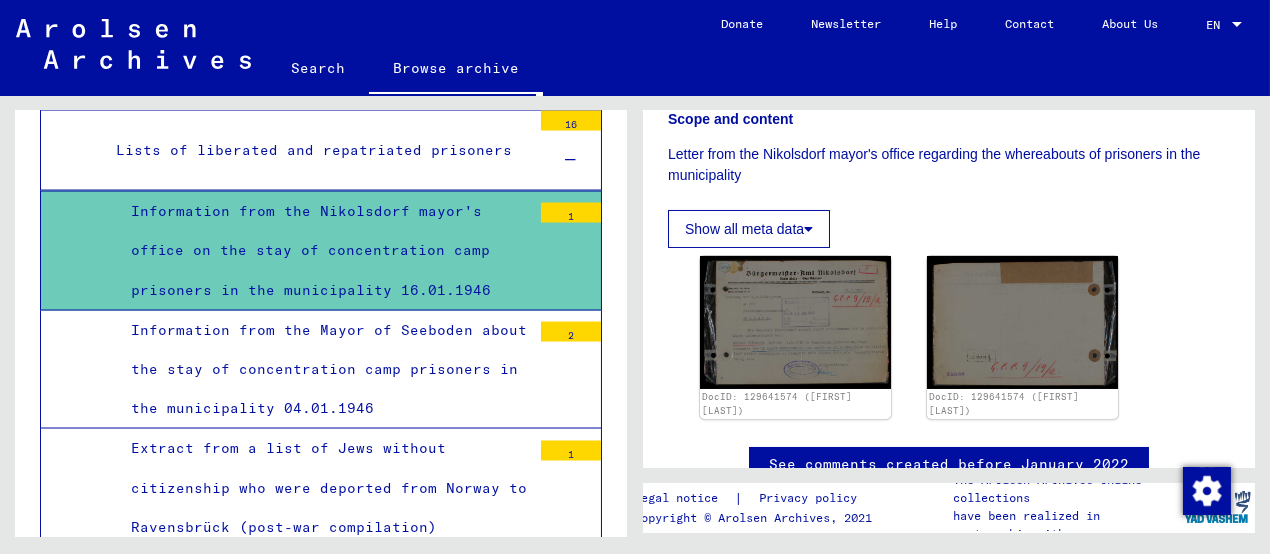 click on "Information from the Mayor of Seeboden about the stay of concentration      camp prisoners in the municipality 04.01.1946" at bounding box center (323, 370) 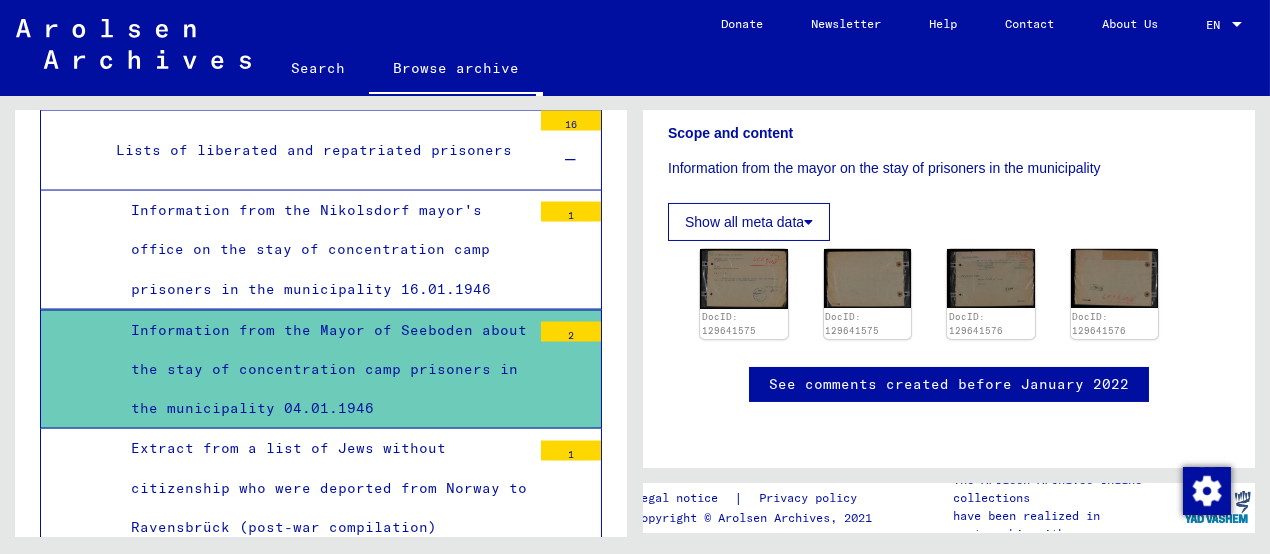 scroll, scrollTop: 400, scrollLeft: 0, axis: vertical 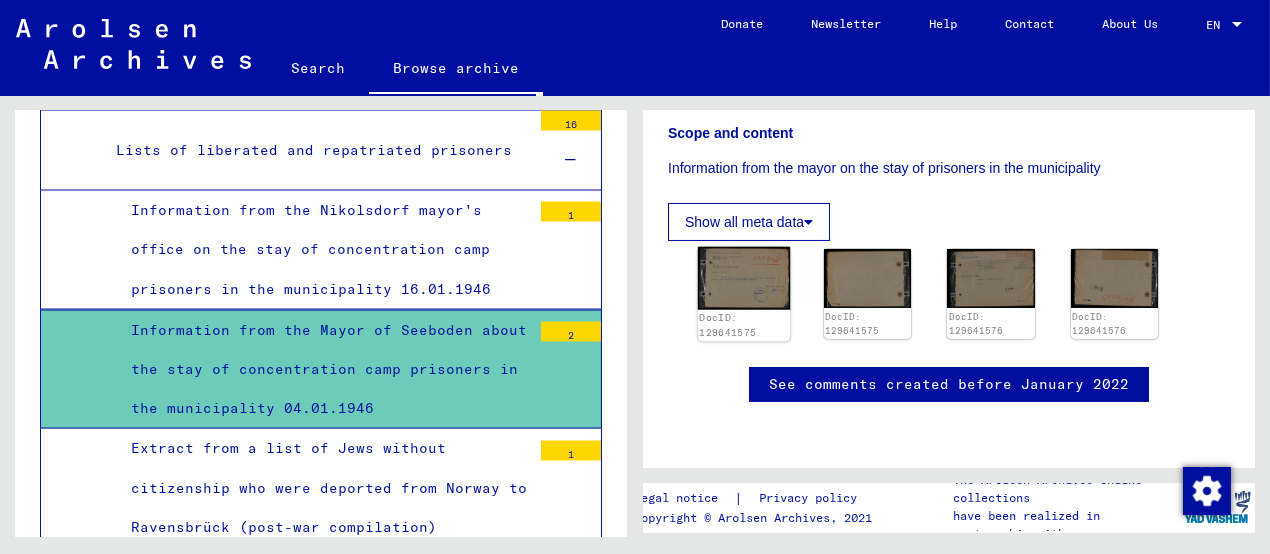click 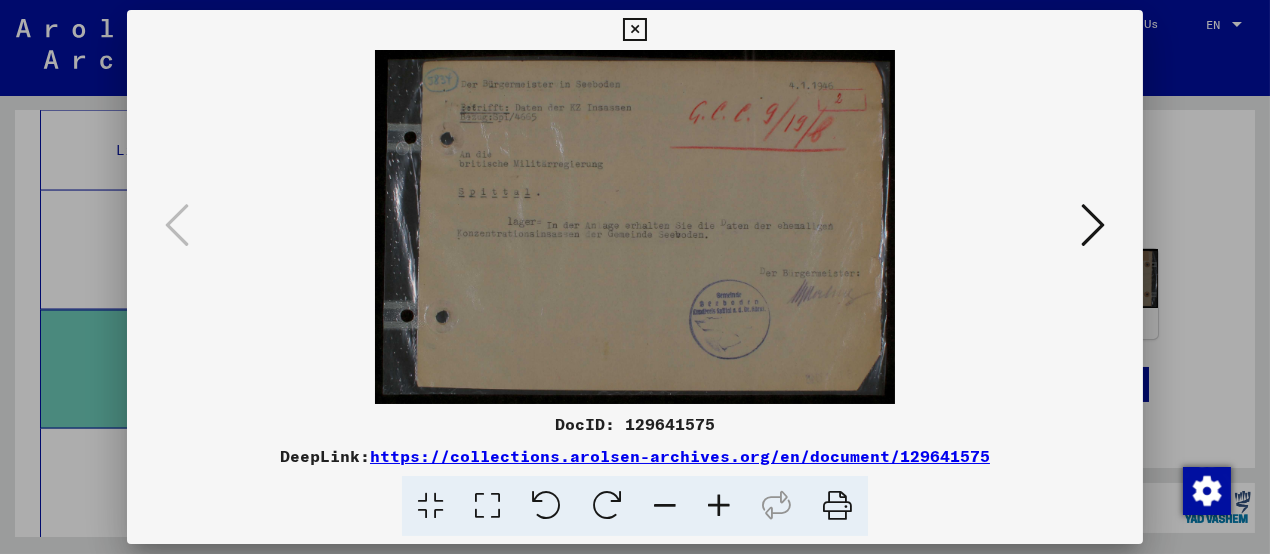 click at bounding box center (1093, 226) 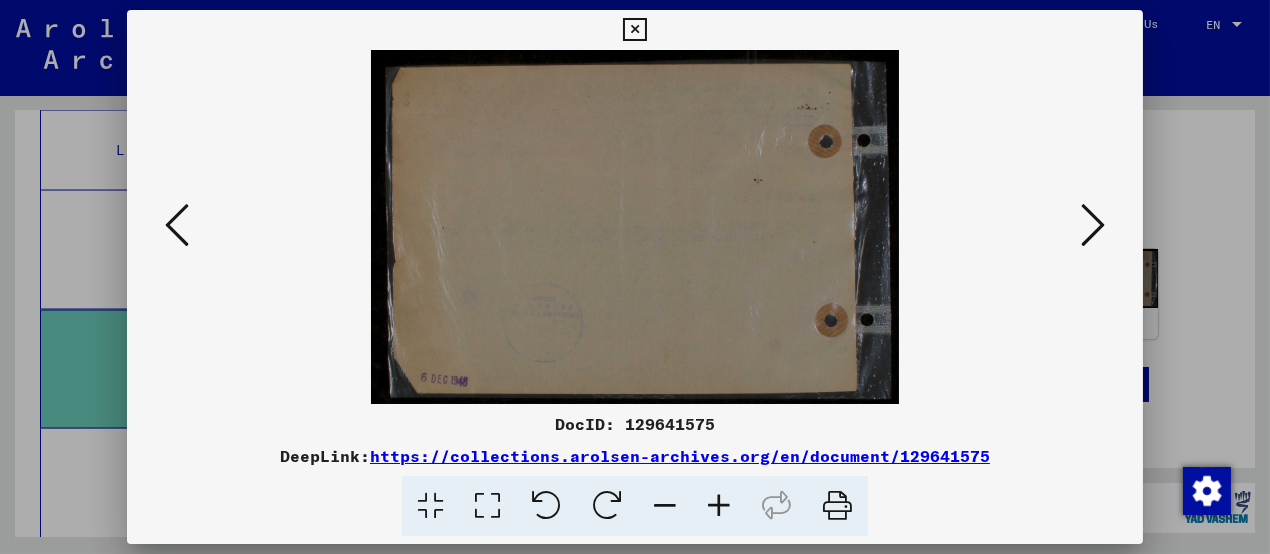 click at bounding box center [1093, 225] 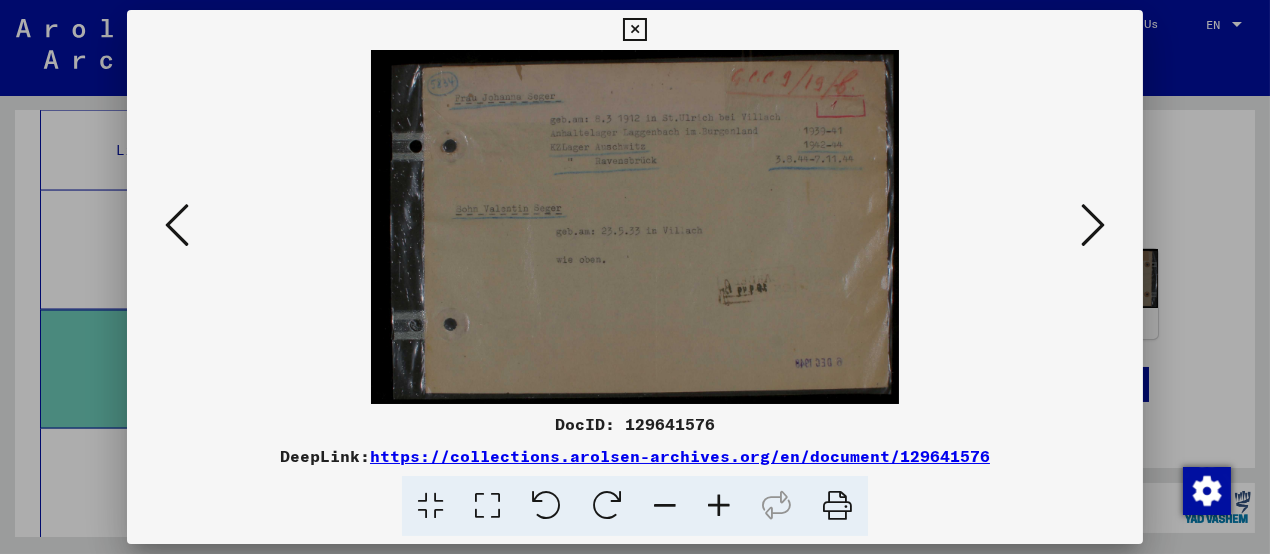 click at bounding box center (635, 277) 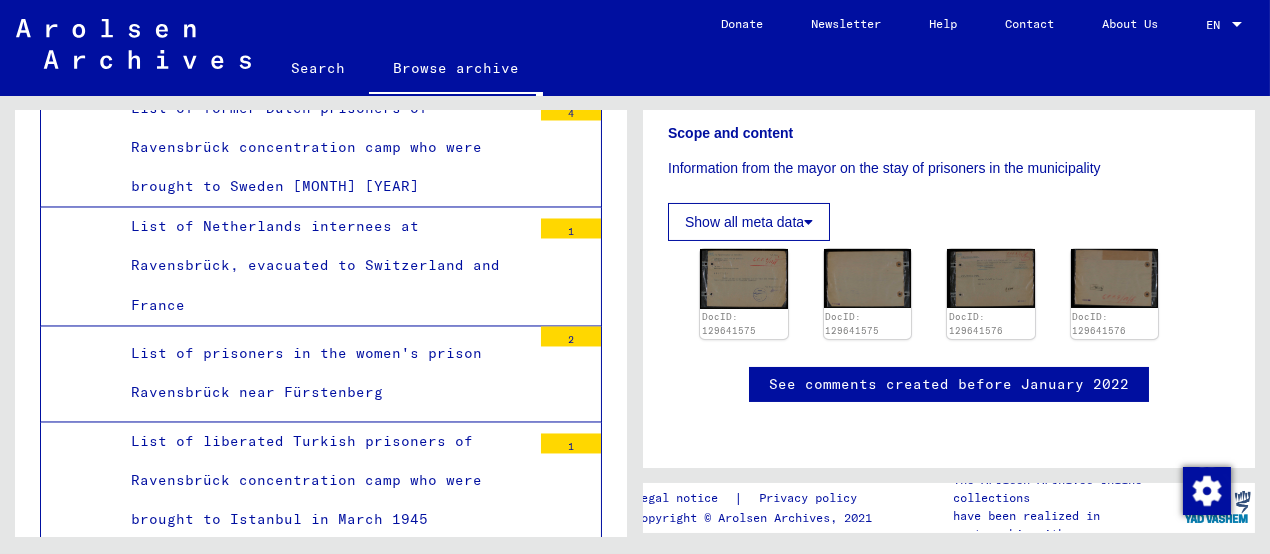 scroll, scrollTop: 7847, scrollLeft: 0, axis: vertical 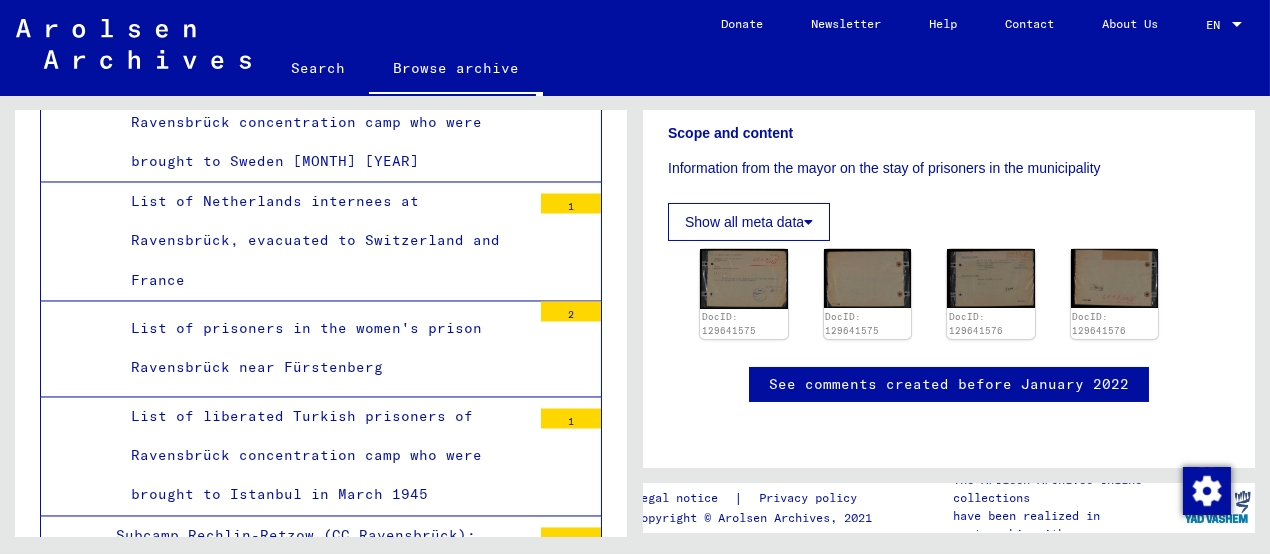 click on "List of prisoners in the women's prison Ravensbrück near Fürstenberg" at bounding box center (323, 348) 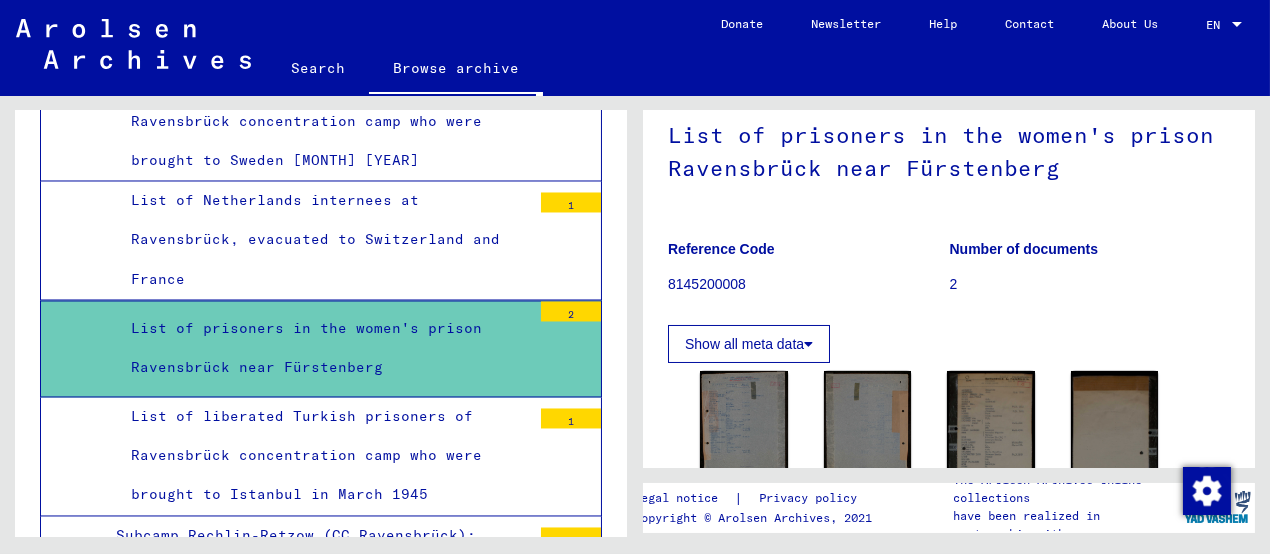 scroll, scrollTop: 300, scrollLeft: 0, axis: vertical 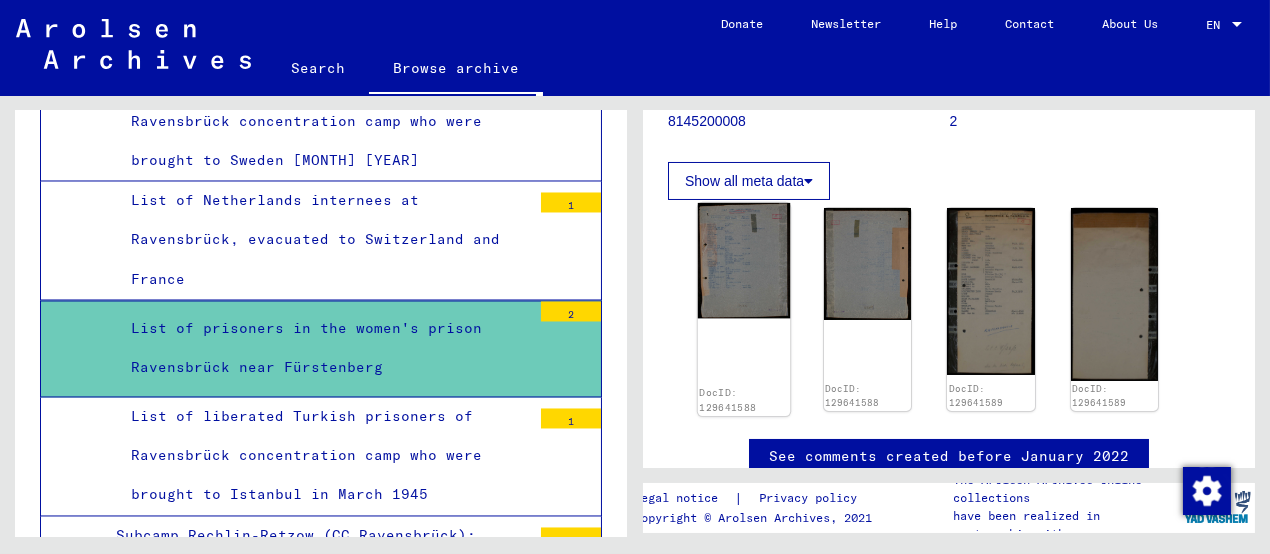 click 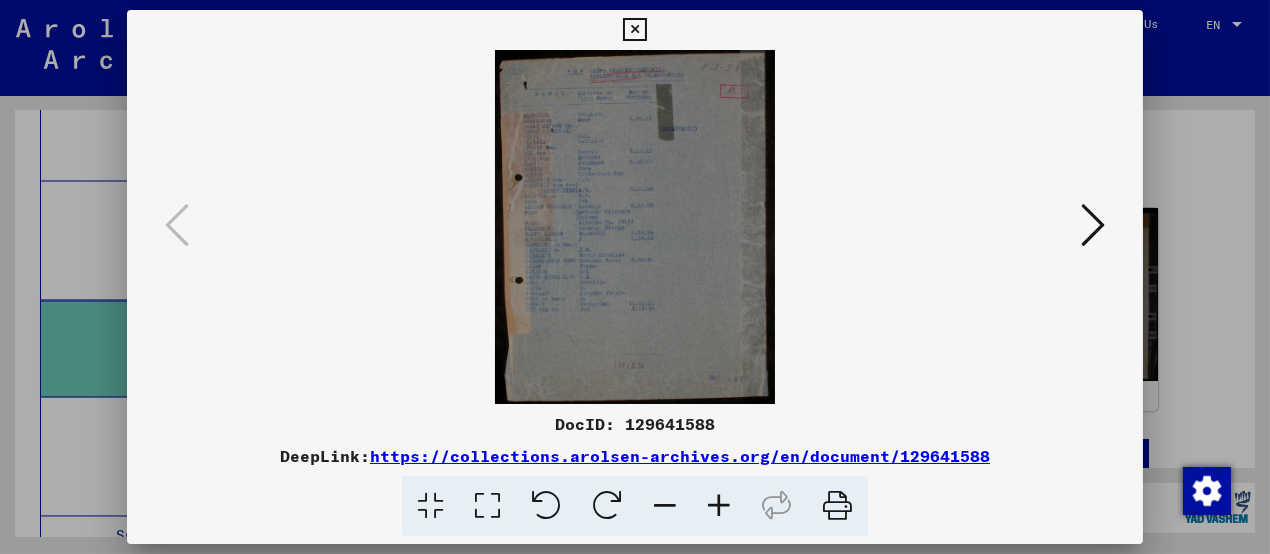 click at bounding box center (719, 506) 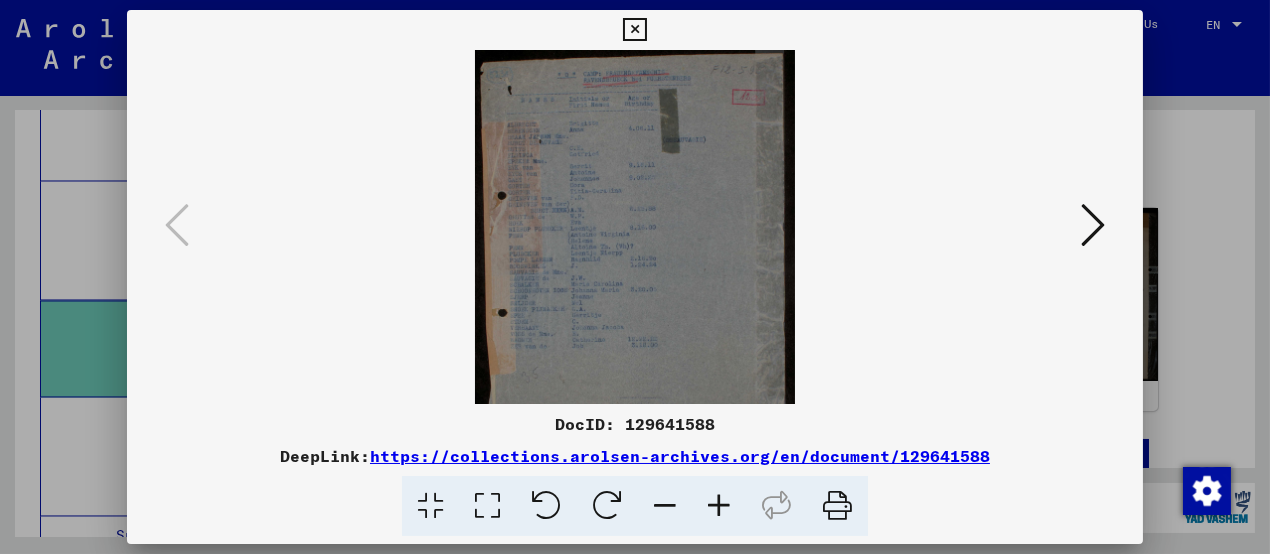 click at bounding box center (719, 506) 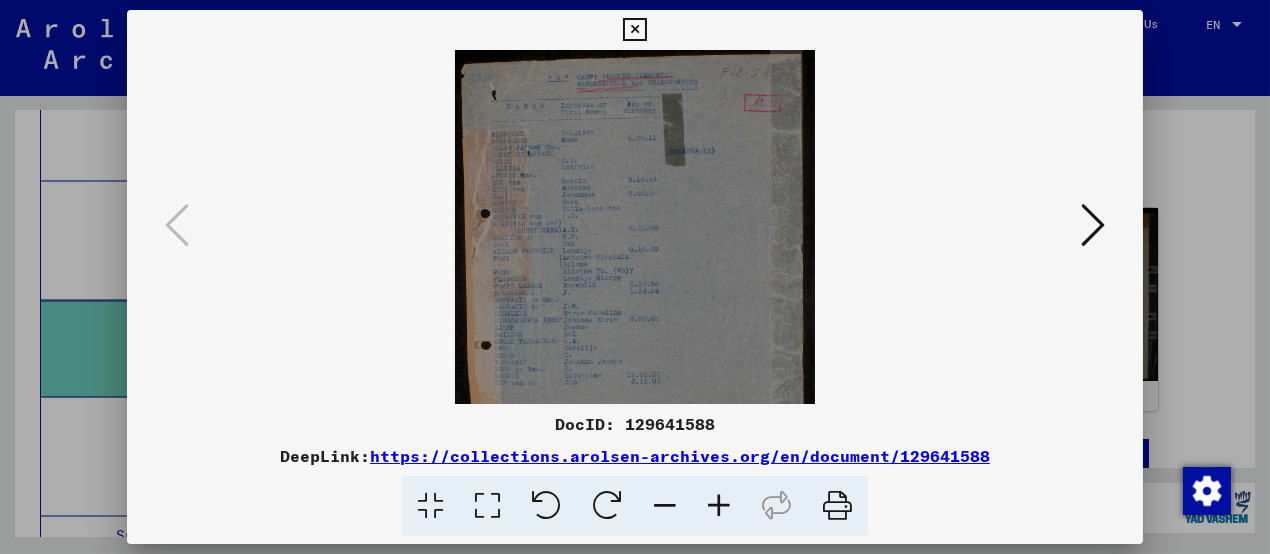 click at bounding box center (719, 506) 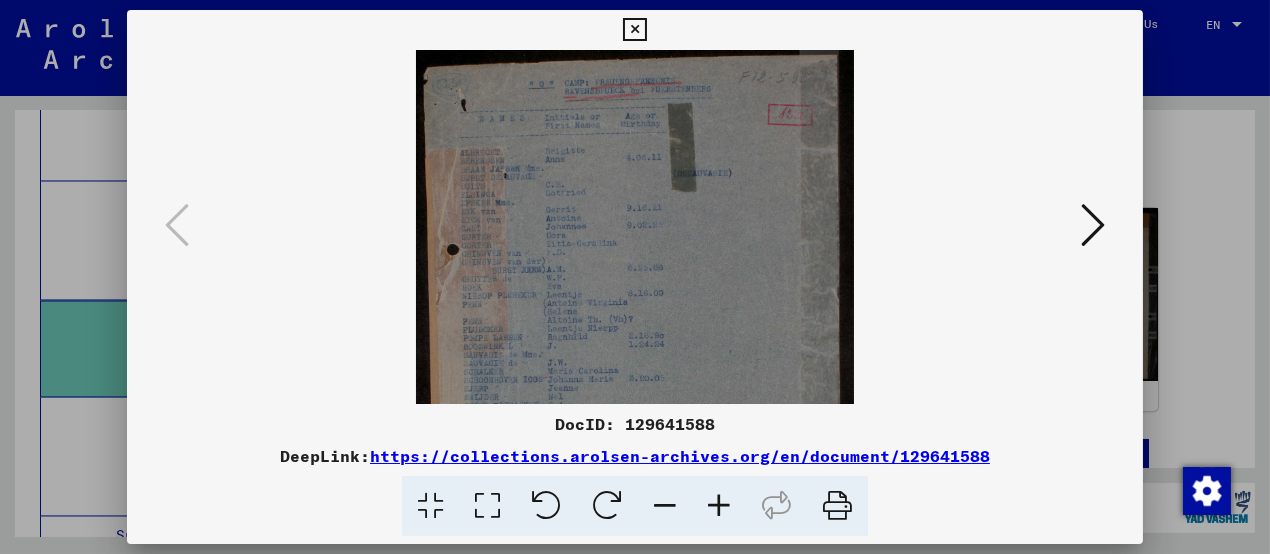 click at bounding box center [719, 506] 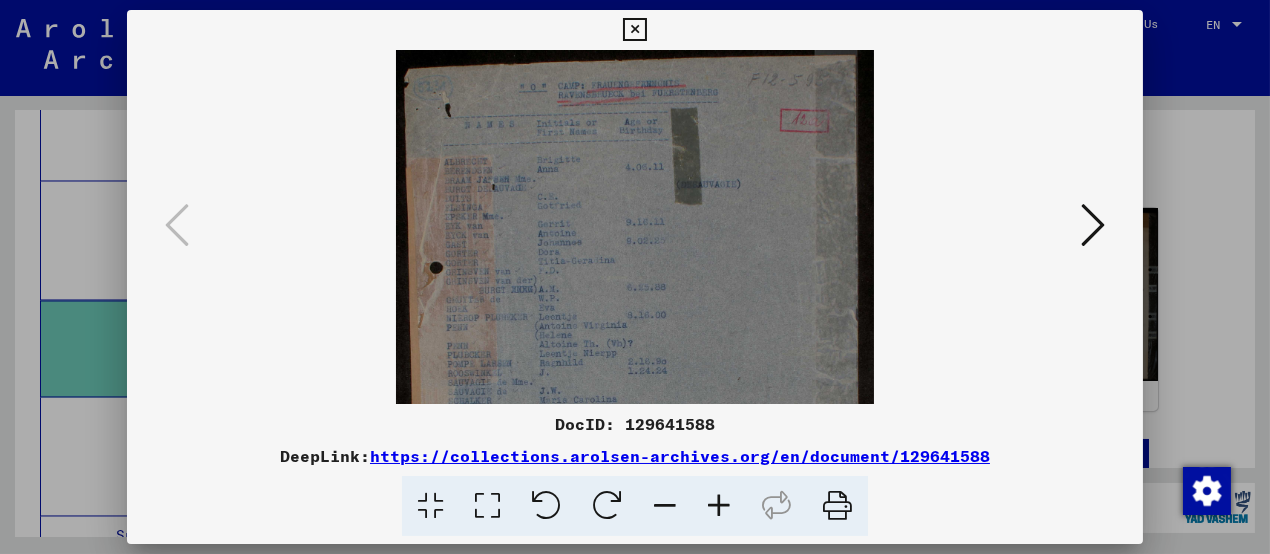 click at bounding box center [719, 506] 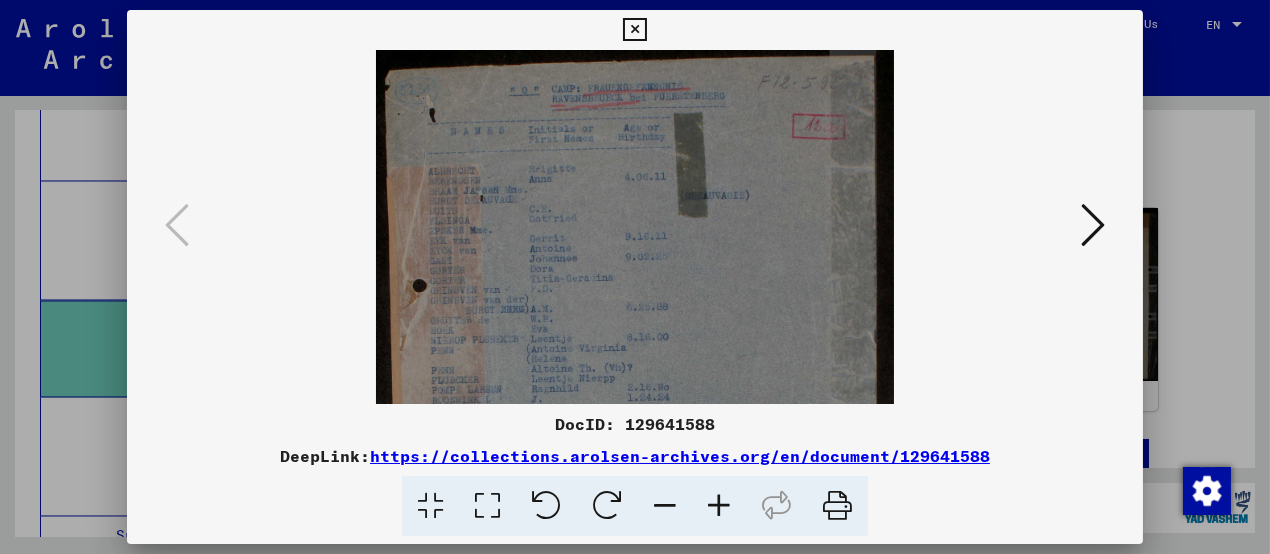 click at bounding box center [719, 506] 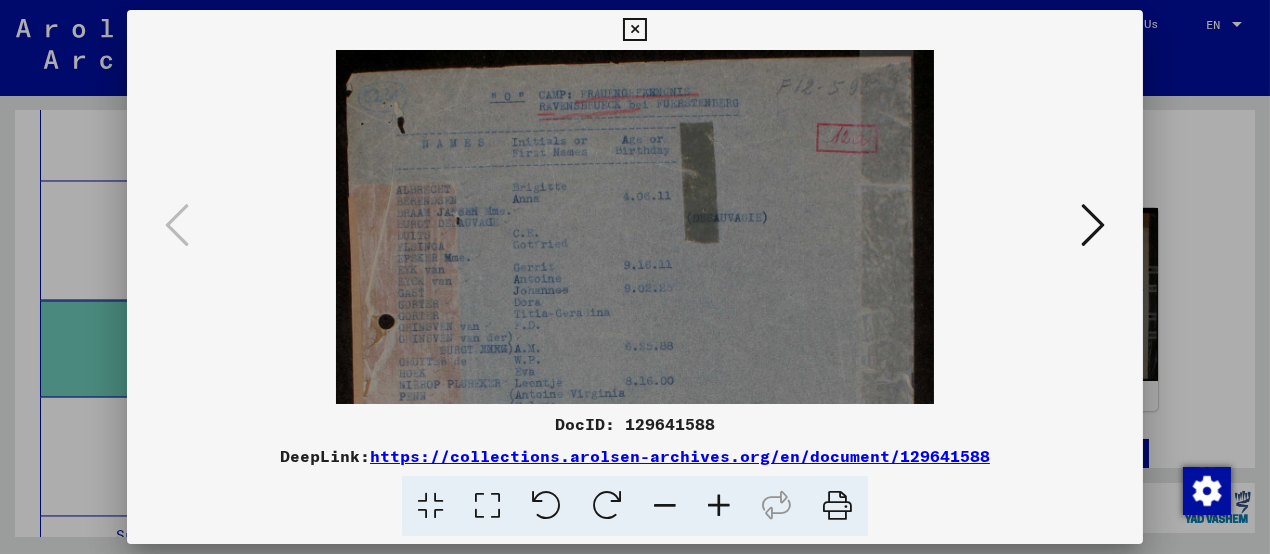 click at bounding box center [719, 506] 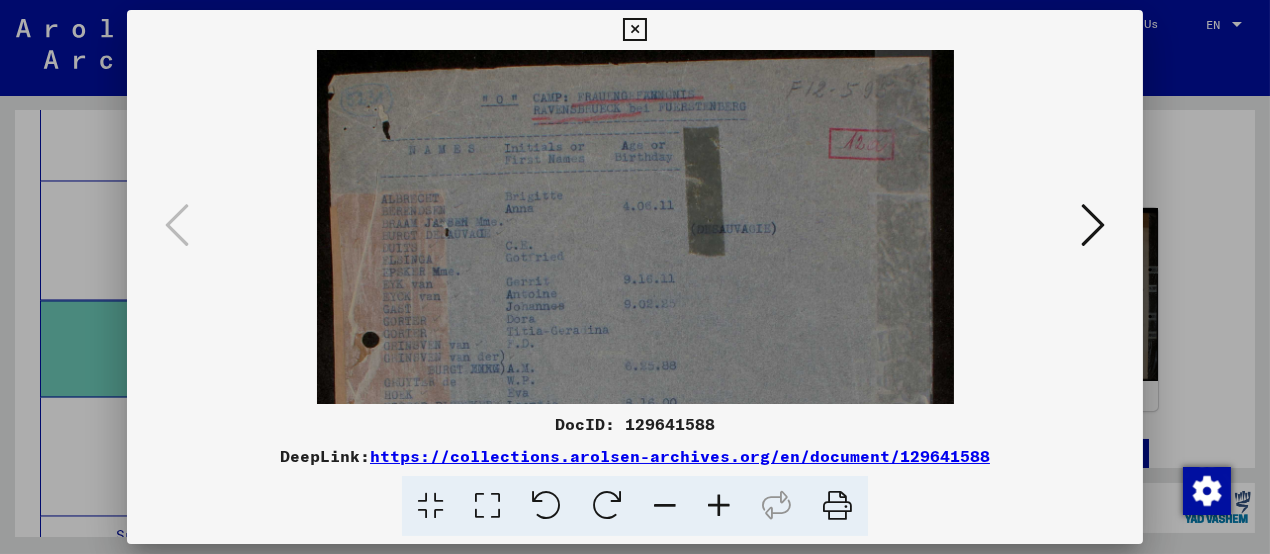 click at bounding box center [719, 506] 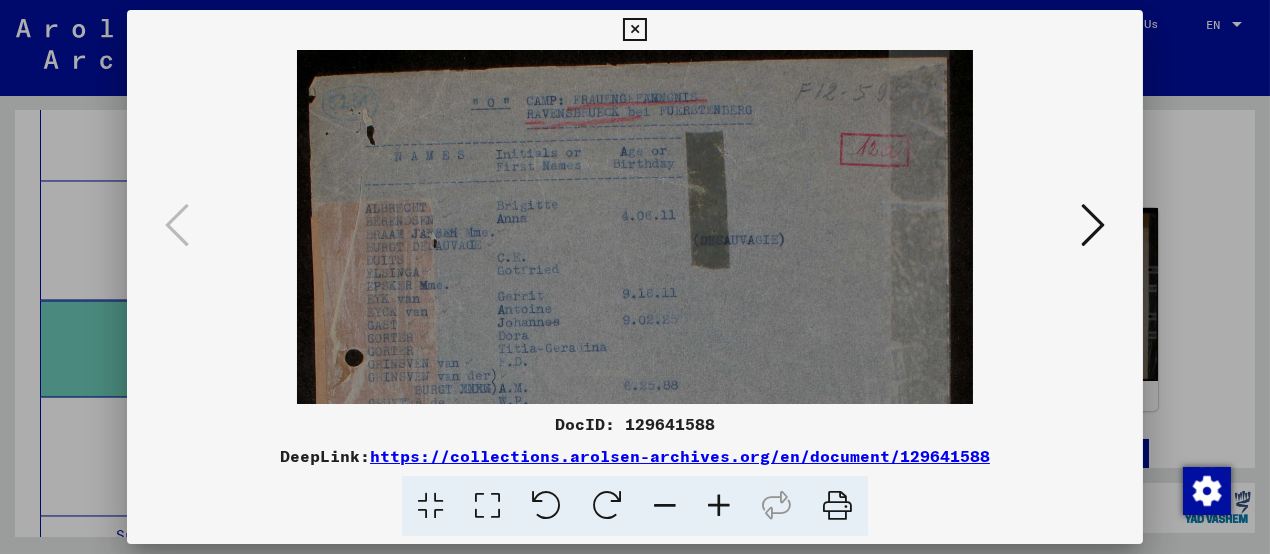 click at bounding box center (719, 506) 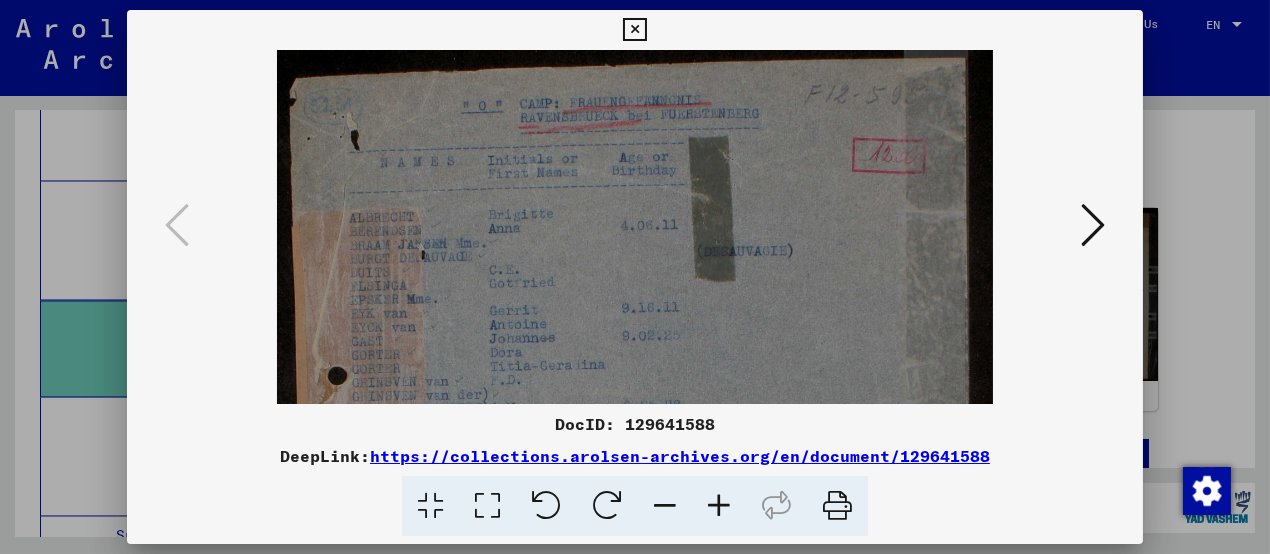 click at bounding box center [719, 506] 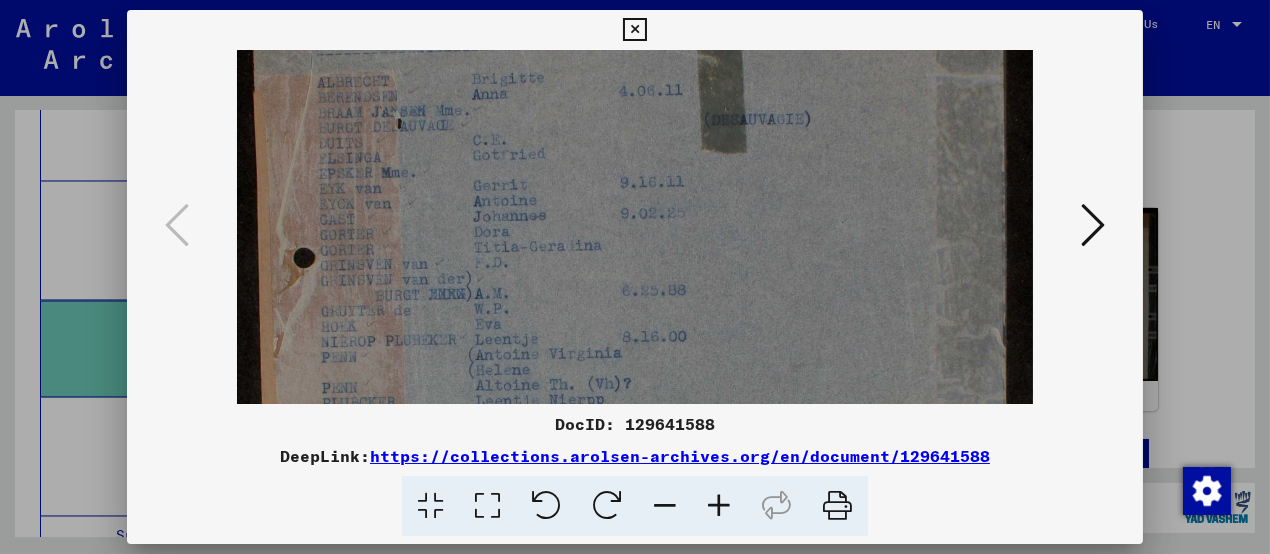 drag, startPoint x: 662, startPoint y: 265, endPoint x: 654, endPoint y: 173, distance: 92.34717 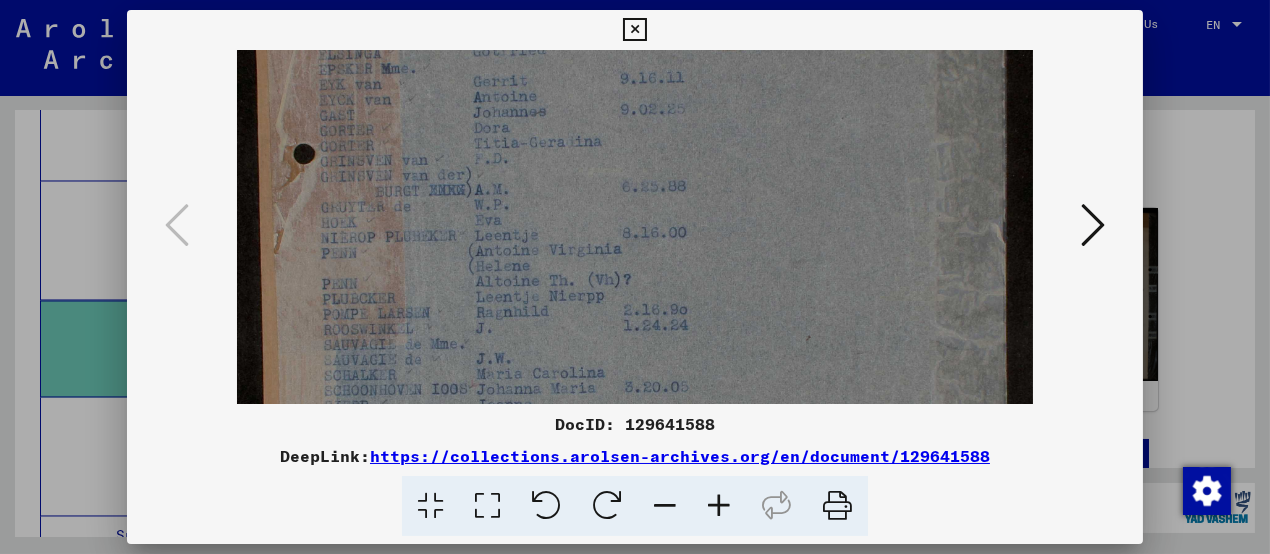 drag, startPoint x: 645, startPoint y: 280, endPoint x: 638, endPoint y: 181, distance: 99.24717 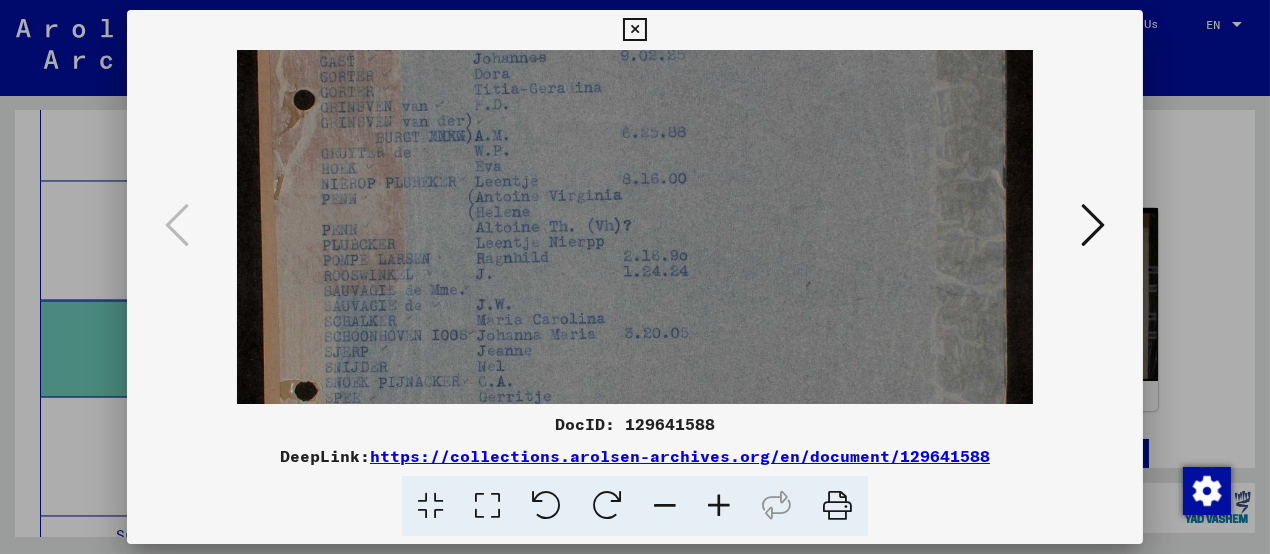 scroll, scrollTop: 314, scrollLeft: 0, axis: vertical 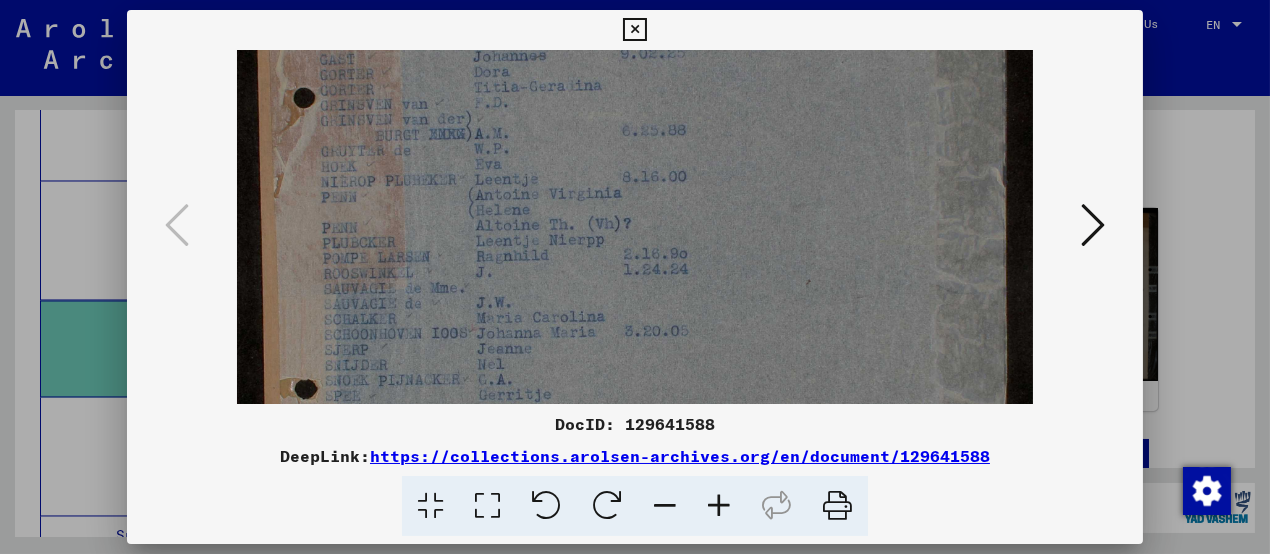 drag, startPoint x: 639, startPoint y: 280, endPoint x: 639, endPoint y: 228, distance: 52 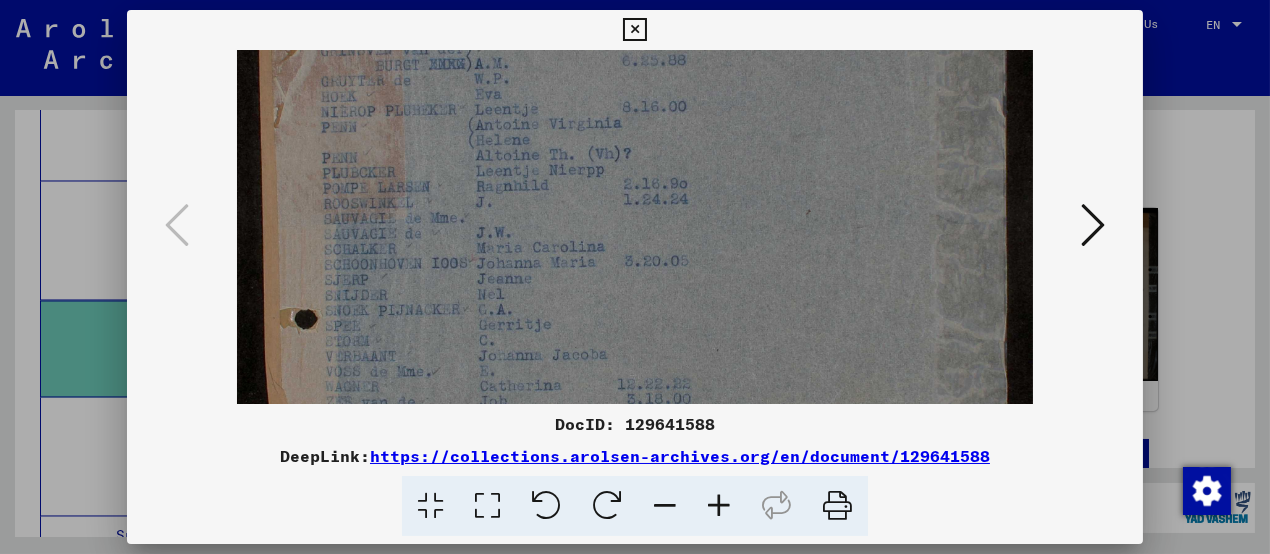 scroll, scrollTop: 399, scrollLeft: 0, axis: vertical 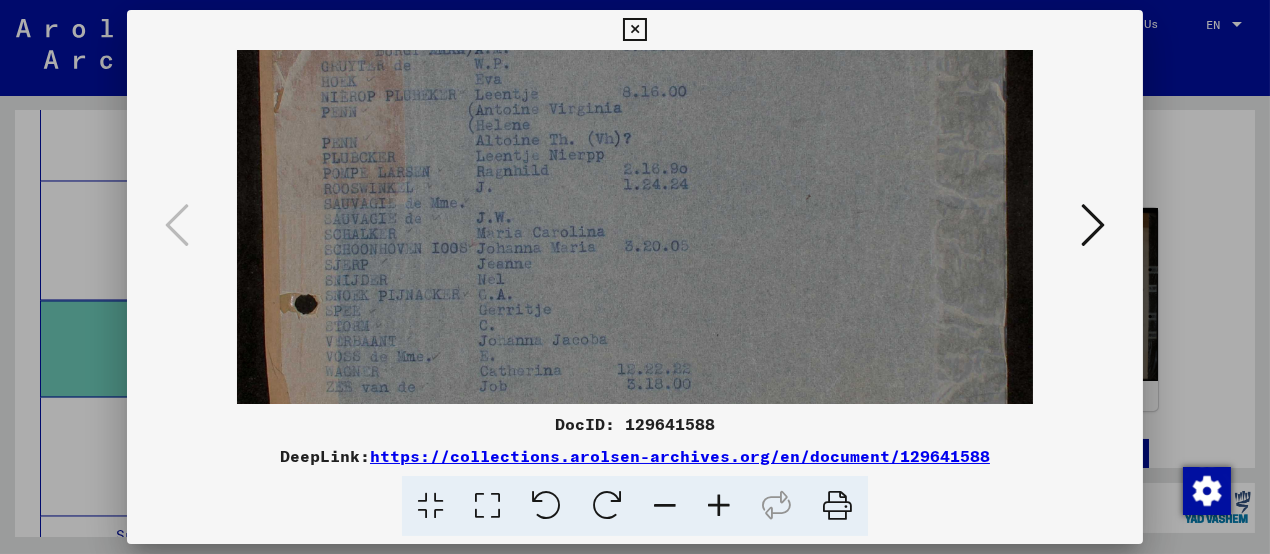 drag, startPoint x: 647, startPoint y: 298, endPoint x: 646, endPoint y: 226, distance: 72.00694 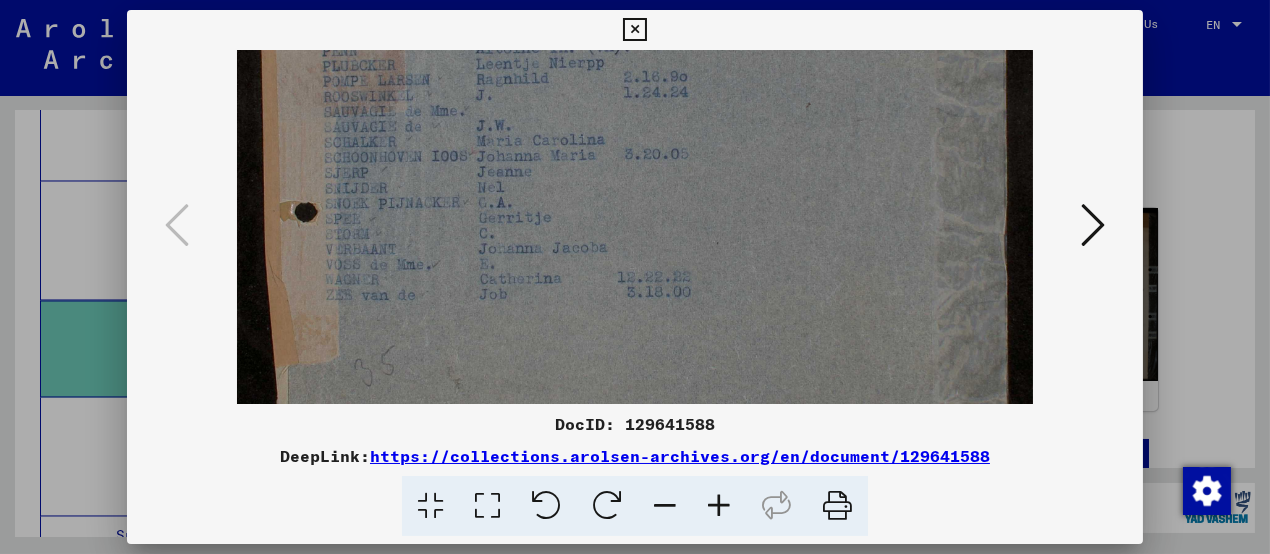 scroll, scrollTop: 502, scrollLeft: 0, axis: vertical 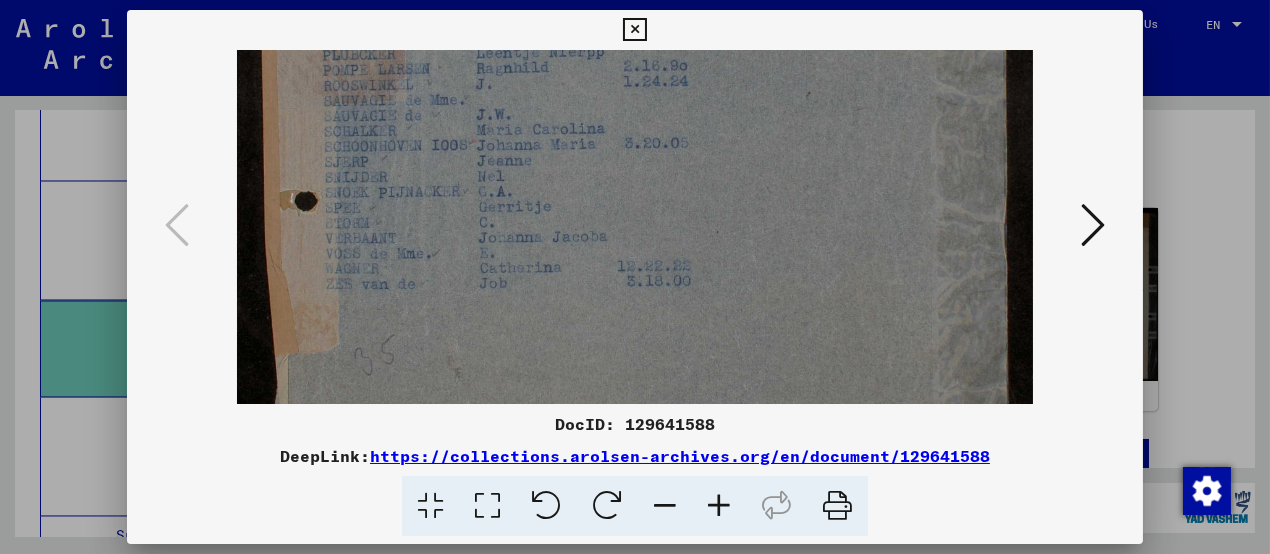 drag, startPoint x: 642, startPoint y: 283, endPoint x: 655, endPoint y: 186, distance: 97.867256 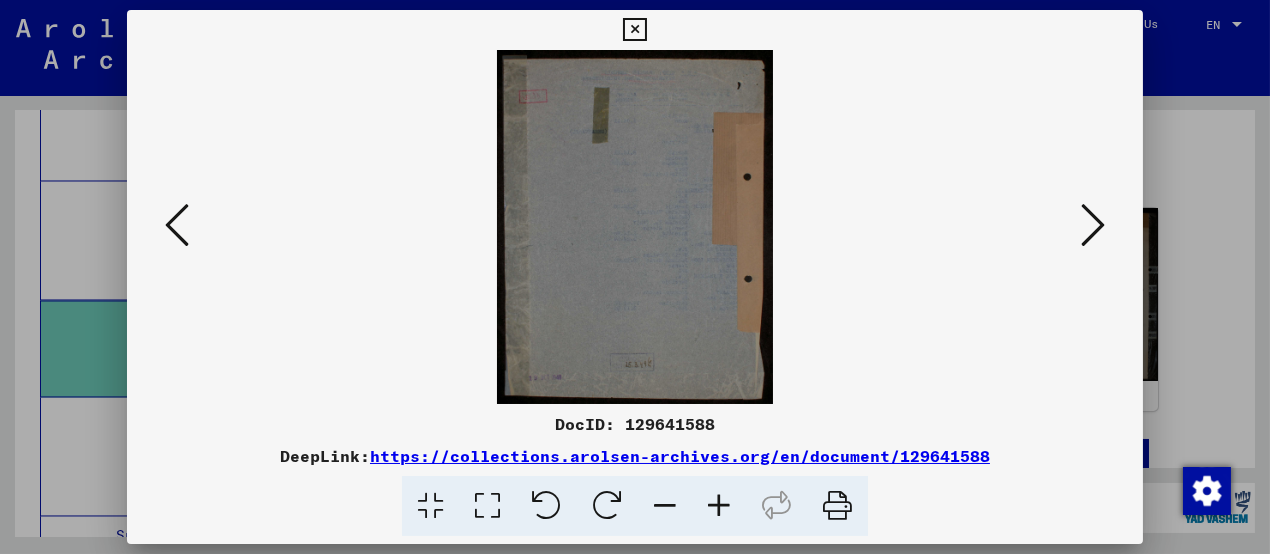 scroll, scrollTop: 0, scrollLeft: 0, axis: both 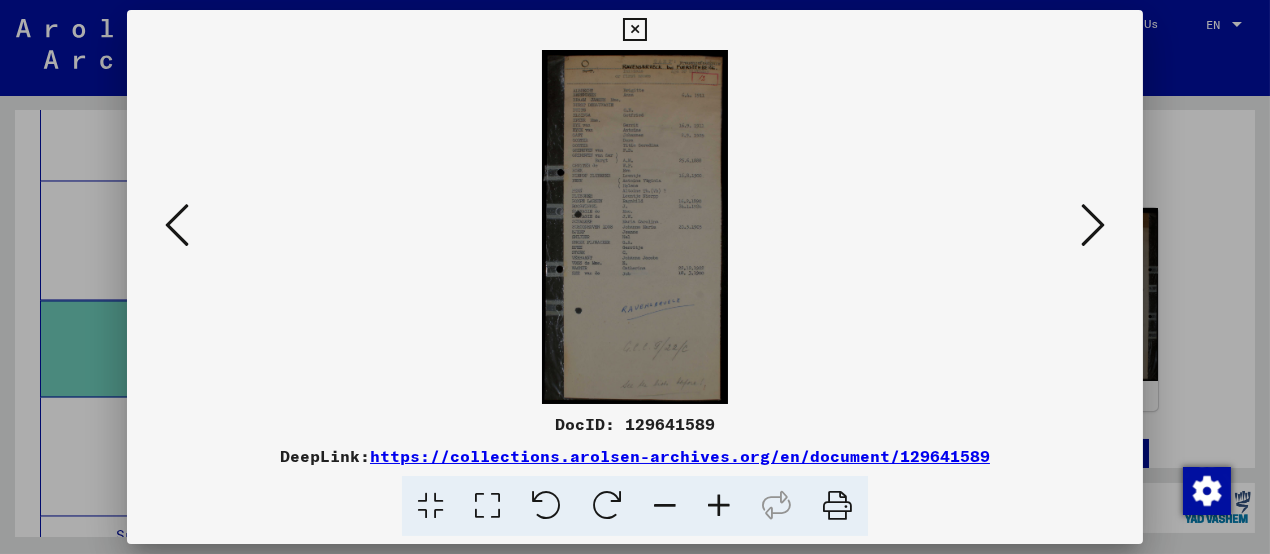 click at bounding box center (719, 506) 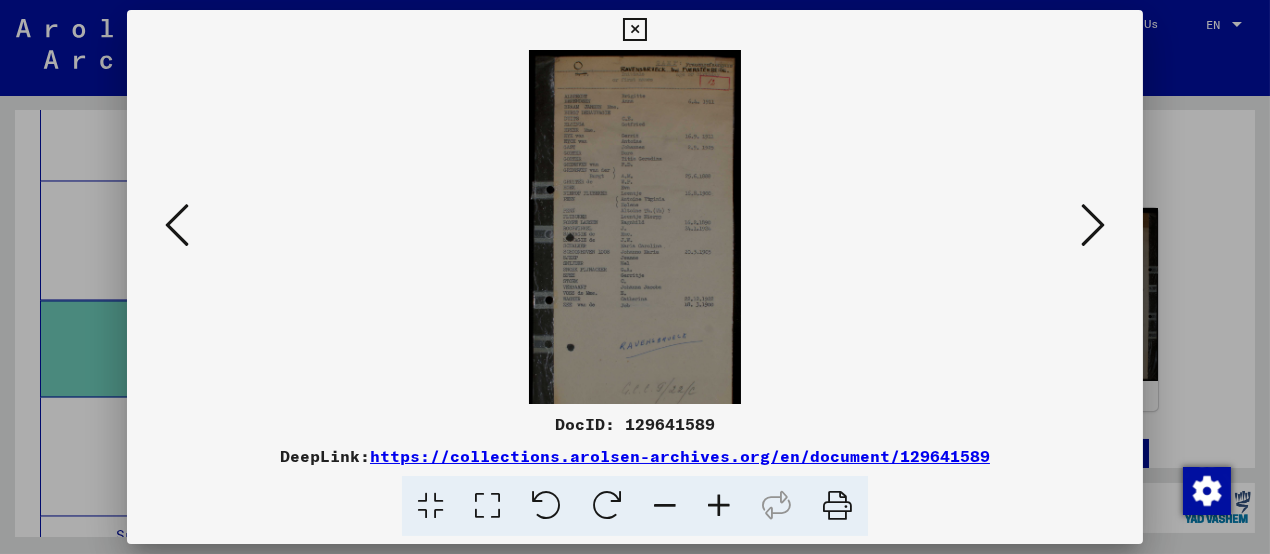 click at bounding box center [719, 506] 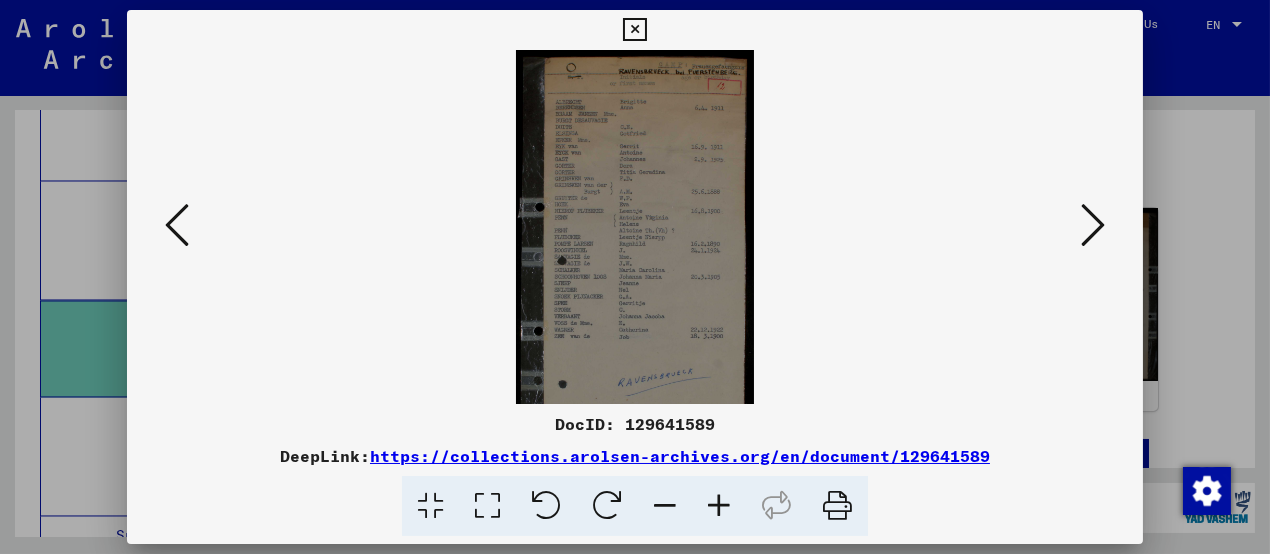 click at bounding box center (719, 506) 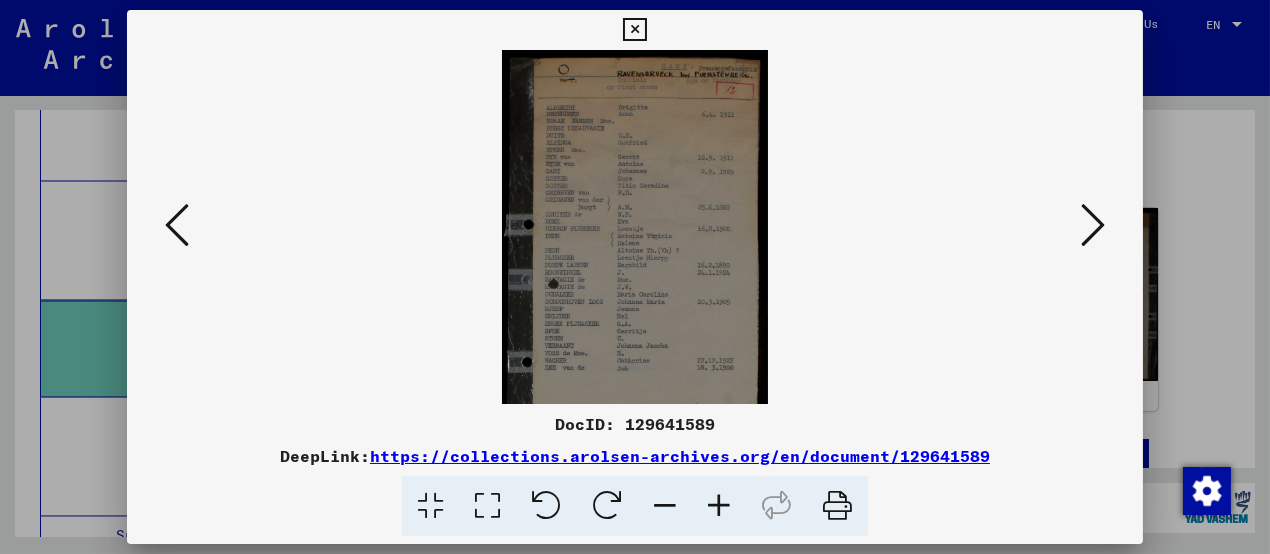 click at bounding box center (719, 506) 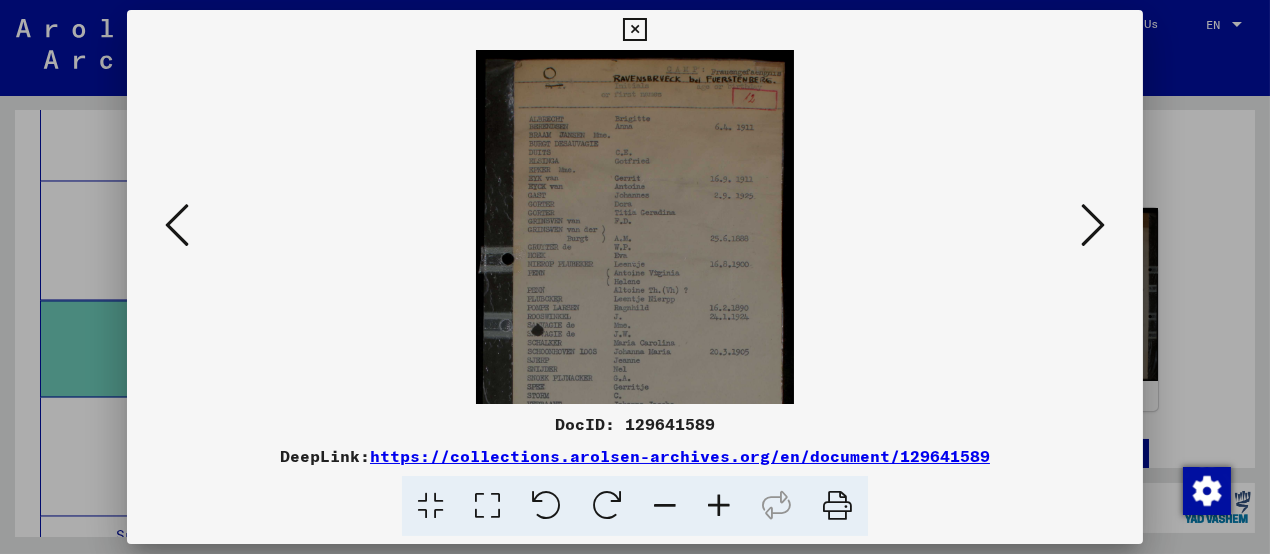 click at bounding box center (719, 506) 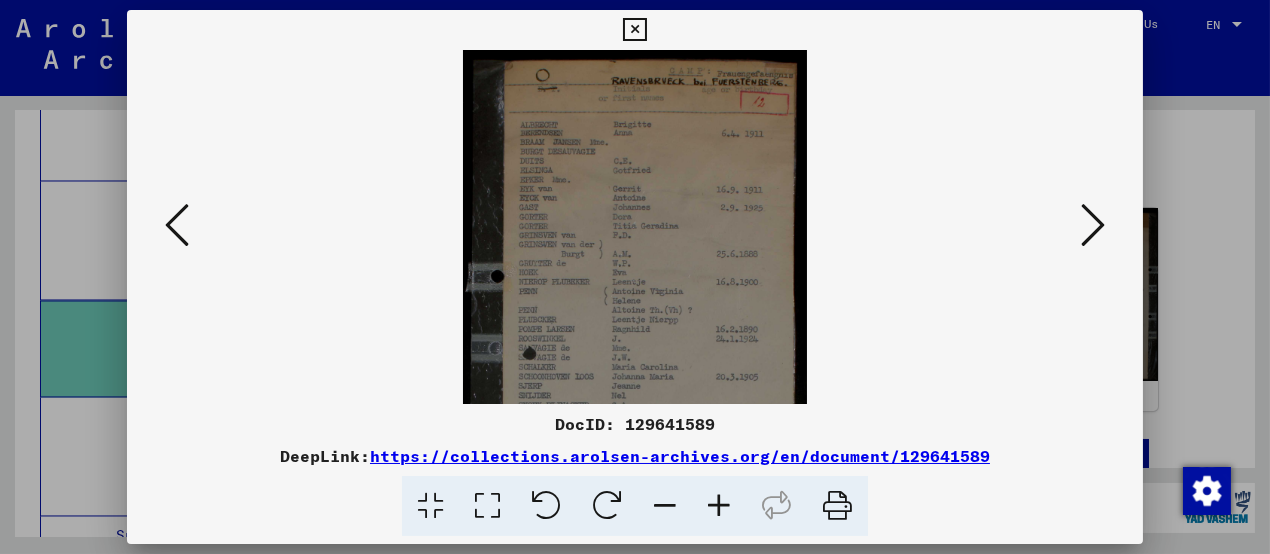 click at bounding box center (719, 506) 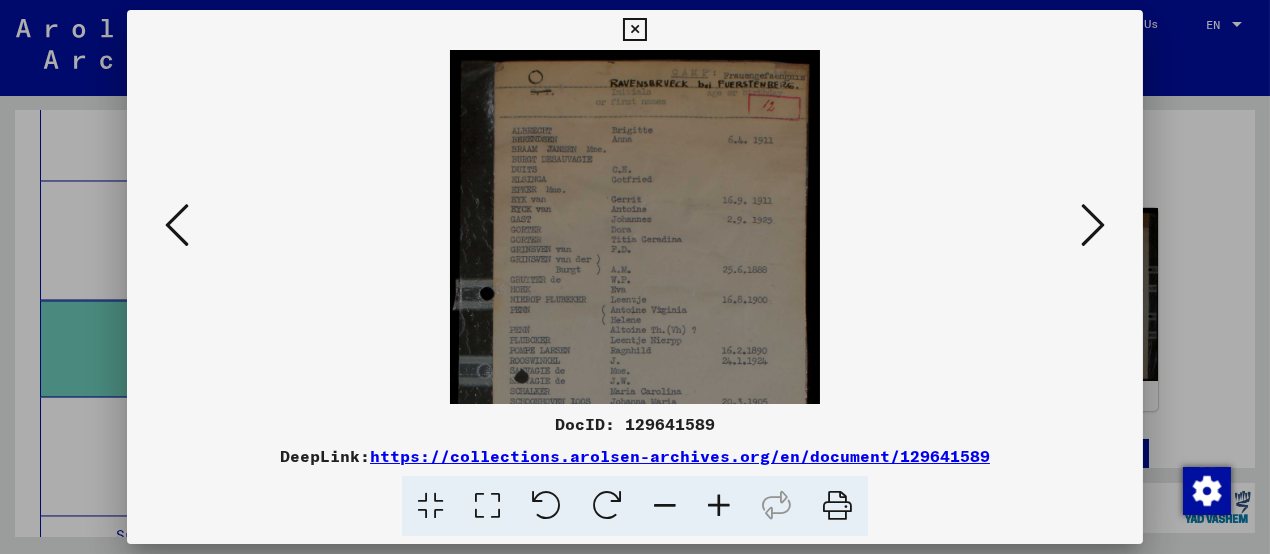 click at bounding box center [719, 506] 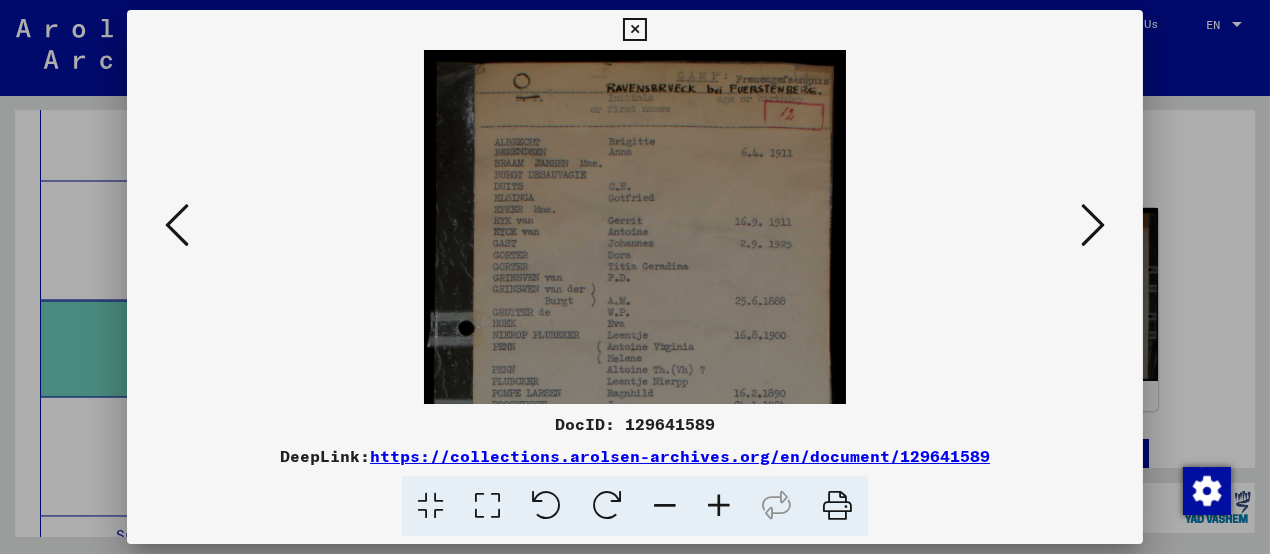 click at bounding box center [719, 506] 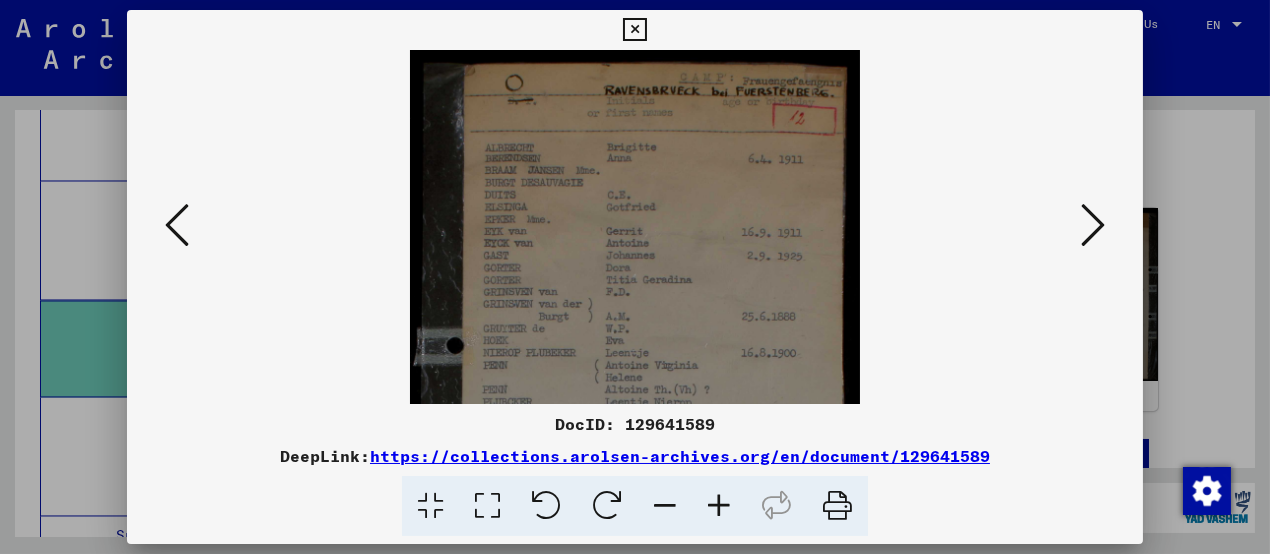 click at bounding box center [719, 506] 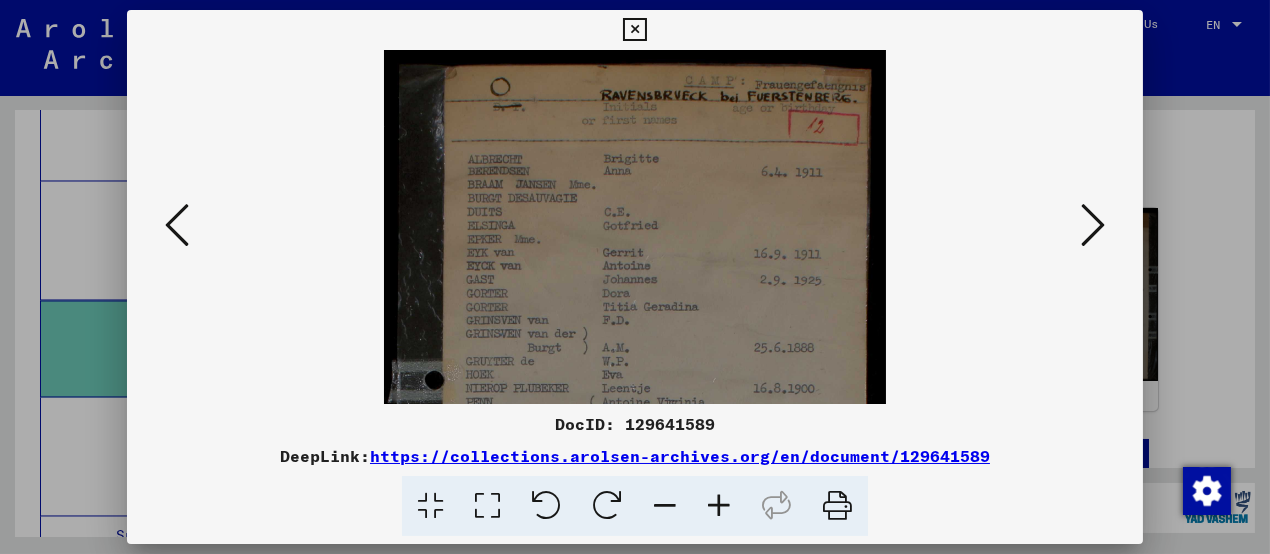 click at bounding box center [719, 506] 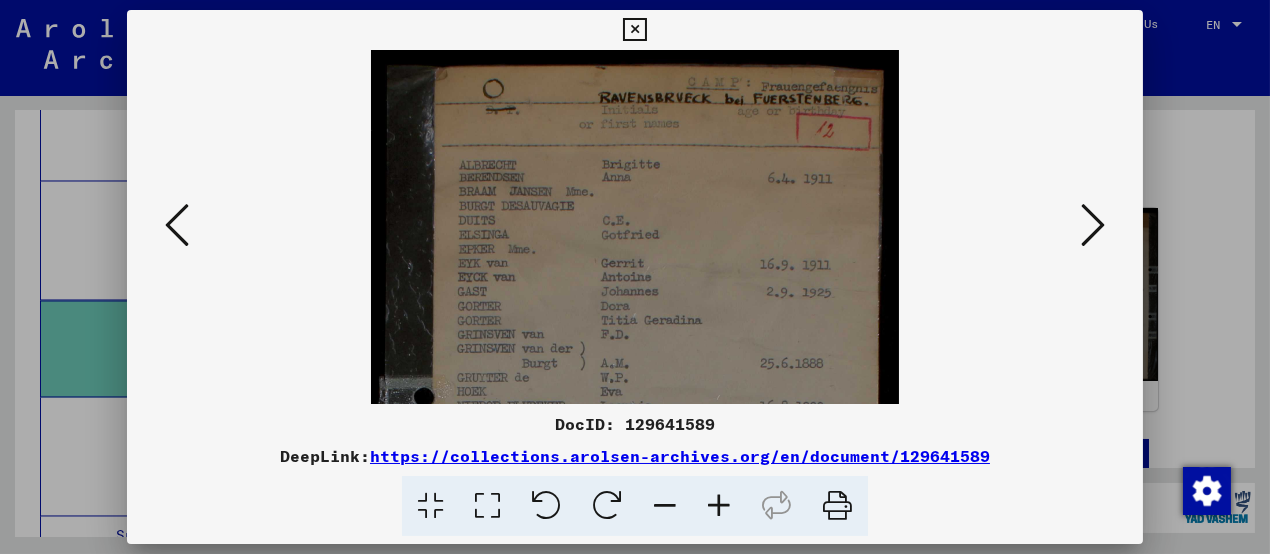 click at bounding box center [719, 506] 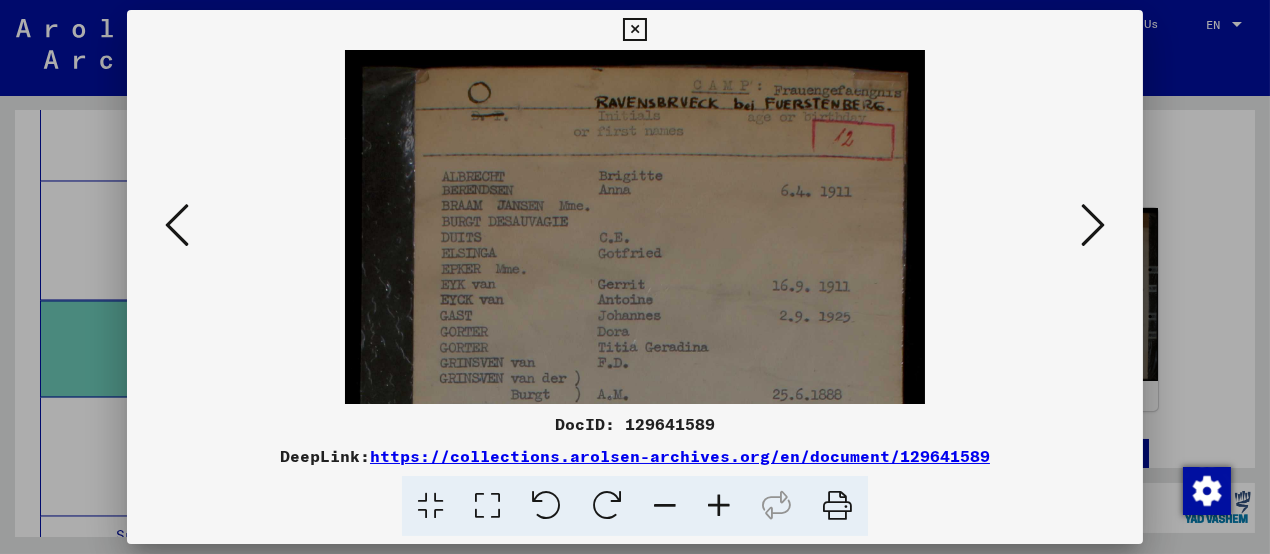 click at bounding box center (719, 506) 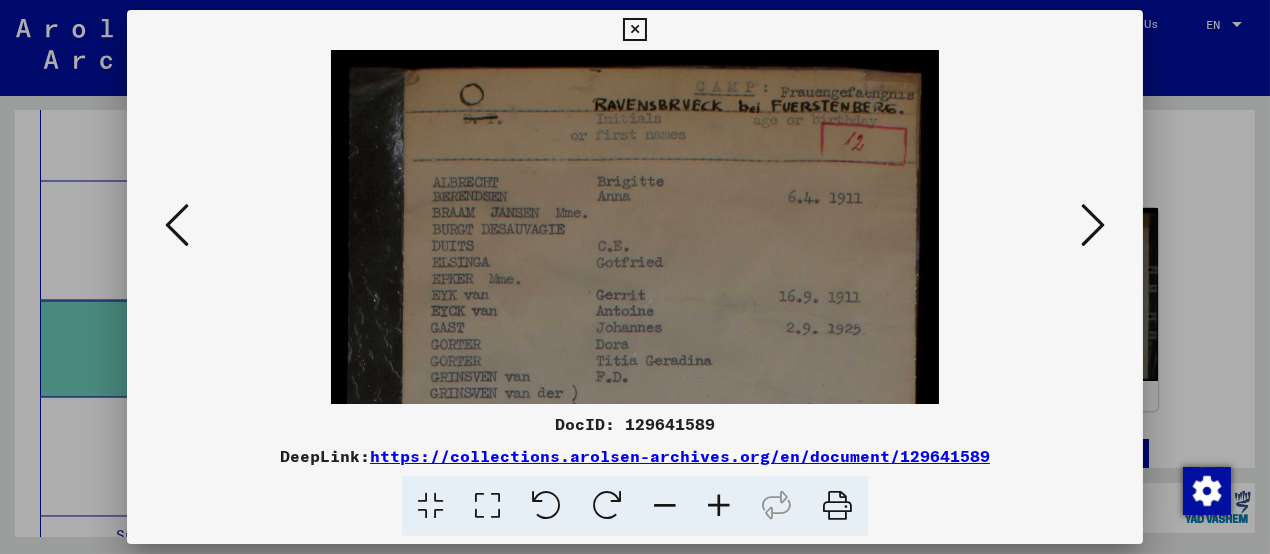 click at bounding box center (719, 506) 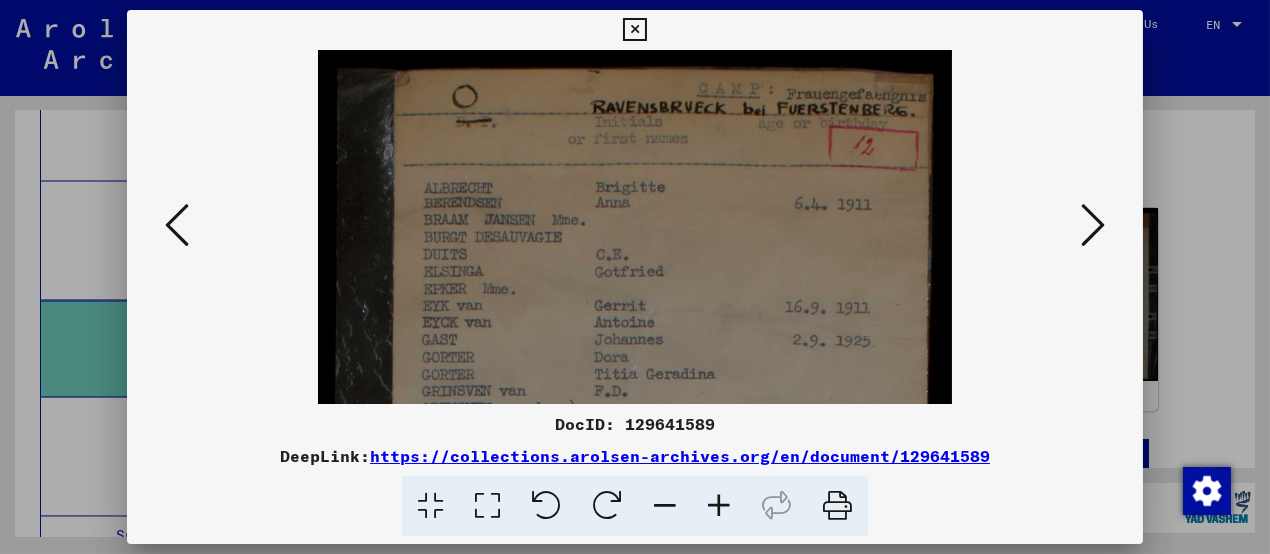 click at bounding box center [719, 506] 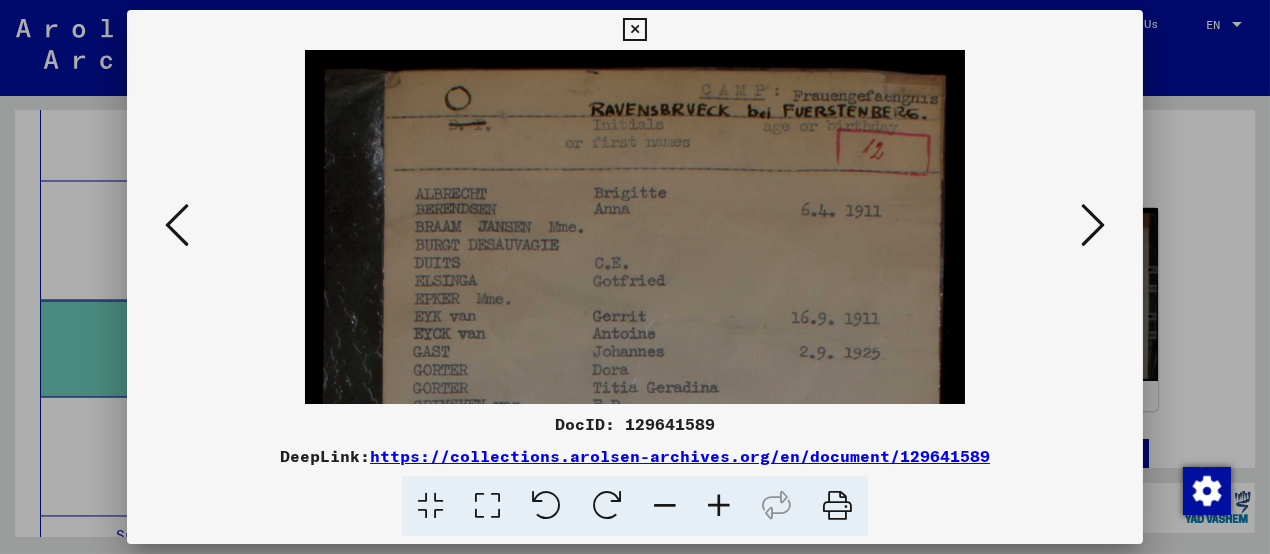 click at bounding box center [719, 506] 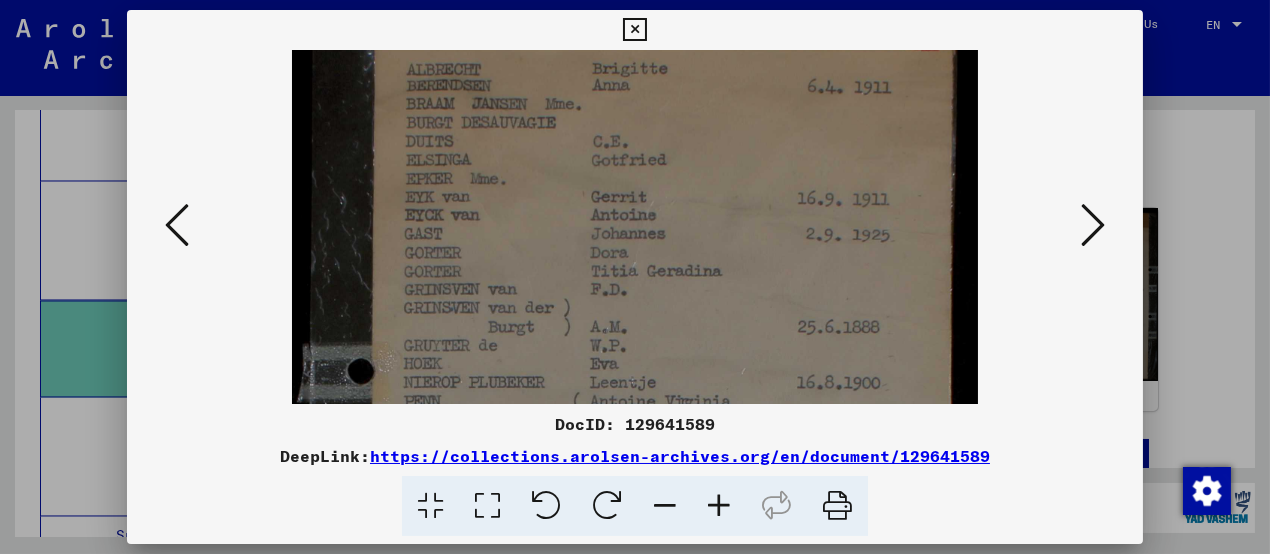drag, startPoint x: 581, startPoint y: 361, endPoint x: 548, endPoint y: 242, distance: 123.49089 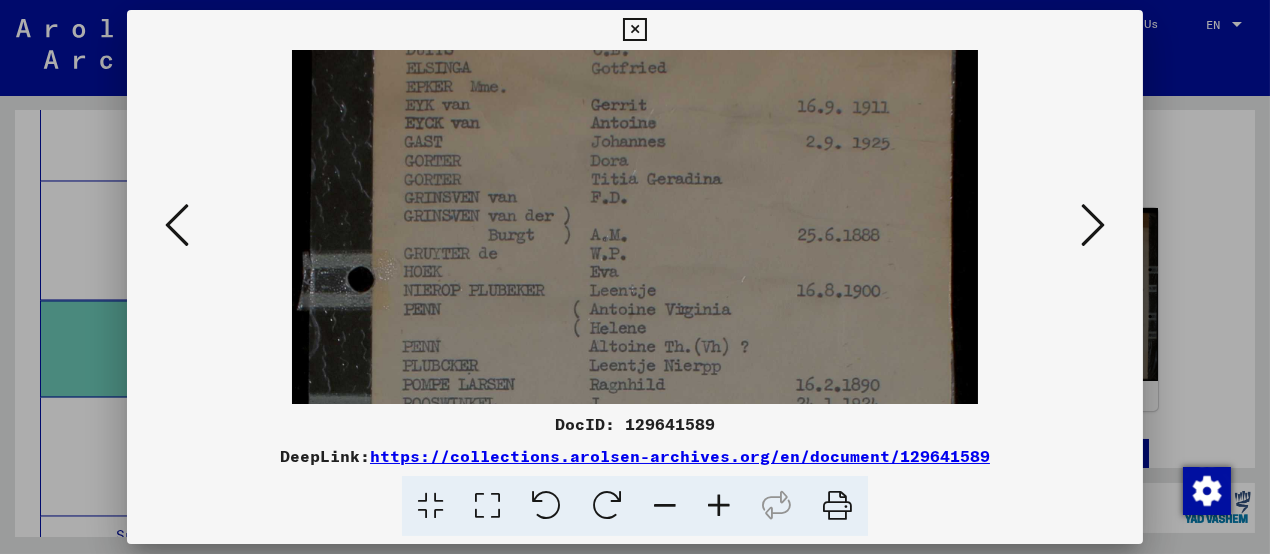 drag, startPoint x: 534, startPoint y: 313, endPoint x: 531, endPoint y: 222, distance: 91.04944 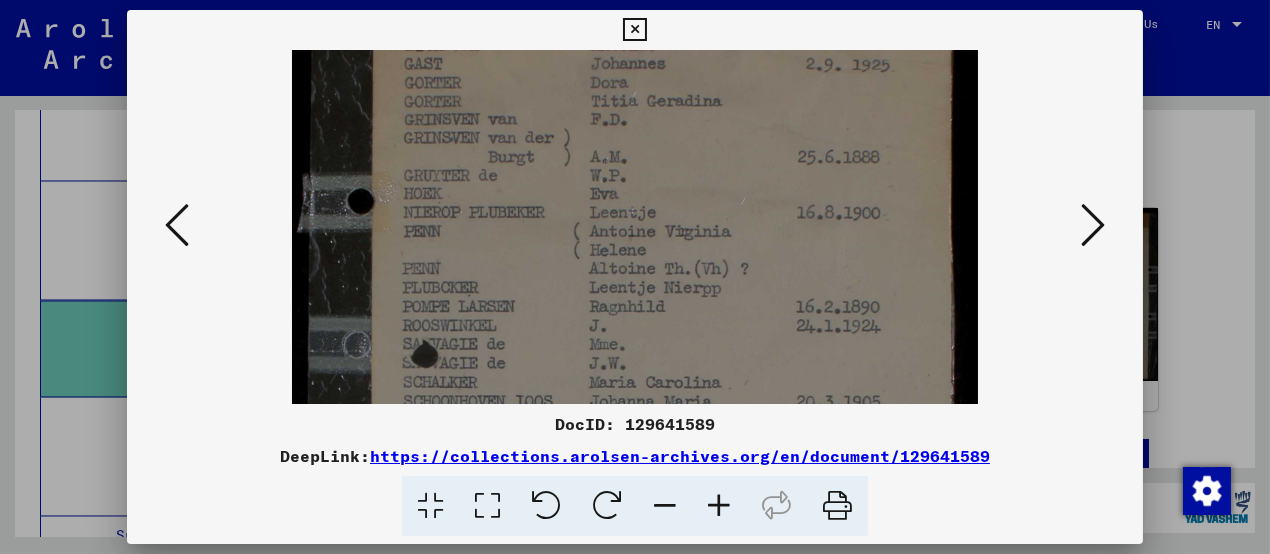 drag, startPoint x: 531, startPoint y: 308, endPoint x: 530, endPoint y: 222, distance: 86.00581 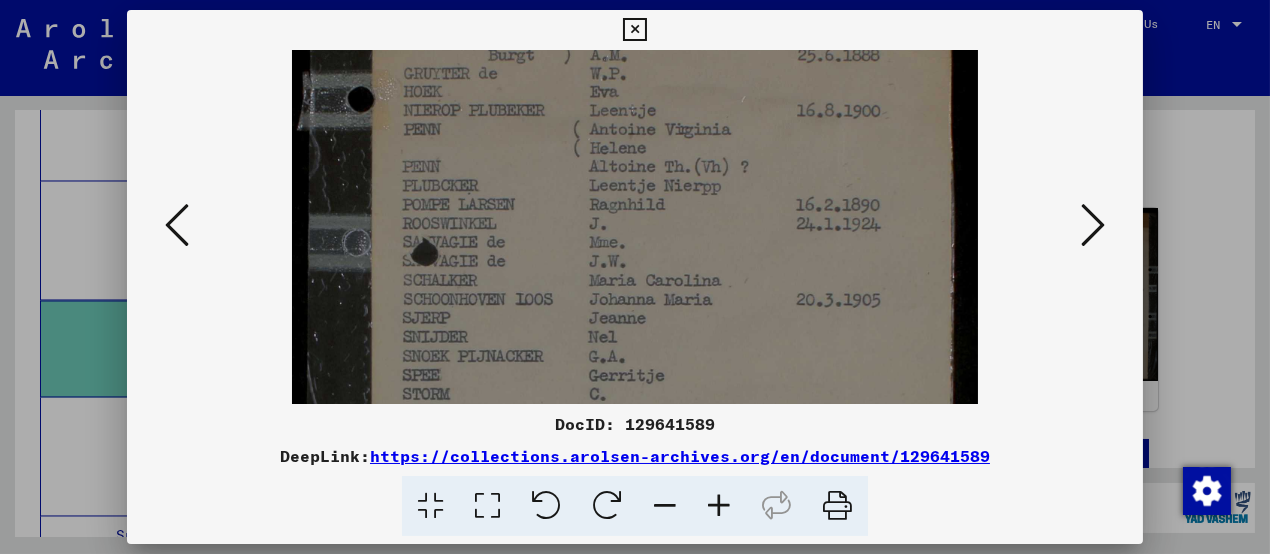drag, startPoint x: 520, startPoint y: 292, endPoint x: 521, endPoint y: 197, distance: 95.005264 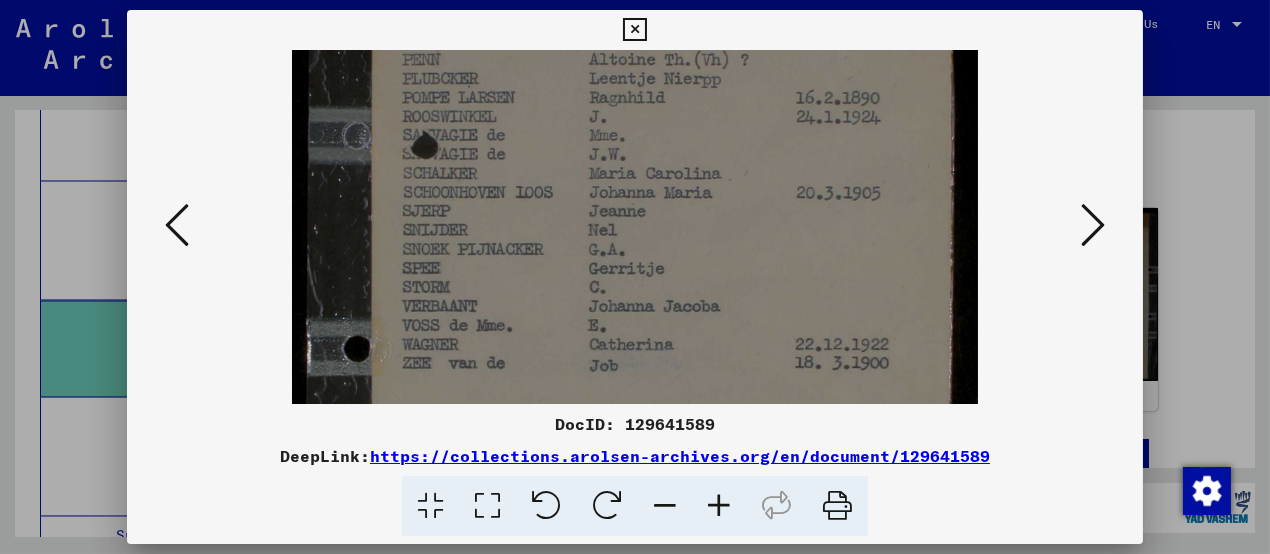 drag, startPoint x: 536, startPoint y: 323, endPoint x: 542, endPoint y: 229, distance: 94.19129 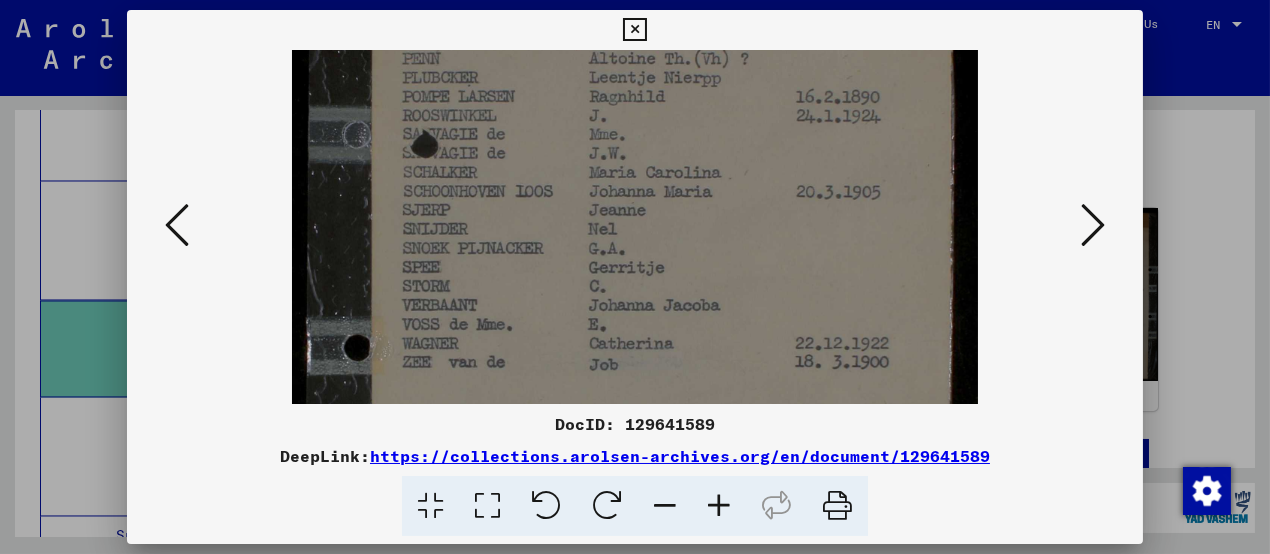 click at bounding box center [635, 192] 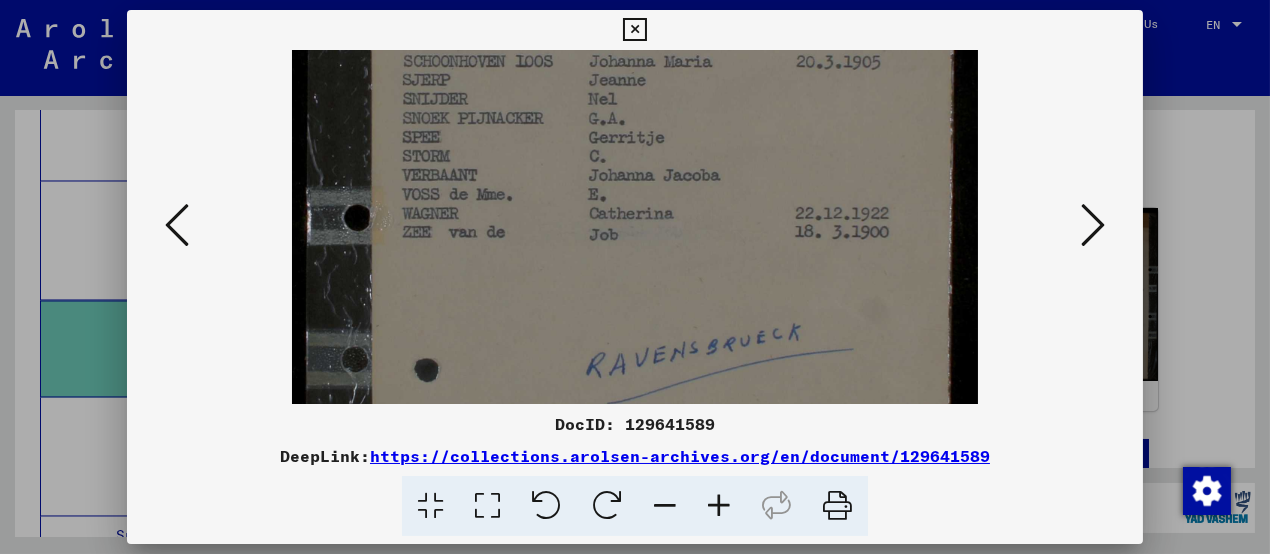 drag, startPoint x: 542, startPoint y: 332, endPoint x: 537, endPoint y: 193, distance: 139.0899 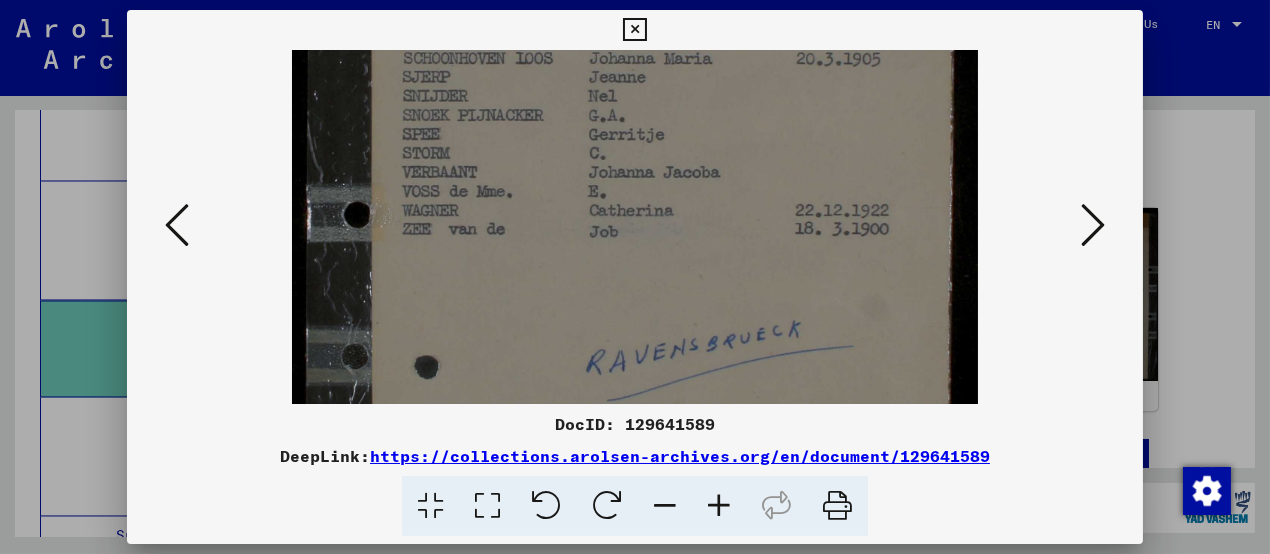 click at bounding box center (634, 30) 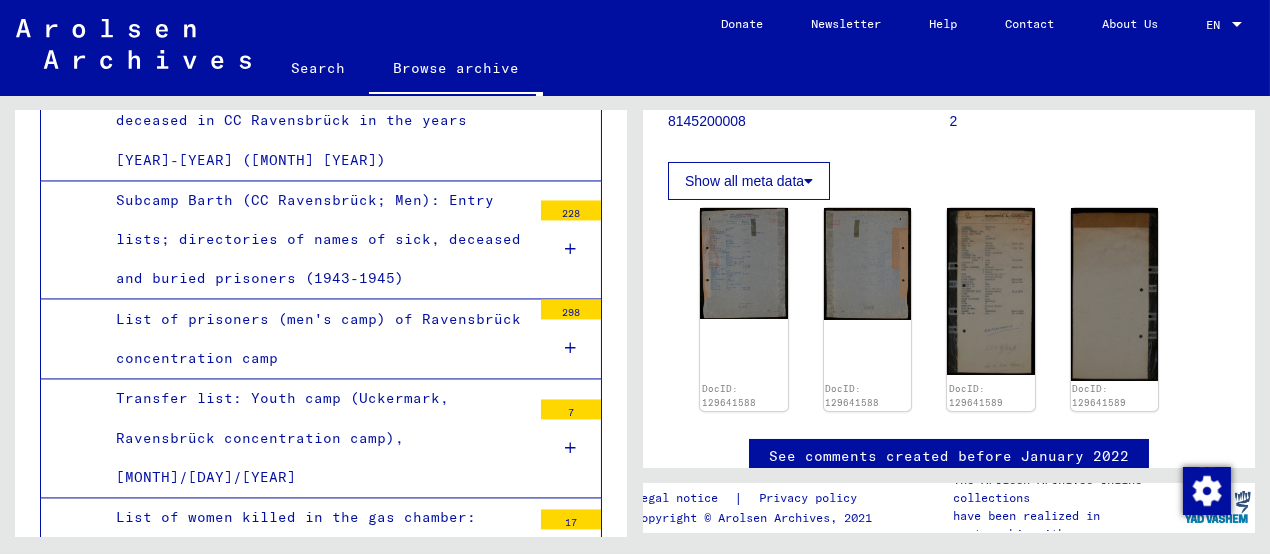 scroll, scrollTop: 8447, scrollLeft: 0, axis: vertical 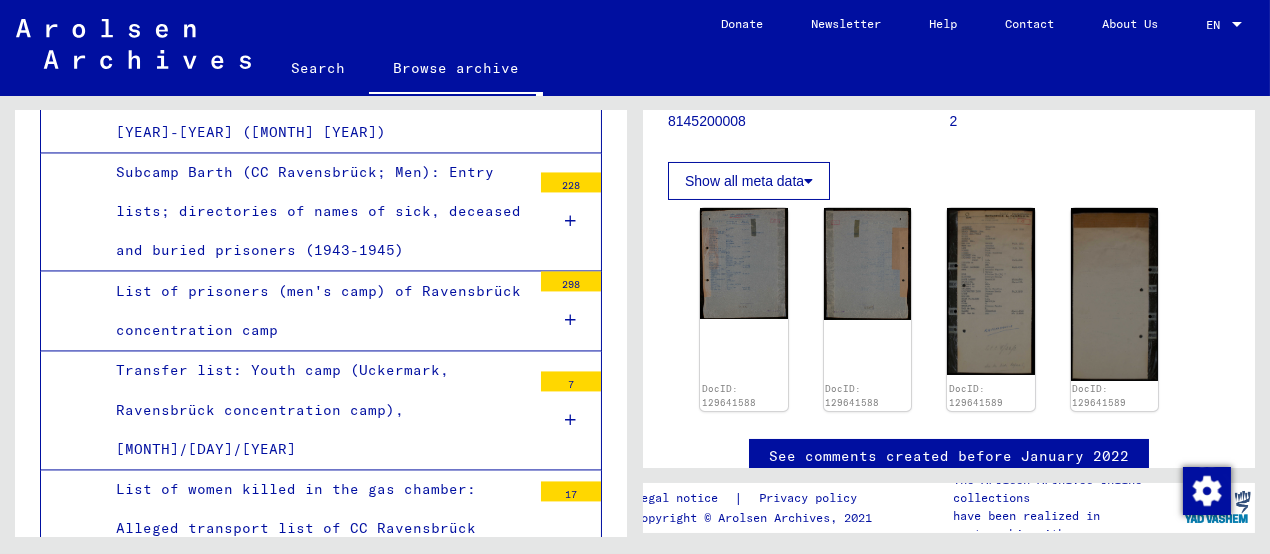 click on "List of prisoners (men's camp) of Ravensbrück concentration camp" at bounding box center [316, 311] 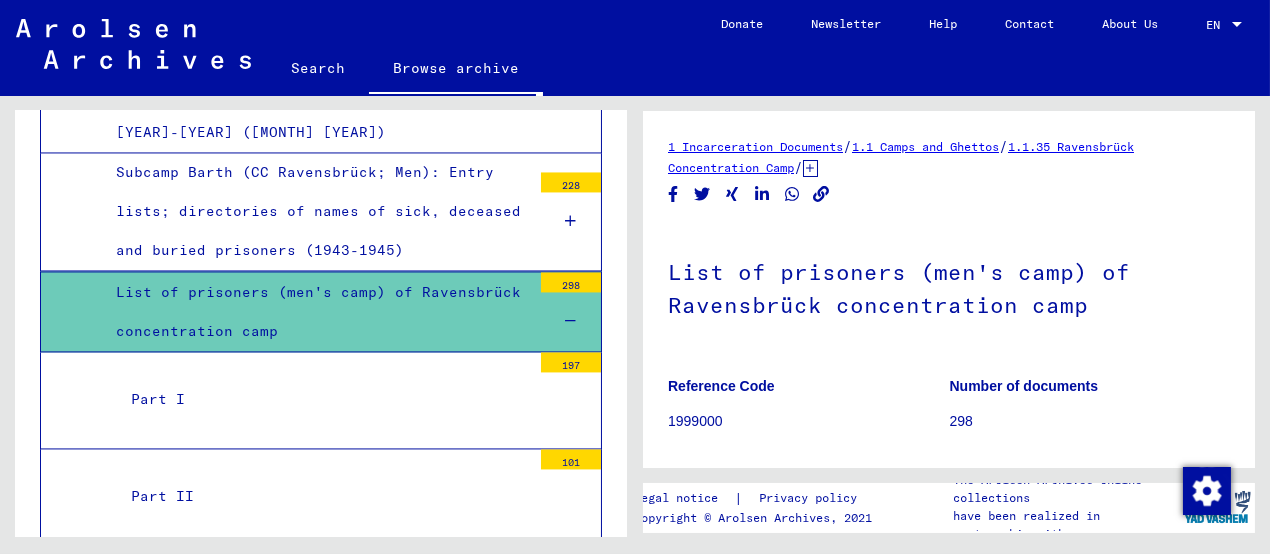 click on "List of prisoners (men's camp) of Ravensbrück concentration camp" at bounding box center [316, 312] 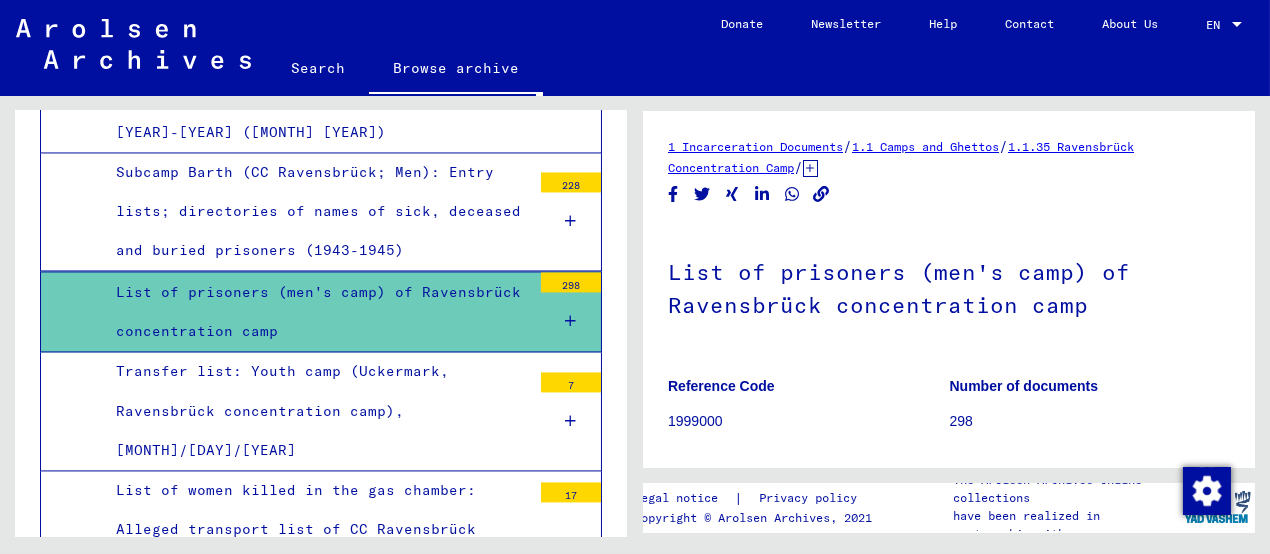 click on "Transfer list: Youth camp (Uckermark, Ravensbrück concentration camp), [MONTH]/[DAY]/[YEAR]" at bounding box center [316, 411] 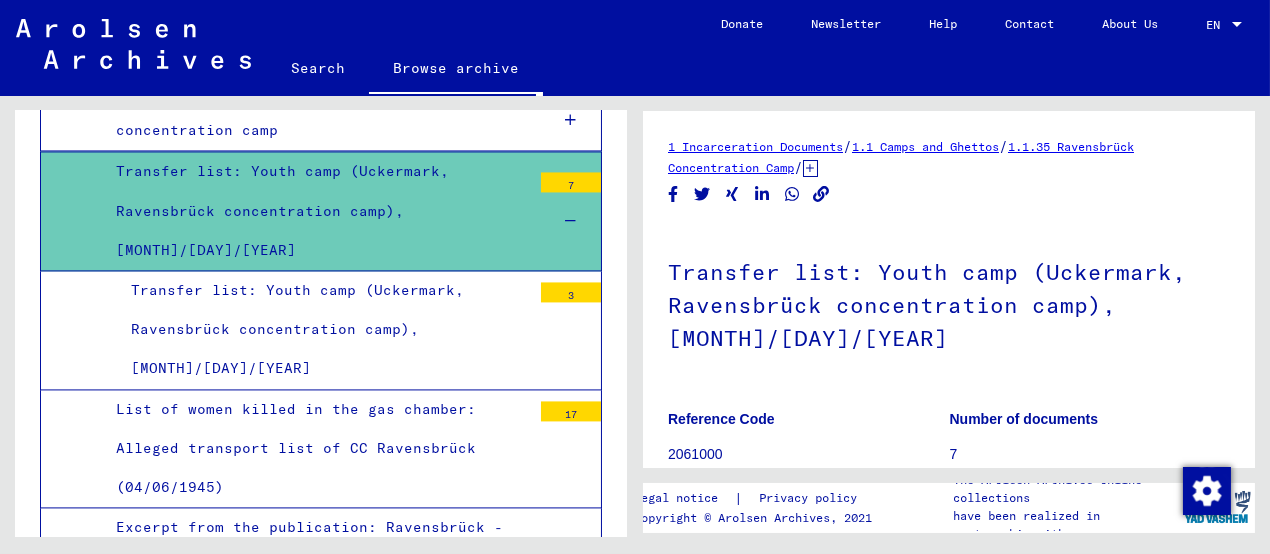 scroll, scrollTop: 8546, scrollLeft: 0, axis: vertical 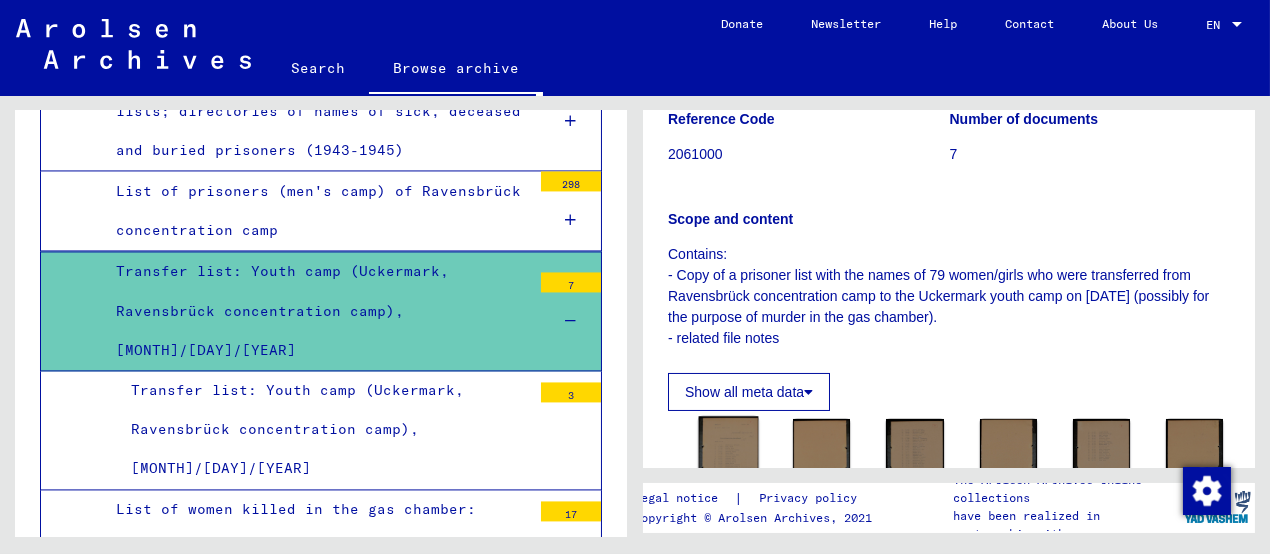 click 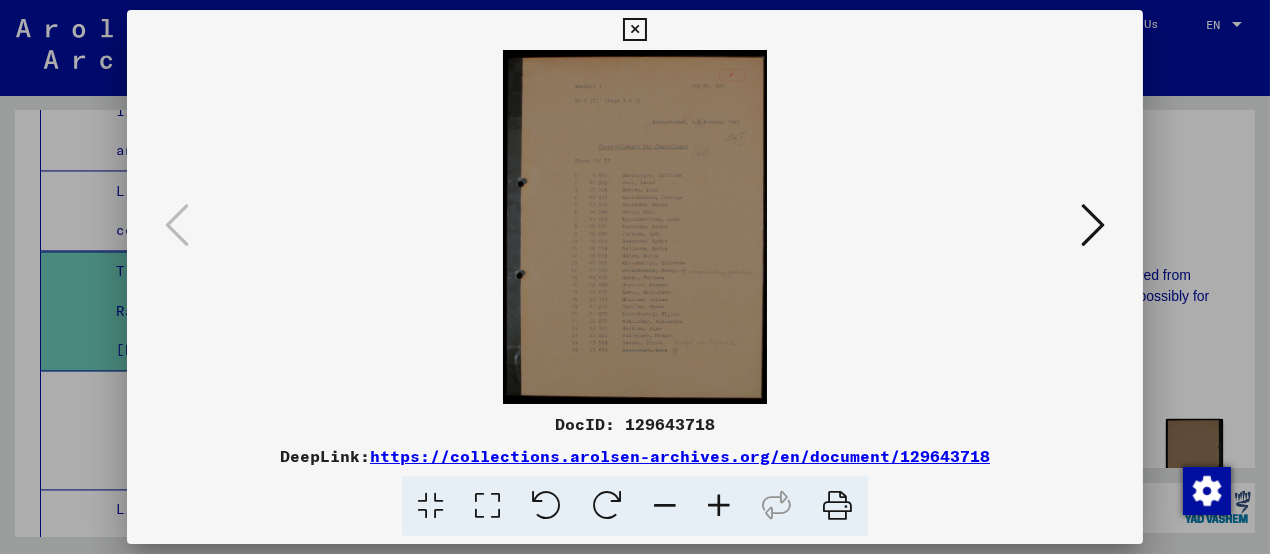 click at bounding box center (719, 506) 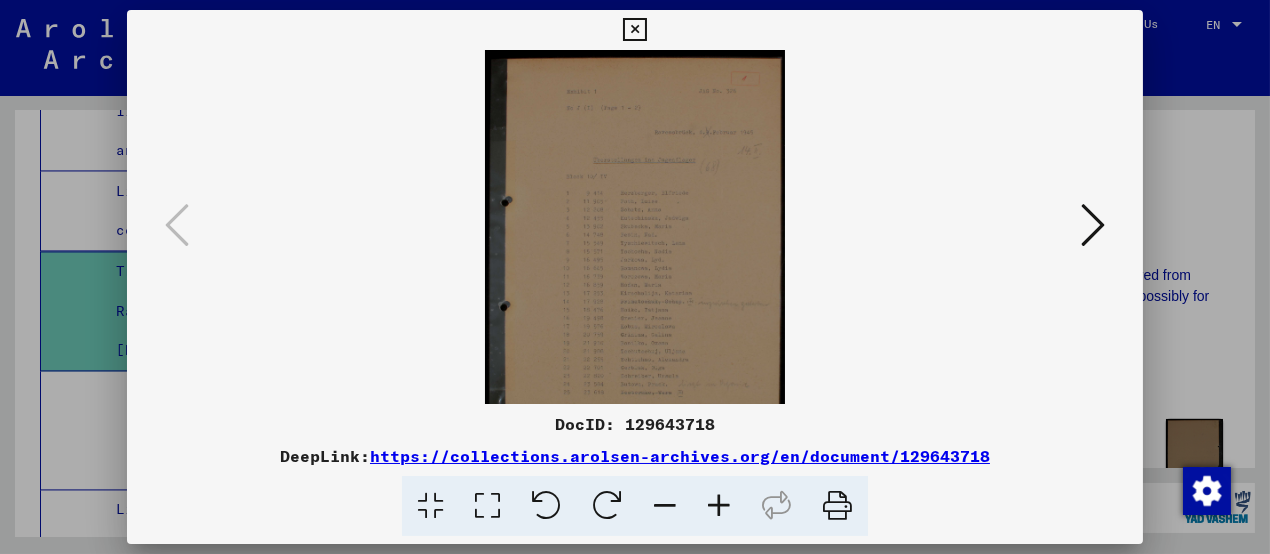 click at bounding box center (719, 506) 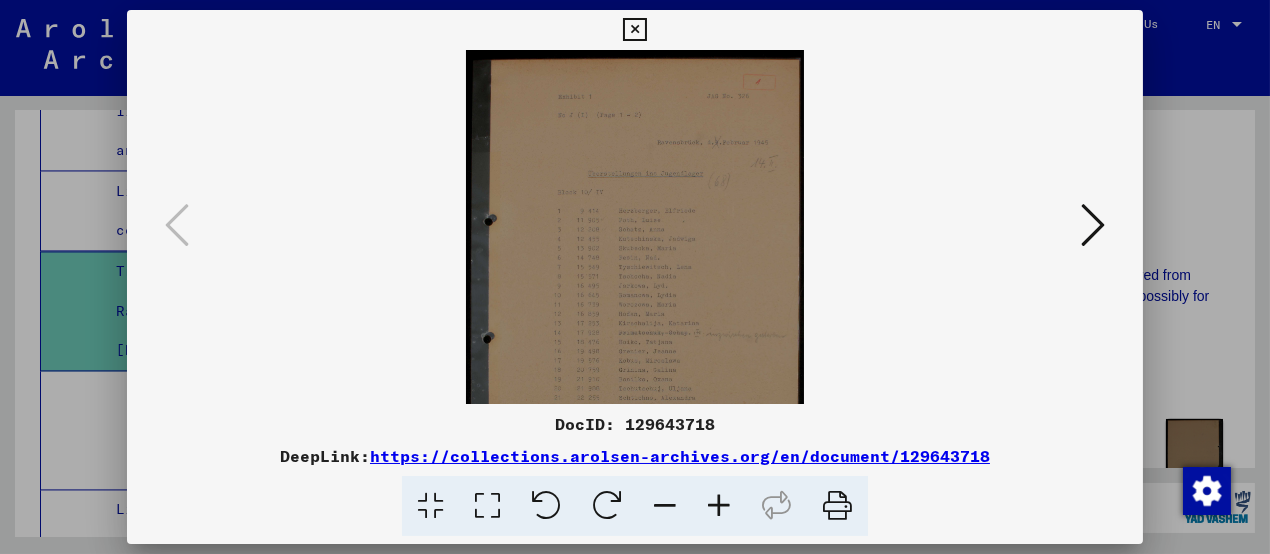 click at bounding box center [719, 506] 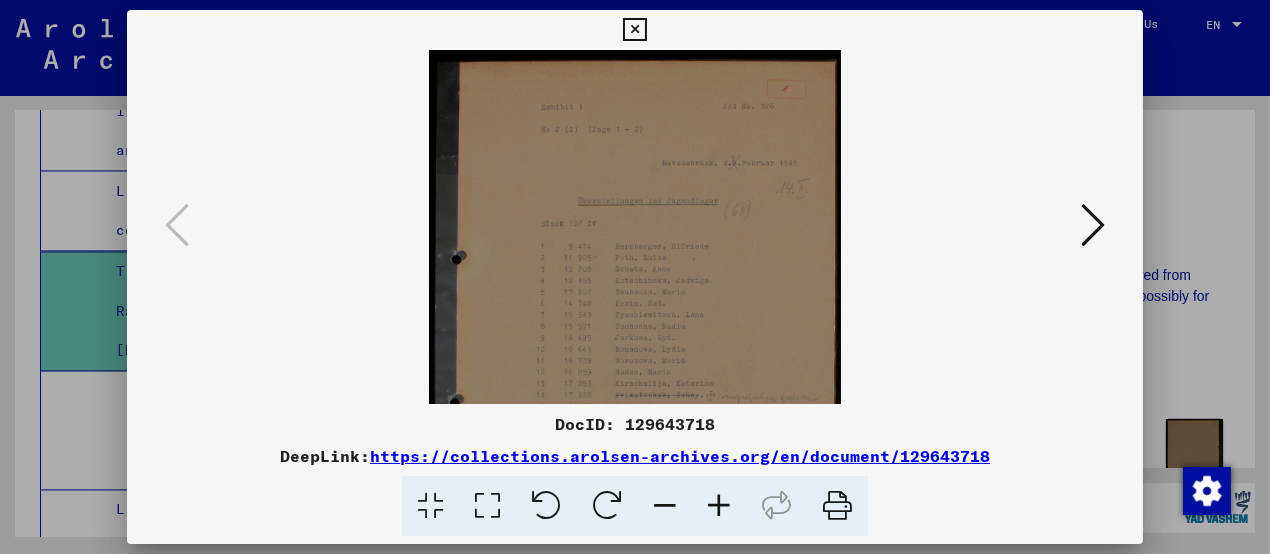 click at bounding box center [719, 506] 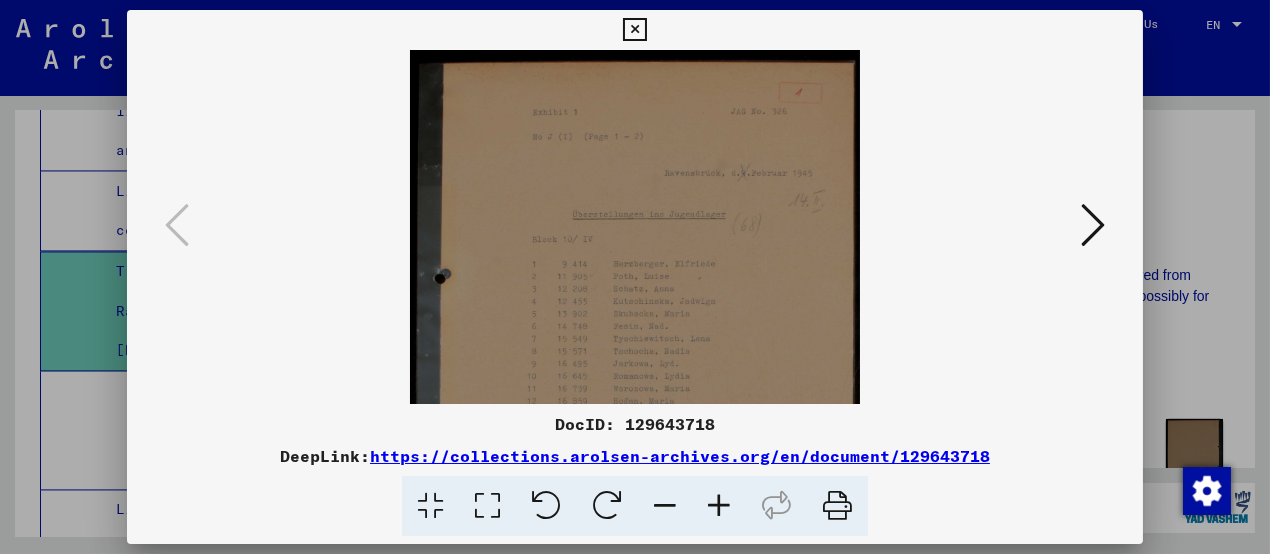 click at bounding box center (719, 506) 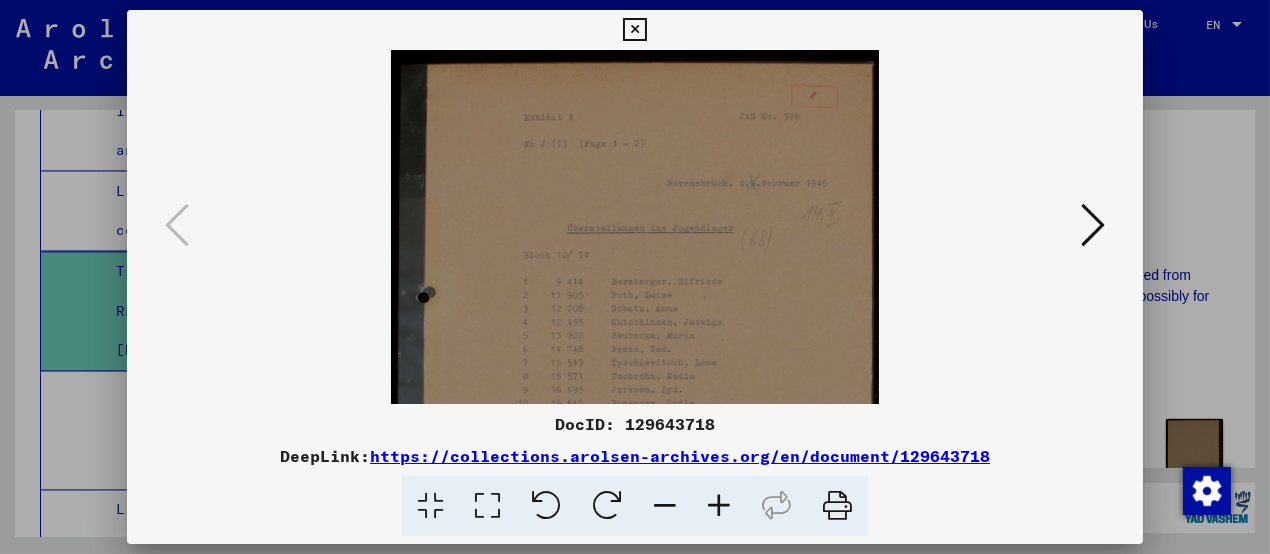 click at bounding box center [719, 506] 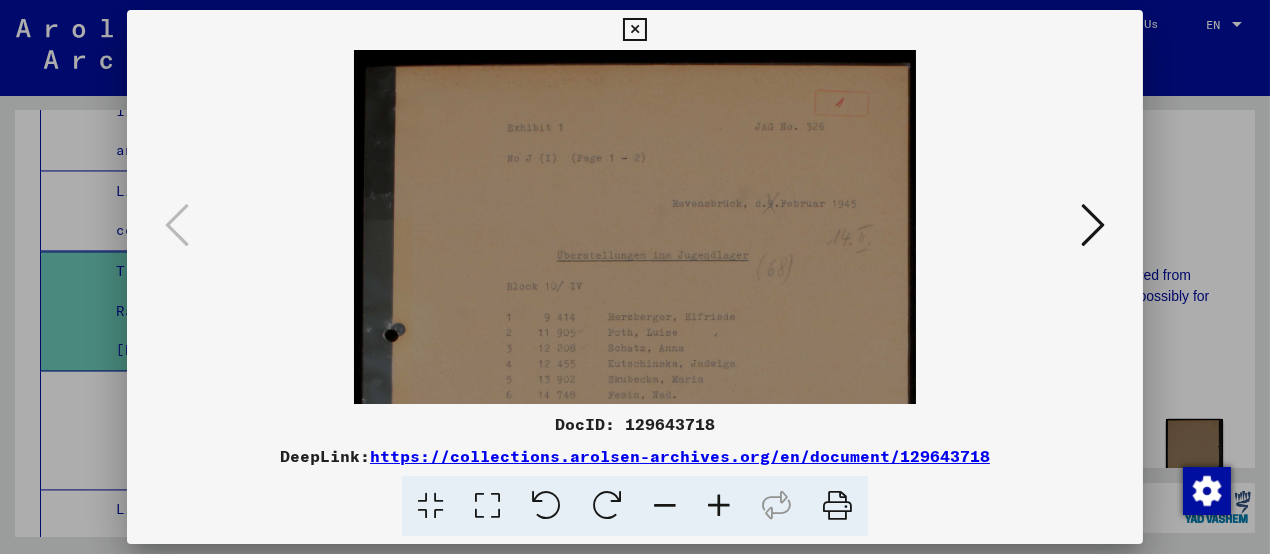 click at bounding box center (719, 506) 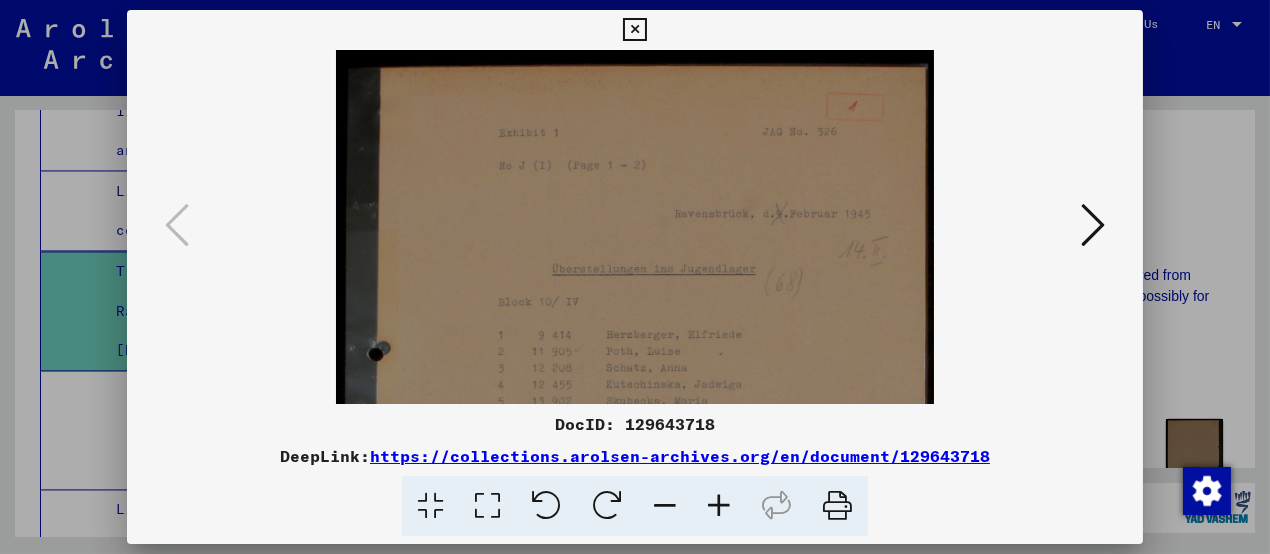 click at bounding box center [719, 506] 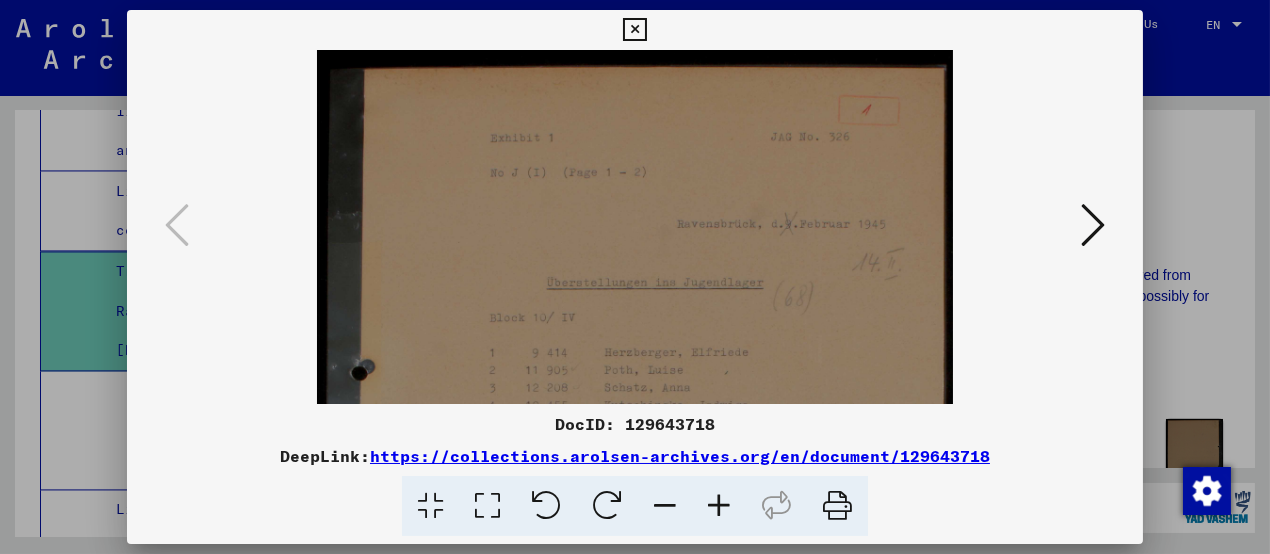 click at bounding box center (719, 506) 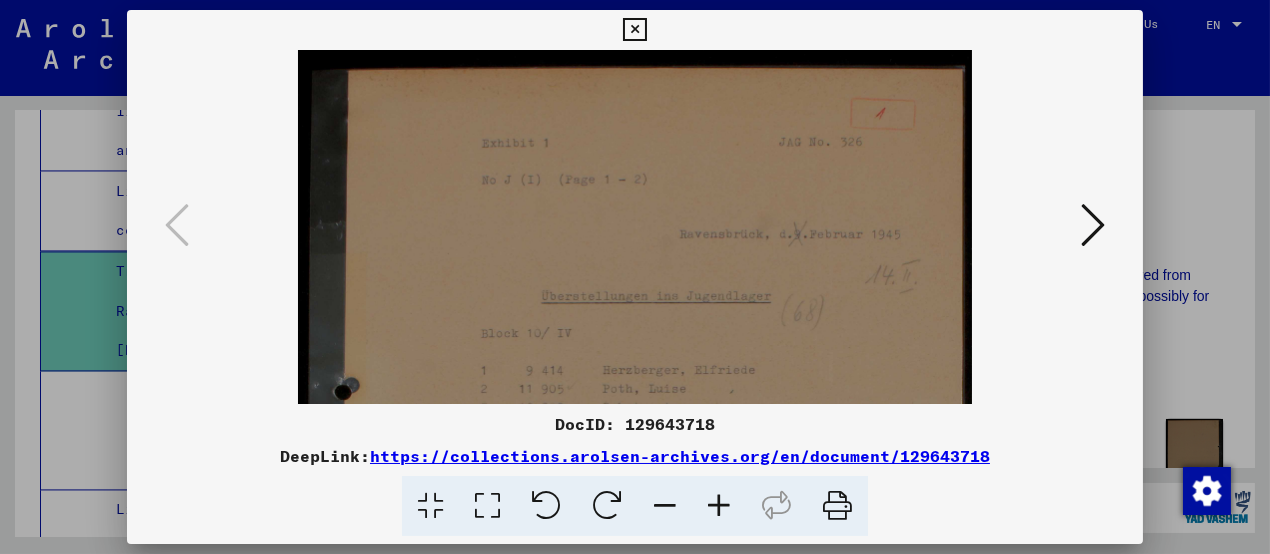 click at bounding box center (719, 506) 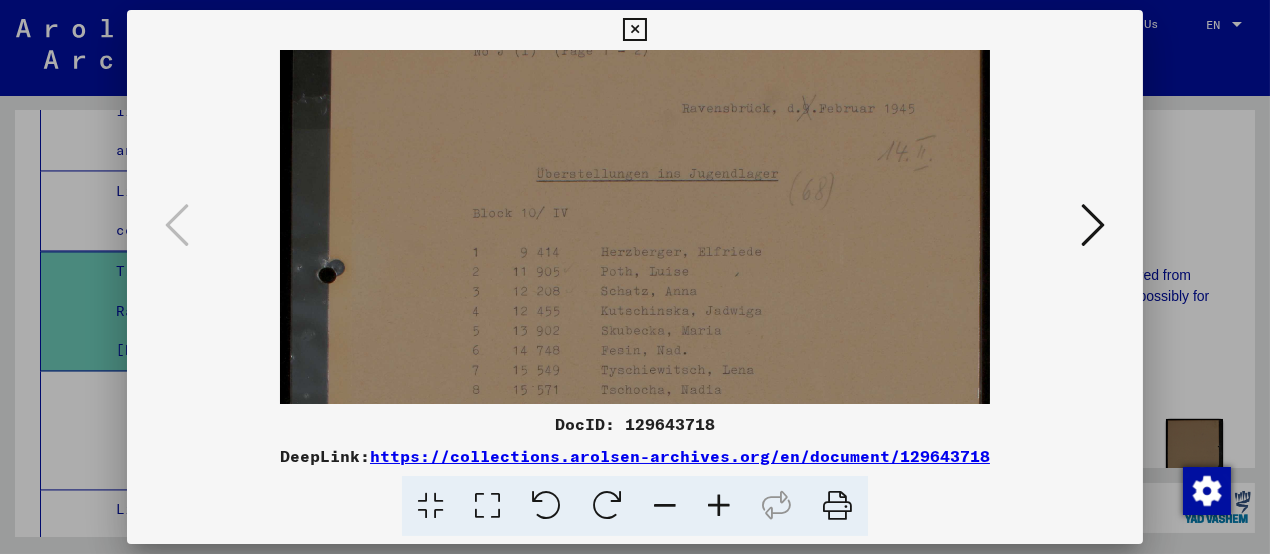 drag, startPoint x: 653, startPoint y: 289, endPoint x: 639, endPoint y: 163, distance: 126.77539 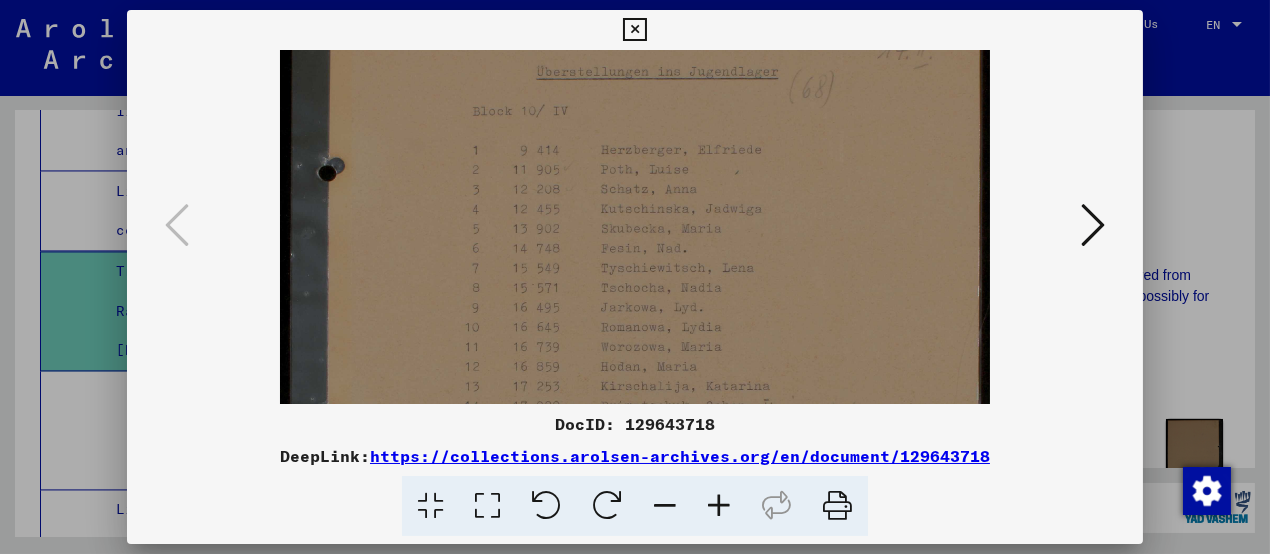 drag, startPoint x: 645, startPoint y: 272, endPoint x: 645, endPoint y: 169, distance: 103 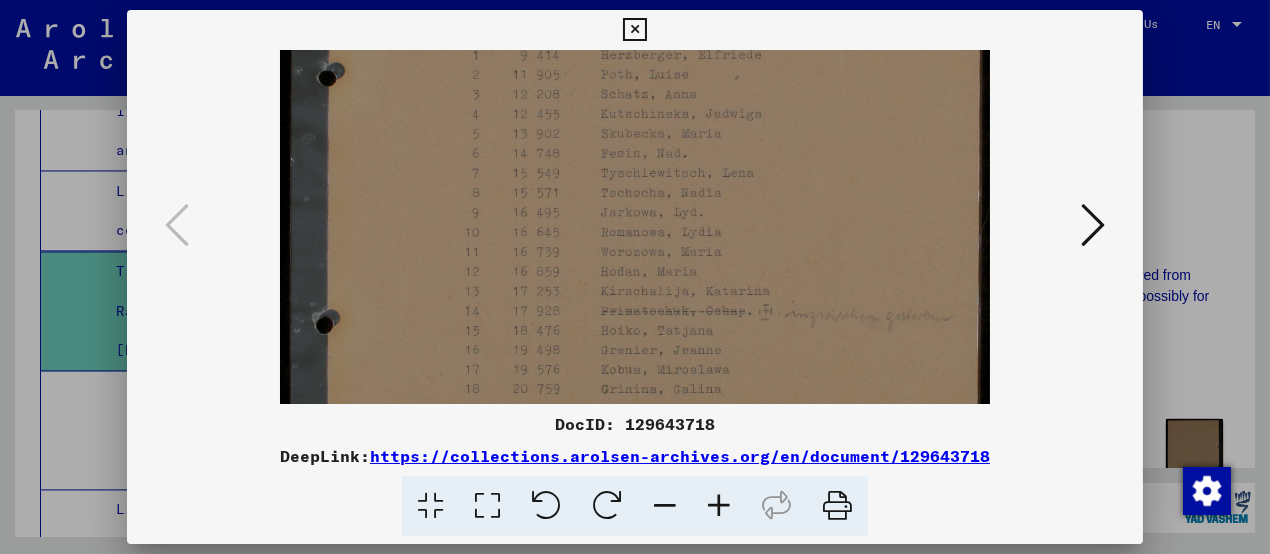 drag, startPoint x: 644, startPoint y: 282, endPoint x: 640, endPoint y: 165, distance: 117.06836 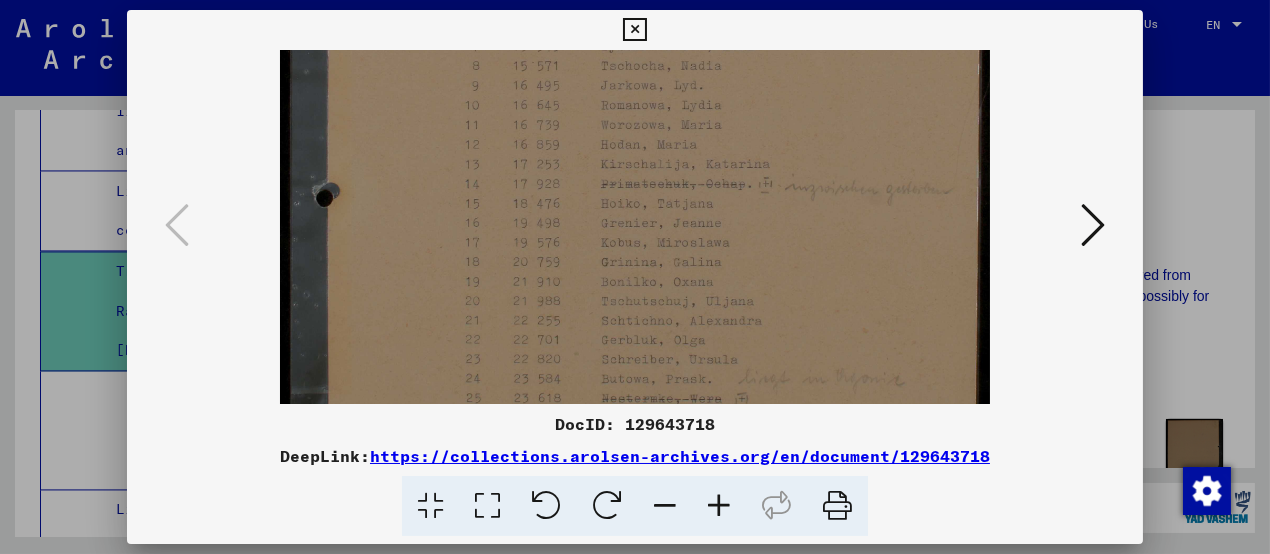 drag, startPoint x: 638, startPoint y: 302, endPoint x: 642, endPoint y: 173, distance: 129.062 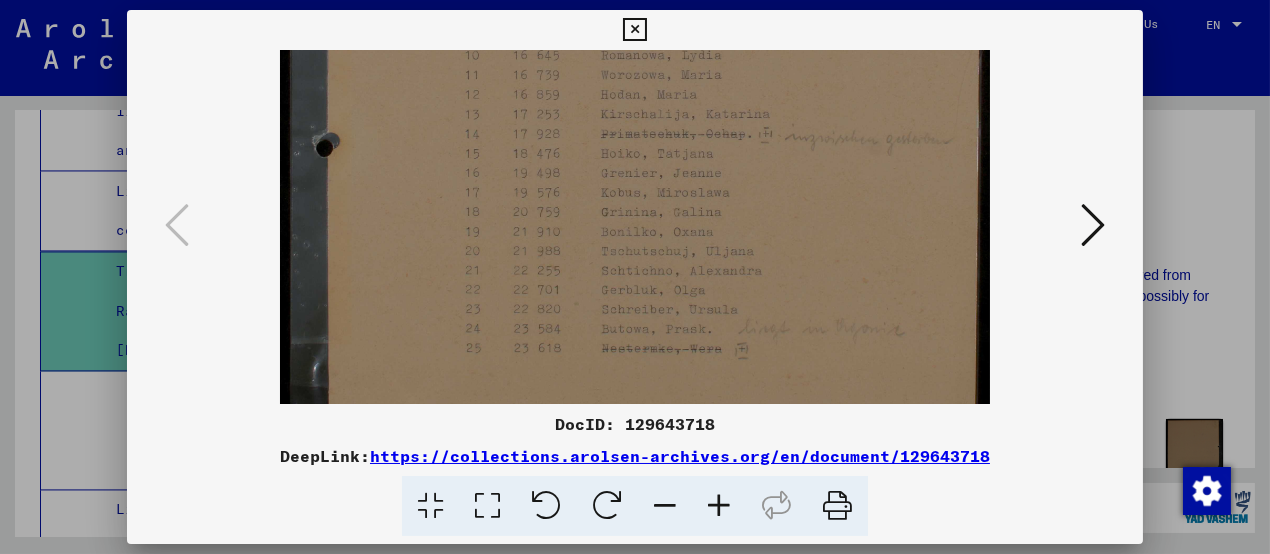 scroll, scrollTop: 544, scrollLeft: 0, axis: vertical 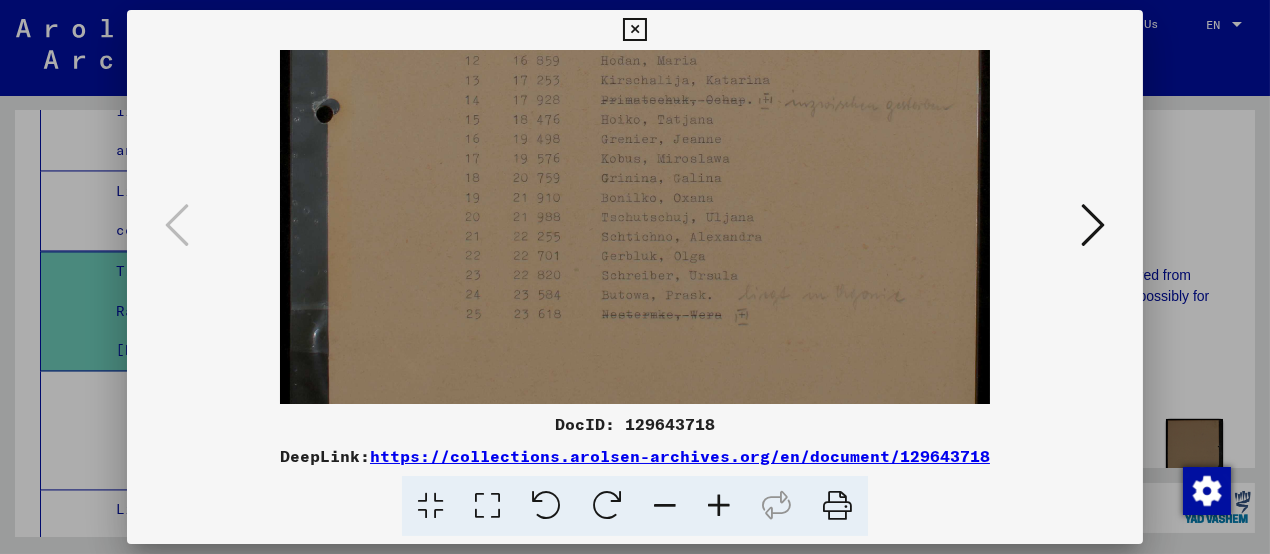 drag, startPoint x: 693, startPoint y: 310, endPoint x: 698, endPoint y: 277, distance: 33.37664 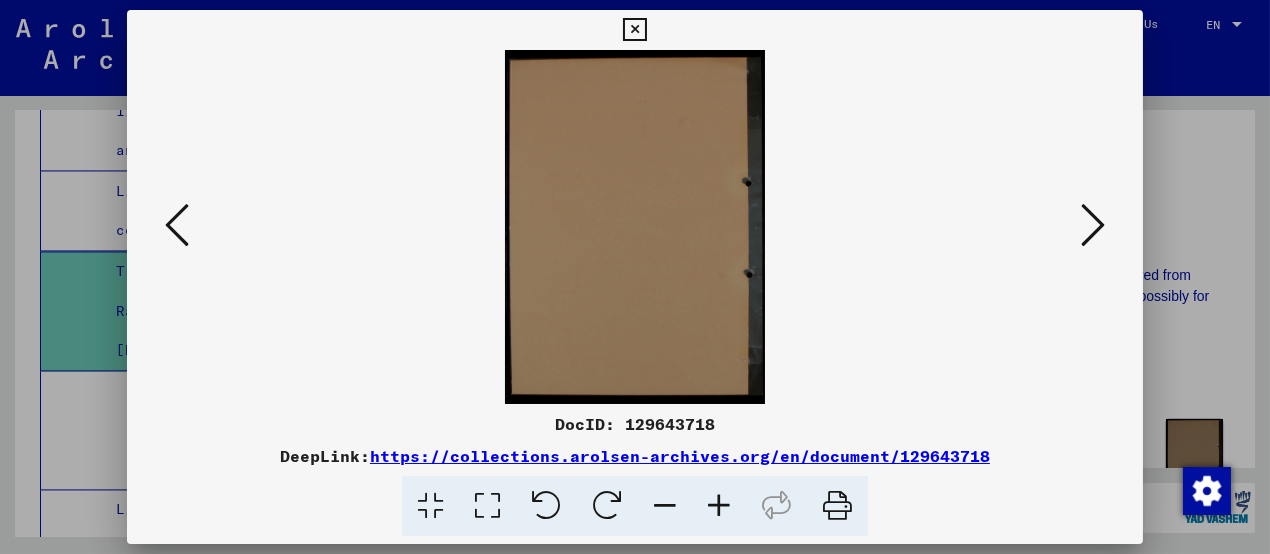 click at bounding box center (1093, 226) 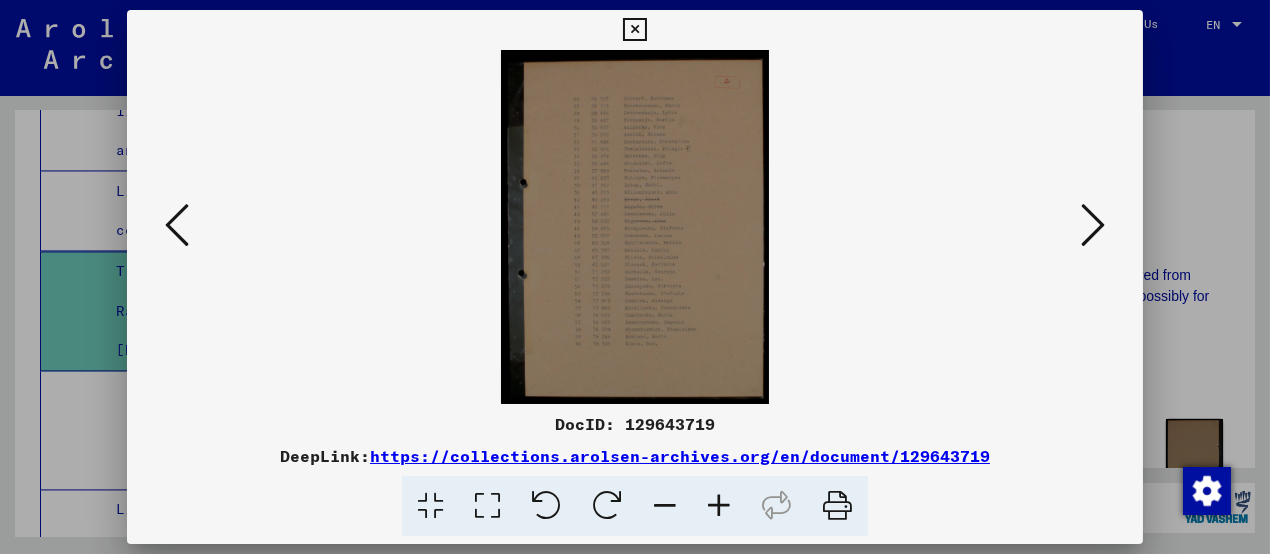 click at bounding box center [719, 506] 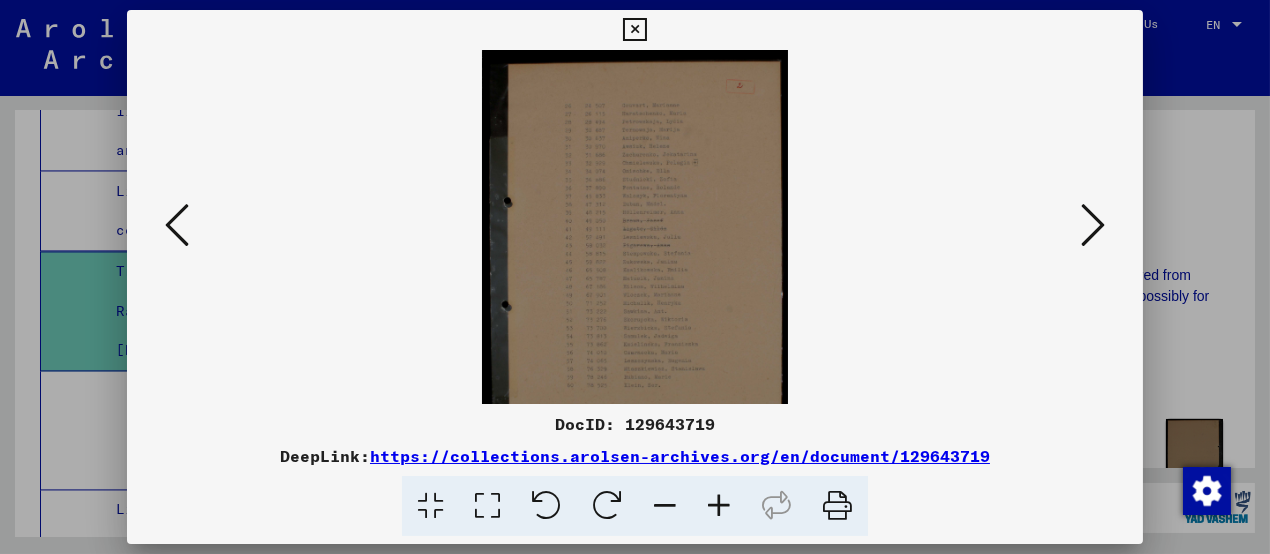 click at bounding box center [719, 506] 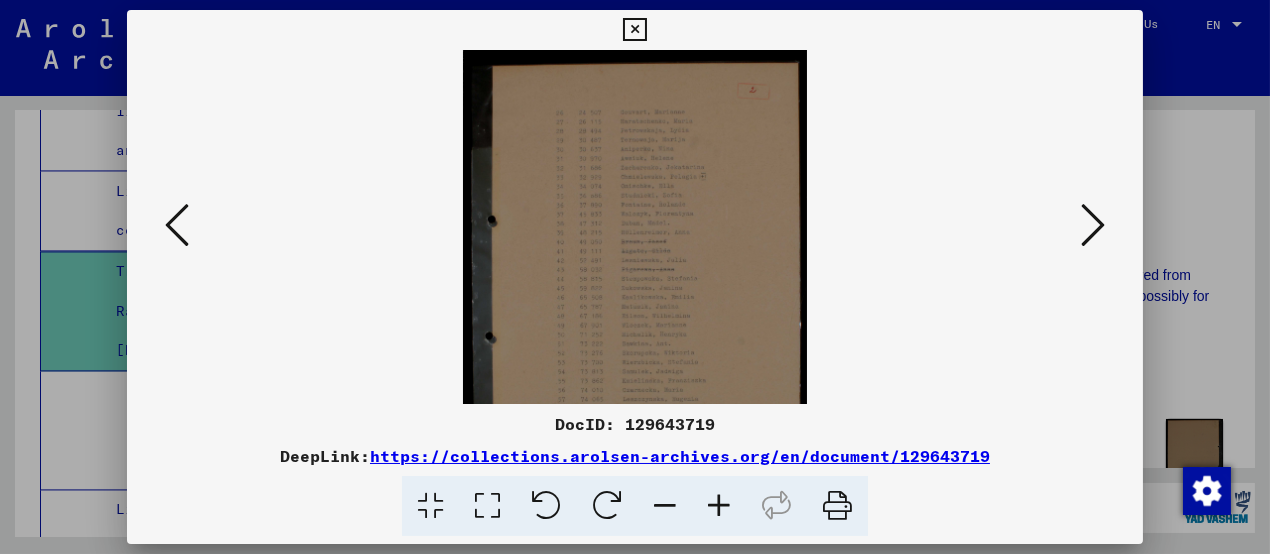 click at bounding box center (719, 506) 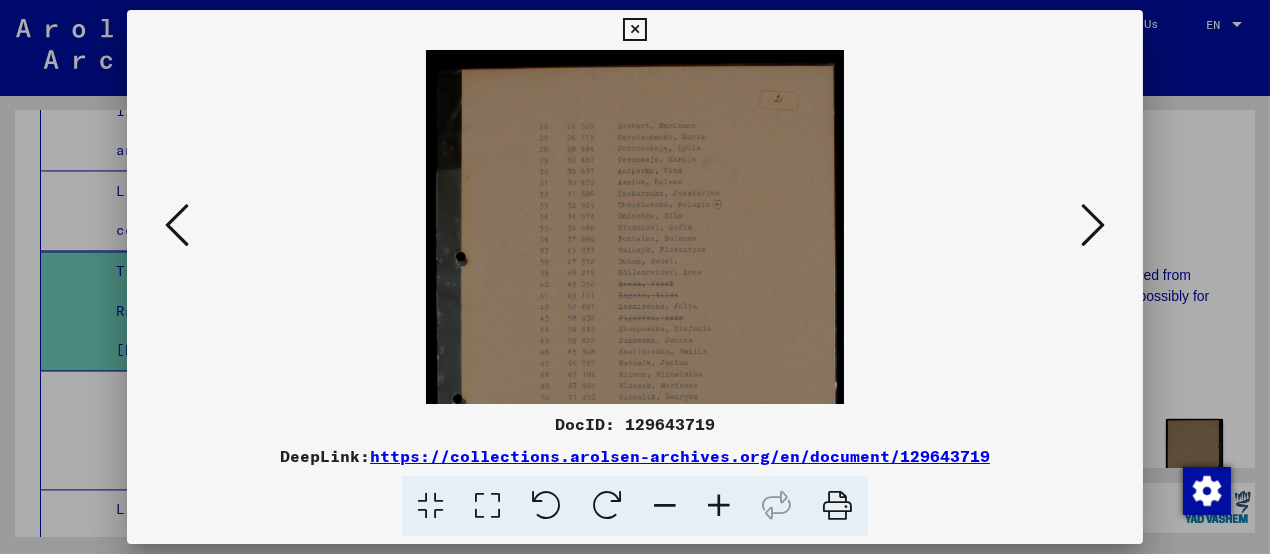 click at bounding box center (719, 506) 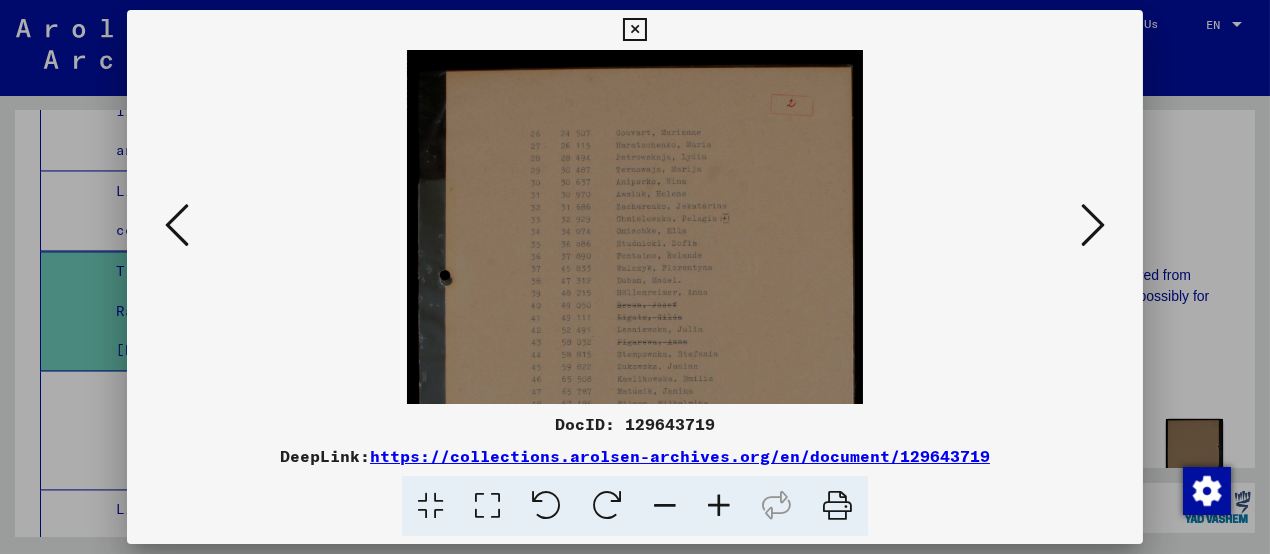 click at bounding box center [719, 506] 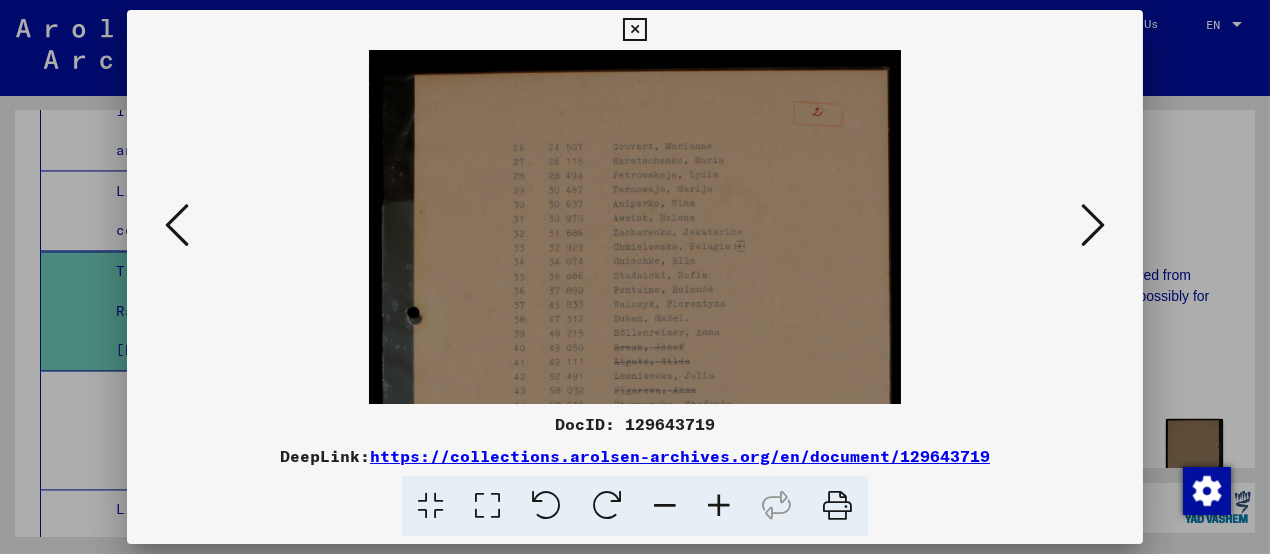 click at bounding box center (719, 506) 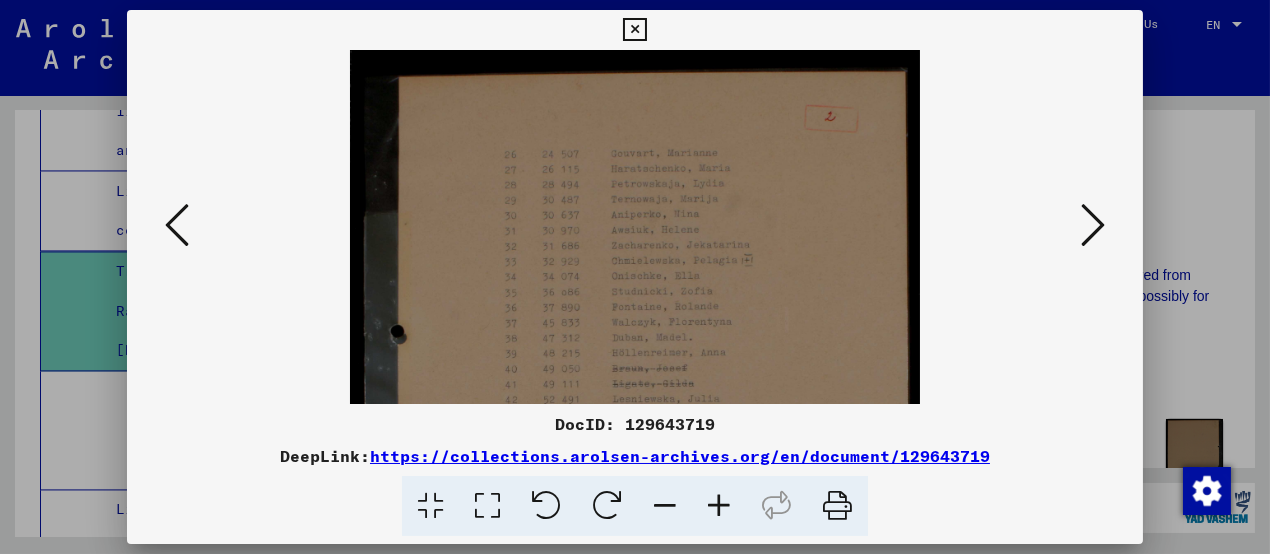 click at bounding box center (719, 506) 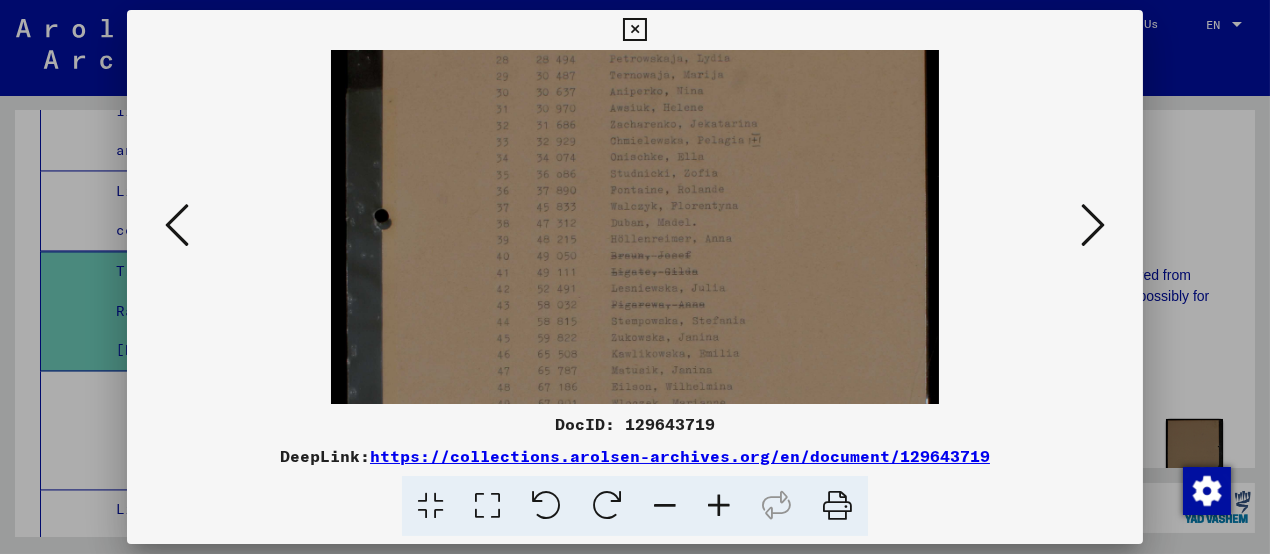 drag, startPoint x: 659, startPoint y: 335, endPoint x: 628, endPoint y: 179, distance: 159.05031 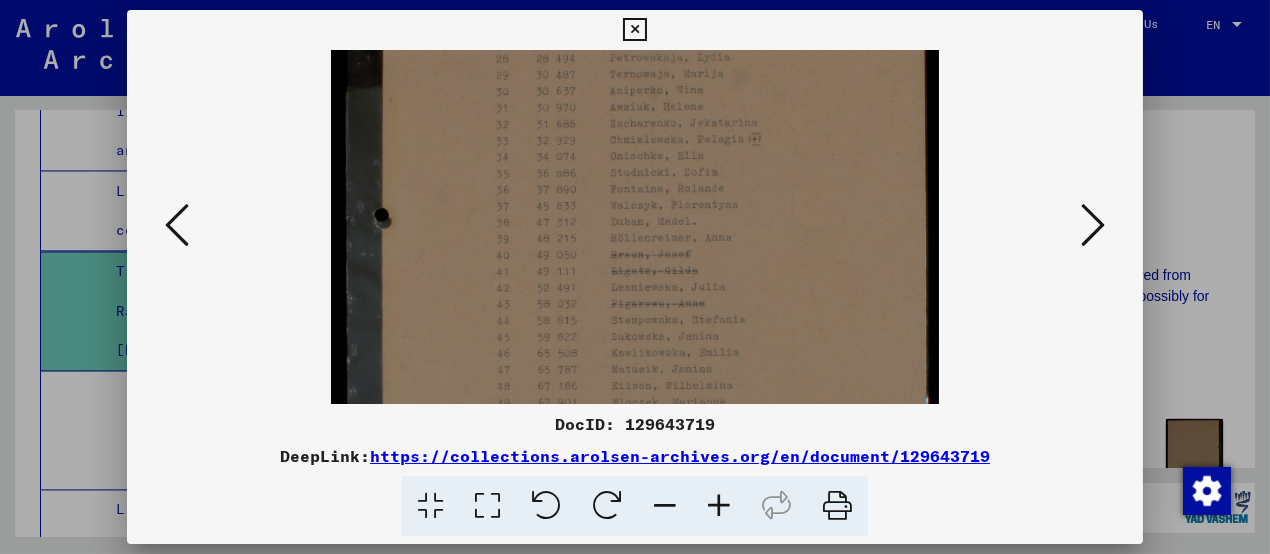 click at bounding box center (635, 317) 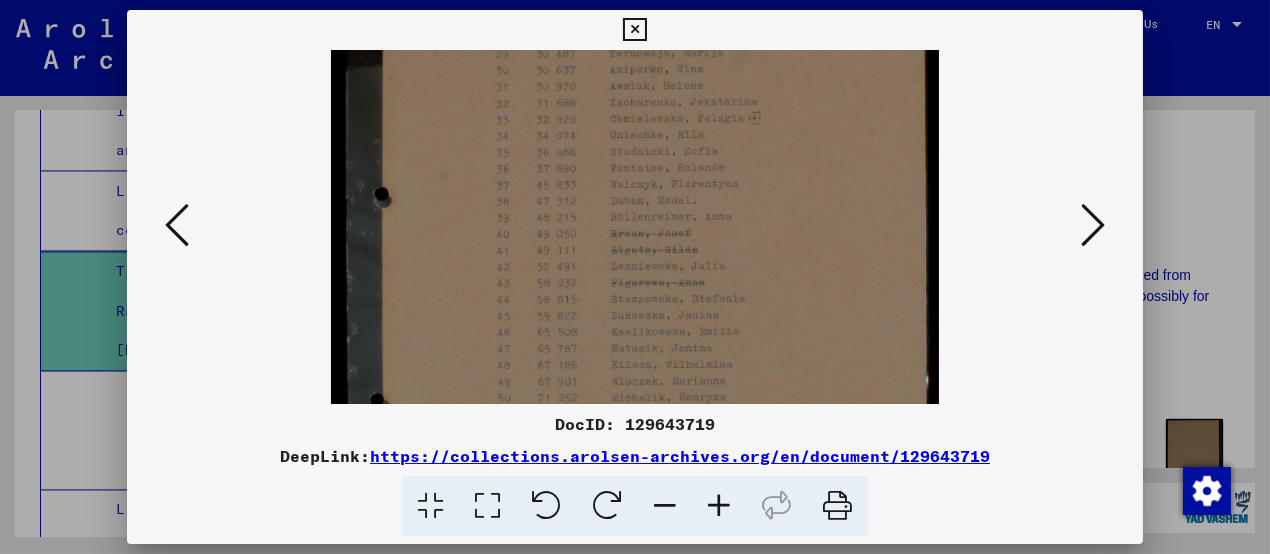 drag, startPoint x: 614, startPoint y: 216, endPoint x: 614, endPoint y: 183, distance: 33 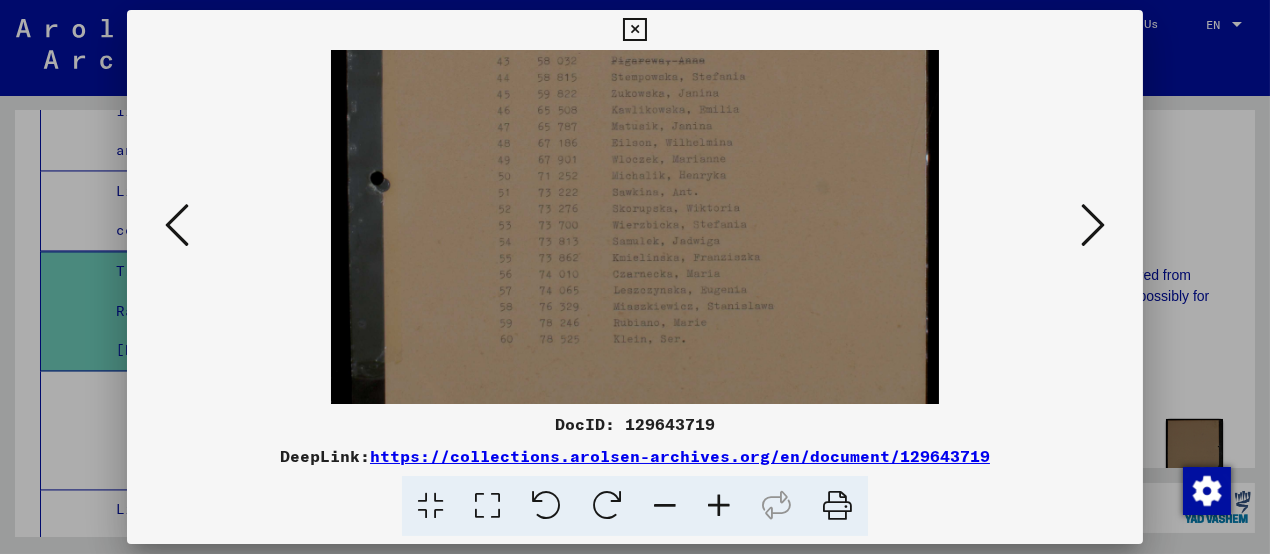click at bounding box center [635, 74] 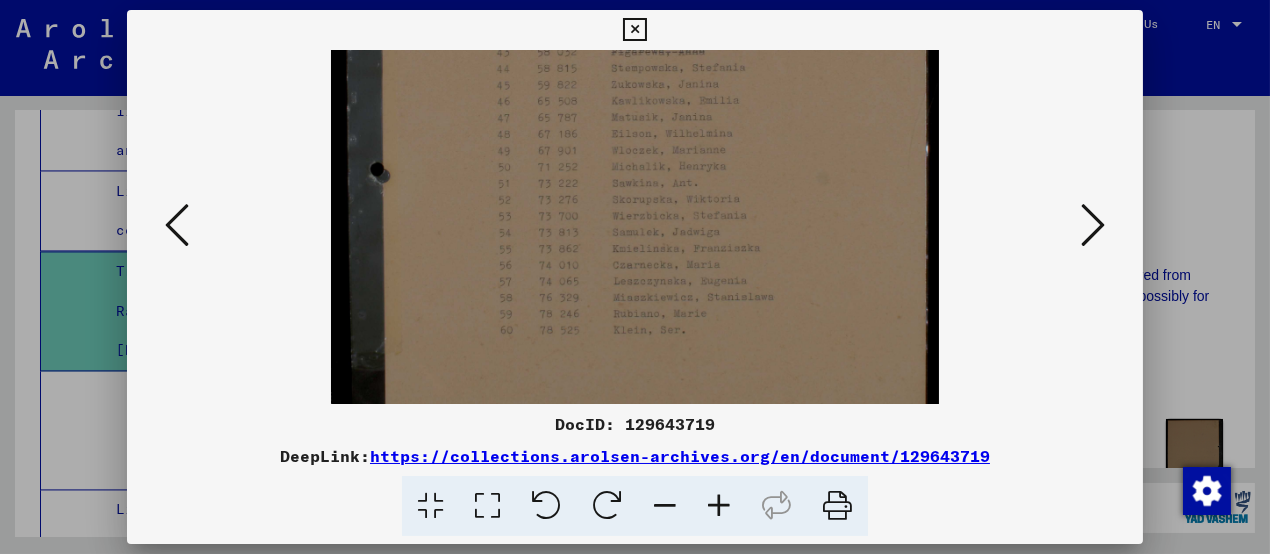 click at bounding box center (1093, 225) 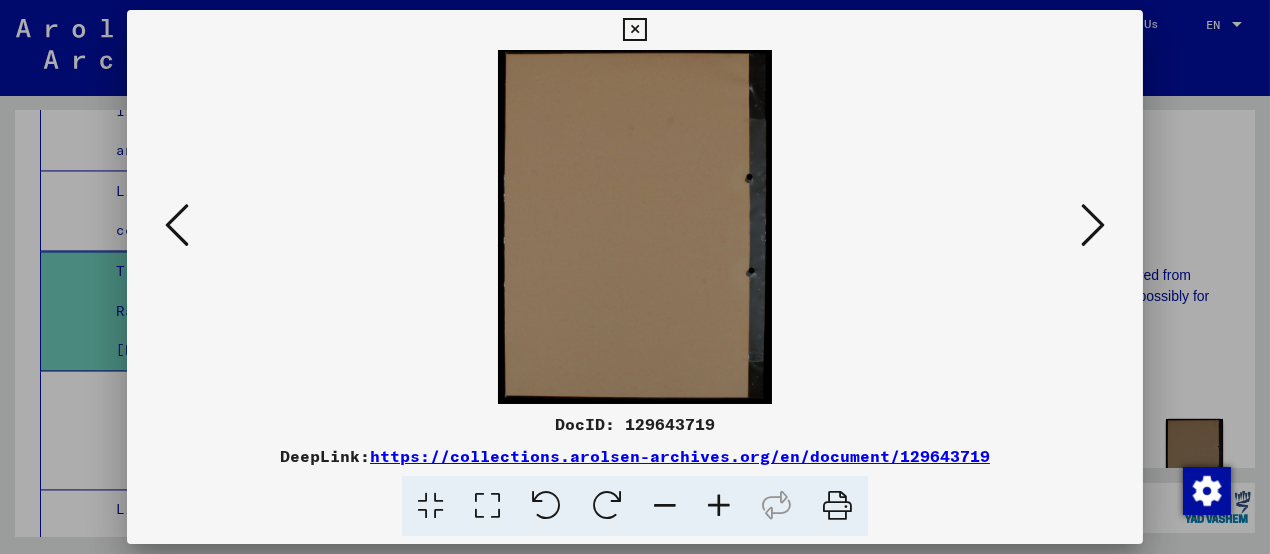 scroll, scrollTop: 0, scrollLeft: 0, axis: both 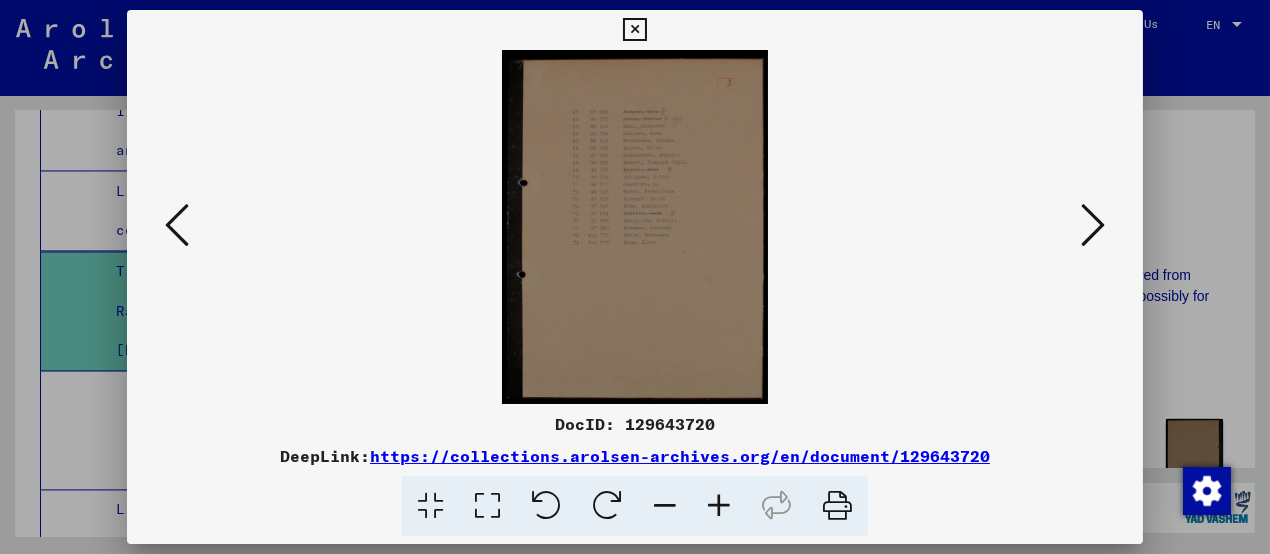 click at bounding box center (719, 506) 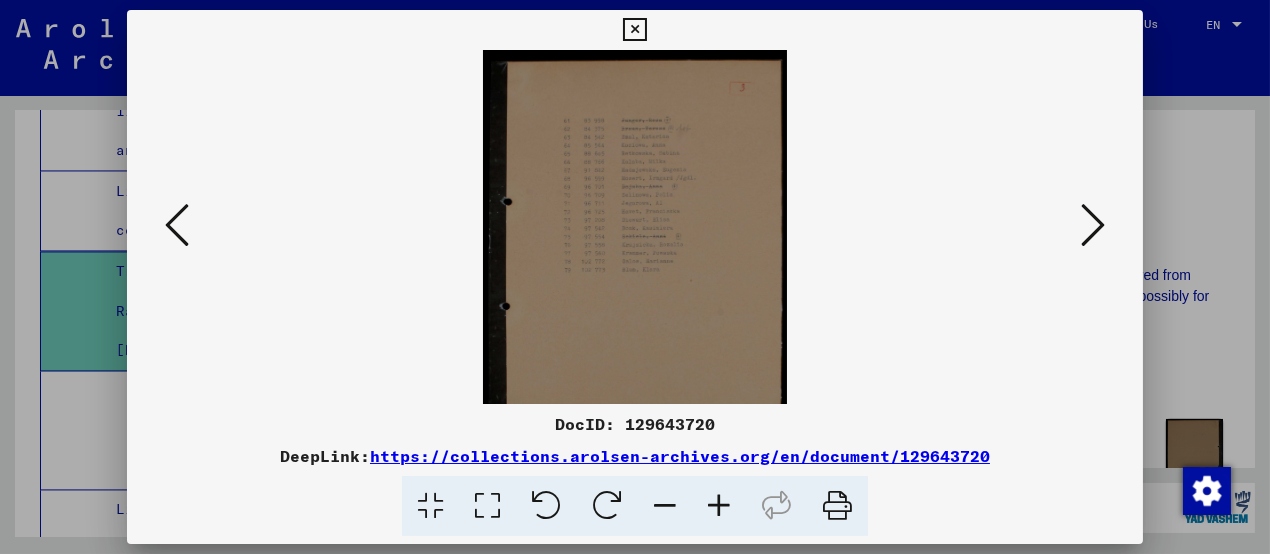 click at bounding box center (719, 506) 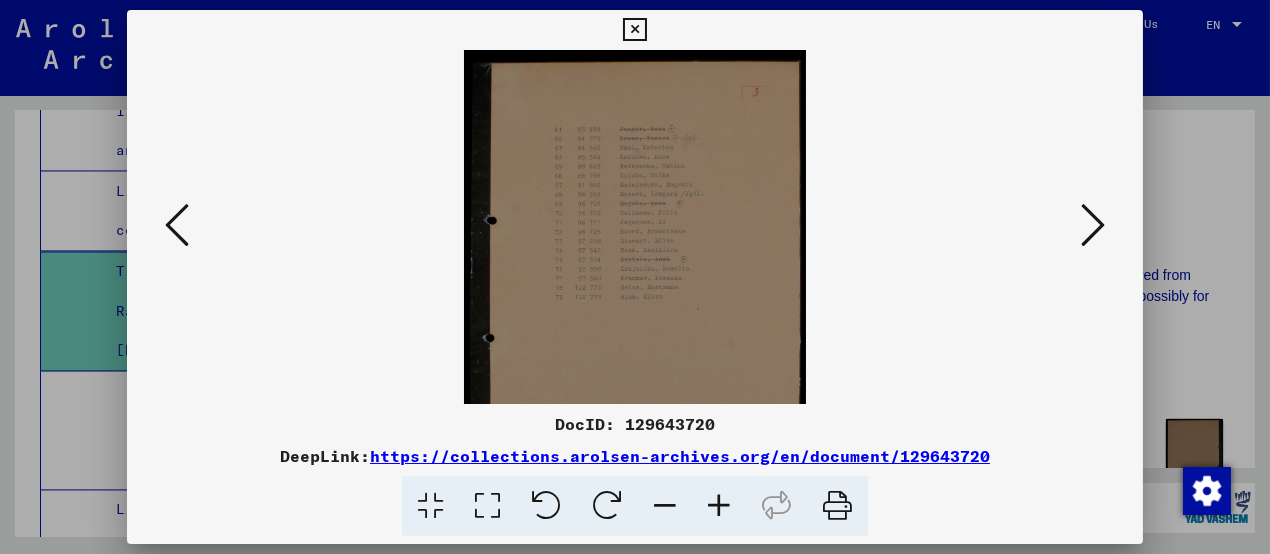 click at bounding box center [719, 506] 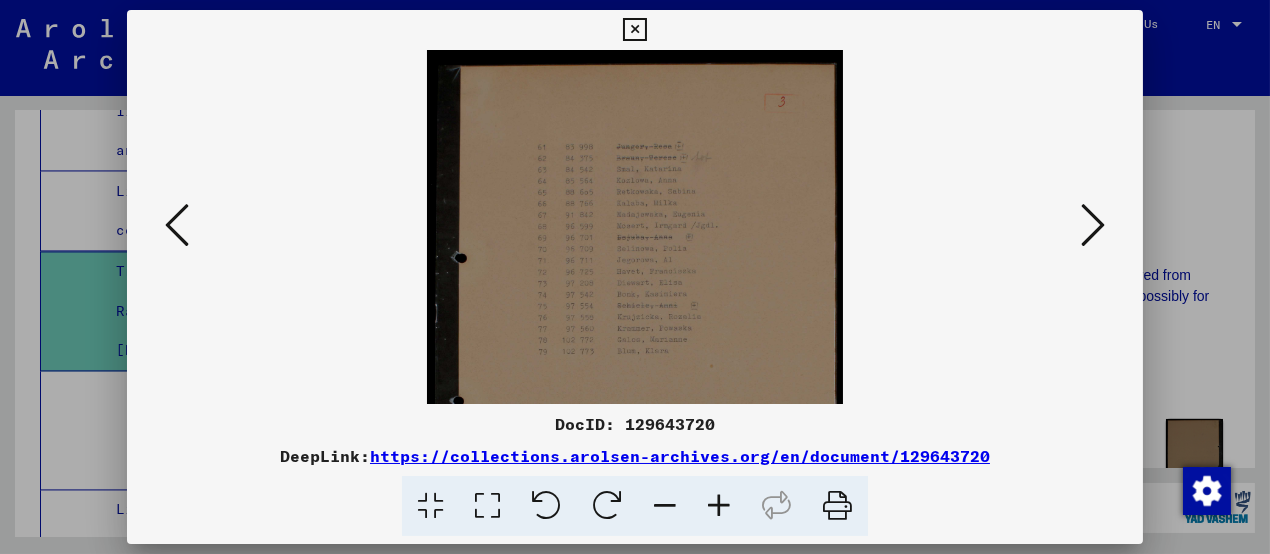 click at bounding box center (719, 506) 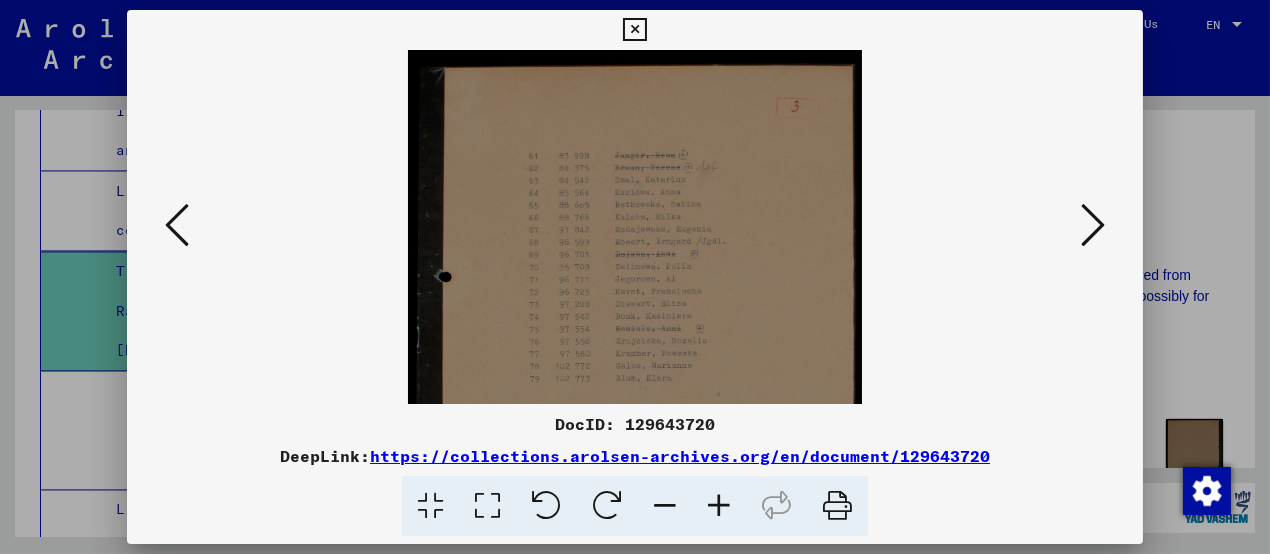 click at bounding box center (719, 506) 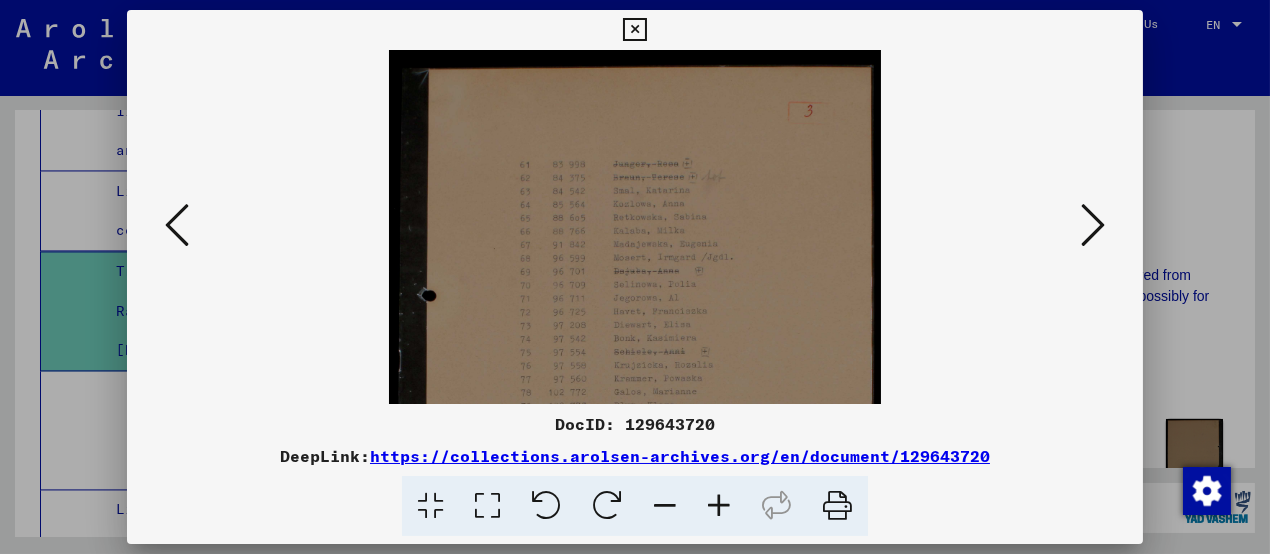 click at bounding box center [719, 506] 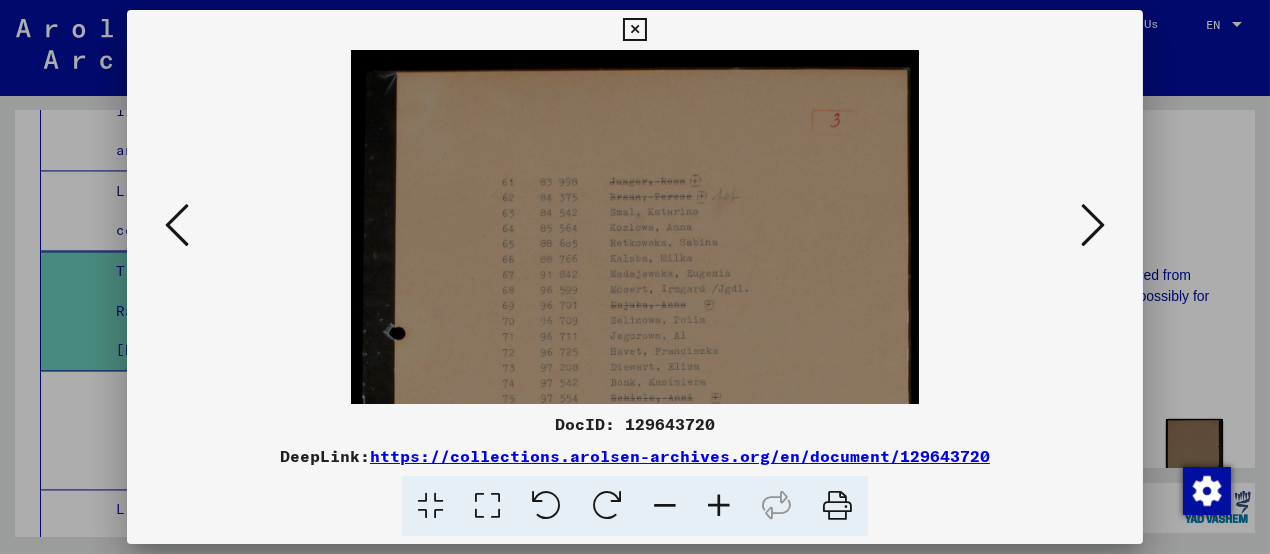 click at bounding box center [719, 506] 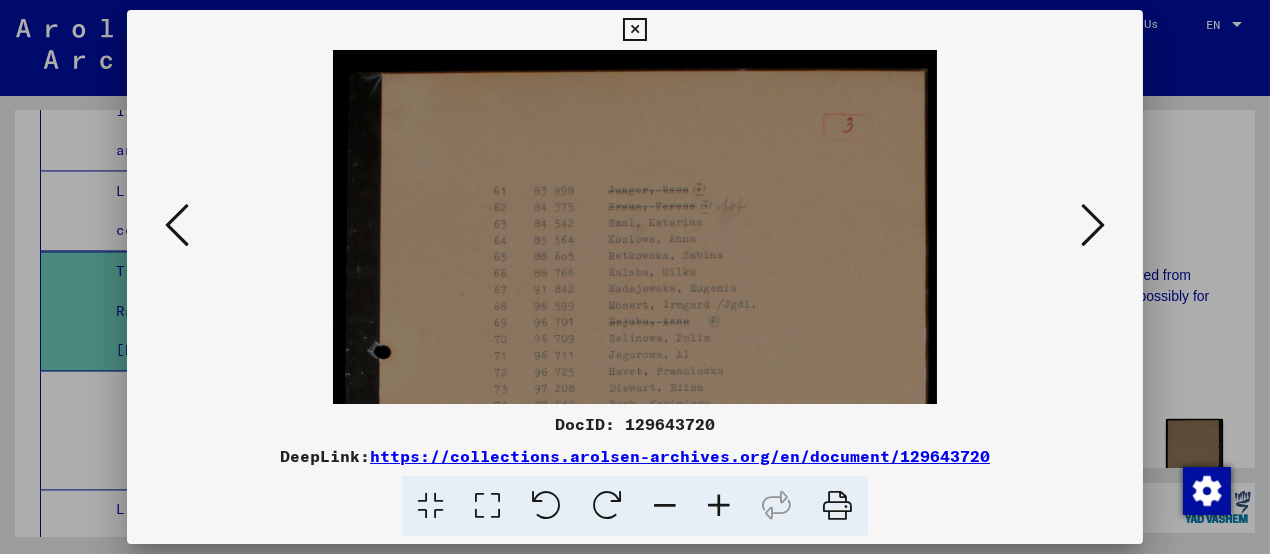 click at bounding box center (719, 506) 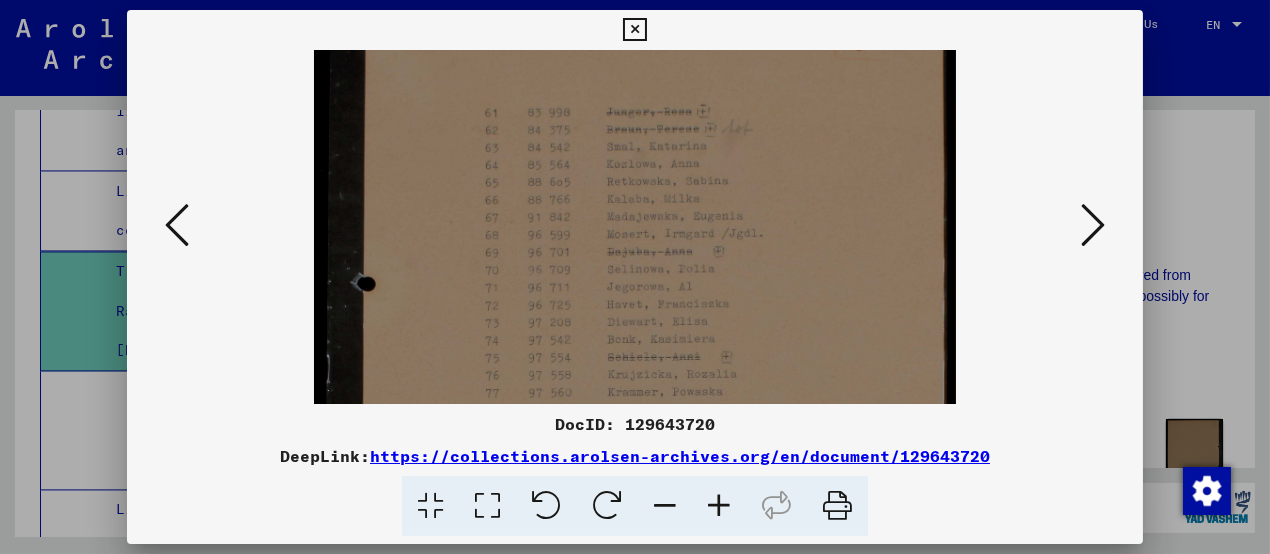drag, startPoint x: 665, startPoint y: 236, endPoint x: 667, endPoint y: 182, distance: 54.037025 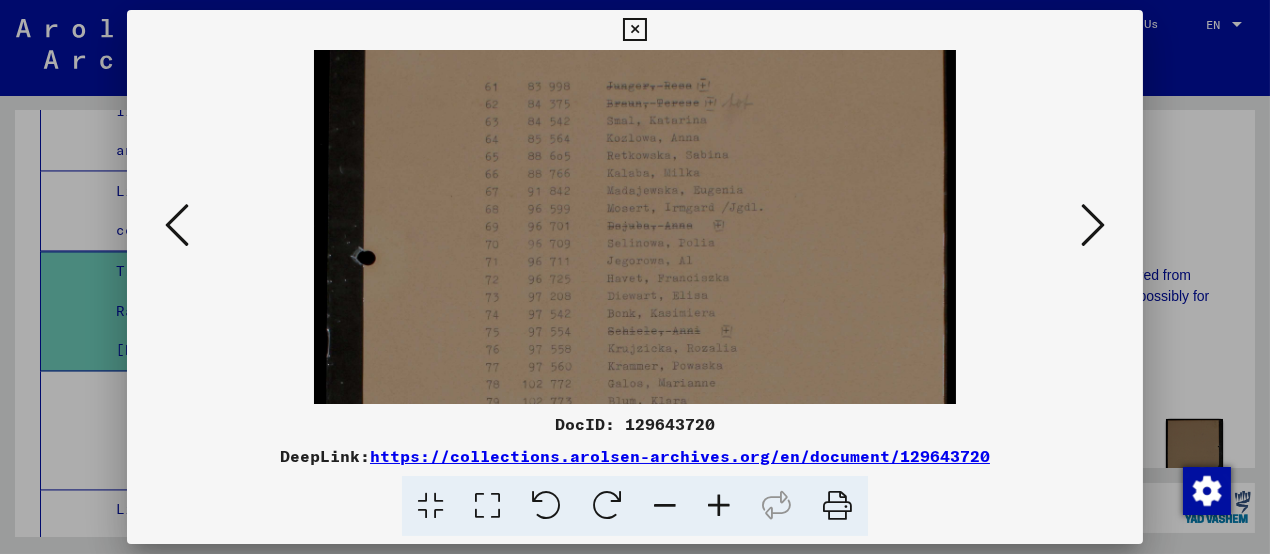 drag, startPoint x: 687, startPoint y: 231, endPoint x: 690, endPoint y: 164, distance: 67.06713 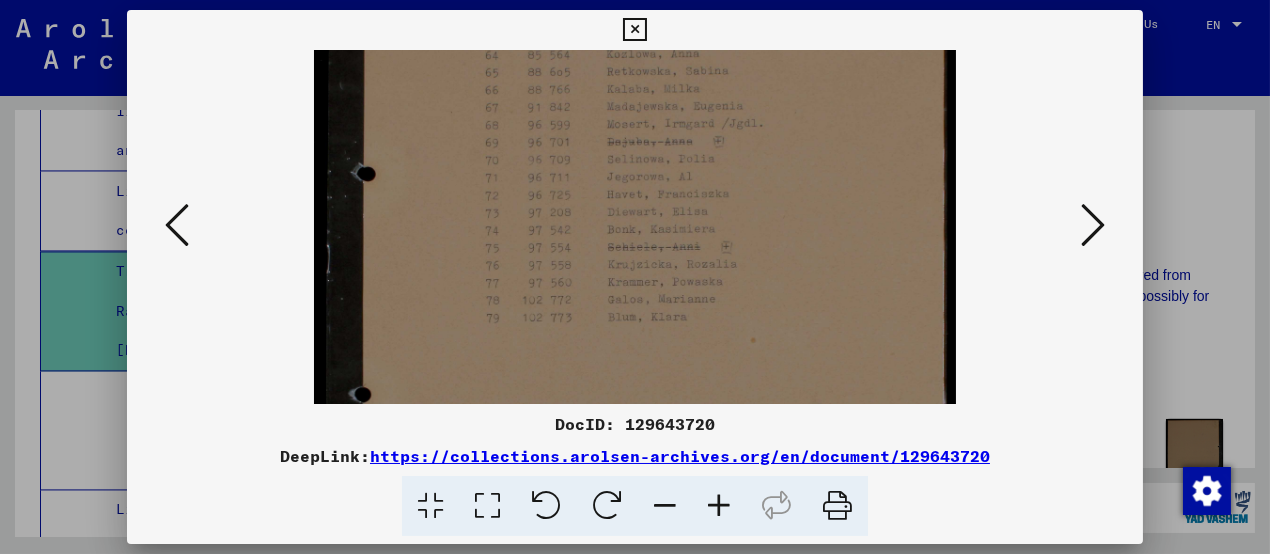 click at bounding box center (1093, 225) 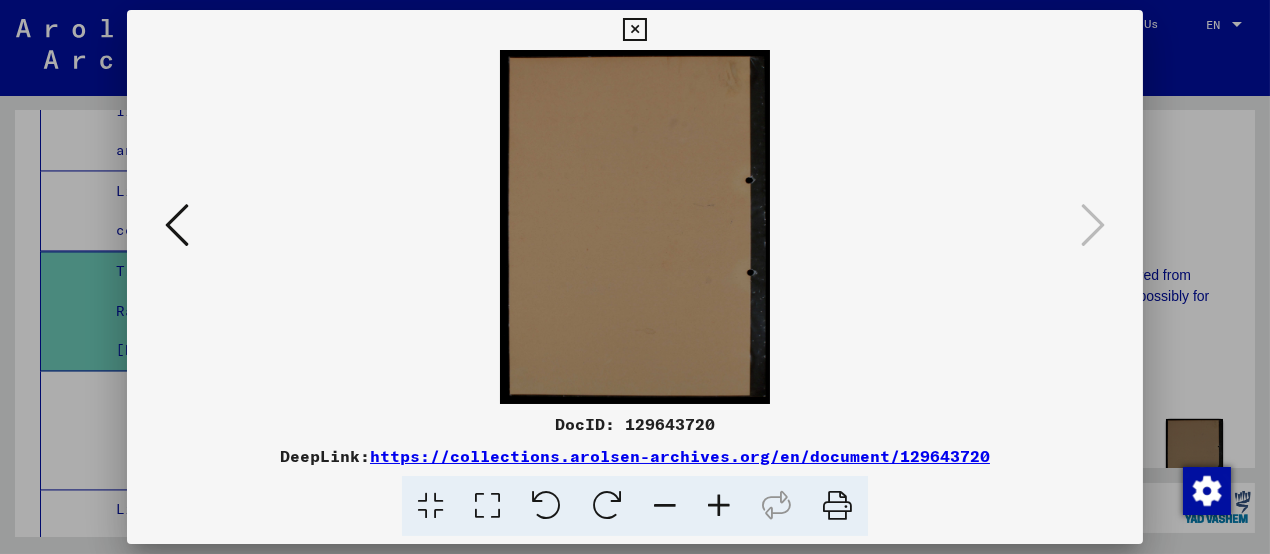 scroll, scrollTop: 0, scrollLeft: 0, axis: both 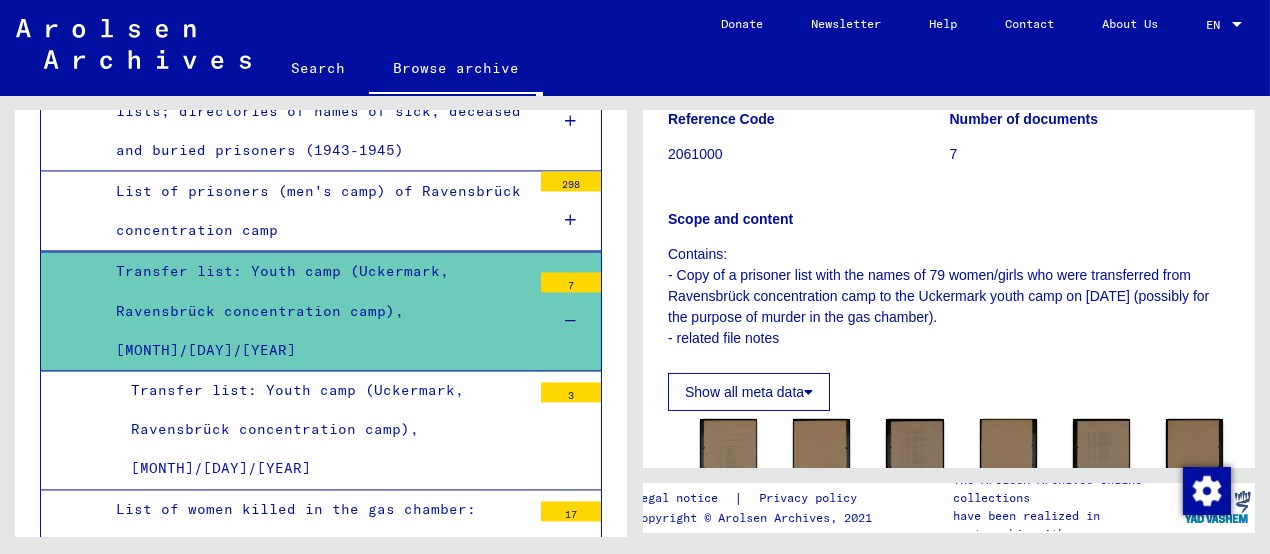 click on "Transfer list: Youth camp (Uckermark, Ravensbrück concentration camp), [MONTH]/[DAY]/[YEAR]" at bounding box center [323, 430] 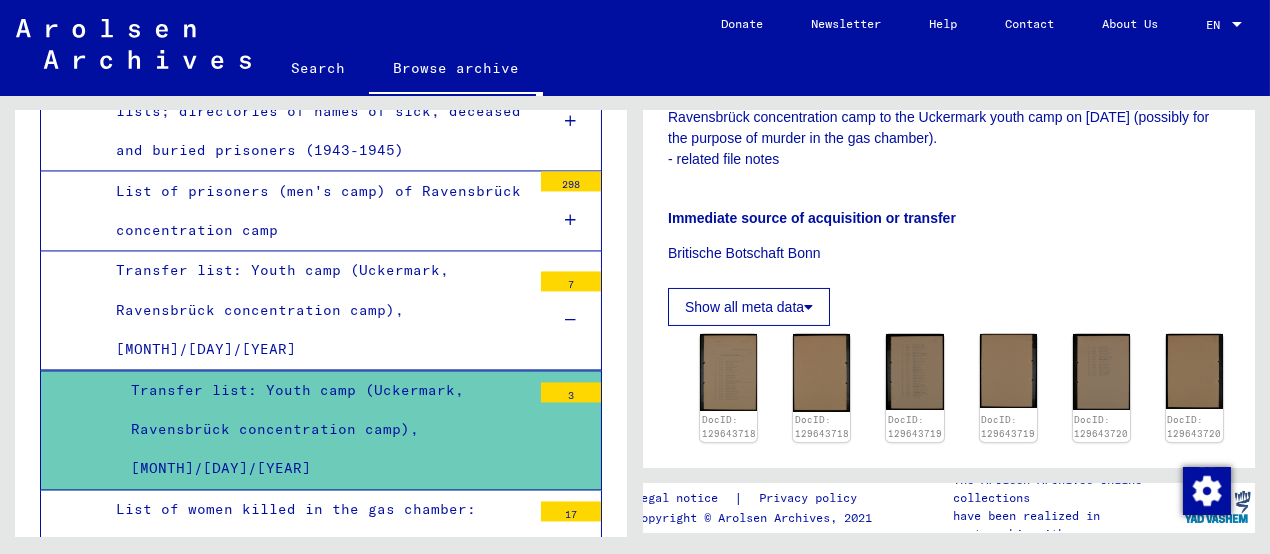 scroll, scrollTop: 499, scrollLeft: 0, axis: vertical 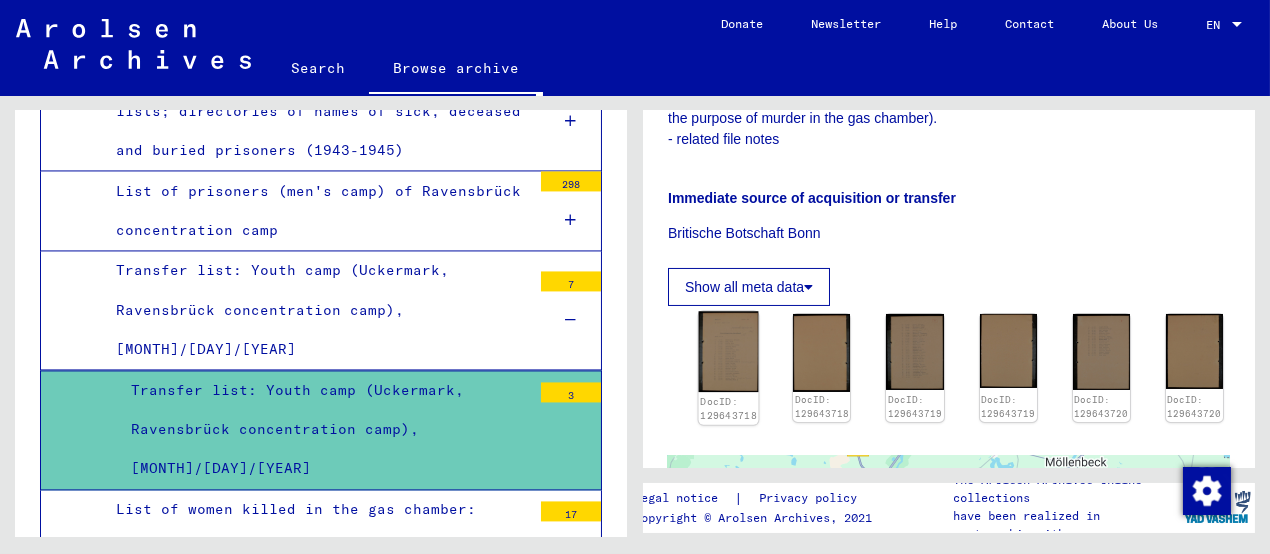 click 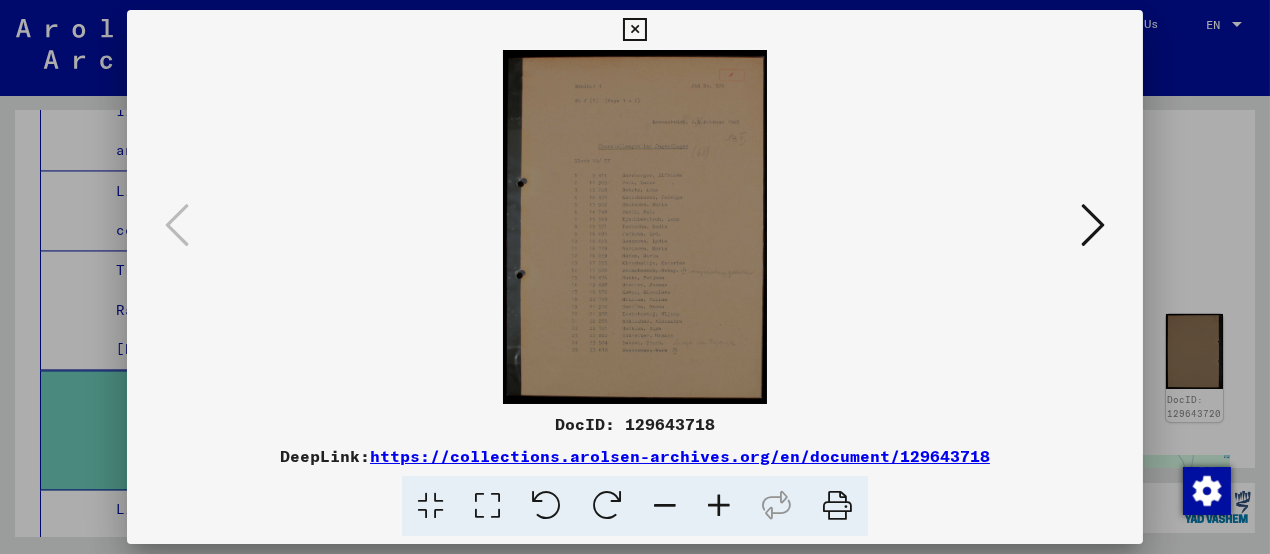 click at bounding box center (635, 227) 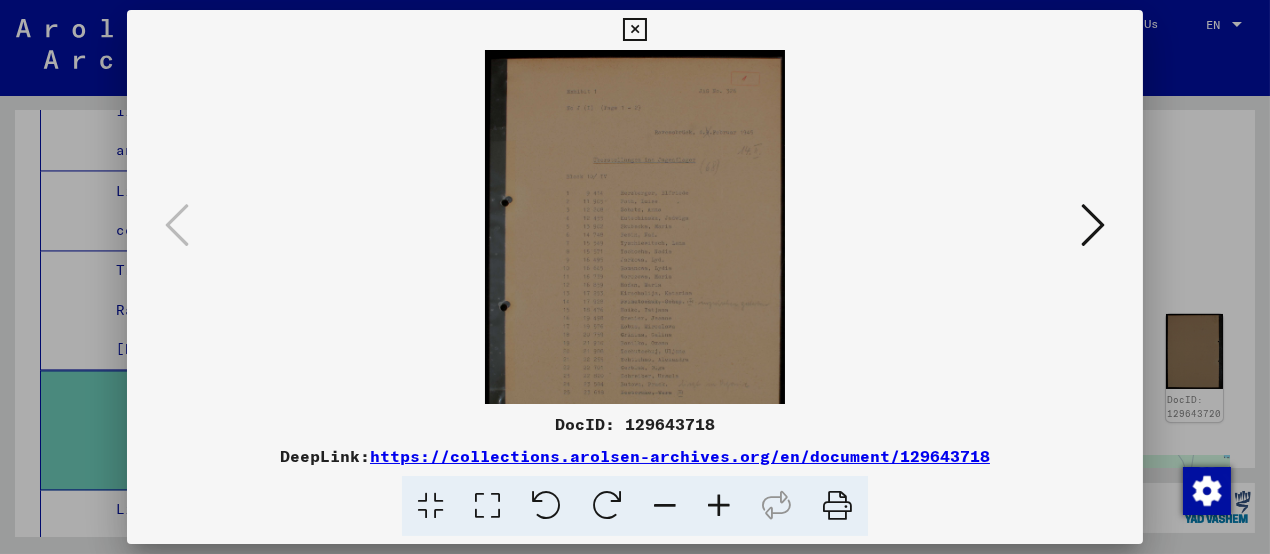 click at bounding box center (719, 506) 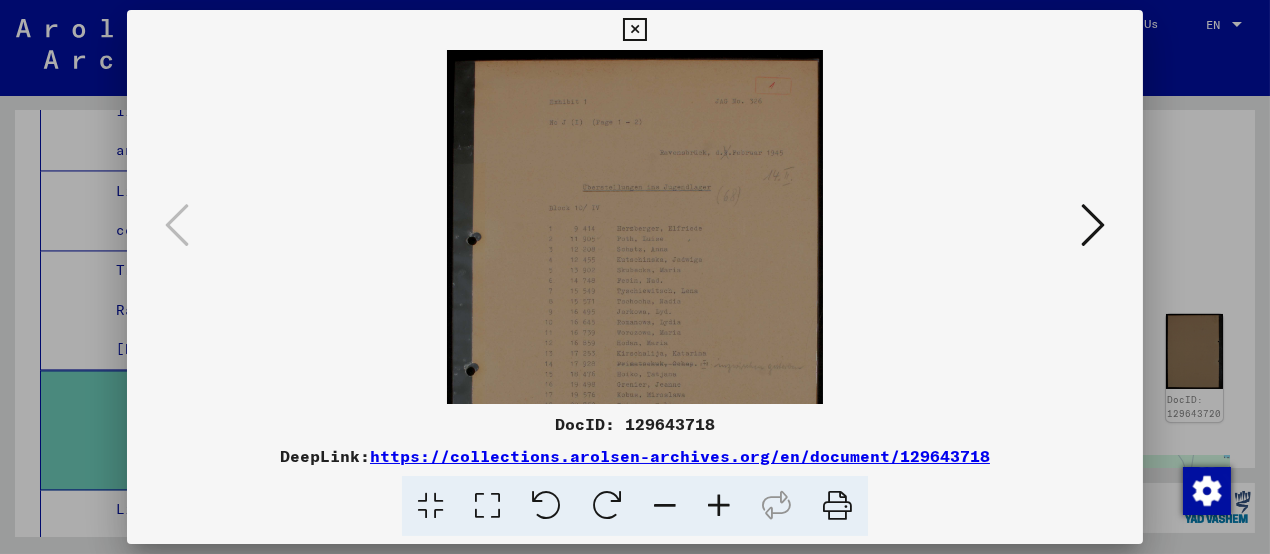 click at bounding box center (719, 506) 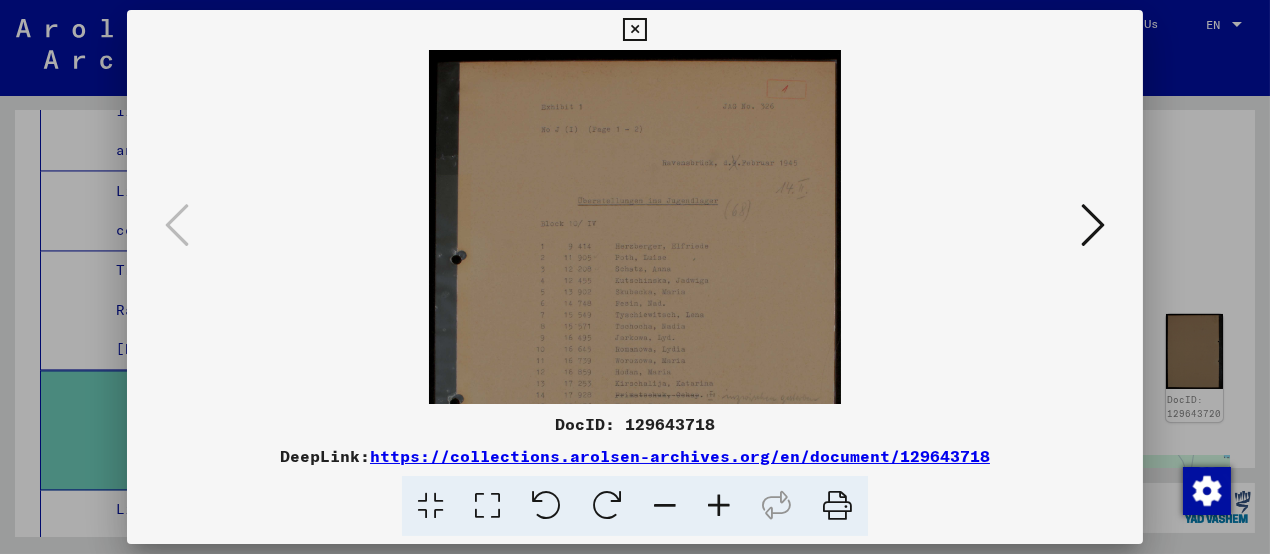 click at bounding box center (719, 506) 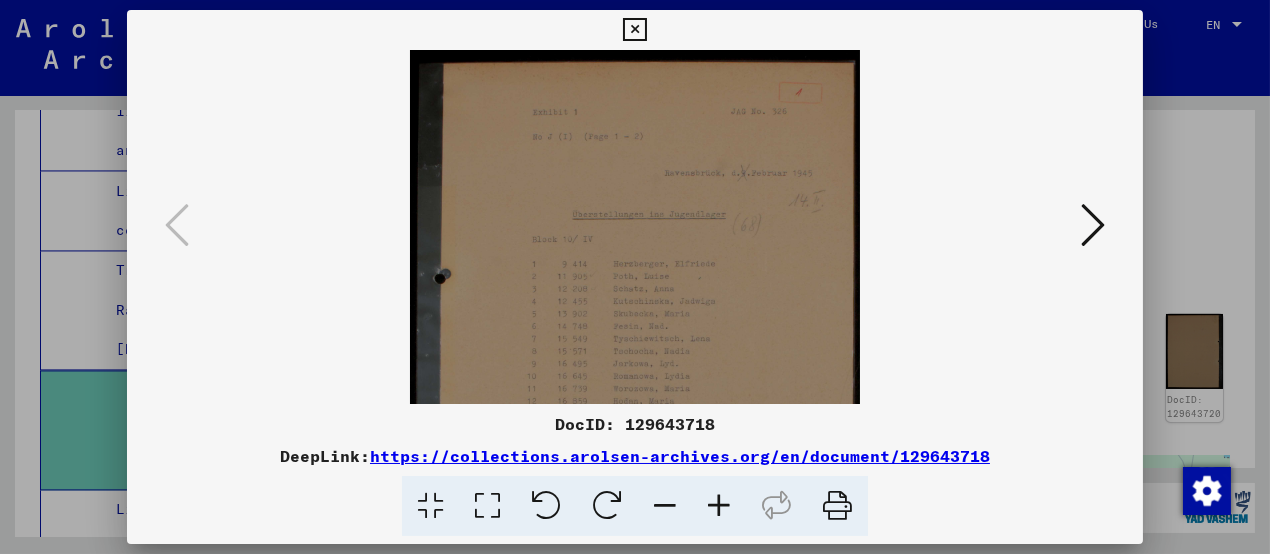 click at bounding box center (719, 506) 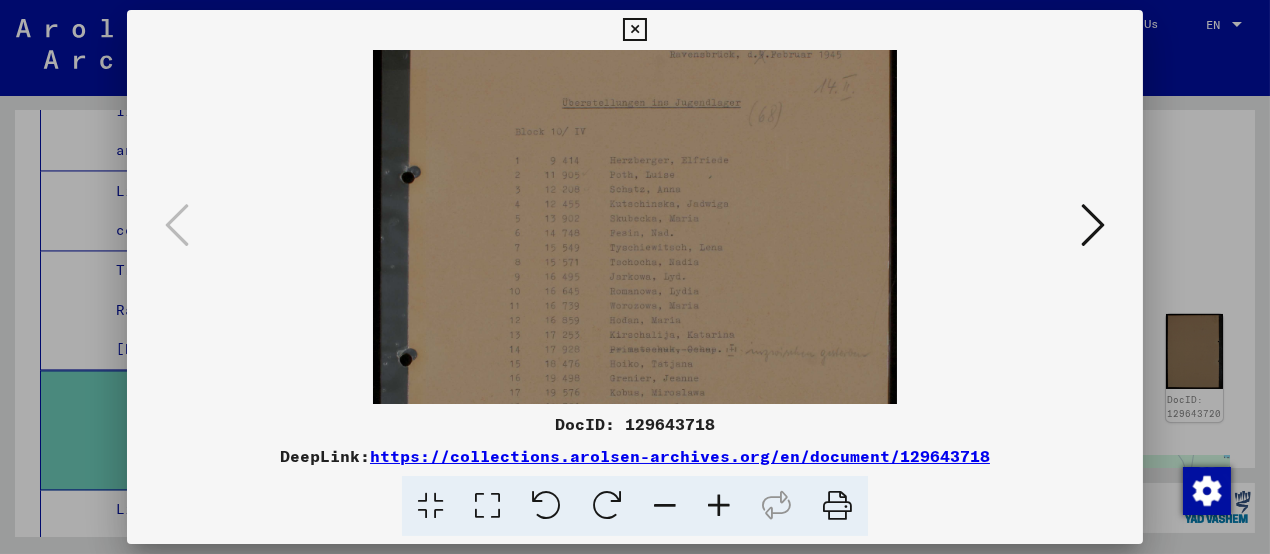 drag, startPoint x: 661, startPoint y: 314, endPoint x: 623, endPoint y: 173, distance: 146.03082 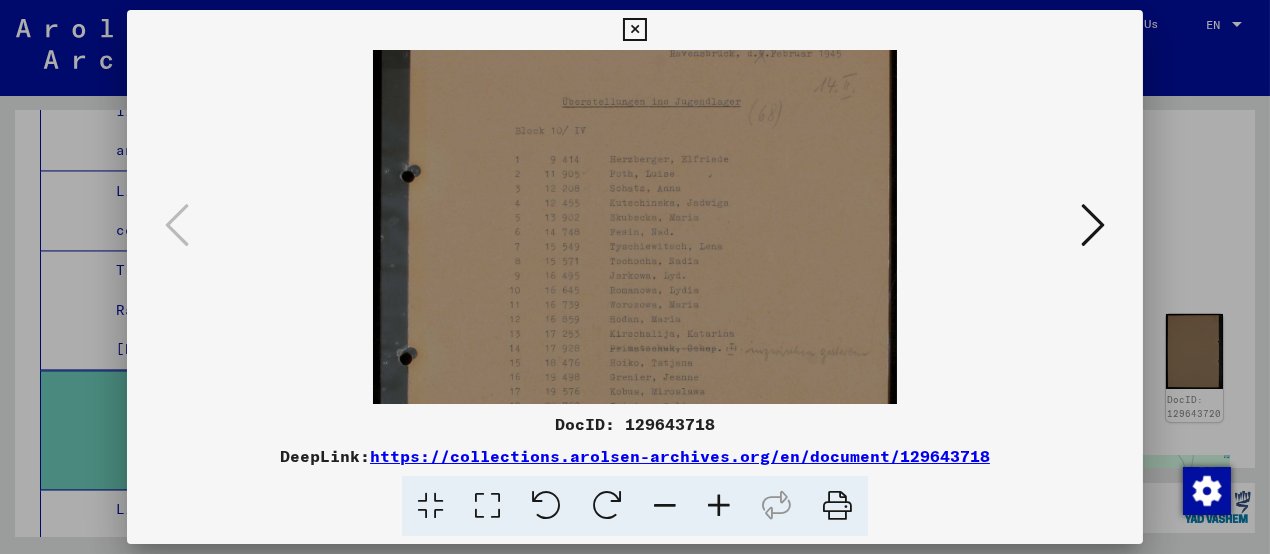 click at bounding box center [635, 262] 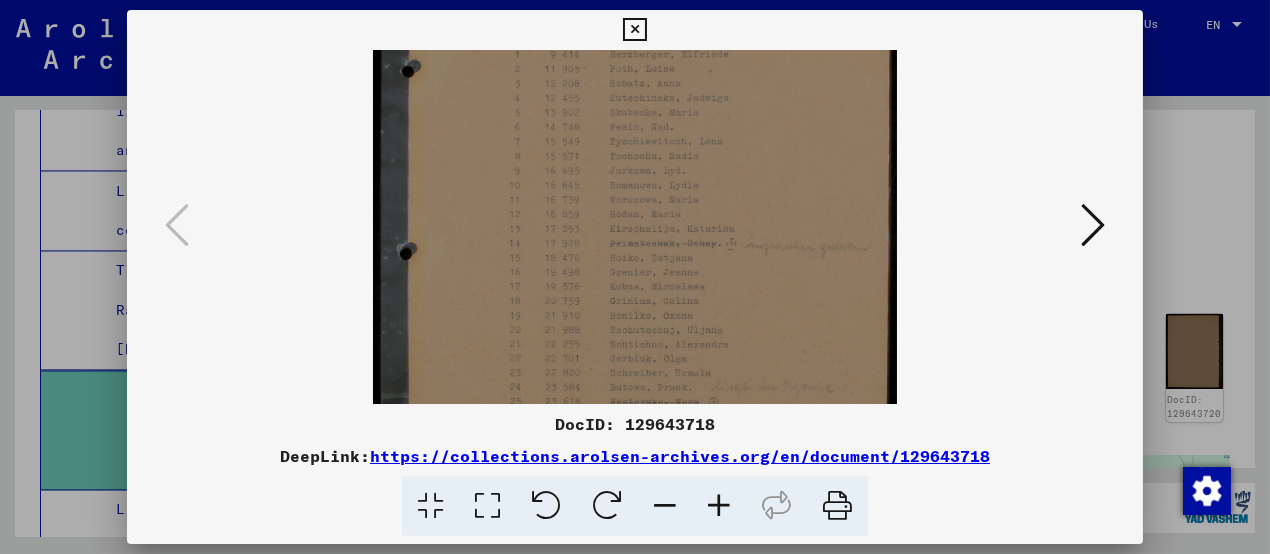 drag, startPoint x: 612, startPoint y: 325, endPoint x: 616, endPoint y: 258, distance: 67.11929 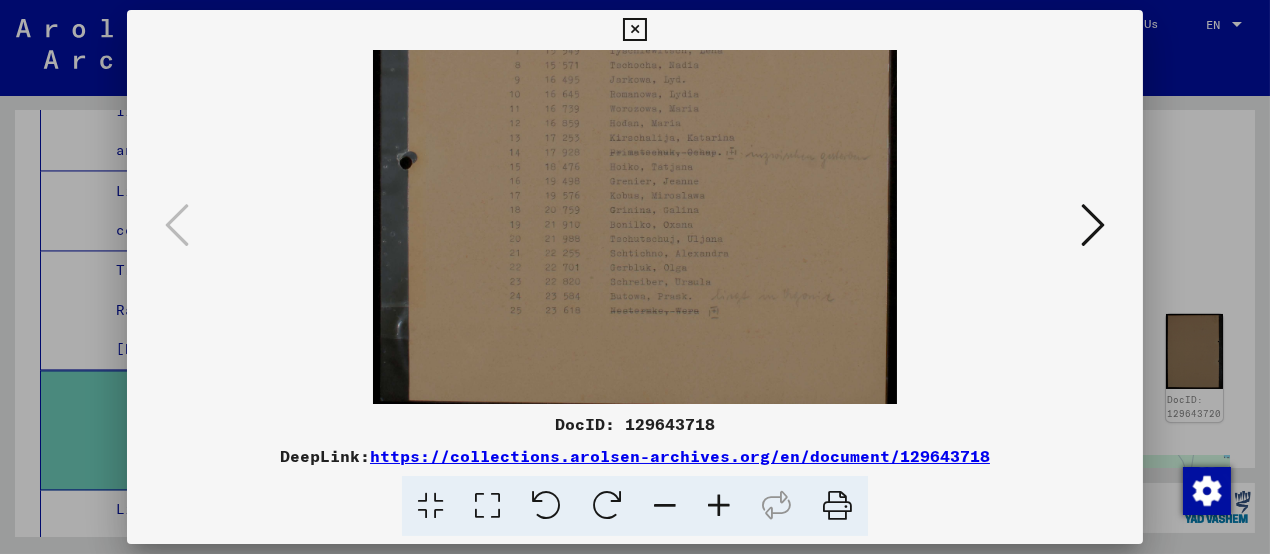 drag, startPoint x: 617, startPoint y: 306, endPoint x: 618, endPoint y: 243, distance: 63.007935 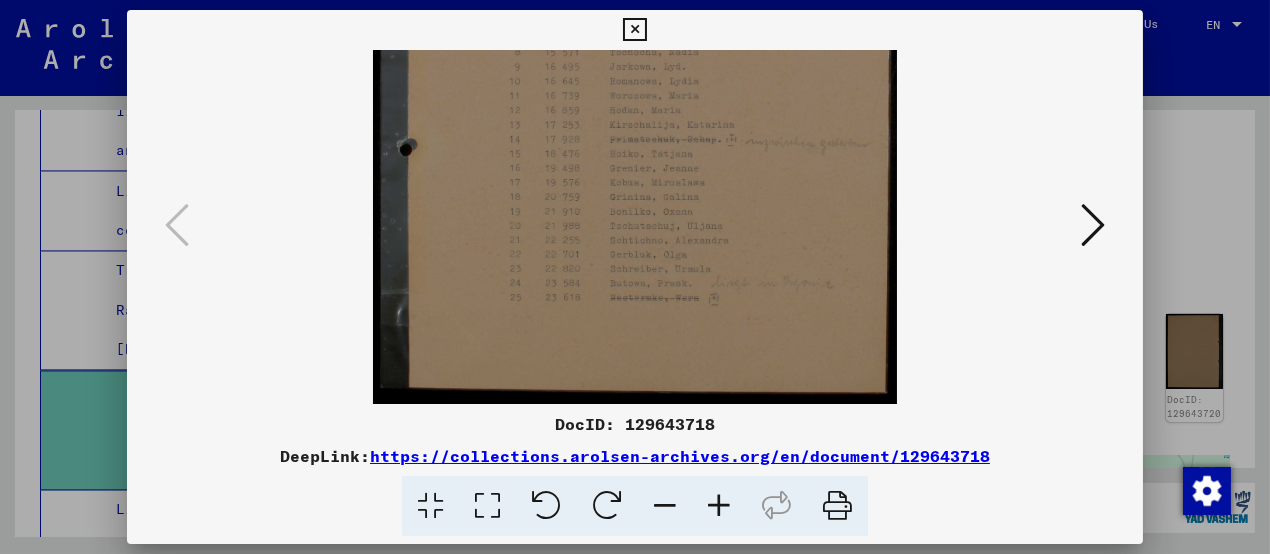 click at bounding box center (1093, 225) 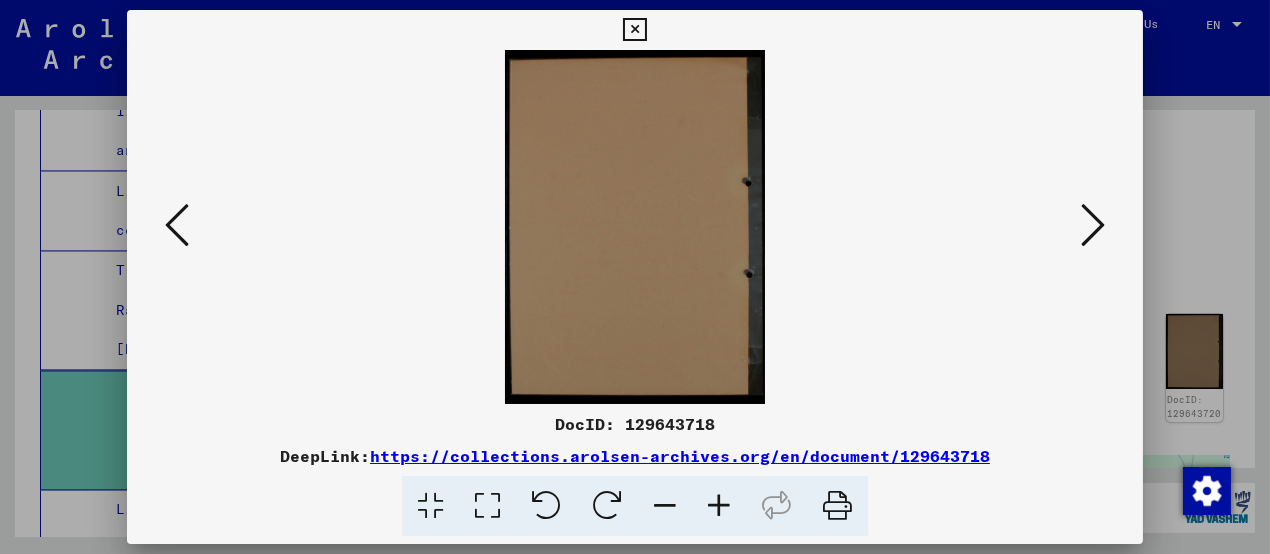 click at bounding box center (1093, 225) 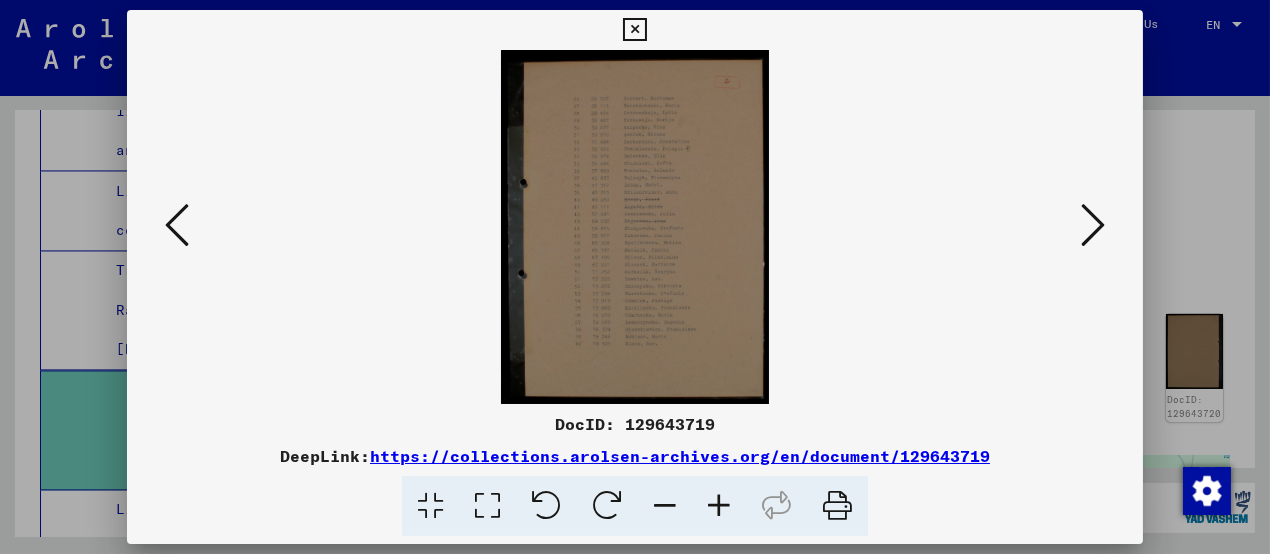 click at bounding box center (719, 506) 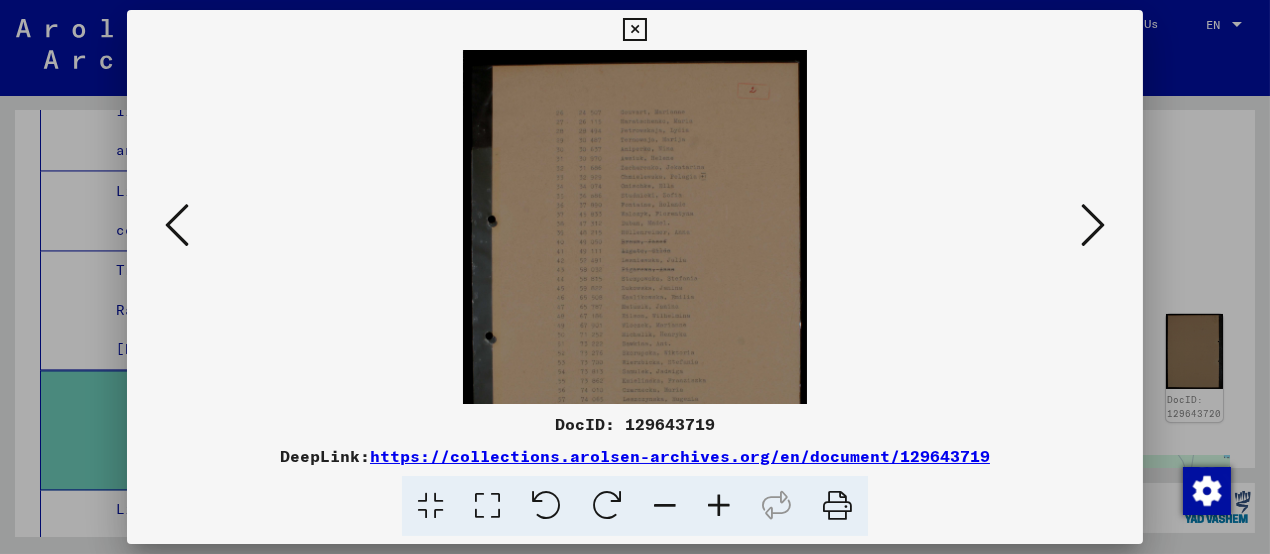 click at bounding box center [719, 506] 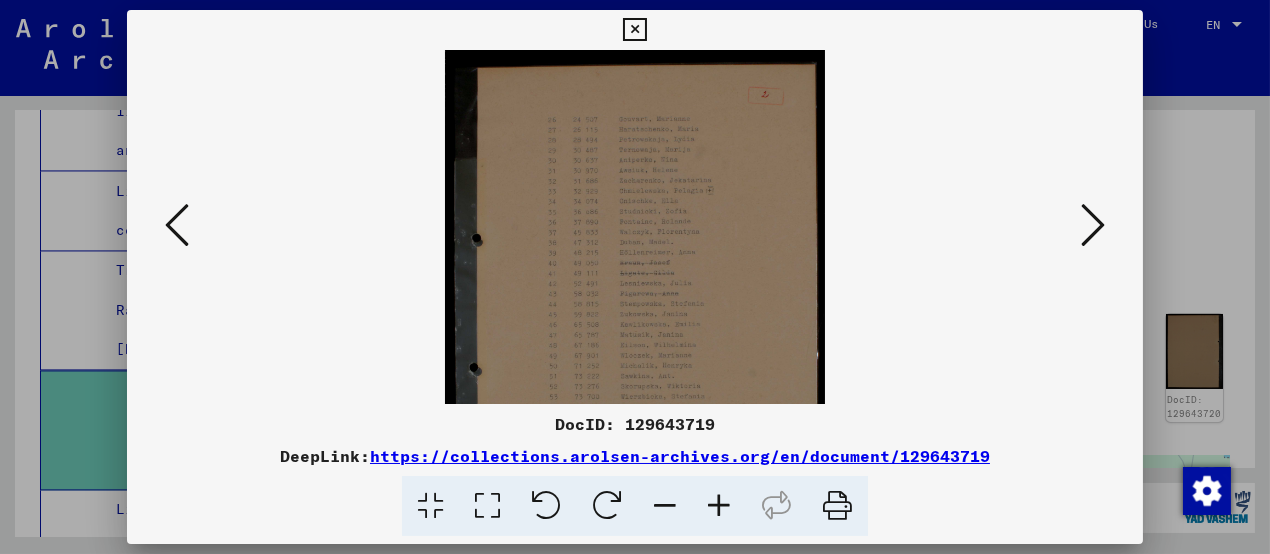 click at bounding box center [719, 506] 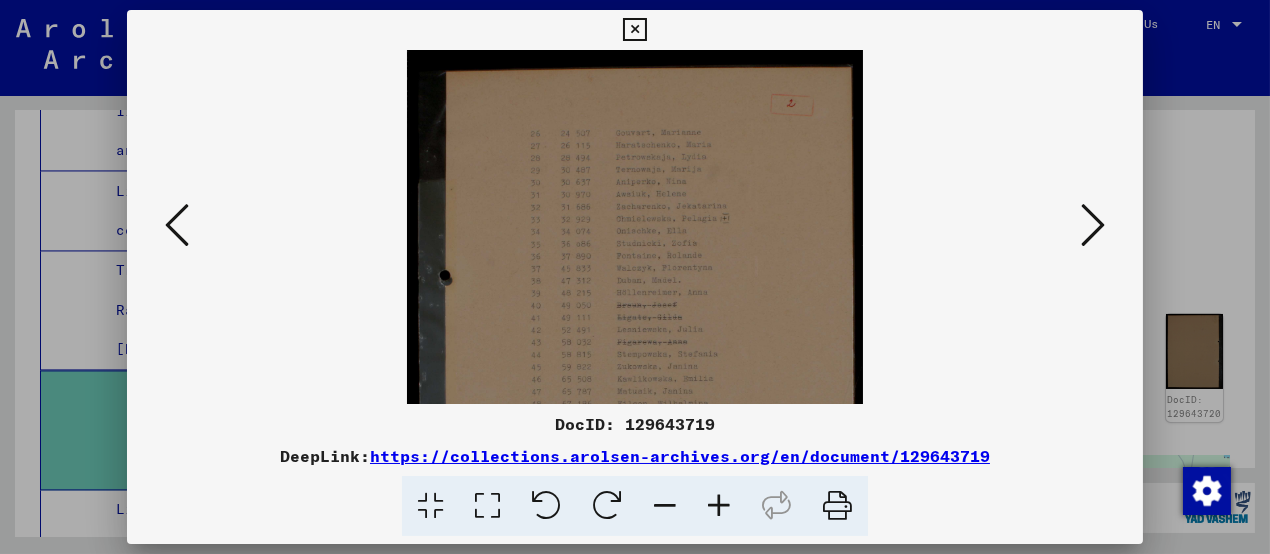 click at bounding box center [719, 506] 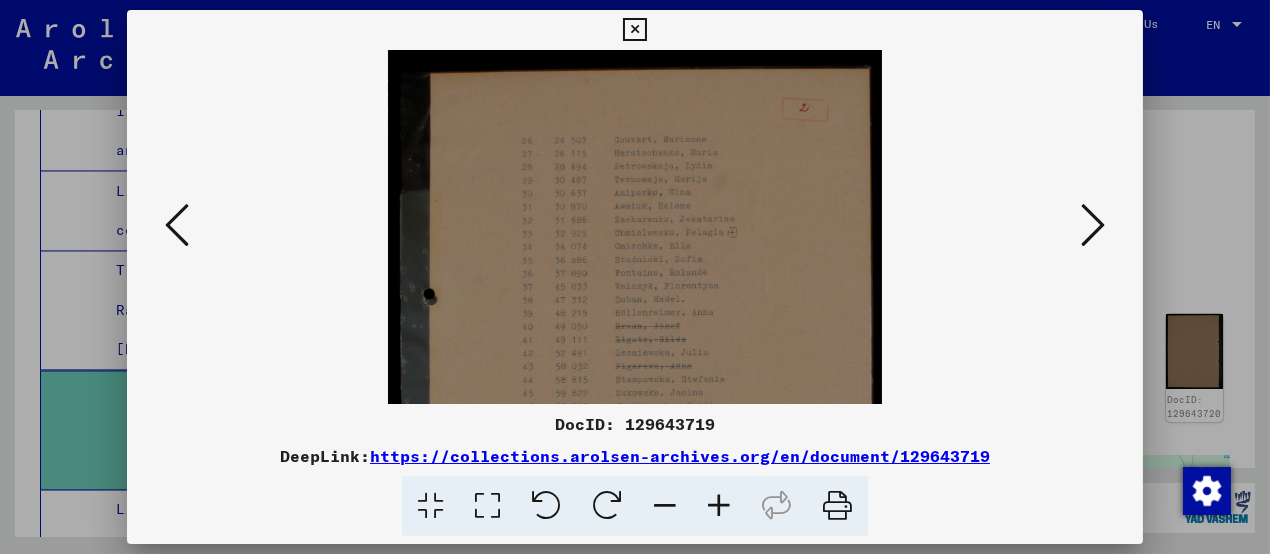 click at bounding box center [719, 506] 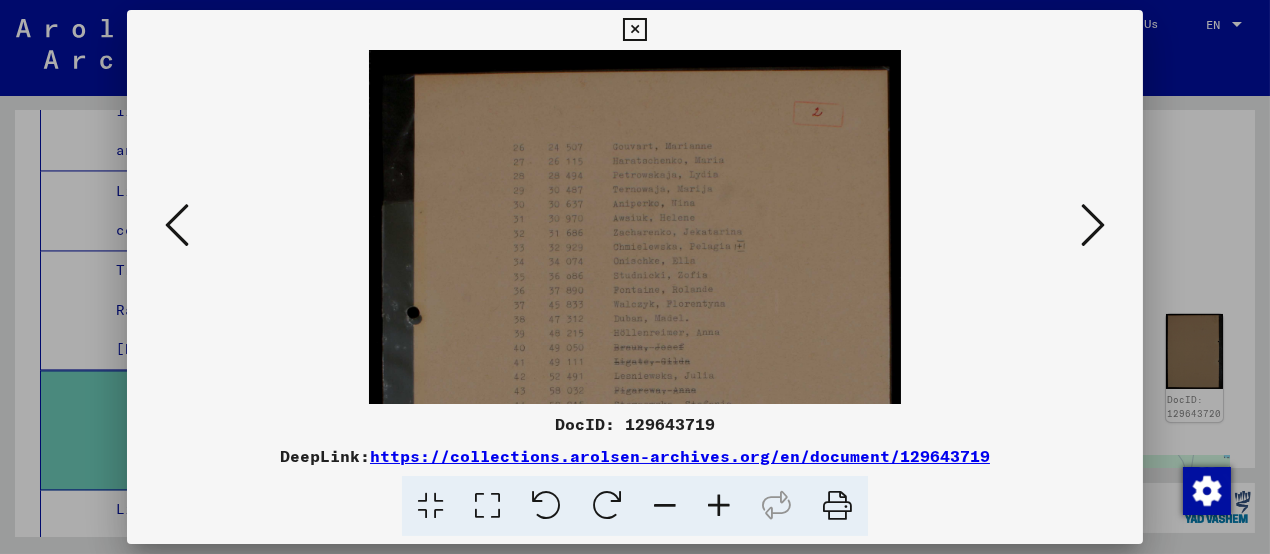 click at bounding box center (719, 506) 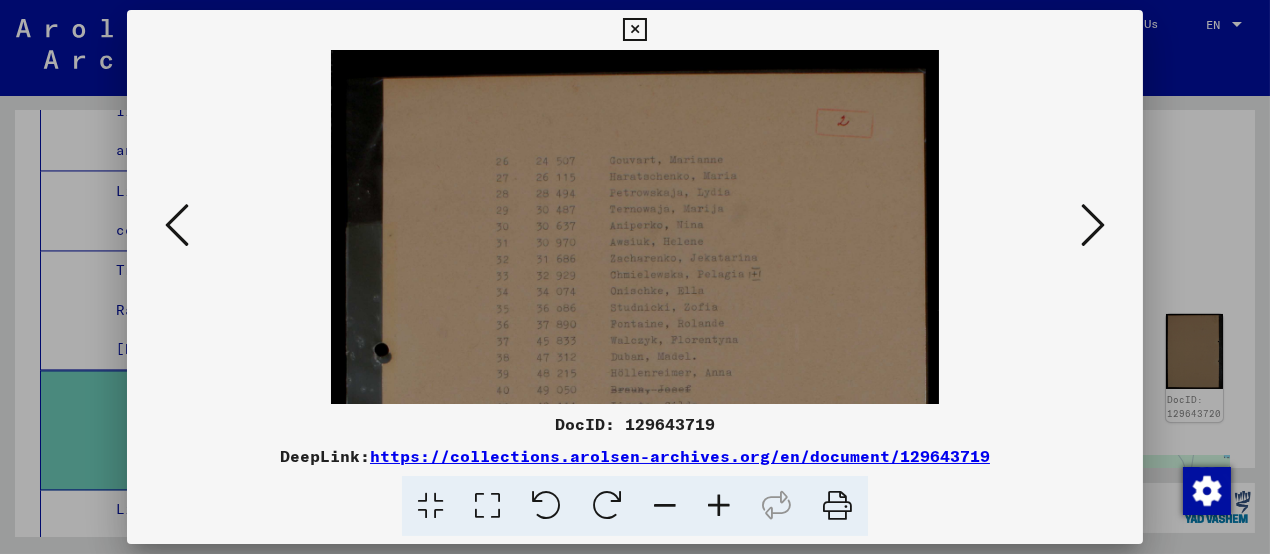 click at bounding box center (719, 506) 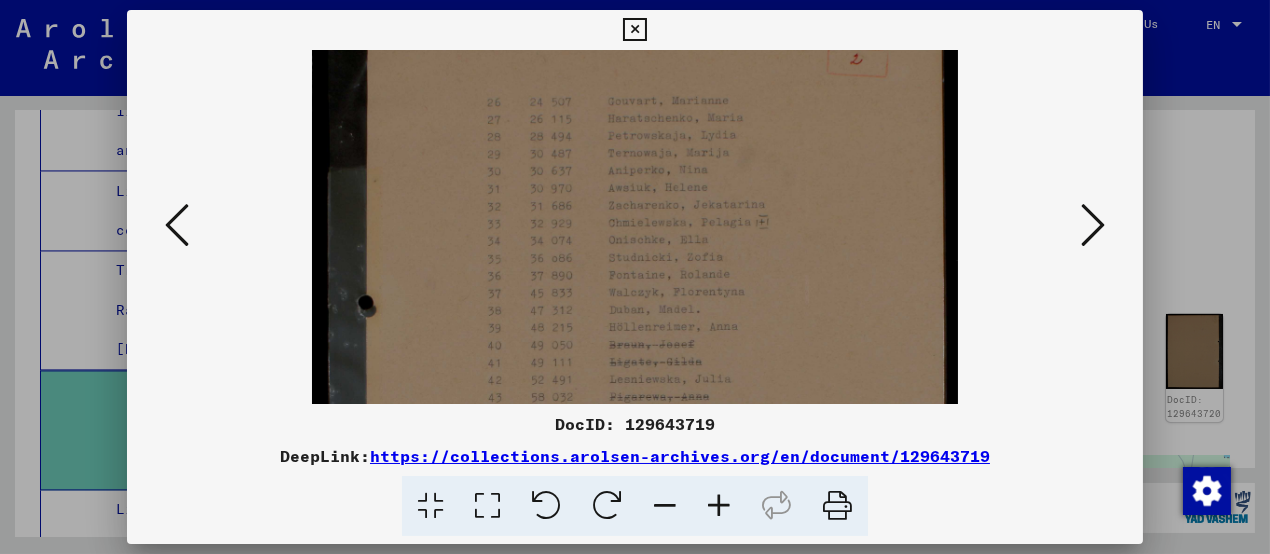 drag, startPoint x: 647, startPoint y: 312, endPoint x: 604, endPoint y: 181, distance: 137.87675 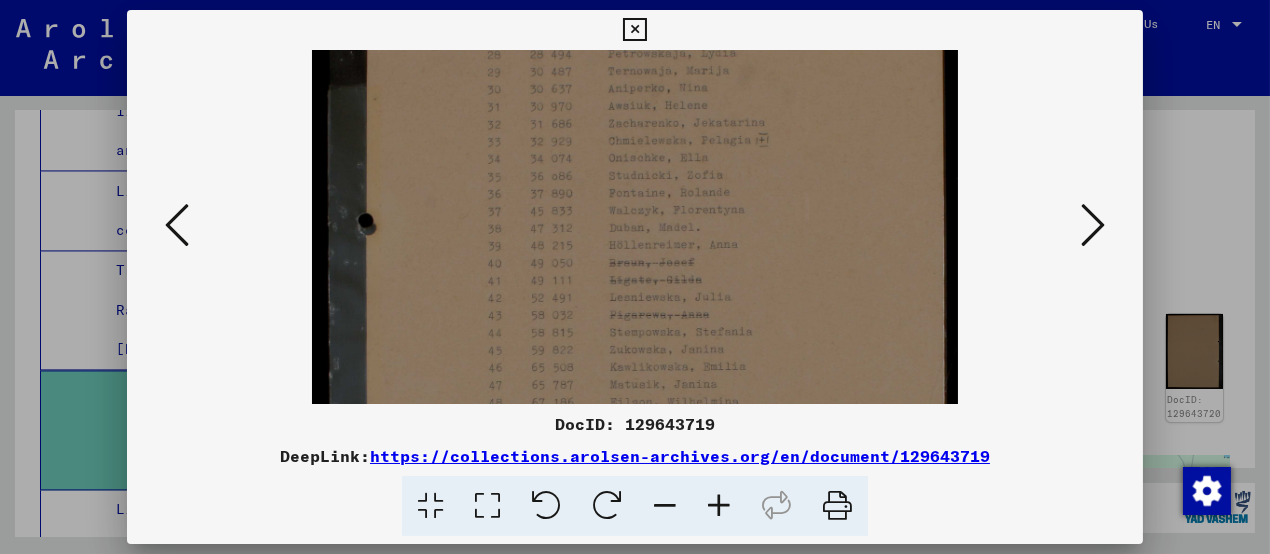 click at bounding box center [635, 329] 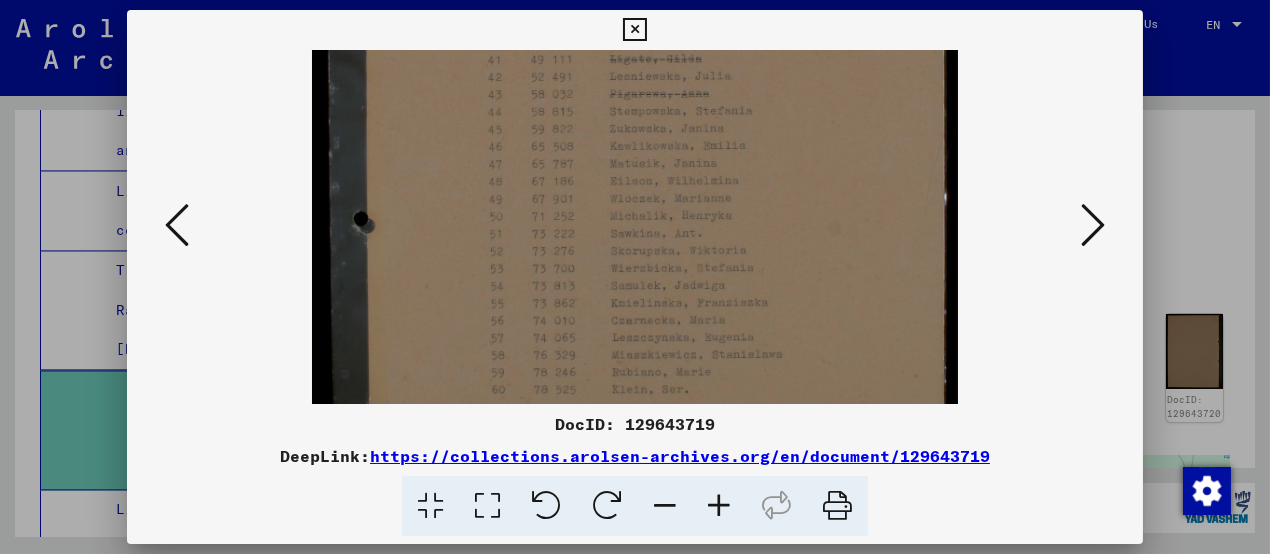 drag, startPoint x: 622, startPoint y: 290, endPoint x: 621, endPoint y: 201, distance: 89.005615 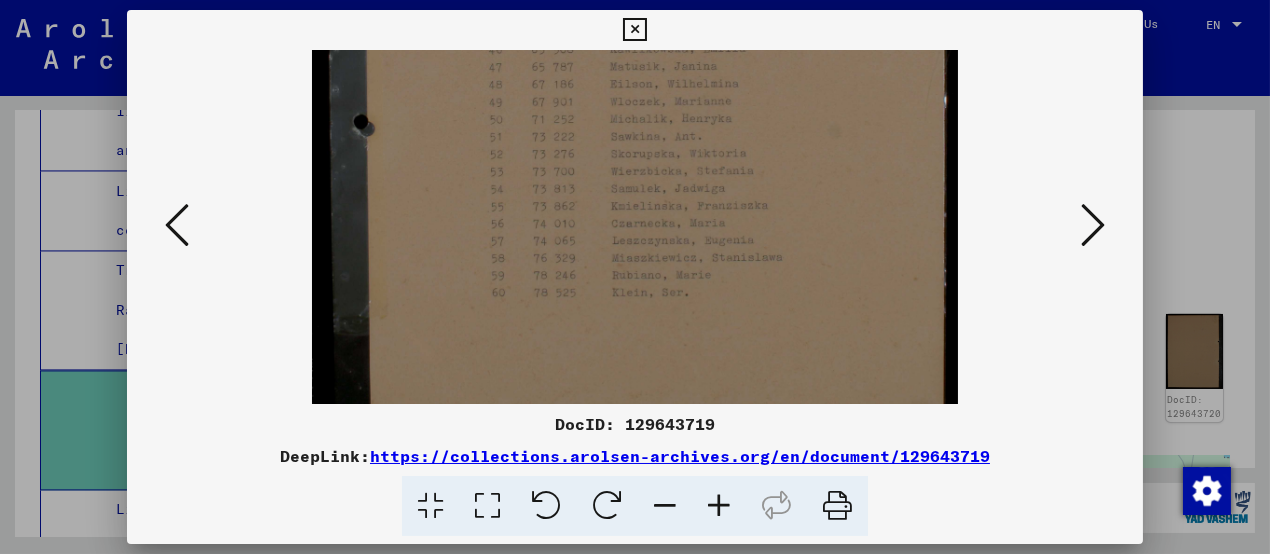 scroll, scrollTop: 472, scrollLeft: 0, axis: vertical 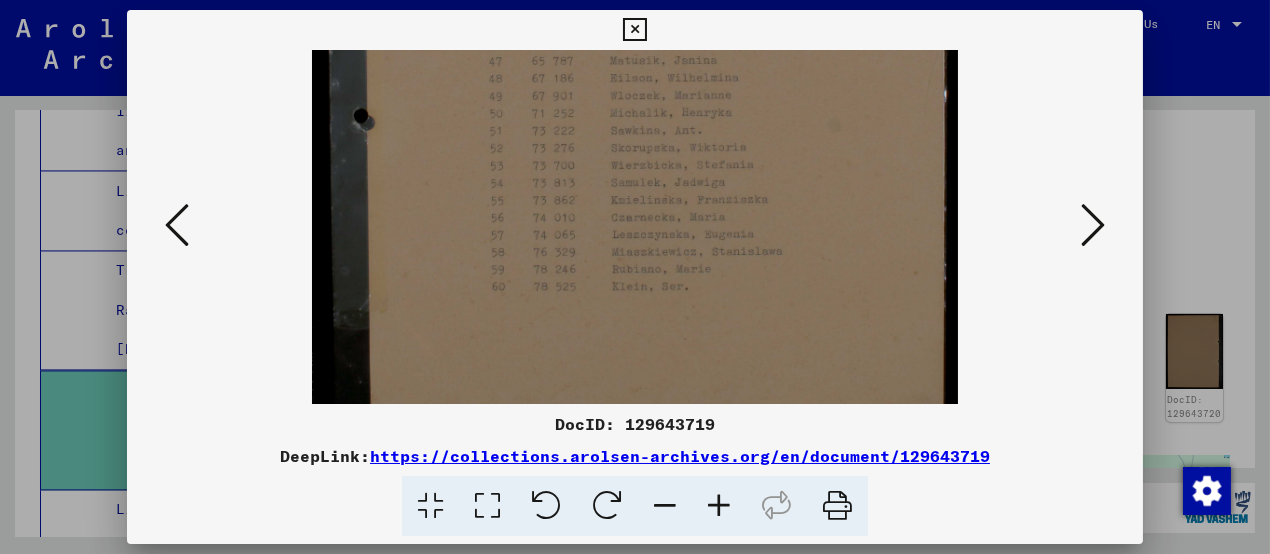 drag, startPoint x: 635, startPoint y: 306, endPoint x: 635, endPoint y: 212, distance: 94 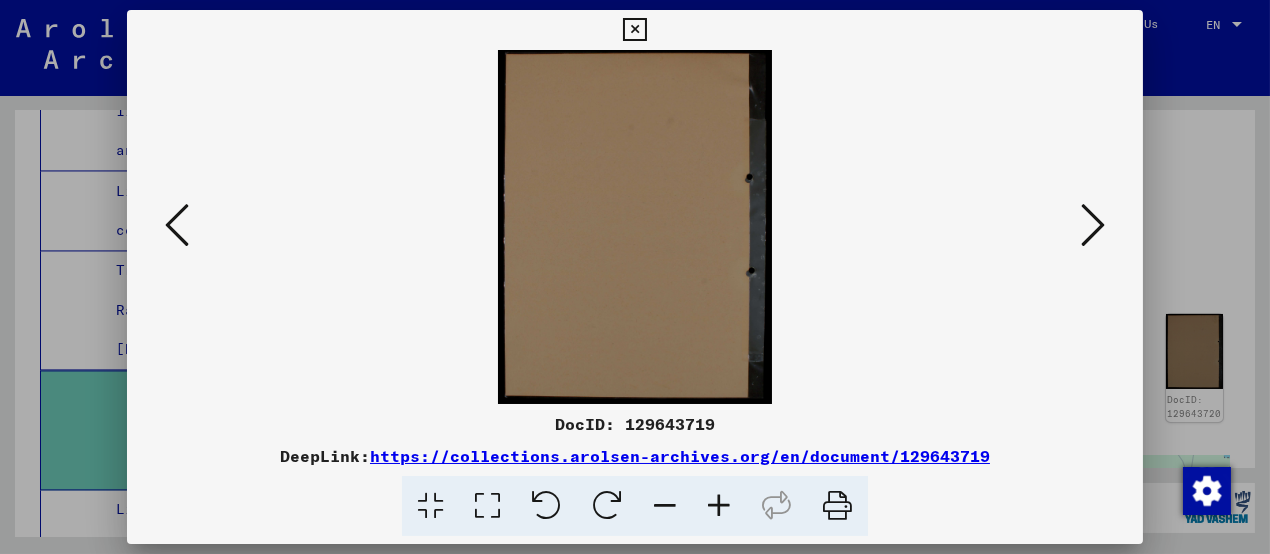 click at bounding box center [1093, 225] 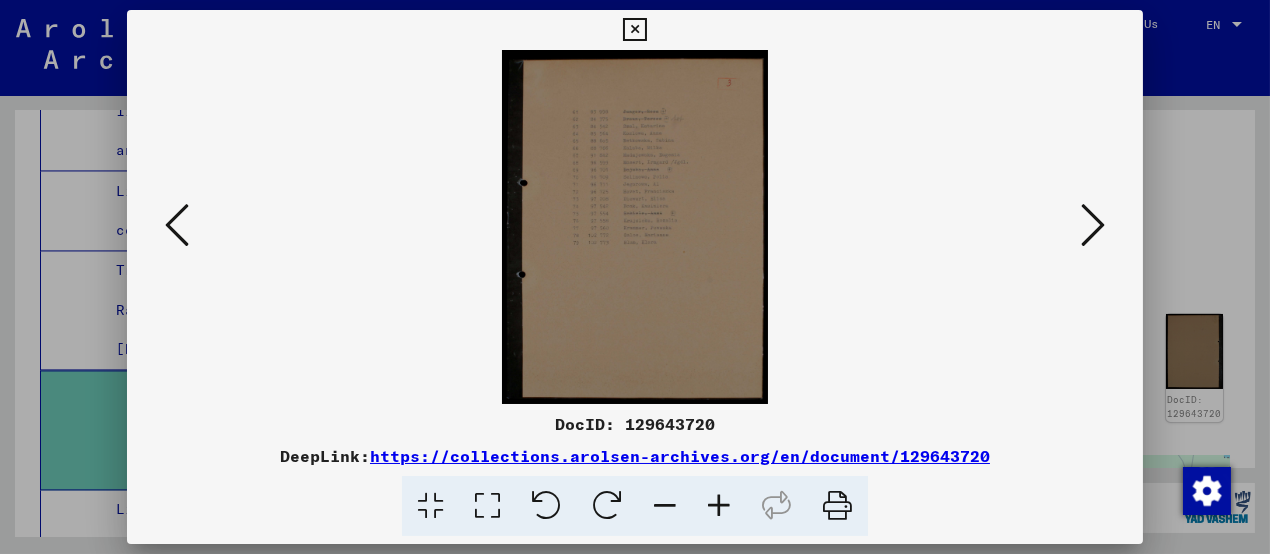 click at bounding box center (719, 506) 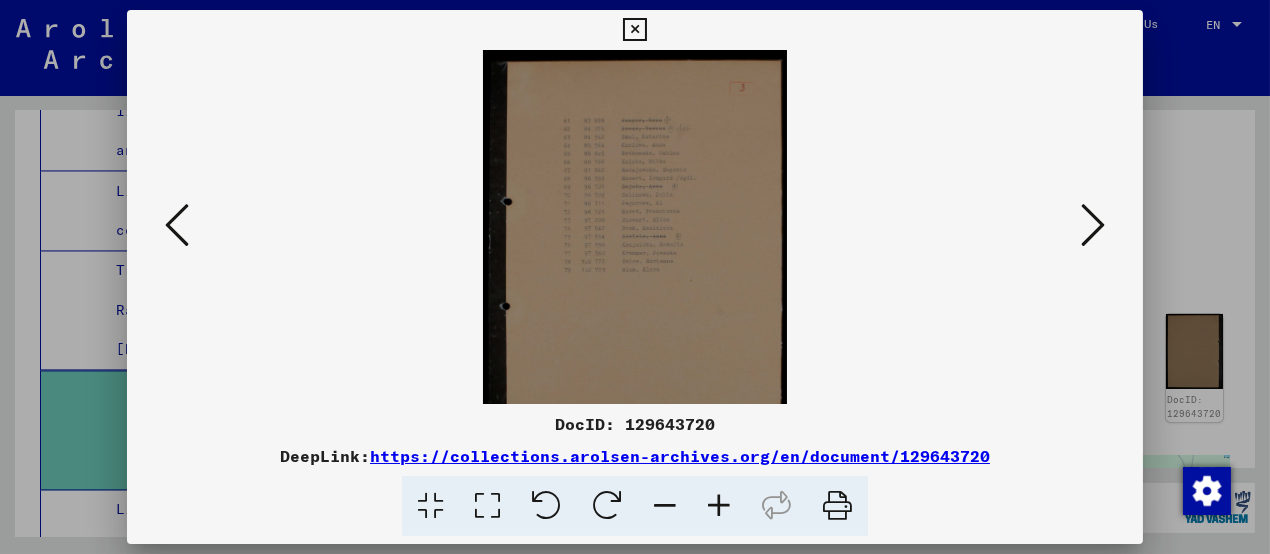 click at bounding box center [719, 506] 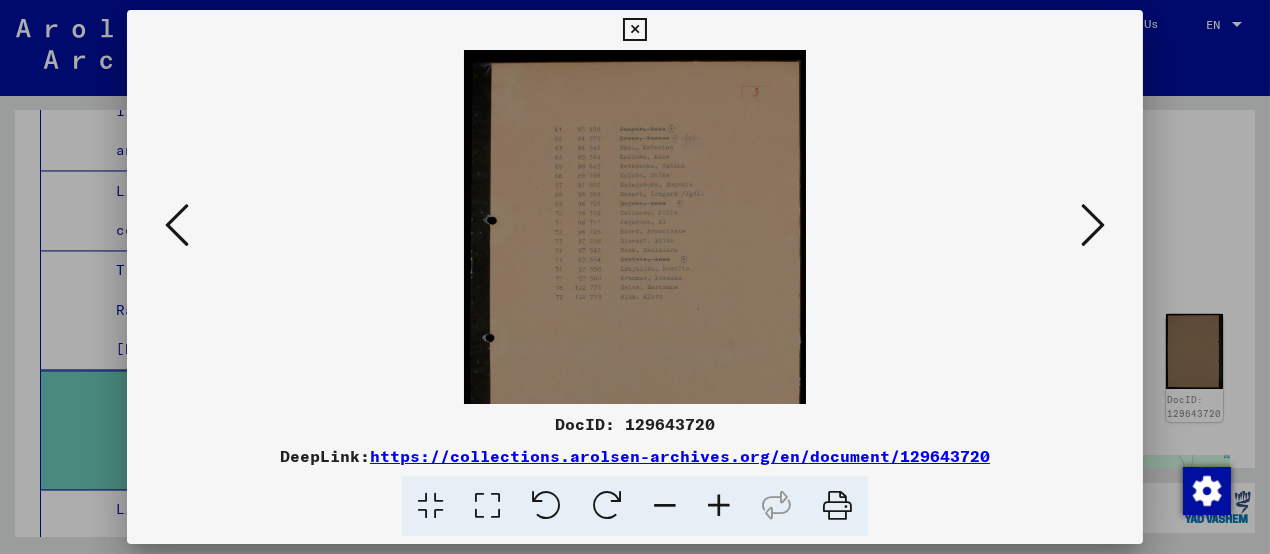 click at bounding box center (719, 506) 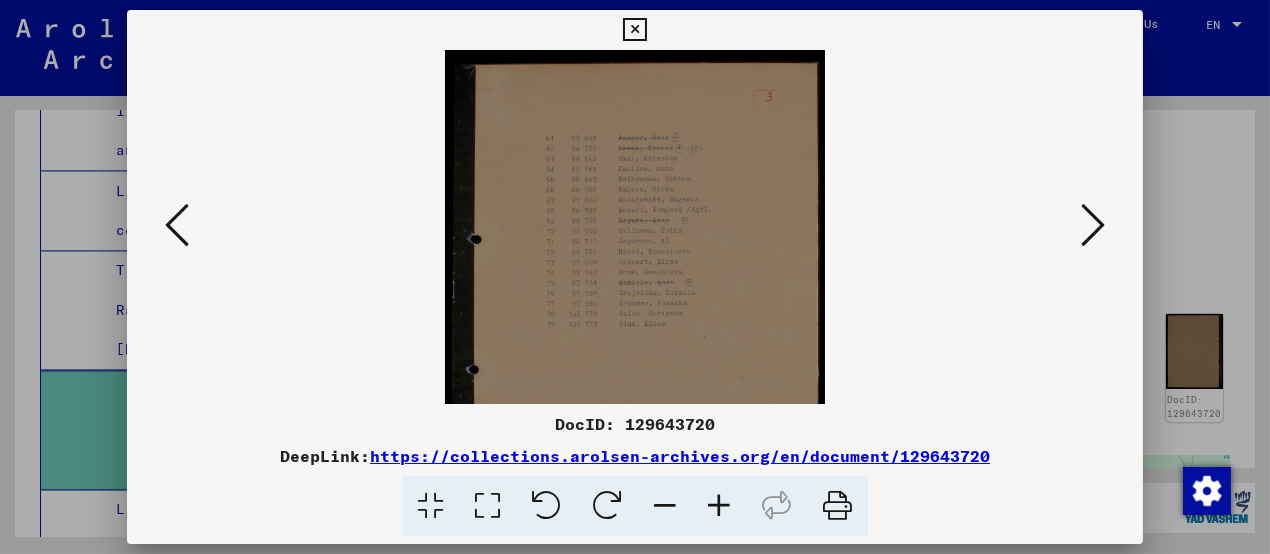click at bounding box center (719, 506) 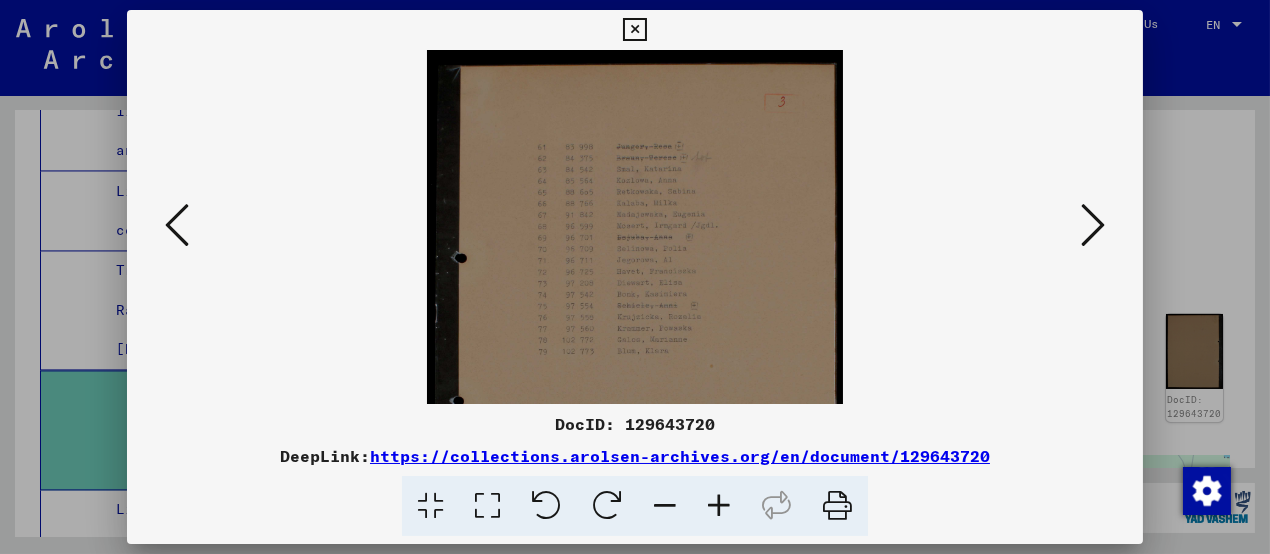 click at bounding box center [719, 506] 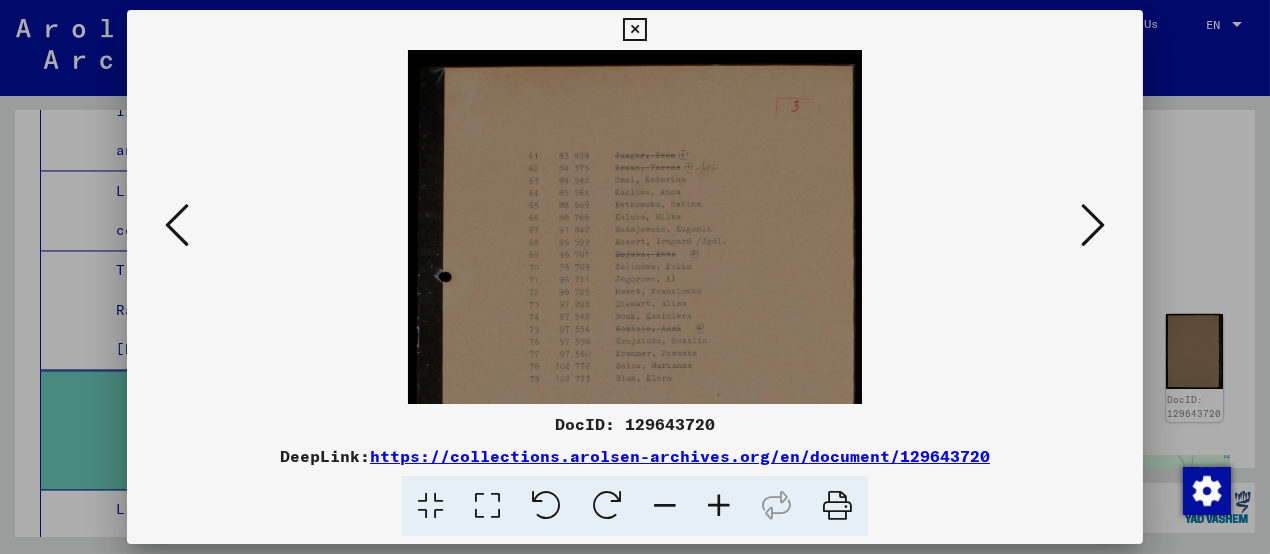 drag, startPoint x: 629, startPoint y: 22, endPoint x: 513, endPoint y: 97, distance: 138.13399 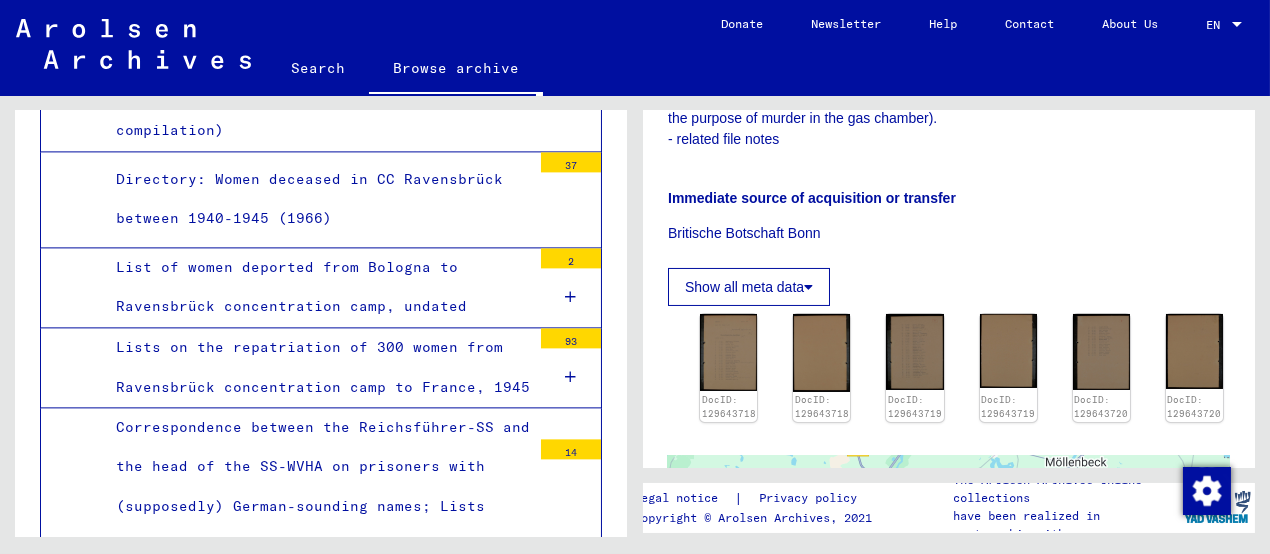 scroll, scrollTop: 9346, scrollLeft: 0, axis: vertical 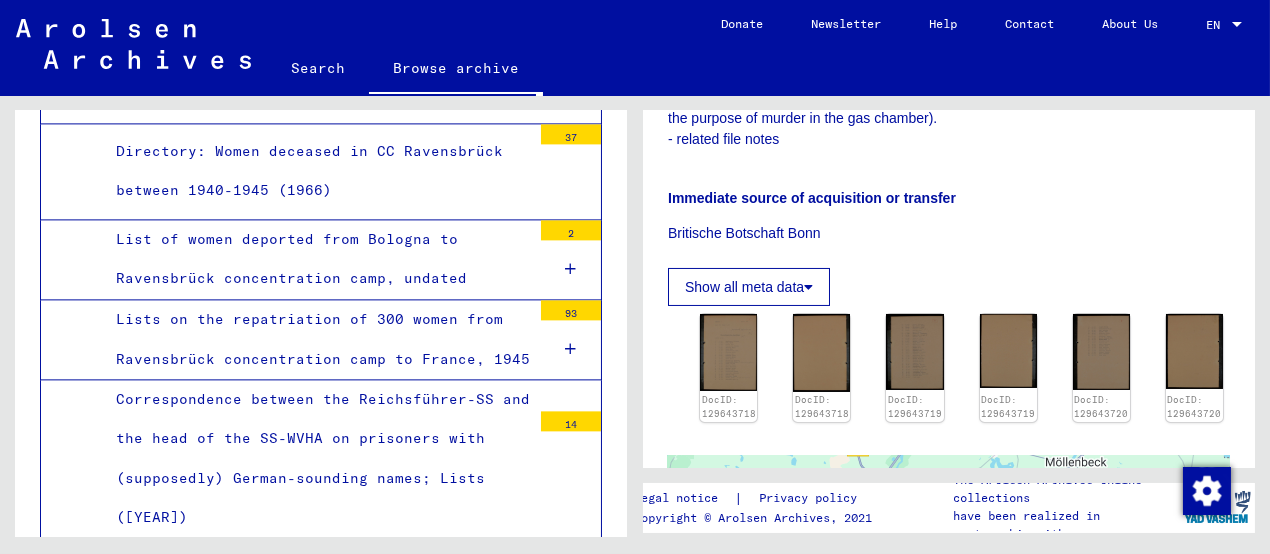 click on "Lists on the repatriation of 300 women from Ravensbrück concentration camp      to France, 1945" at bounding box center (316, 339) 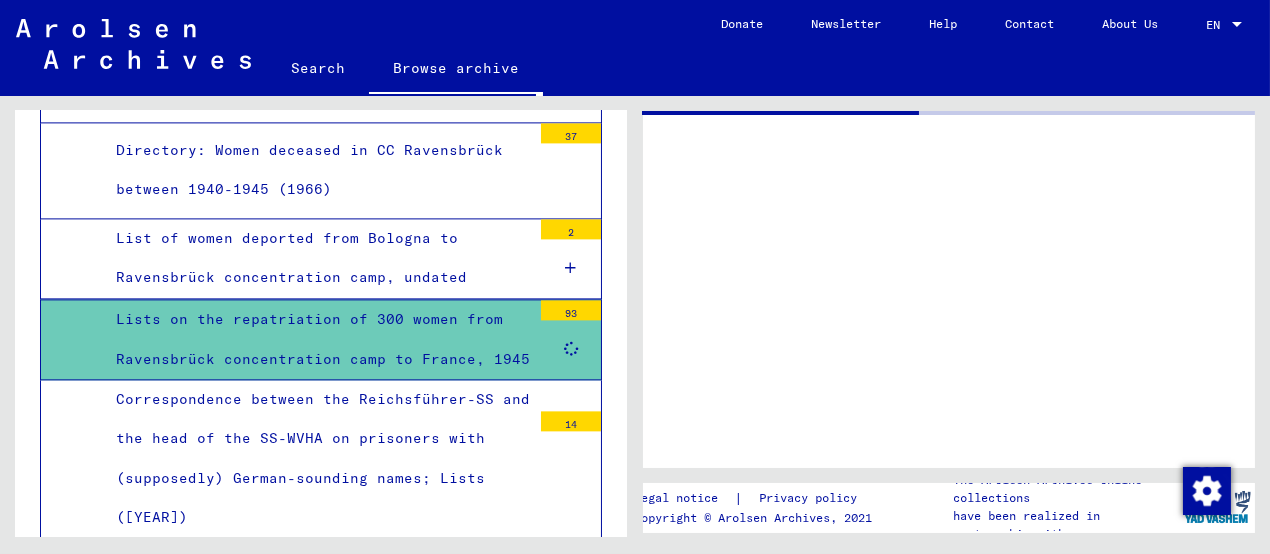 scroll, scrollTop: 0, scrollLeft: 0, axis: both 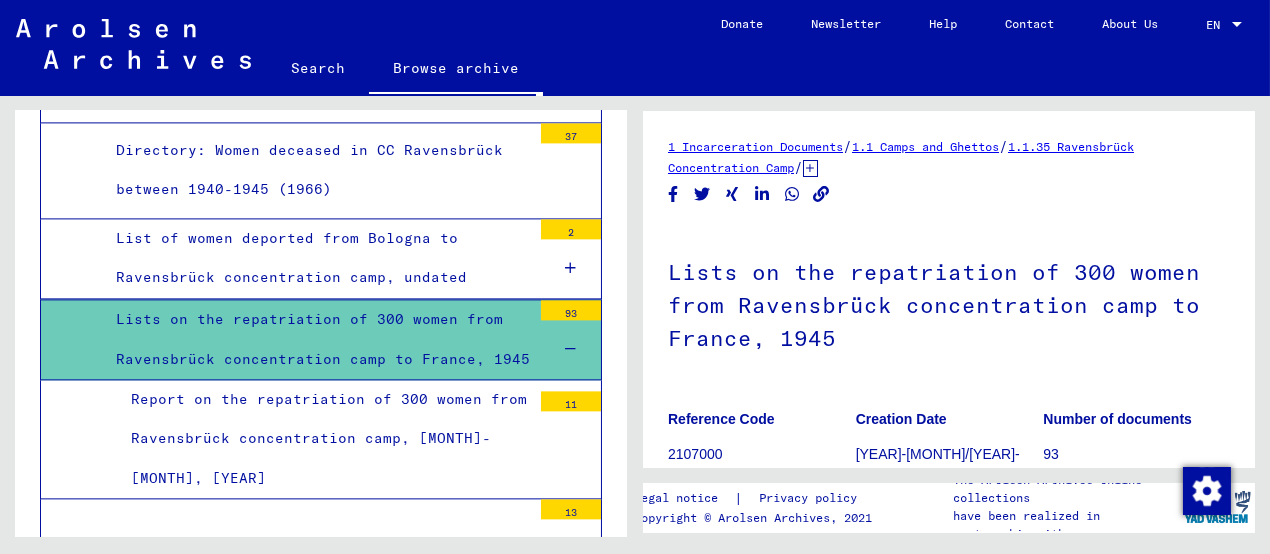click at bounding box center [571, 349] 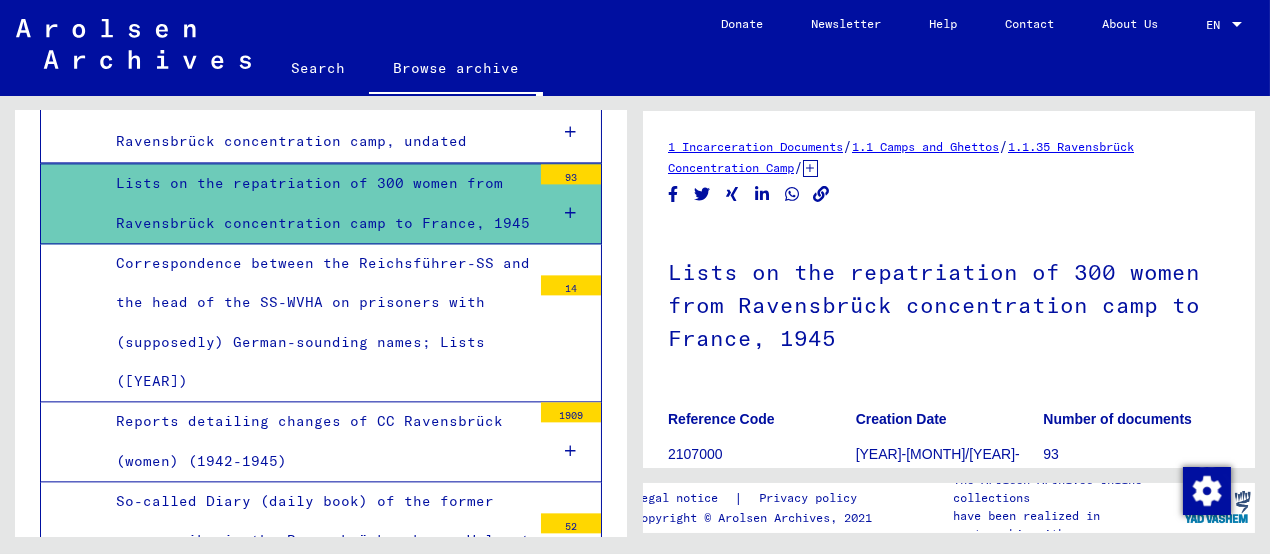 scroll, scrollTop: 9546, scrollLeft: 0, axis: vertical 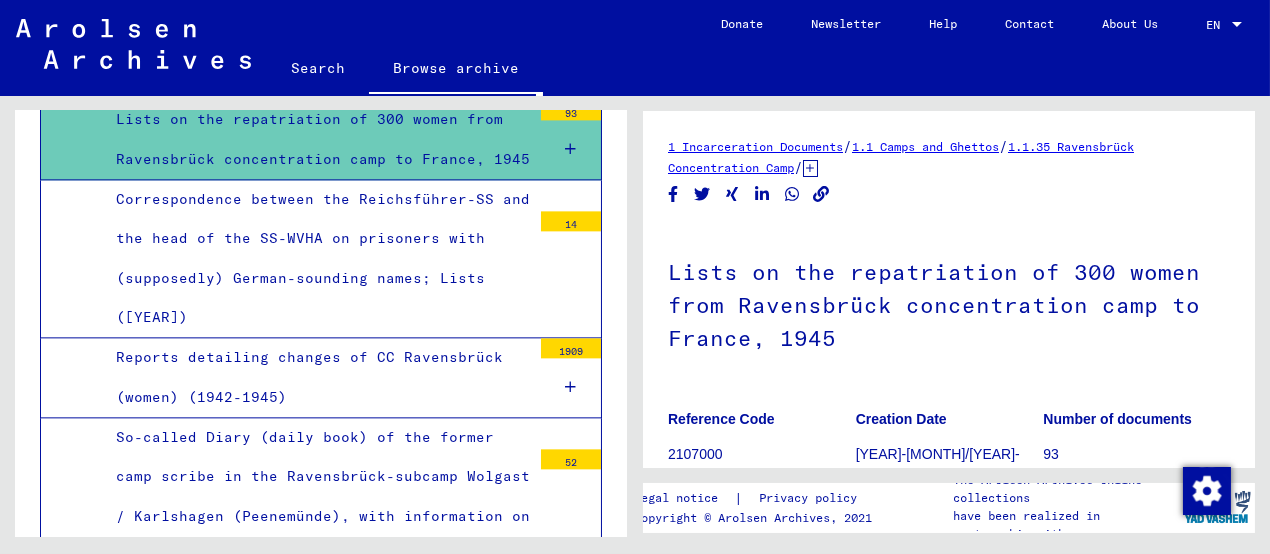 click on "Reports detailing changes of CC Ravensbrück (women) (1942-1945)" at bounding box center (316, 377) 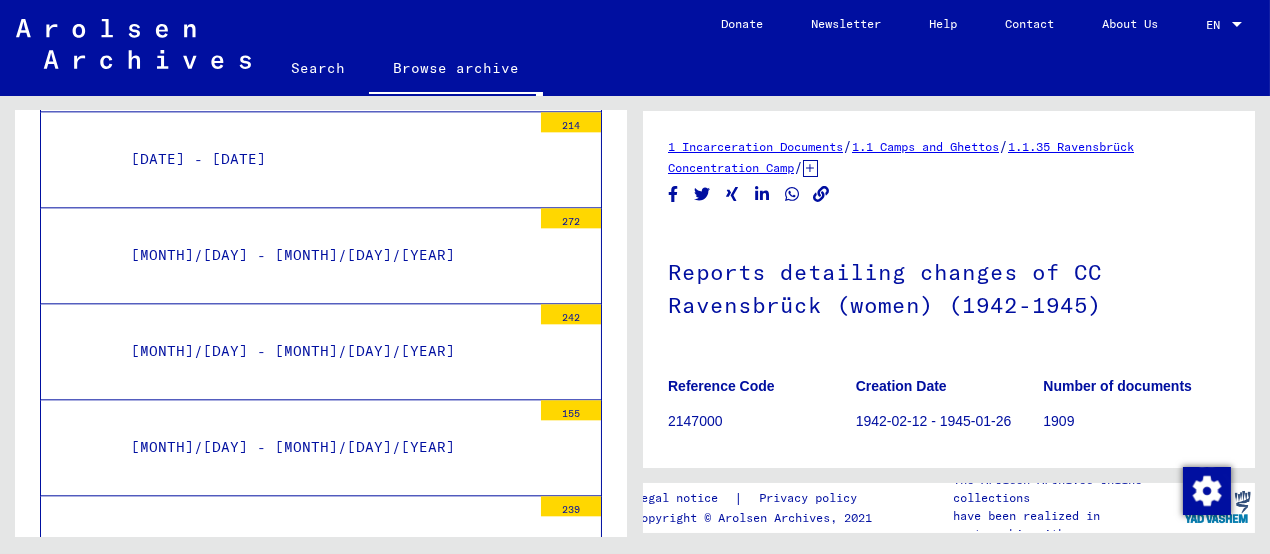 scroll, scrollTop: 10245, scrollLeft: 0, axis: vertical 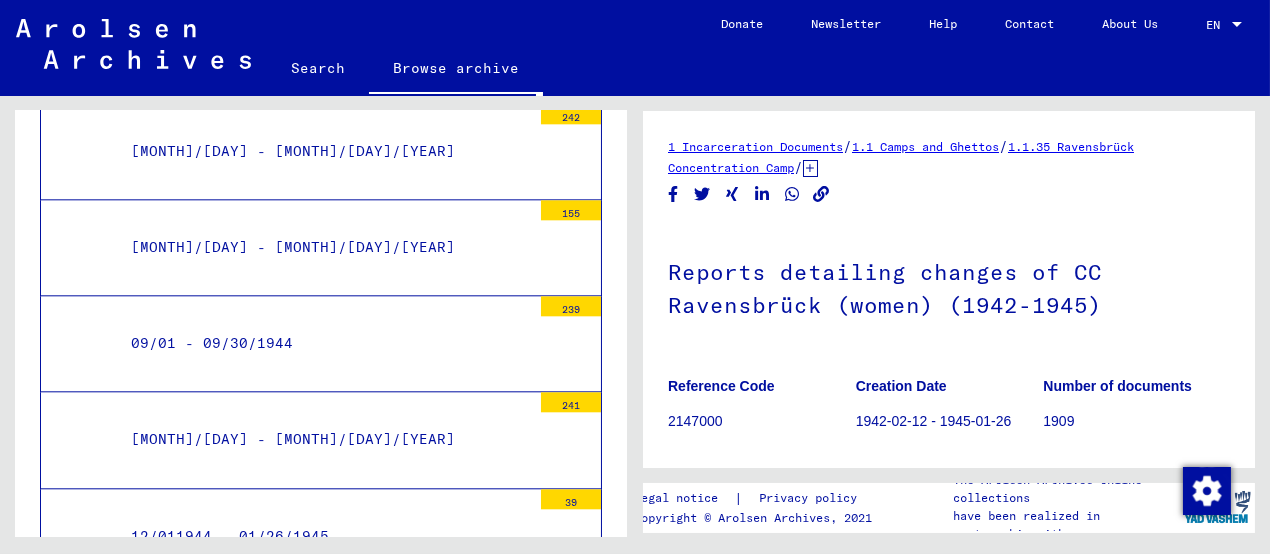 click on "[MONTH]/[DAY] - [MONTH]/[DAY]/[YEAR]" at bounding box center (323, 439) 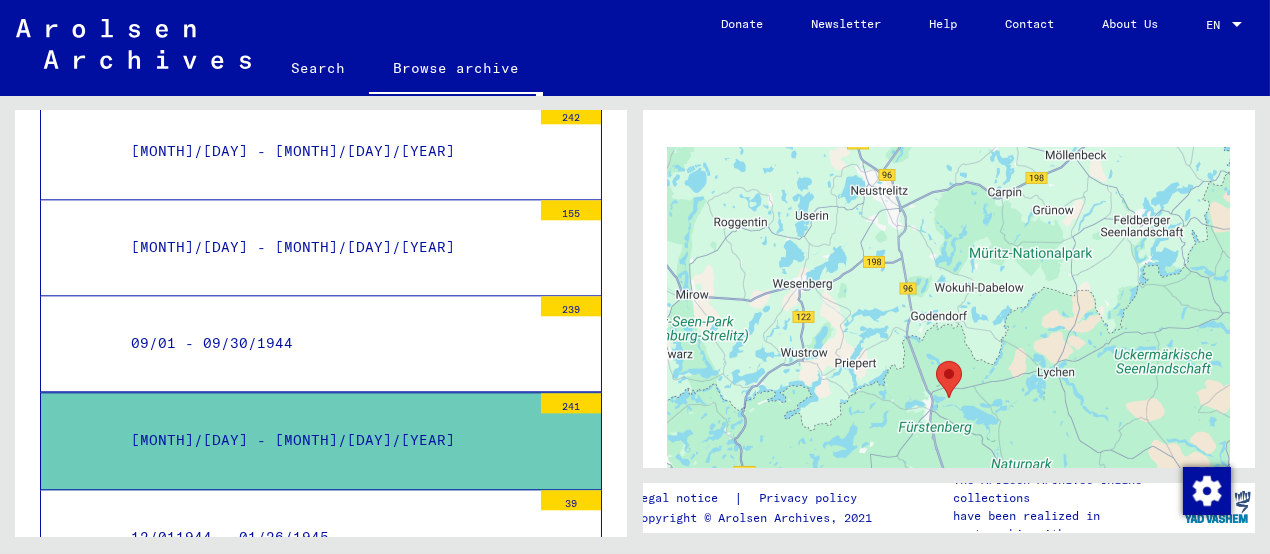 scroll, scrollTop: 1200, scrollLeft: 0, axis: vertical 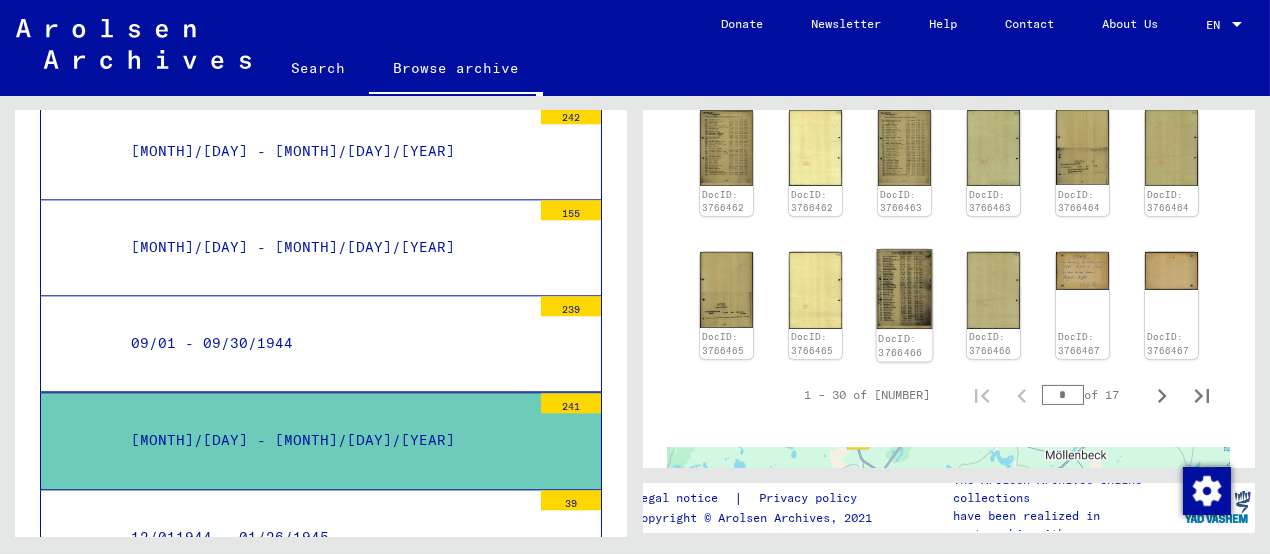 click 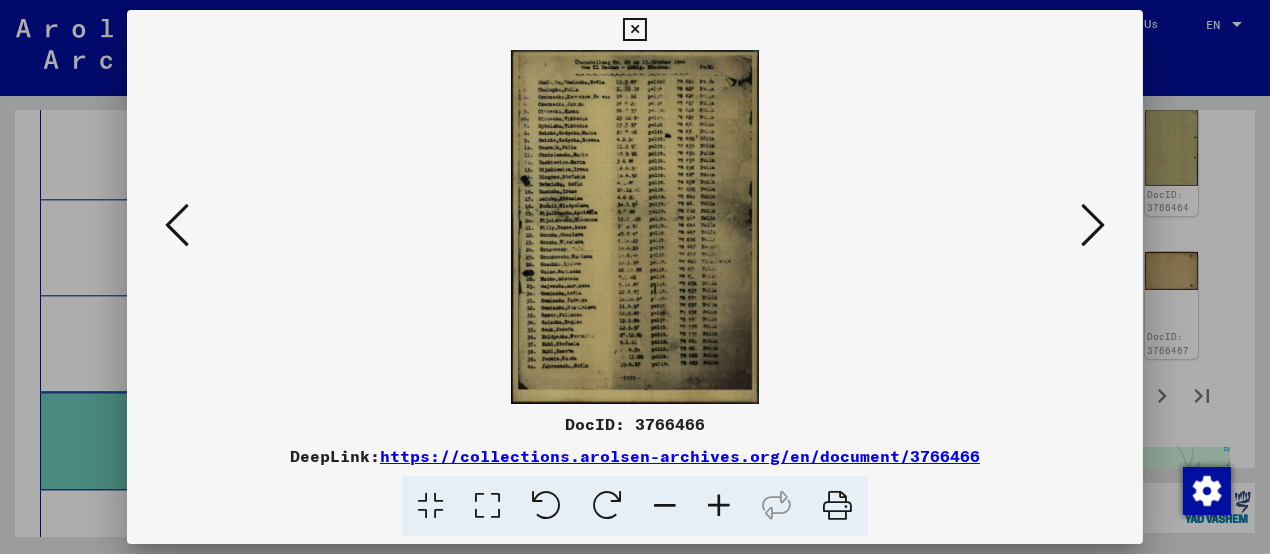 click at bounding box center (719, 506) 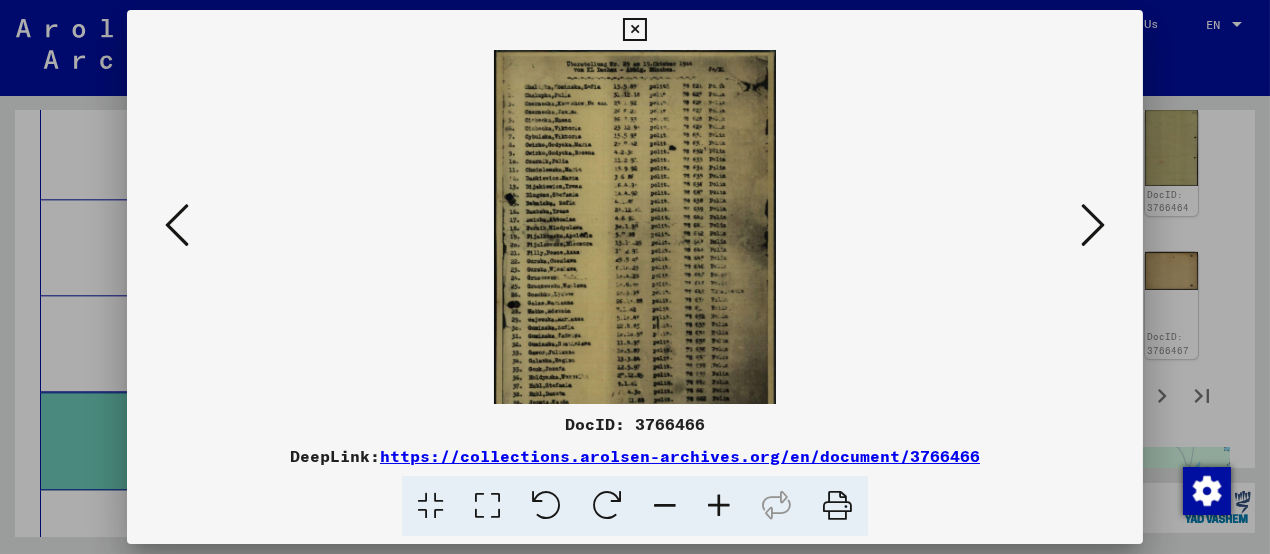 click at bounding box center (719, 506) 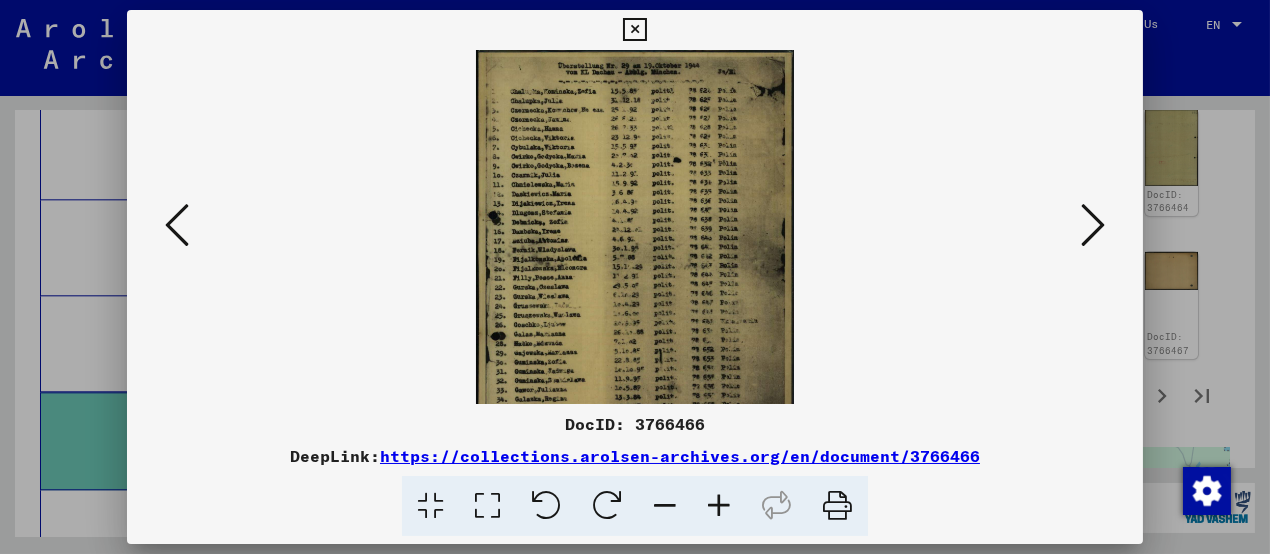 click at bounding box center (719, 506) 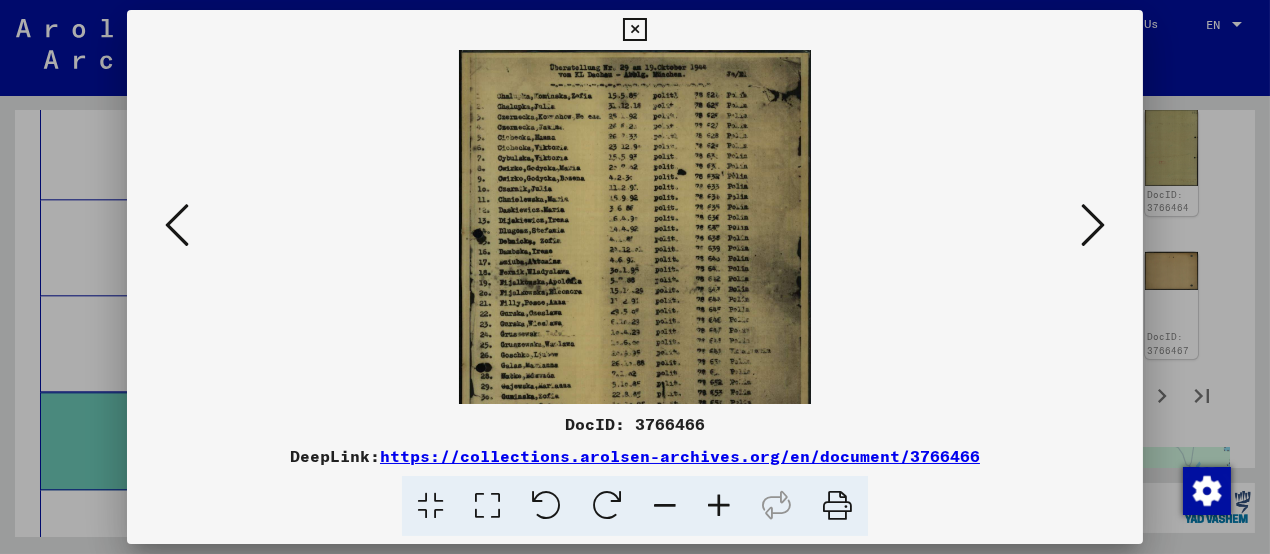 click at bounding box center (719, 506) 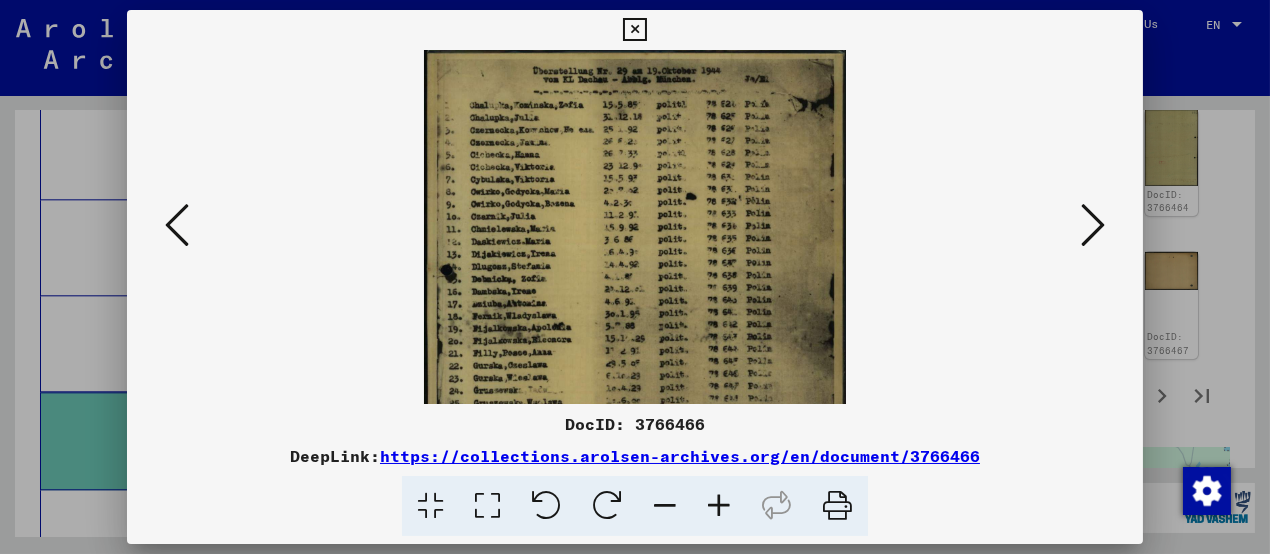 click at bounding box center [719, 506] 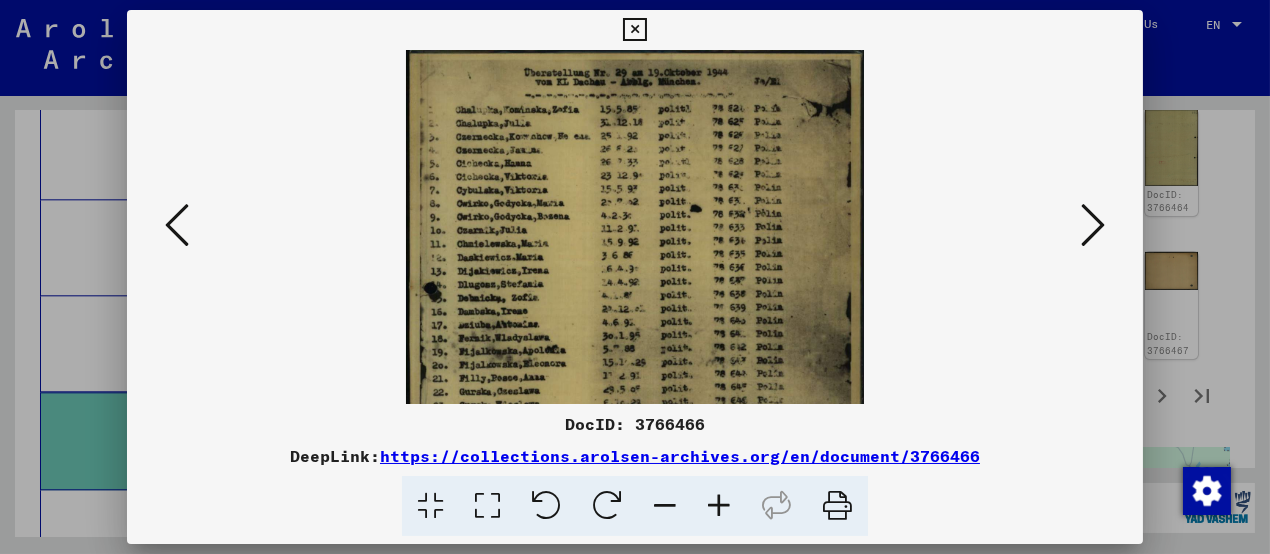 click at bounding box center [719, 506] 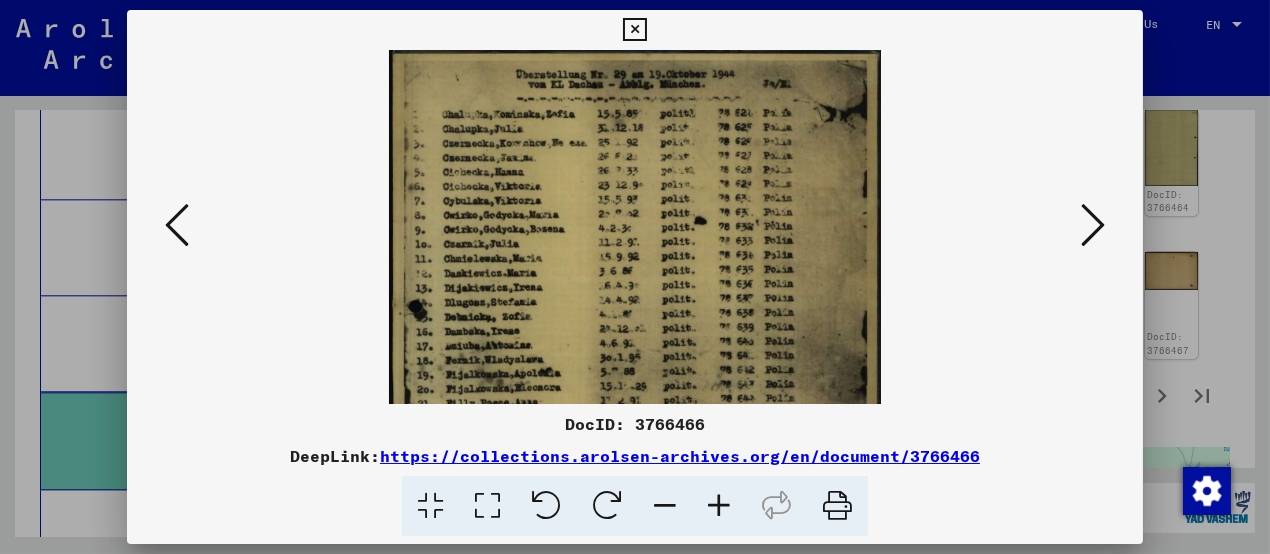 click at bounding box center [719, 506] 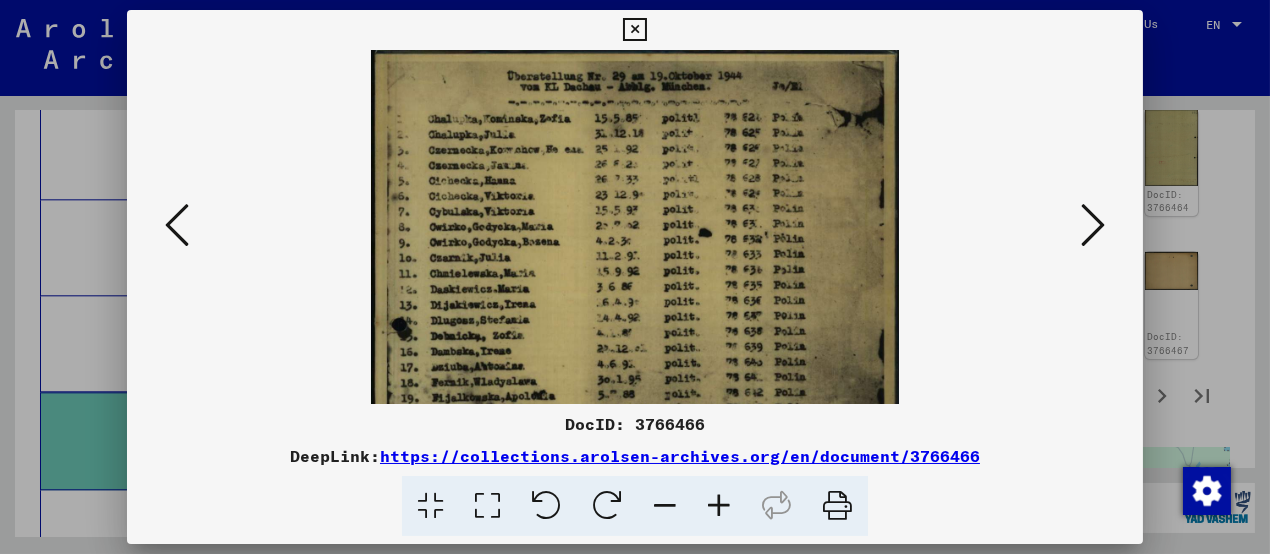 click at bounding box center (719, 506) 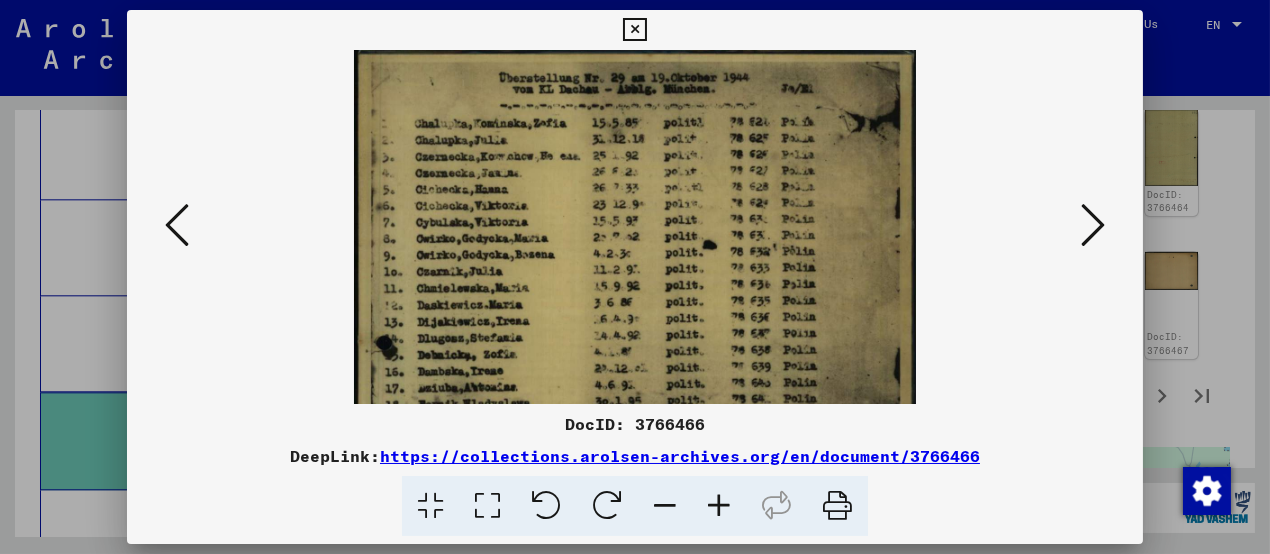 click at bounding box center (177, 225) 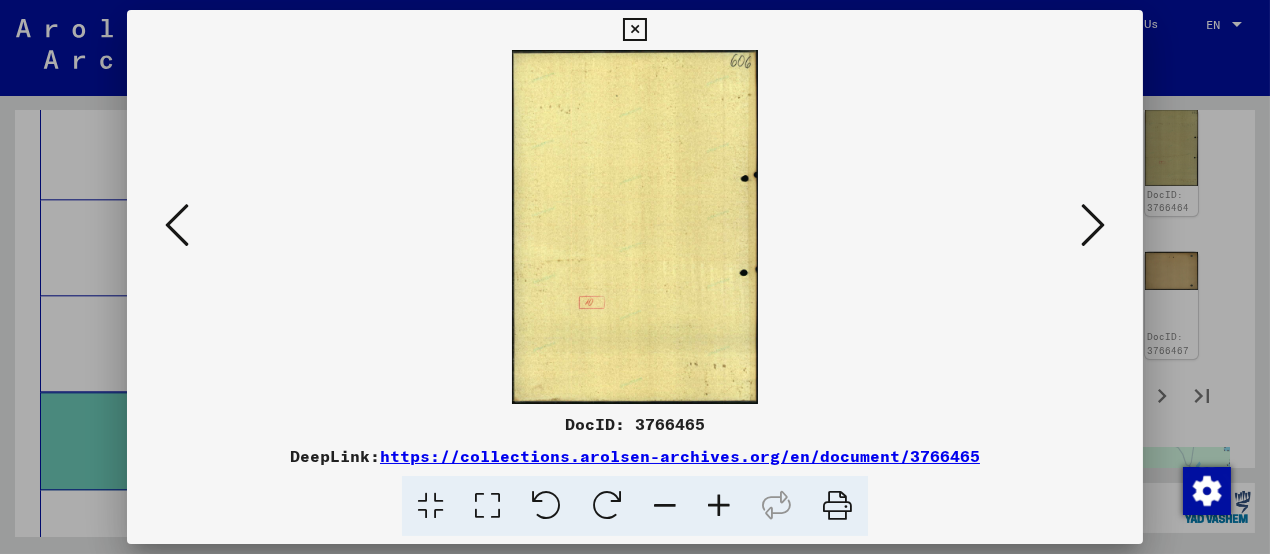 click at bounding box center [177, 225] 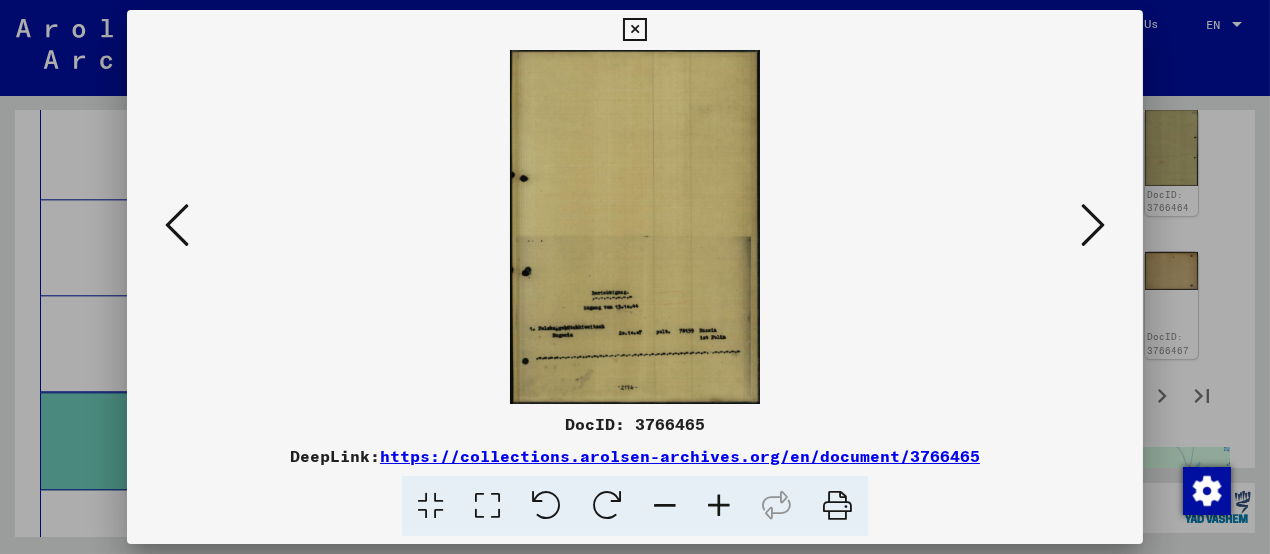 click at bounding box center [177, 225] 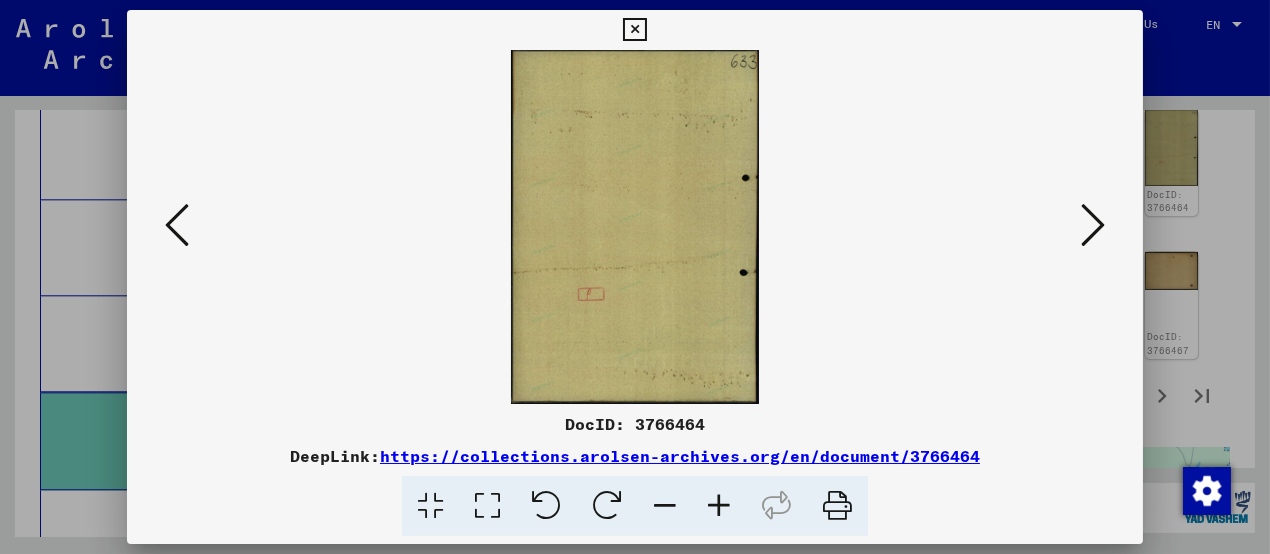 click at bounding box center (177, 225) 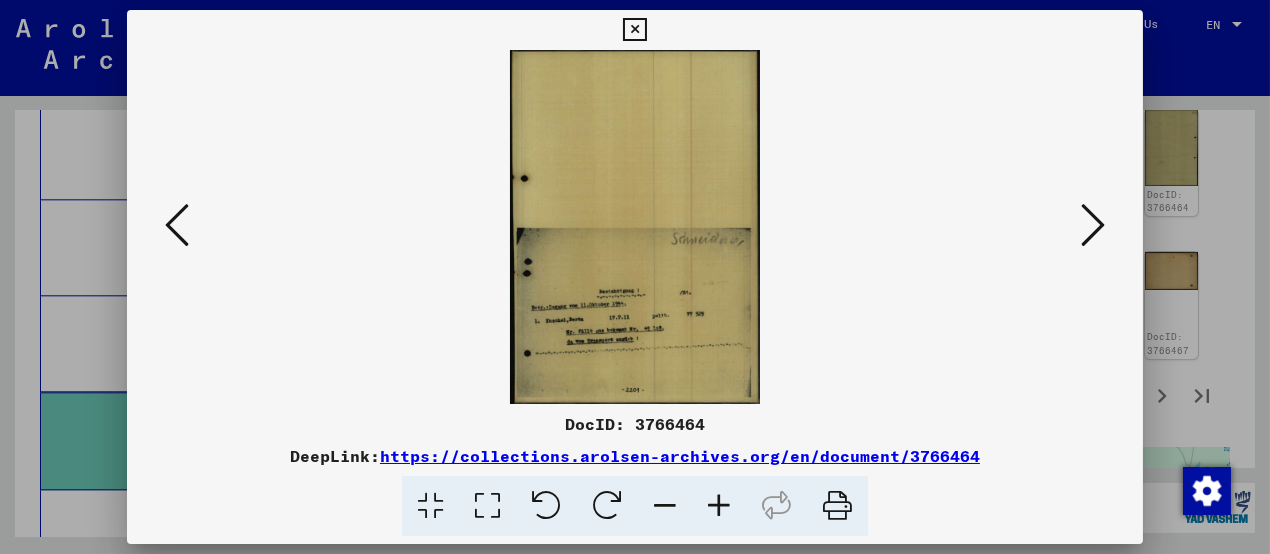 click at bounding box center (177, 225) 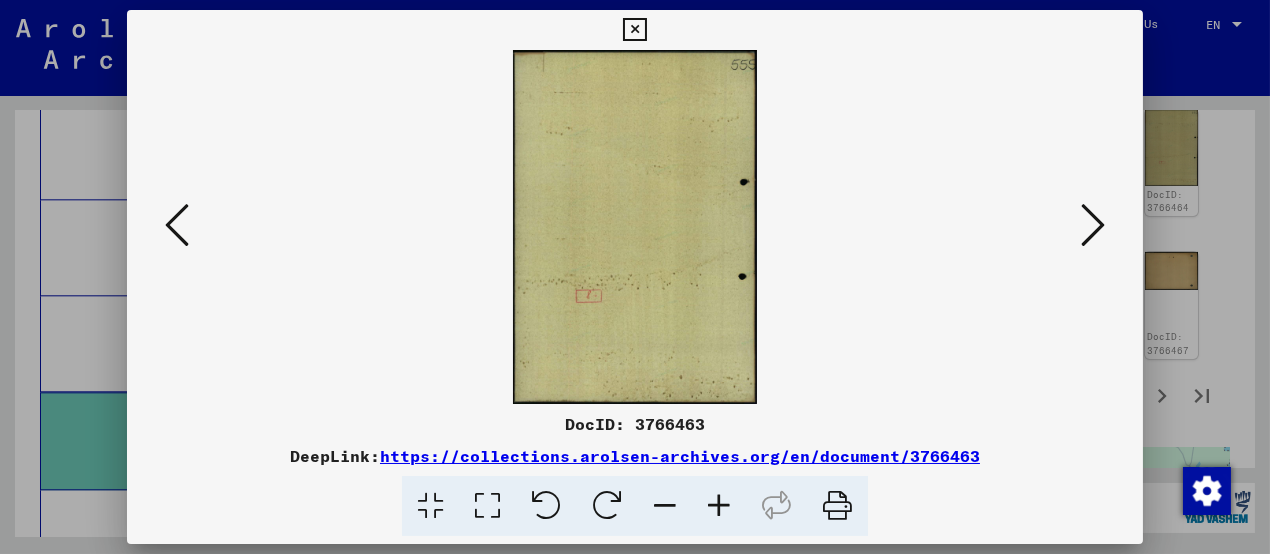 click at bounding box center (177, 225) 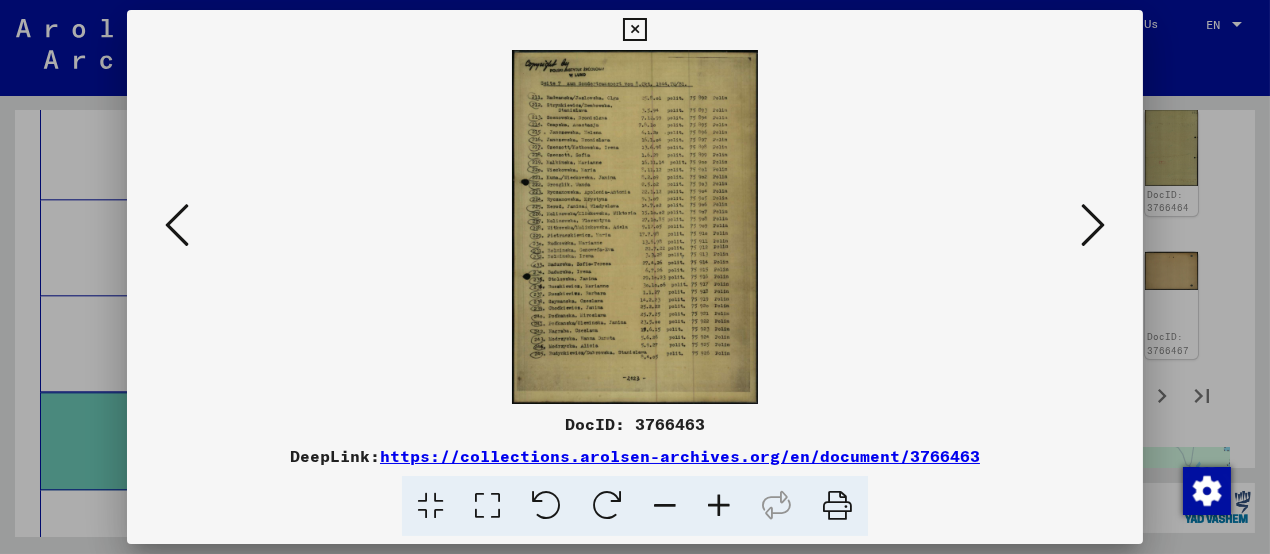 click at bounding box center (719, 506) 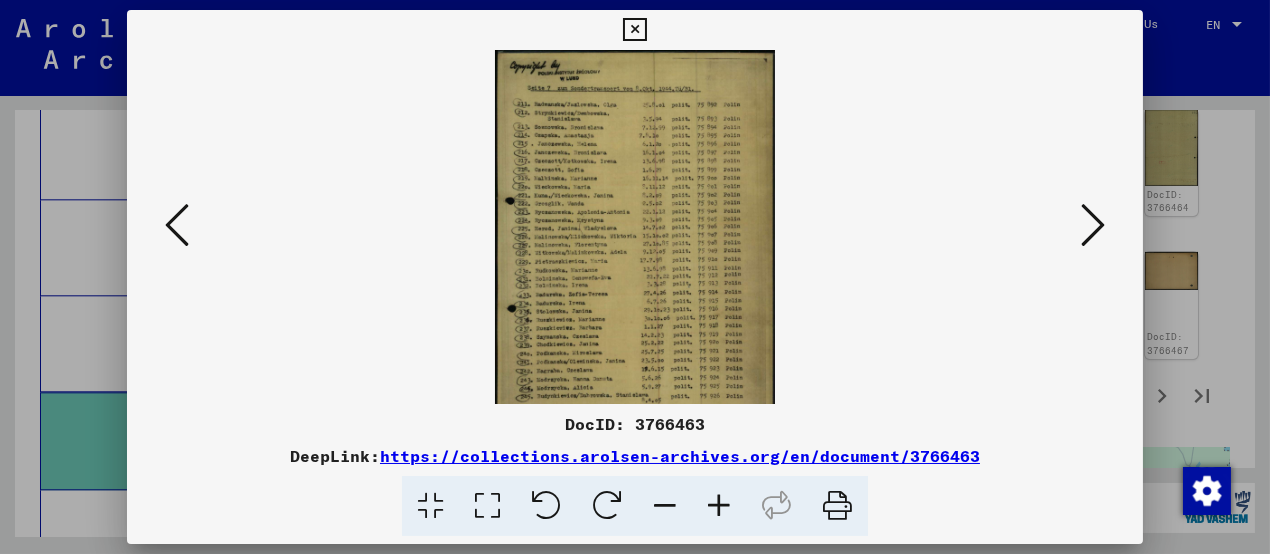 click at bounding box center (719, 506) 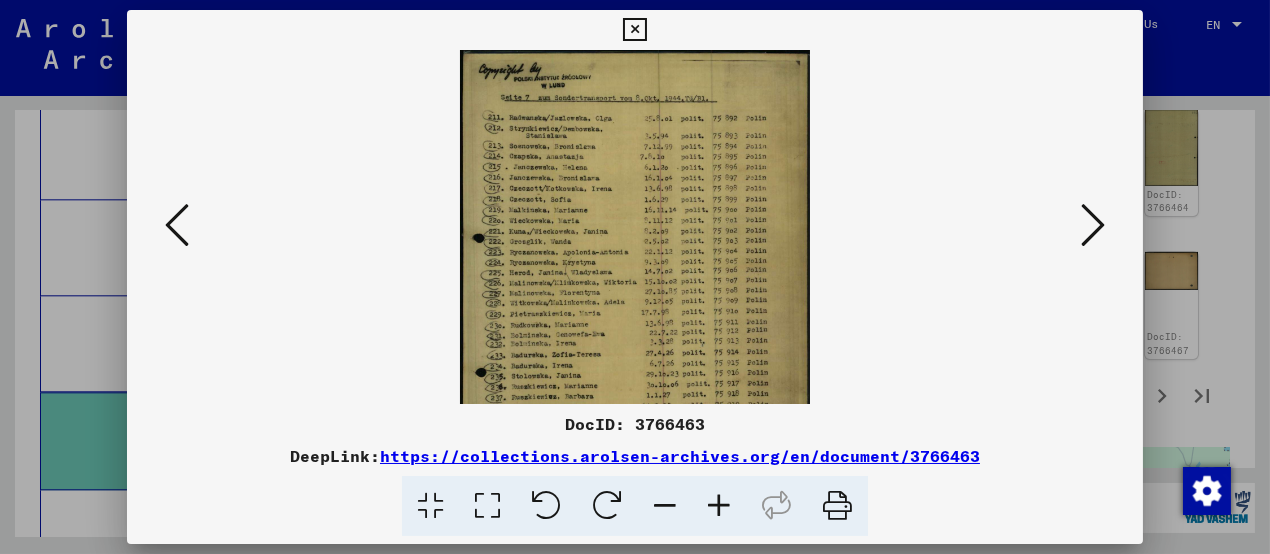click at bounding box center (719, 506) 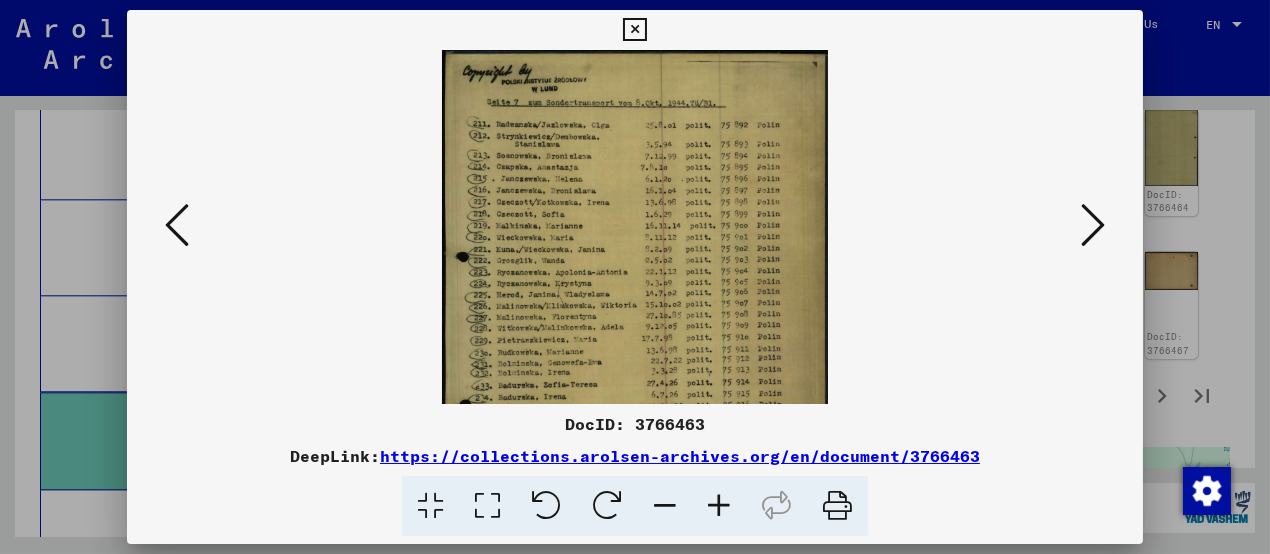 click at bounding box center (719, 506) 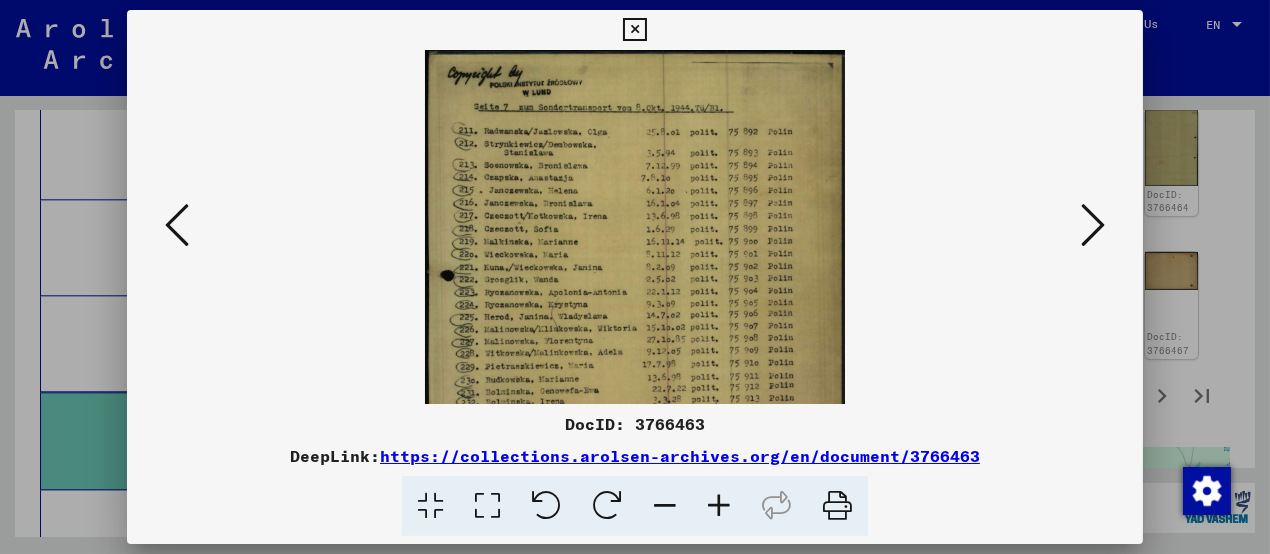click at bounding box center (719, 506) 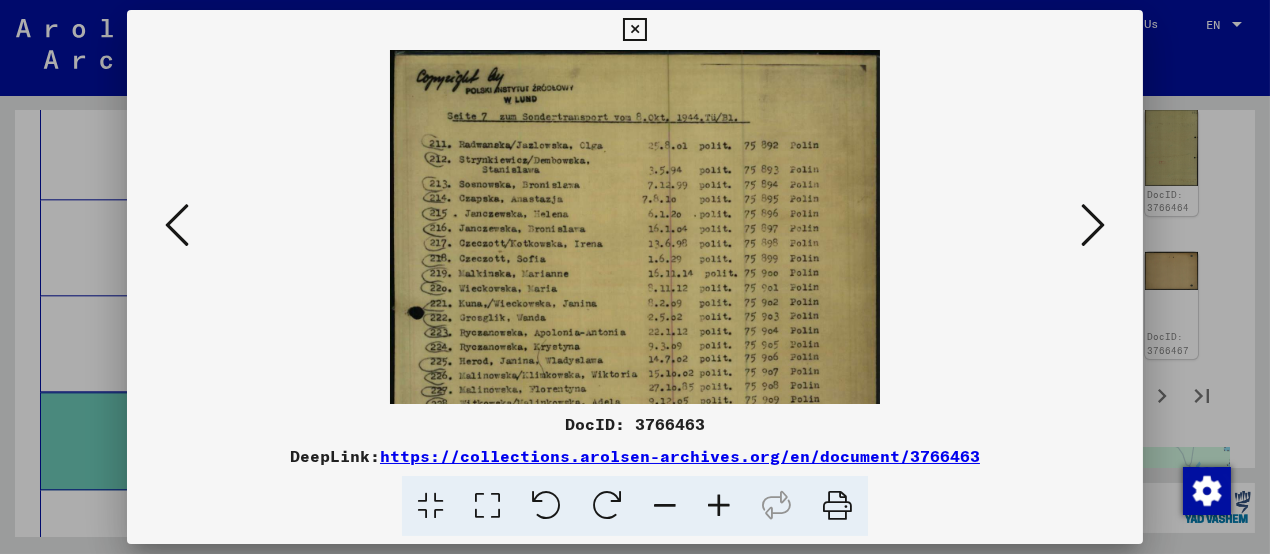 click at bounding box center [719, 506] 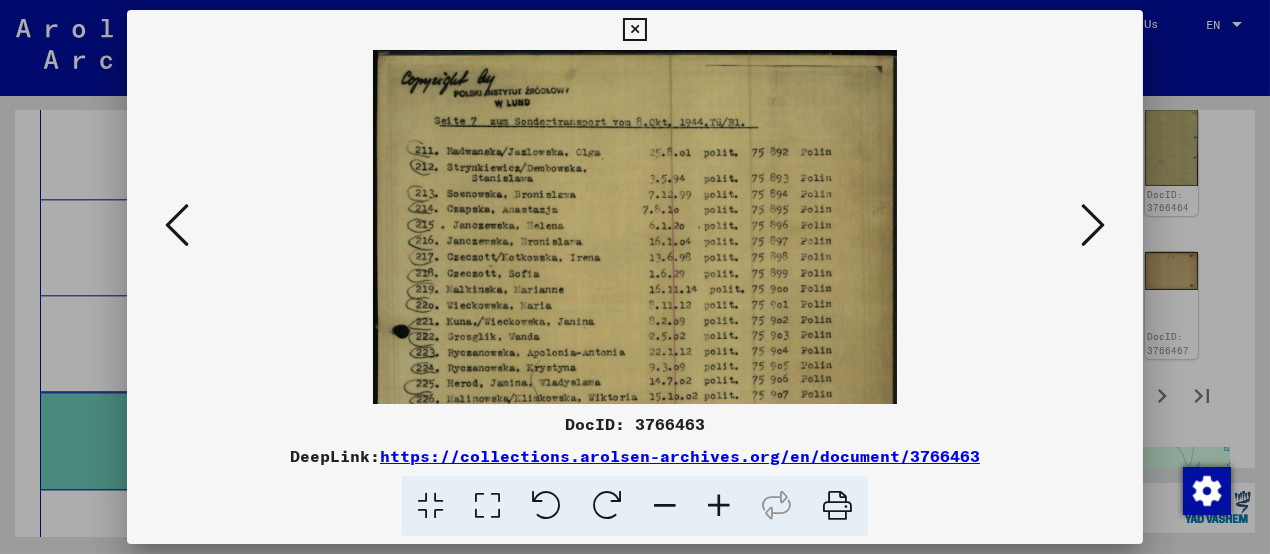 click at bounding box center [719, 506] 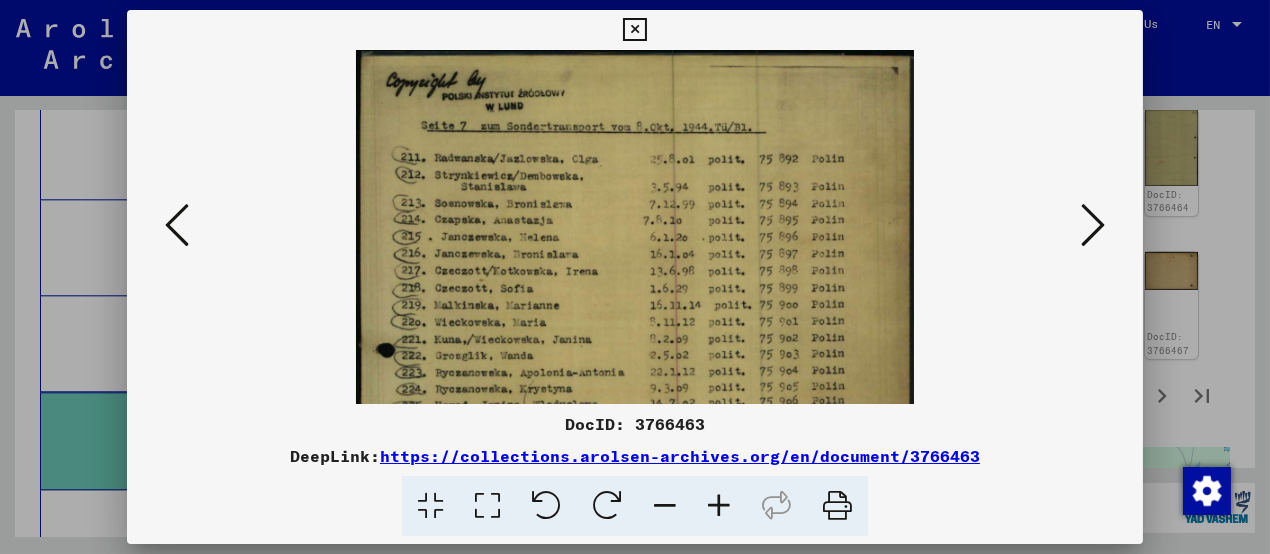 click at bounding box center [719, 506] 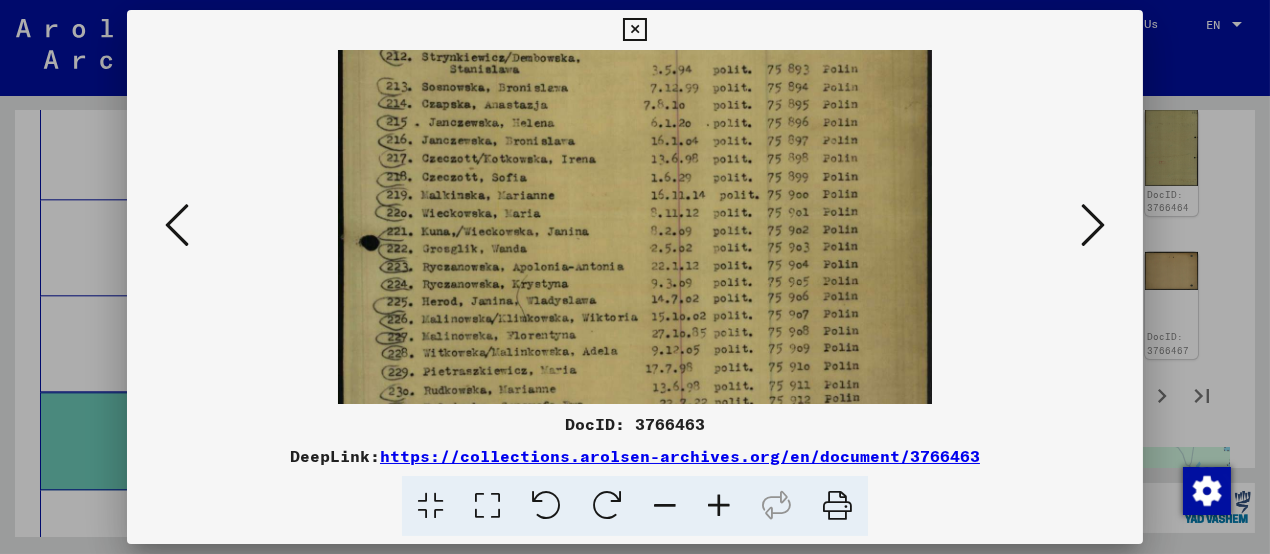 drag, startPoint x: 778, startPoint y: 306, endPoint x: 725, endPoint y: 115, distance: 198.21706 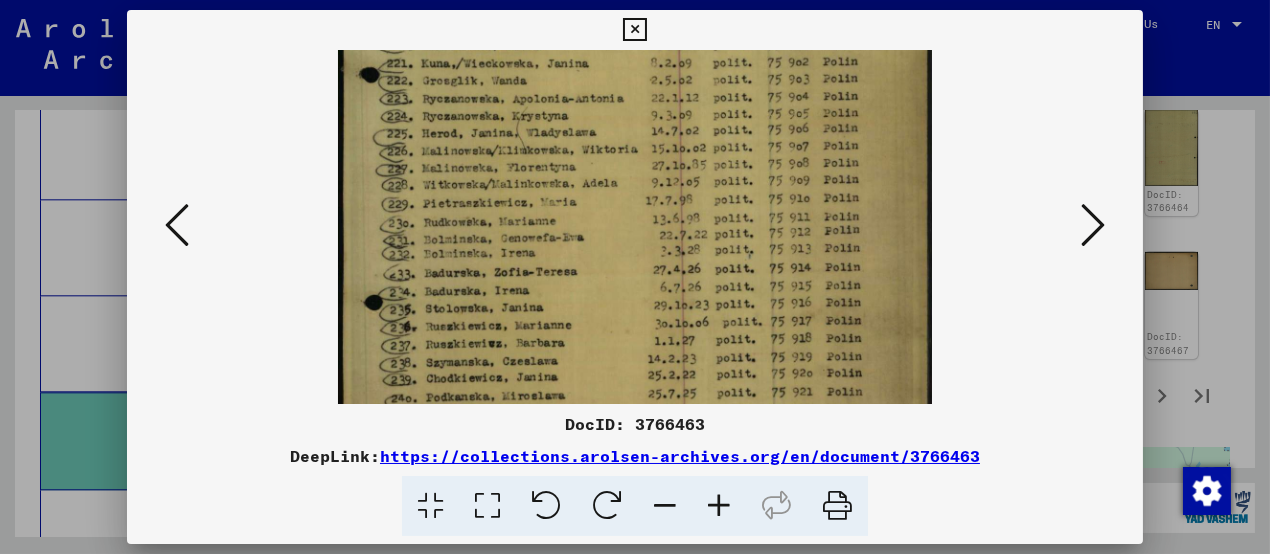 drag, startPoint x: 758, startPoint y: 299, endPoint x: 757, endPoint y: 186, distance: 113.004425 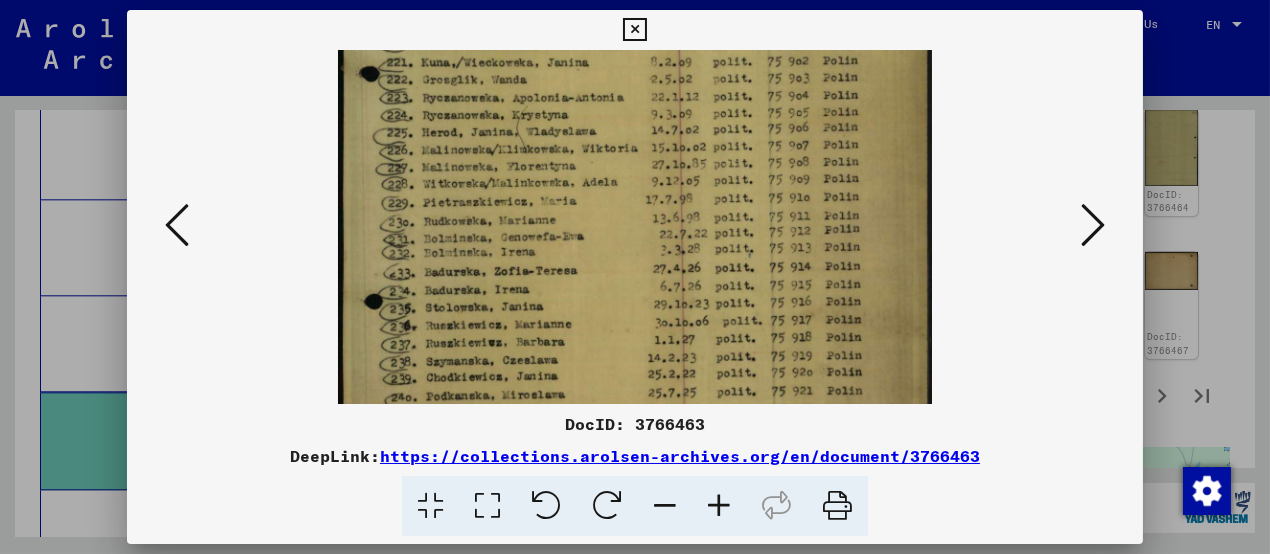 click at bounding box center [635, 182] 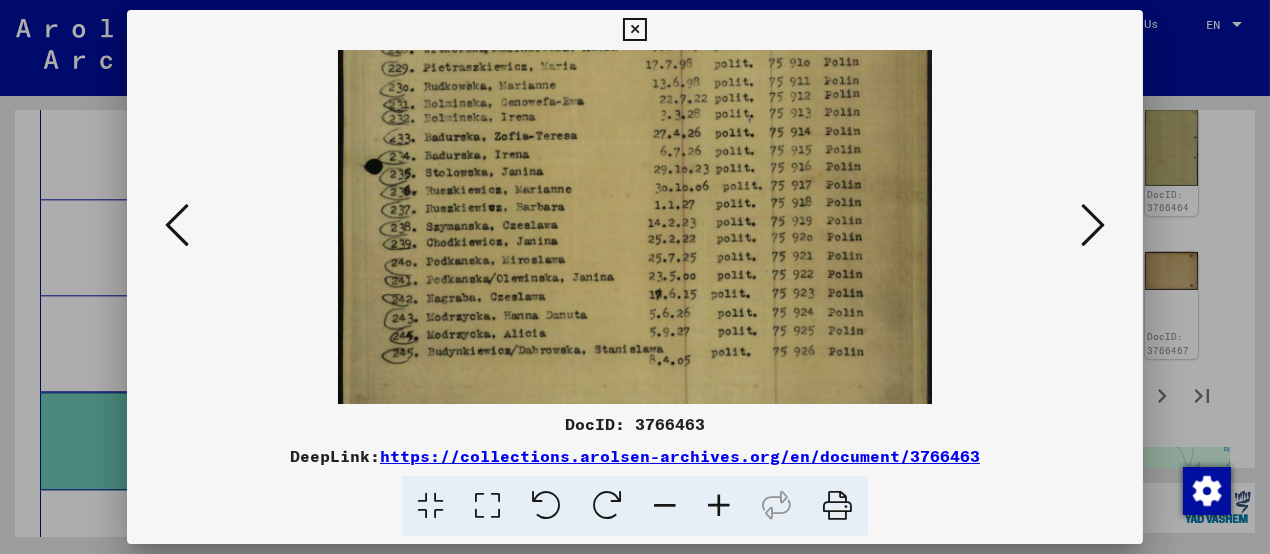 click at bounding box center (635, 47) 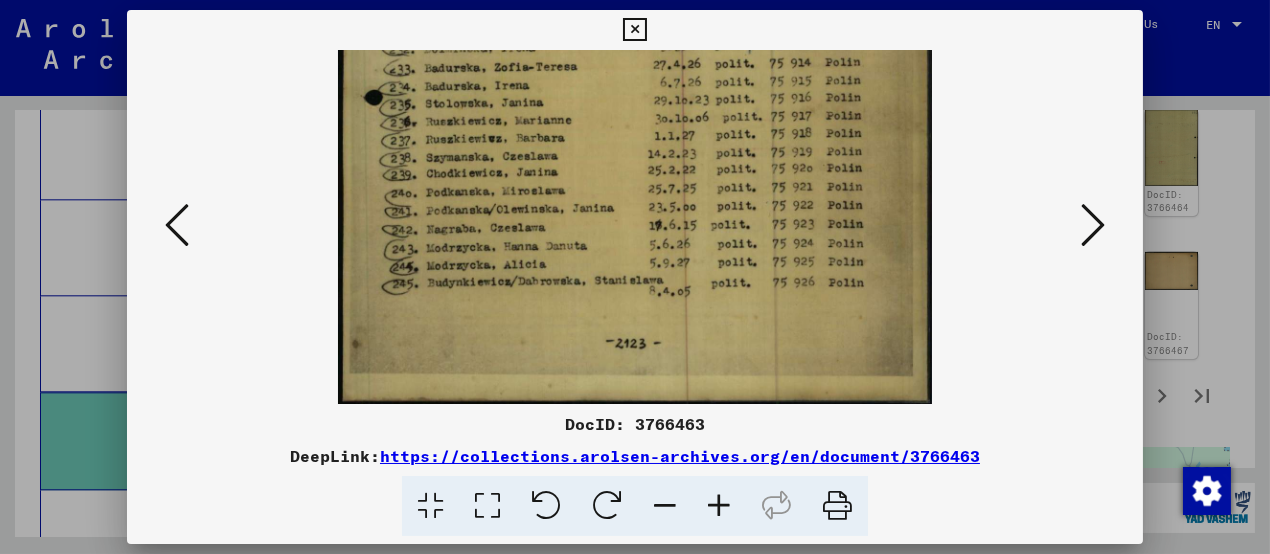 drag, startPoint x: 837, startPoint y: 267, endPoint x: 860, endPoint y: 239, distance: 36.23534 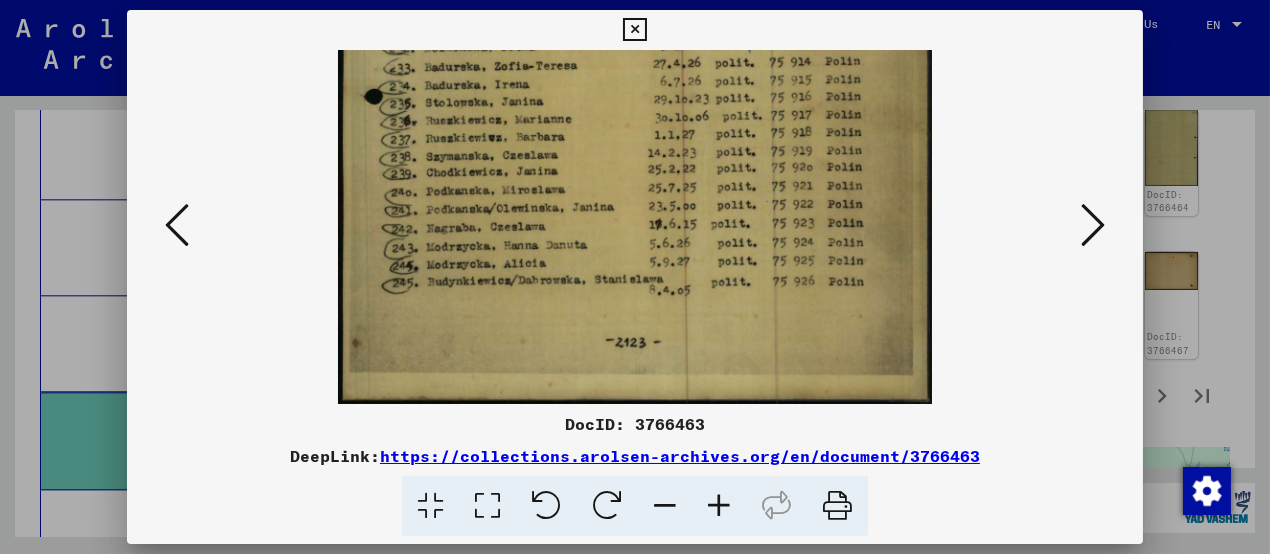 click at bounding box center (1093, 226) 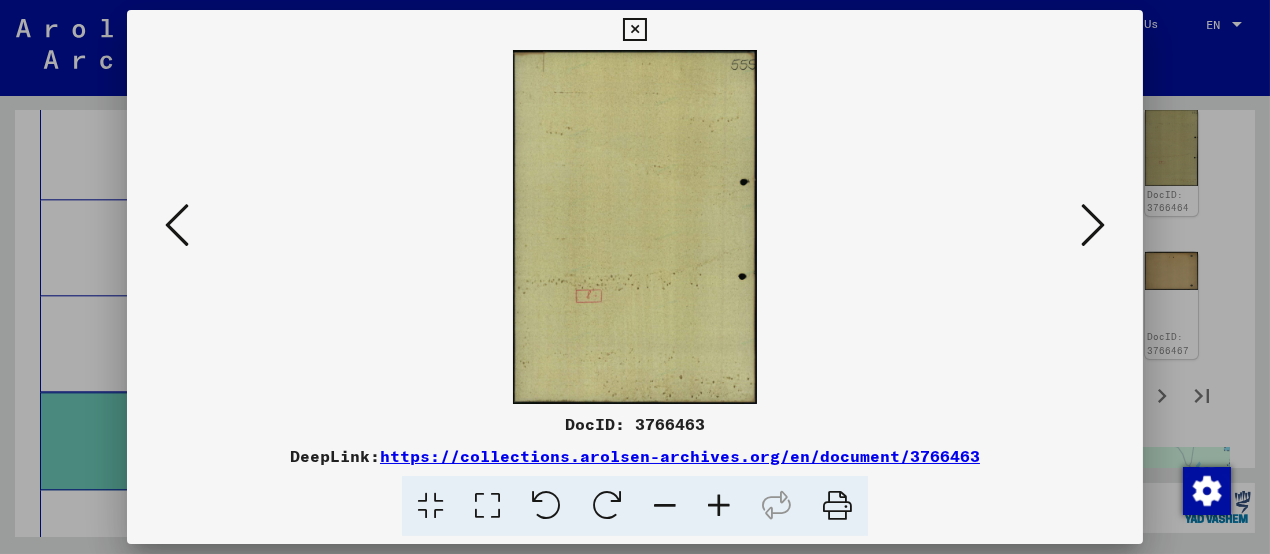 click at bounding box center (1093, 226) 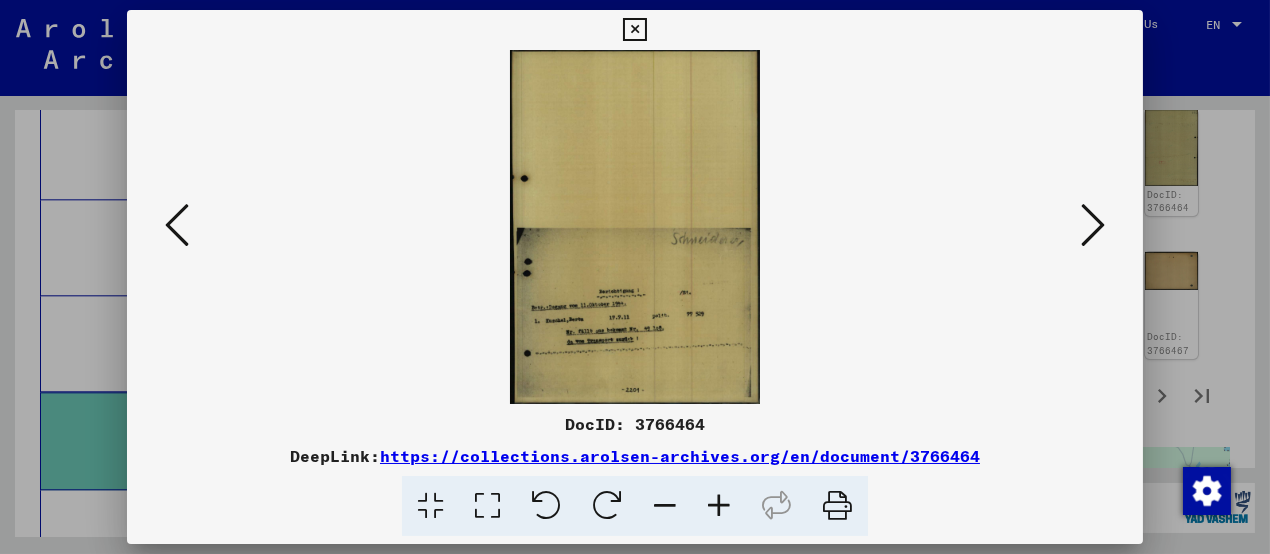 click at bounding box center [1093, 226] 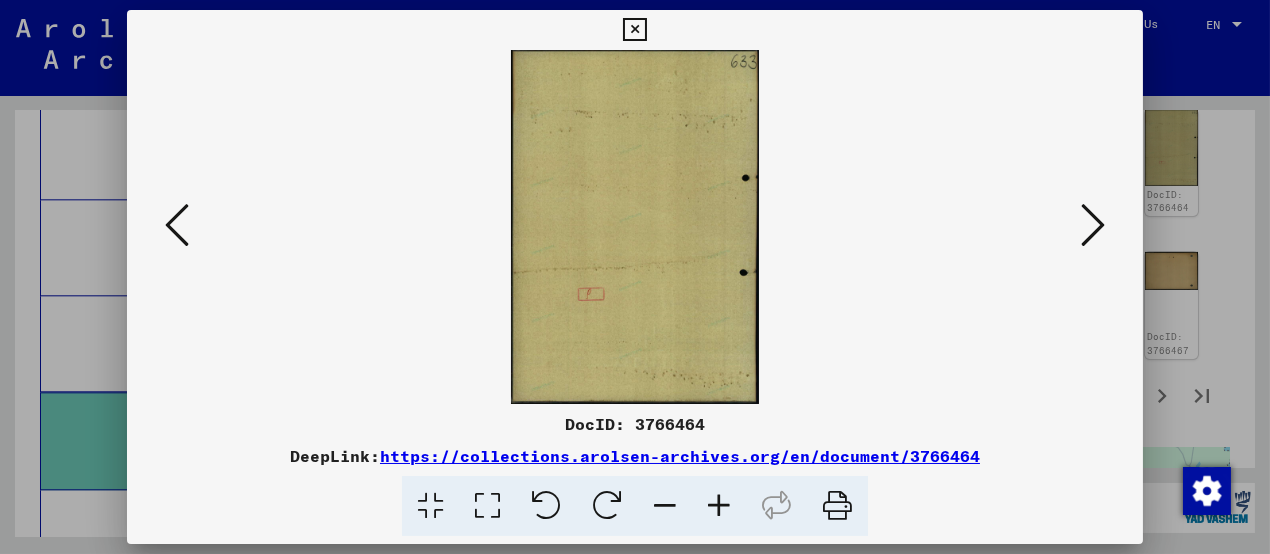 click at bounding box center [1093, 226] 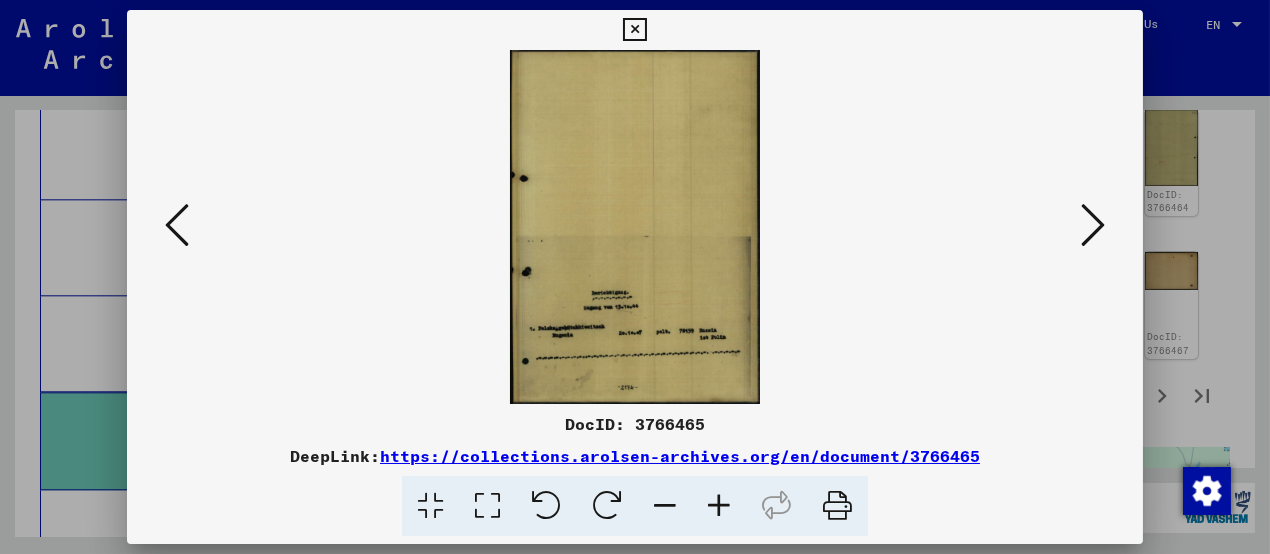 click at bounding box center [1093, 226] 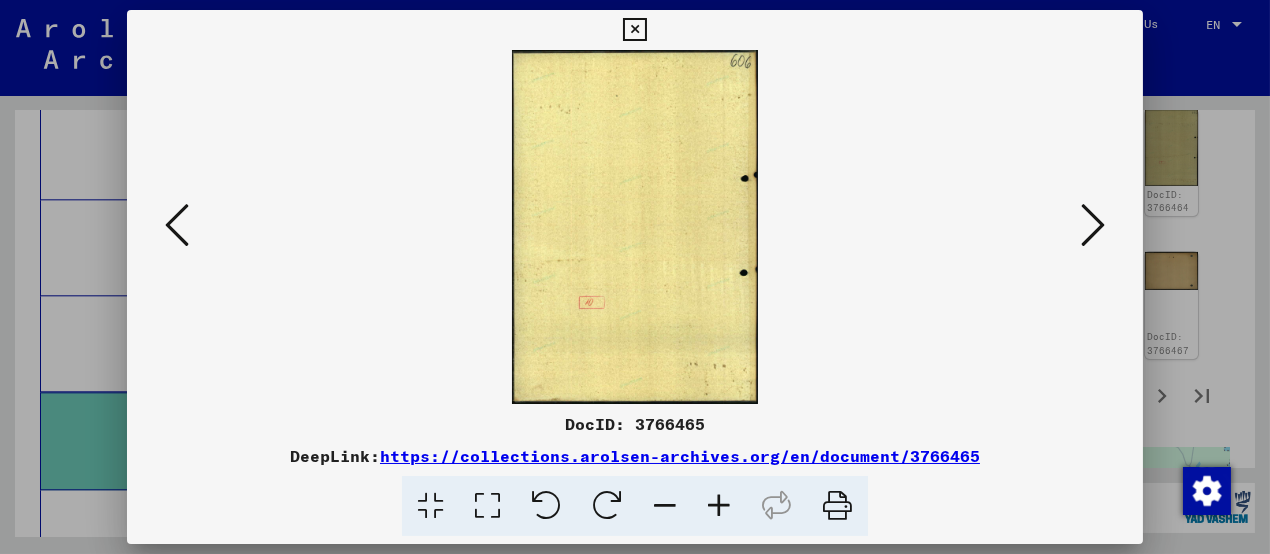 click at bounding box center [1093, 226] 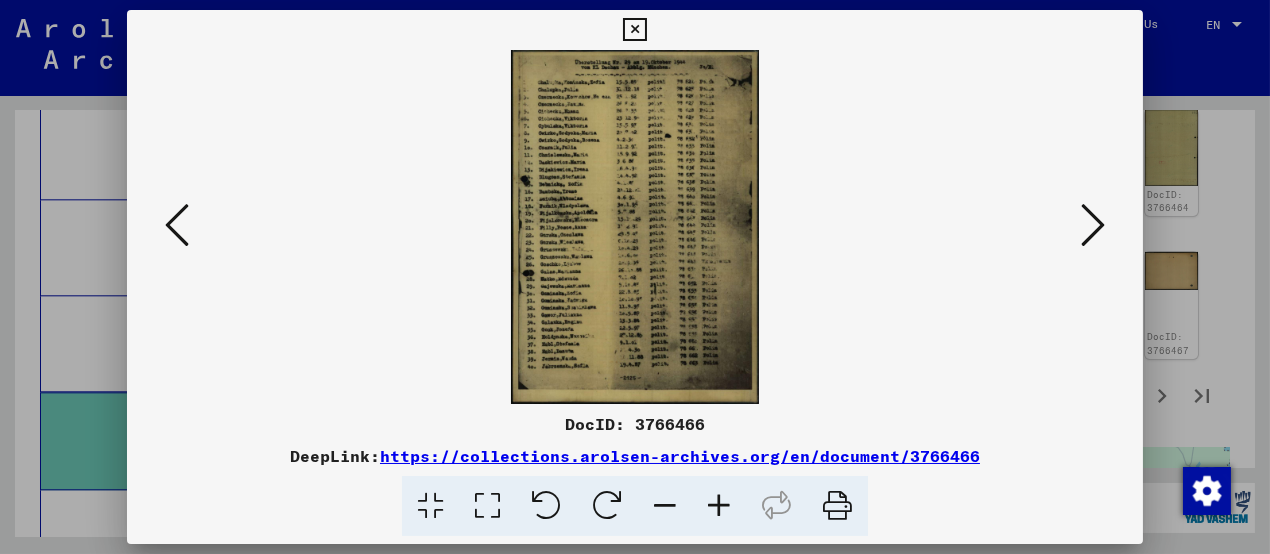 click at bounding box center [719, 506] 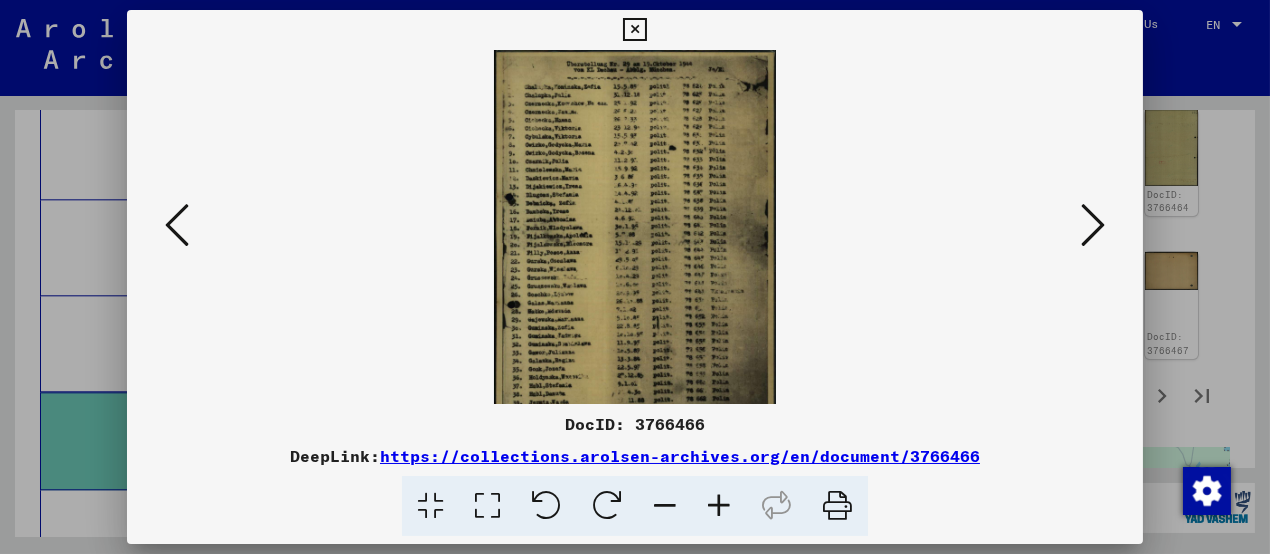 click at bounding box center [719, 506] 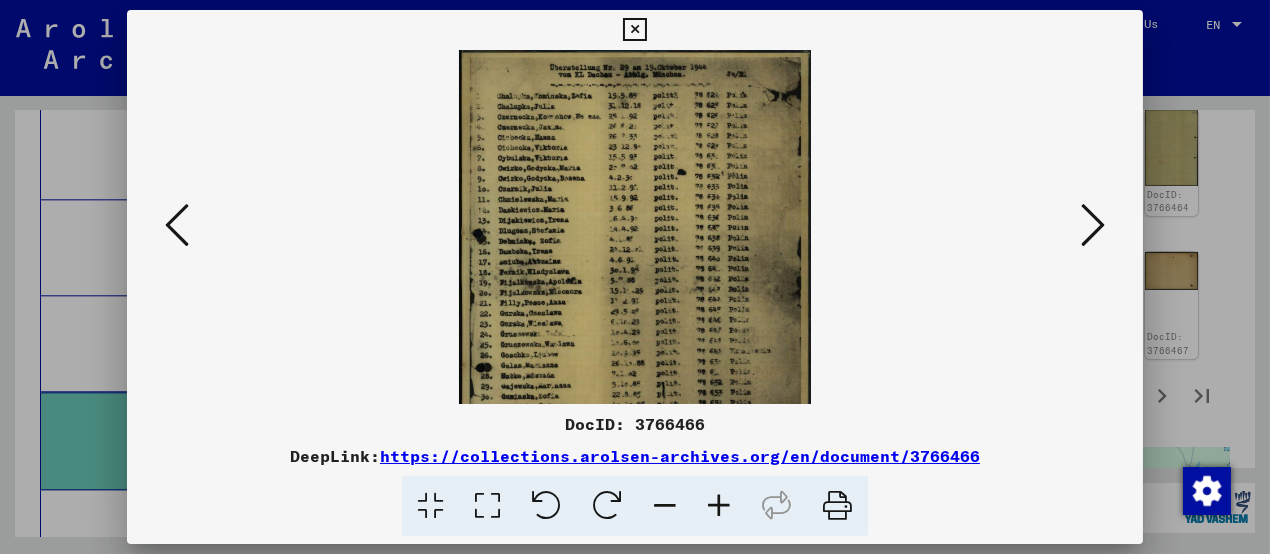 click at bounding box center (719, 506) 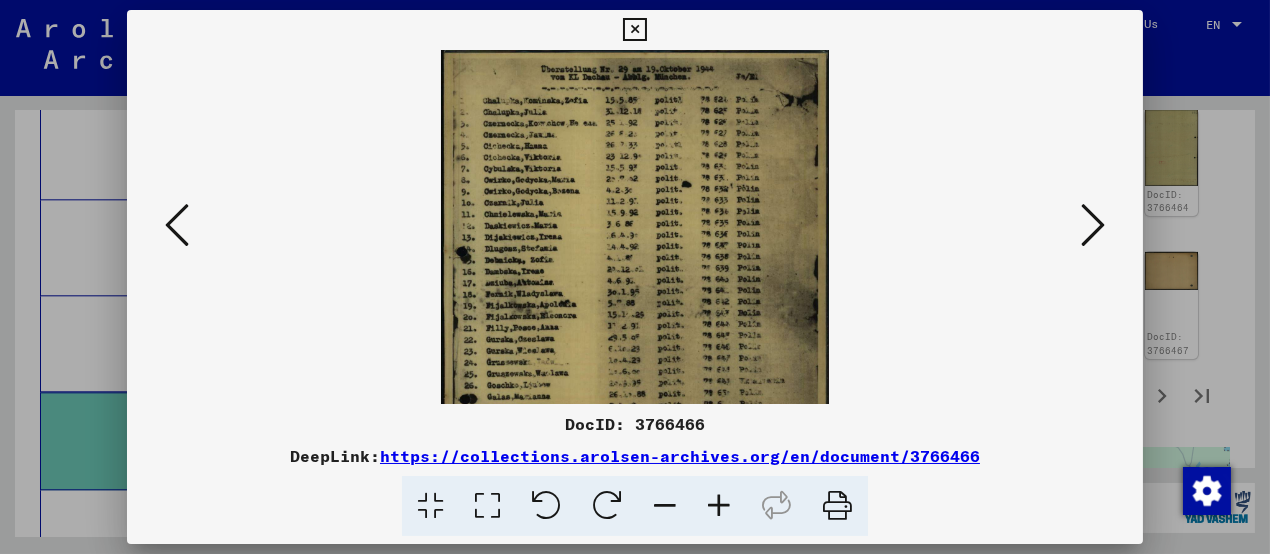 click at bounding box center (719, 506) 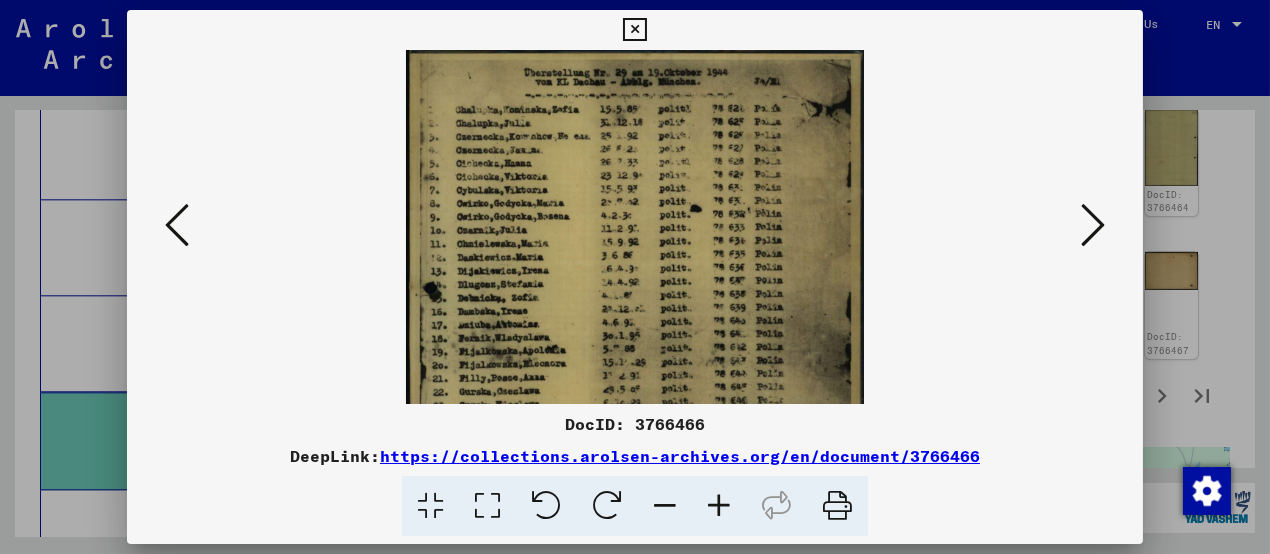 click at bounding box center [719, 506] 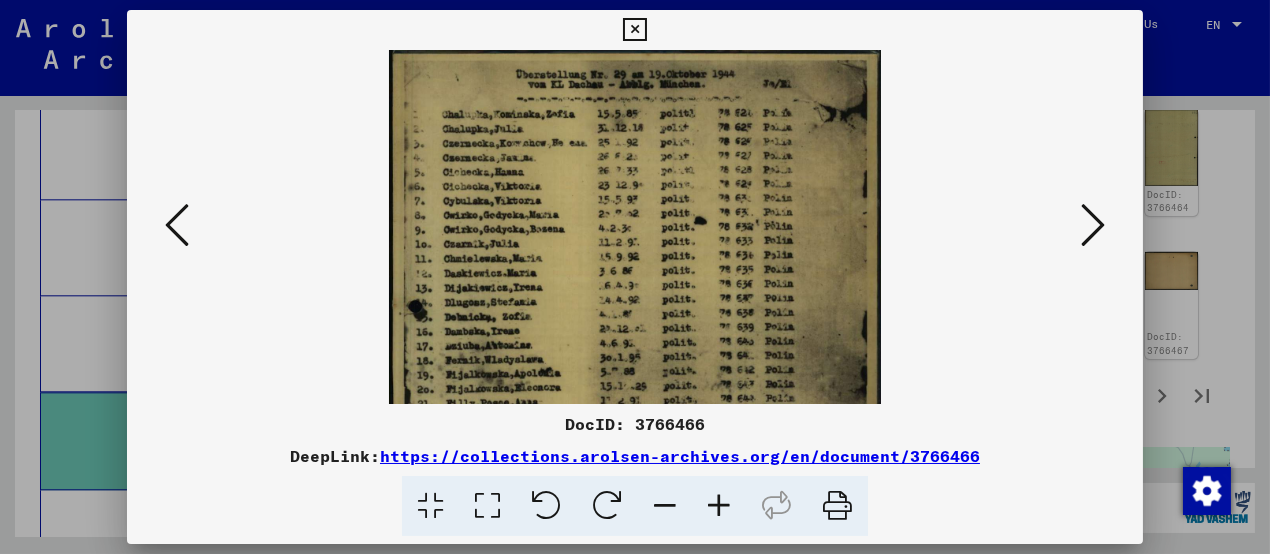 click at bounding box center (719, 506) 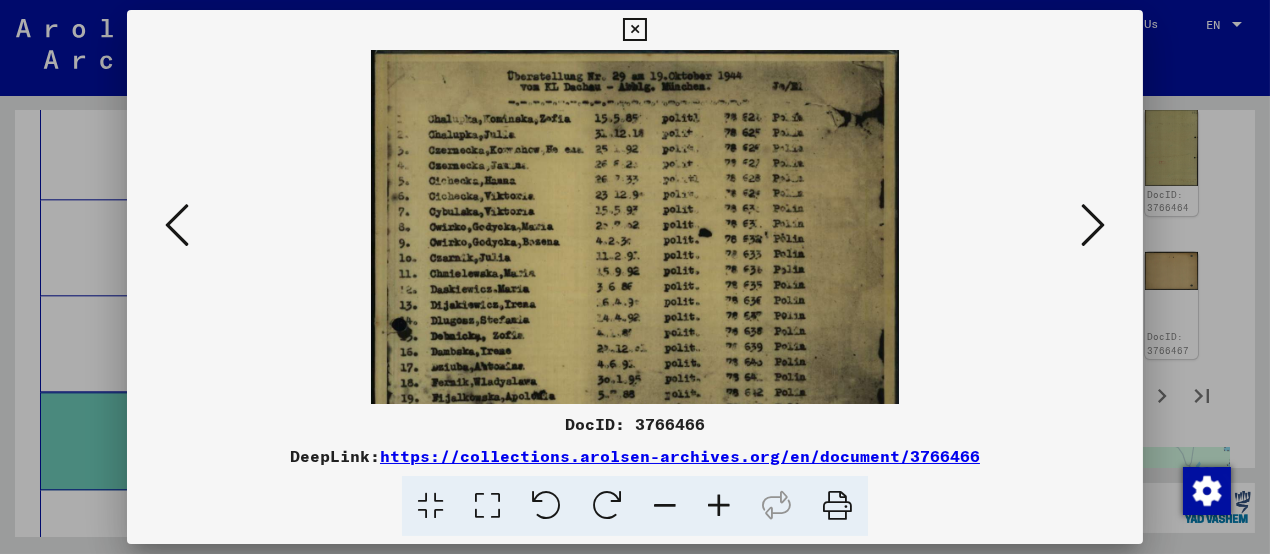 click at bounding box center [719, 506] 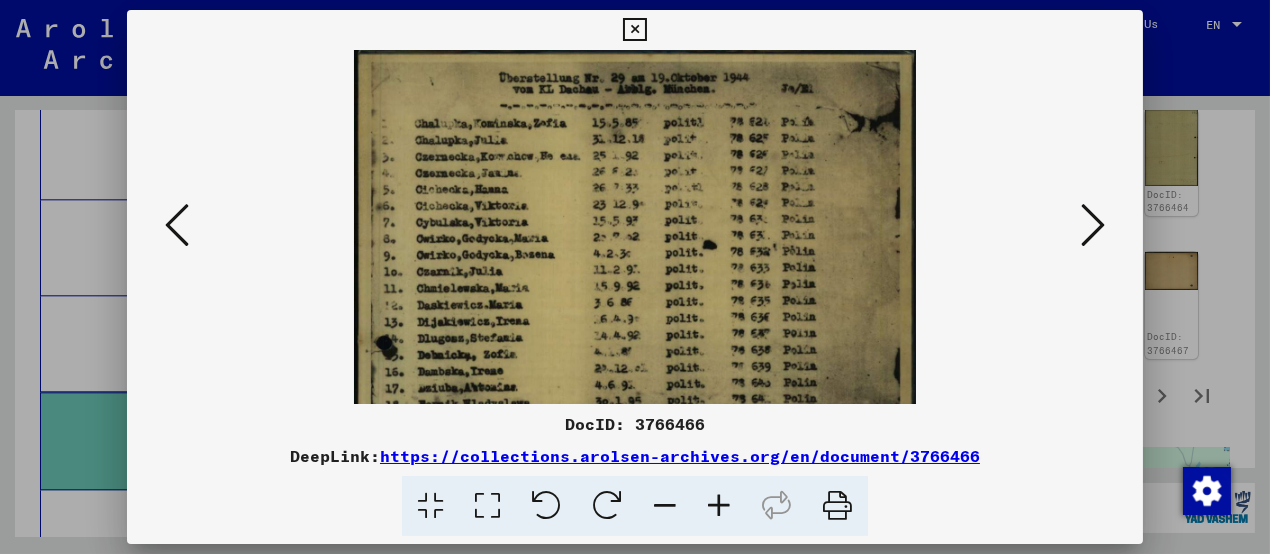 click at bounding box center (719, 506) 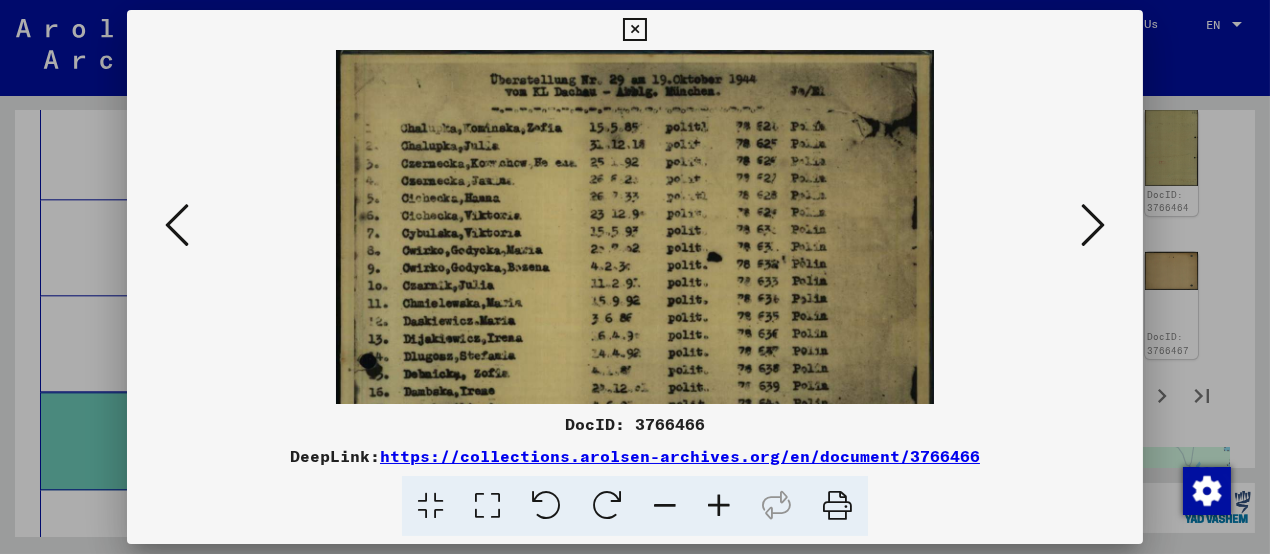 click at bounding box center [719, 506] 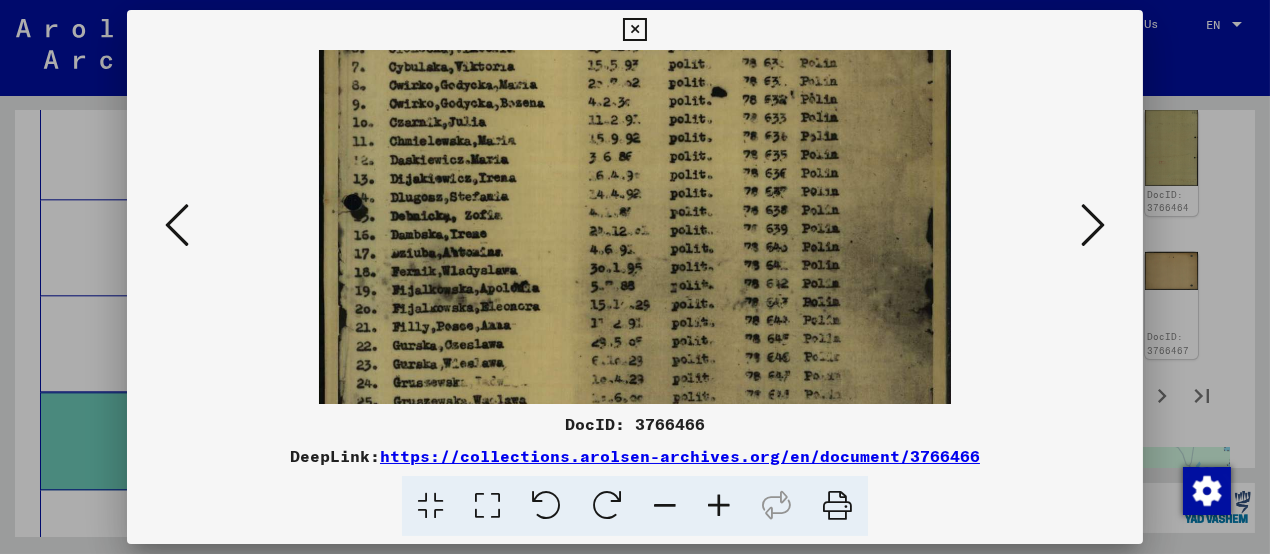 drag, startPoint x: 741, startPoint y: 308, endPoint x: 735, endPoint y: 145, distance: 163.1104 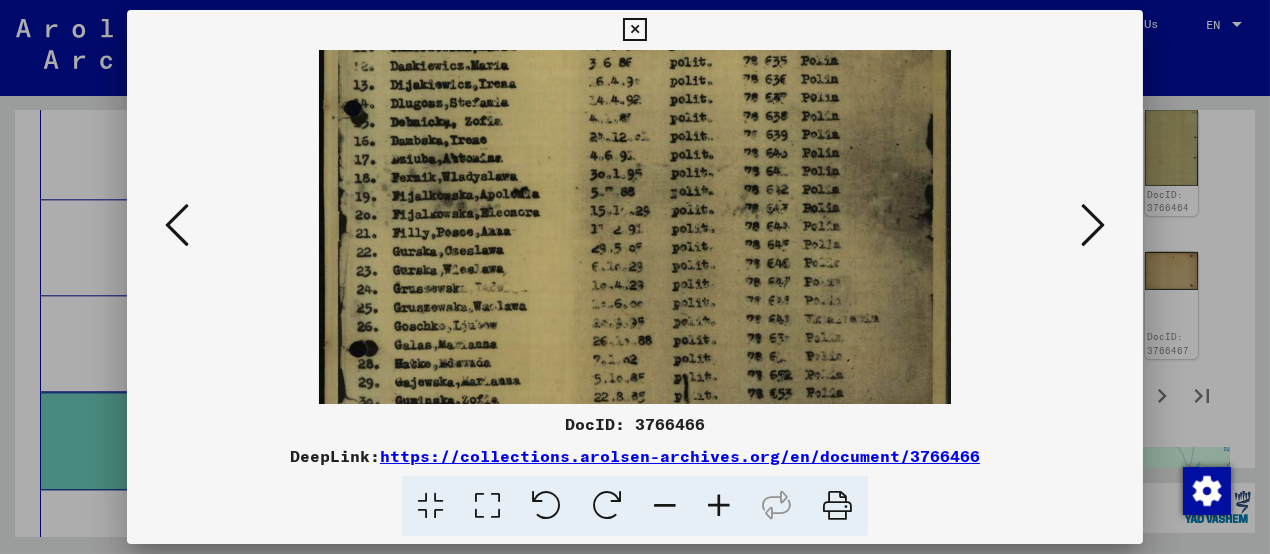 drag, startPoint x: 748, startPoint y: 204, endPoint x: 745, endPoint y: 179, distance: 25.179358 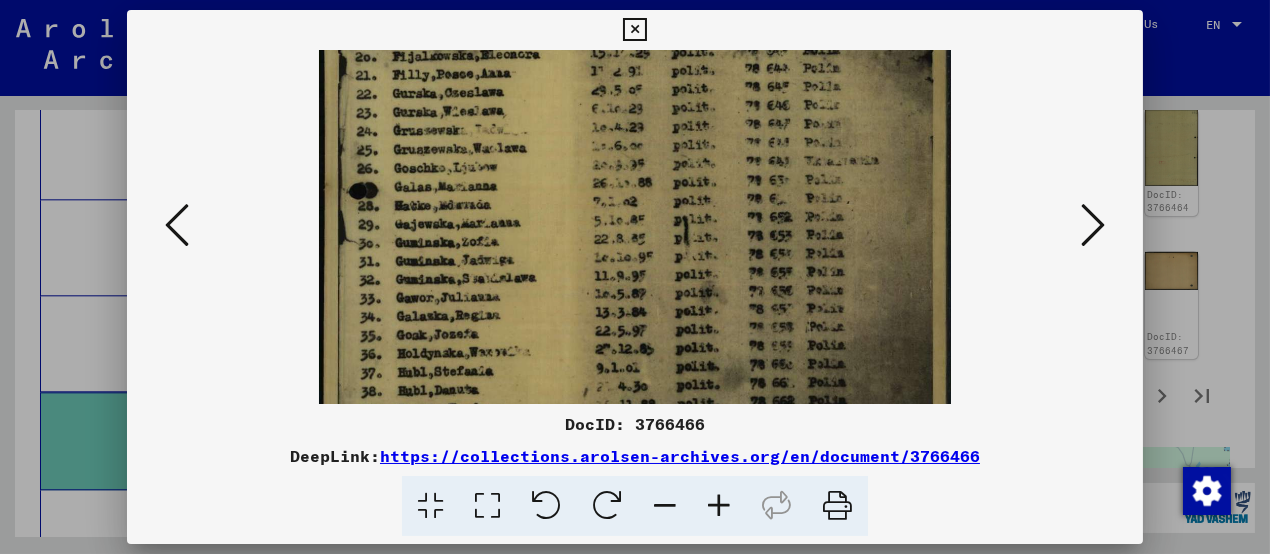 drag, startPoint x: 764, startPoint y: 280, endPoint x: 765, endPoint y: 181, distance: 99.00505 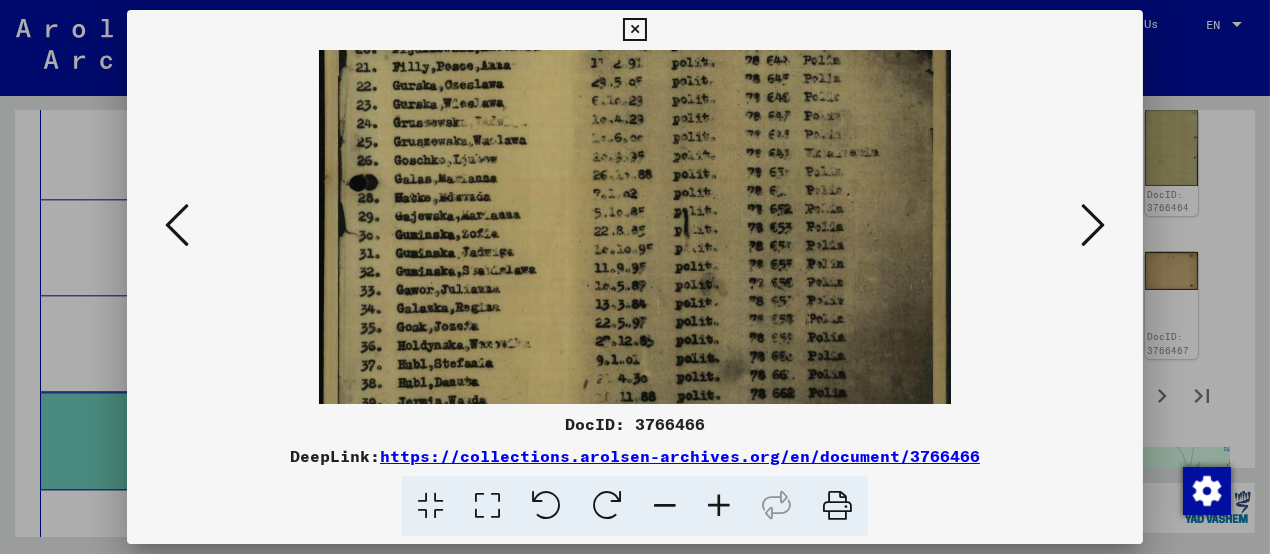 scroll, scrollTop: 550, scrollLeft: 0, axis: vertical 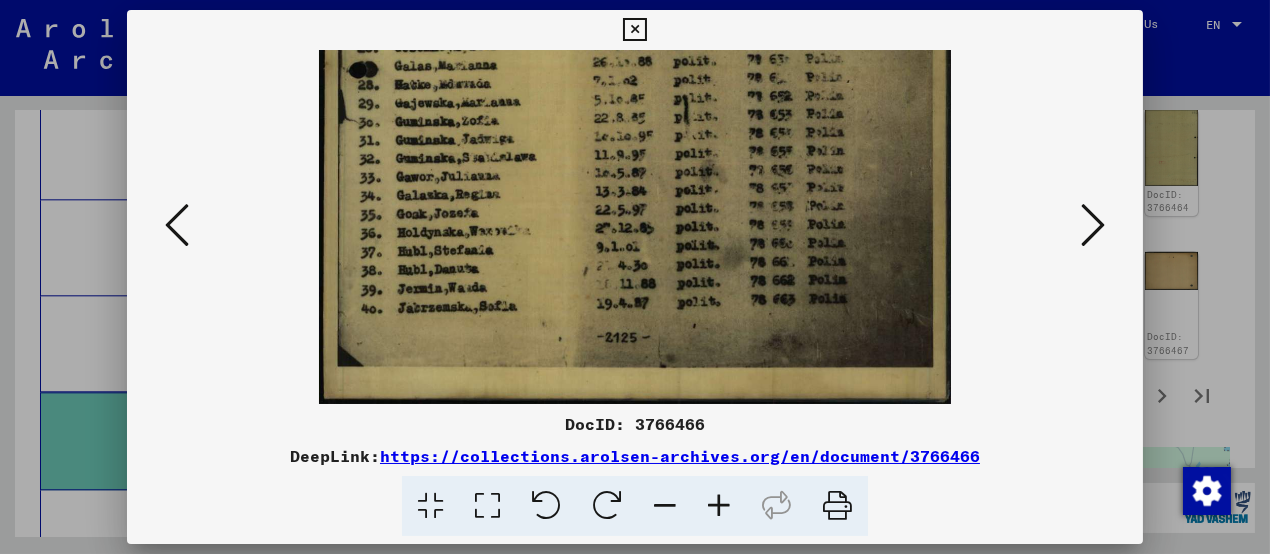 drag, startPoint x: 794, startPoint y: 230, endPoint x: 794, endPoint y: 195, distance: 35 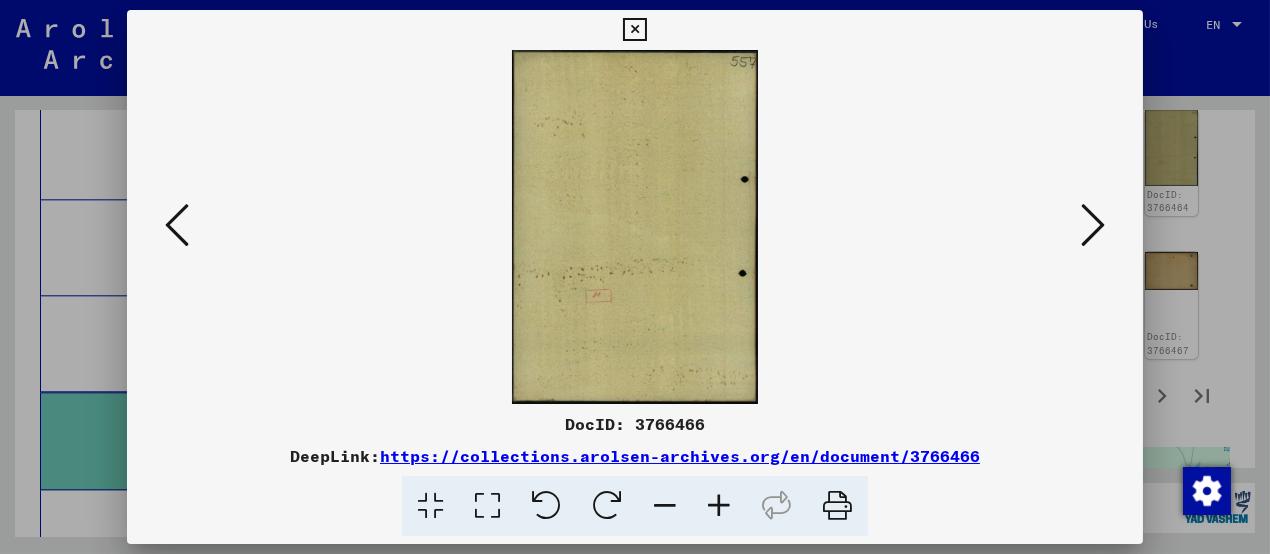 scroll, scrollTop: 0, scrollLeft: 0, axis: both 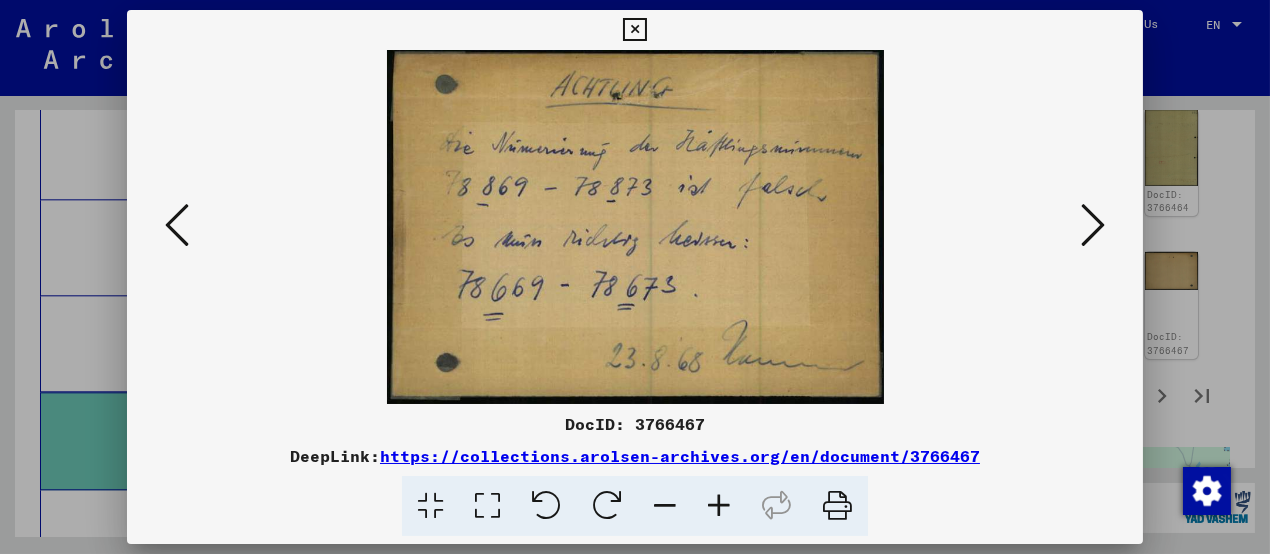 click at bounding box center [1093, 225] 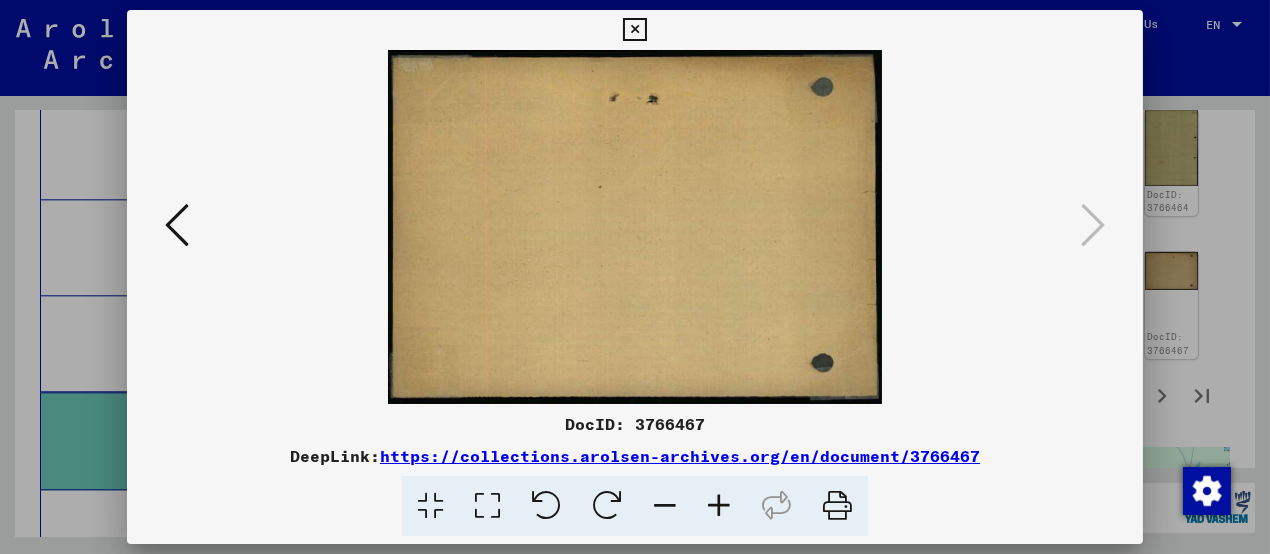 click at bounding box center (634, 30) 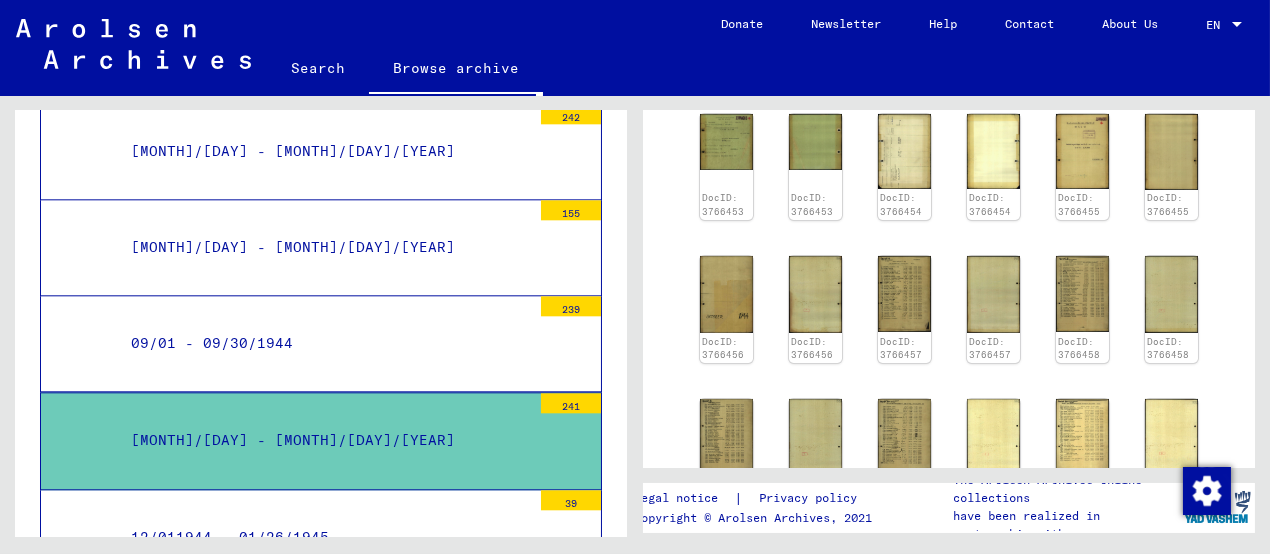 scroll, scrollTop: 700, scrollLeft: 0, axis: vertical 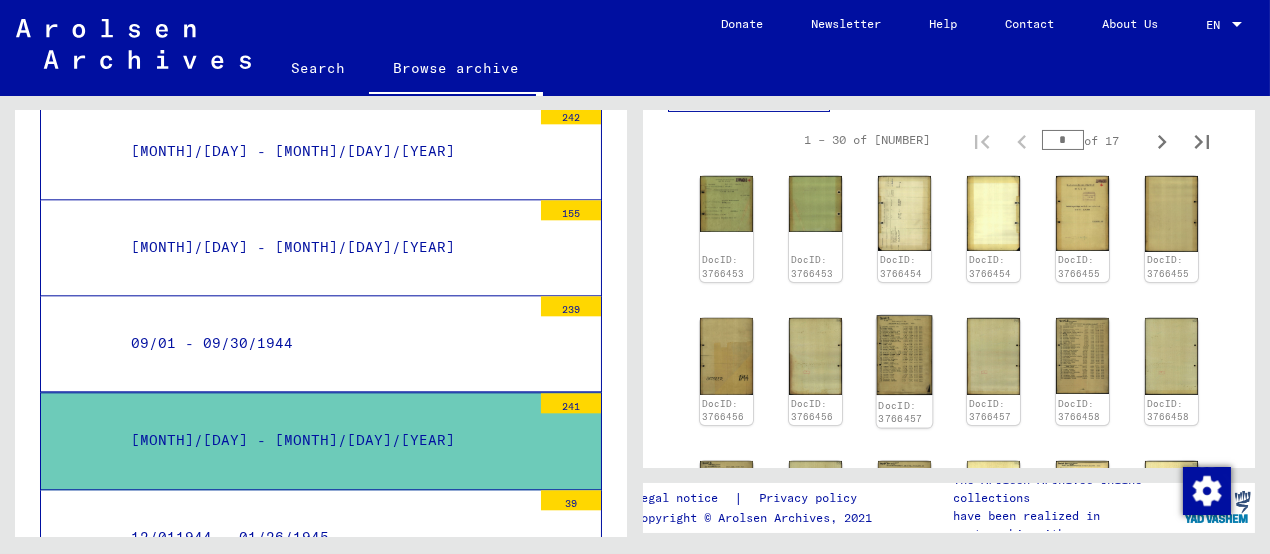 click 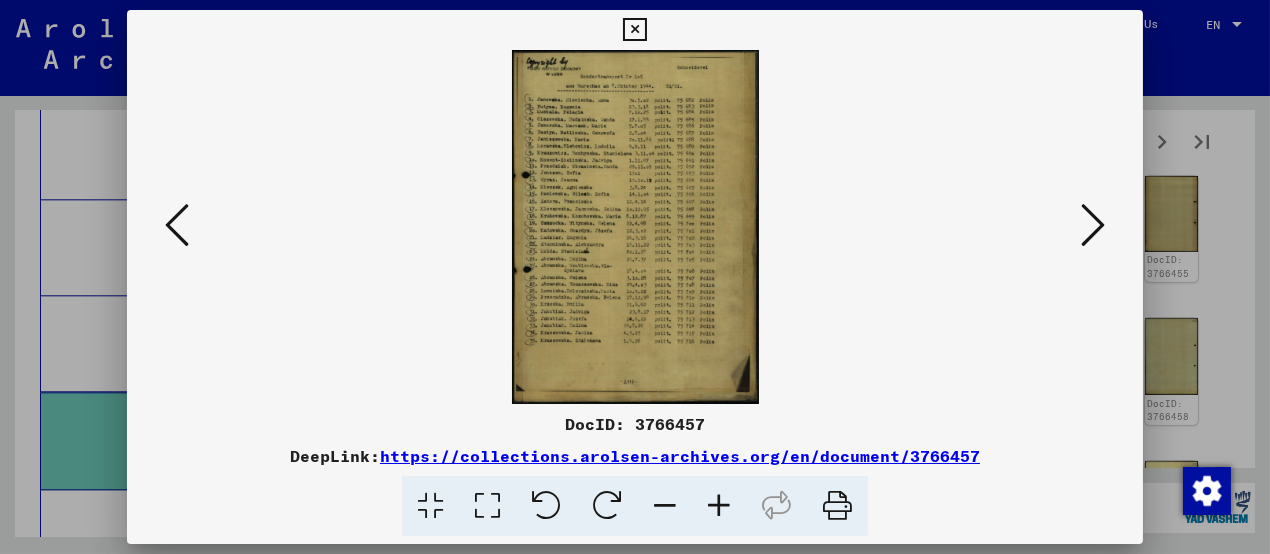 click at bounding box center (719, 506) 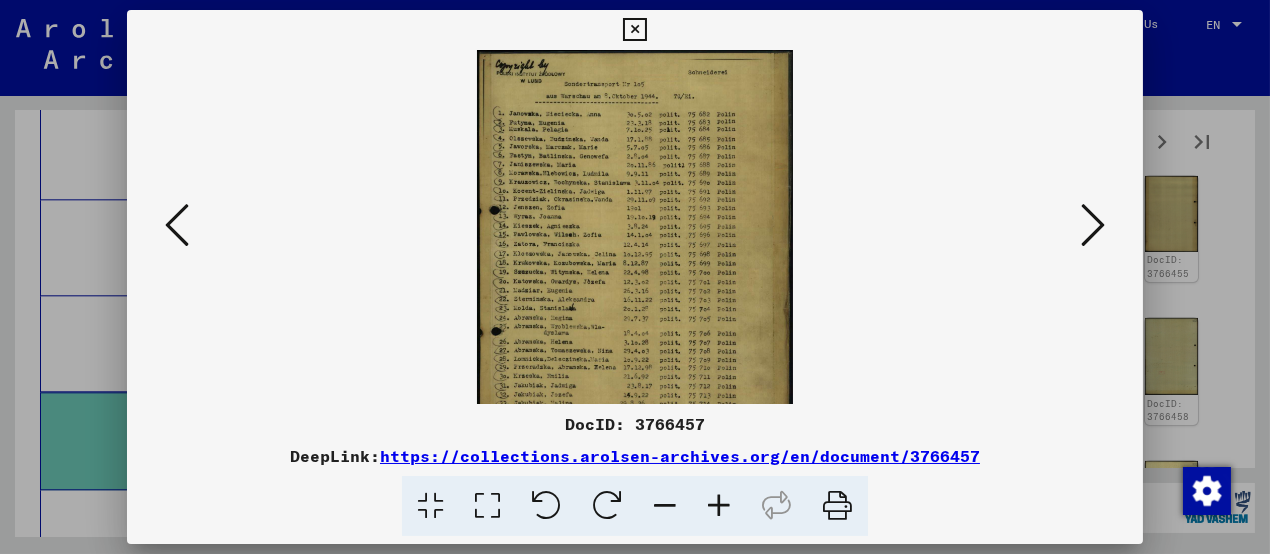click at bounding box center [719, 506] 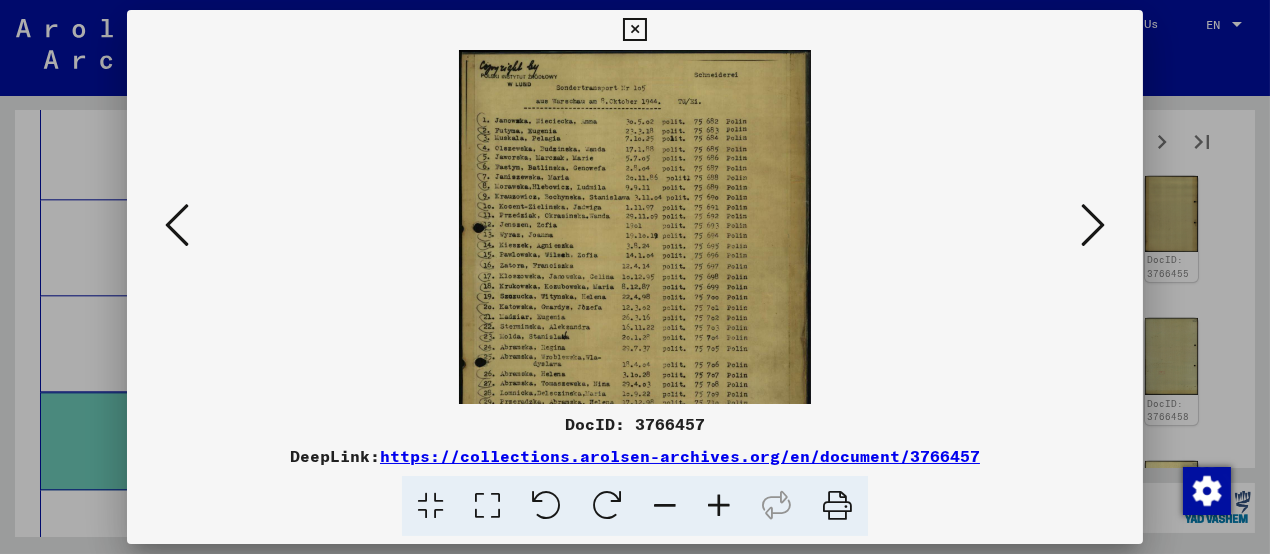 click at bounding box center (719, 506) 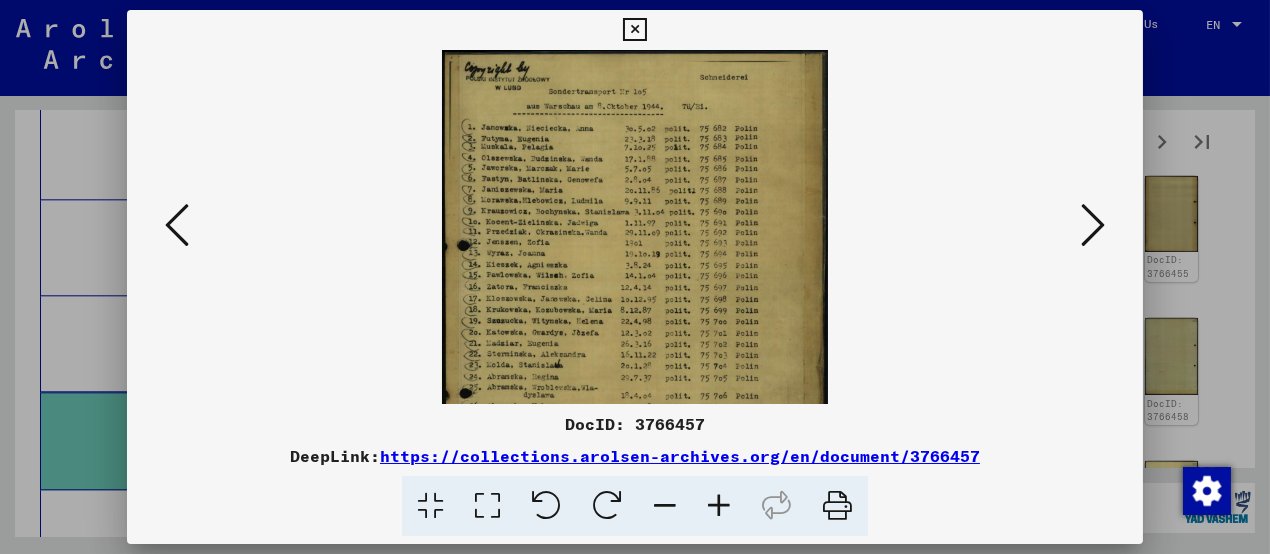 click at bounding box center (719, 506) 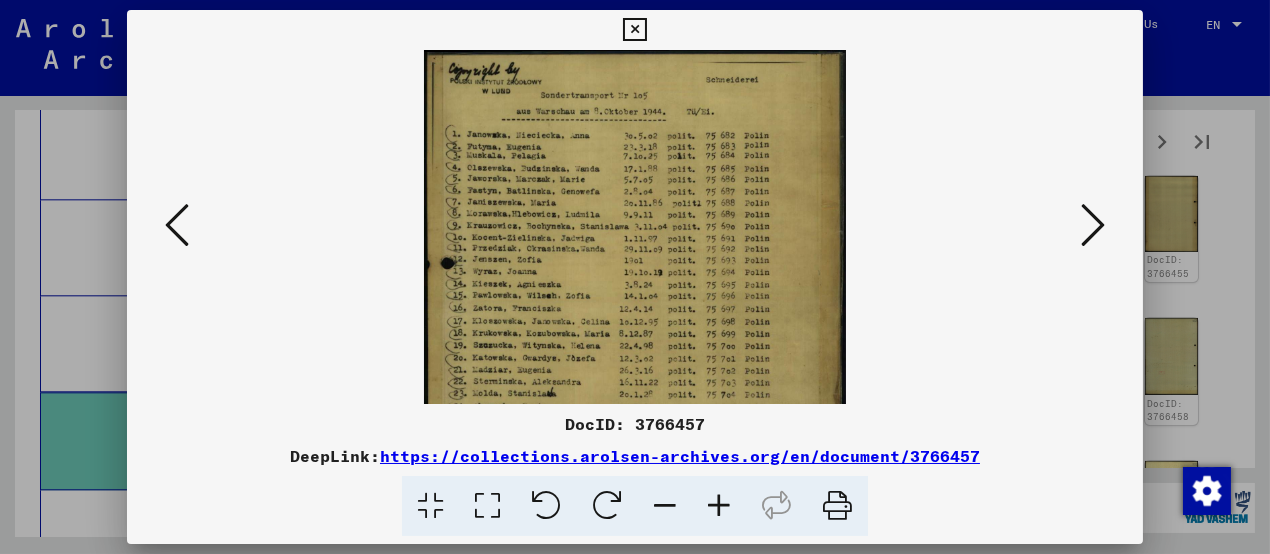 click at bounding box center (719, 506) 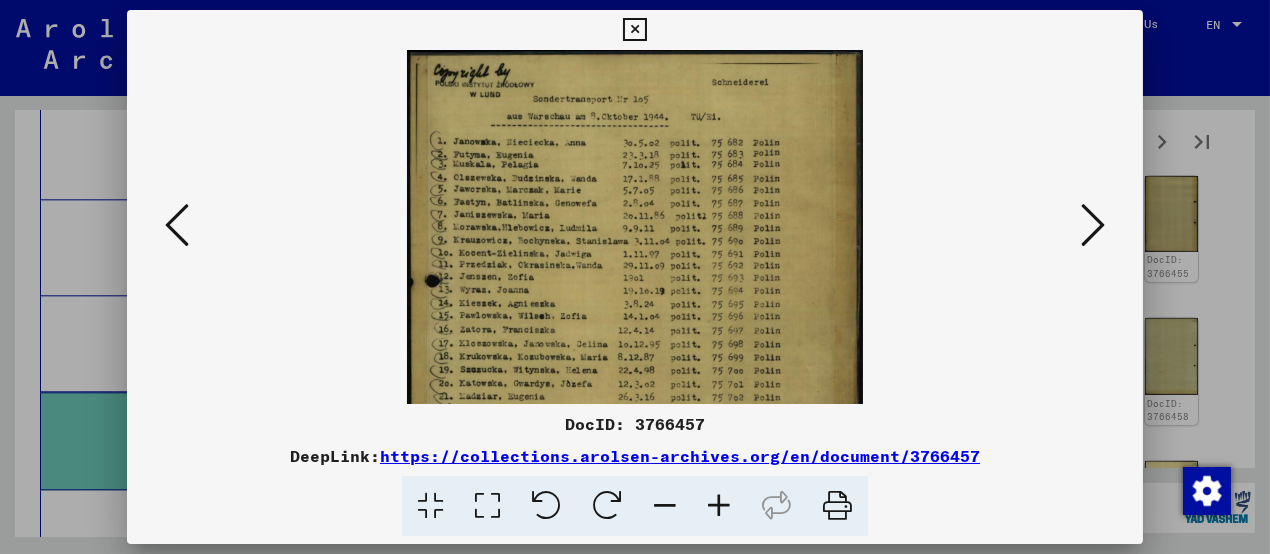 click at bounding box center (719, 506) 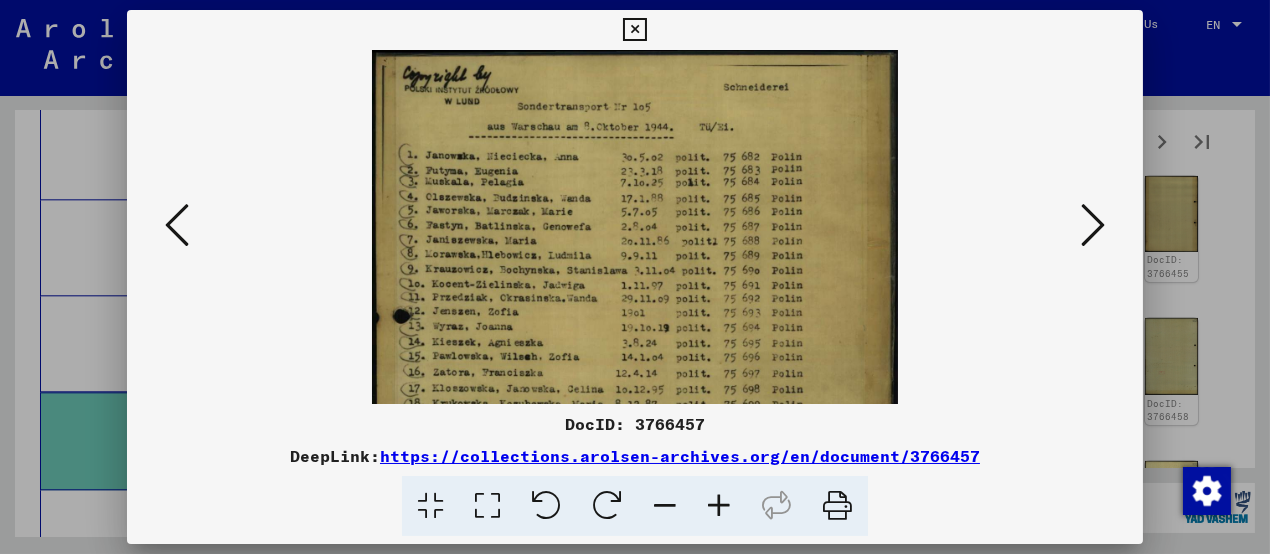 click at bounding box center (719, 506) 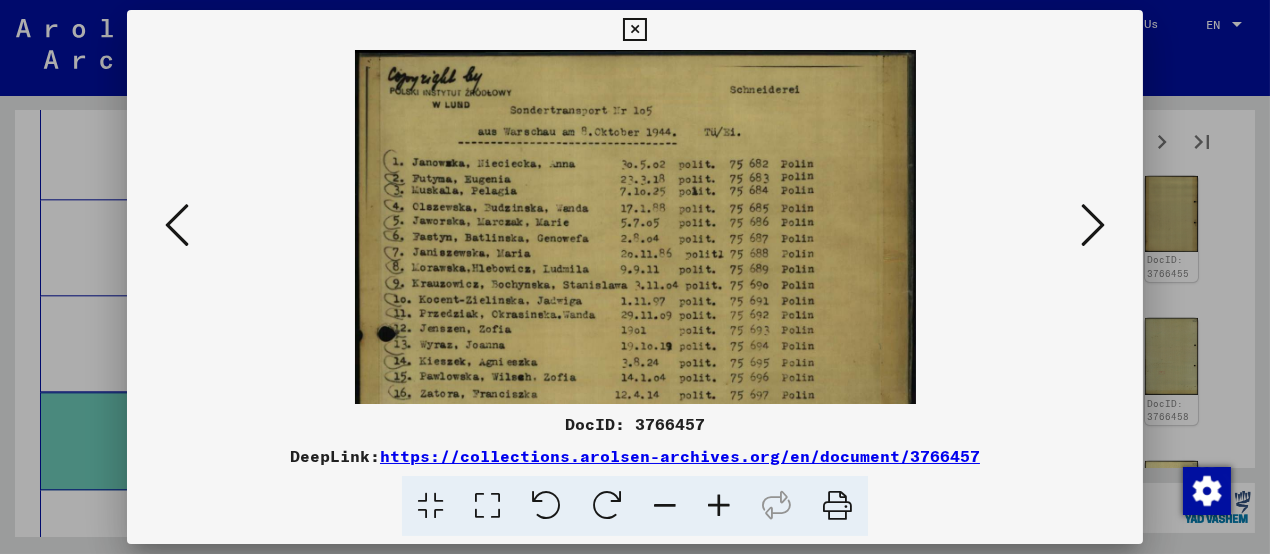 click at bounding box center (719, 506) 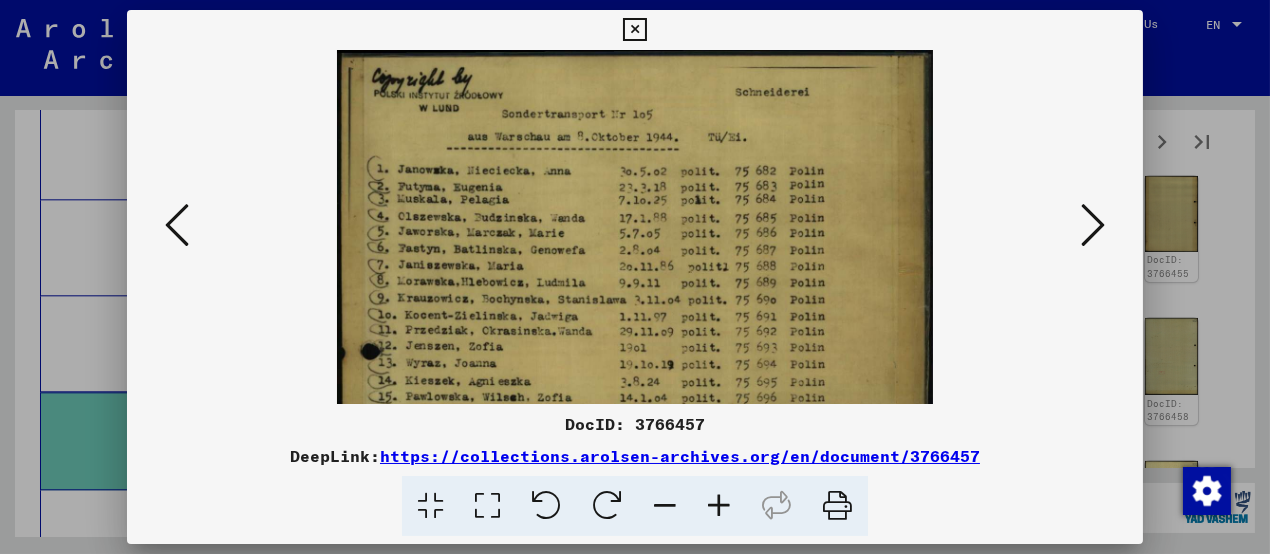 click at bounding box center [719, 506] 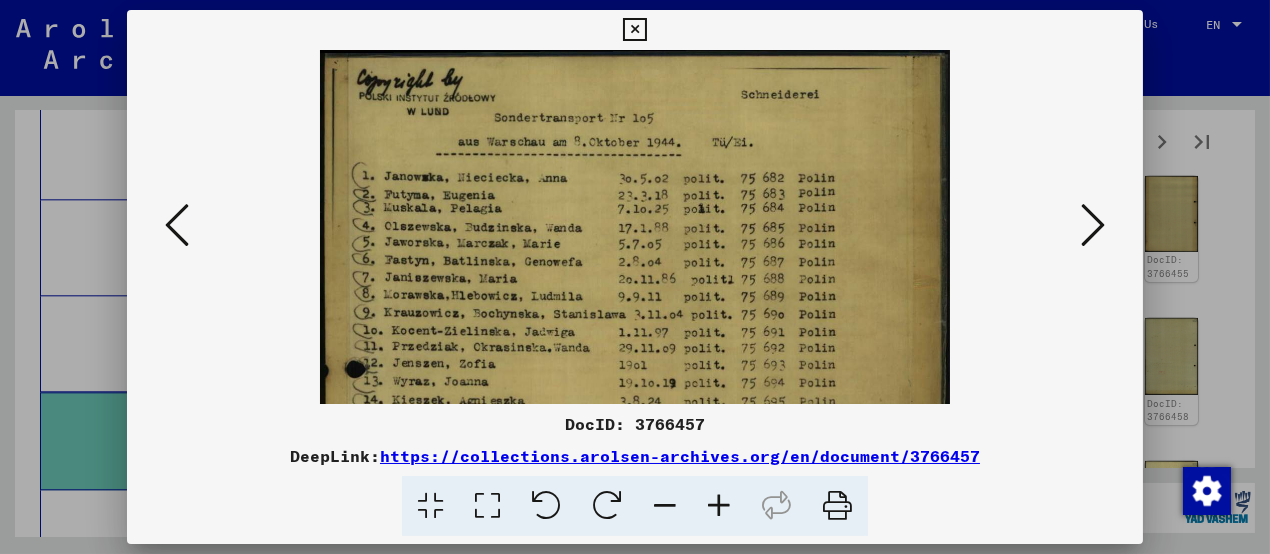 click at bounding box center [719, 506] 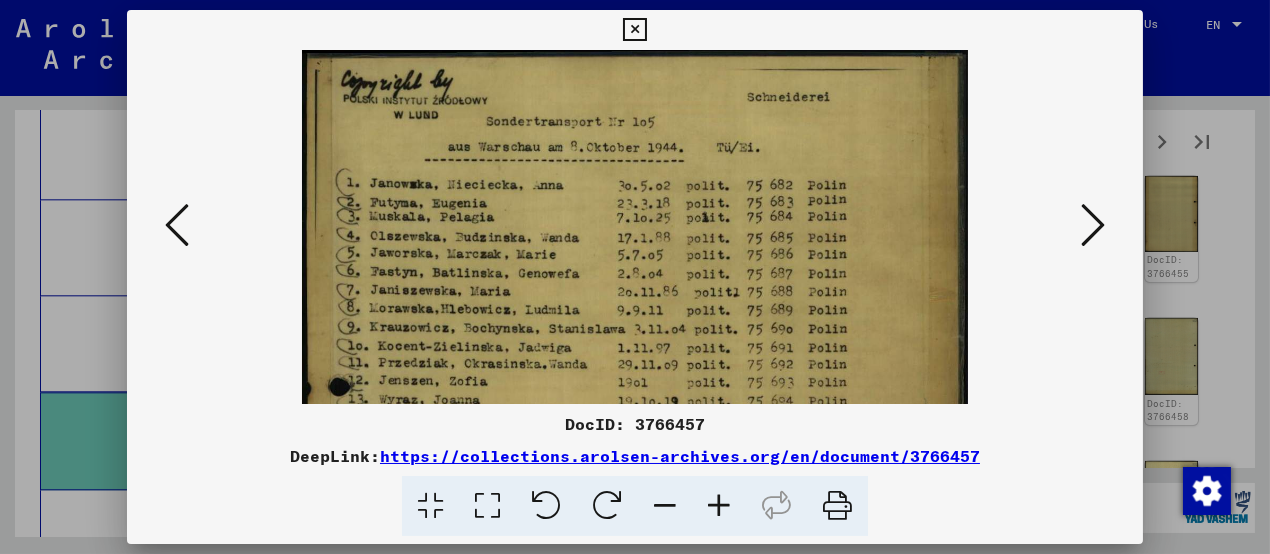 click at bounding box center (634, 30) 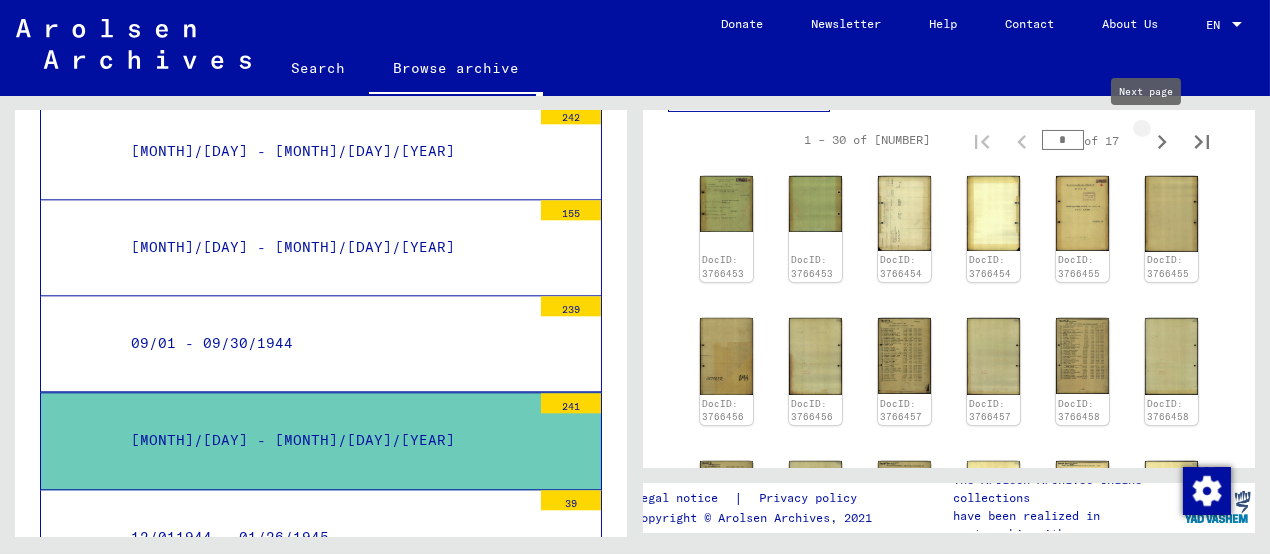 click 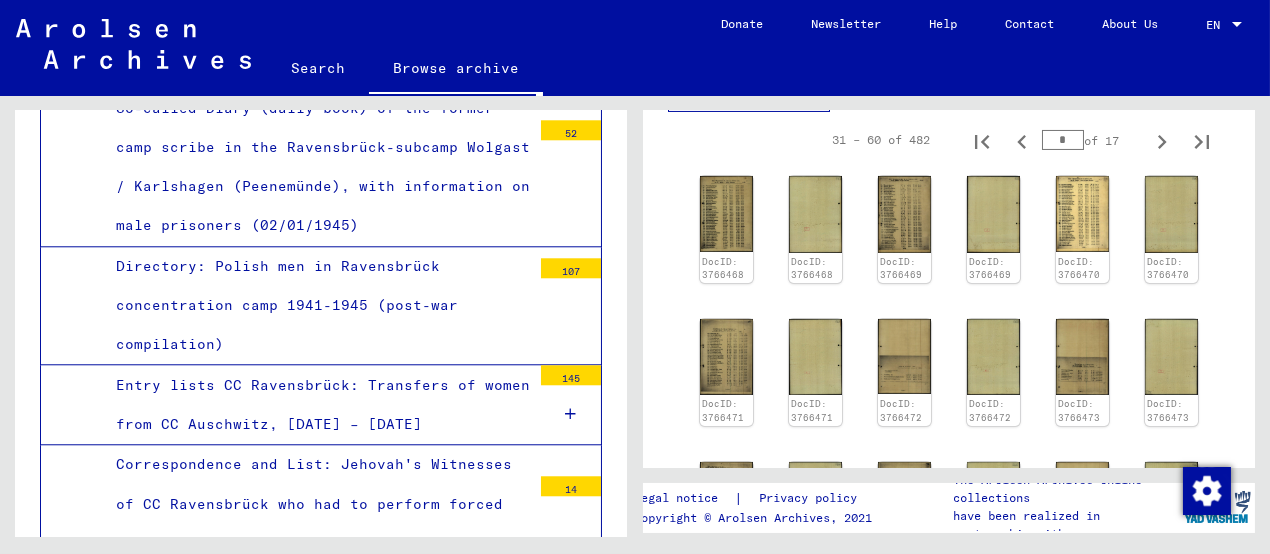 scroll, scrollTop: 10745, scrollLeft: 0, axis: vertical 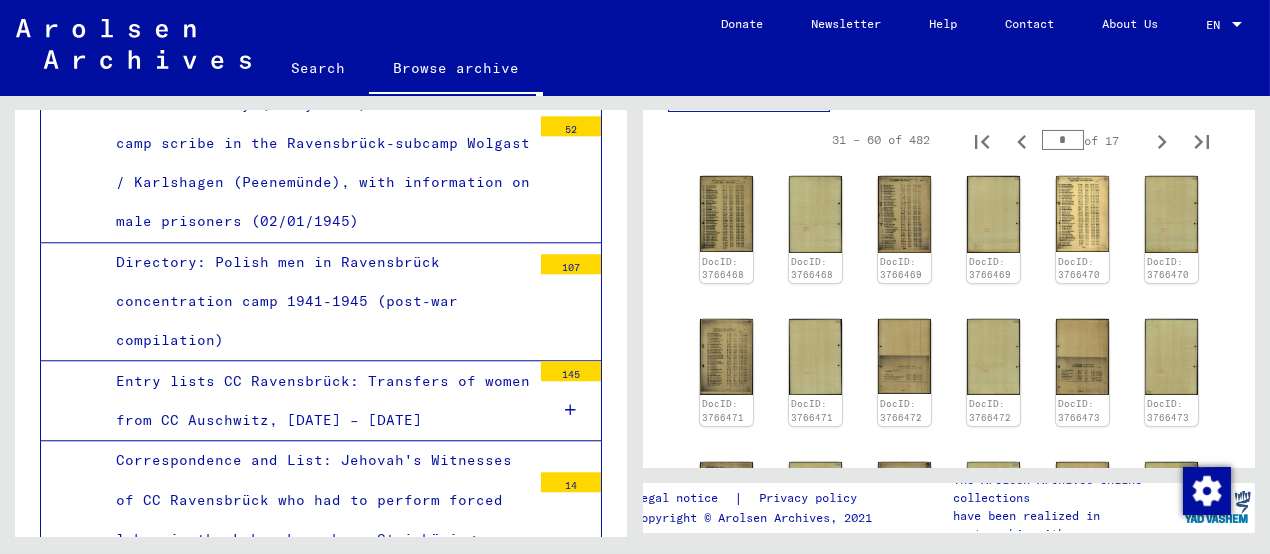 click at bounding box center [571, 410] 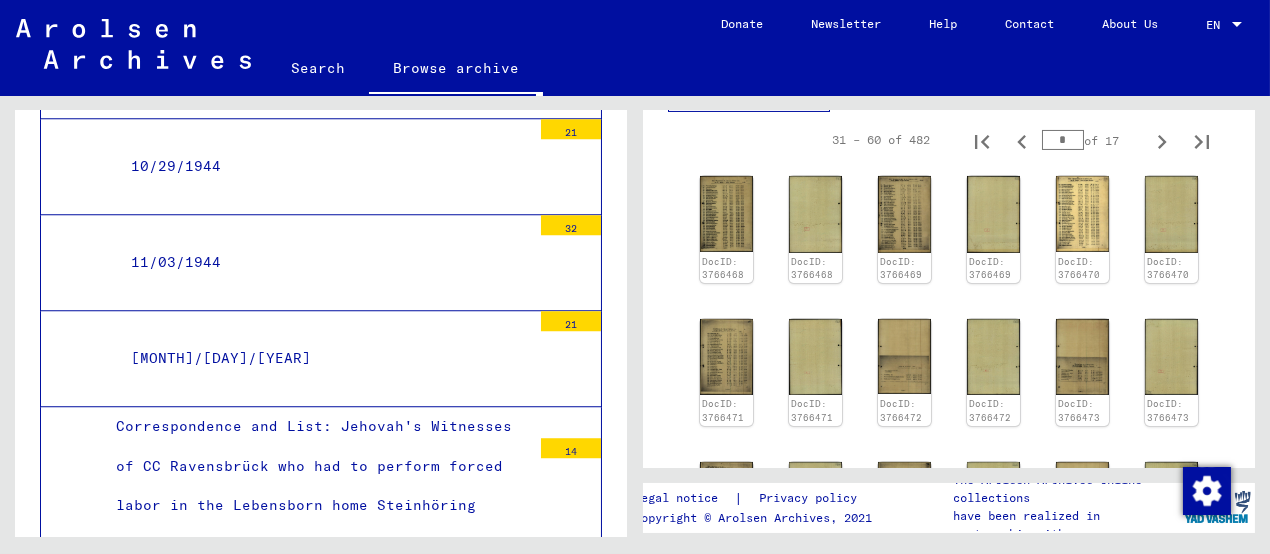 scroll, scrollTop: 11244, scrollLeft: 0, axis: vertical 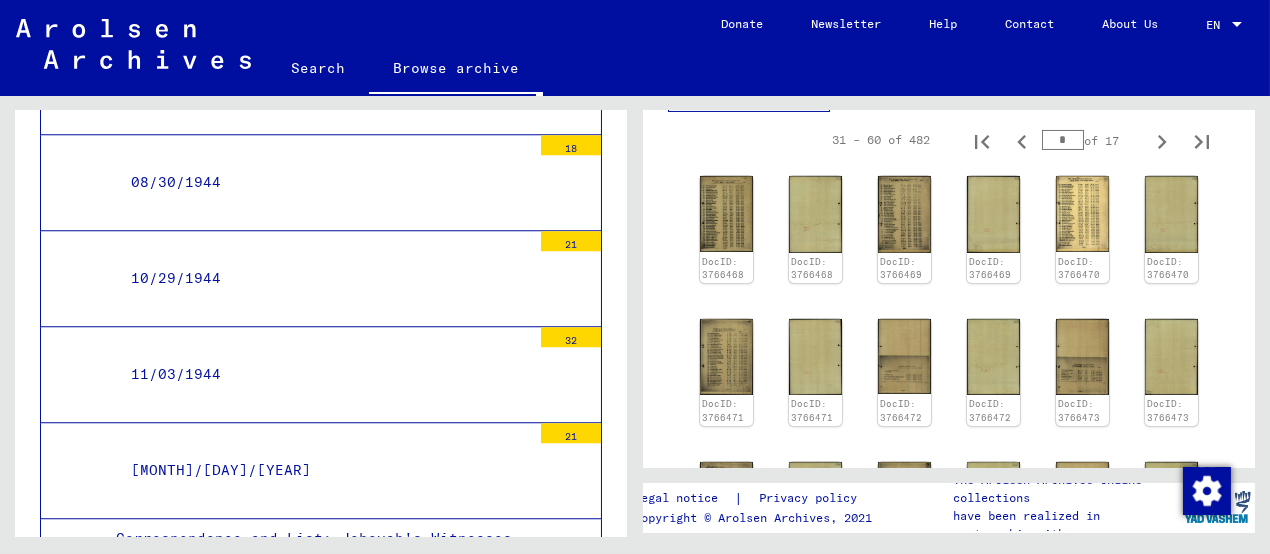 click on "[MONTH]/[DAY]/[YEAR]" at bounding box center (323, 470) 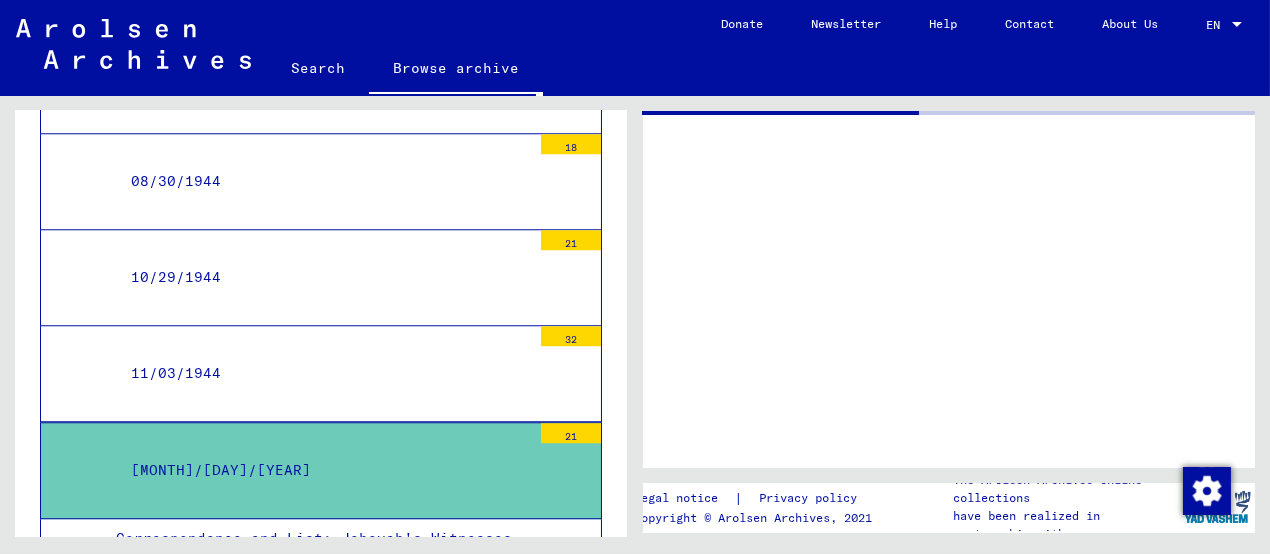 scroll, scrollTop: 0, scrollLeft: 0, axis: both 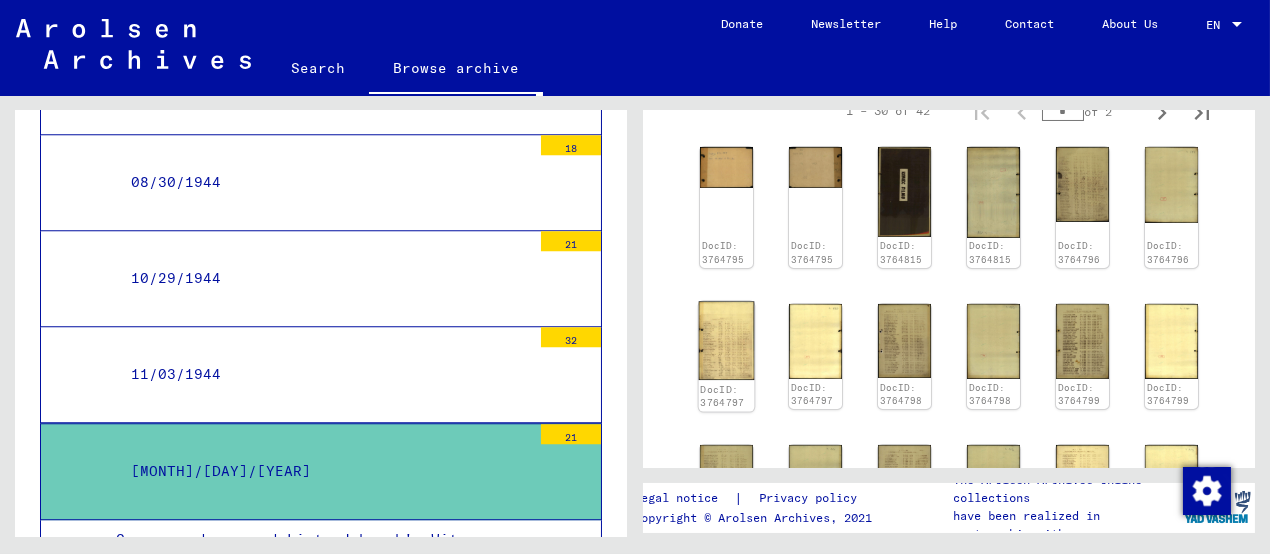 click 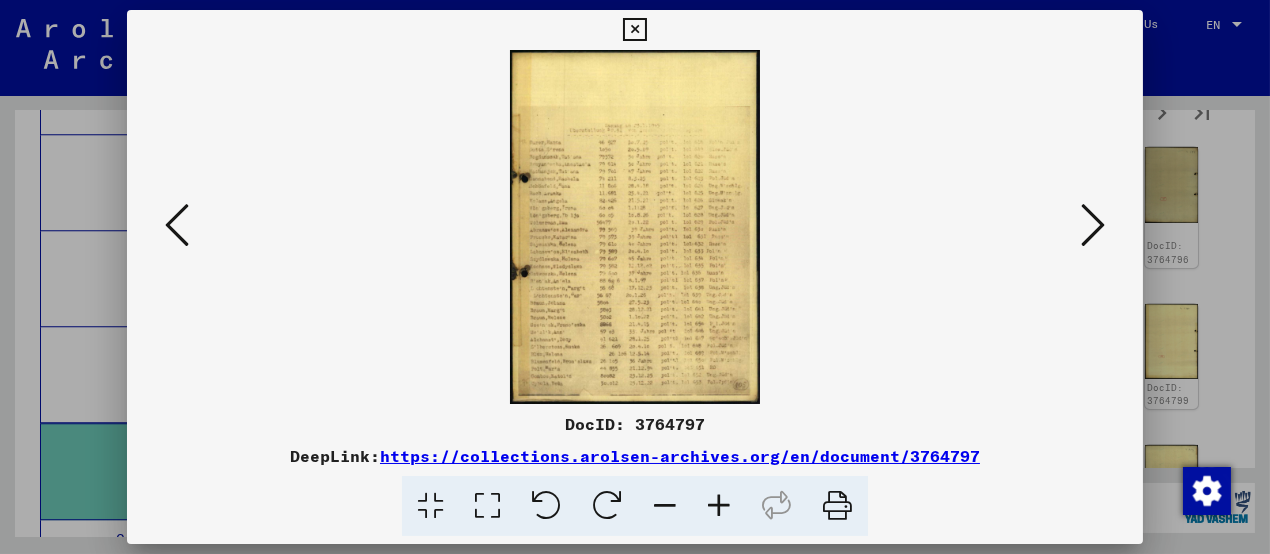 click at bounding box center (719, 506) 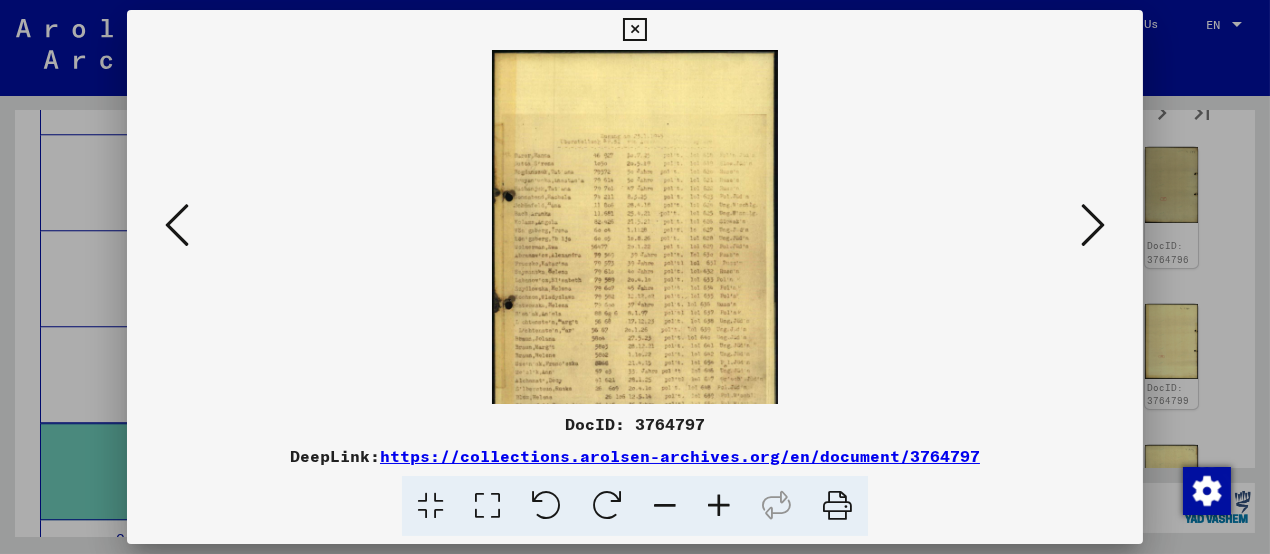 click at bounding box center (719, 506) 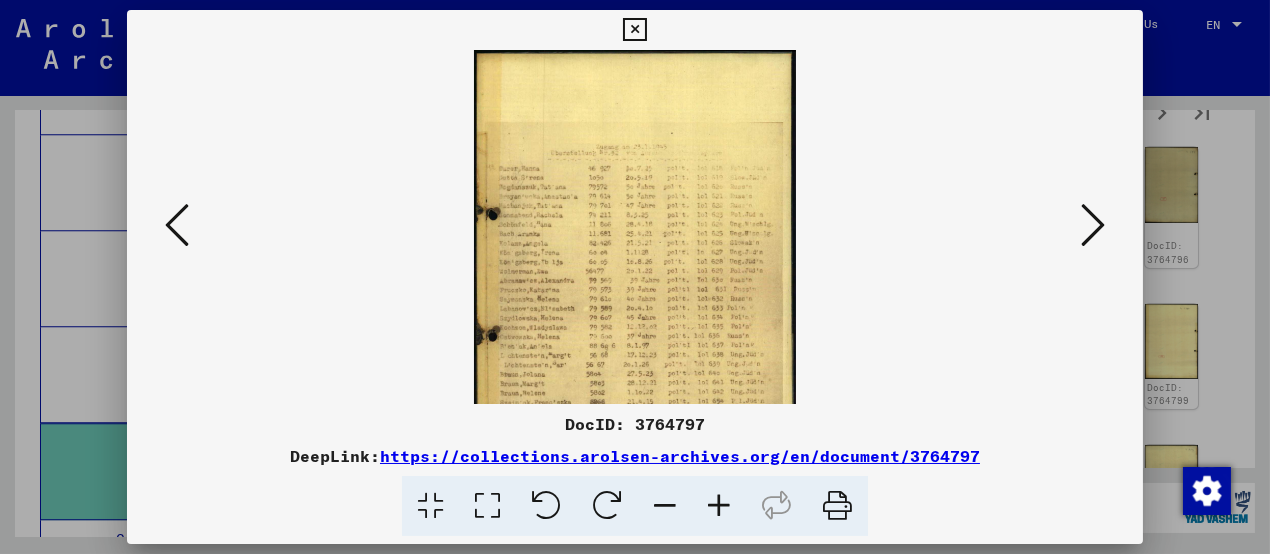 click at bounding box center (719, 506) 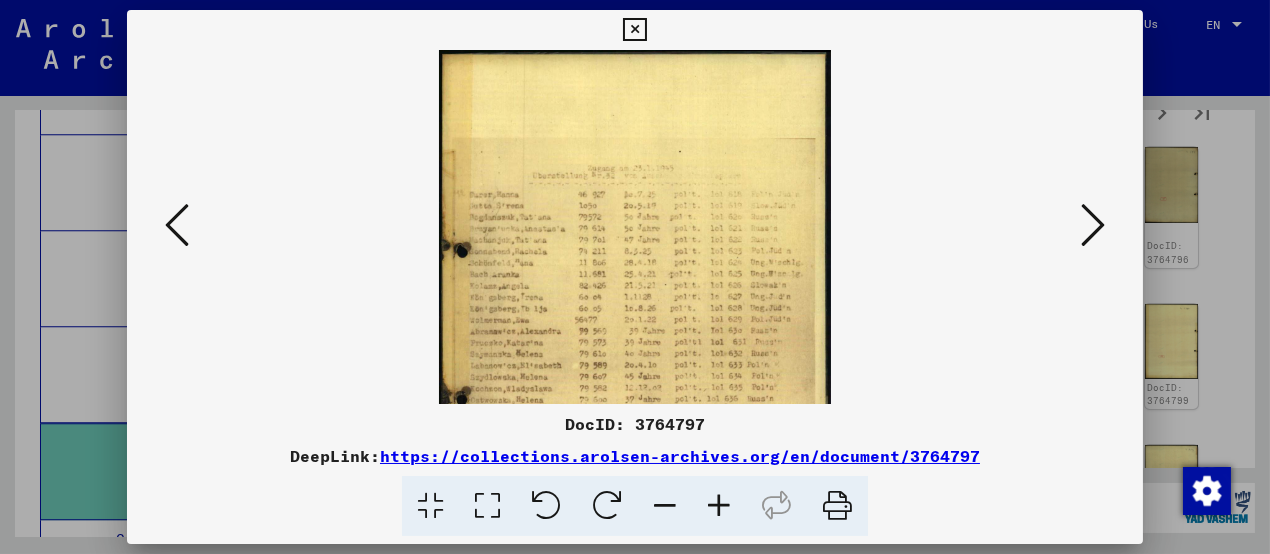 click at bounding box center [719, 506] 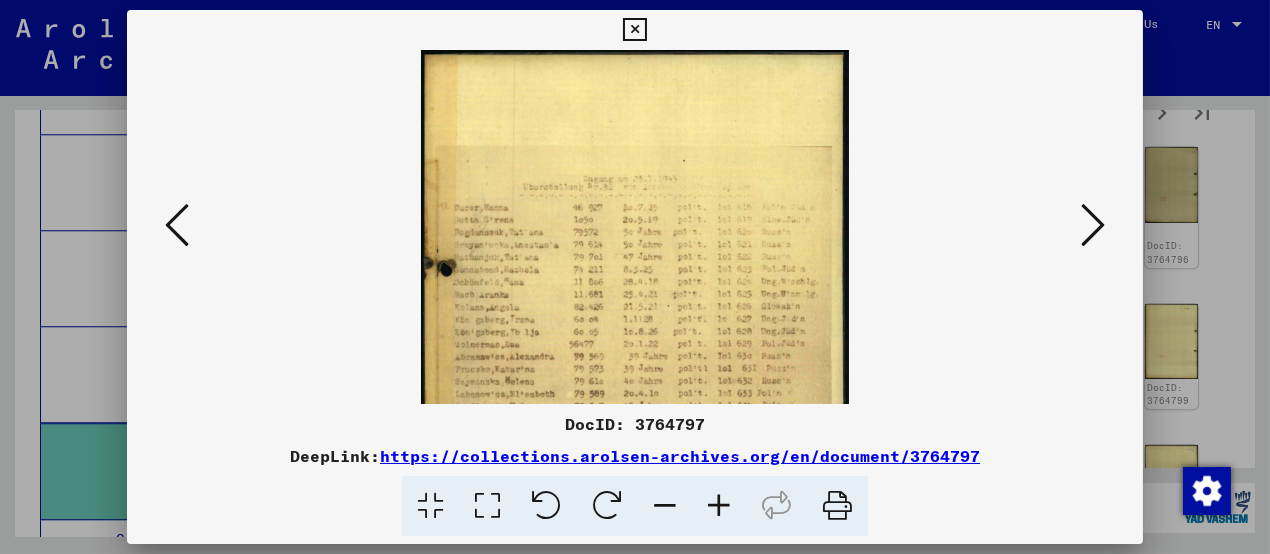 click at bounding box center (719, 506) 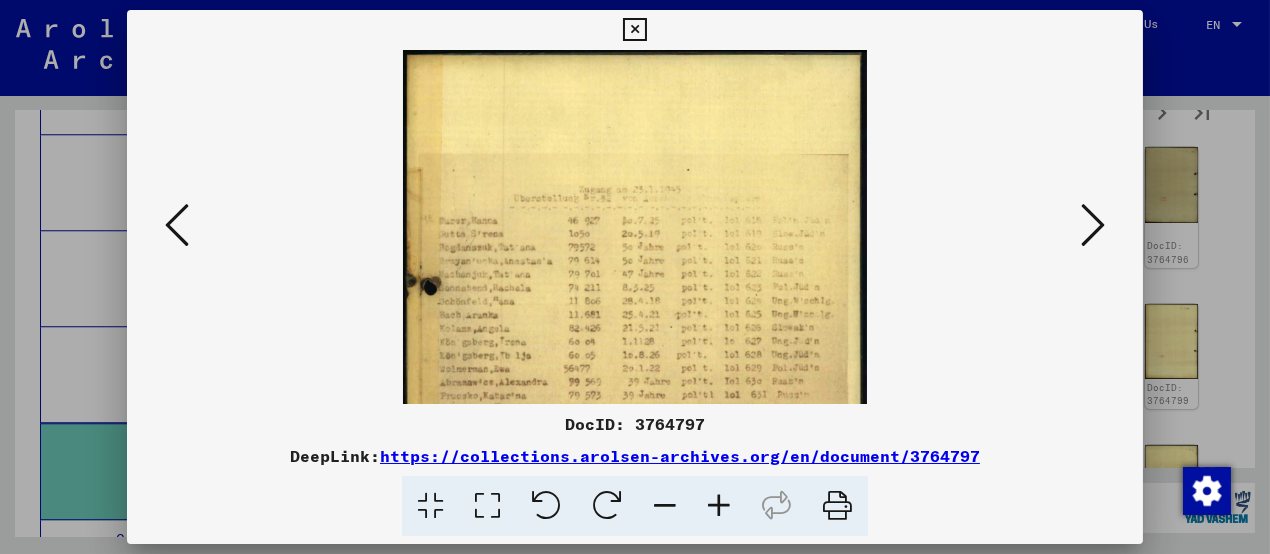 click at bounding box center [719, 506] 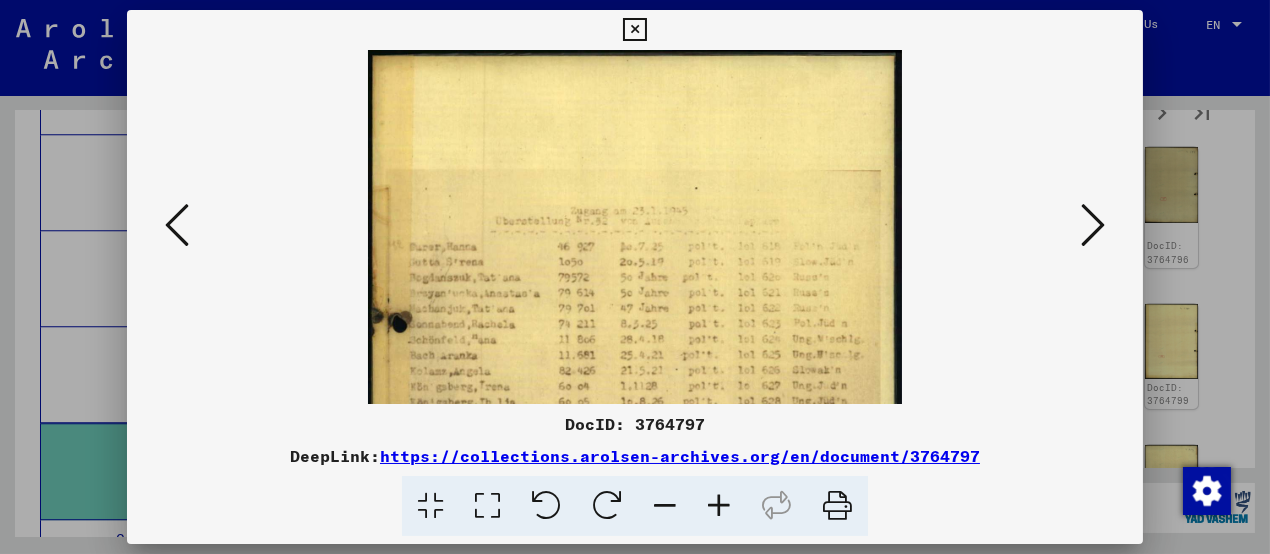 click at bounding box center (719, 506) 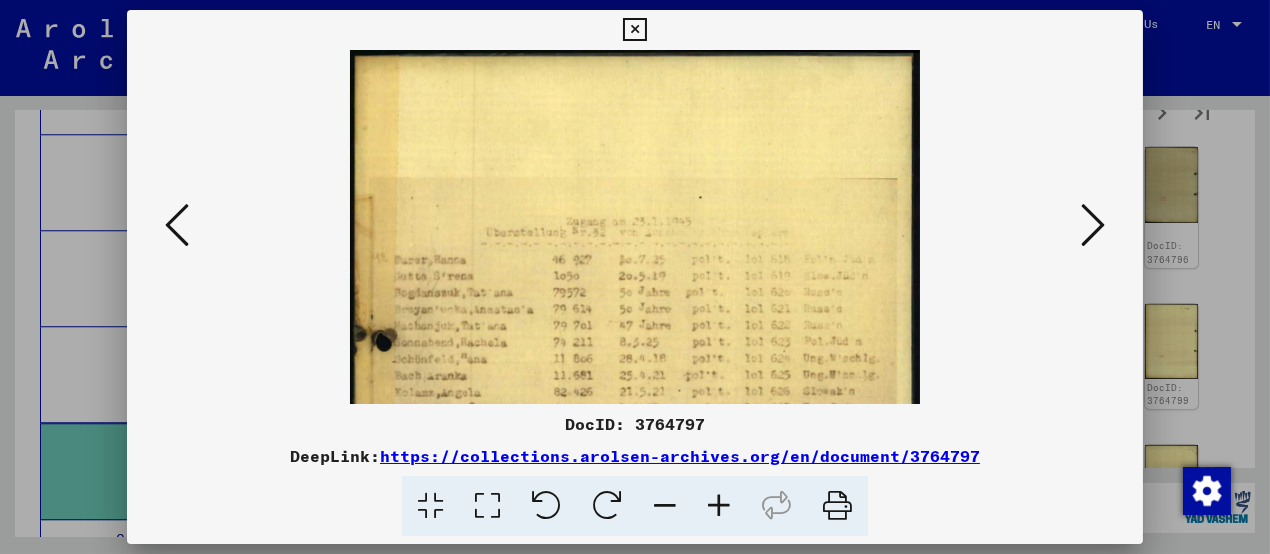 click at bounding box center (719, 506) 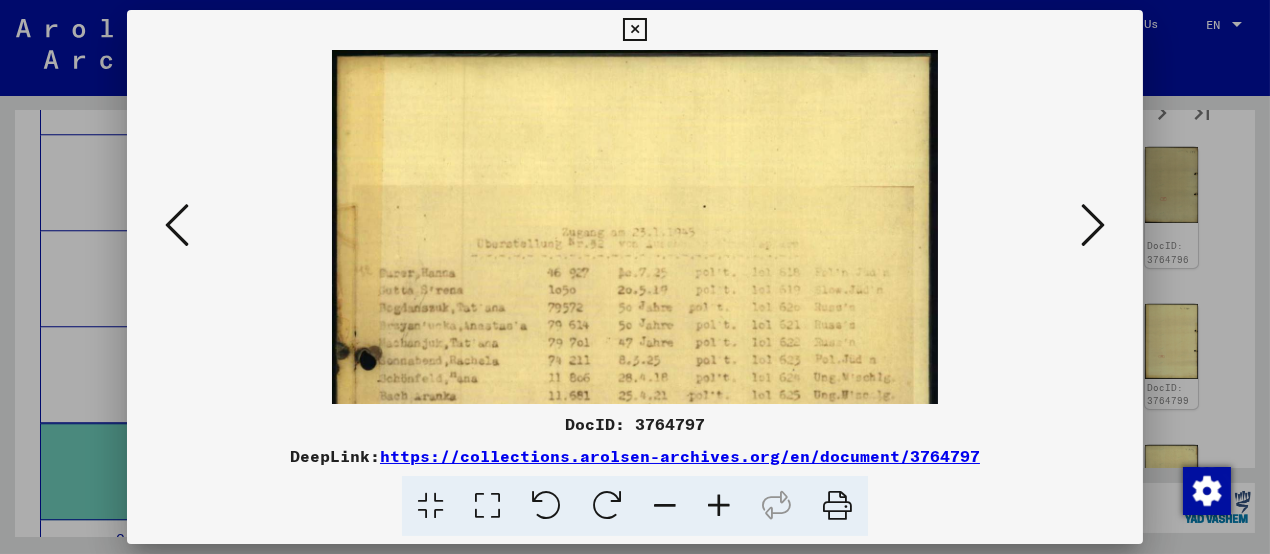 click at bounding box center [719, 506] 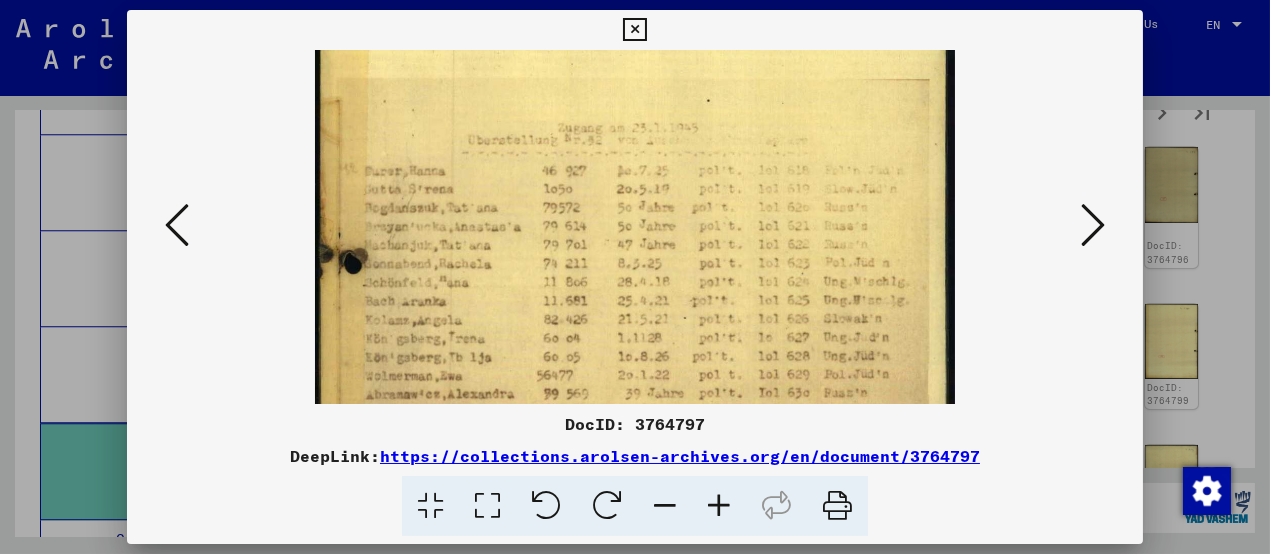 drag, startPoint x: 667, startPoint y: 324, endPoint x: 676, endPoint y: 159, distance: 165.24527 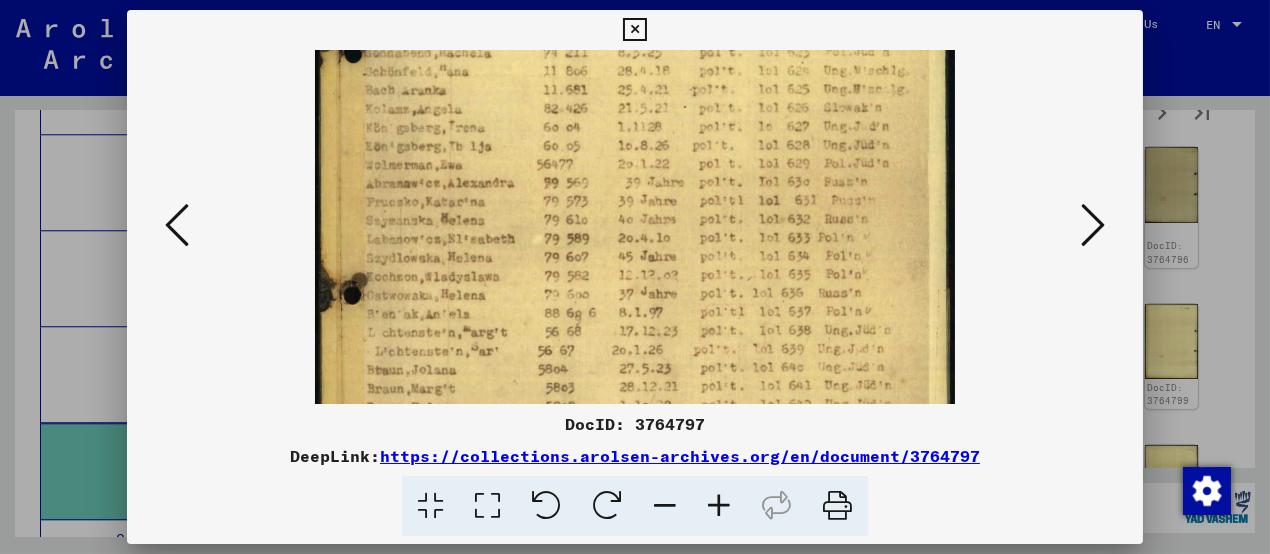 drag, startPoint x: 679, startPoint y: 312, endPoint x: 684, endPoint y: 148, distance: 164.0762 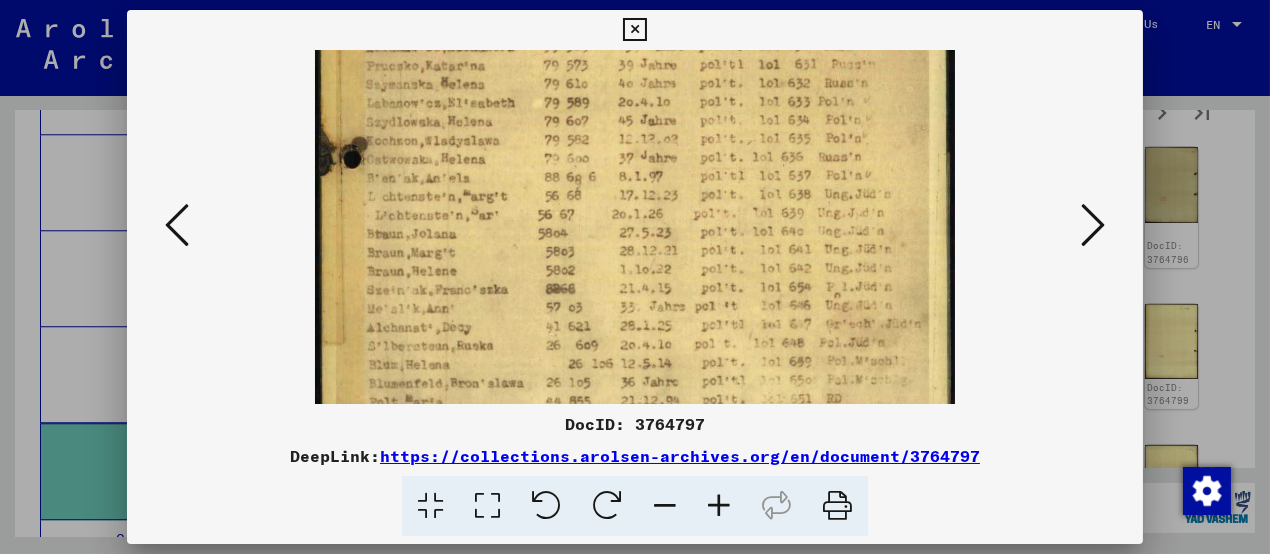 drag, startPoint x: 684, startPoint y: 278, endPoint x: 684, endPoint y: 148, distance: 130 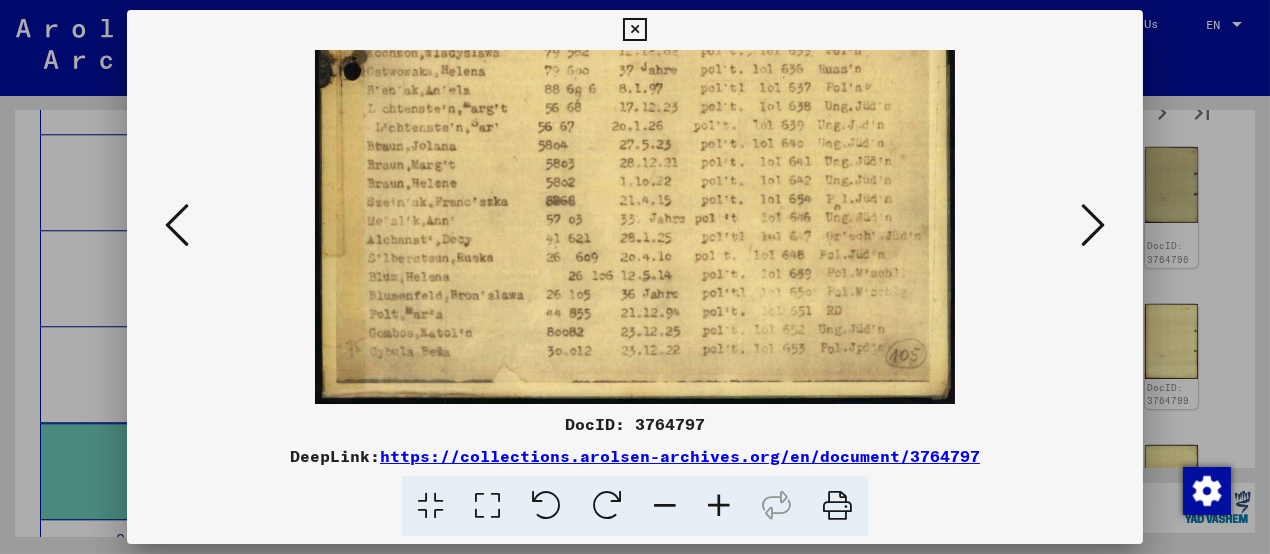 drag, startPoint x: 684, startPoint y: 277, endPoint x: 684, endPoint y: 132, distance: 145 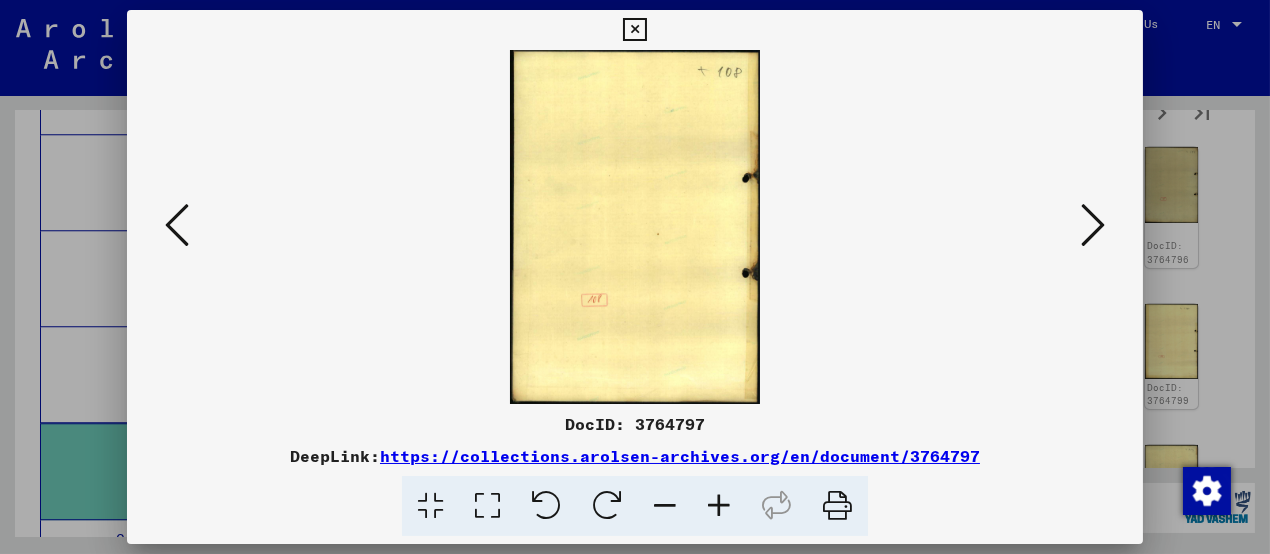 scroll, scrollTop: 0, scrollLeft: 0, axis: both 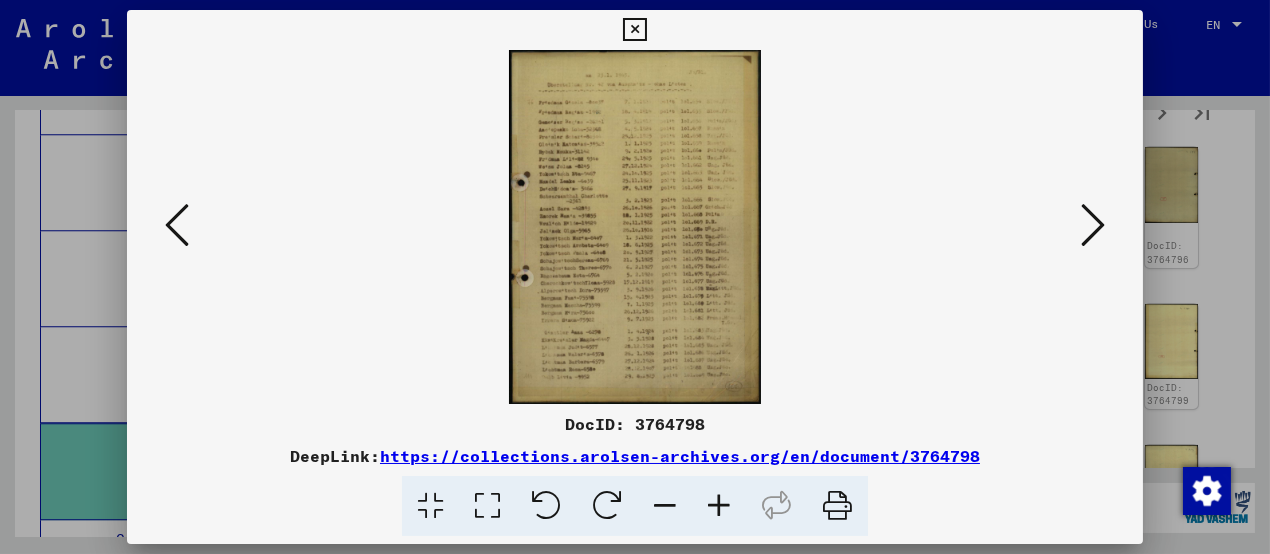 click at bounding box center (719, 506) 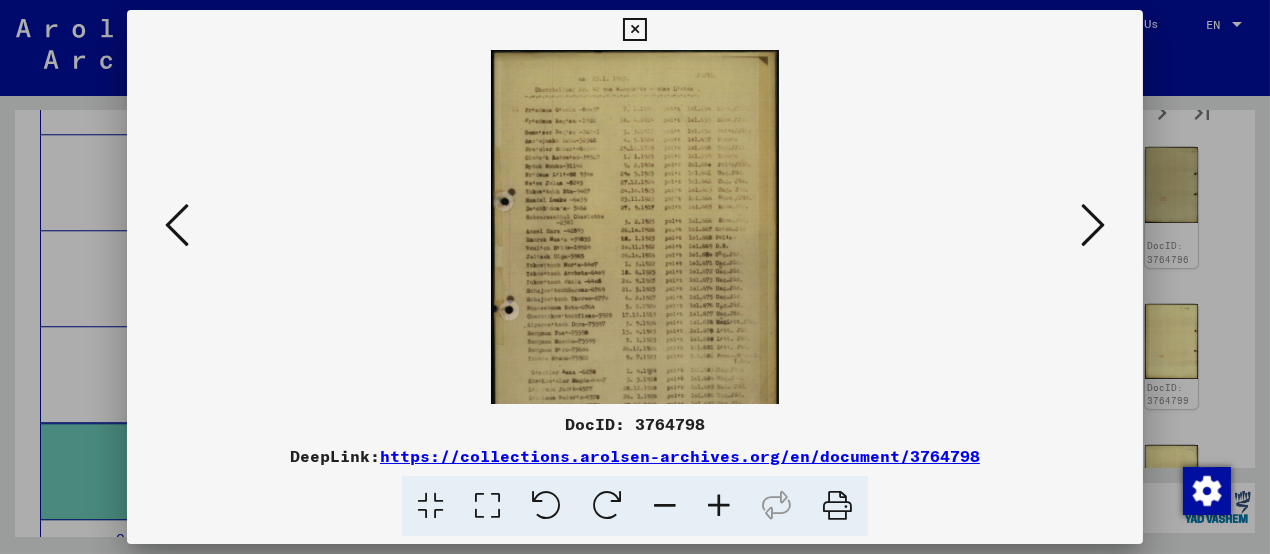 click at bounding box center (719, 506) 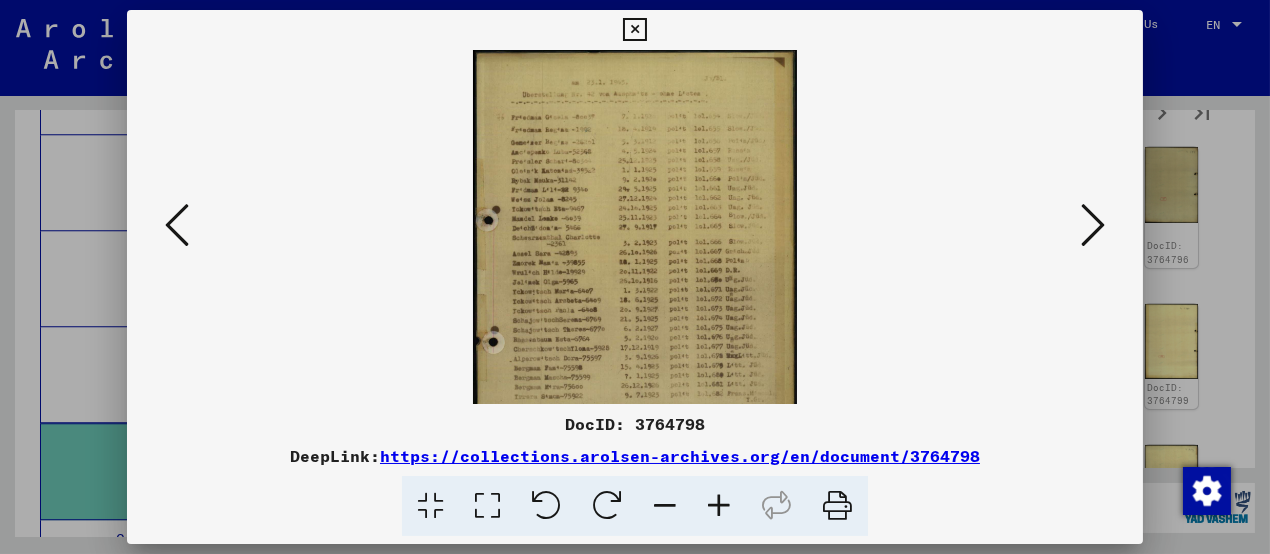 click at bounding box center (719, 506) 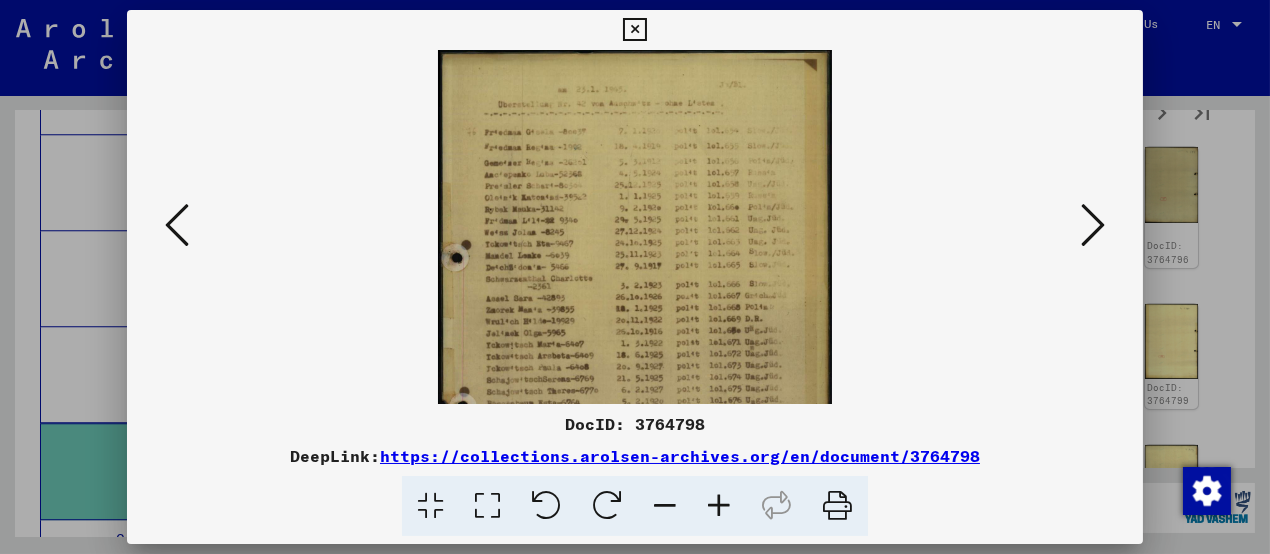 click at bounding box center (719, 506) 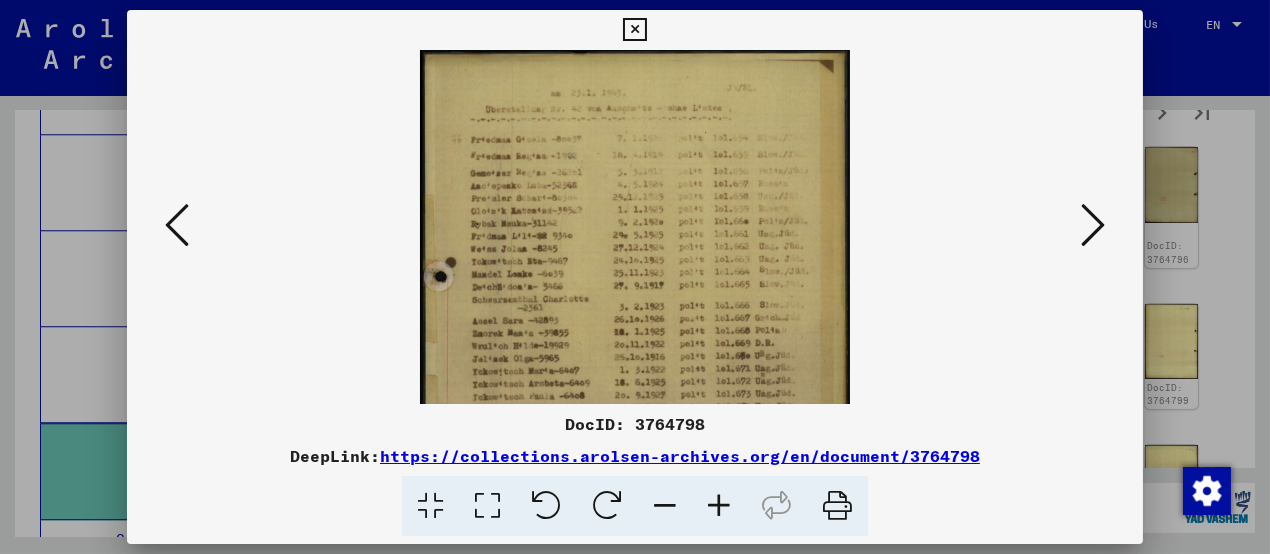 click at bounding box center [719, 506] 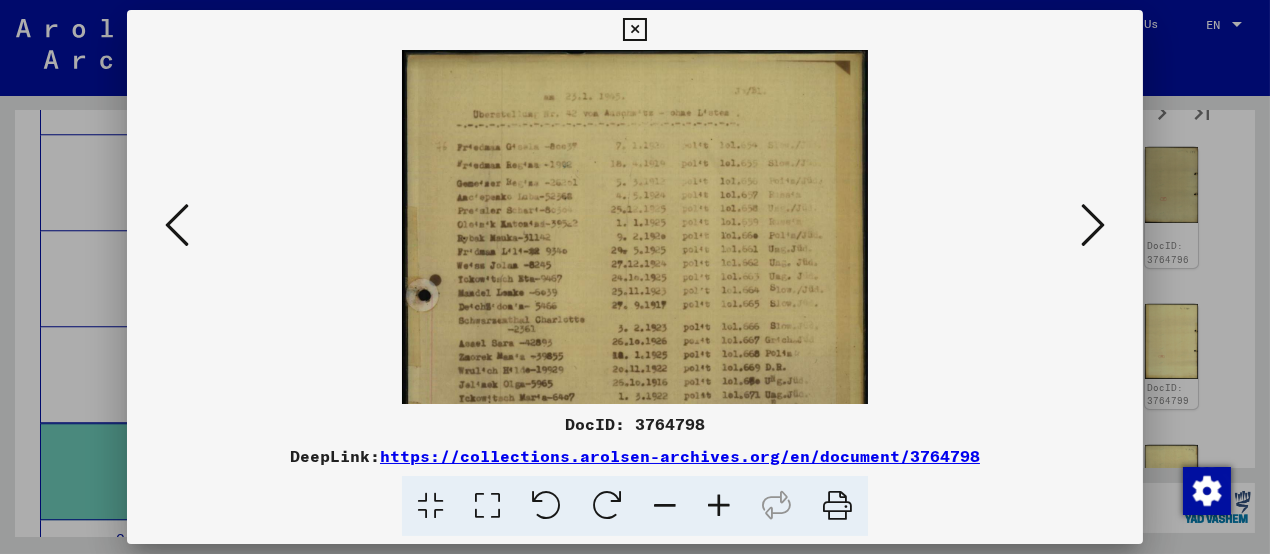 click at bounding box center [719, 506] 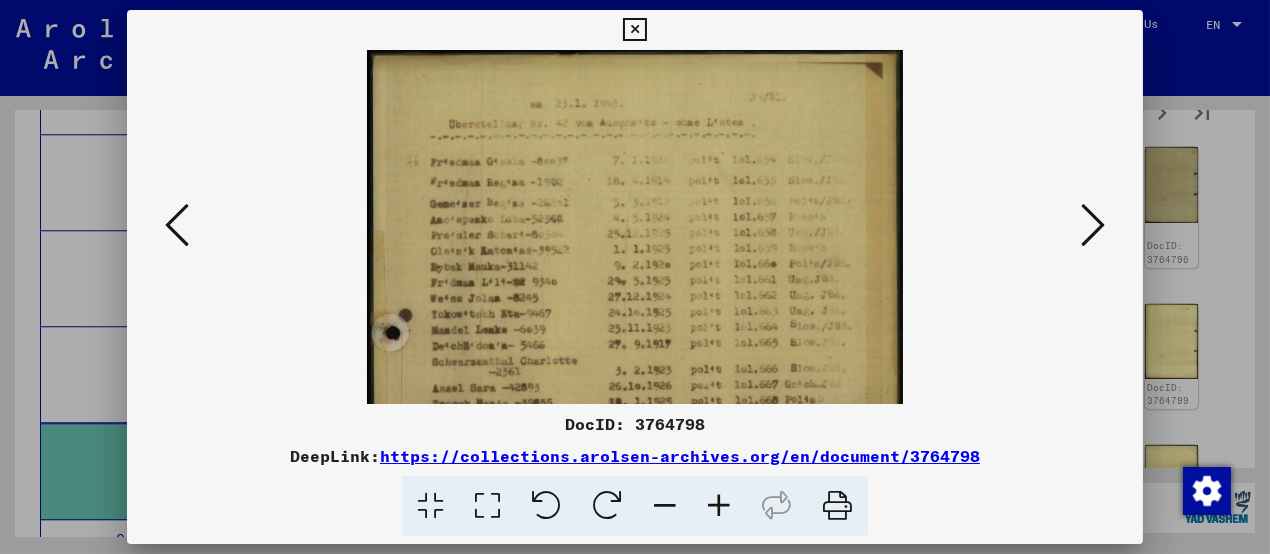 click at bounding box center (719, 506) 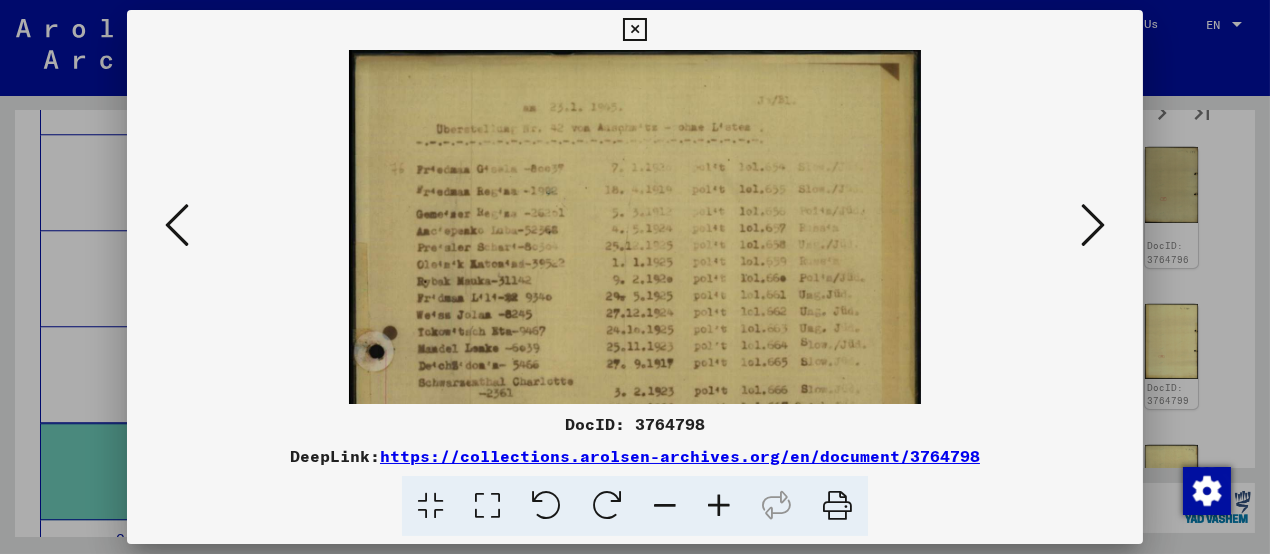 click at bounding box center [719, 506] 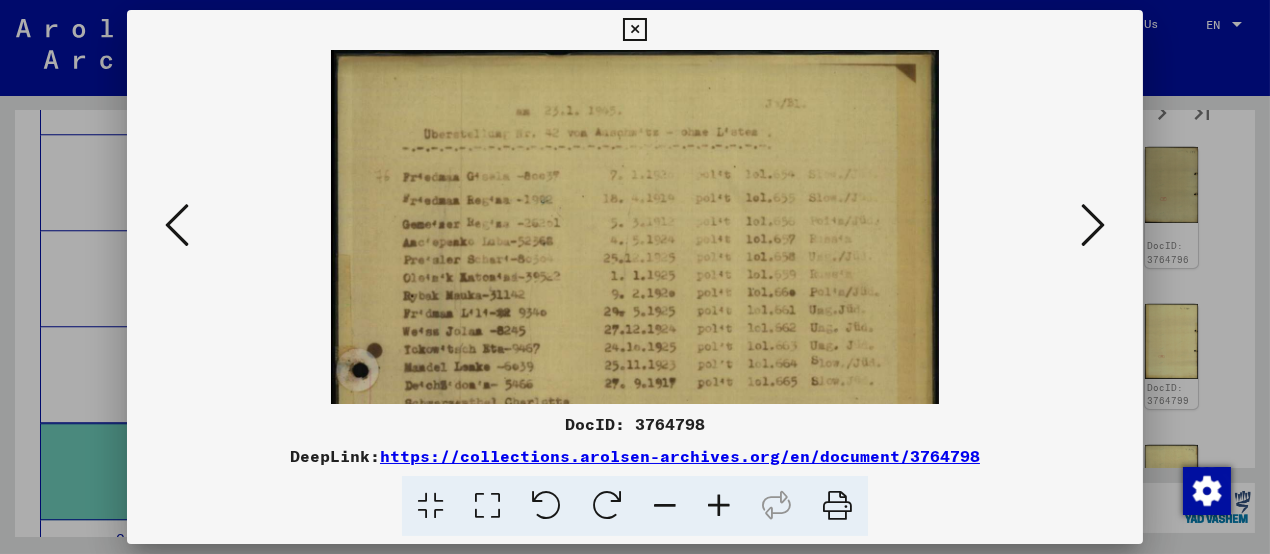 click at bounding box center (719, 506) 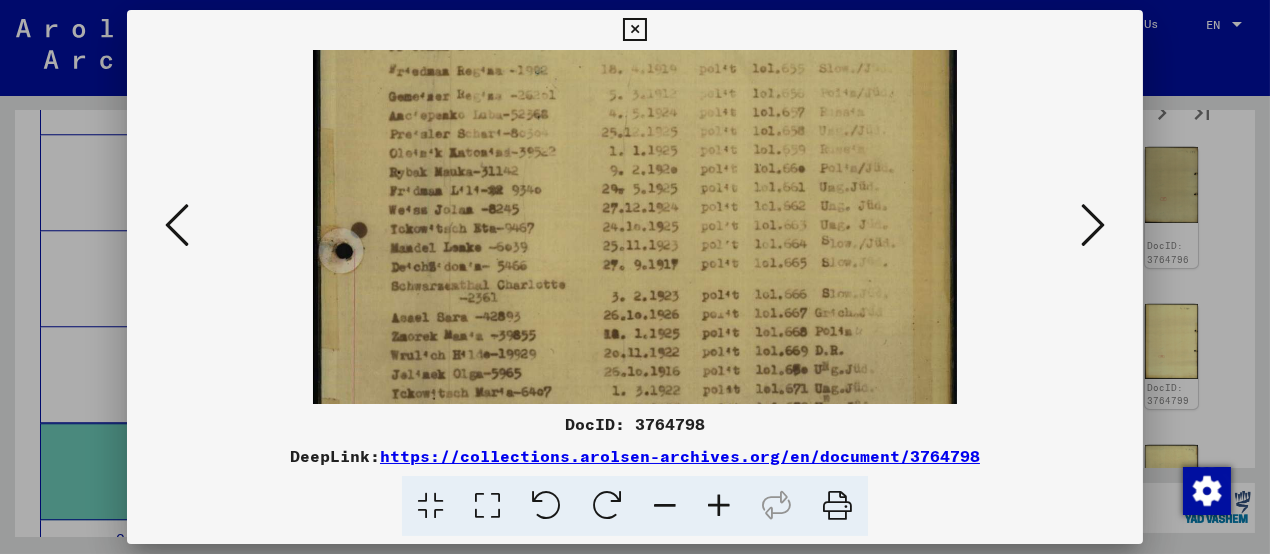 scroll, scrollTop: 139, scrollLeft: 0, axis: vertical 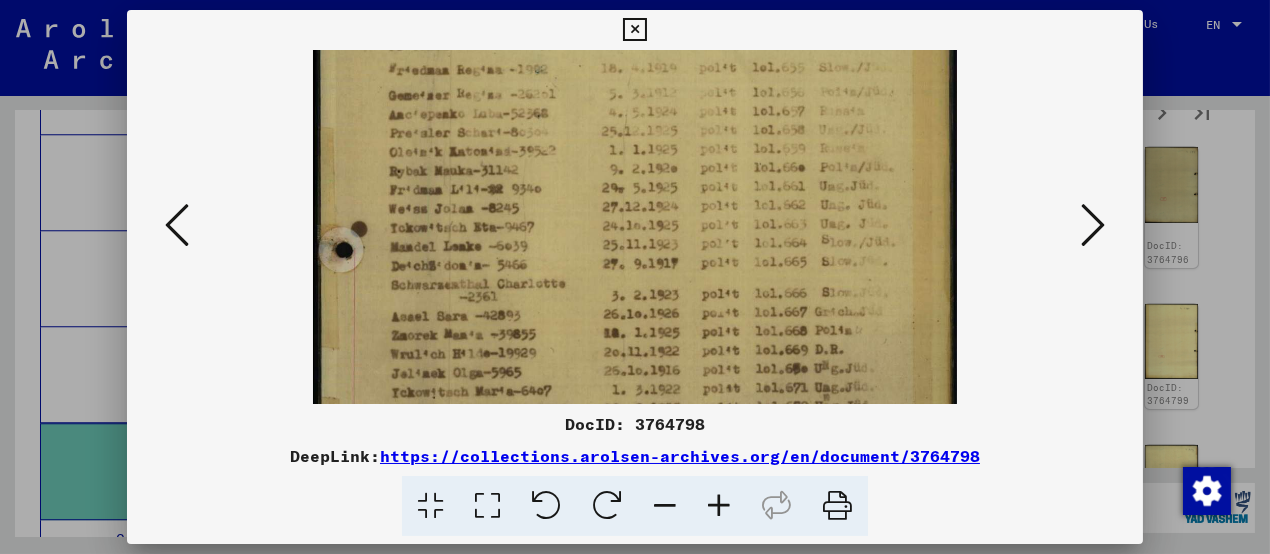 drag, startPoint x: 771, startPoint y: 351, endPoint x: 751, endPoint y: 223, distance: 129.55309 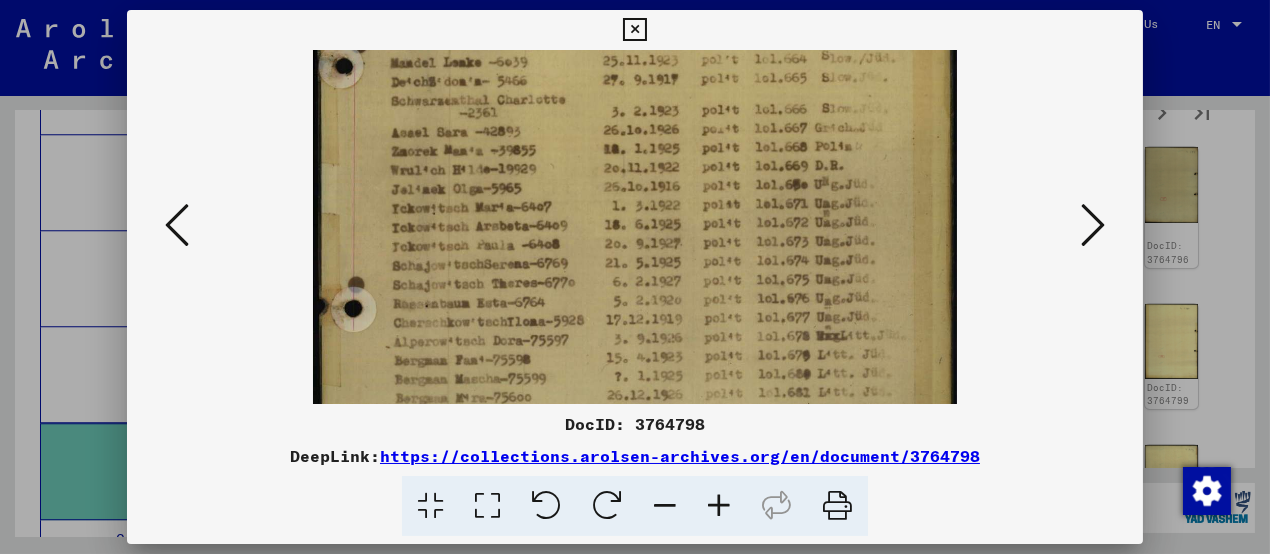 drag, startPoint x: 659, startPoint y: 363, endPoint x: 650, endPoint y: 183, distance: 180.22485 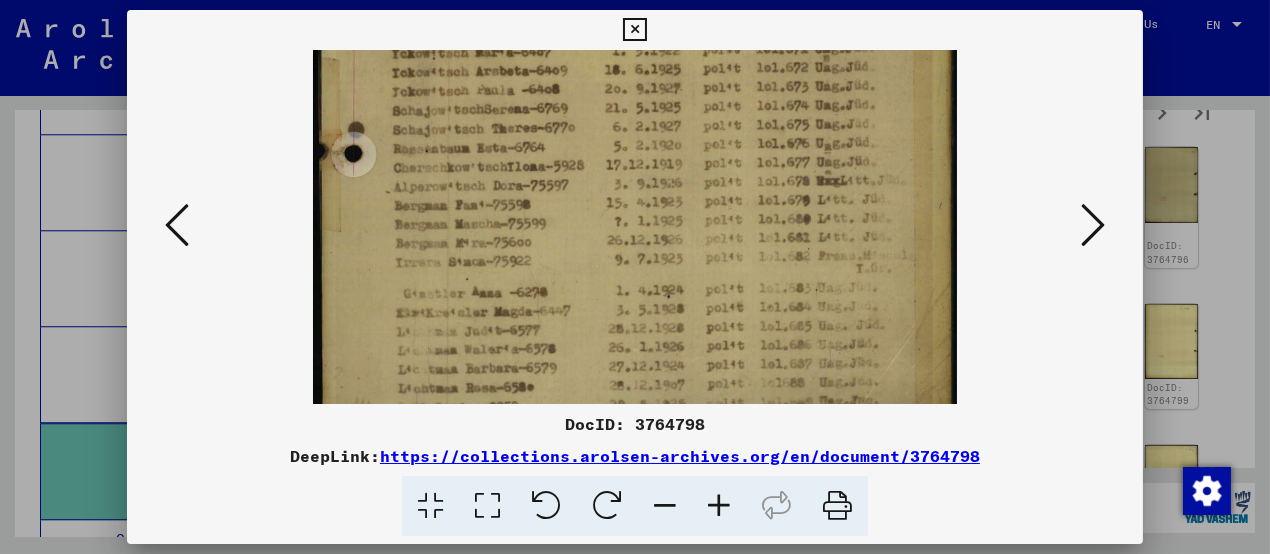 drag, startPoint x: 650, startPoint y: 364, endPoint x: 634, endPoint y: 212, distance: 152.83978 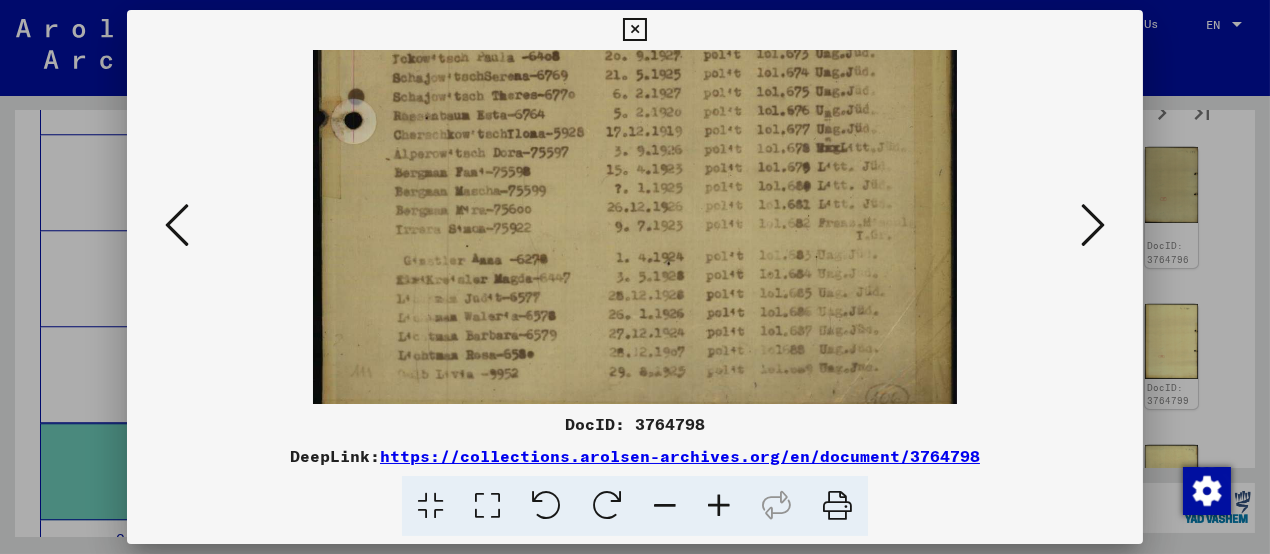 scroll, scrollTop: 550, scrollLeft: 0, axis: vertical 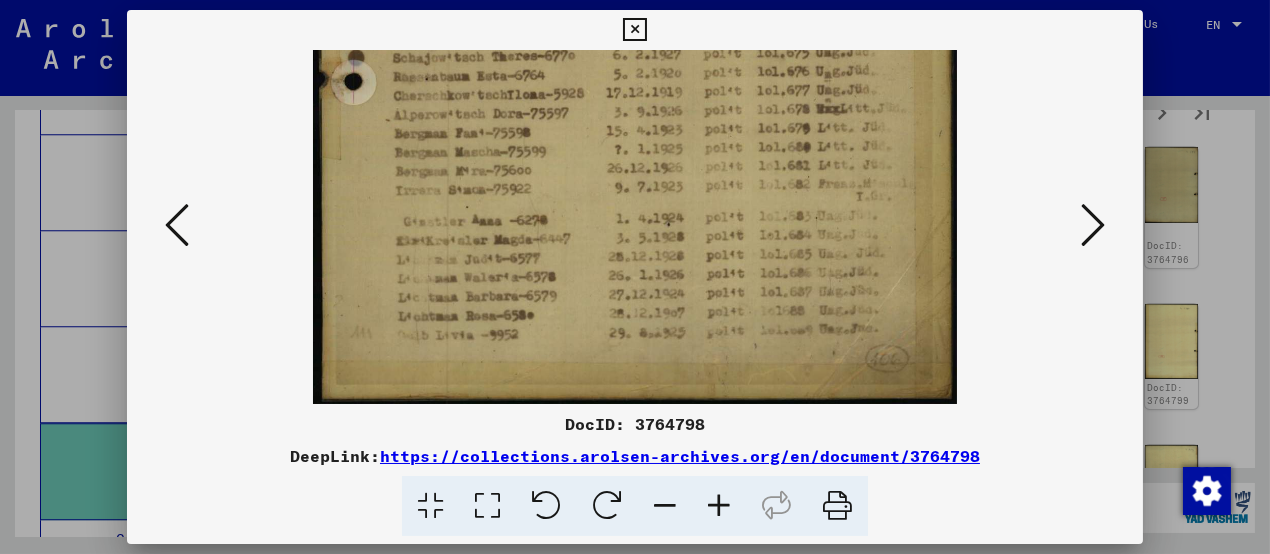 drag, startPoint x: 634, startPoint y: 386, endPoint x: 633, endPoint y: 263, distance: 123.00407 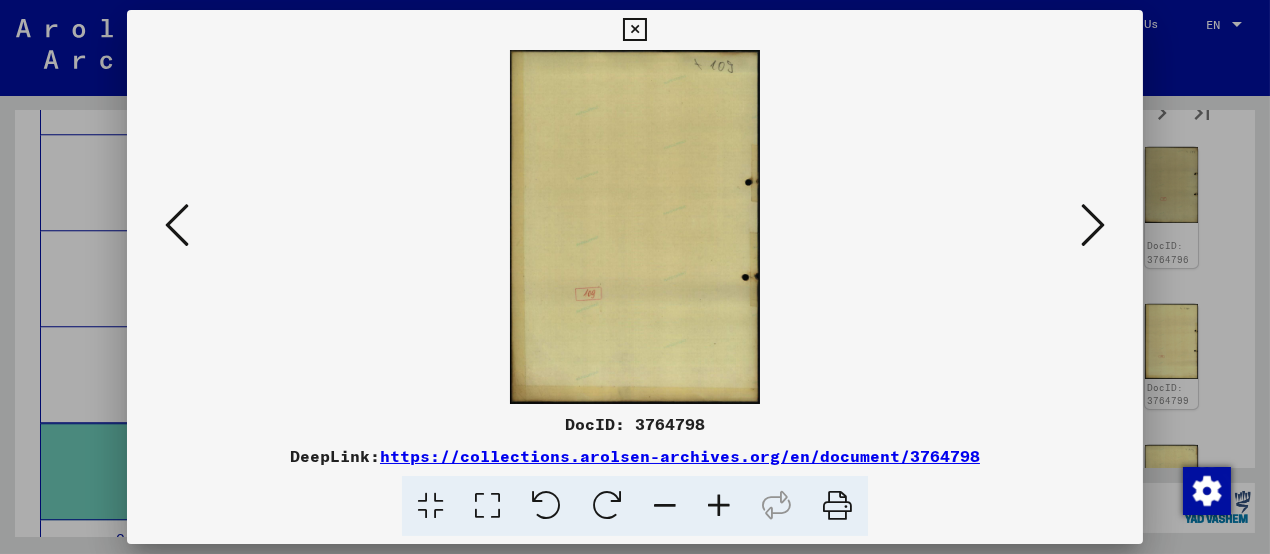 scroll, scrollTop: 0, scrollLeft: 0, axis: both 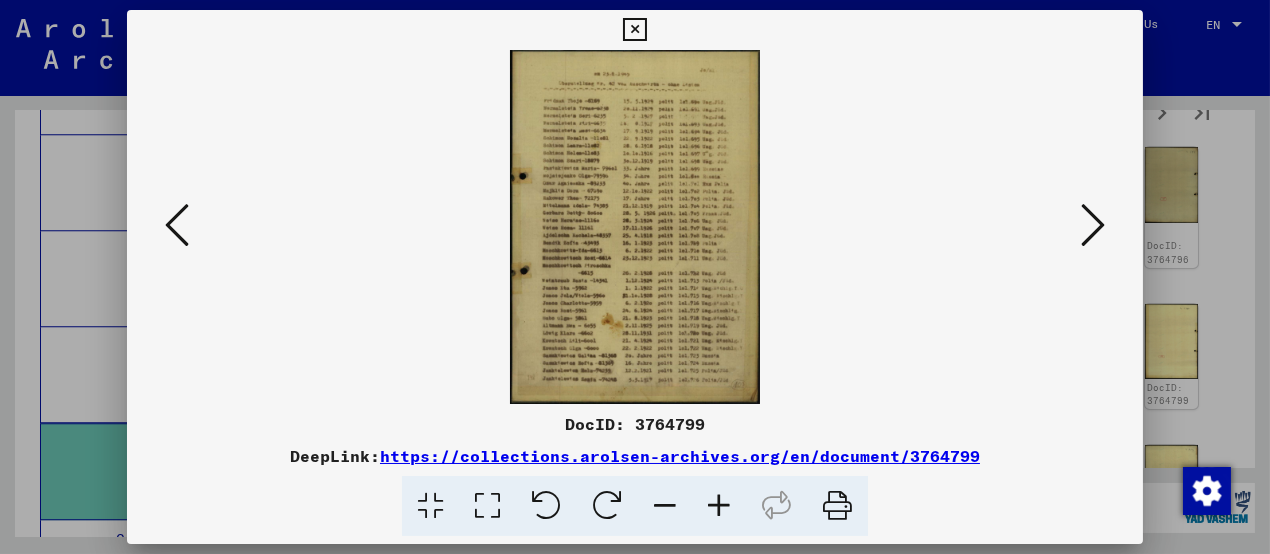 click at bounding box center [719, 506] 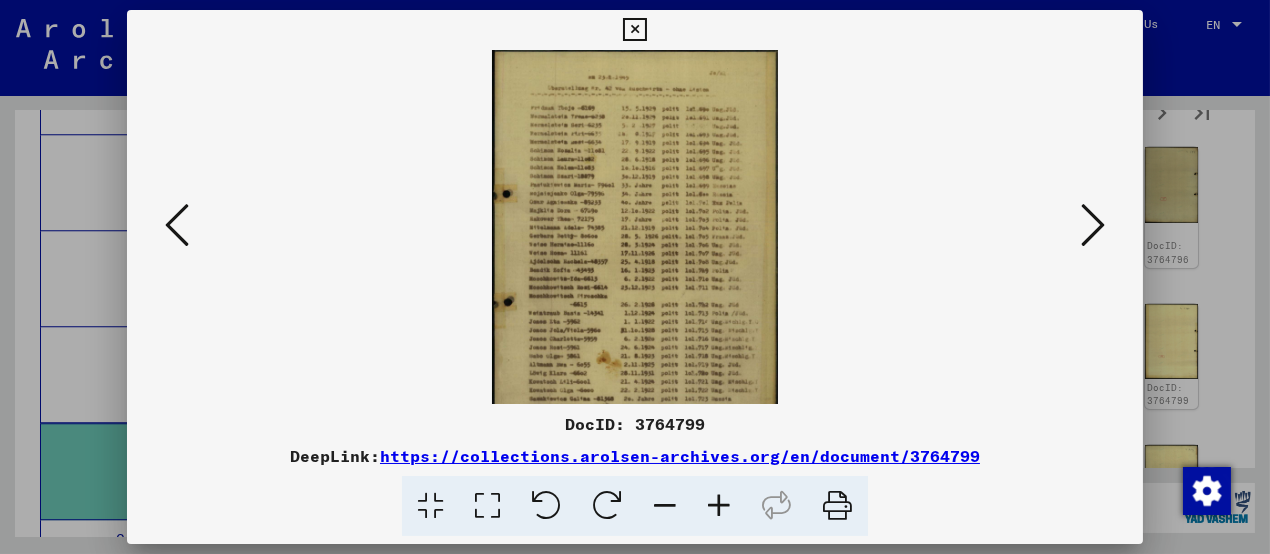 click at bounding box center [719, 506] 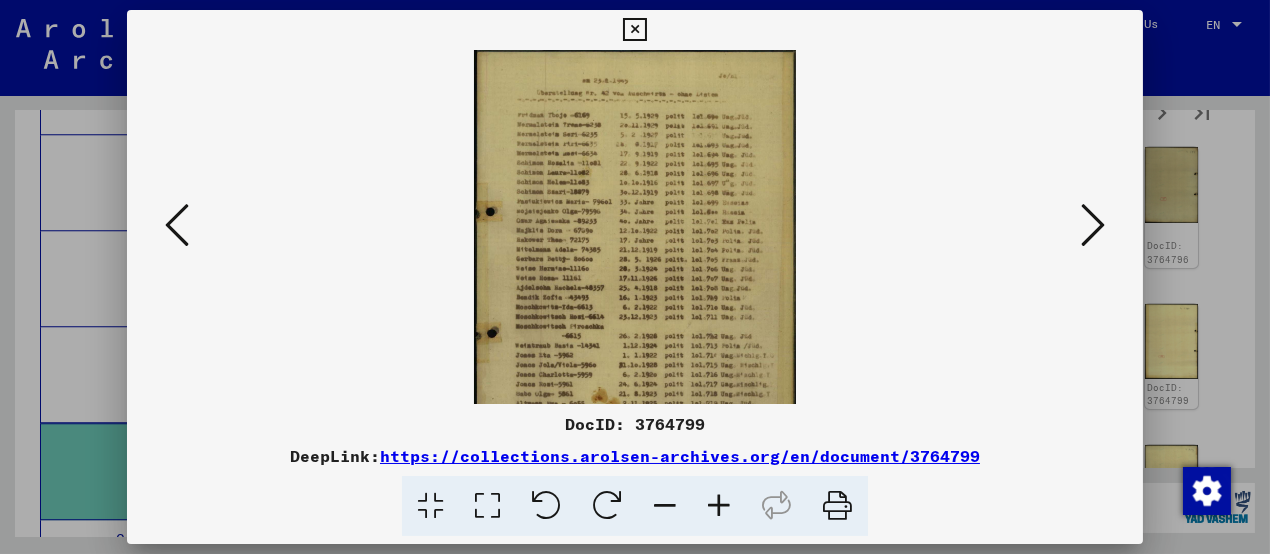 click at bounding box center (719, 506) 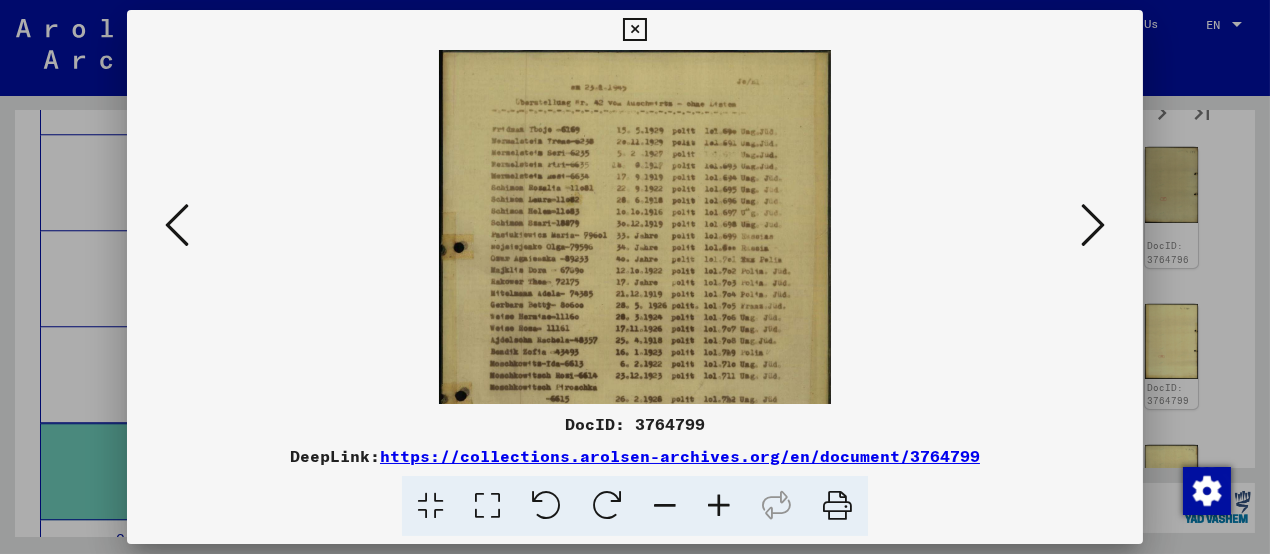 click at bounding box center (719, 506) 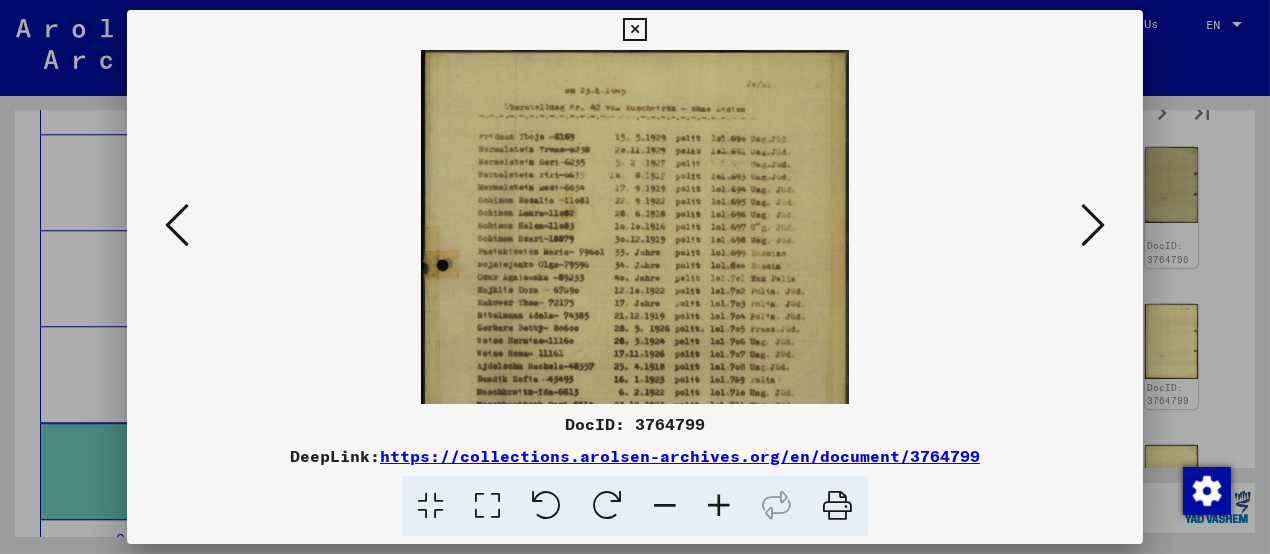 click at bounding box center [719, 506] 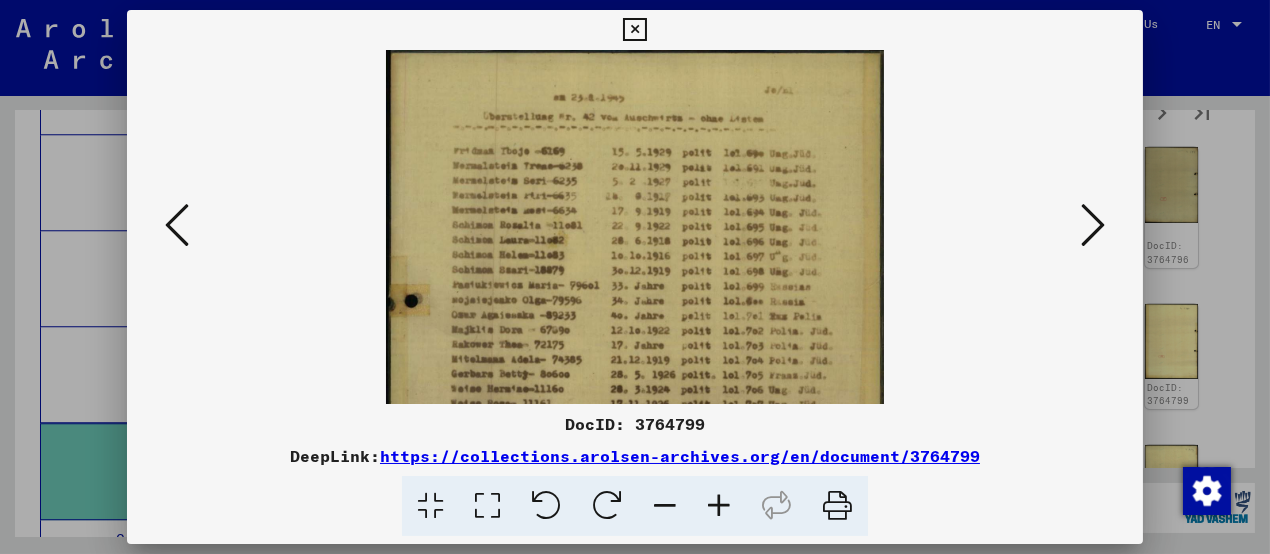 click at bounding box center [719, 506] 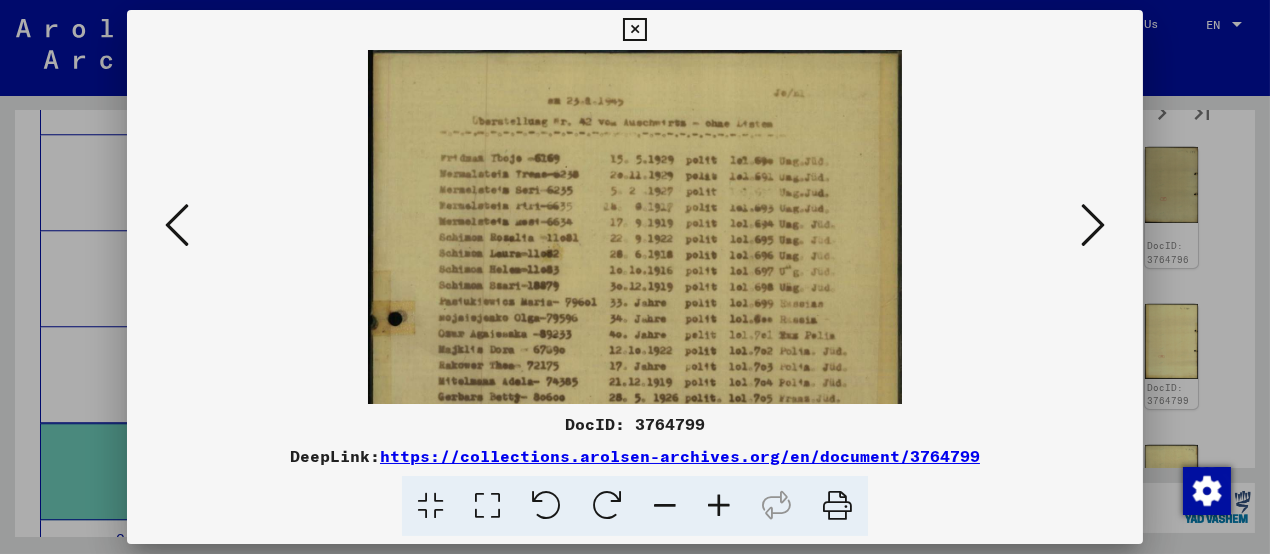 click at bounding box center (719, 506) 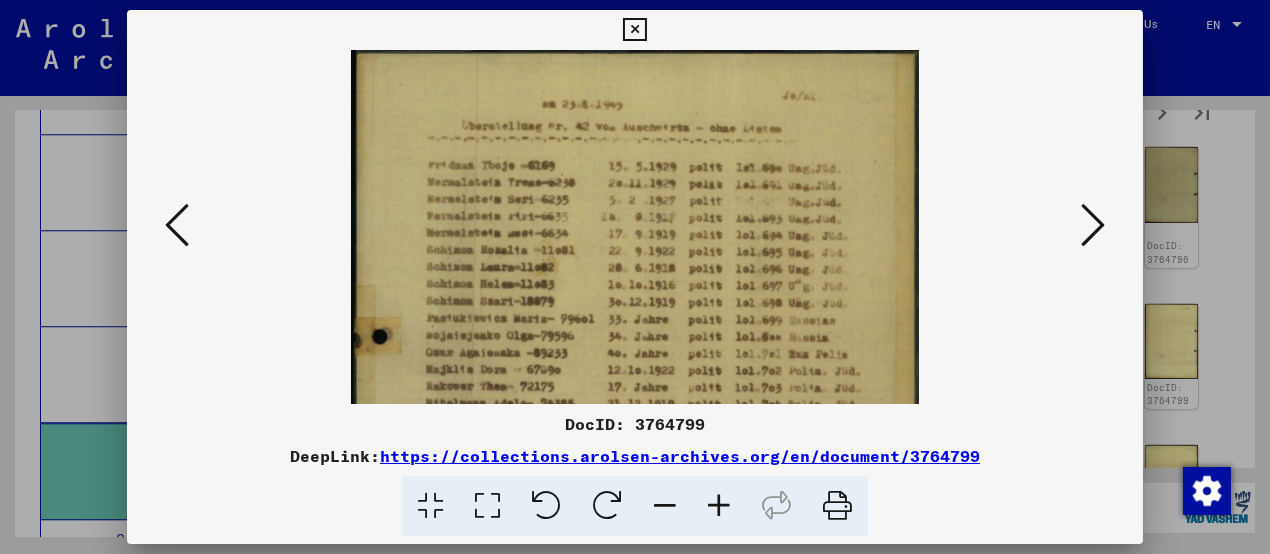 click at bounding box center (719, 506) 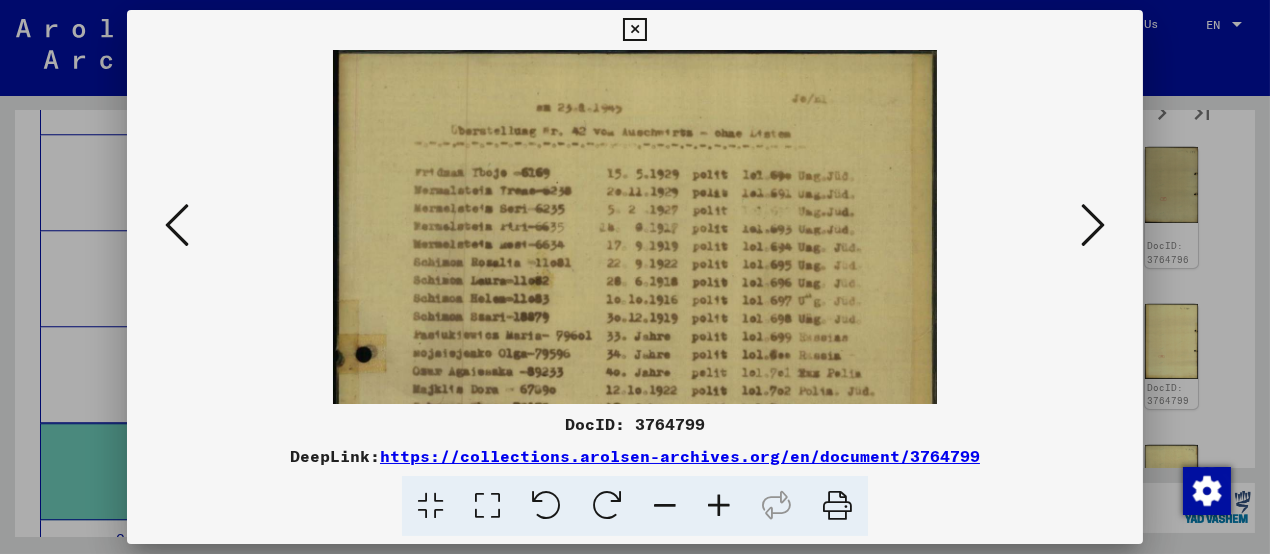 click at bounding box center [719, 506] 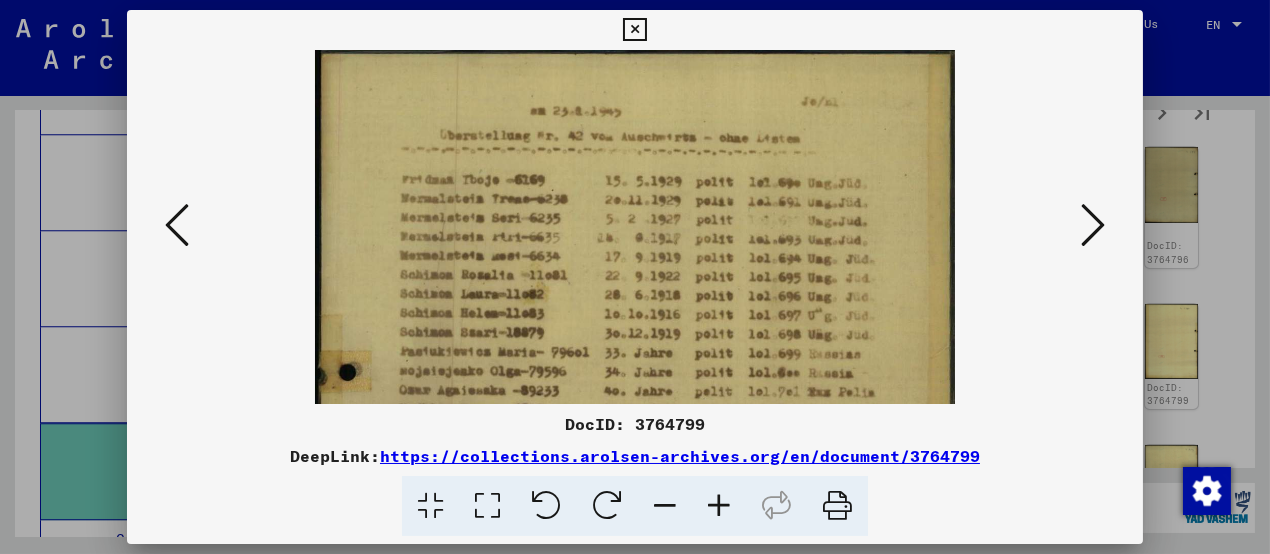 click at bounding box center (719, 506) 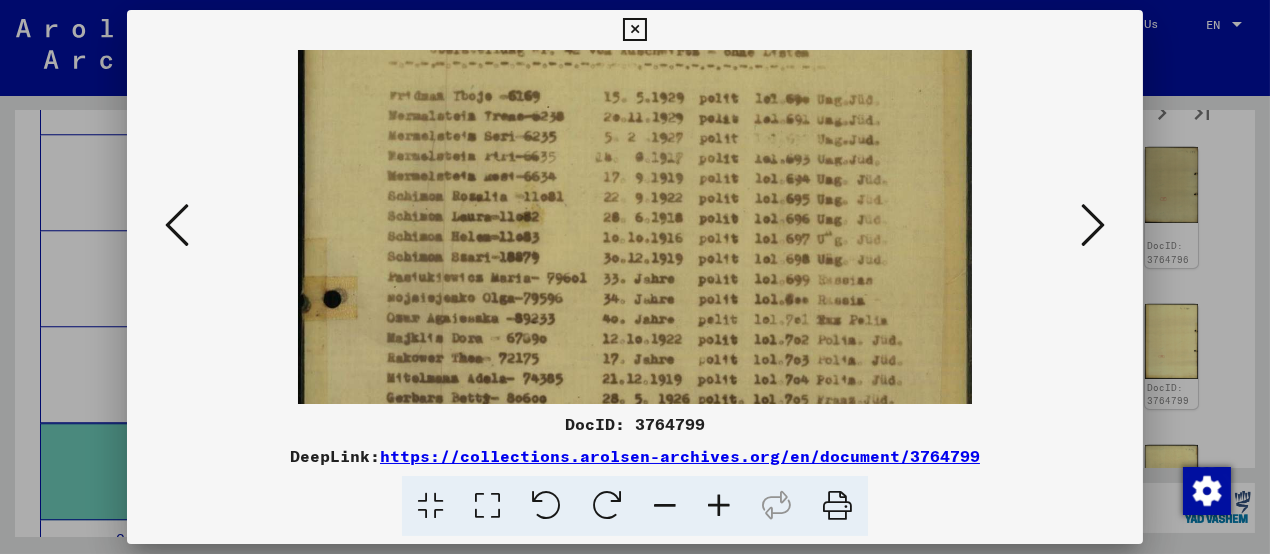 drag, startPoint x: 567, startPoint y: 346, endPoint x: 558, endPoint y: 241, distance: 105.38501 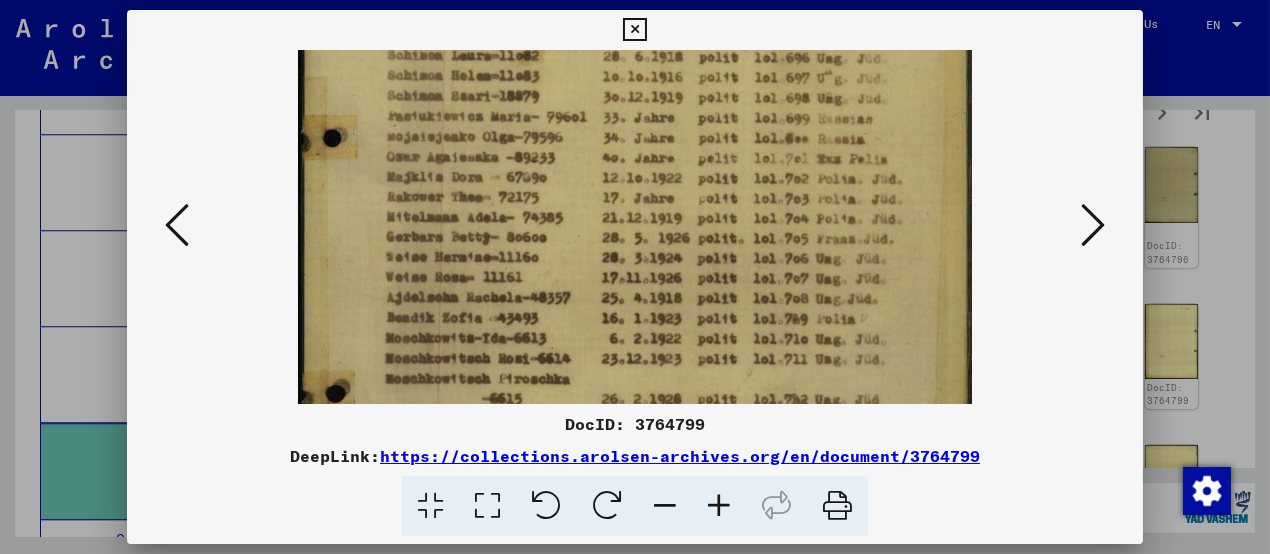 scroll, scrollTop: 293, scrollLeft: 0, axis: vertical 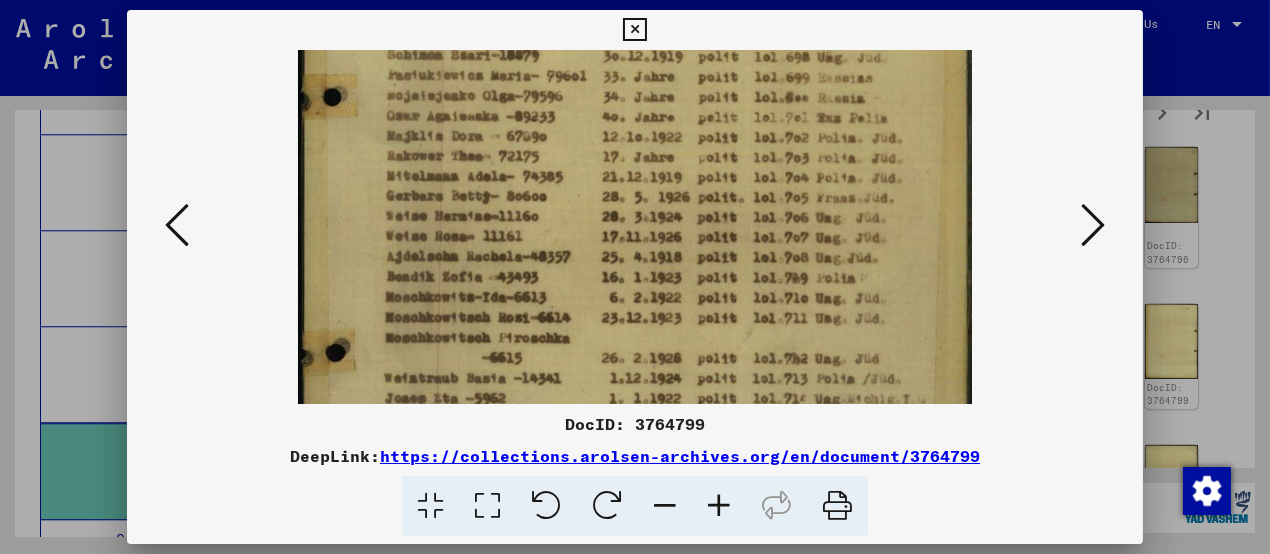 drag, startPoint x: 558, startPoint y: 328, endPoint x: 558, endPoint y: 199, distance: 129 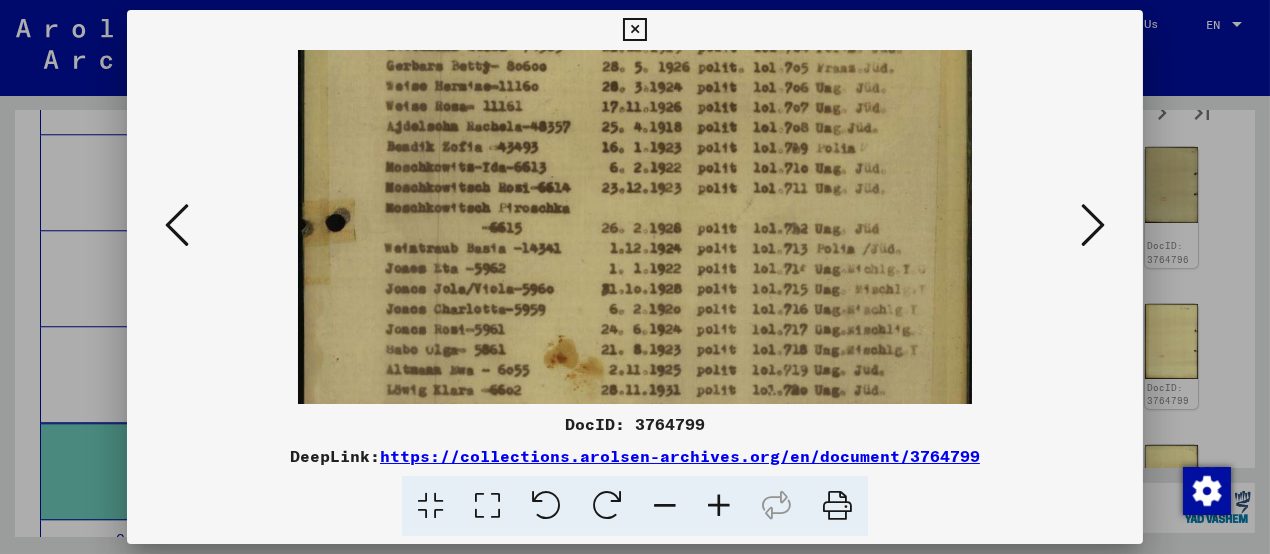 scroll, scrollTop: 426, scrollLeft: 0, axis: vertical 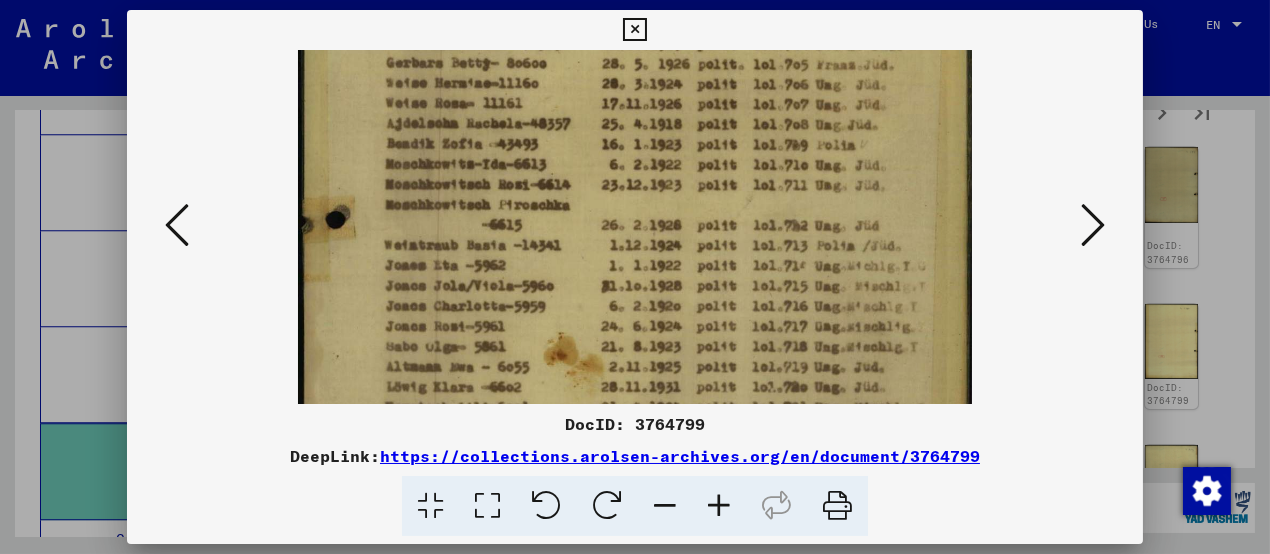 drag, startPoint x: 554, startPoint y: 311, endPoint x: 555, endPoint y: 187, distance: 124.004036 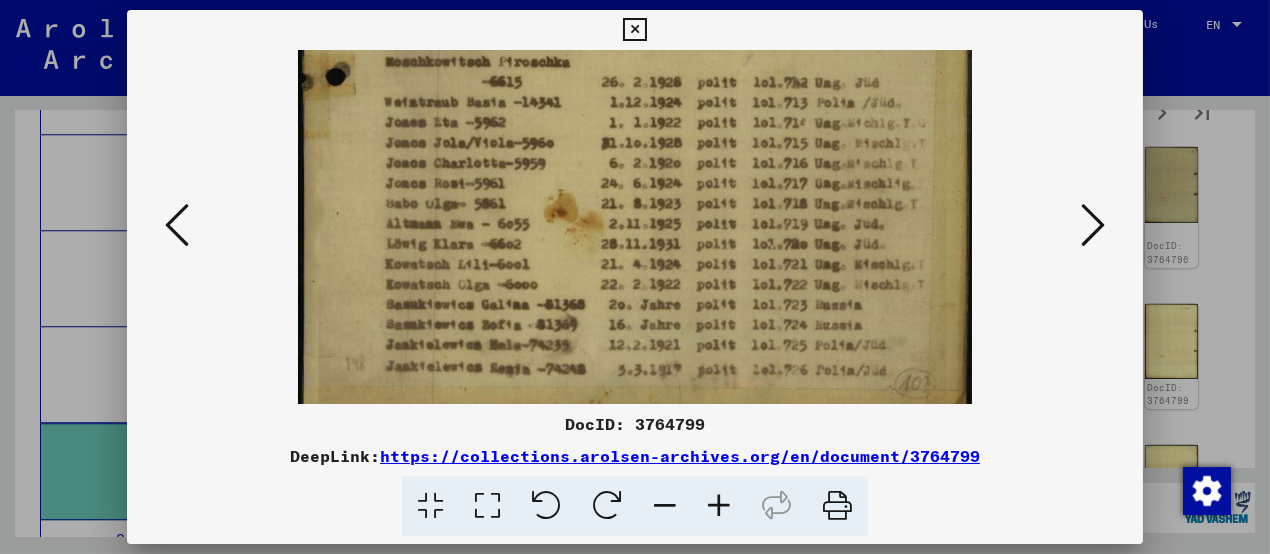 scroll, scrollTop: 587, scrollLeft: 0, axis: vertical 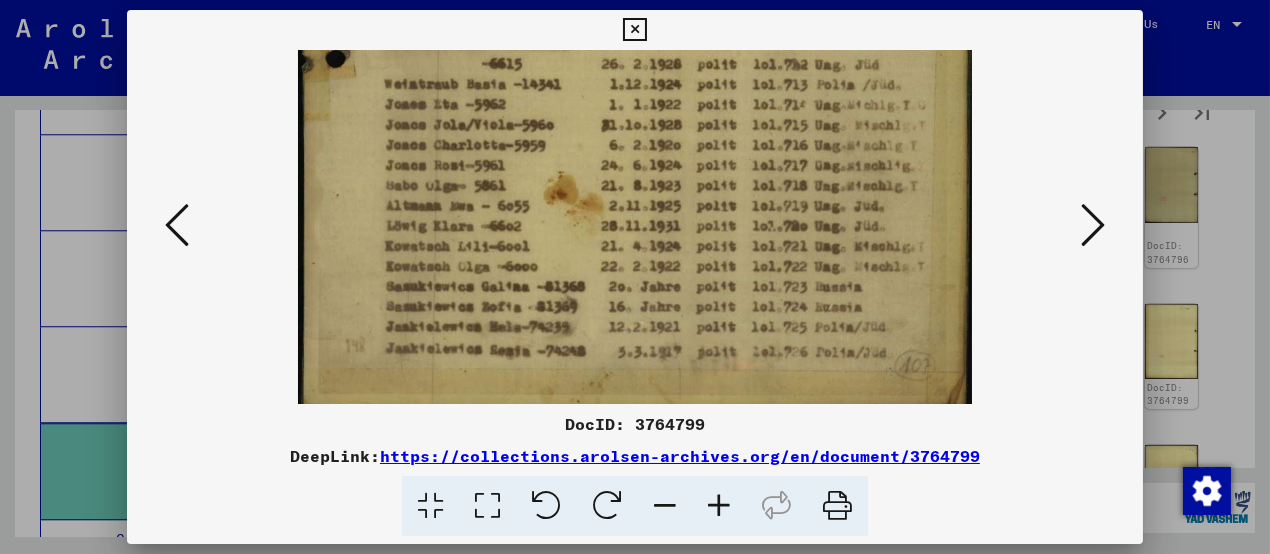 drag, startPoint x: 563, startPoint y: 342, endPoint x: 567, endPoint y: 183, distance: 159.05031 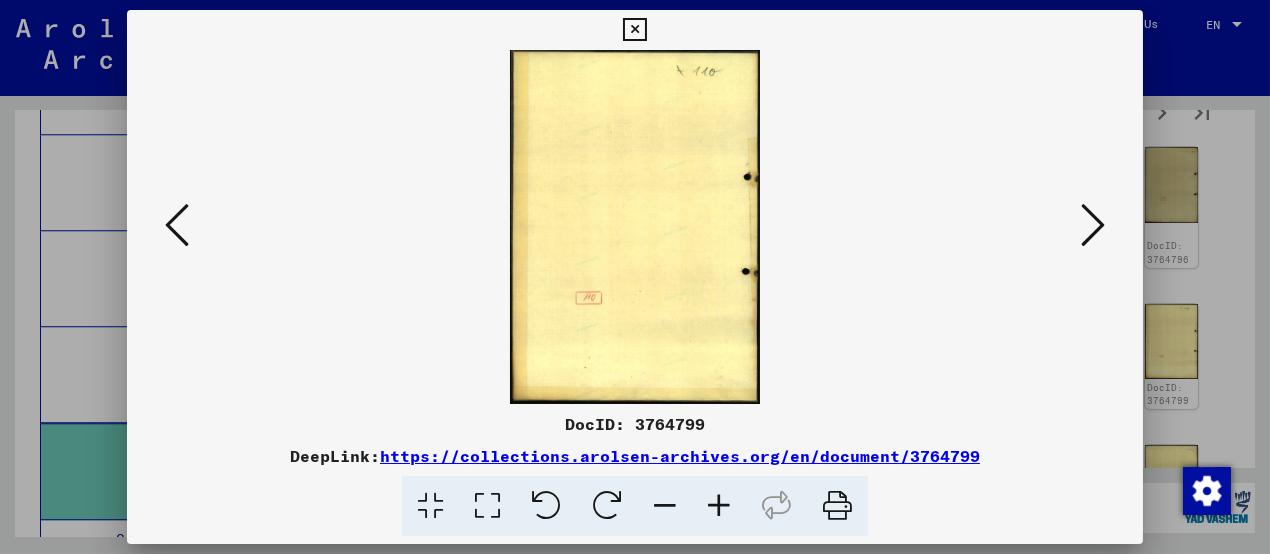 click at bounding box center (1093, 225) 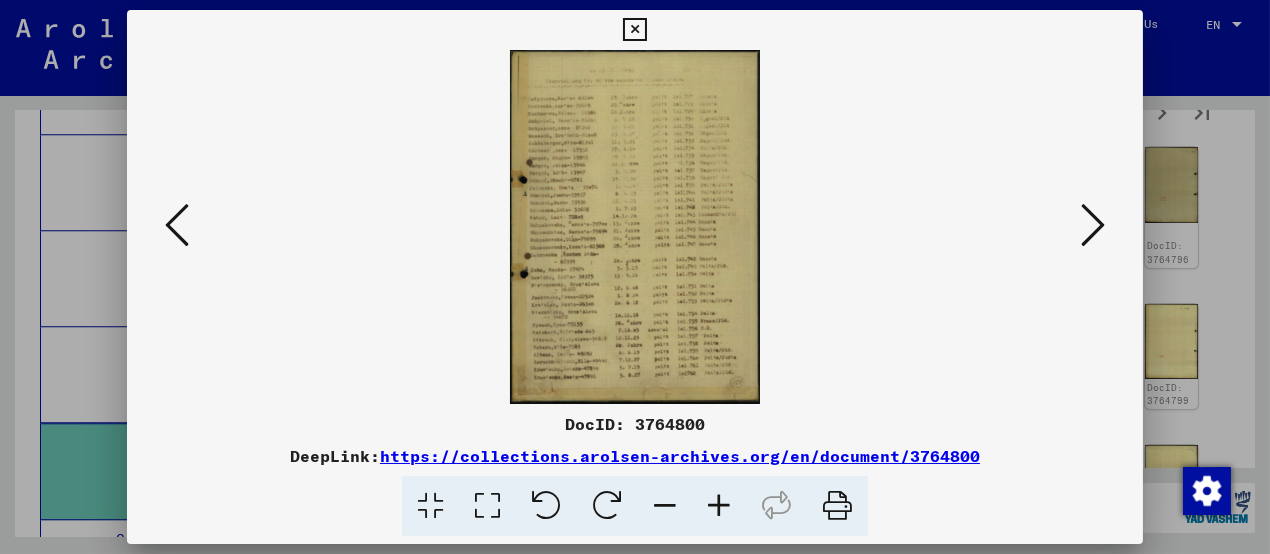 click at bounding box center (719, 506) 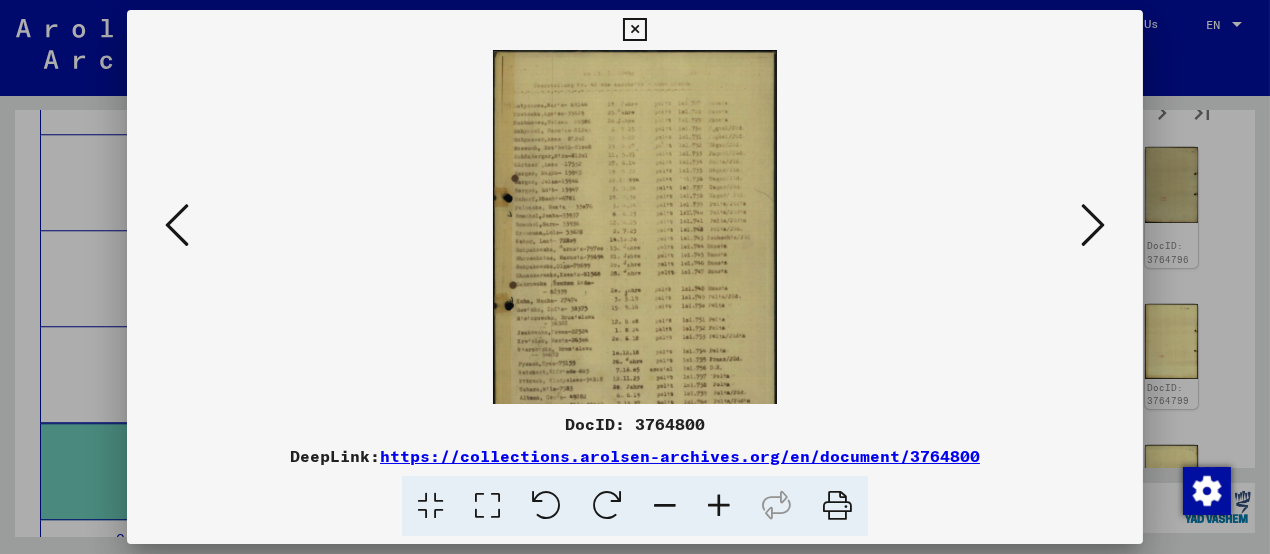 click at bounding box center [719, 506] 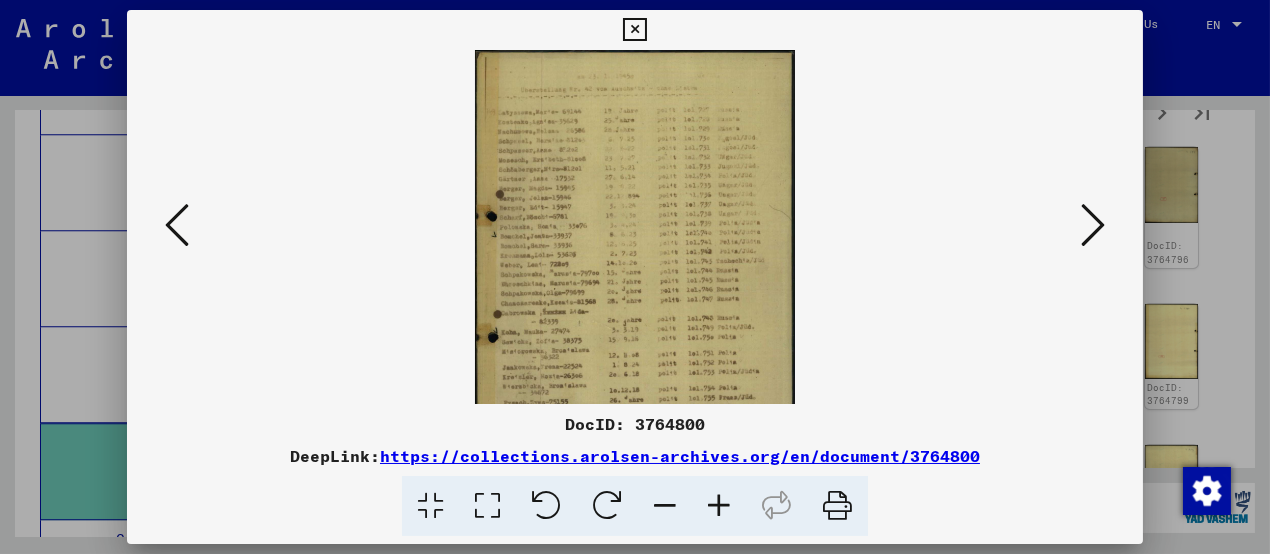 click at bounding box center (719, 506) 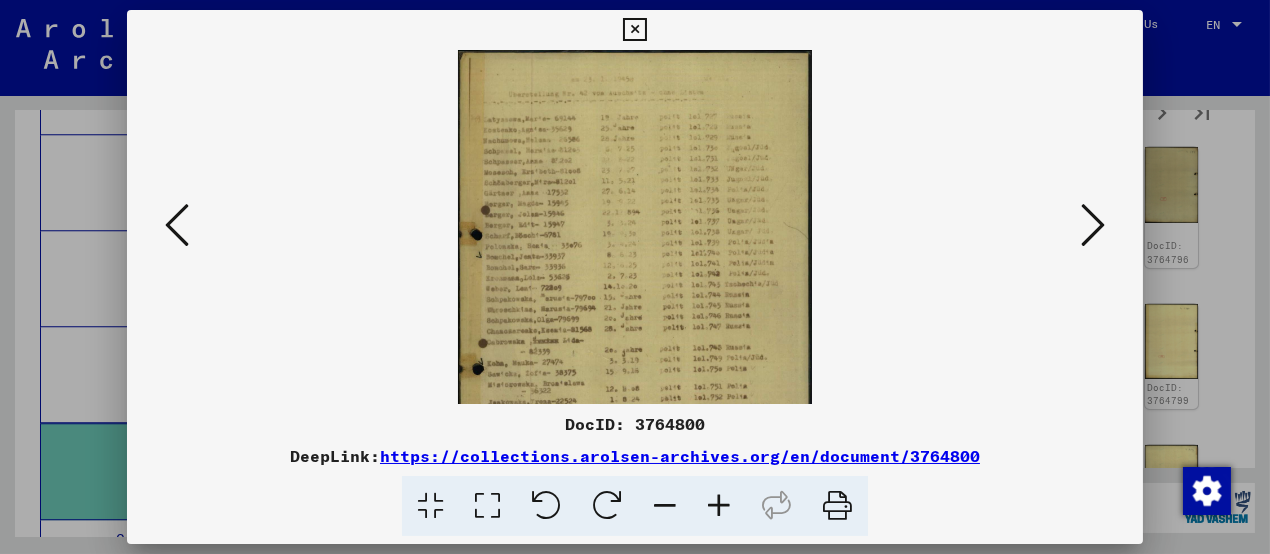 click at bounding box center [719, 506] 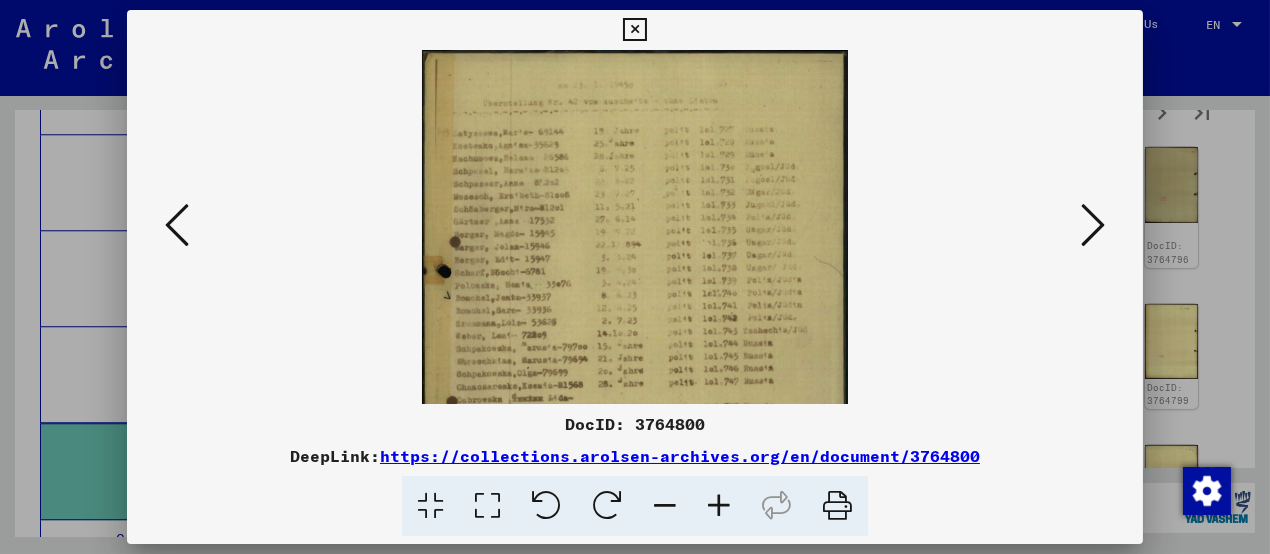 click at bounding box center (719, 506) 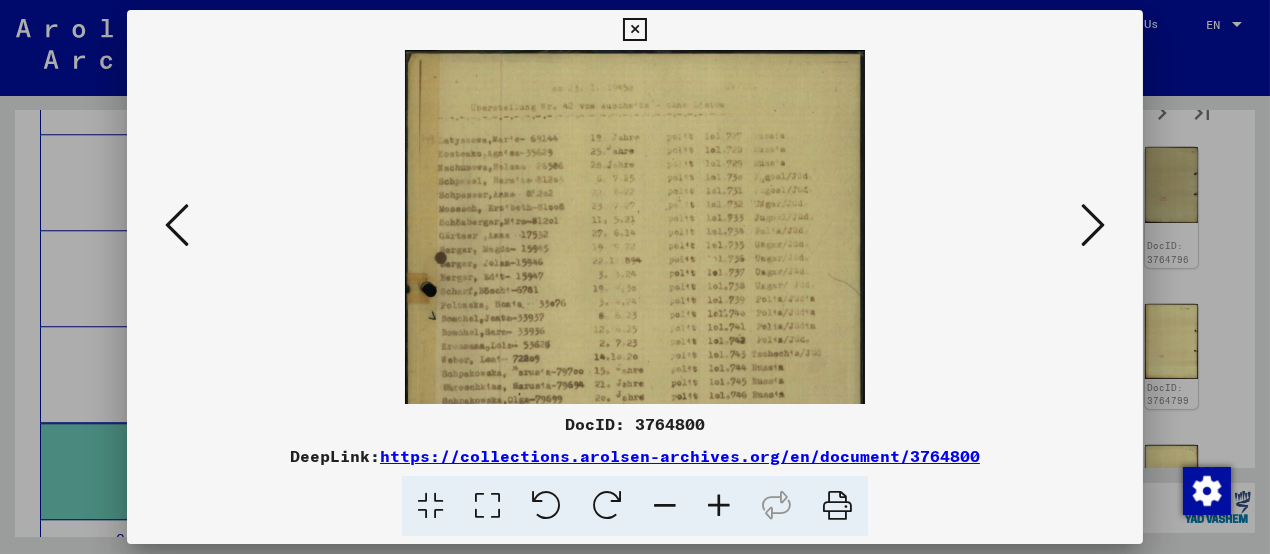 click at bounding box center (719, 506) 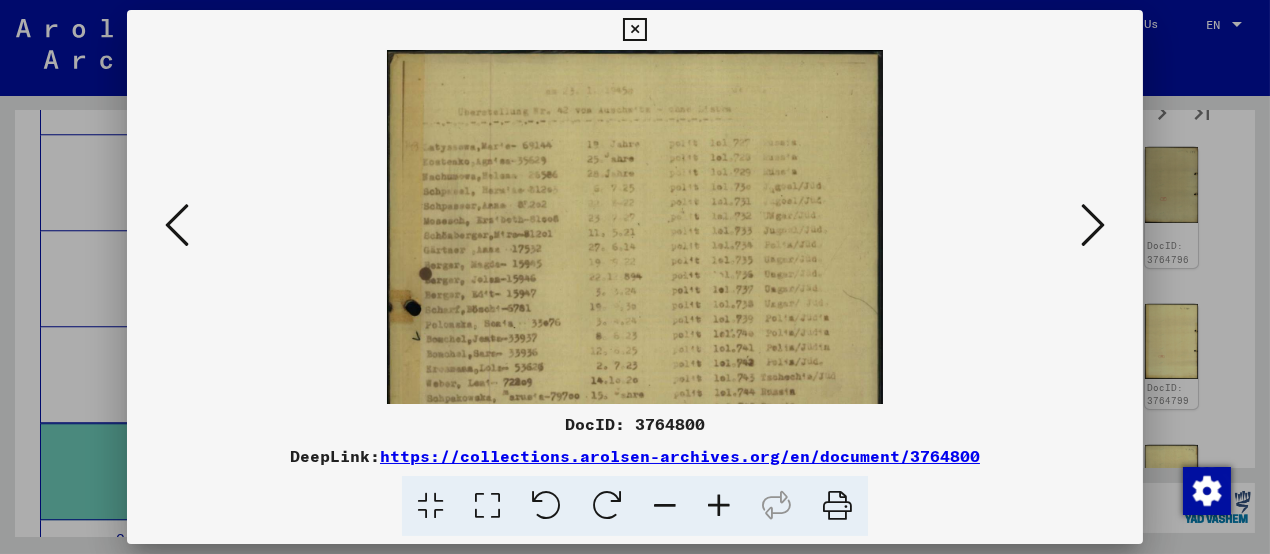 click at bounding box center [719, 506] 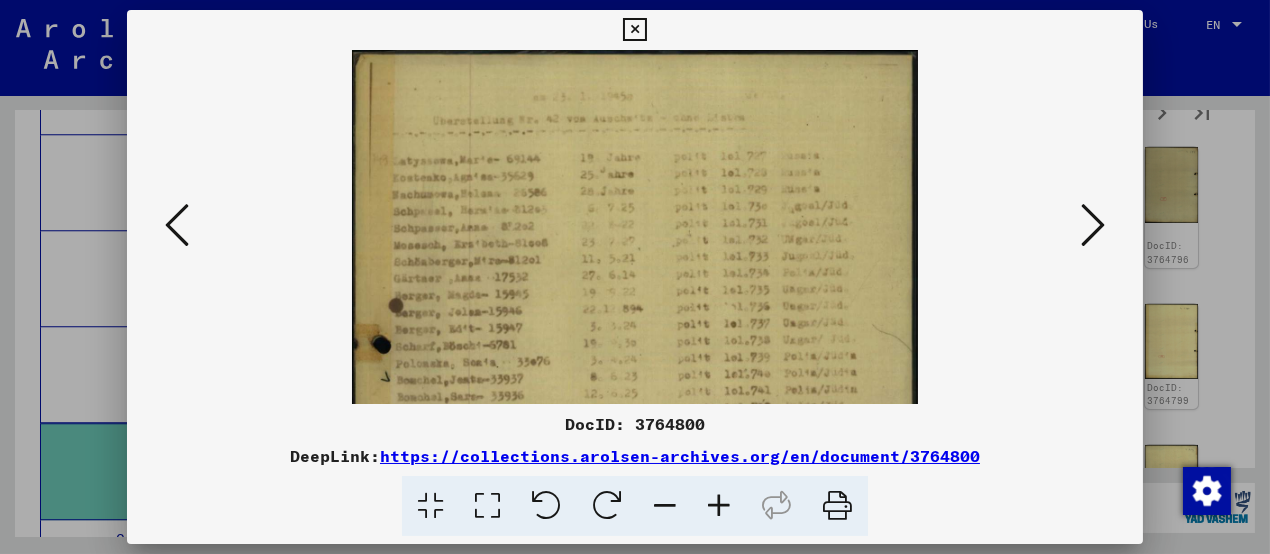 click at bounding box center (719, 506) 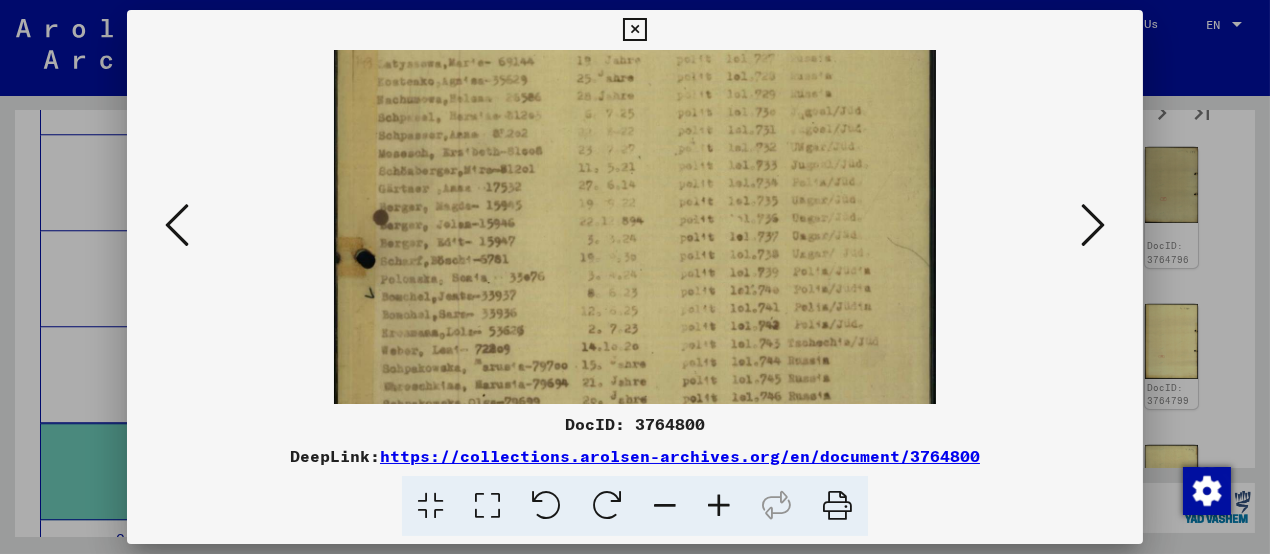 scroll, scrollTop: 109, scrollLeft: 0, axis: vertical 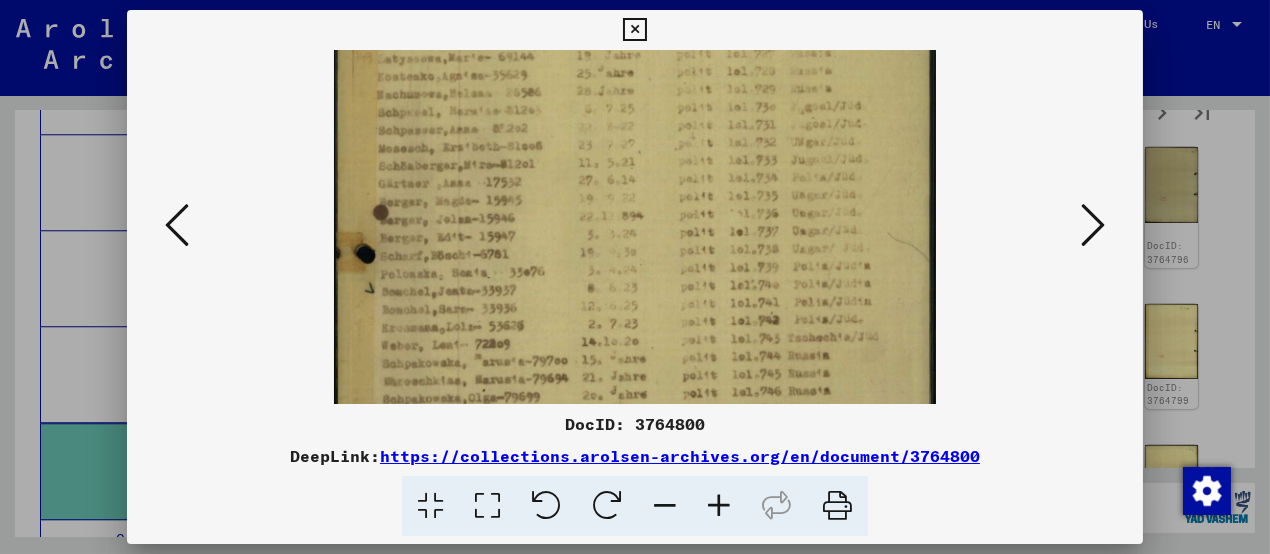 drag, startPoint x: 645, startPoint y: 306, endPoint x: 638, endPoint y: 197, distance: 109.22454 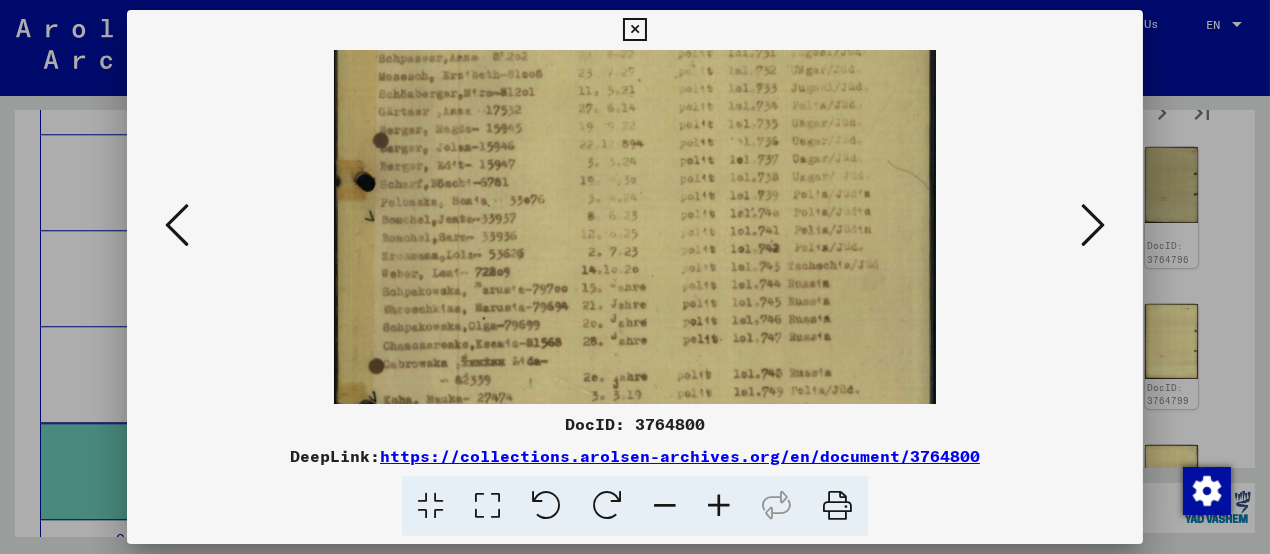 drag, startPoint x: 617, startPoint y: 327, endPoint x: 609, endPoint y: 260, distance: 67.47592 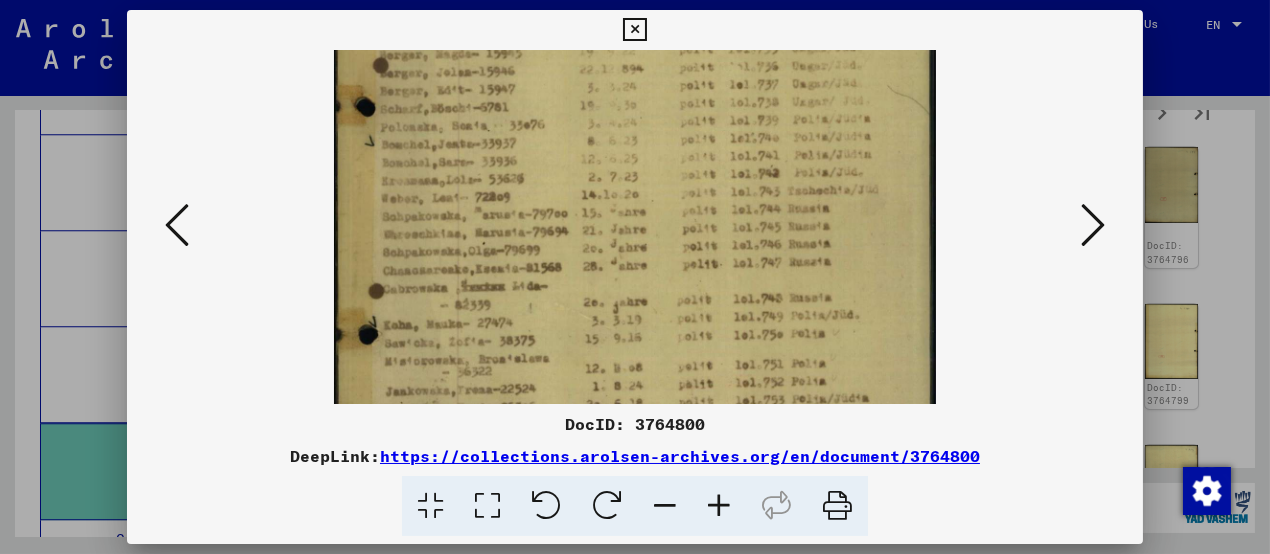 drag, startPoint x: 602, startPoint y: 327, endPoint x: 596, endPoint y: 255, distance: 72.249565 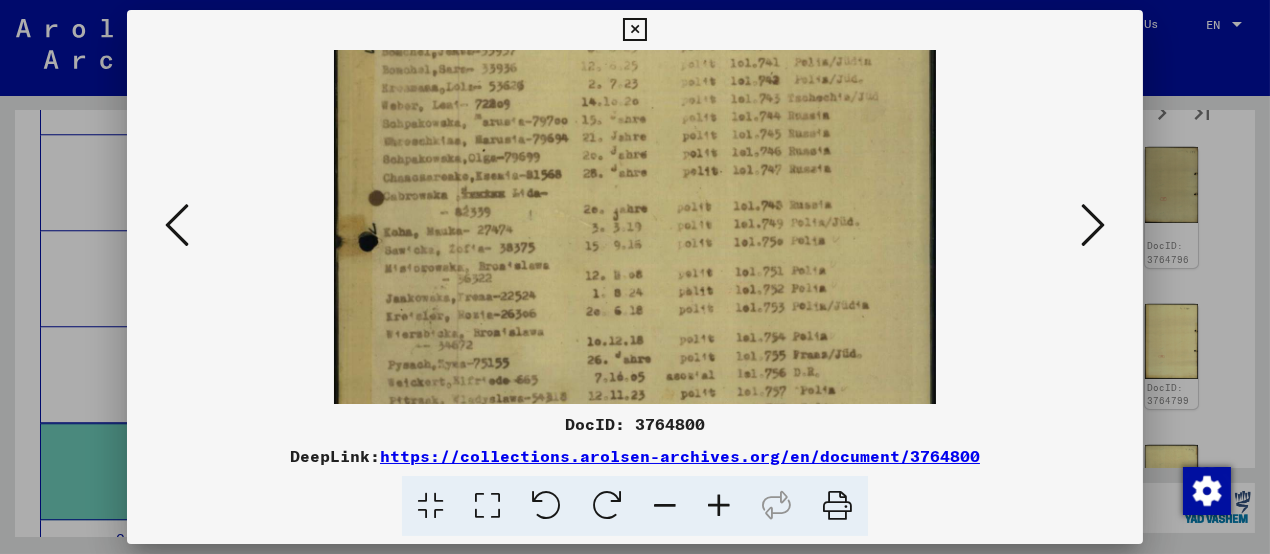 drag, startPoint x: 596, startPoint y: 329, endPoint x: 597, endPoint y: 241, distance: 88.005684 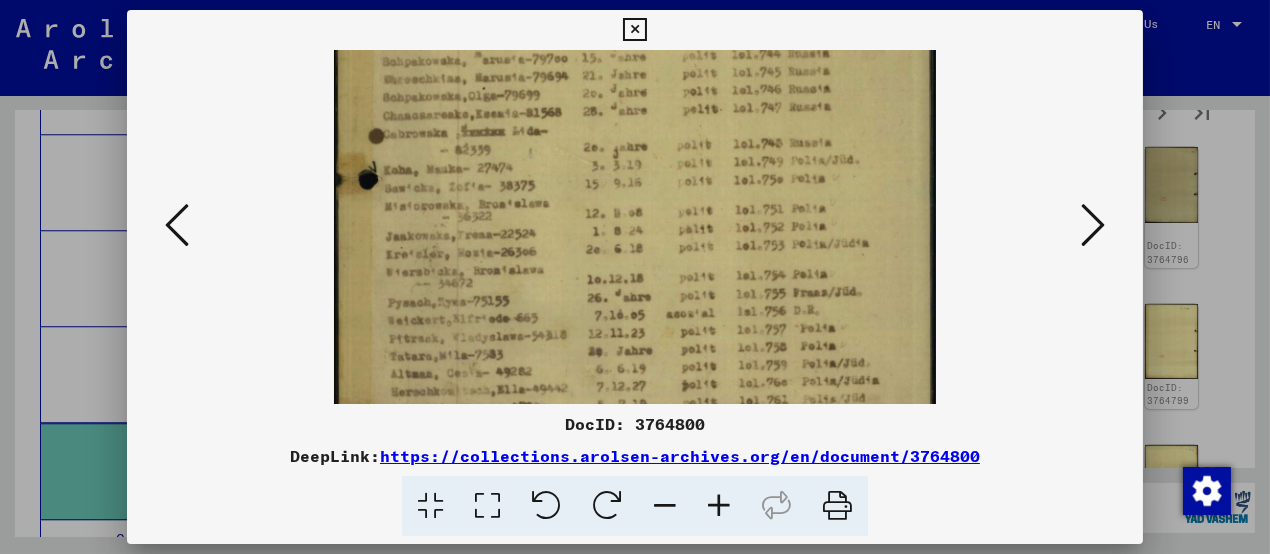 drag, startPoint x: 597, startPoint y: 318, endPoint x: 603, endPoint y: 260, distance: 58.30952 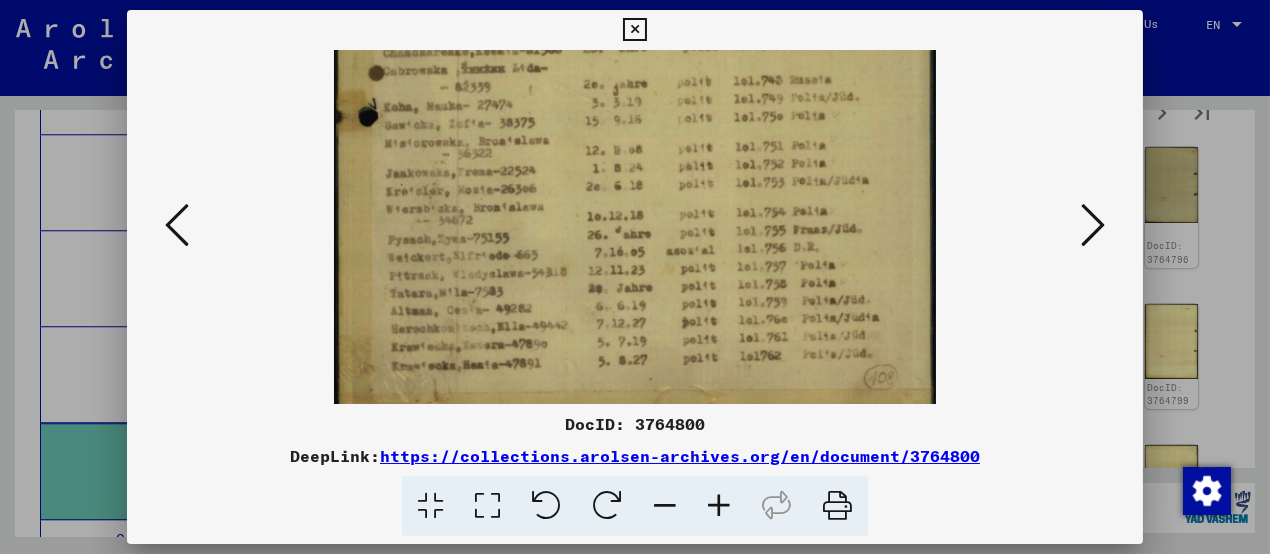 scroll, scrollTop: 500, scrollLeft: 0, axis: vertical 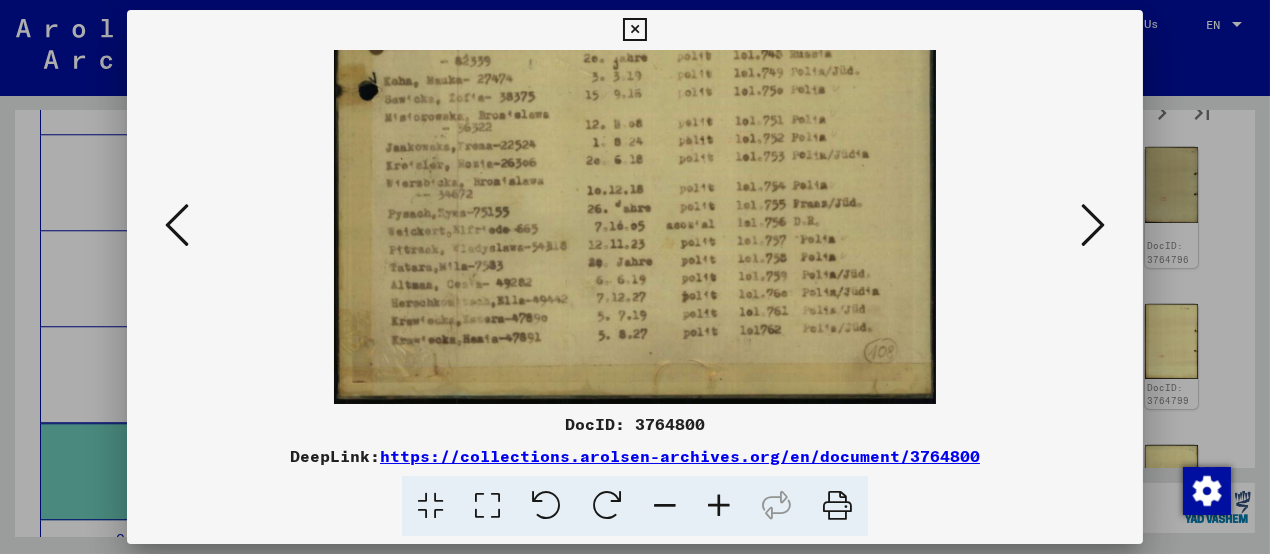 drag, startPoint x: 597, startPoint y: 320, endPoint x: 595, endPoint y: 230, distance: 90.02222 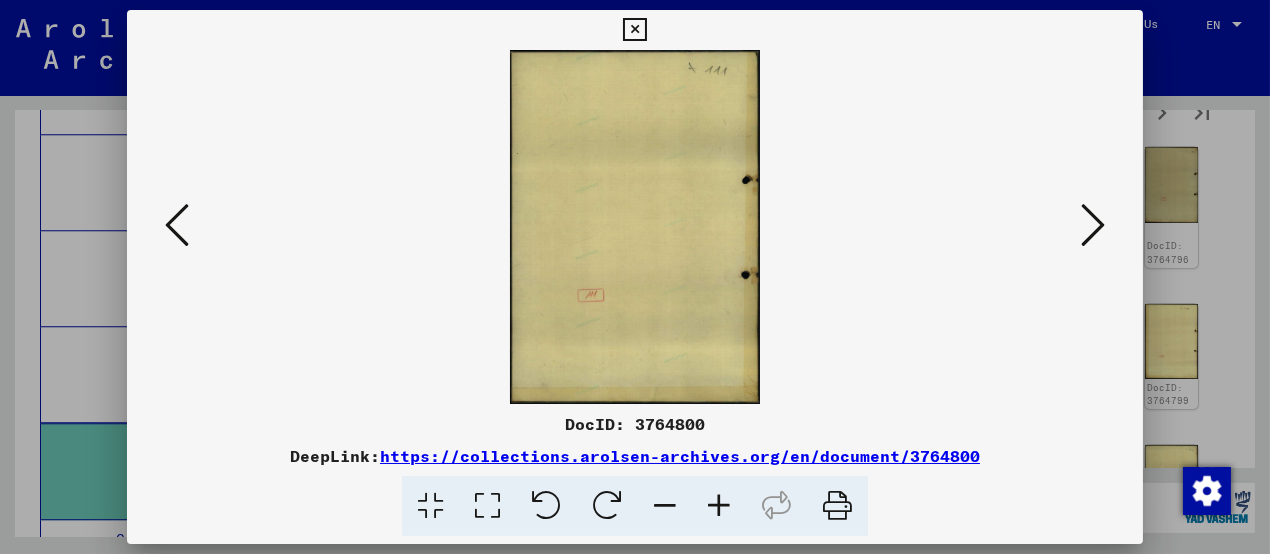 click at bounding box center [1093, 225] 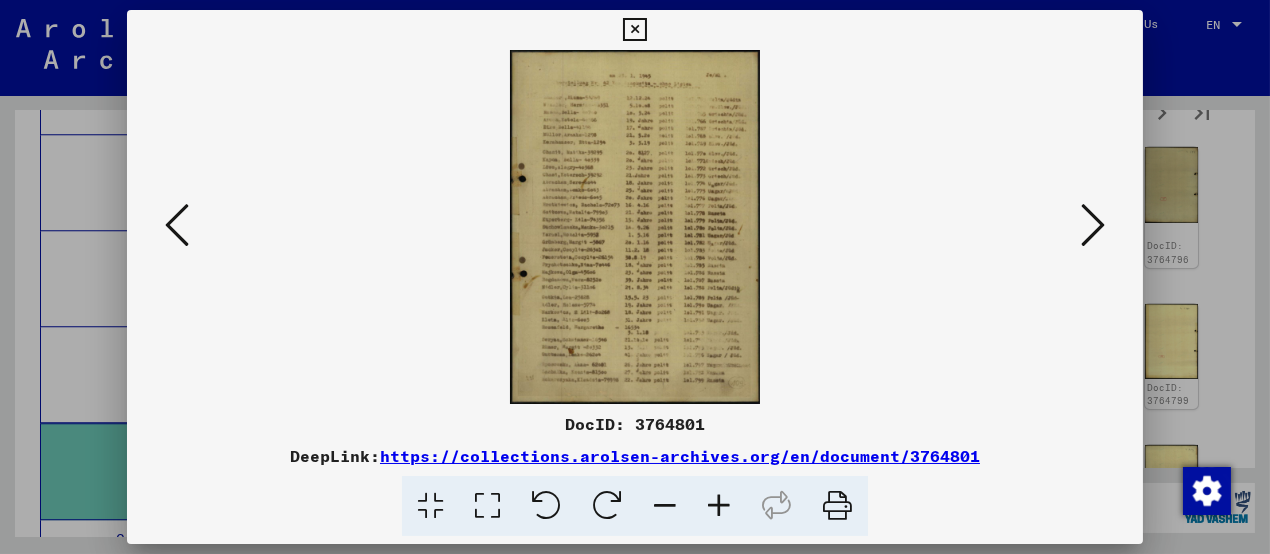 click at bounding box center (719, 506) 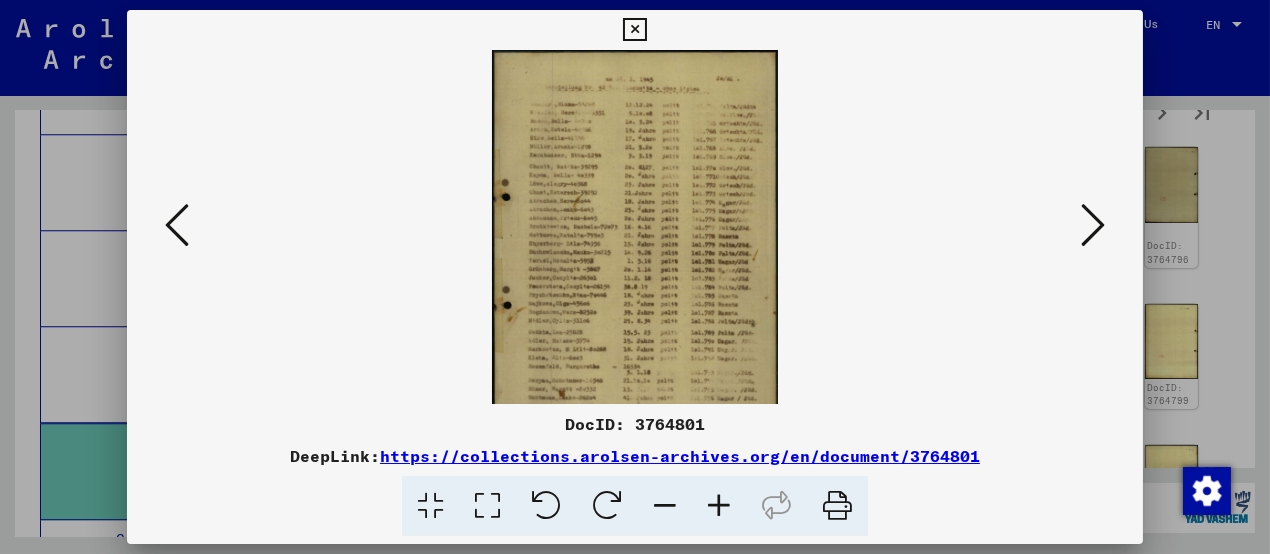 click at bounding box center (719, 506) 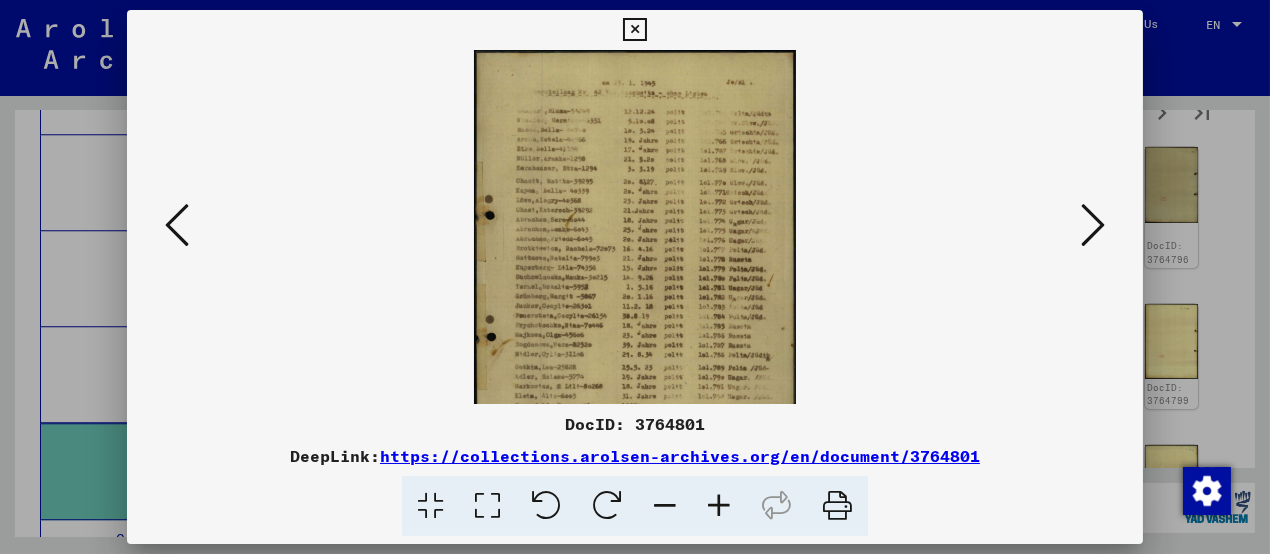 click at bounding box center [719, 506] 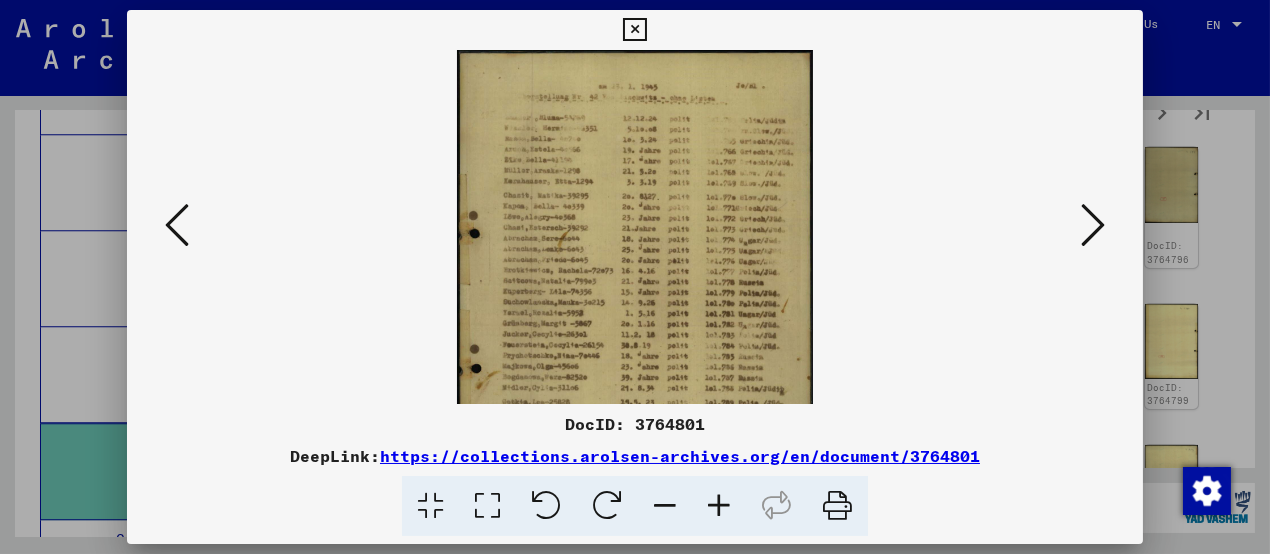 click at bounding box center [719, 506] 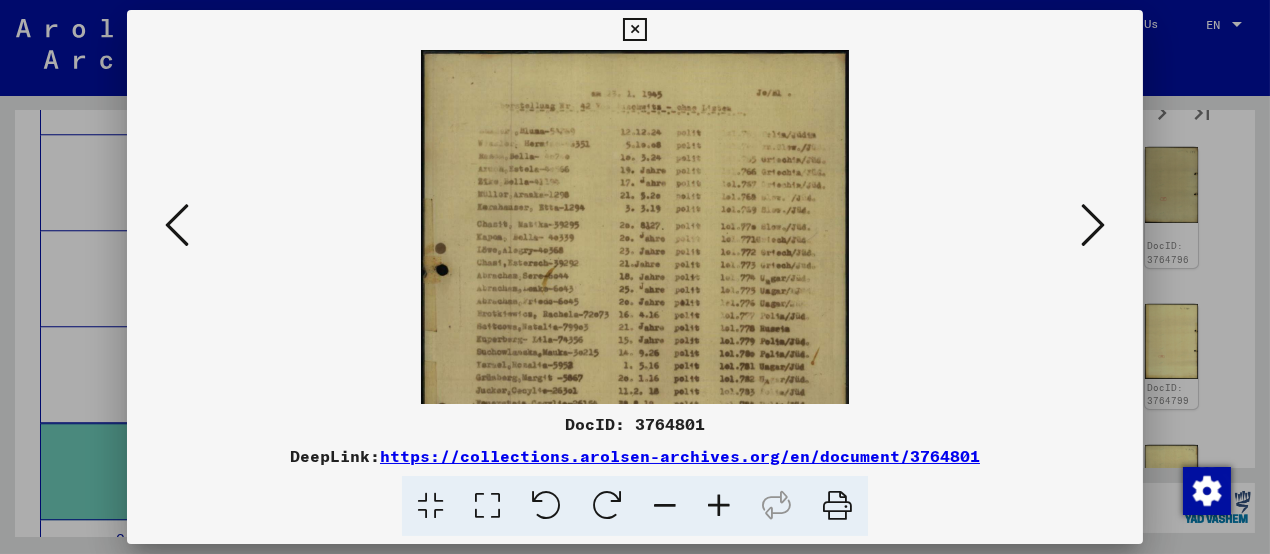 click at bounding box center (719, 506) 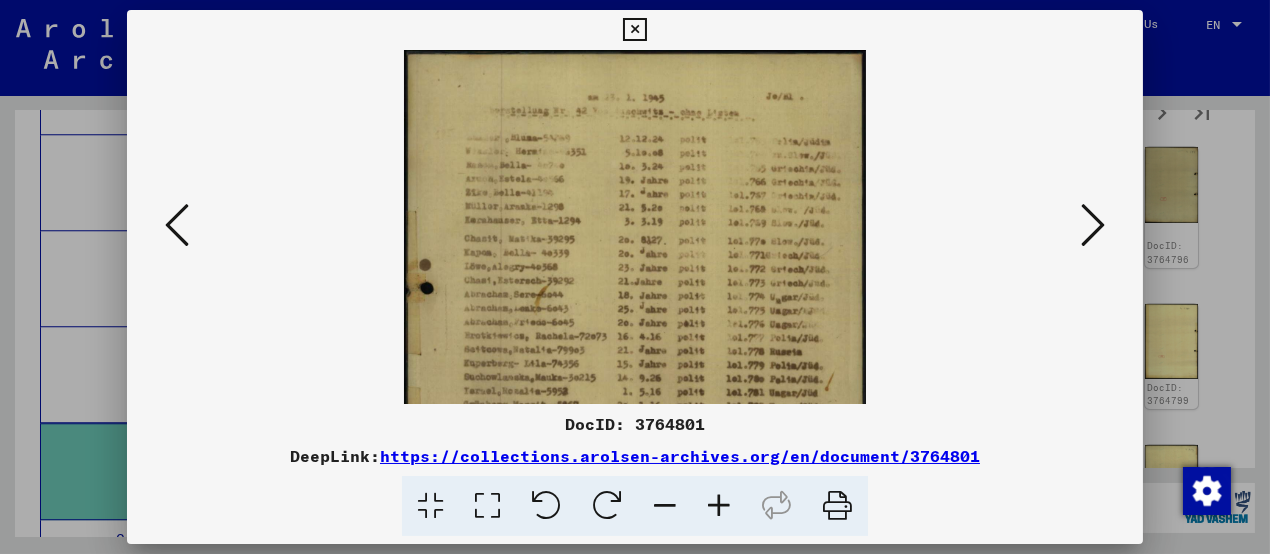 click at bounding box center [719, 506] 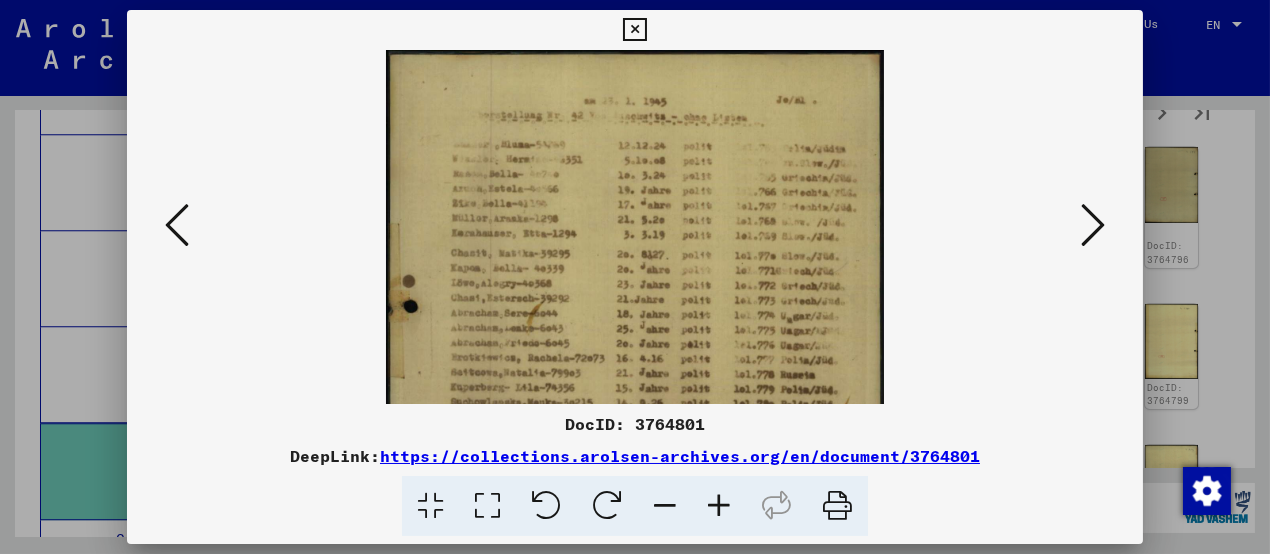 click at bounding box center [719, 506] 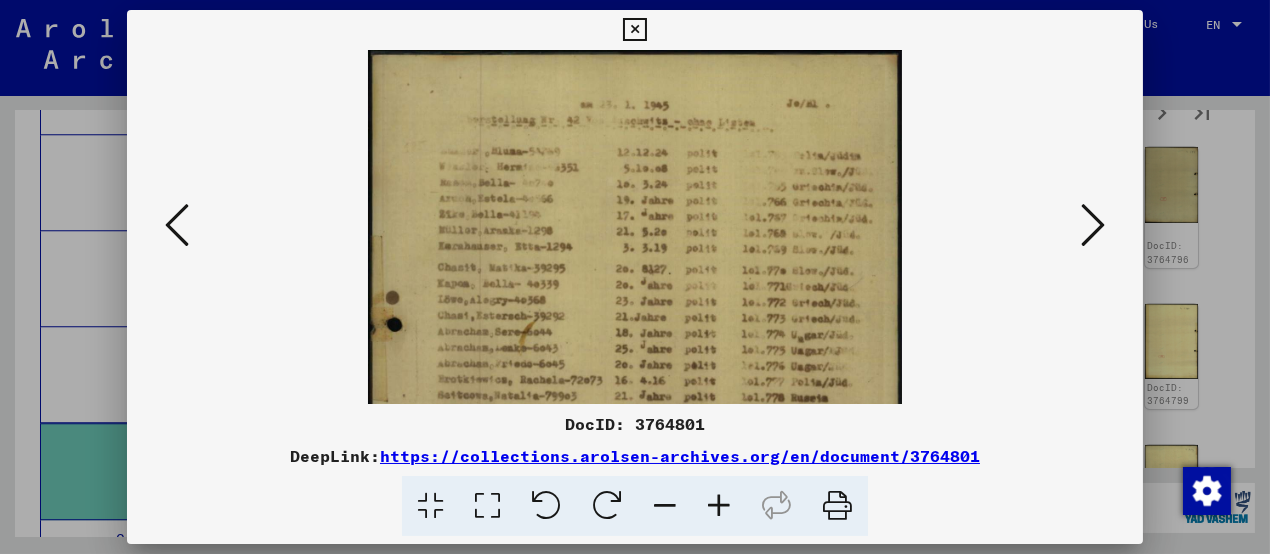 click at bounding box center (719, 506) 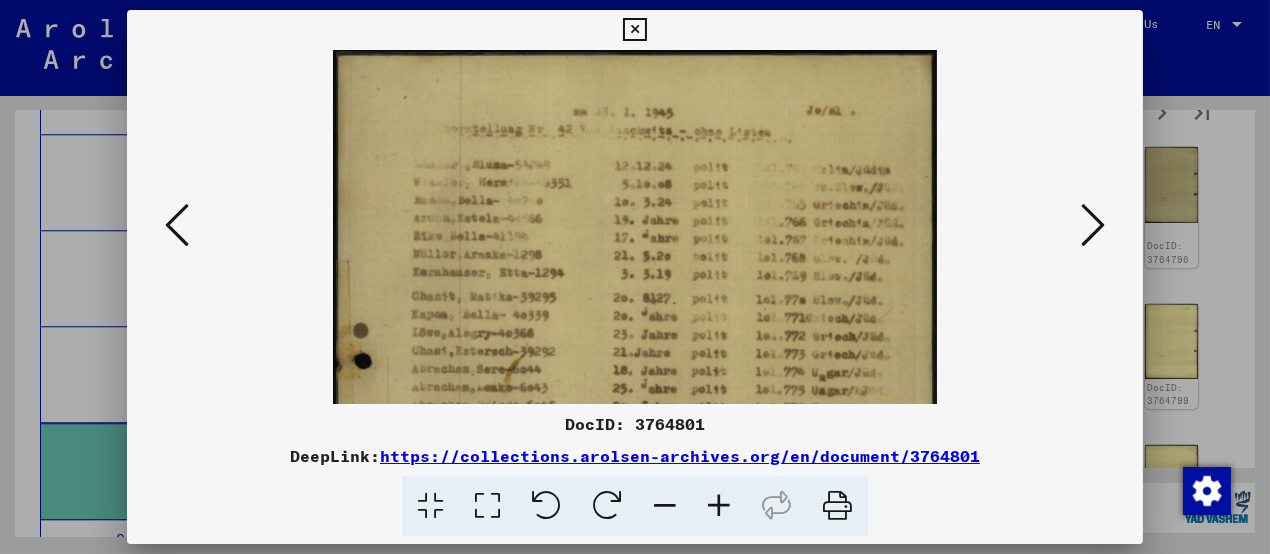 click at bounding box center (719, 506) 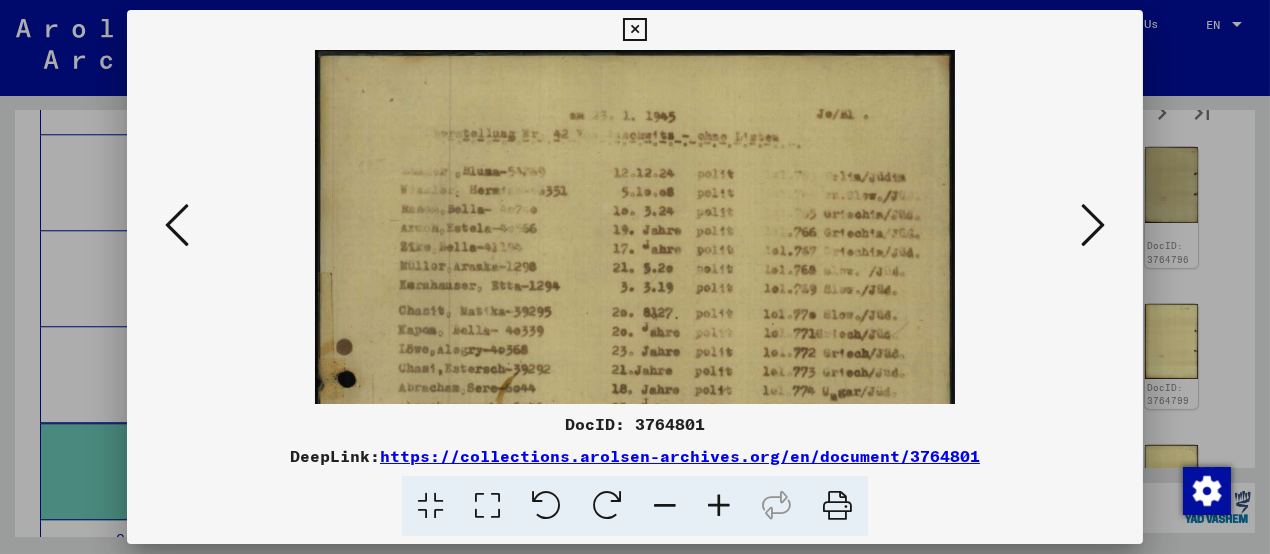 click at bounding box center (719, 506) 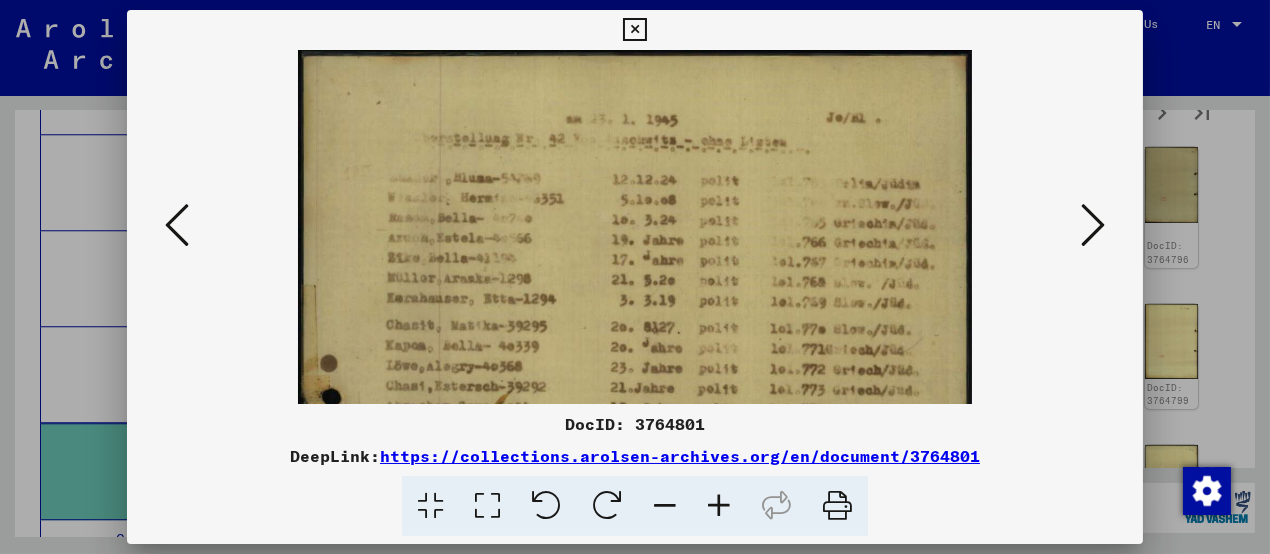 click at bounding box center [719, 506] 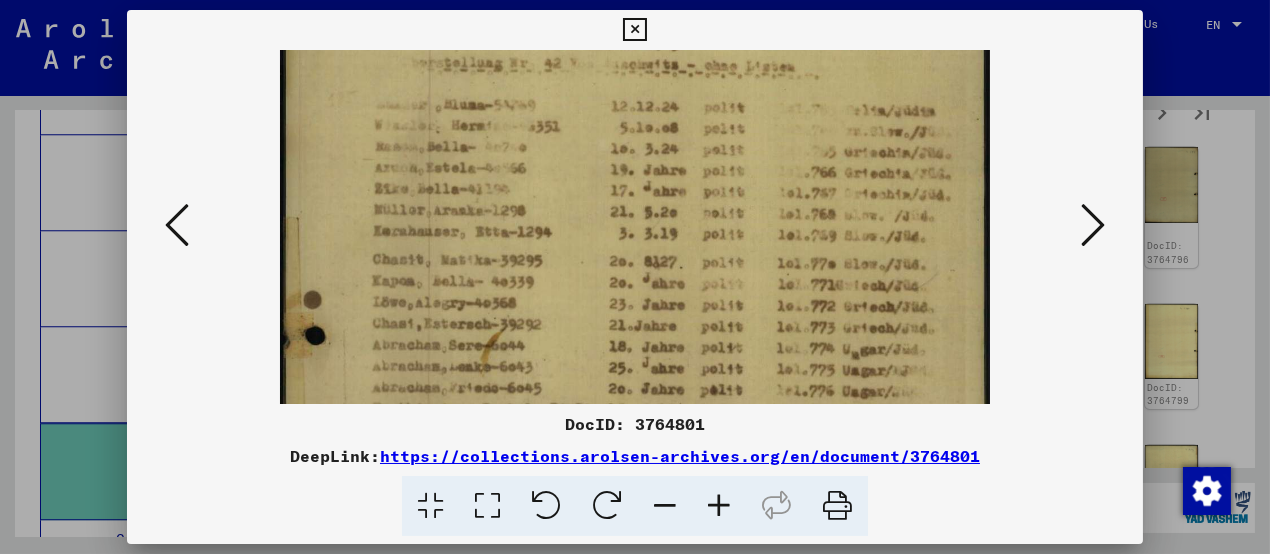 drag, startPoint x: 597, startPoint y: 366, endPoint x: 592, endPoint y: 290, distance: 76.1643 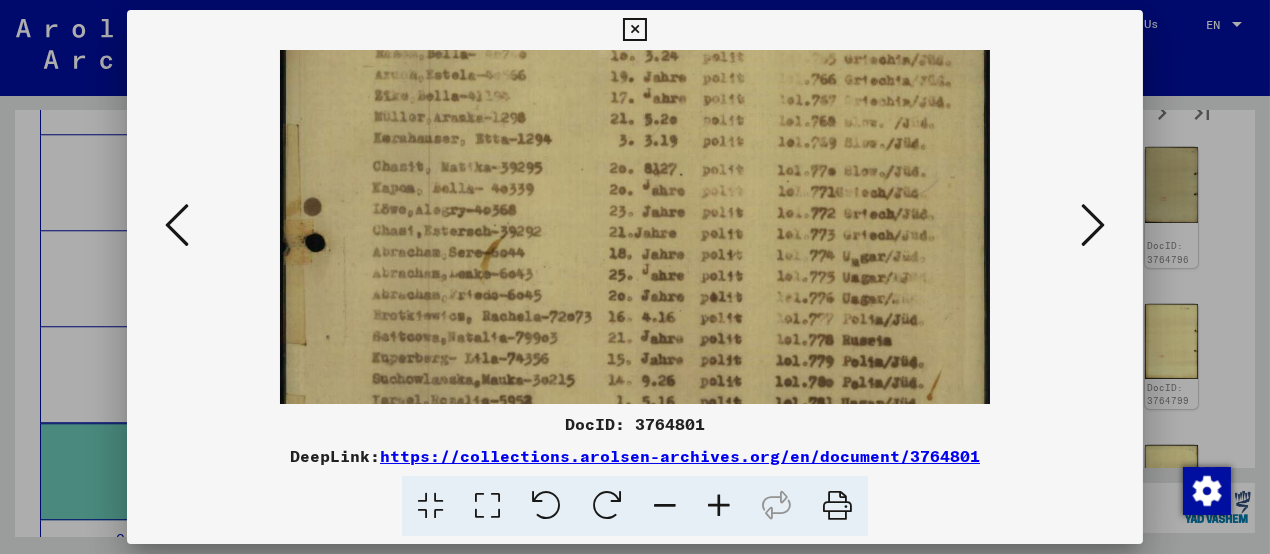 drag, startPoint x: 591, startPoint y: 339, endPoint x: 599, endPoint y: 236, distance: 103.31021 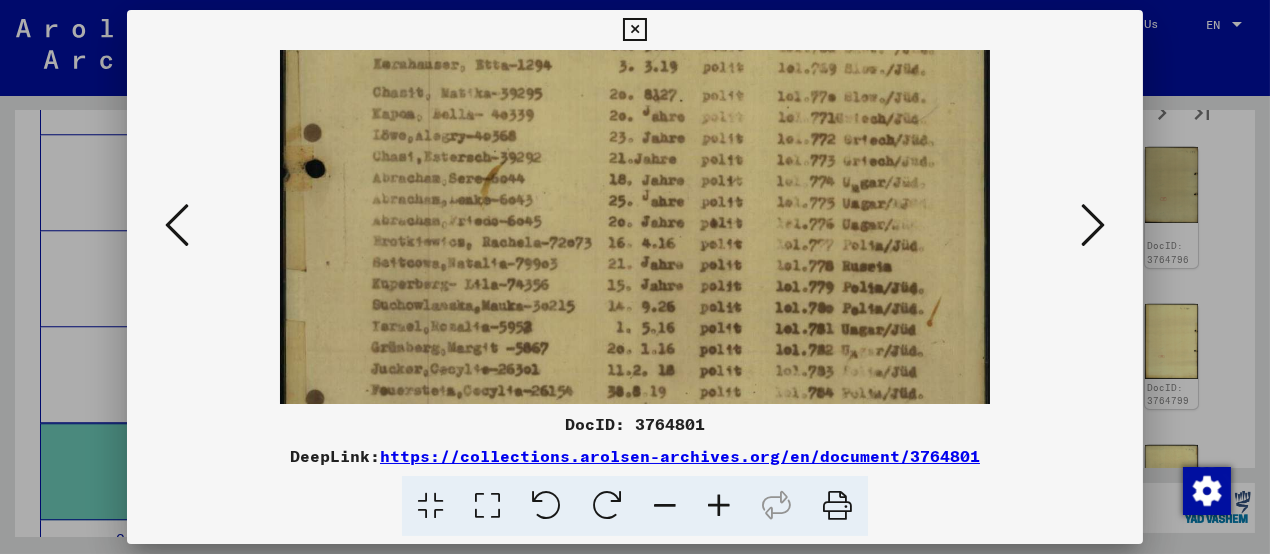 drag, startPoint x: 609, startPoint y: 301, endPoint x: 618, endPoint y: 238, distance: 63.63961 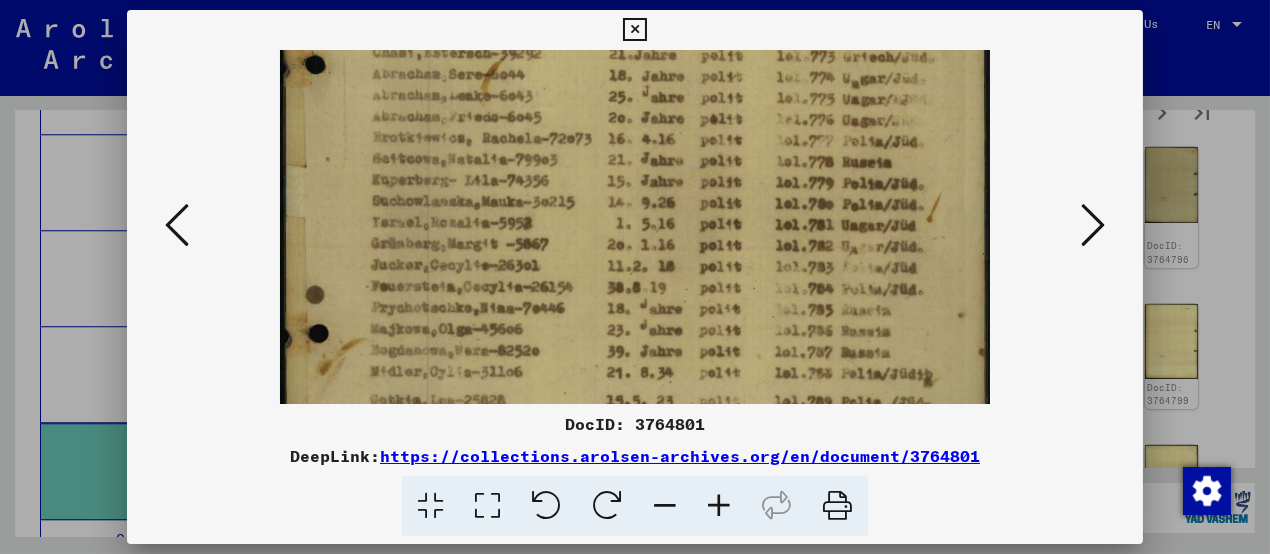 drag, startPoint x: 630, startPoint y: 338, endPoint x: 641, endPoint y: 246, distance: 92.65527 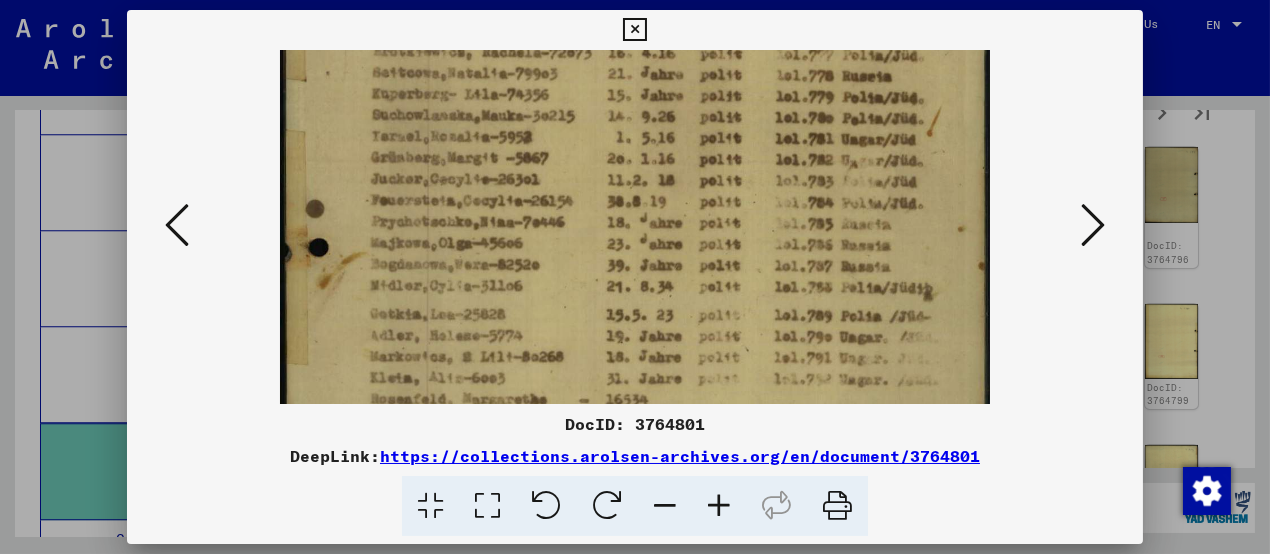 drag, startPoint x: 649, startPoint y: 325, endPoint x: 663, endPoint y: 238, distance: 88.11924 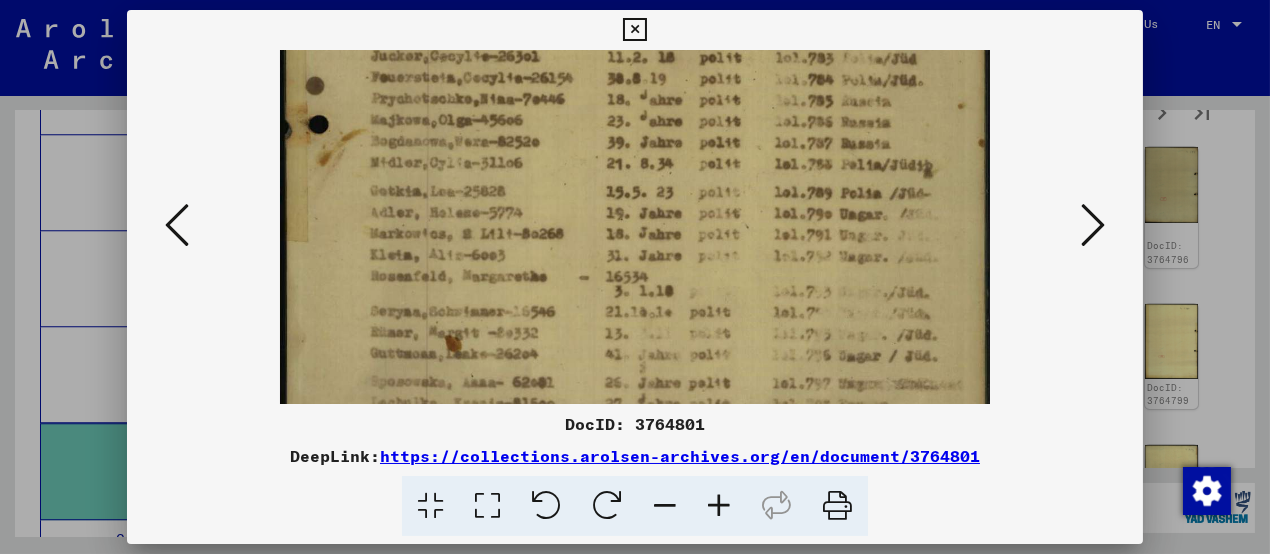 drag, startPoint x: 663, startPoint y: 343, endPoint x: 671, endPoint y: 242, distance: 101.31634 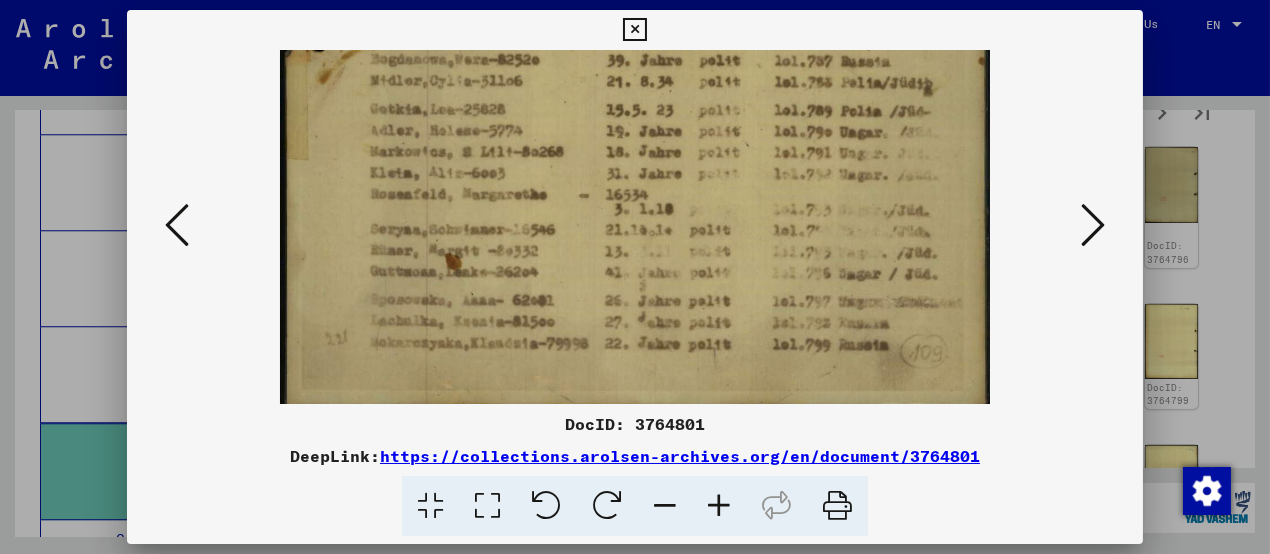 scroll, scrollTop: 650, scrollLeft: 0, axis: vertical 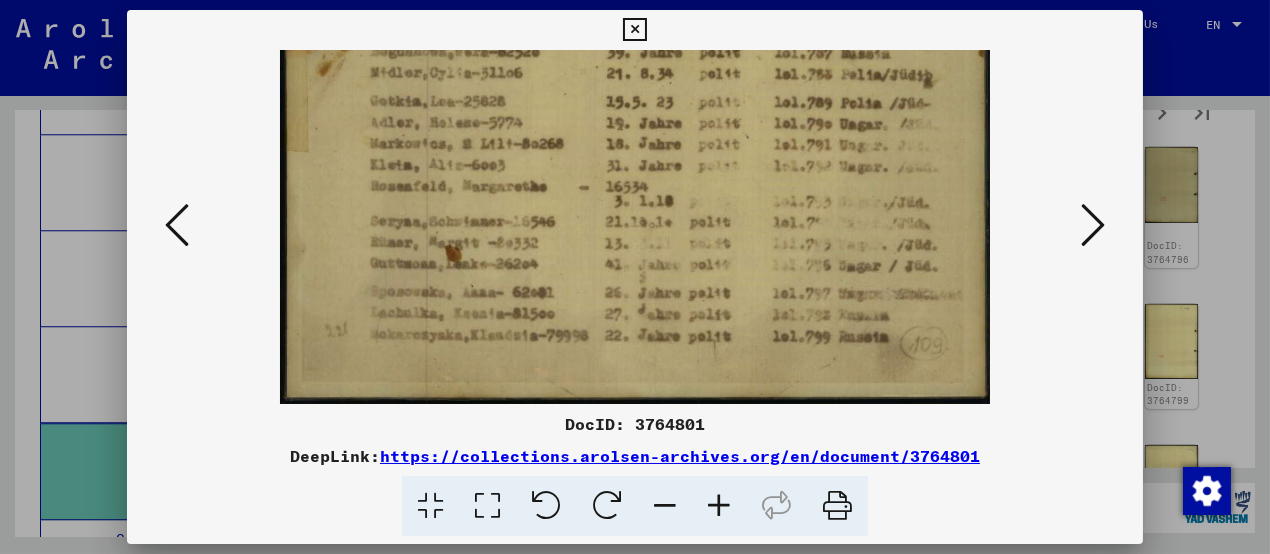 drag, startPoint x: 663, startPoint y: 333, endPoint x: 663, endPoint y: 248, distance: 85 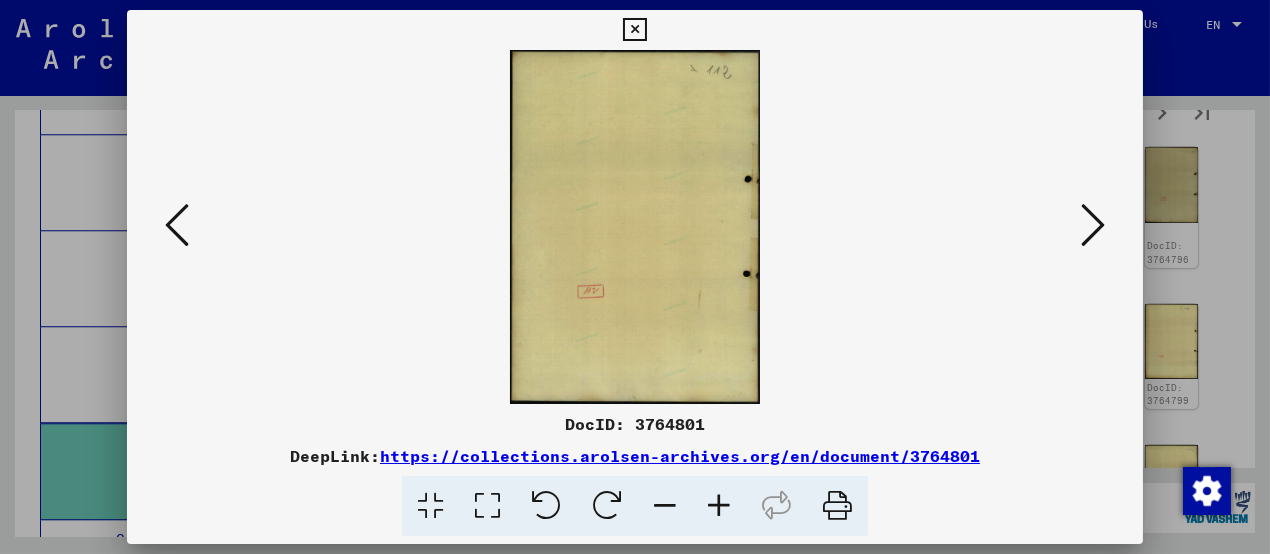 click at bounding box center [1093, 225] 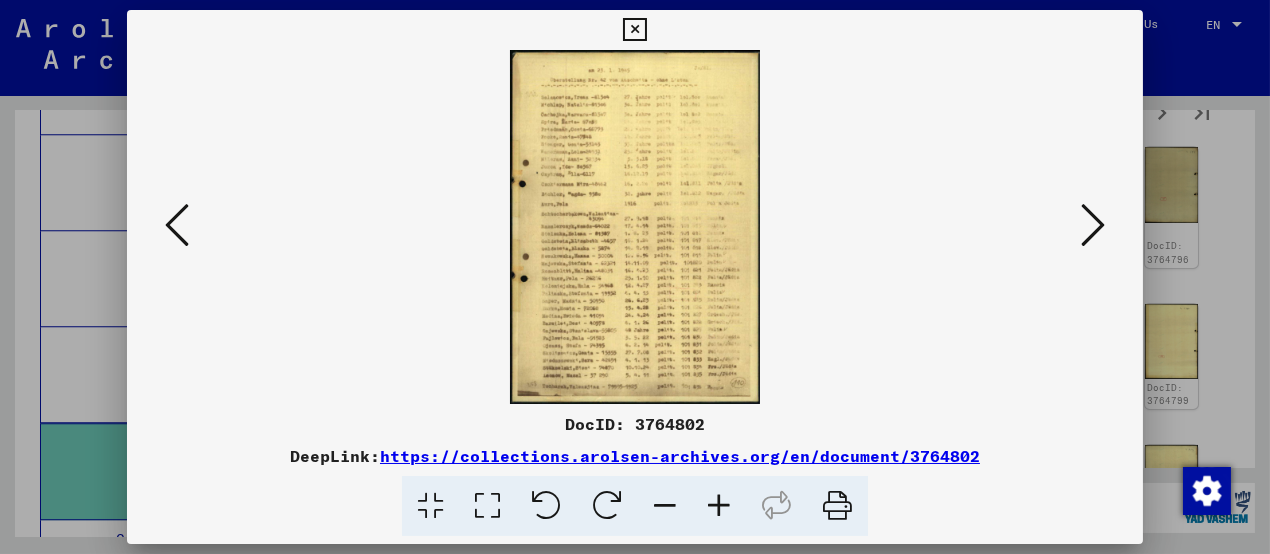 click at bounding box center [719, 506] 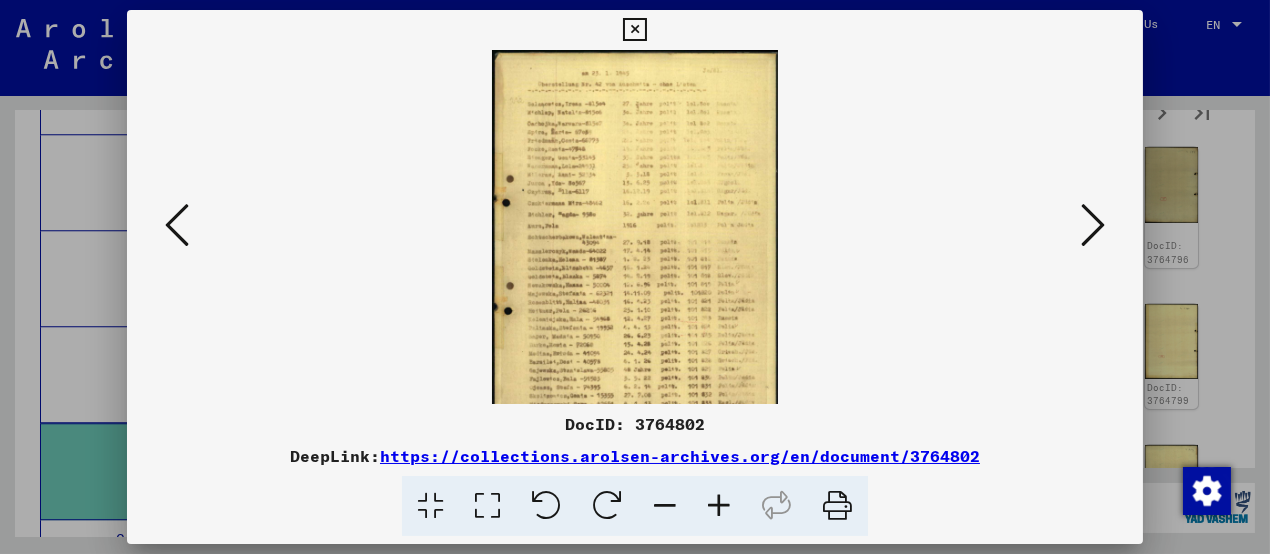 click at bounding box center (719, 506) 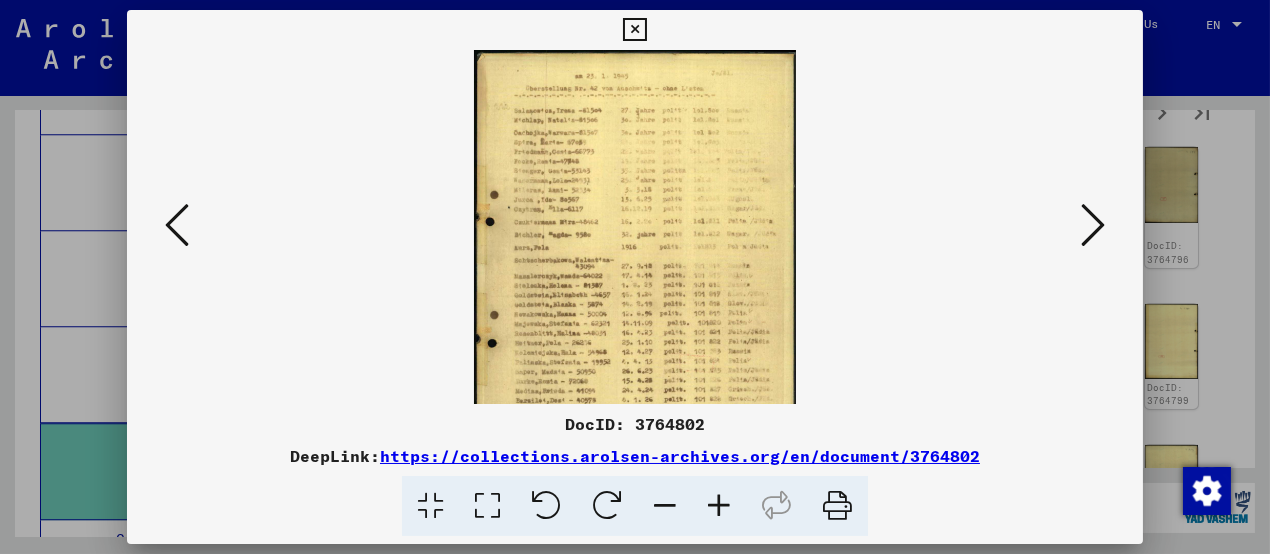 click at bounding box center (719, 506) 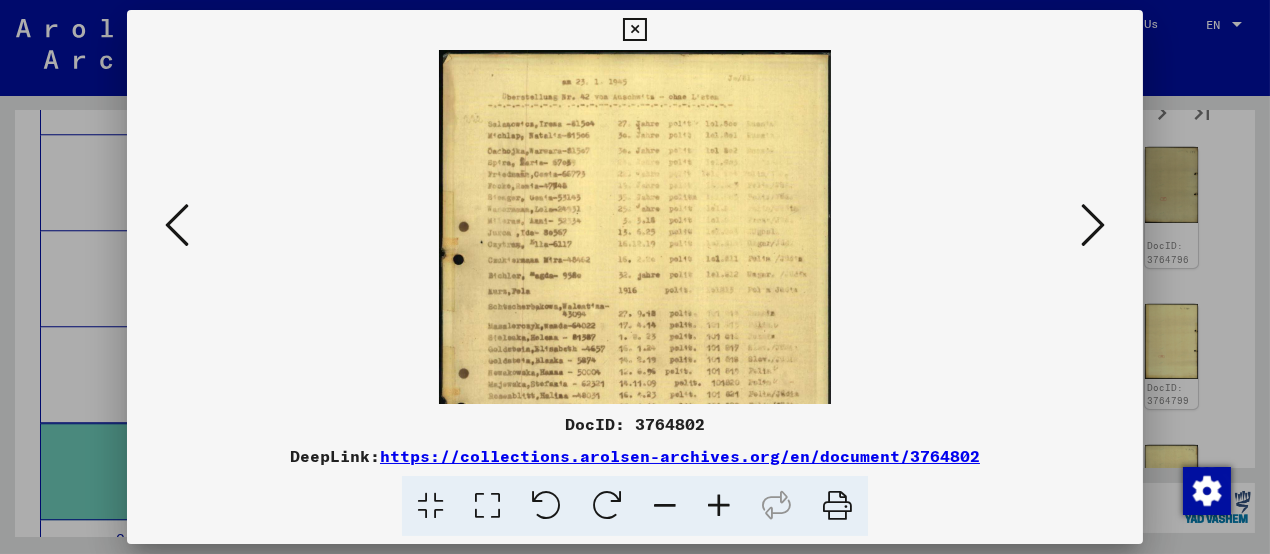 click at bounding box center [719, 506] 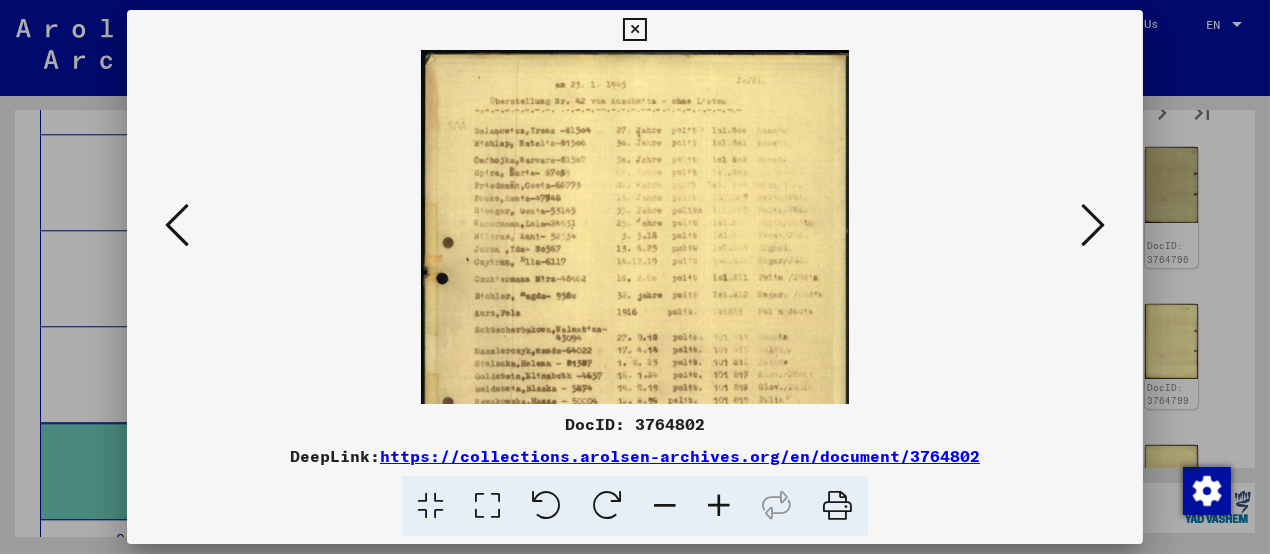 click at bounding box center (719, 506) 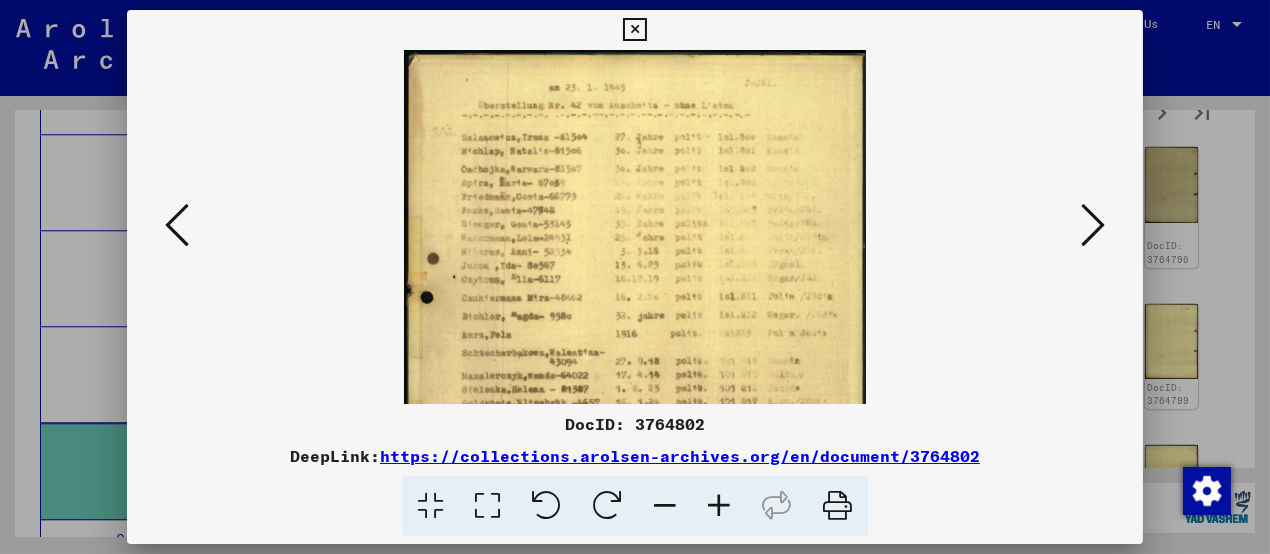 click at bounding box center (719, 506) 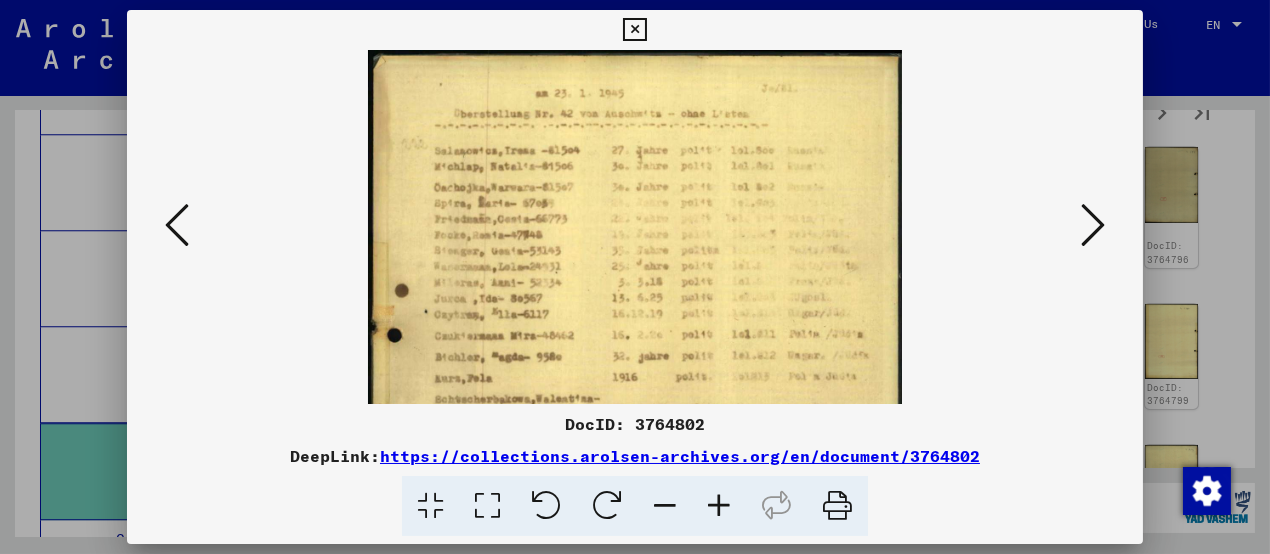 click at bounding box center (719, 506) 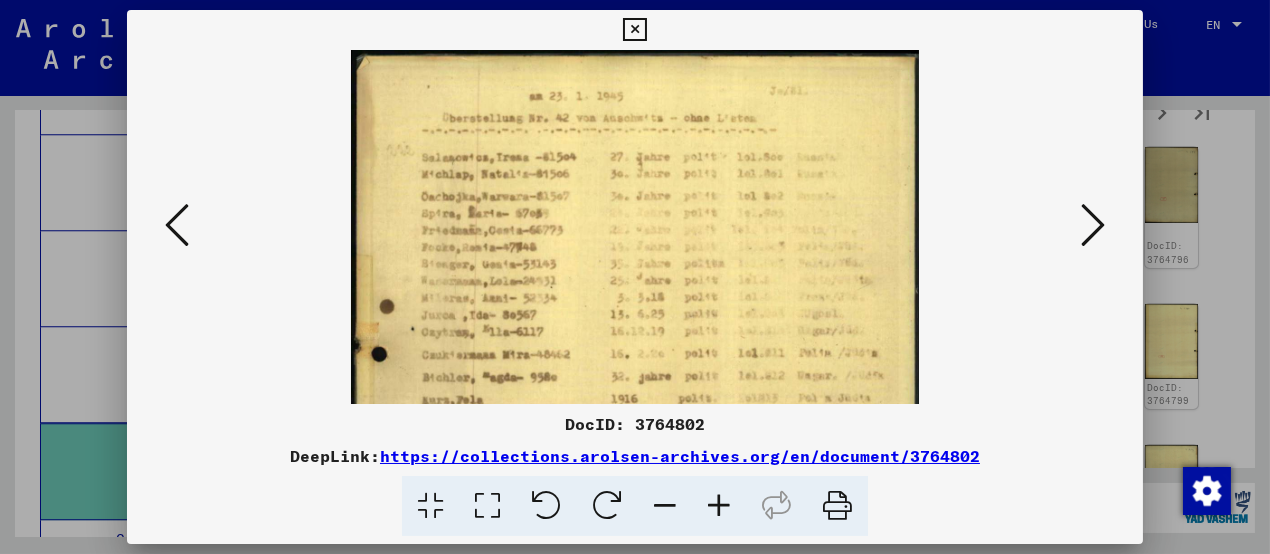 click at bounding box center [719, 506] 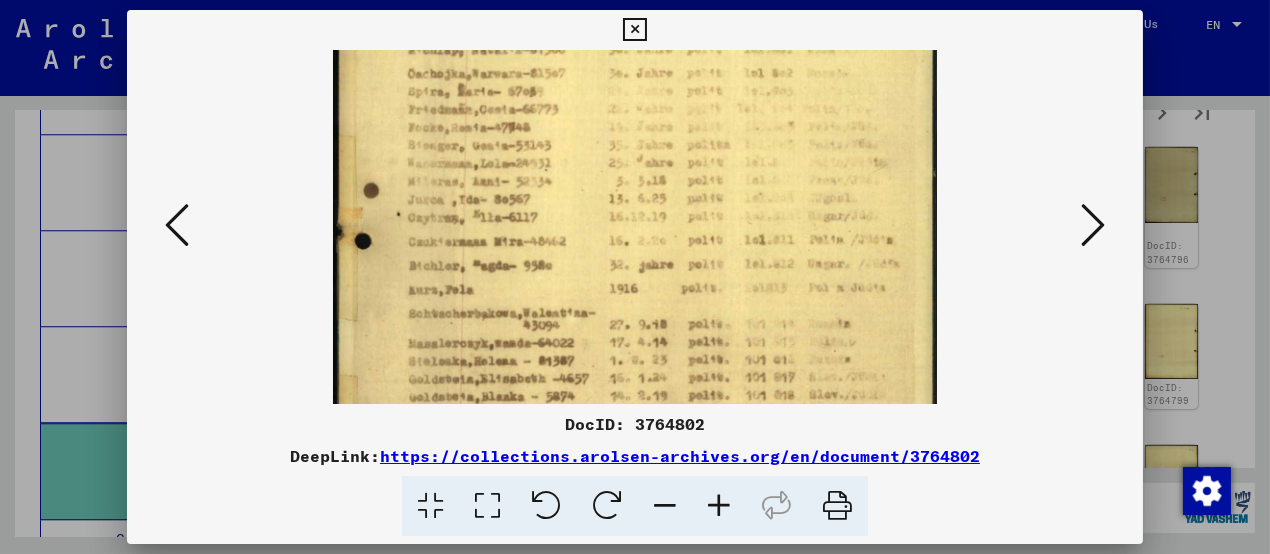 scroll, scrollTop: 136, scrollLeft: 0, axis: vertical 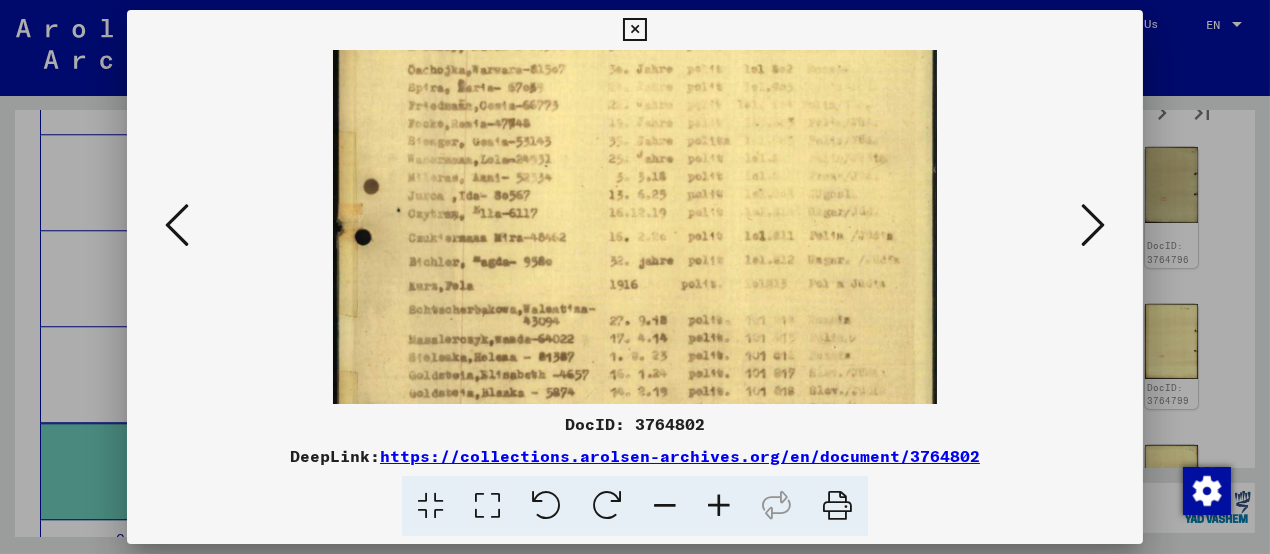 click at bounding box center (635, 341) 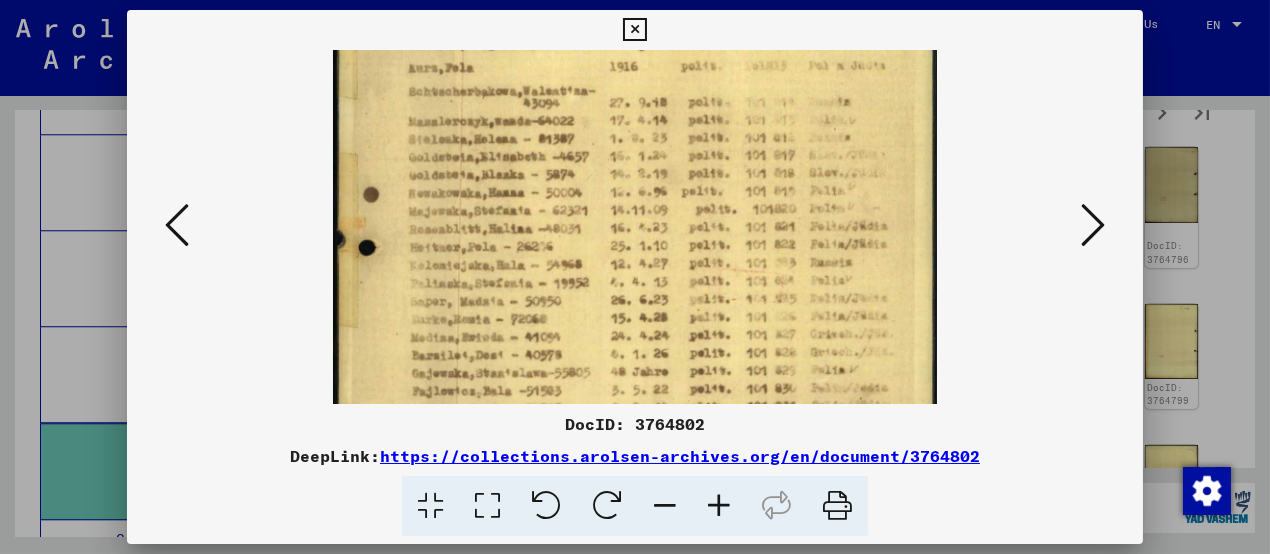 drag, startPoint x: 793, startPoint y: 383, endPoint x: 777, endPoint y: 166, distance: 217.58907 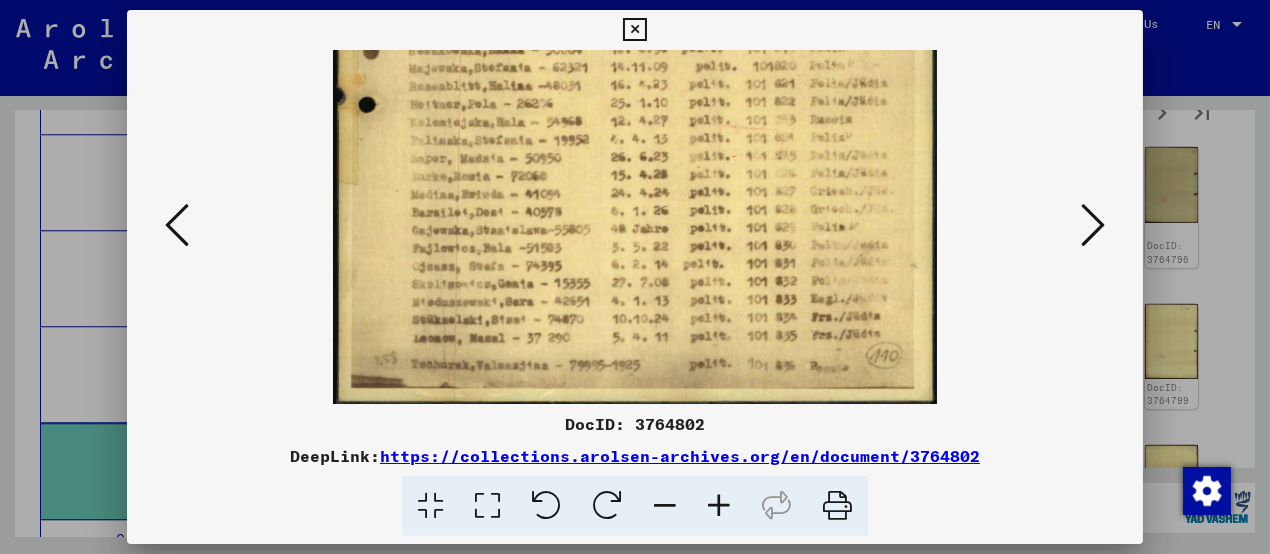 scroll, scrollTop: 499, scrollLeft: 0, axis: vertical 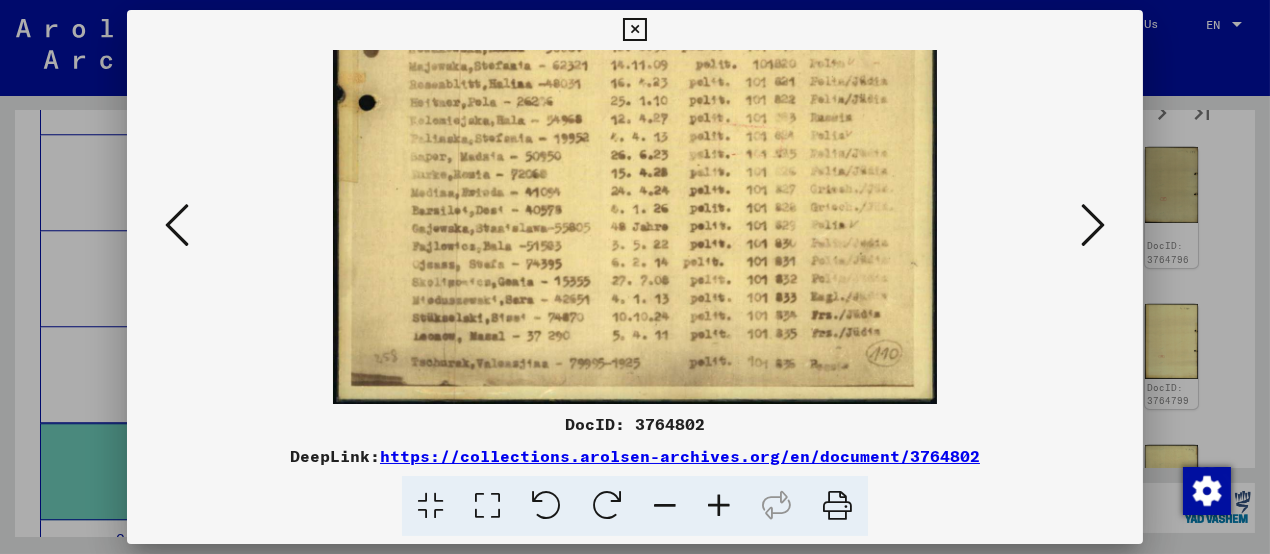 drag, startPoint x: 796, startPoint y: 370, endPoint x: 800, endPoint y: 231, distance: 139.05754 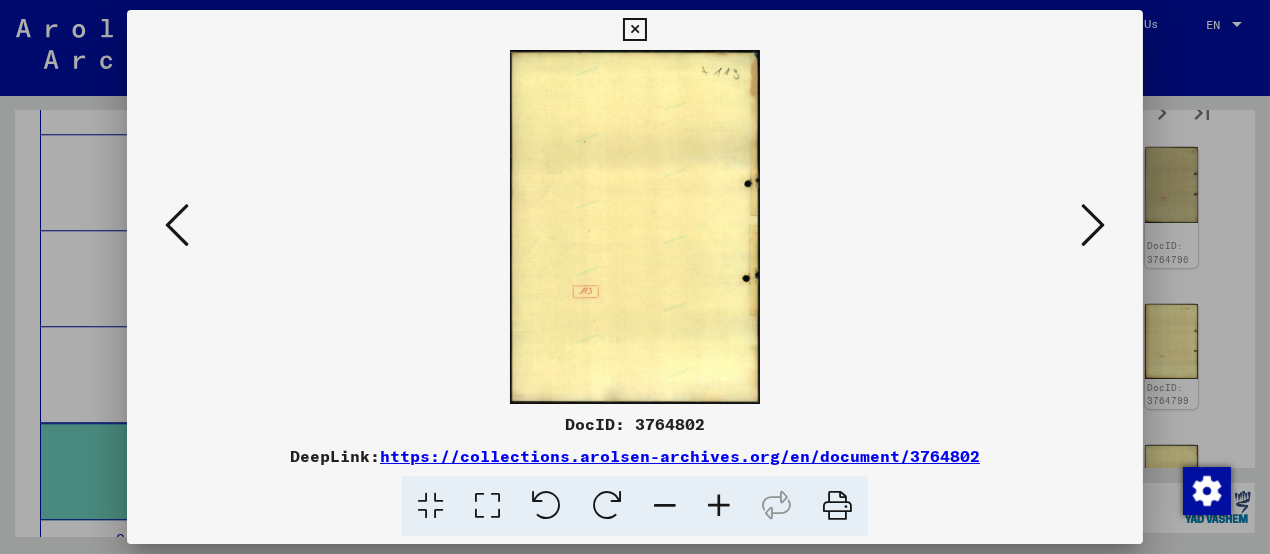 scroll, scrollTop: 0, scrollLeft: 0, axis: both 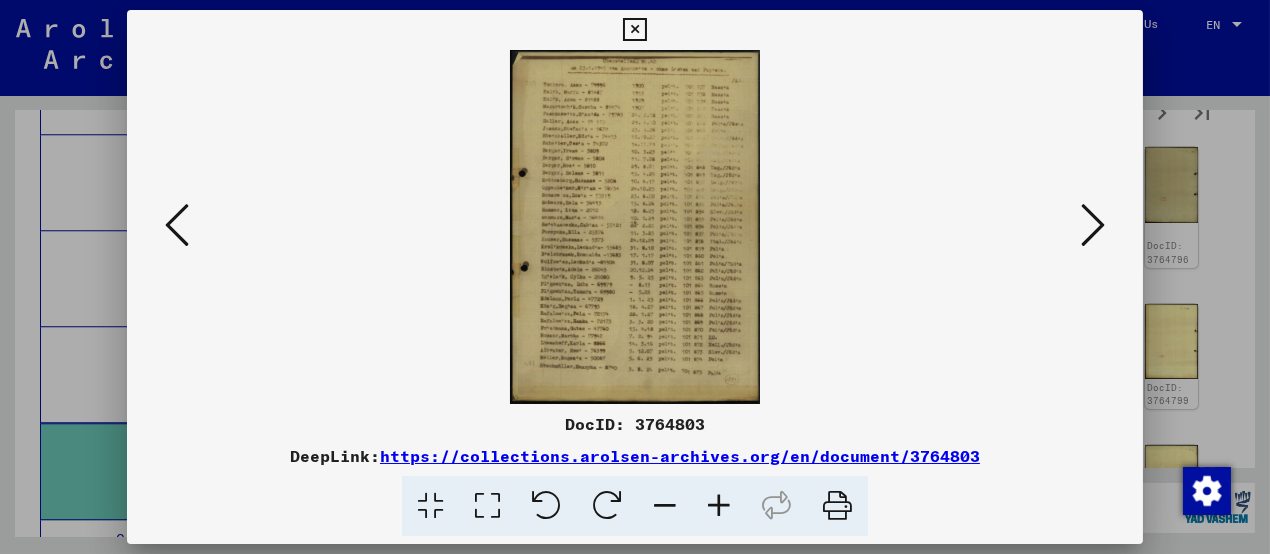 click at bounding box center [719, 506] 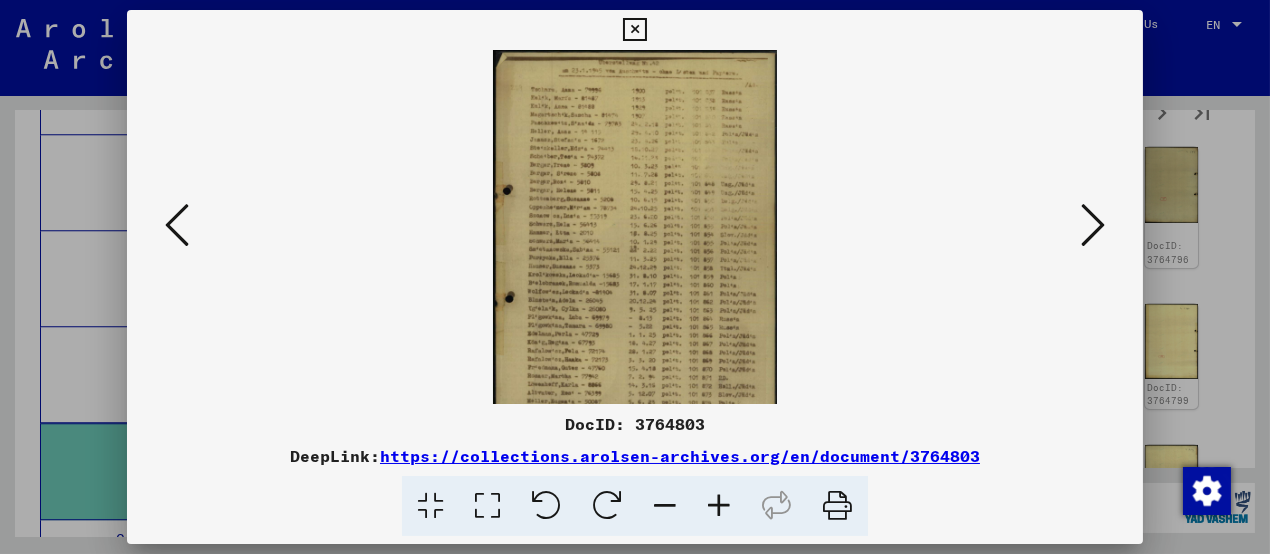click at bounding box center (719, 506) 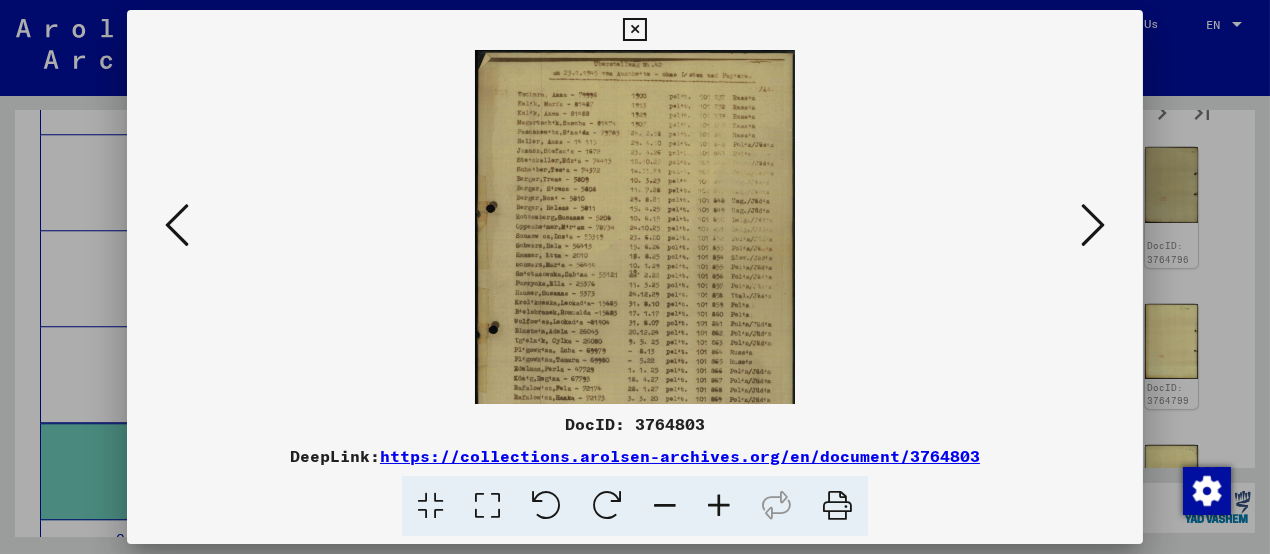 click at bounding box center (719, 506) 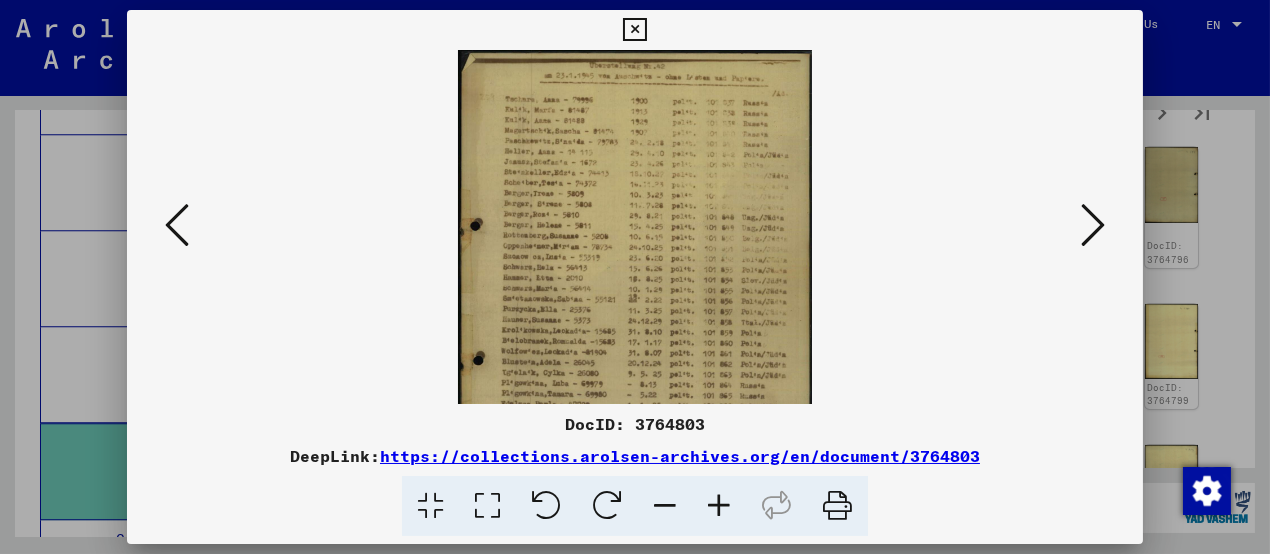 click at bounding box center (719, 506) 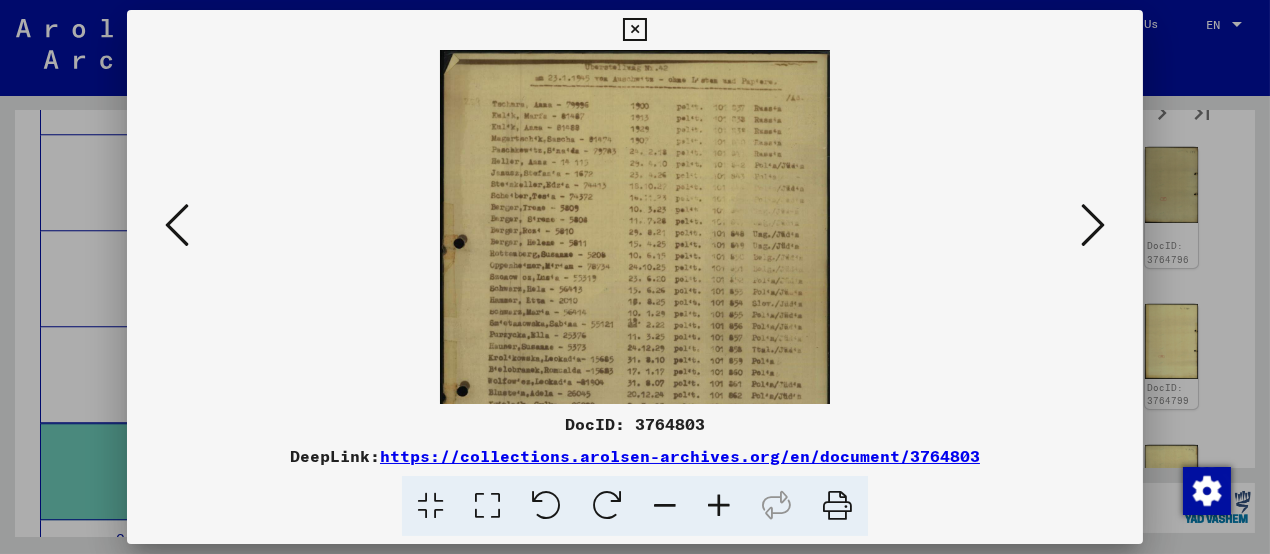 click at bounding box center [719, 506] 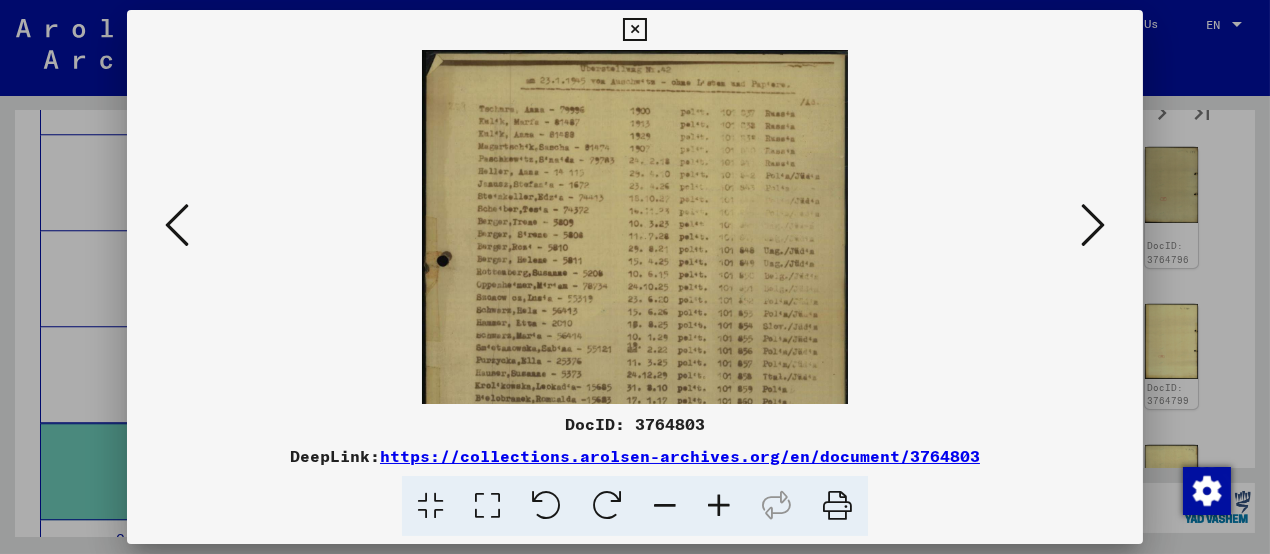 click at bounding box center (719, 506) 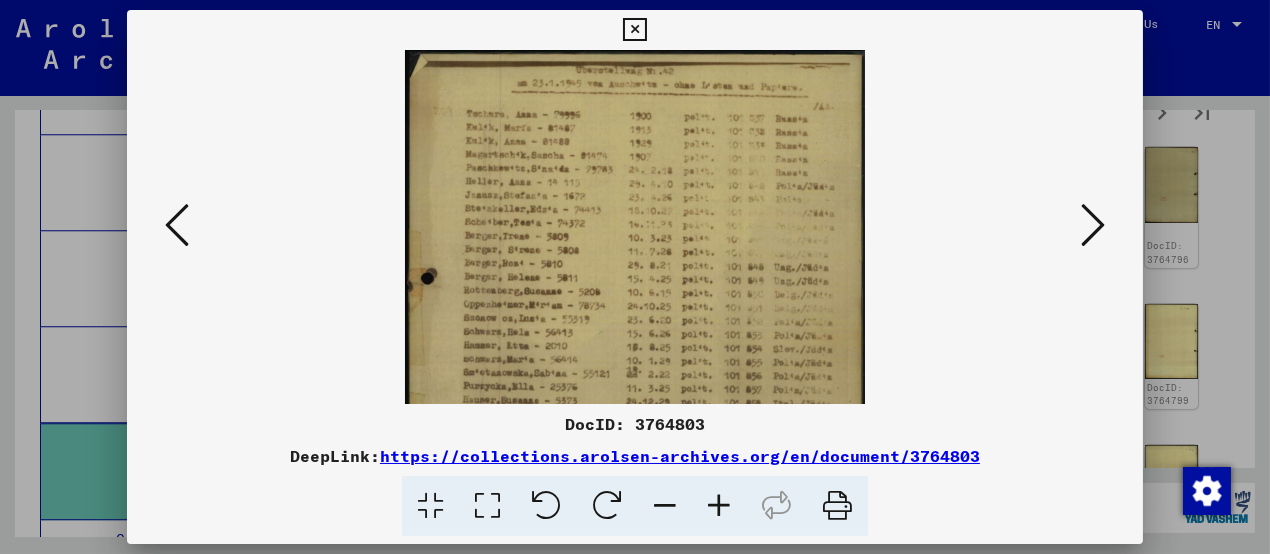 click at bounding box center (719, 506) 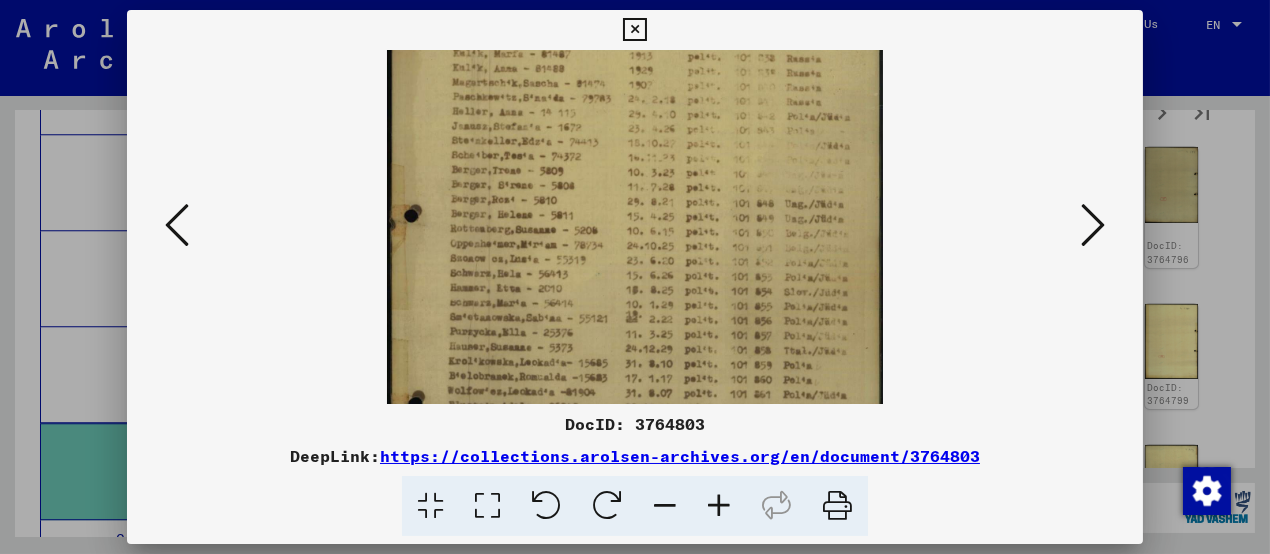 drag, startPoint x: 757, startPoint y: 366, endPoint x: 764, endPoint y: 214, distance: 152.1611 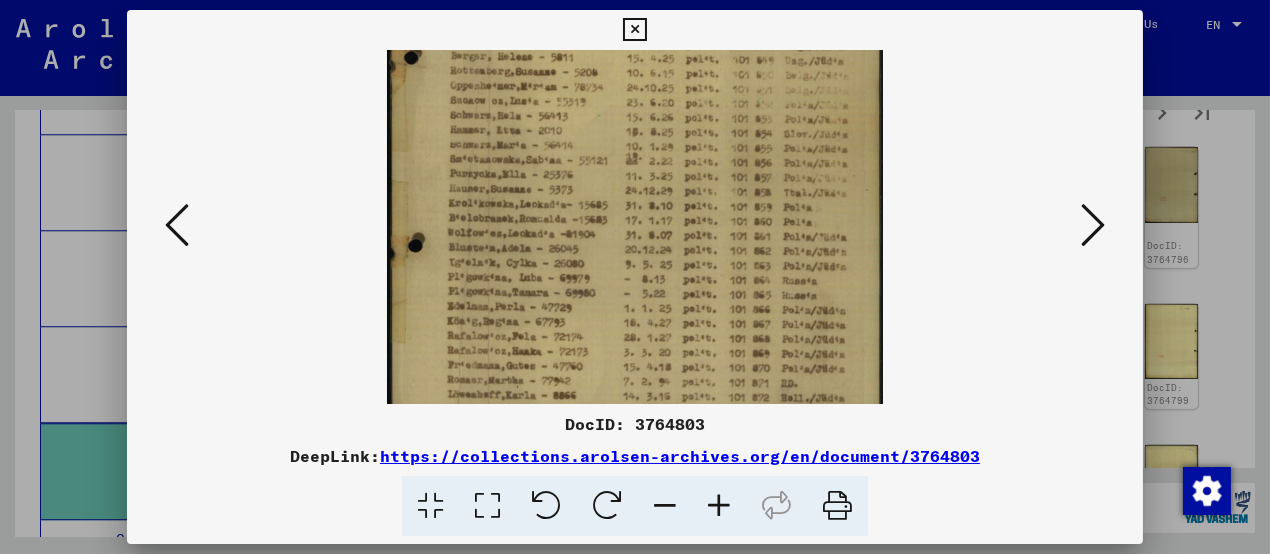 drag, startPoint x: 776, startPoint y: 370, endPoint x: 767, endPoint y: 265, distance: 105.38501 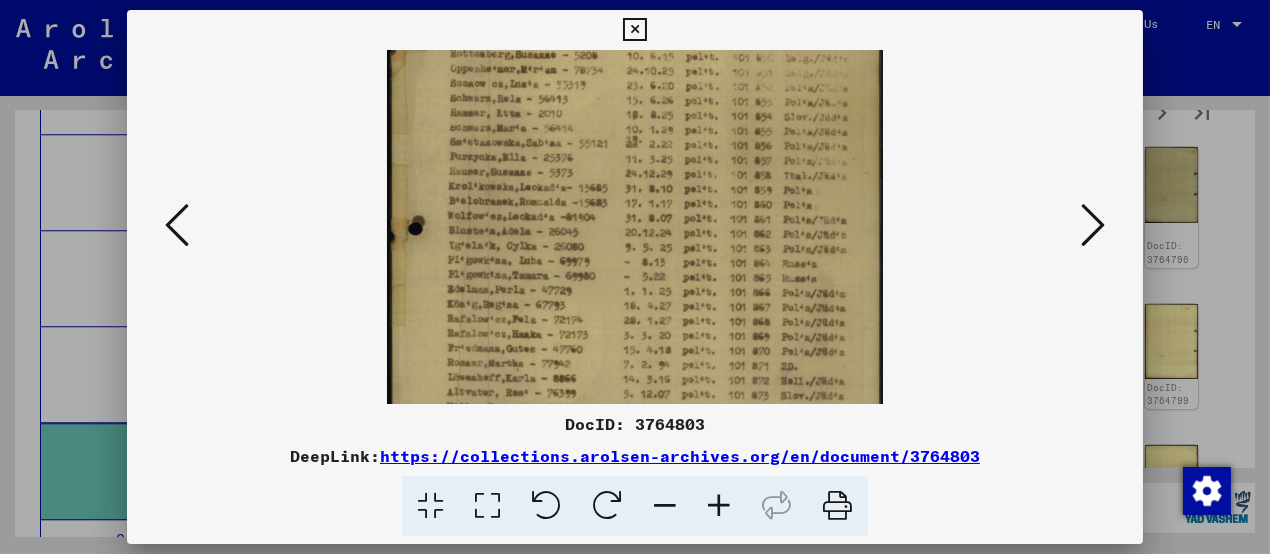 scroll, scrollTop: 350, scrollLeft: 0, axis: vertical 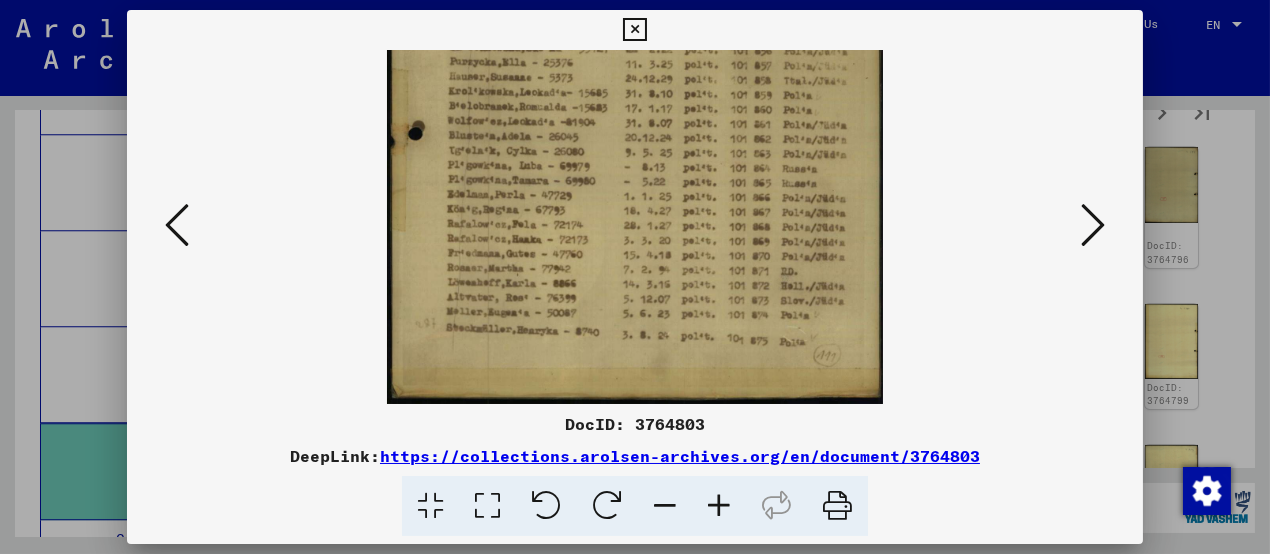 click at bounding box center (635, 52) 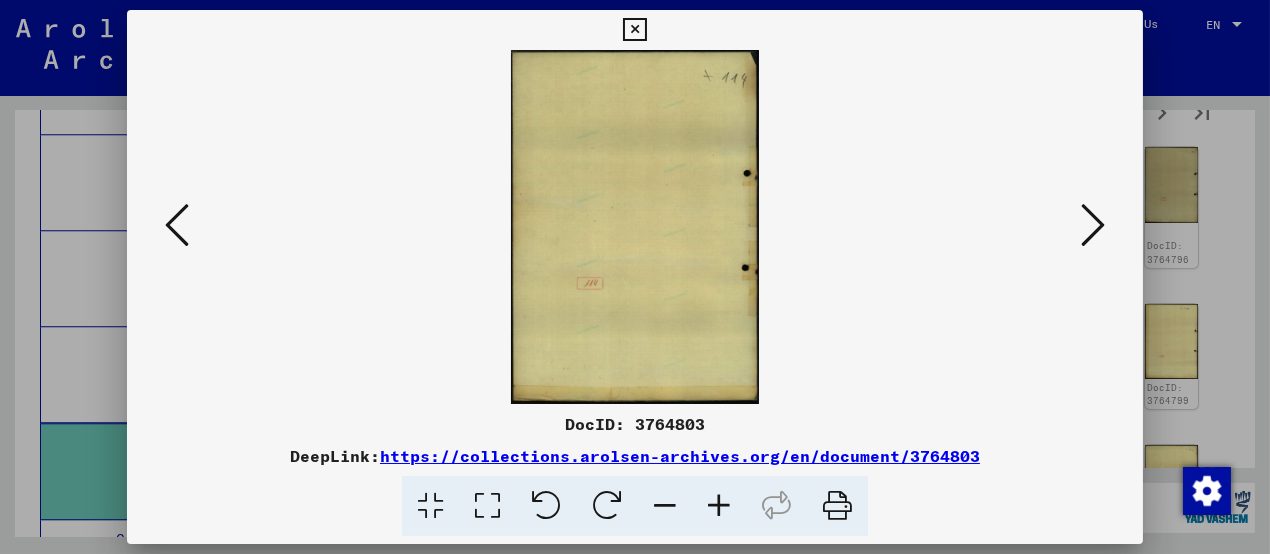 click at bounding box center [1093, 226] 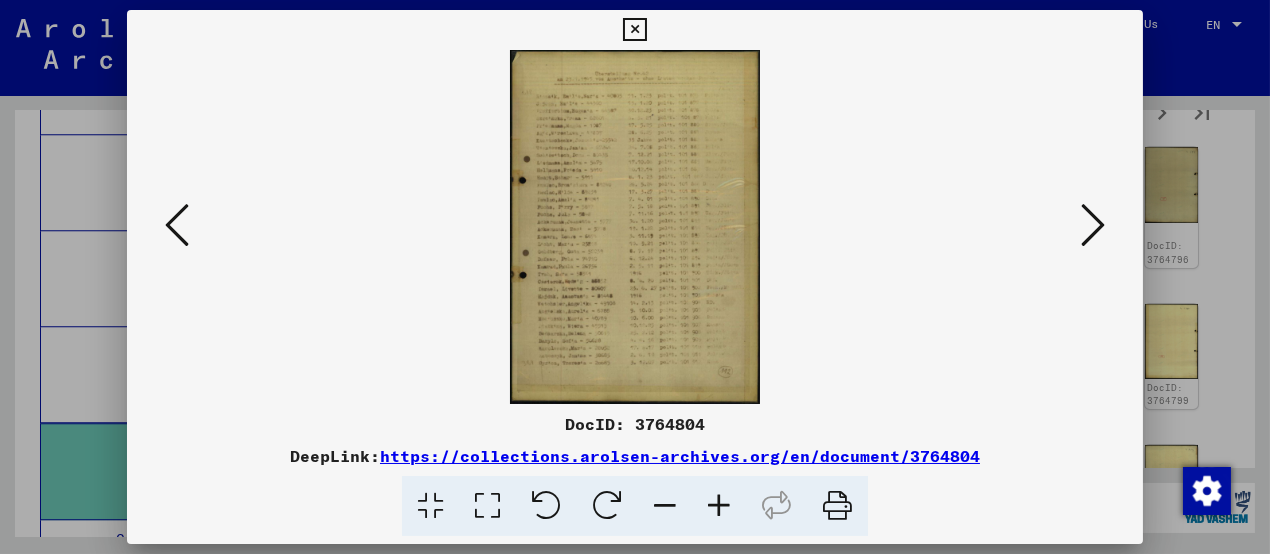 click at bounding box center [1093, 225] 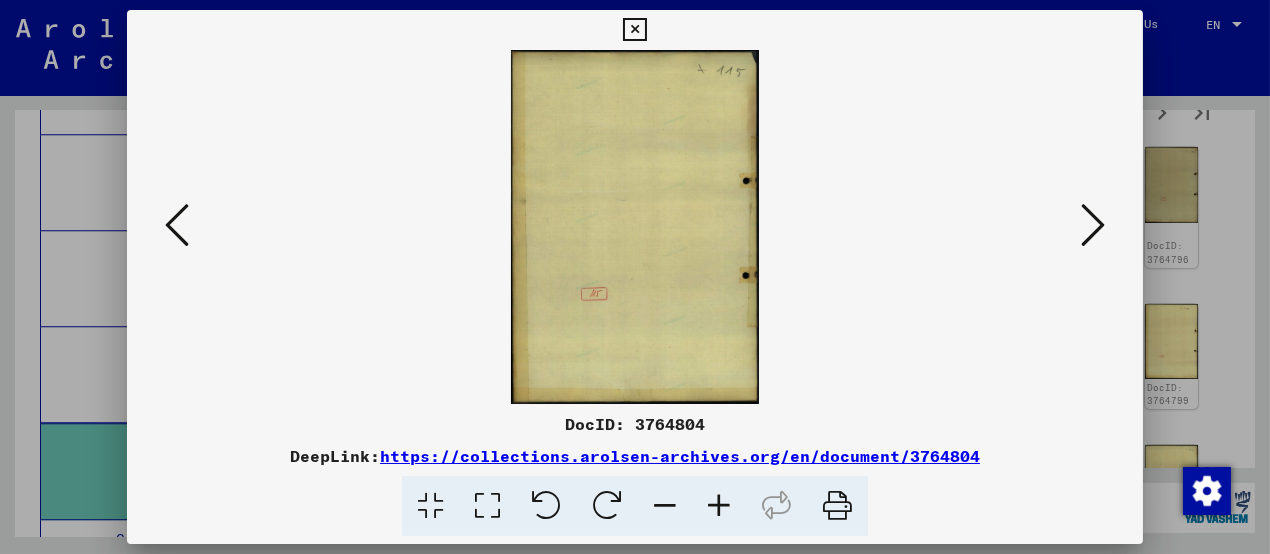 click at bounding box center [1093, 225] 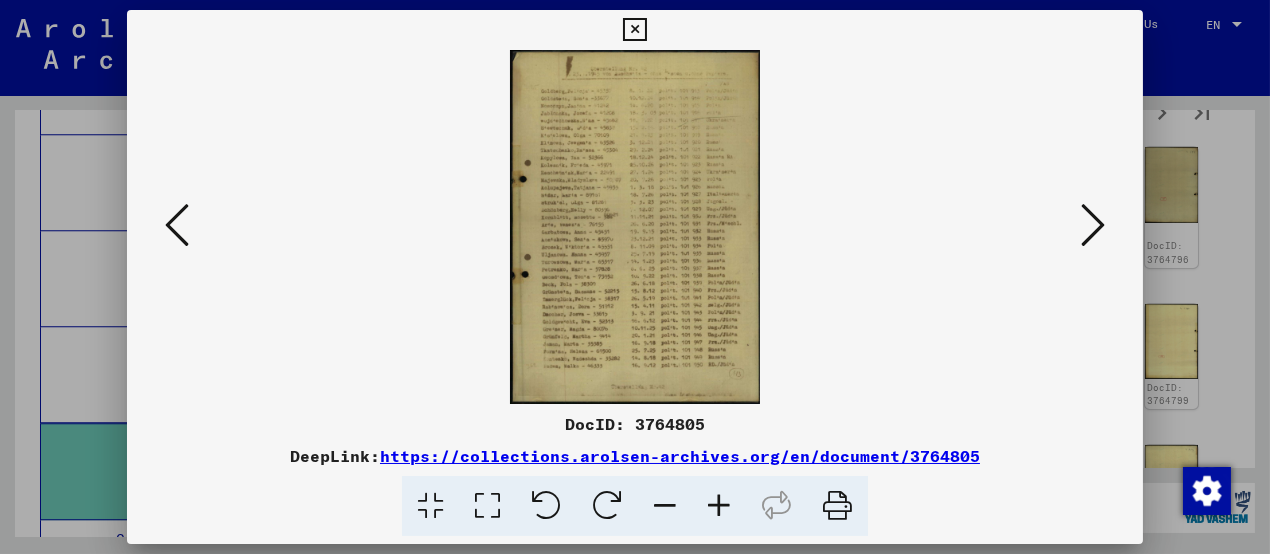 click at bounding box center [1093, 225] 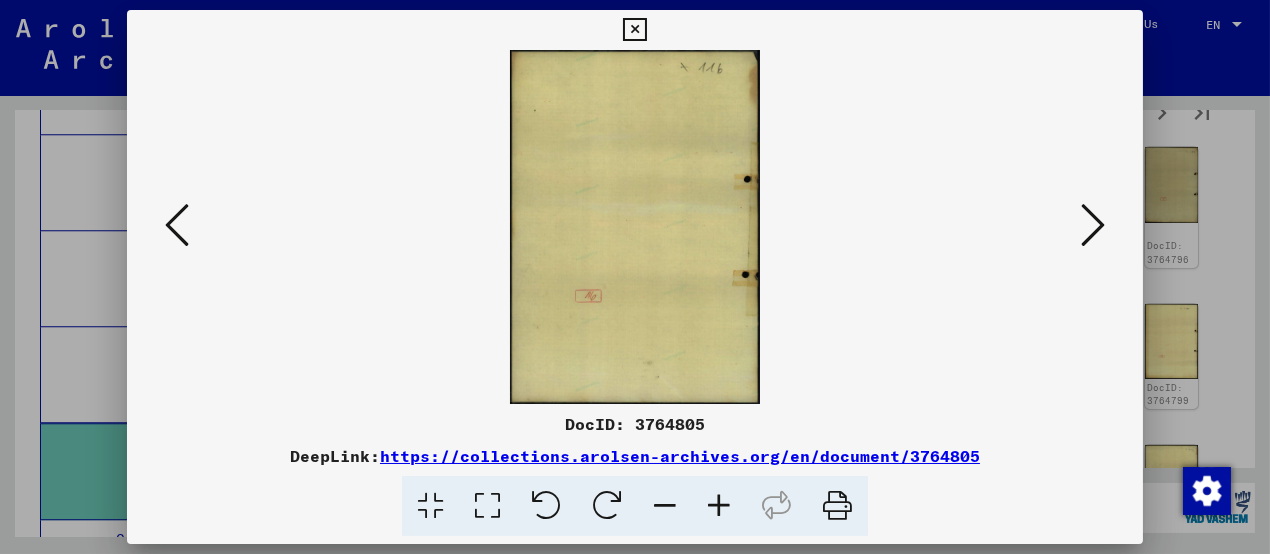 click at bounding box center [1093, 225] 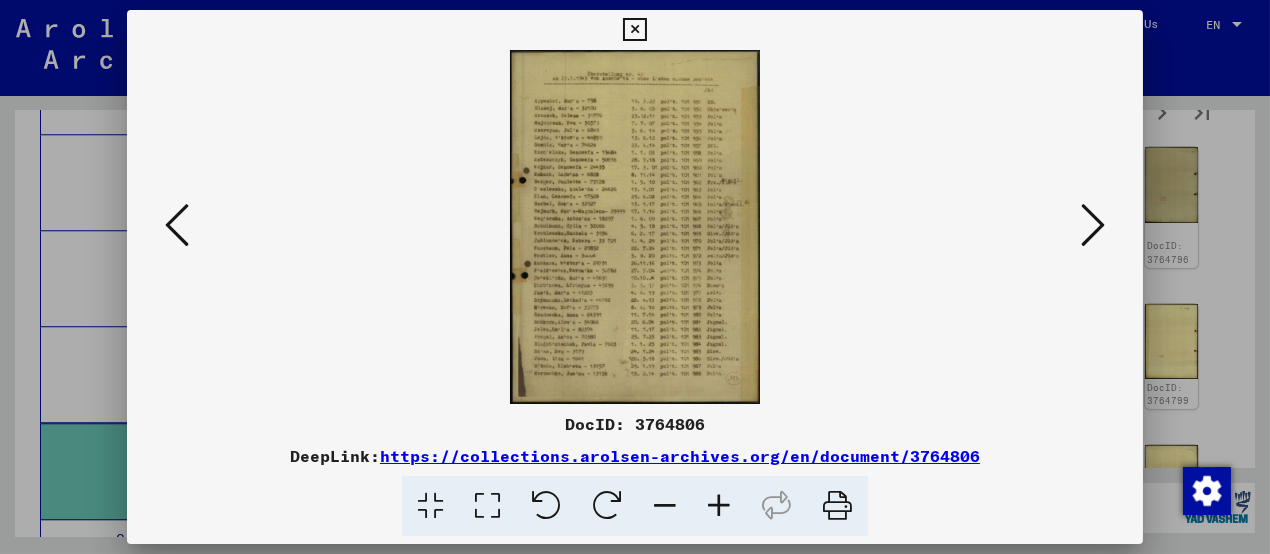 click at bounding box center (1093, 225) 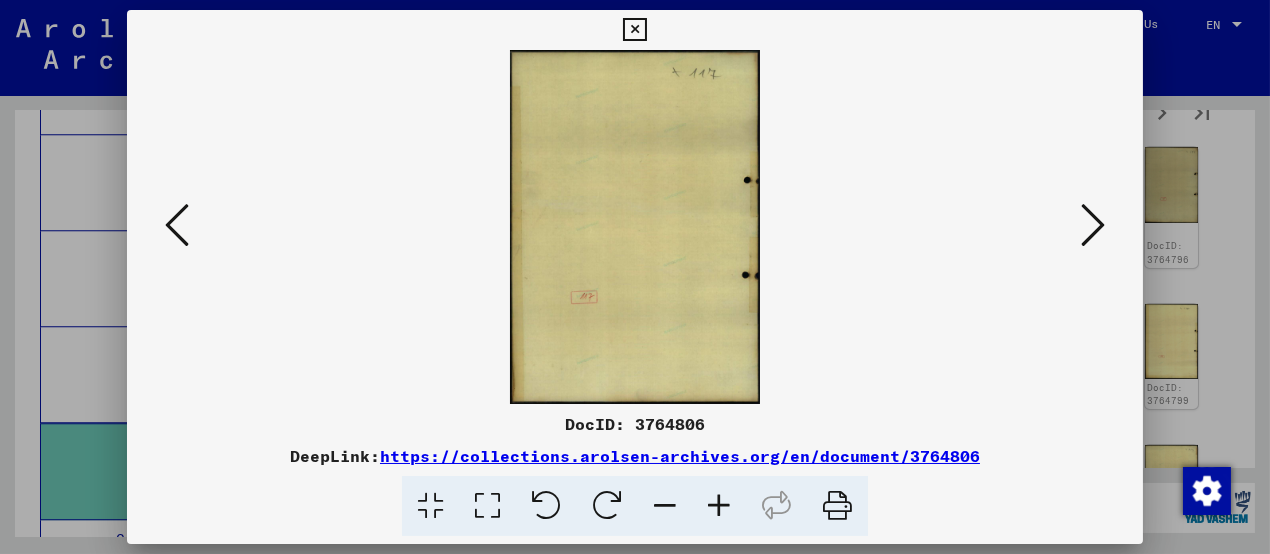 click at bounding box center [1093, 225] 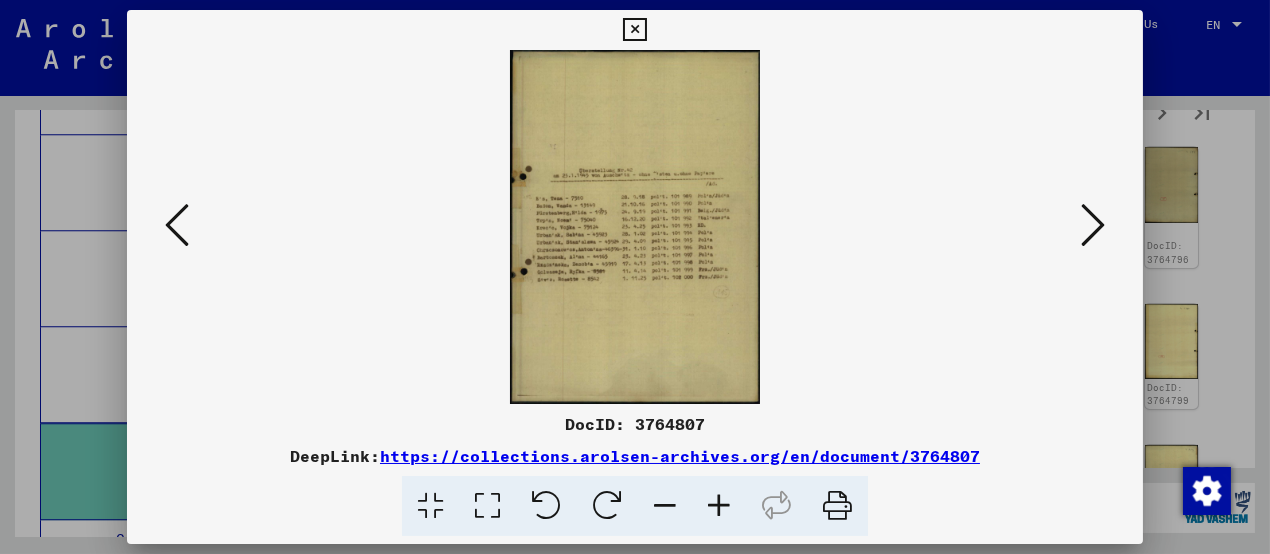 click at bounding box center (1093, 225) 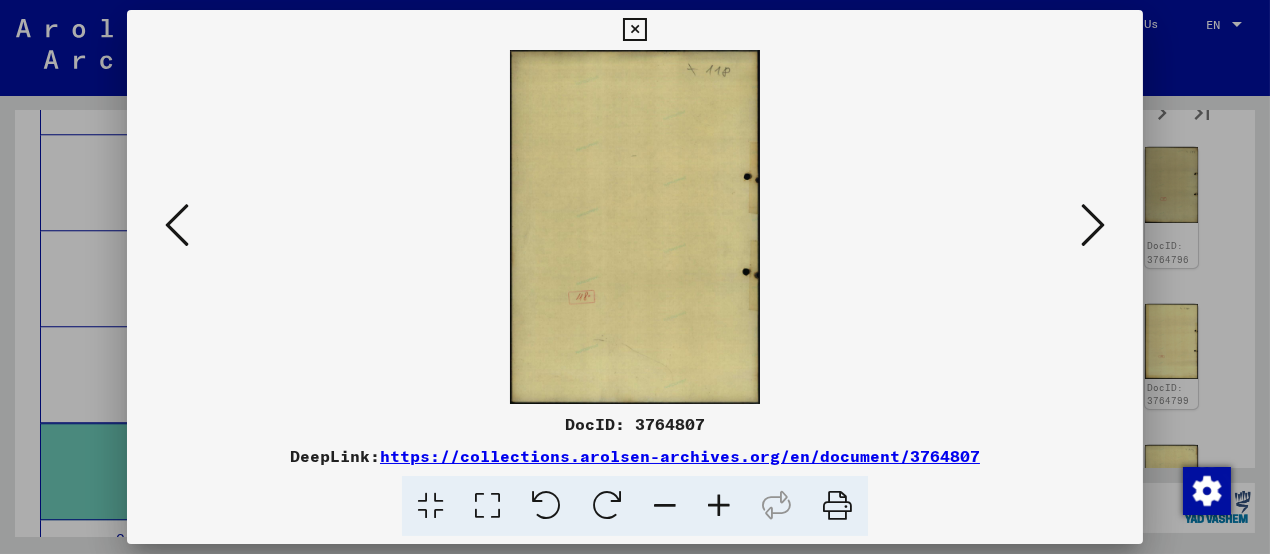 click at bounding box center (1093, 225) 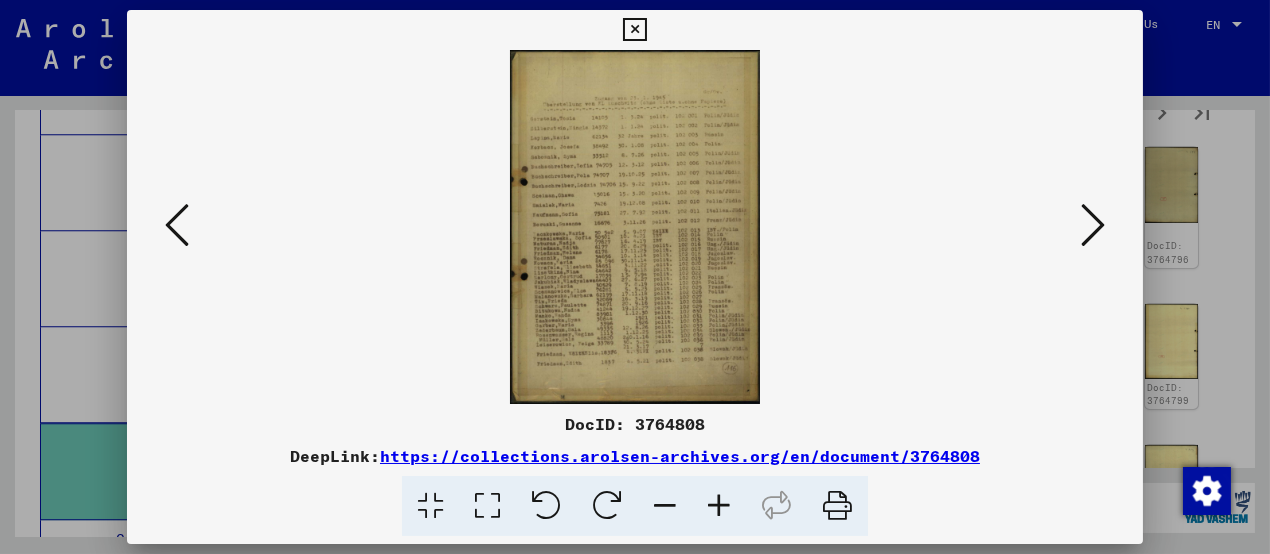 click at bounding box center (1093, 225) 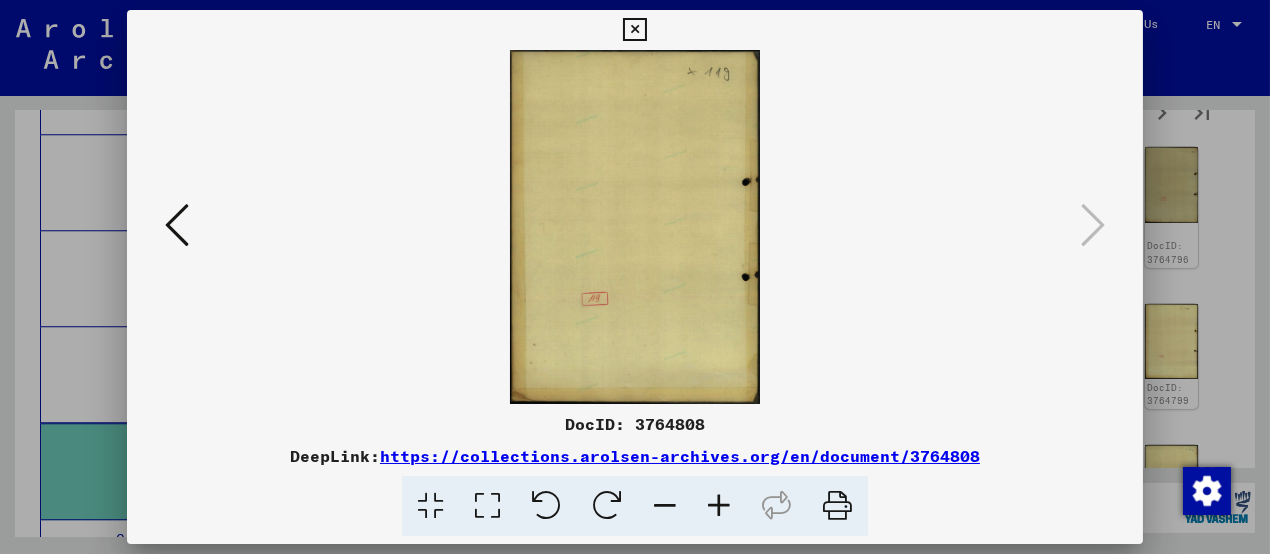 click at bounding box center [634, 30] 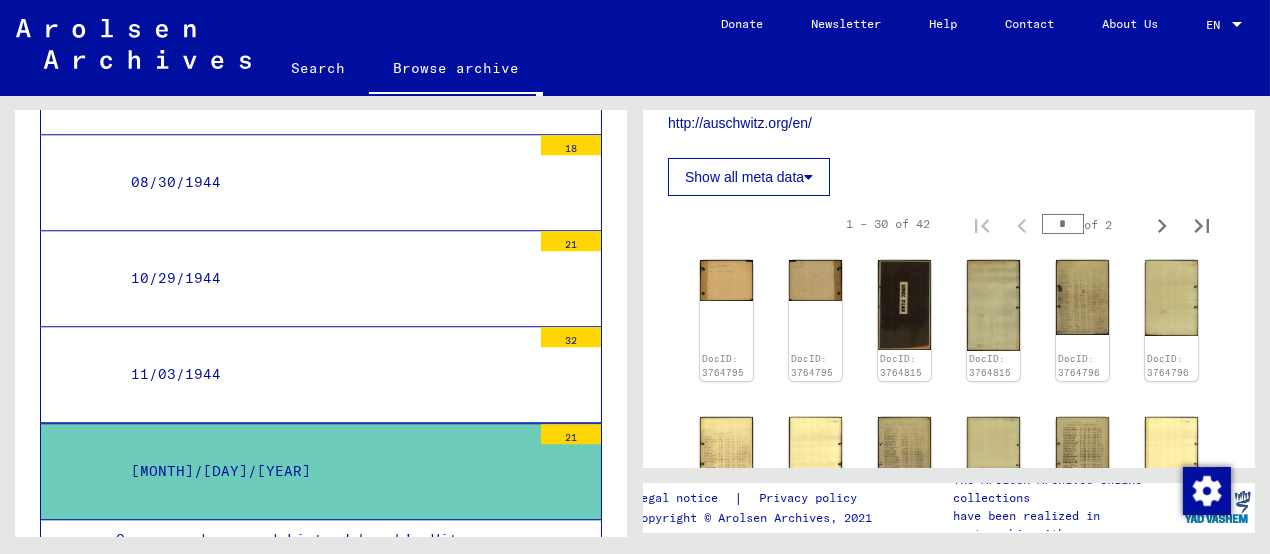 scroll, scrollTop: 400, scrollLeft: 0, axis: vertical 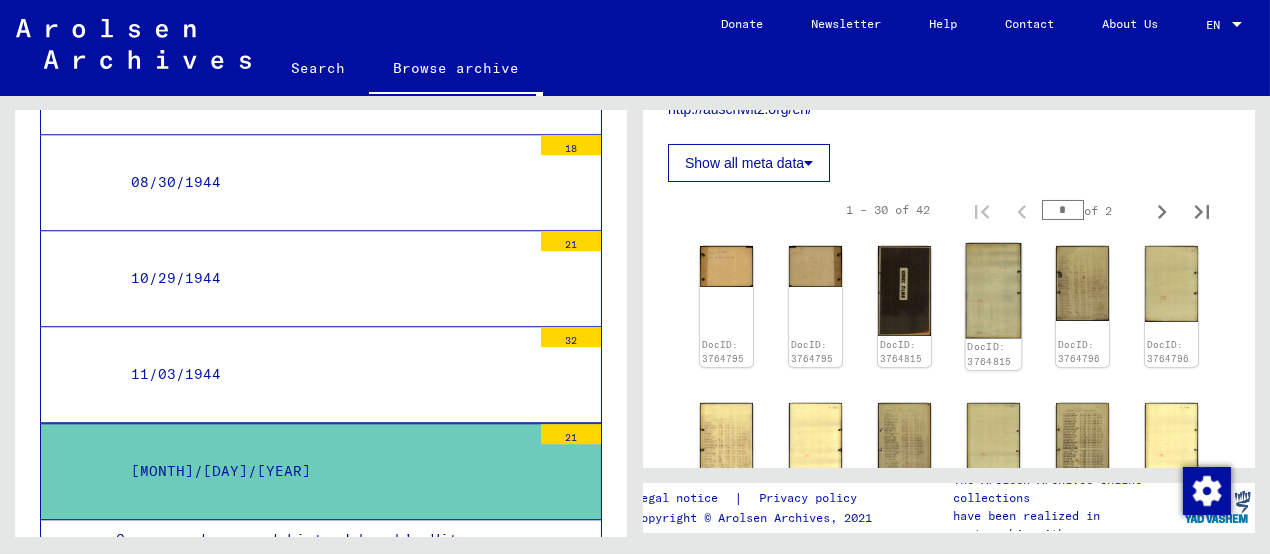 click 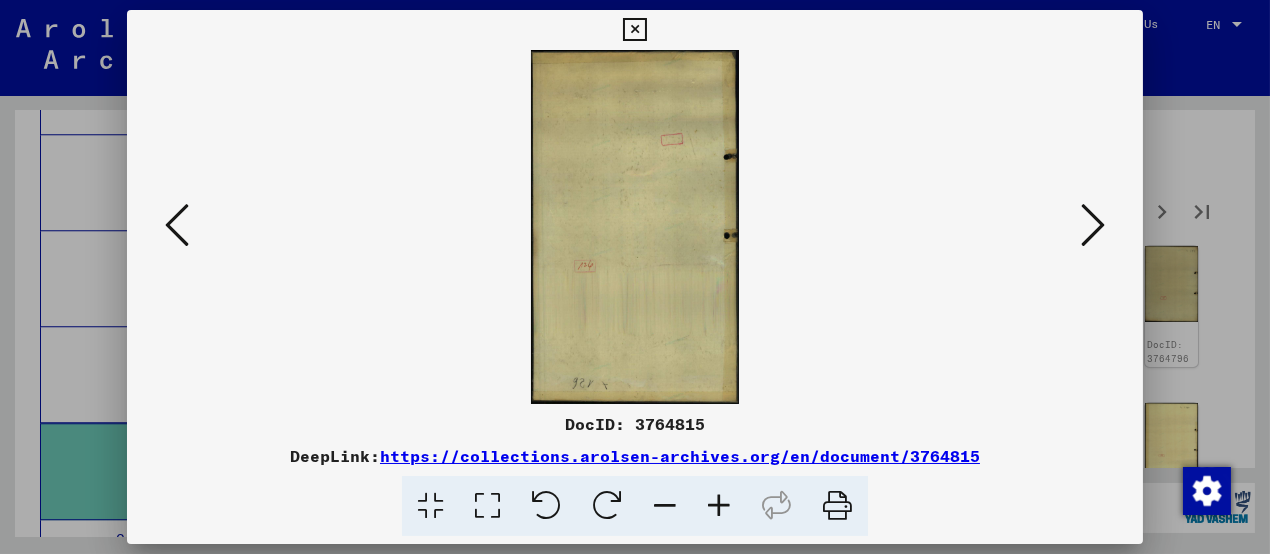 click at bounding box center (635, 227) 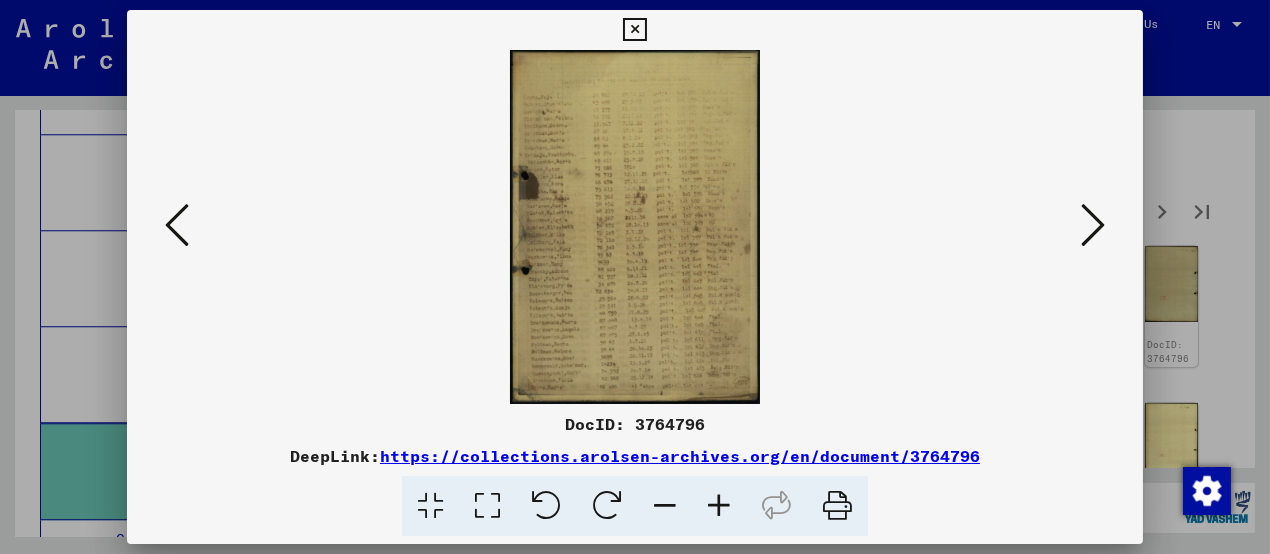 click at bounding box center (1093, 225) 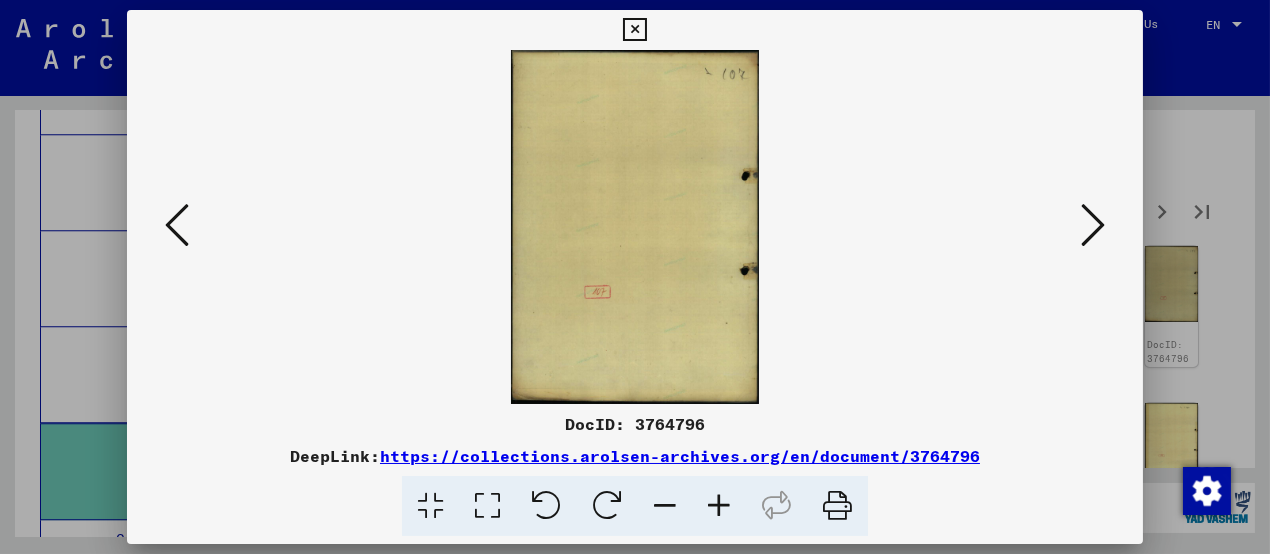 click at bounding box center [1093, 225] 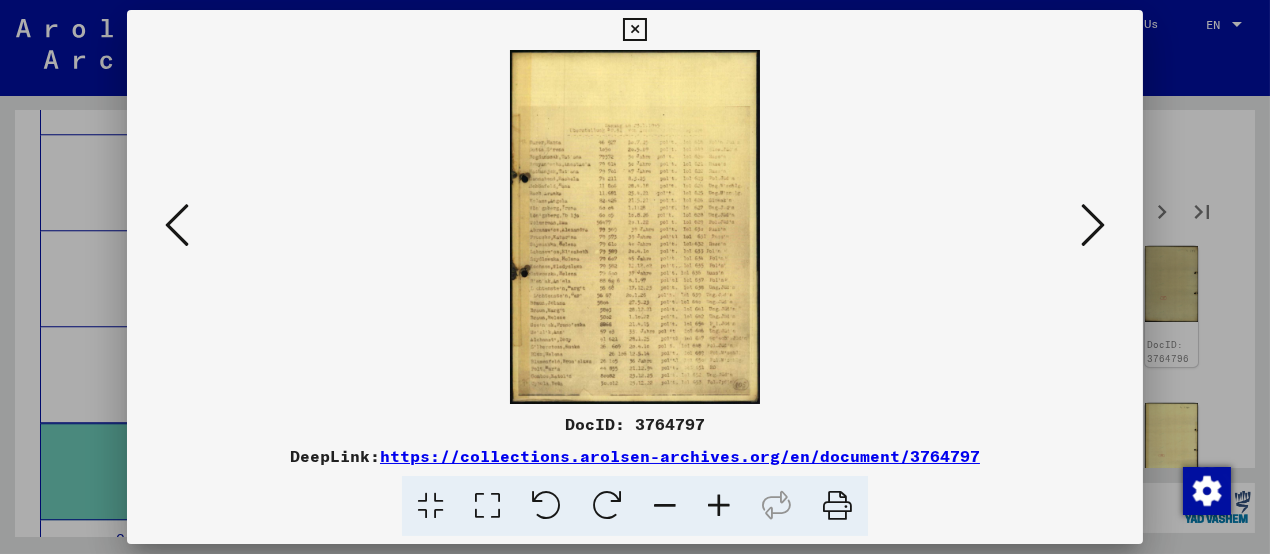 click at bounding box center (1093, 225) 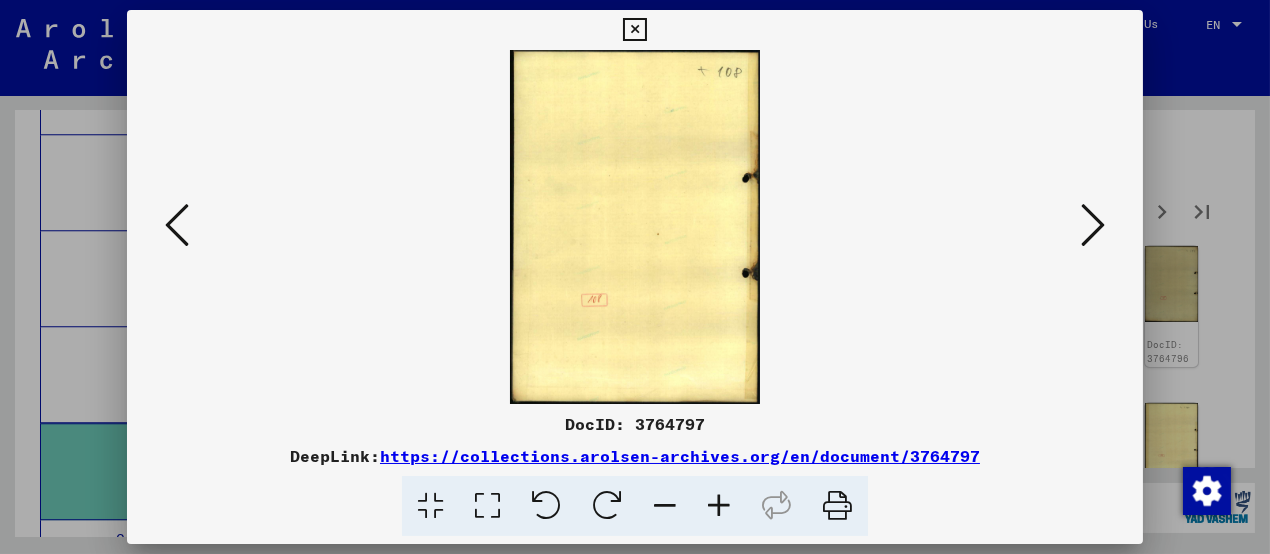 click at bounding box center [1093, 225] 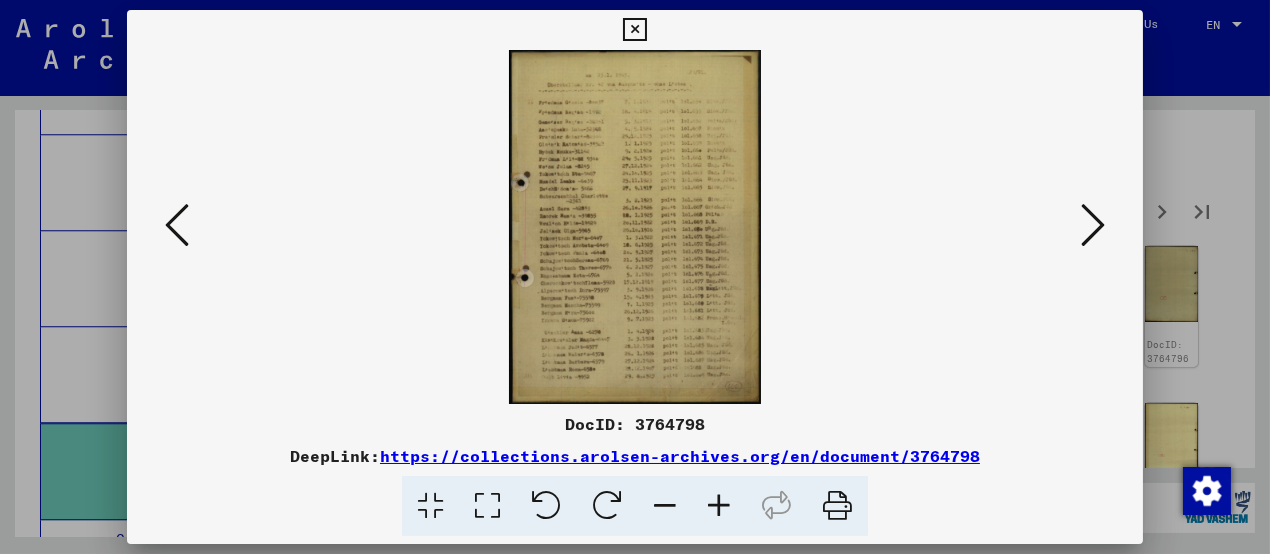 click at bounding box center [1093, 225] 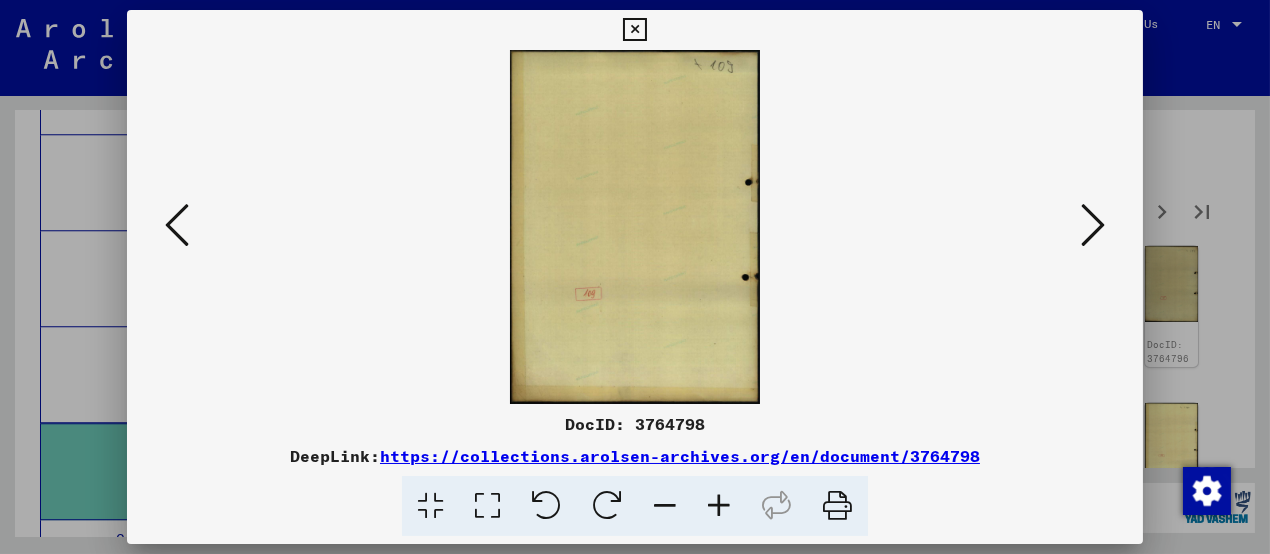 click at bounding box center [1093, 225] 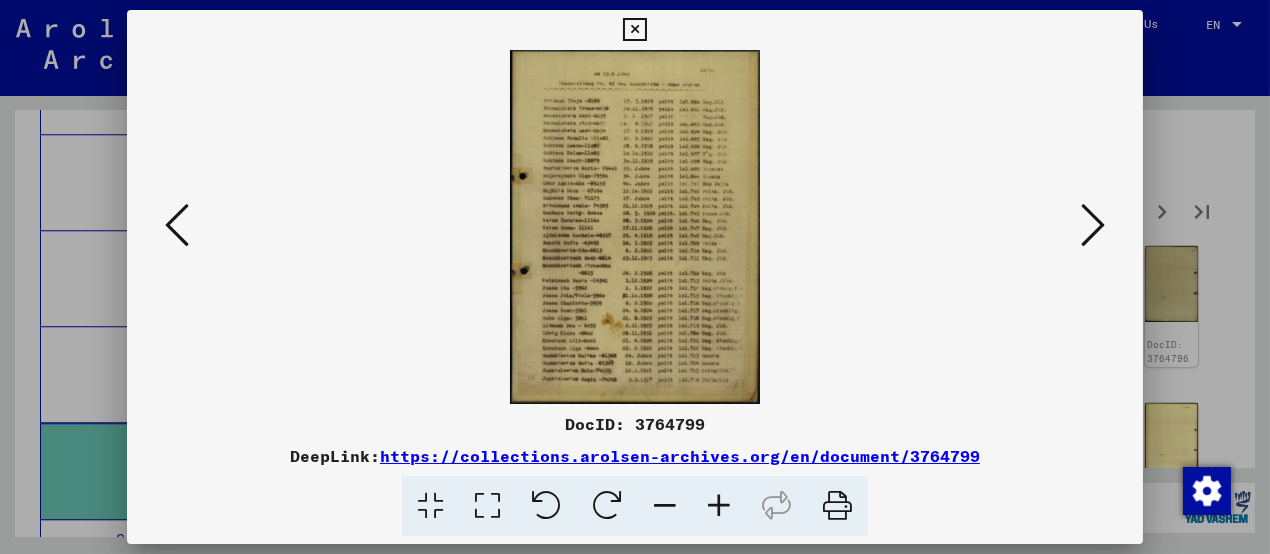 click at bounding box center (635, 277) 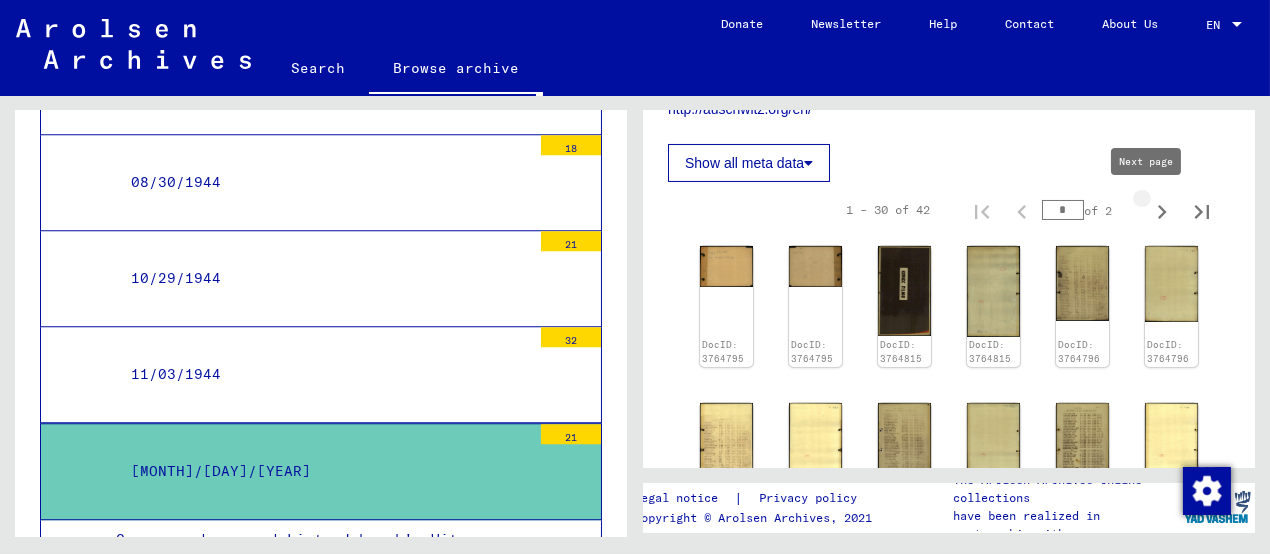 click 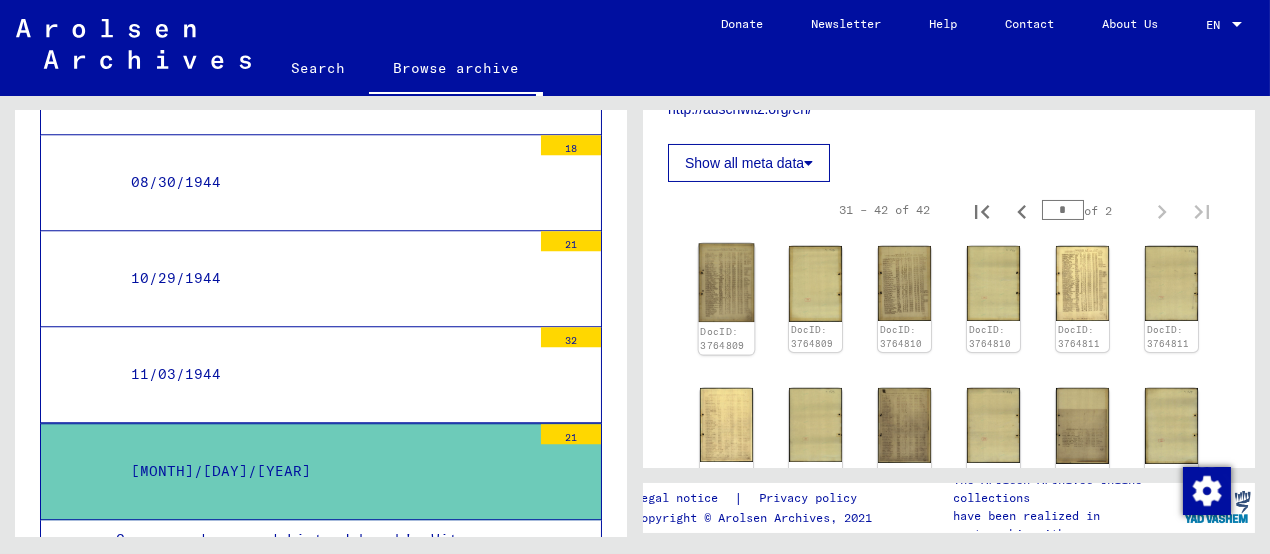 click 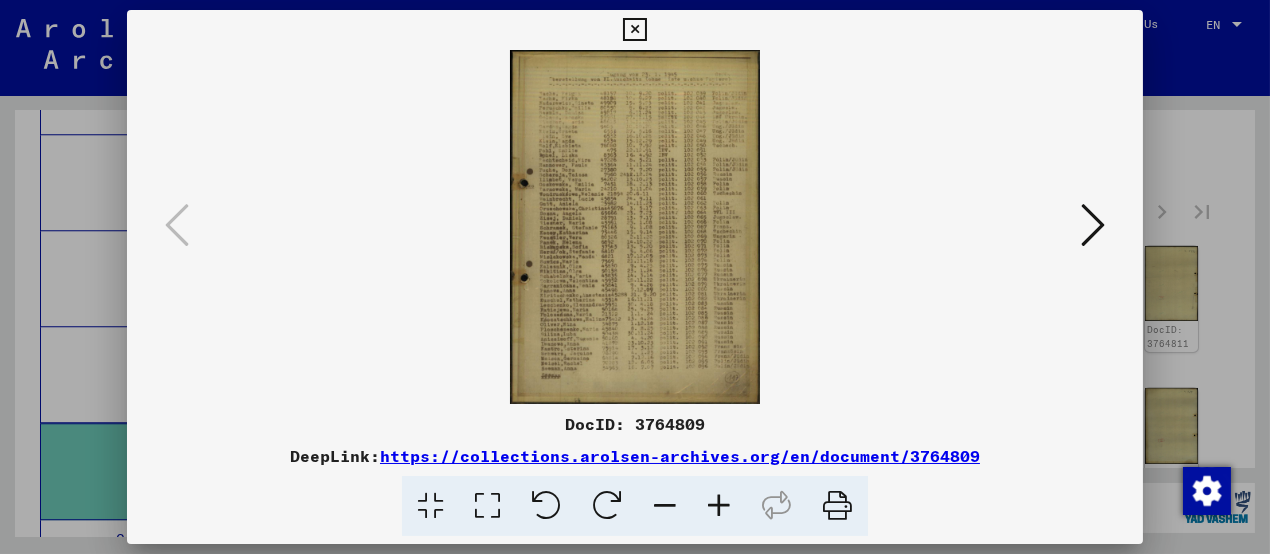 click at bounding box center (1093, 225) 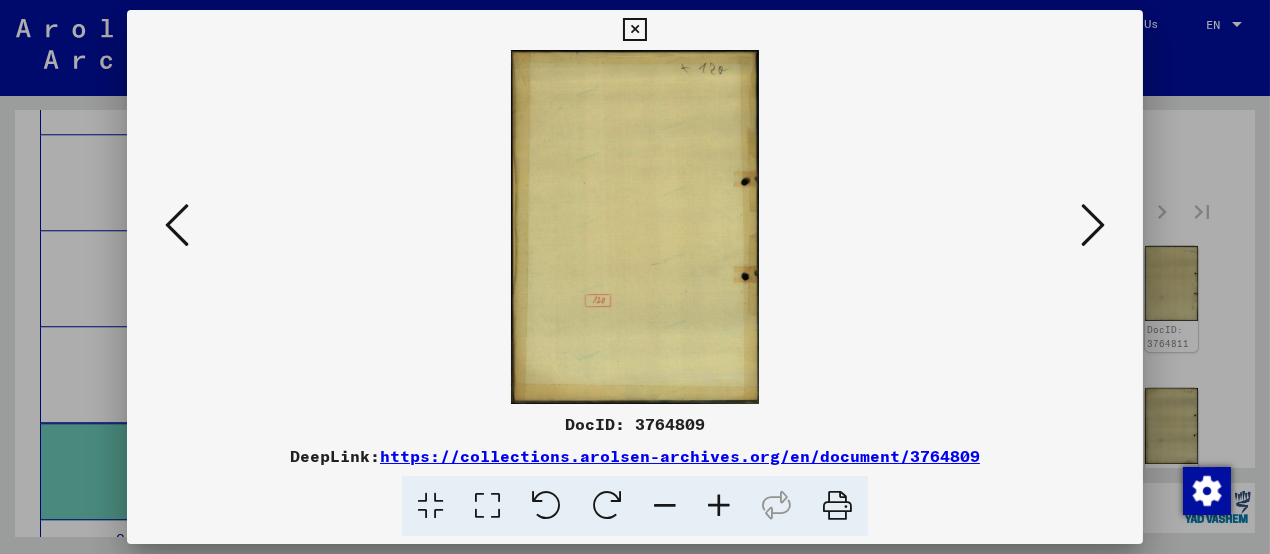 click at bounding box center (1093, 225) 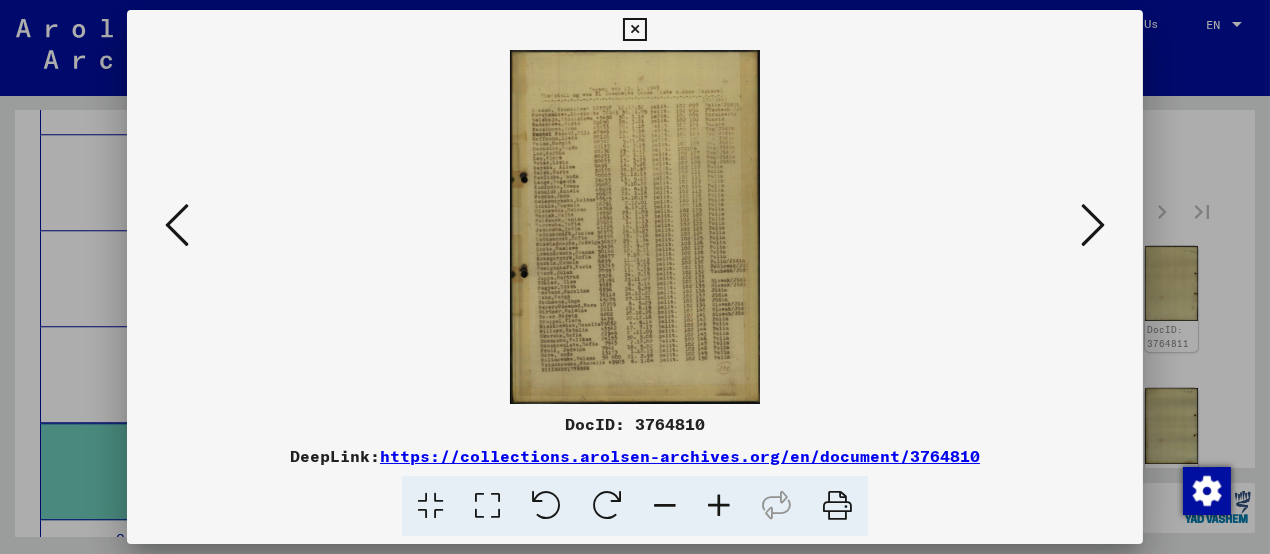 click at bounding box center (1093, 225) 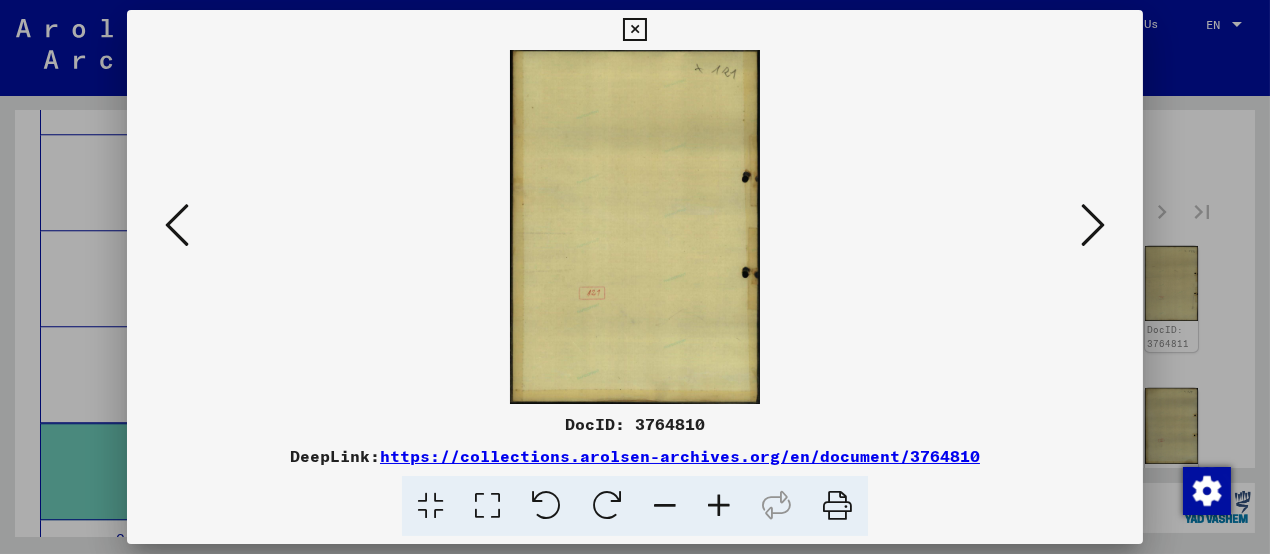 click at bounding box center [1093, 225] 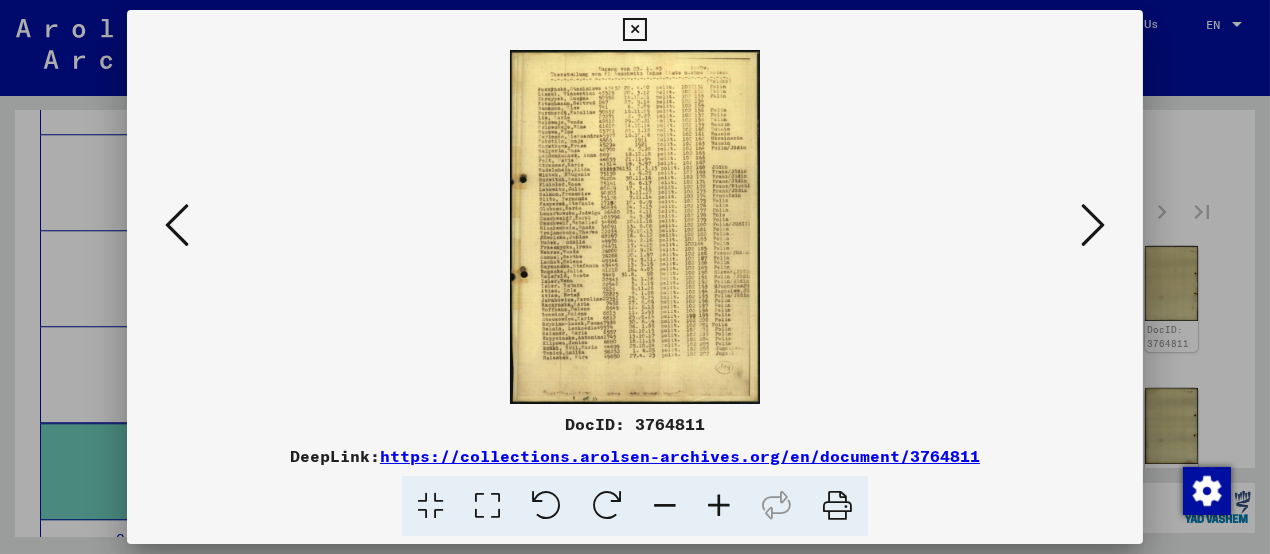 click at bounding box center (1093, 225) 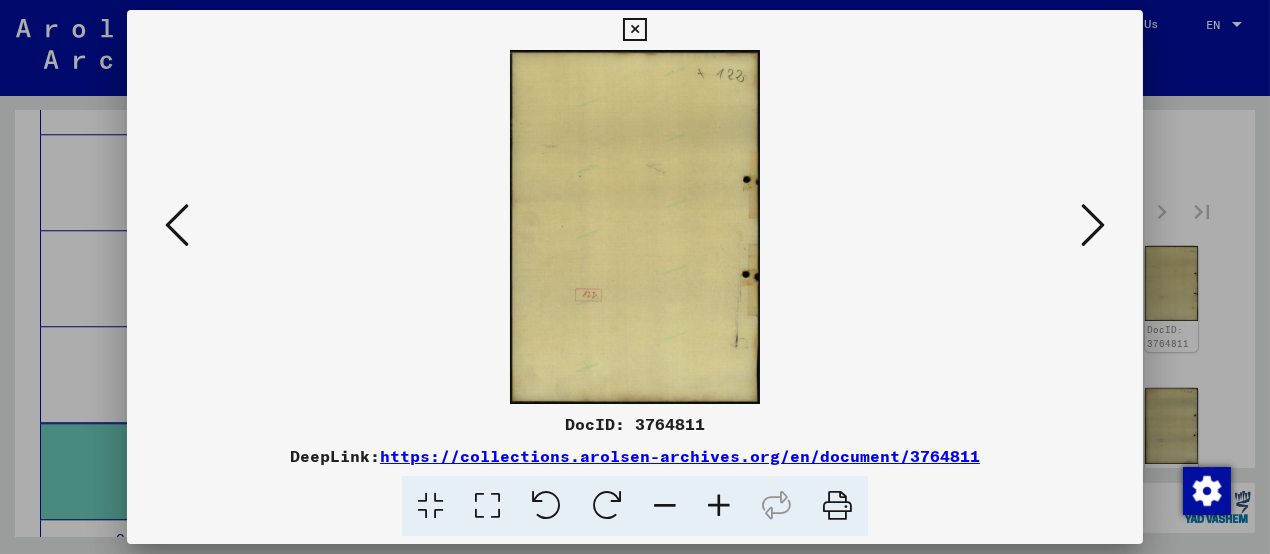 click at bounding box center [1093, 225] 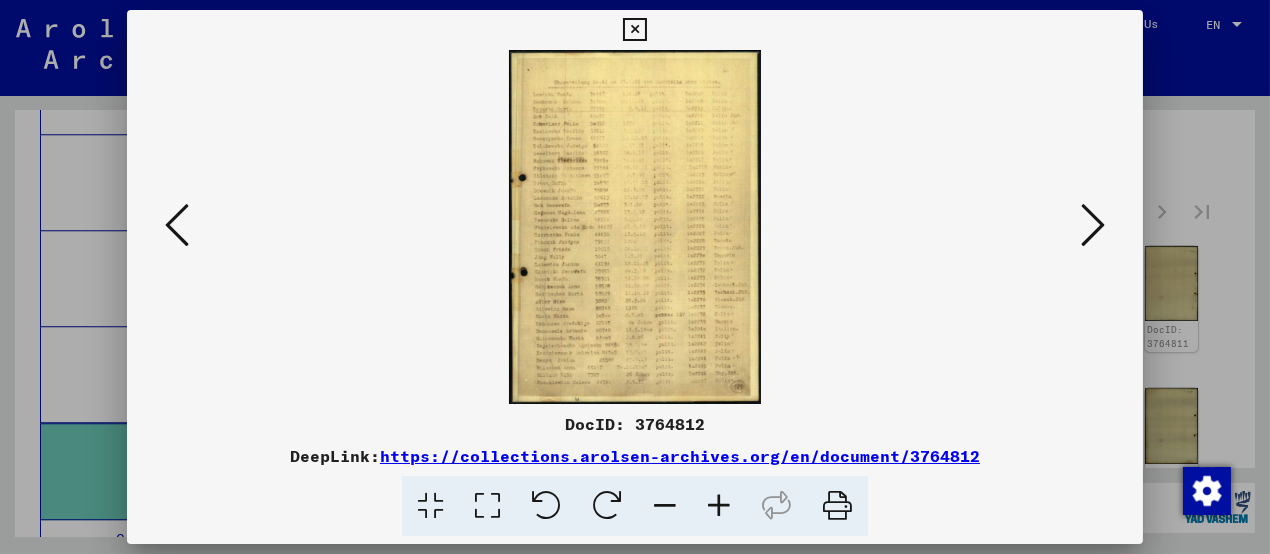 click at bounding box center [719, 506] 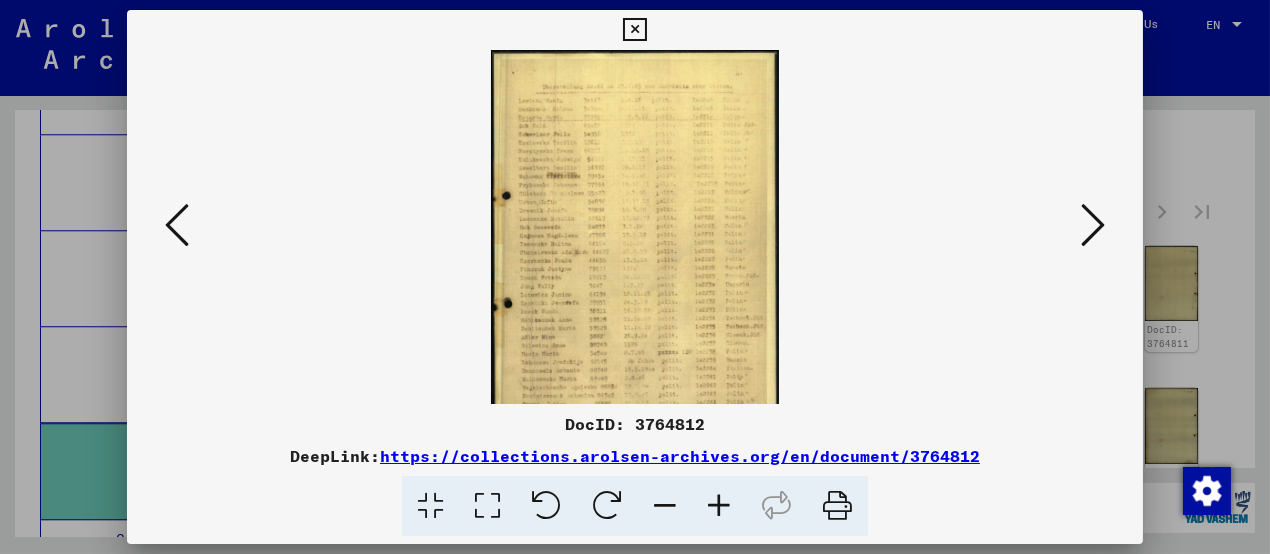 click at bounding box center [719, 506] 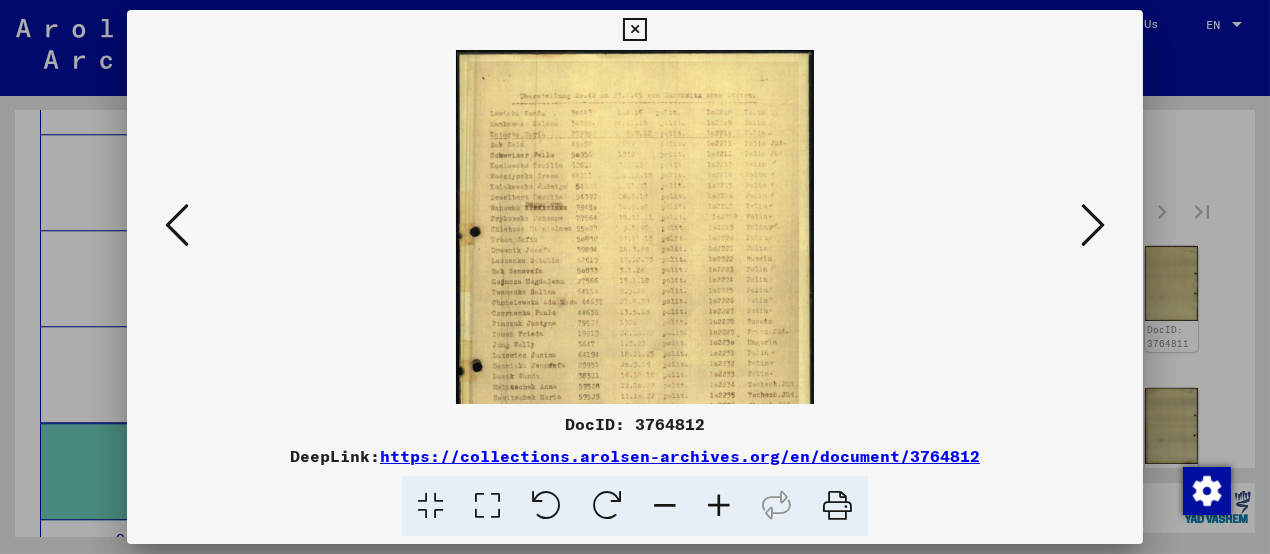 click at bounding box center [719, 506] 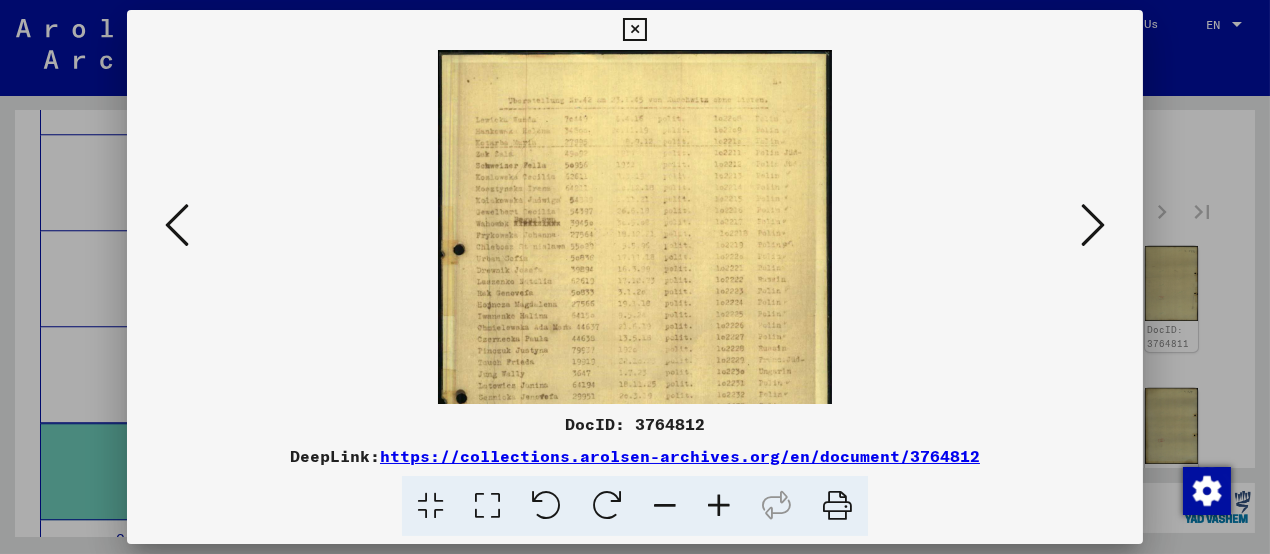click at bounding box center [719, 506] 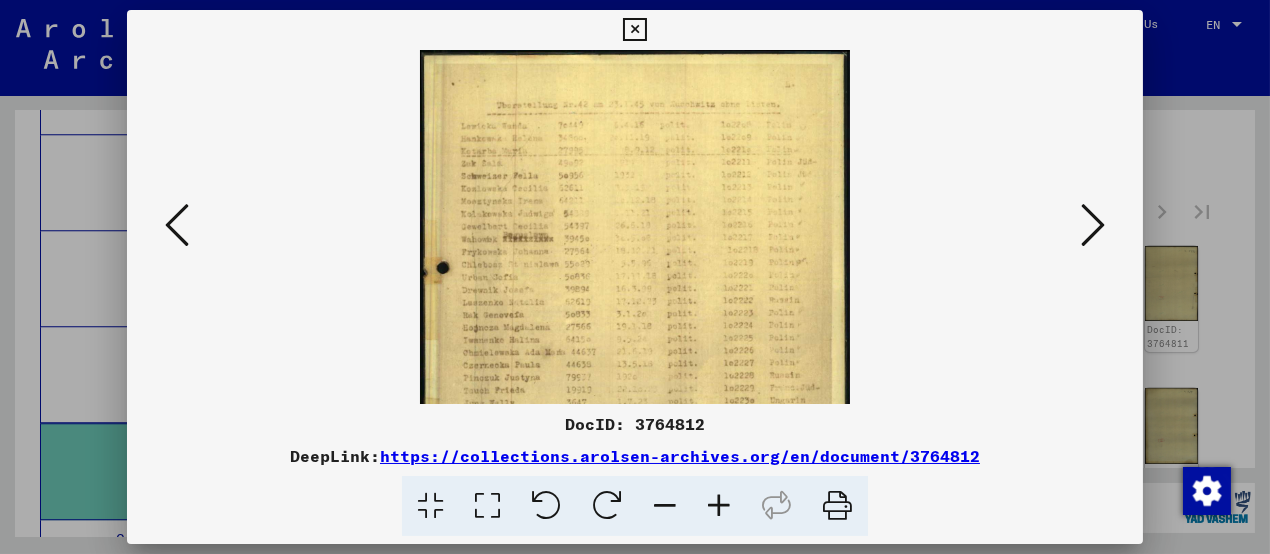click at bounding box center (719, 506) 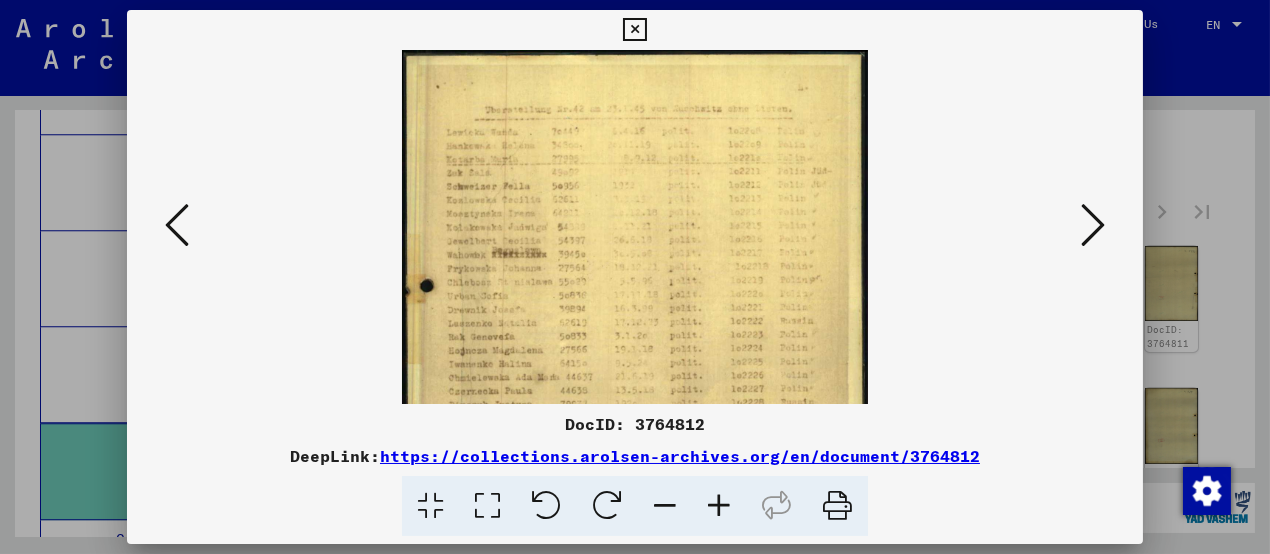 click at bounding box center [719, 506] 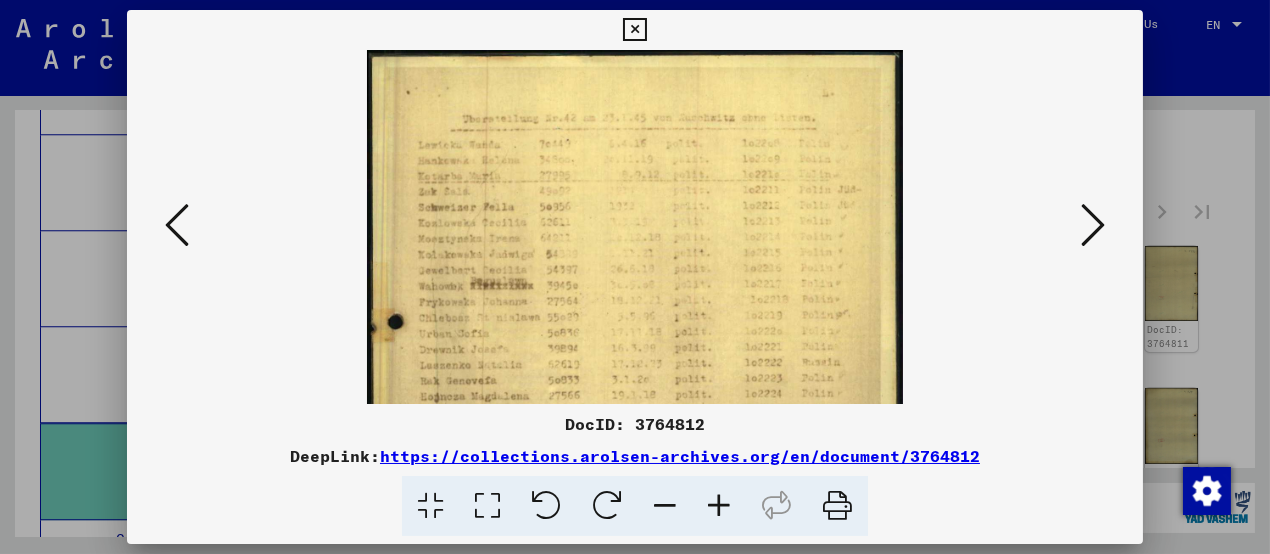 click at bounding box center [719, 506] 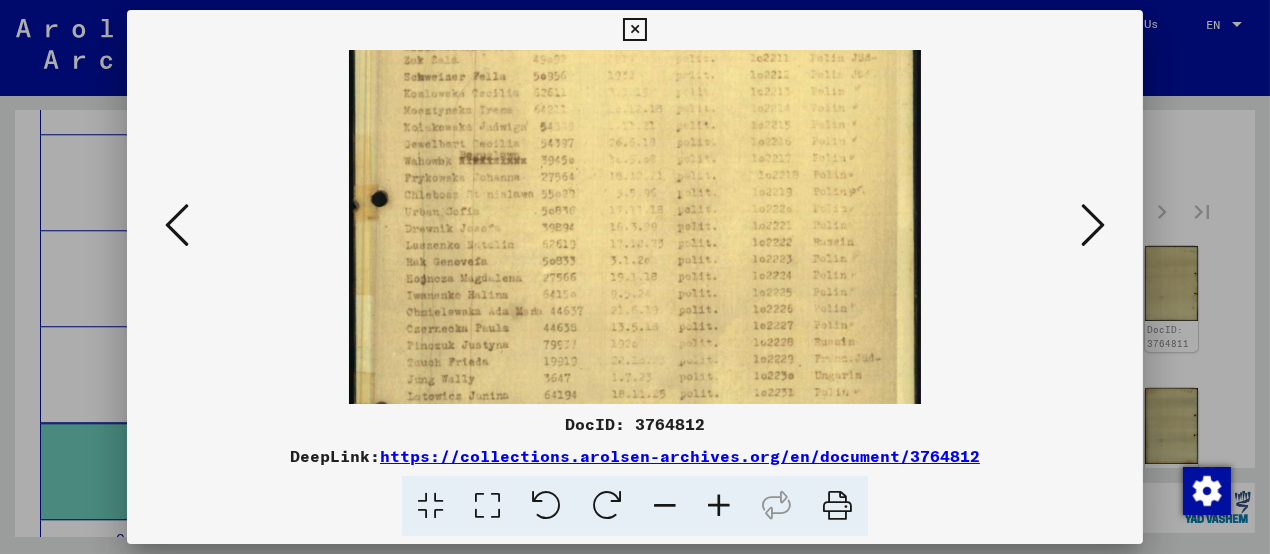 drag, startPoint x: 825, startPoint y: 337, endPoint x: 825, endPoint y: 191, distance: 146 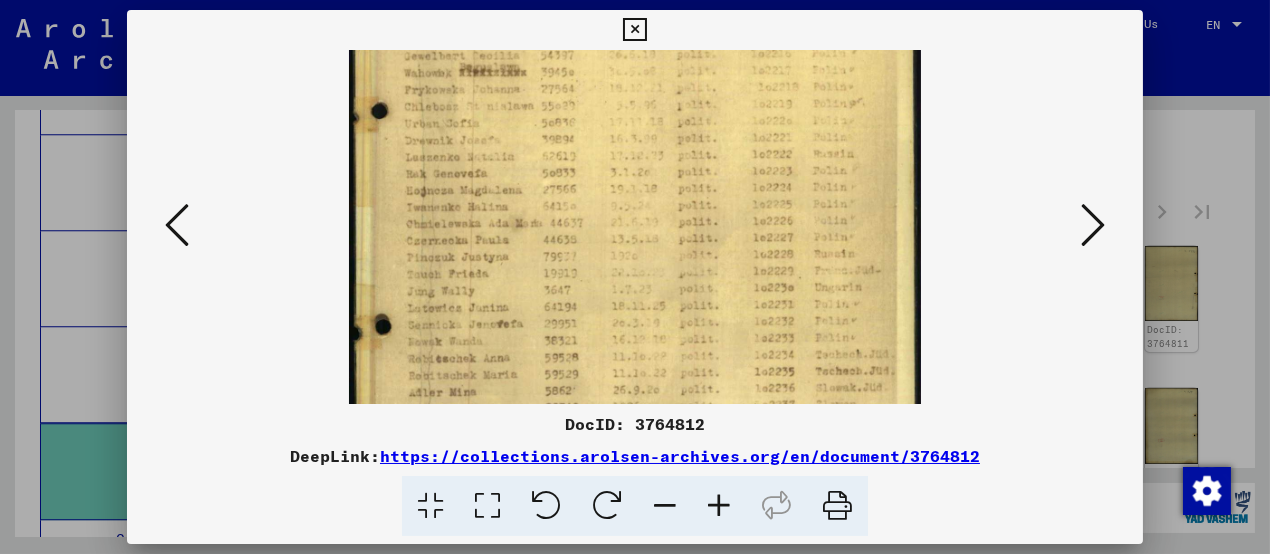 drag, startPoint x: 815, startPoint y: 309, endPoint x: 811, endPoint y: 237, distance: 72.11102 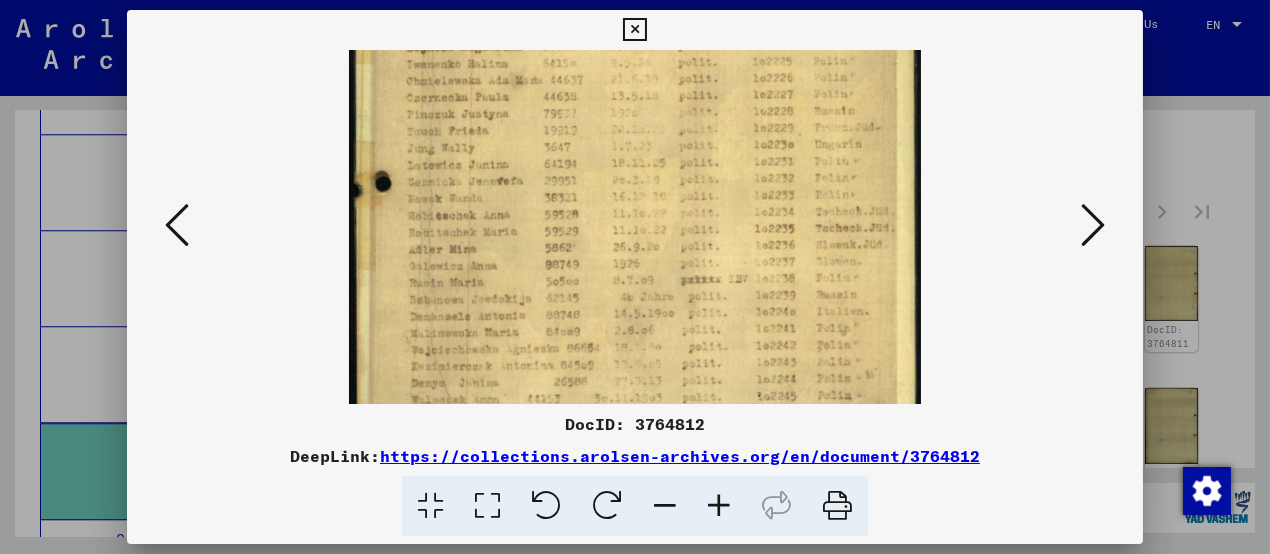 drag, startPoint x: 819, startPoint y: 322, endPoint x: 825, endPoint y: 191, distance: 131.13733 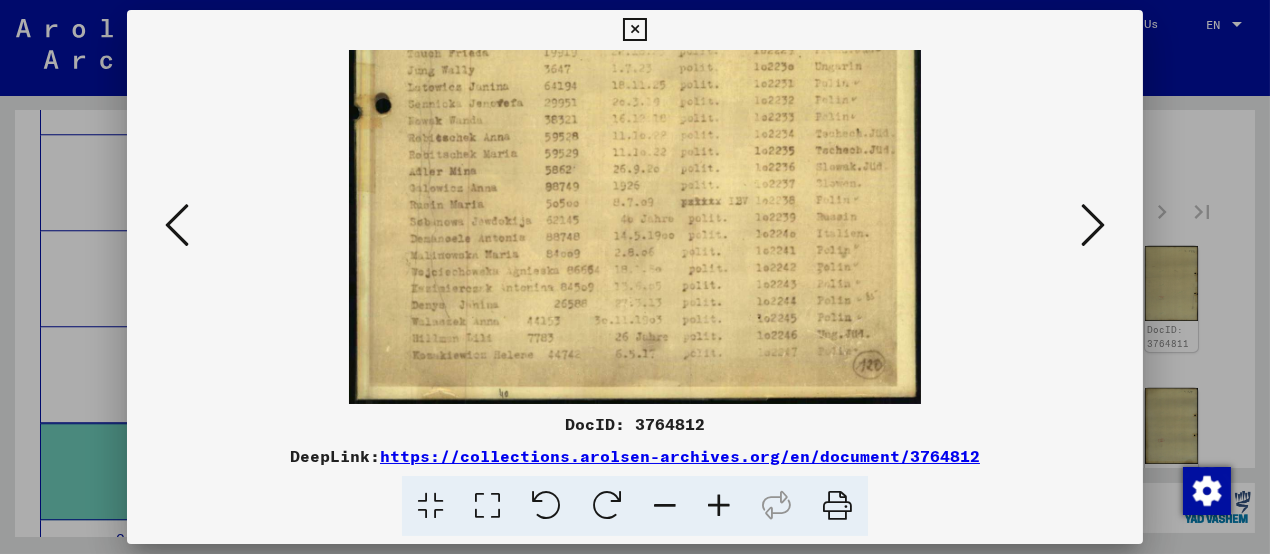 drag, startPoint x: 850, startPoint y: 262, endPoint x: 900, endPoint y: 181, distance: 95.189285 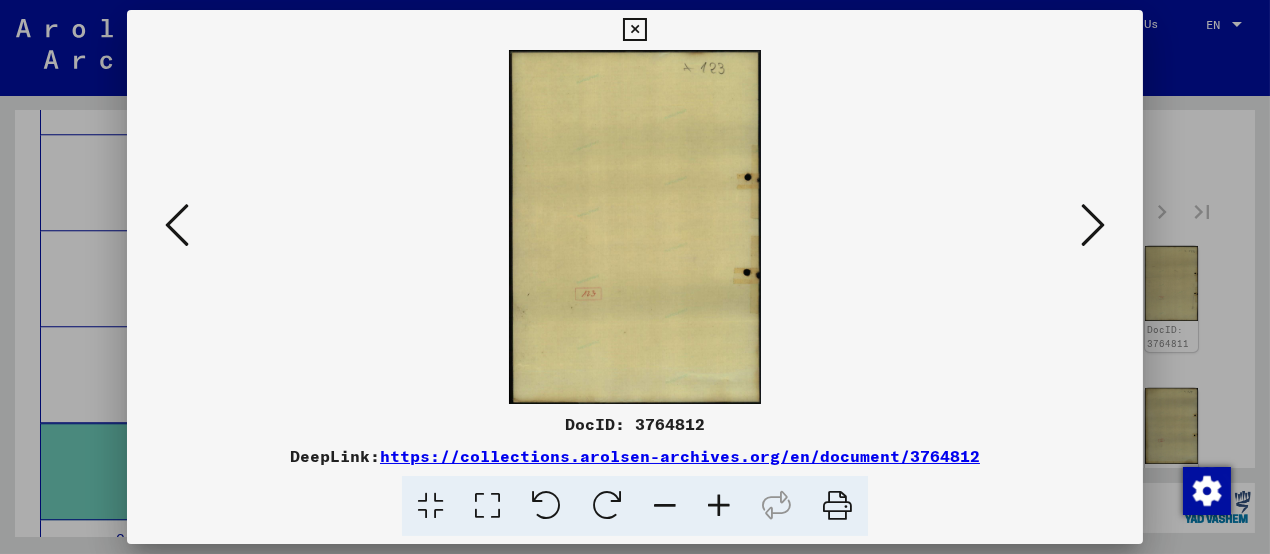 scroll, scrollTop: 0, scrollLeft: 0, axis: both 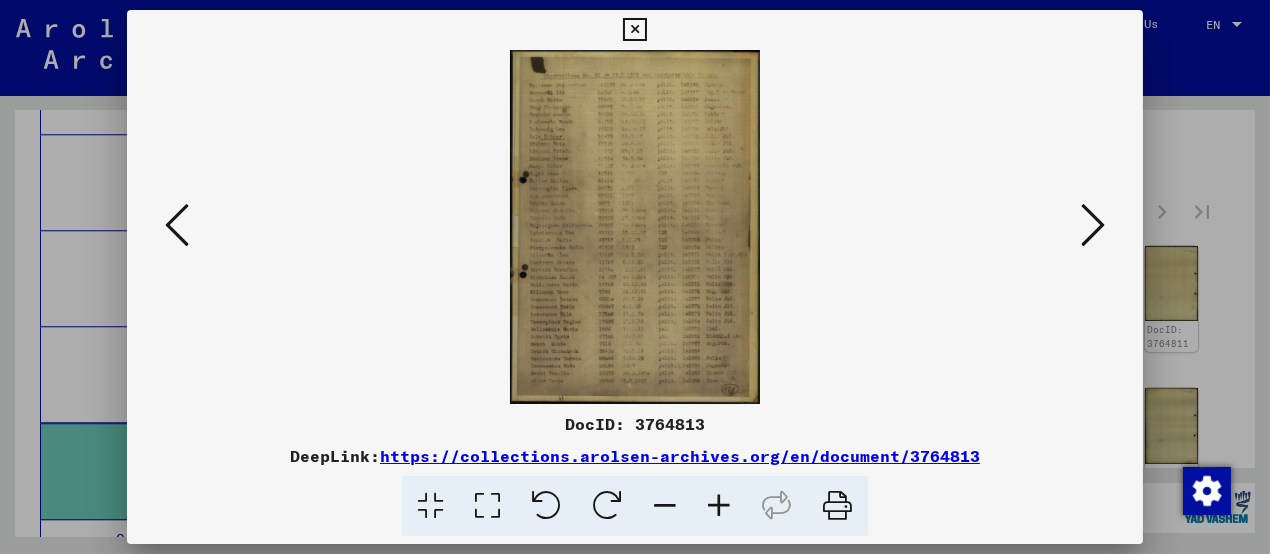 click at bounding box center (719, 506) 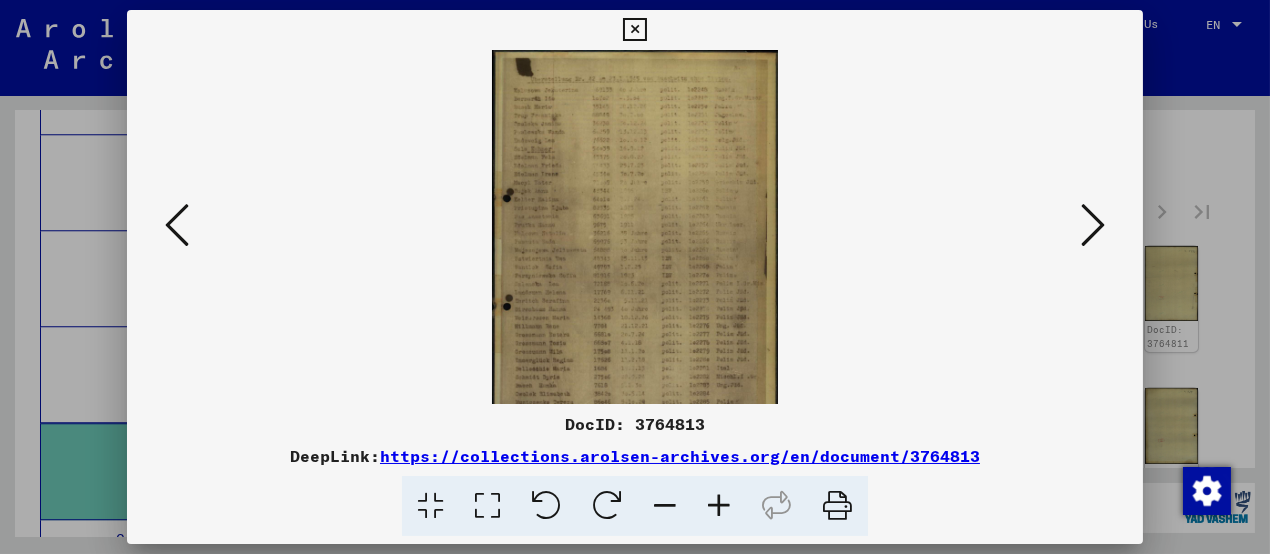 click at bounding box center (719, 506) 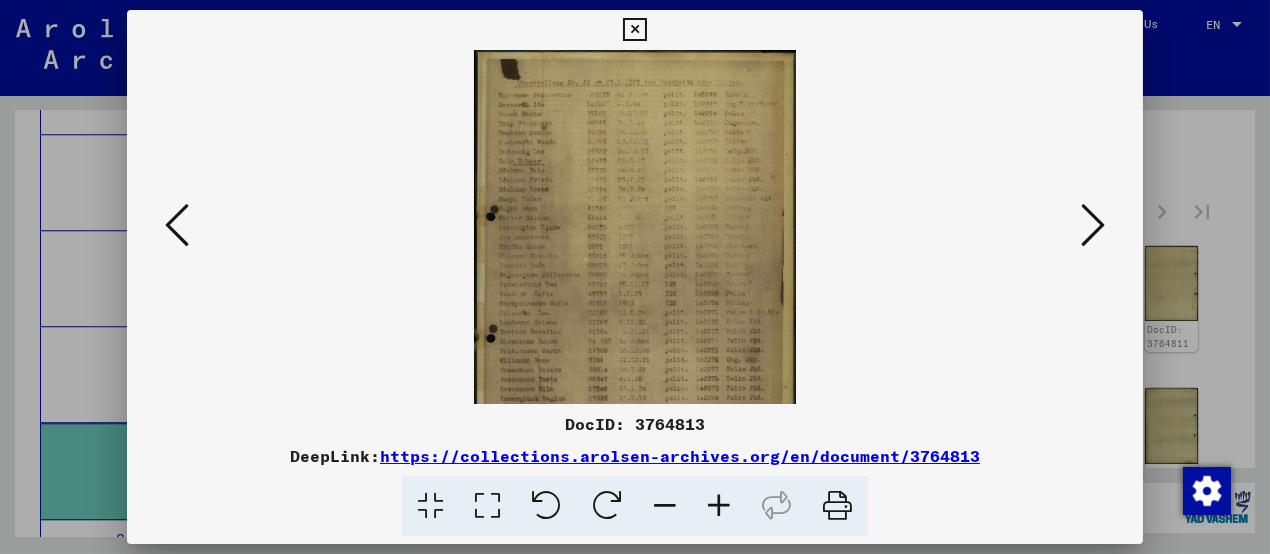 click at bounding box center (719, 506) 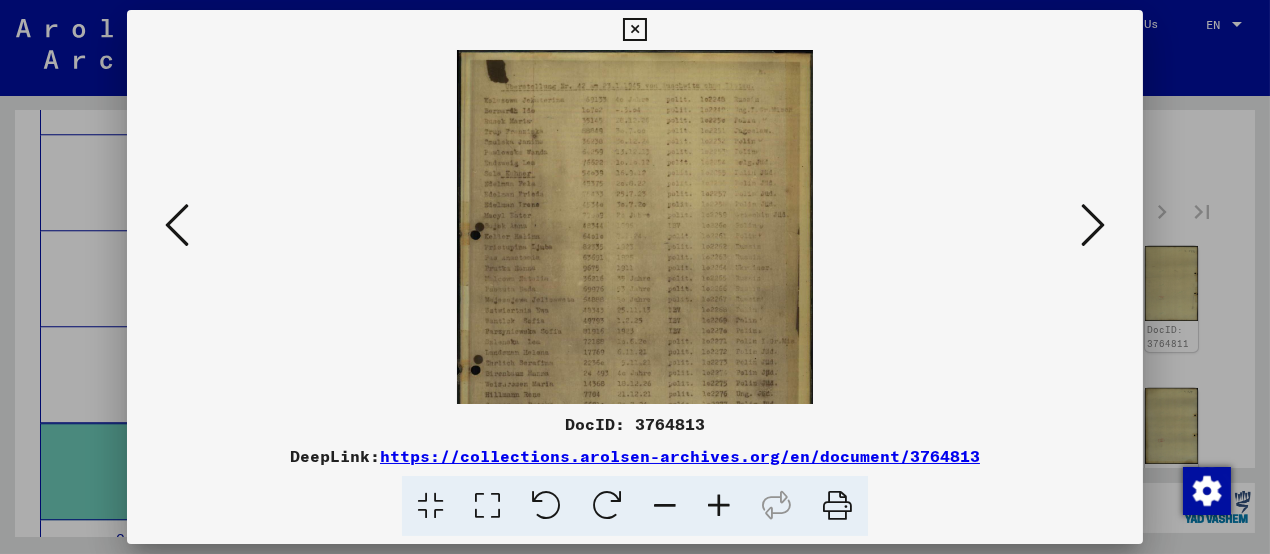 click at bounding box center (719, 506) 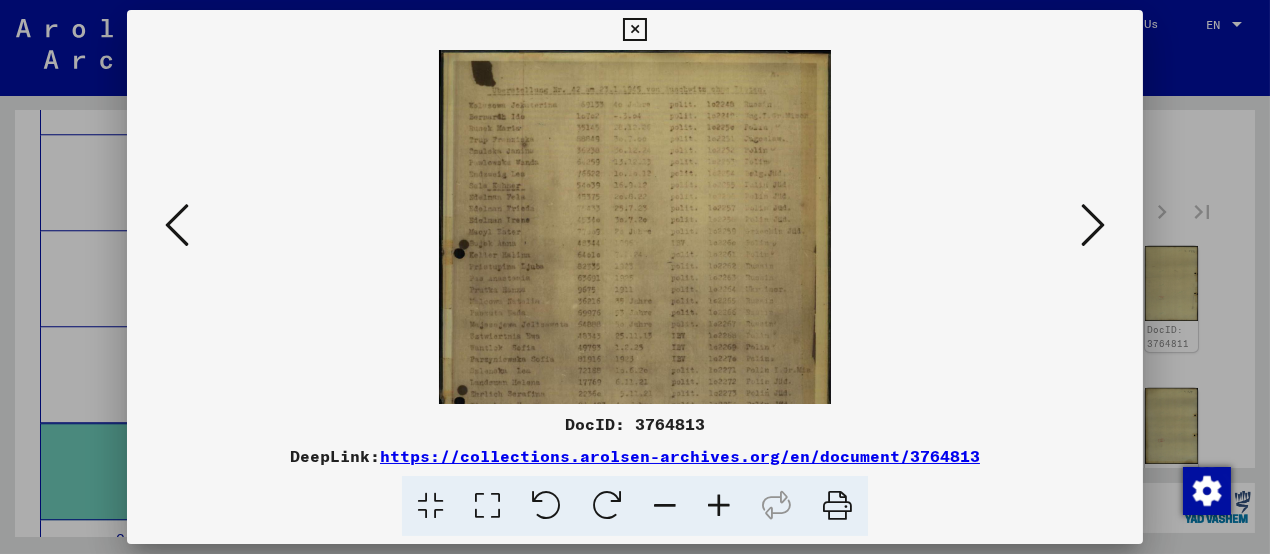 click at bounding box center [719, 506] 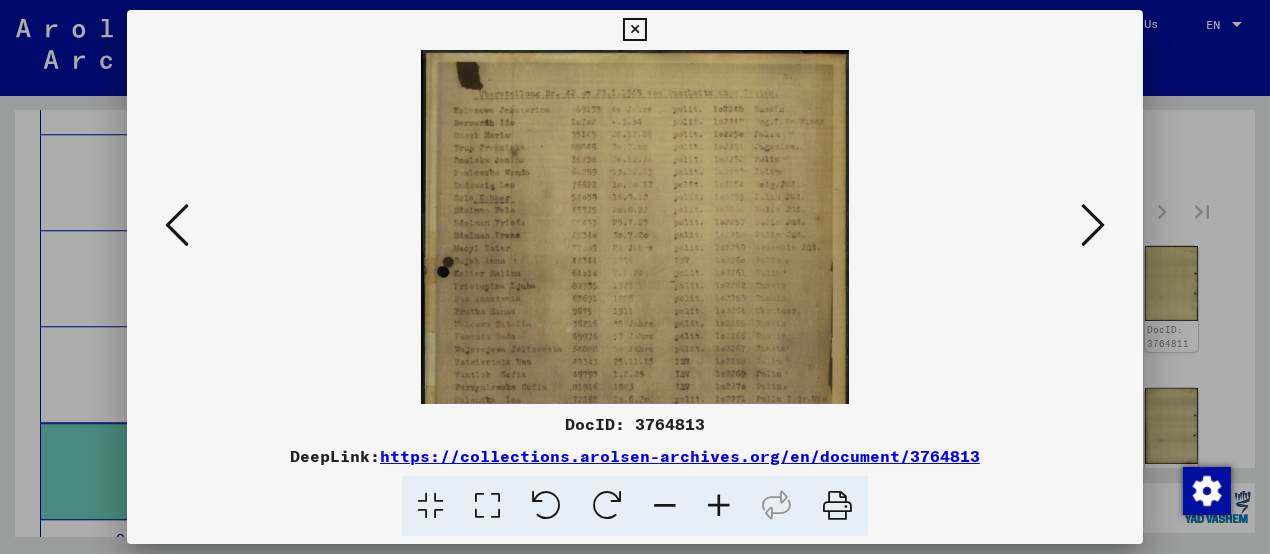 click at bounding box center [719, 506] 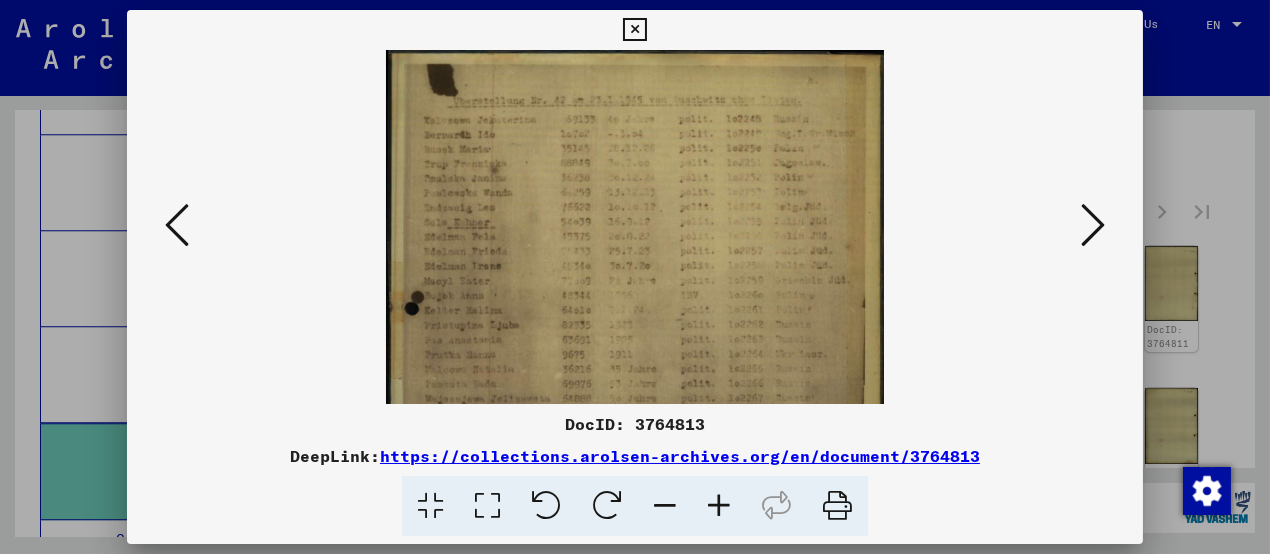 click at bounding box center (719, 506) 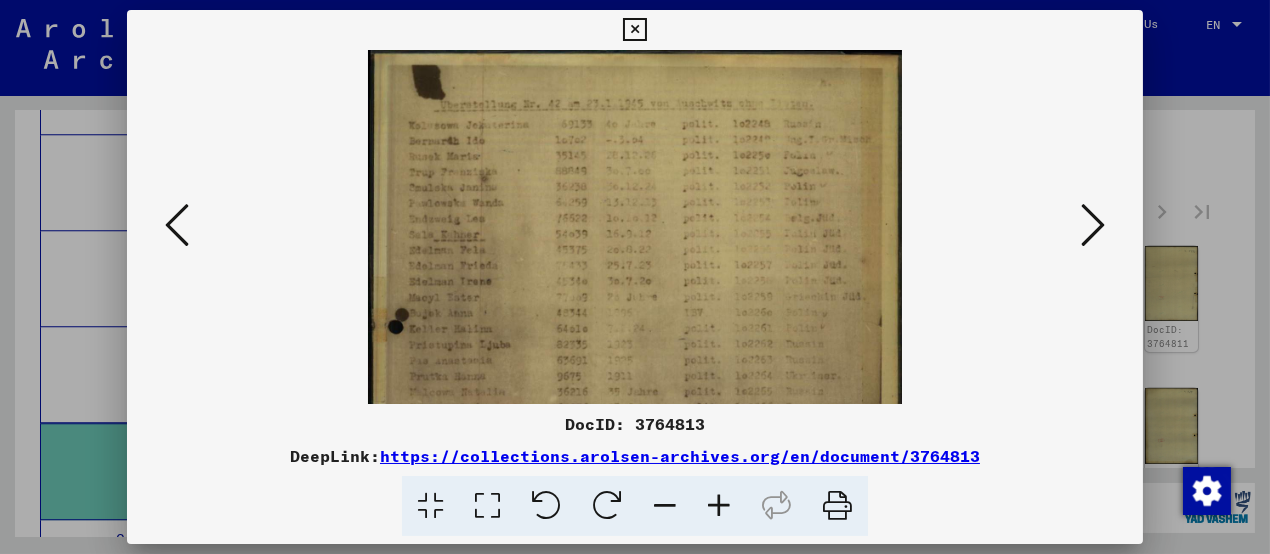 click at bounding box center [719, 506] 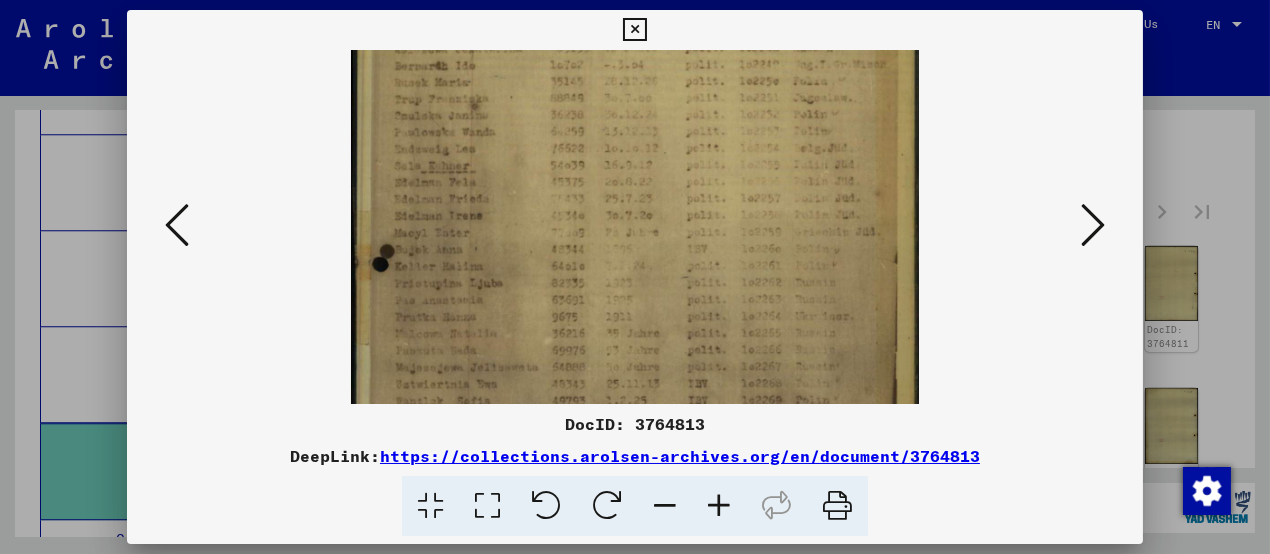 drag, startPoint x: 842, startPoint y: 265, endPoint x: 836, endPoint y: 147, distance: 118.15244 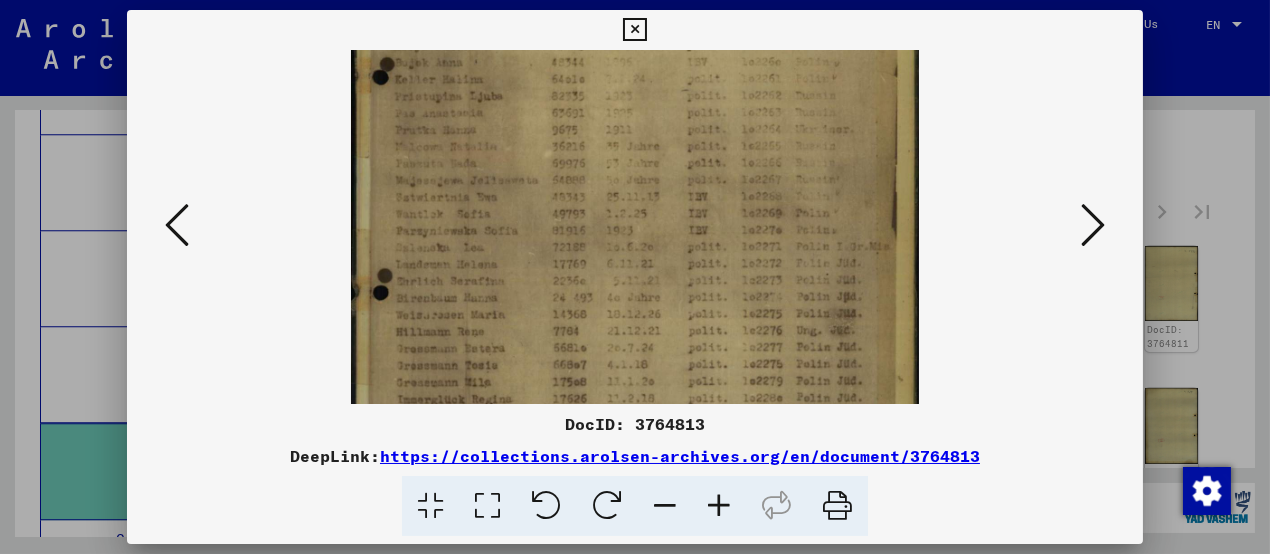 drag, startPoint x: 821, startPoint y: 220, endPoint x: 819, endPoint y: 158, distance: 62.03225 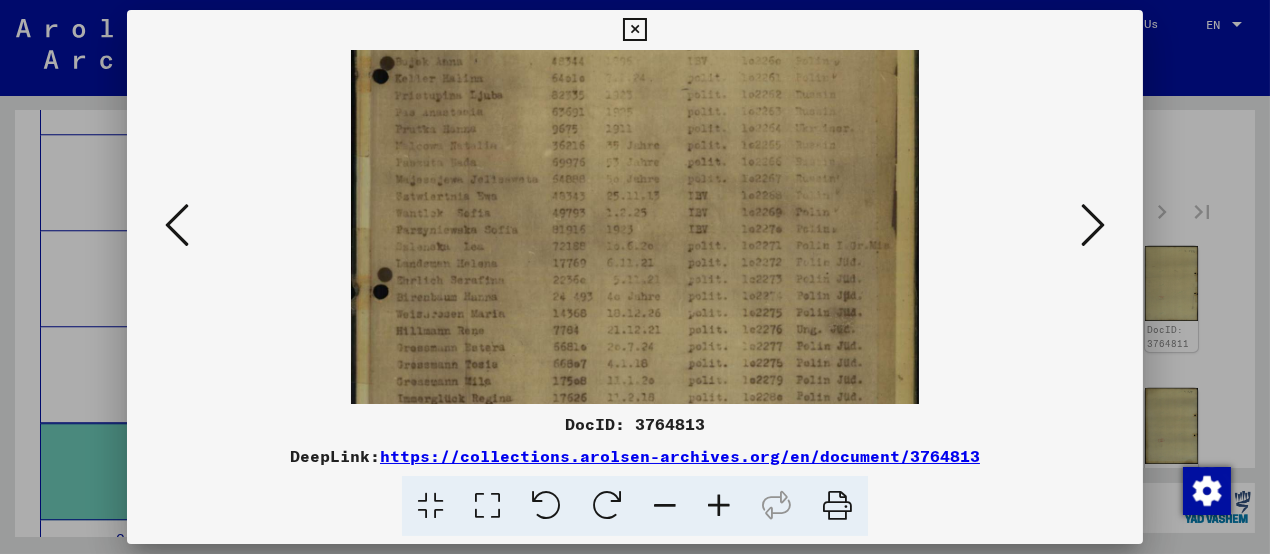 click 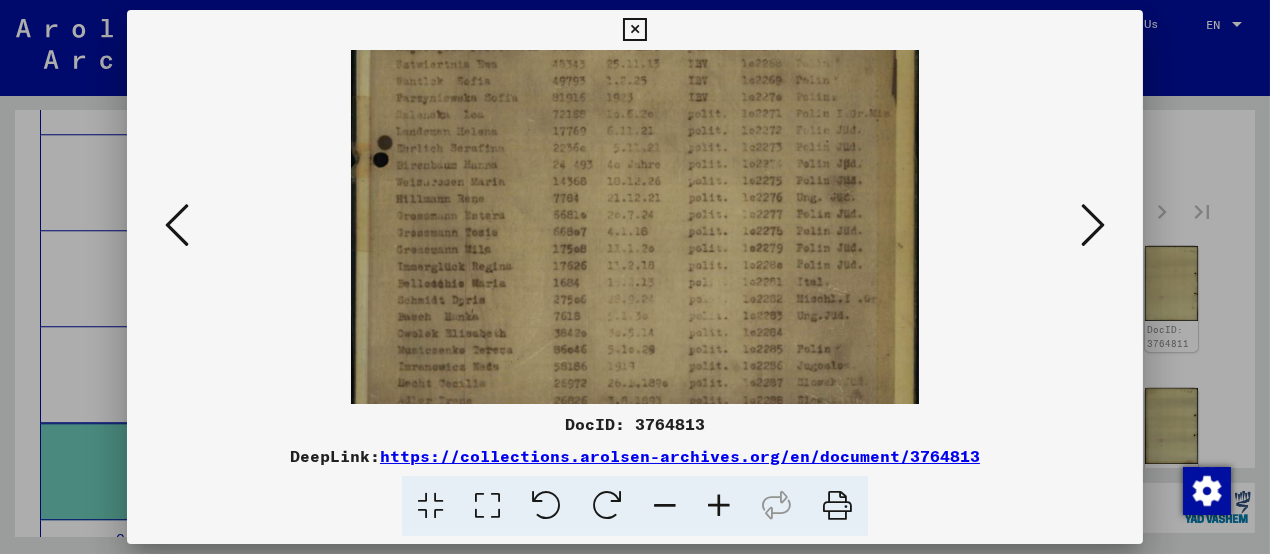 scroll, scrollTop: 450, scrollLeft: 0, axis: vertical 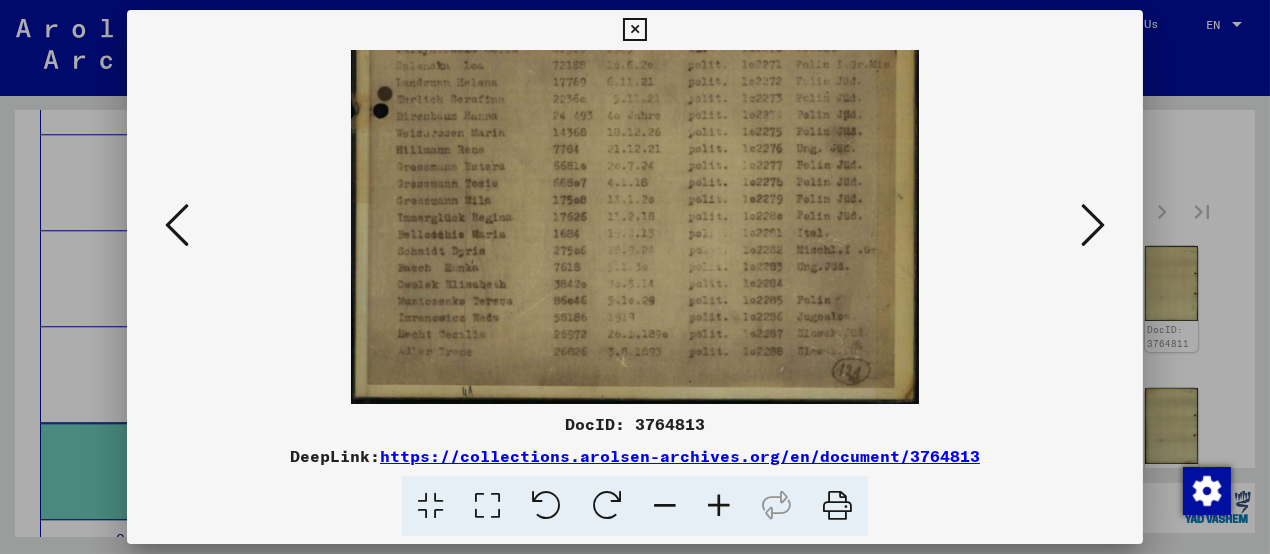drag, startPoint x: 808, startPoint y: 297, endPoint x: 811, endPoint y: 179, distance: 118.03813 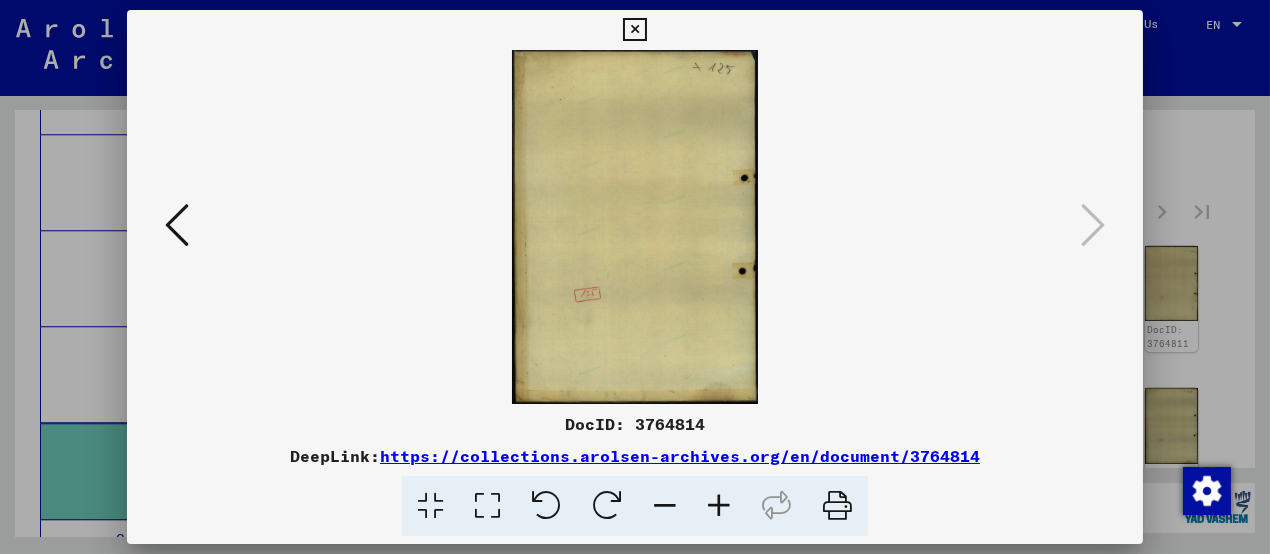 drag, startPoint x: 645, startPoint y: 31, endPoint x: 610, endPoint y: 46, distance: 38.078865 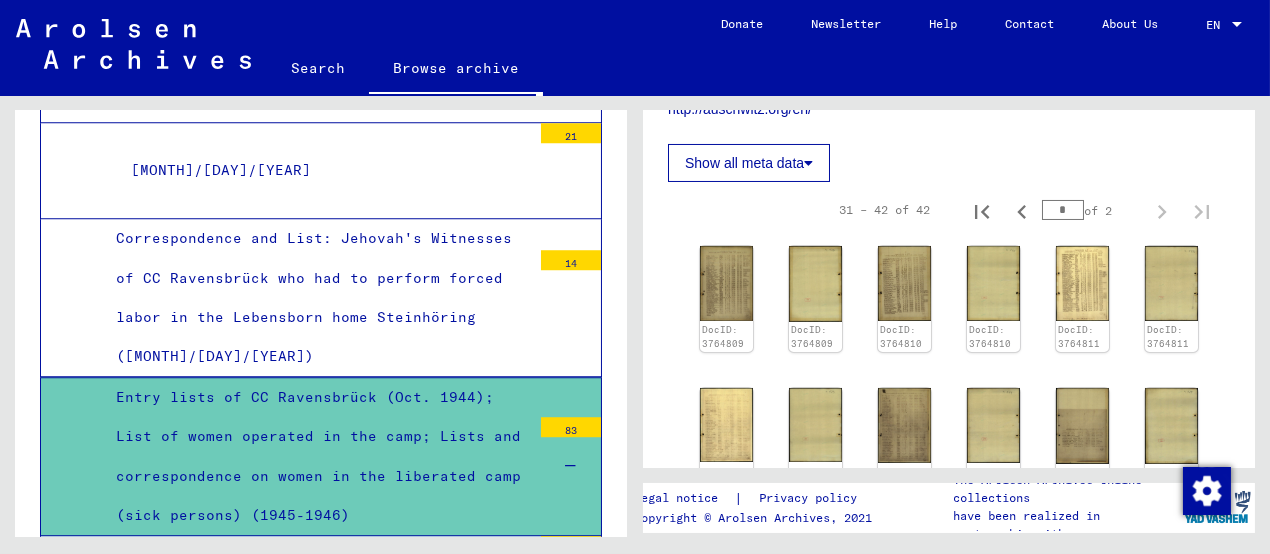 scroll, scrollTop: 11742, scrollLeft: 0, axis: vertical 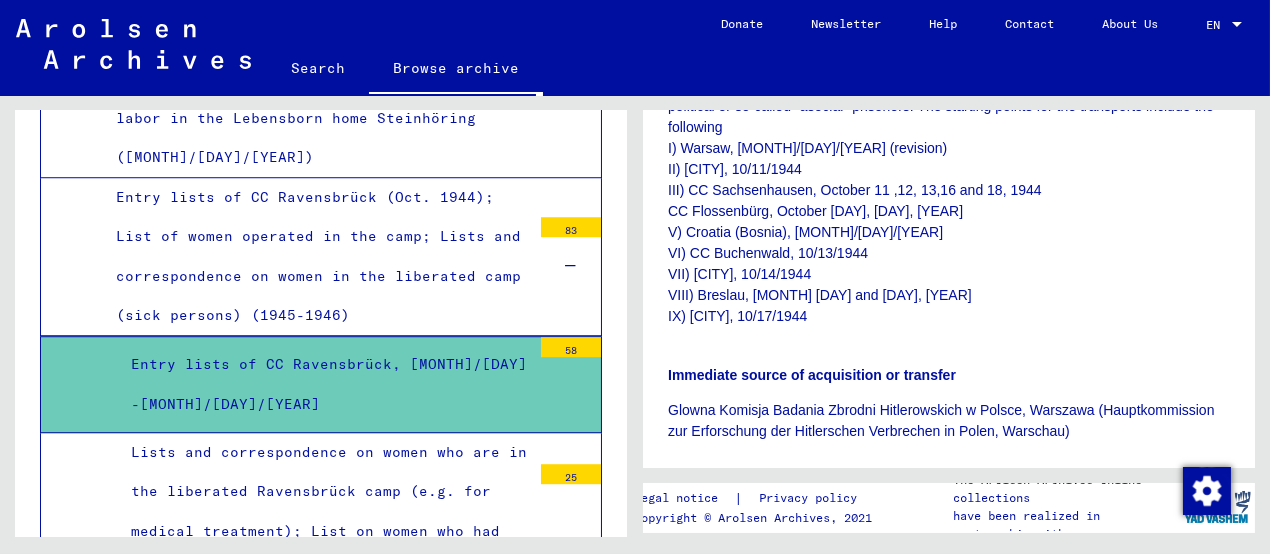 drag, startPoint x: 822, startPoint y: 150, endPoint x: 679, endPoint y: 144, distance: 143.12582 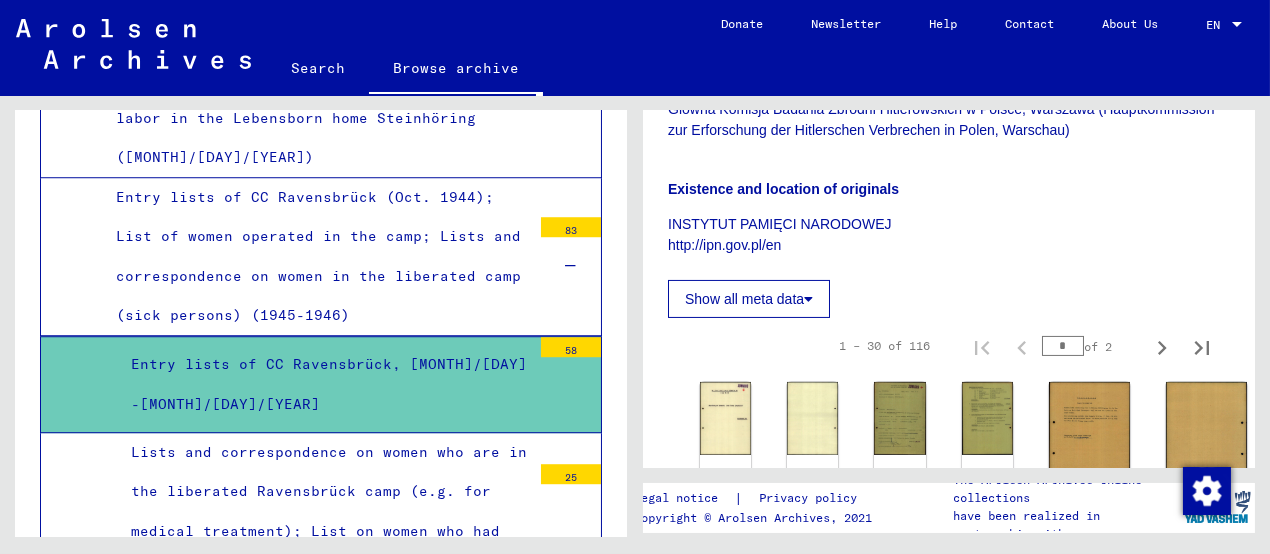 scroll, scrollTop: 1000, scrollLeft: 0, axis: vertical 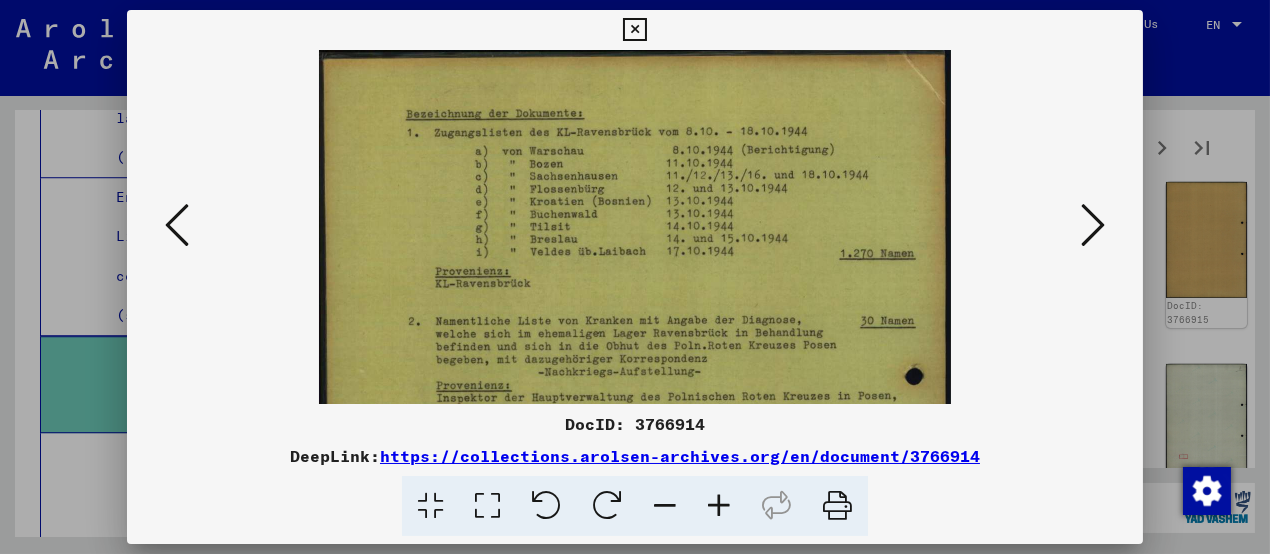 drag, startPoint x: 691, startPoint y: 276, endPoint x: 691, endPoint y: 336, distance: 60 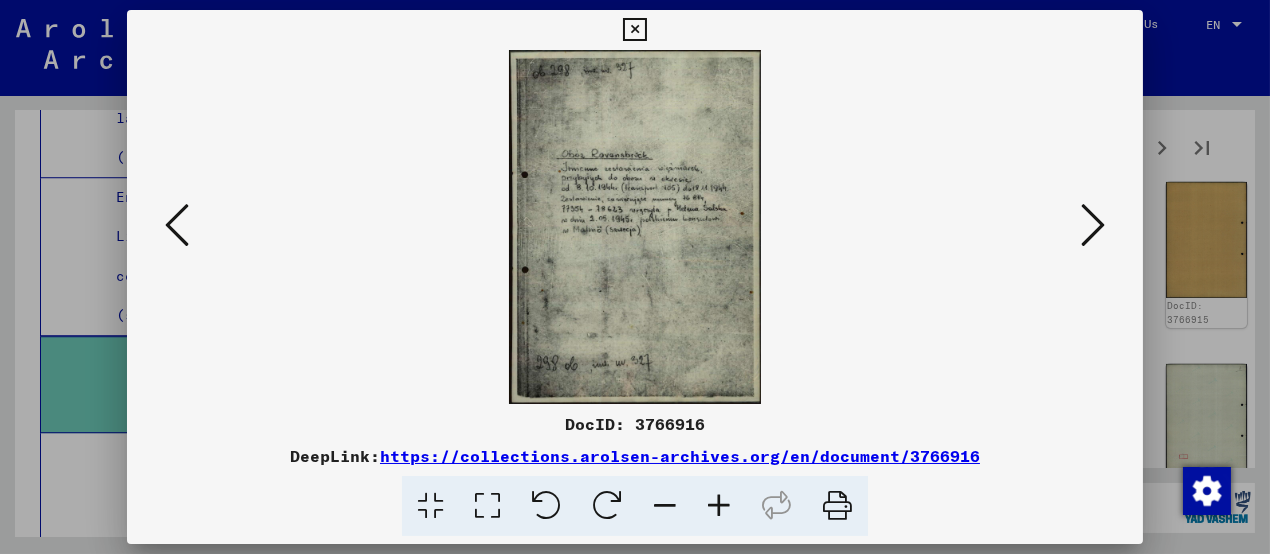 drag, startPoint x: 1089, startPoint y: 226, endPoint x: 591, endPoint y: 277, distance: 500.60464 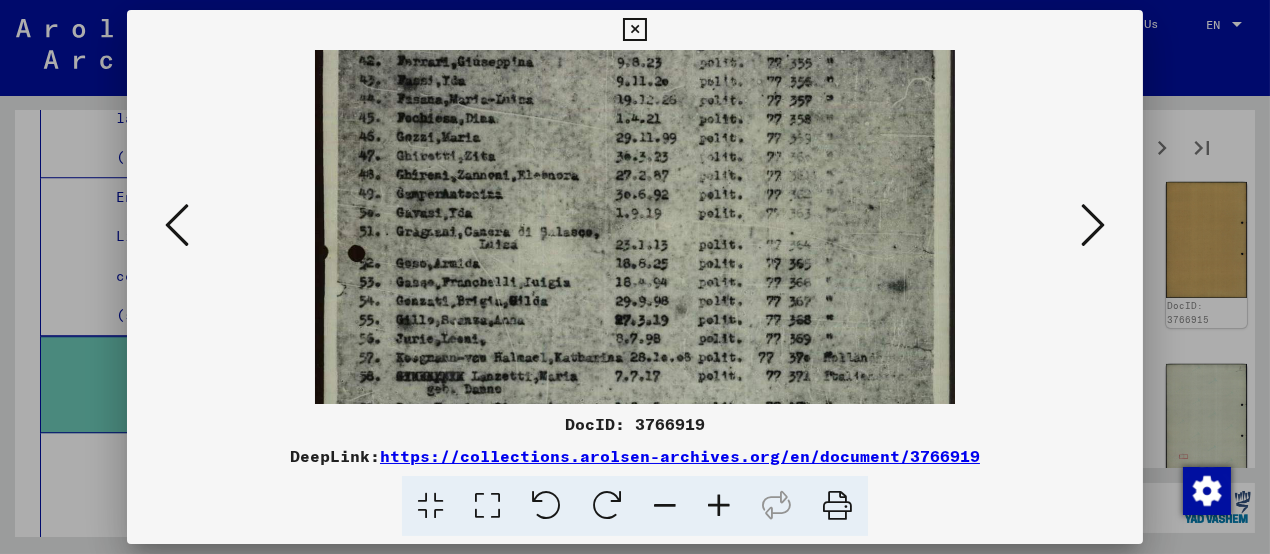 drag, startPoint x: 724, startPoint y: 276, endPoint x: 716, endPoint y: 148, distance: 128.24976 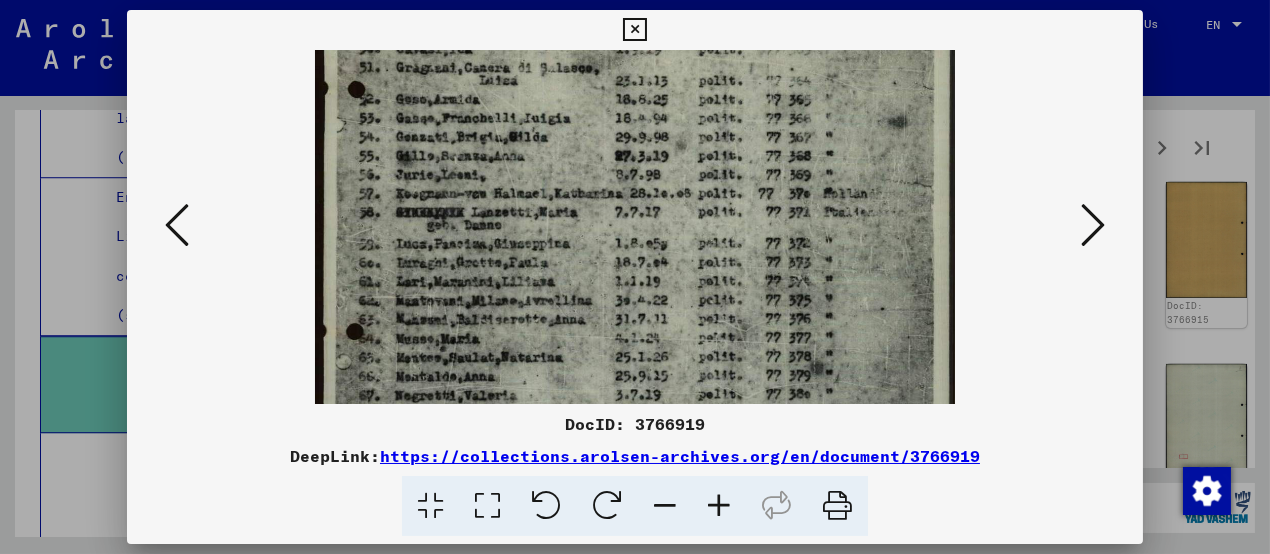 scroll, scrollTop: 288, scrollLeft: 0, axis: vertical 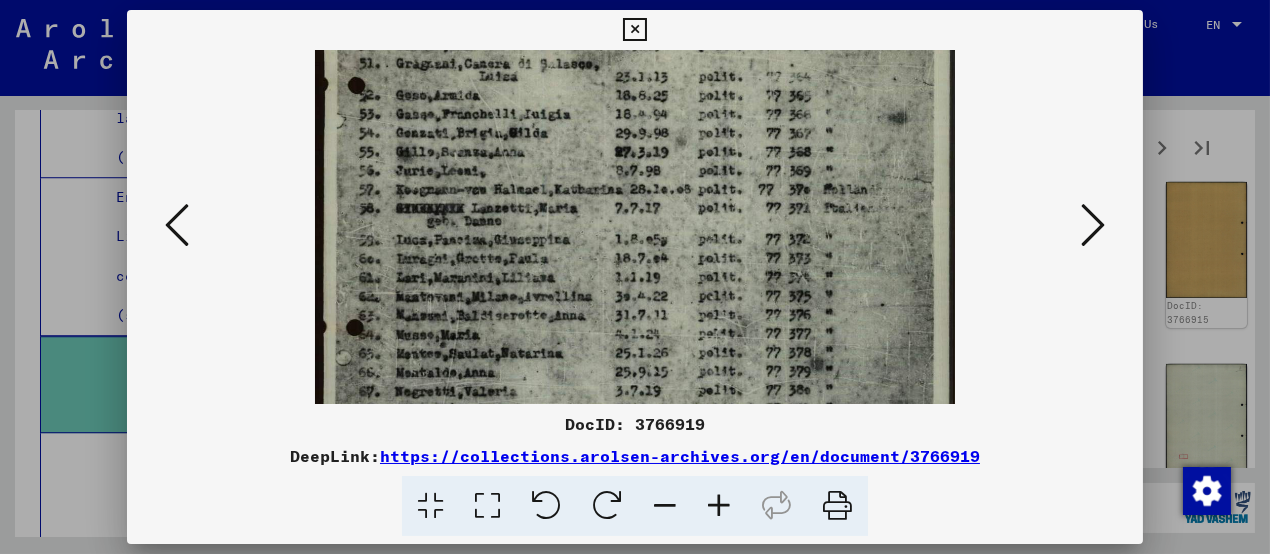 drag, startPoint x: 741, startPoint y: 327, endPoint x: 741, endPoint y: 169, distance: 158 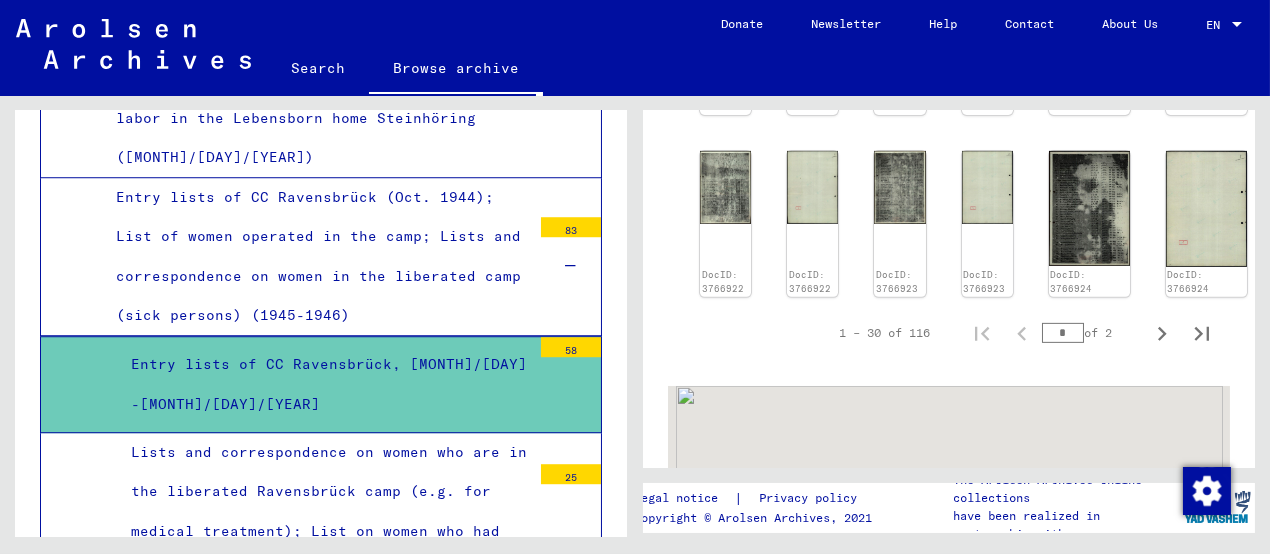scroll, scrollTop: 1800, scrollLeft: 0, axis: vertical 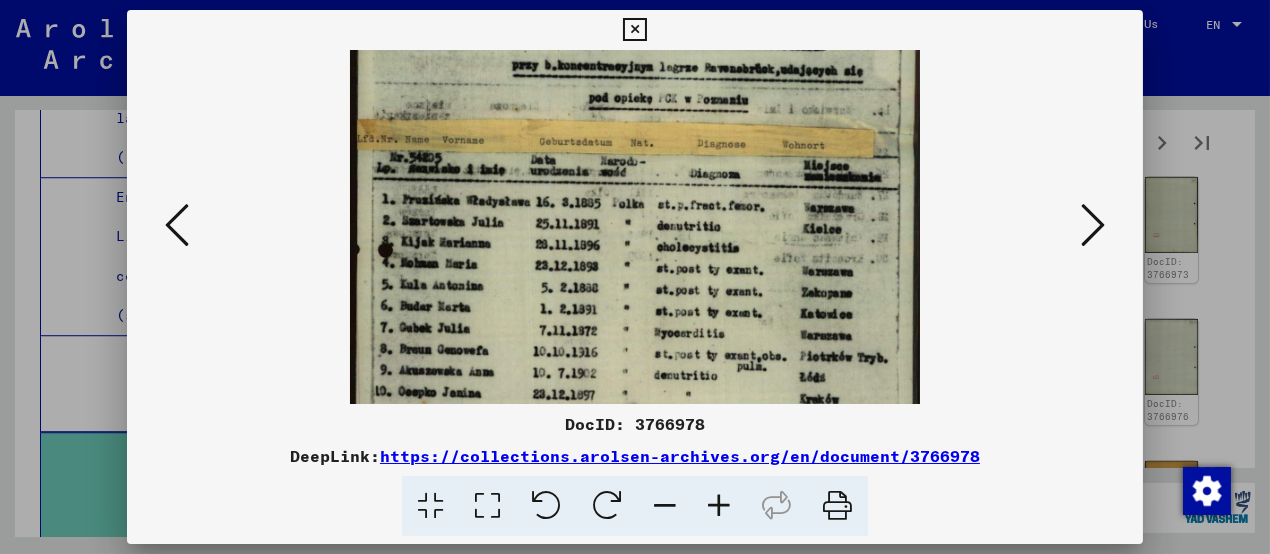 drag, startPoint x: 712, startPoint y: 348, endPoint x: 700, endPoint y: 262, distance: 86.833176 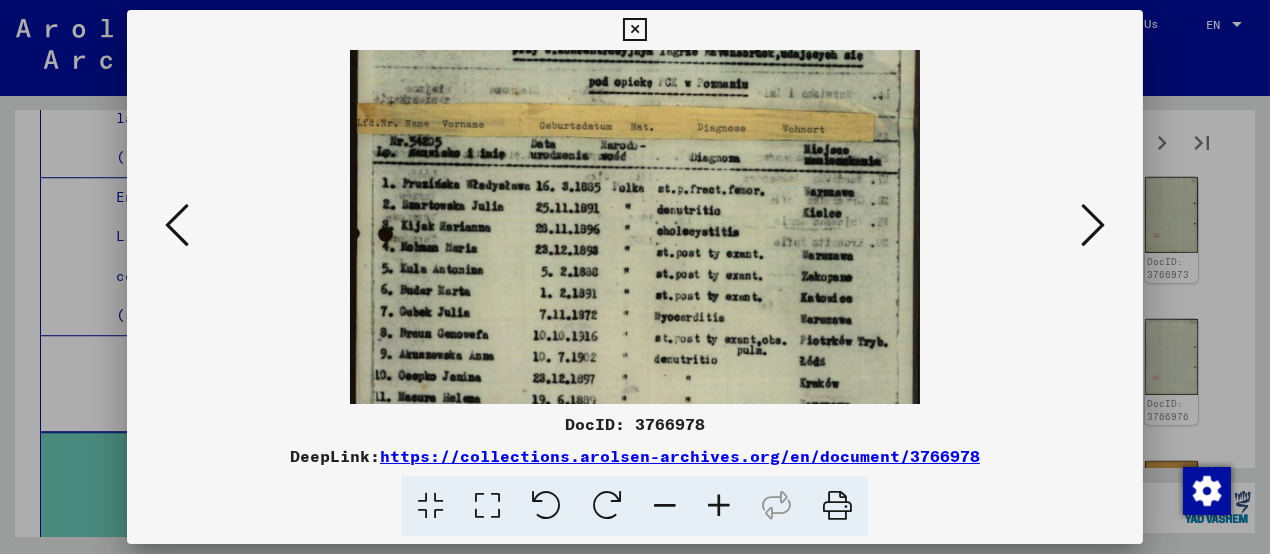scroll, scrollTop: 107, scrollLeft: 0, axis: vertical 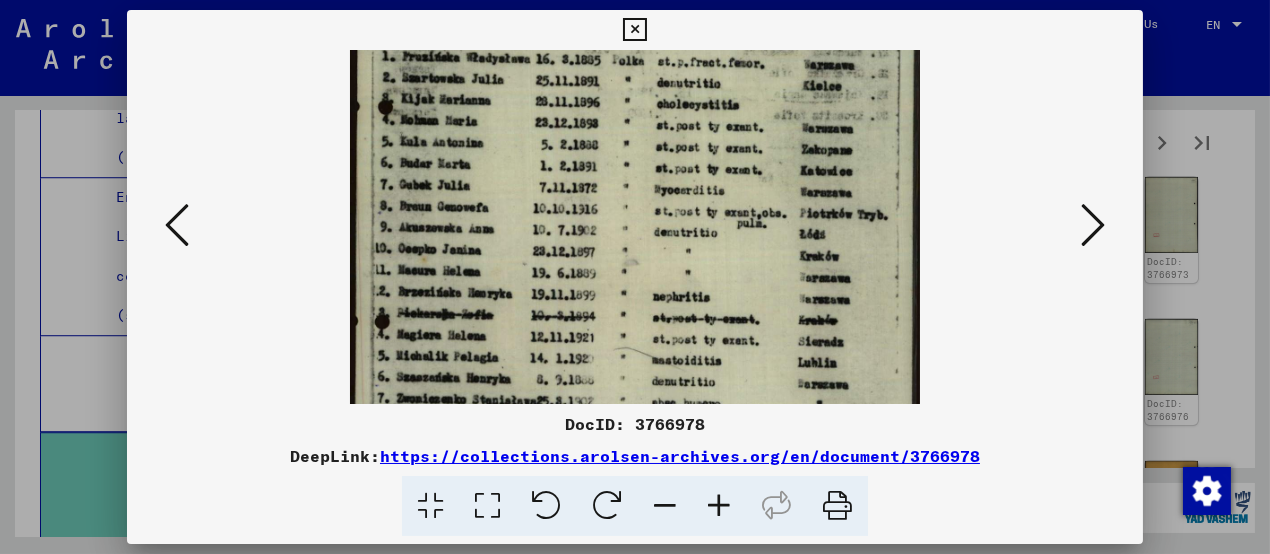 drag, startPoint x: 632, startPoint y: 309, endPoint x: 620, endPoint y: 169, distance: 140.51335 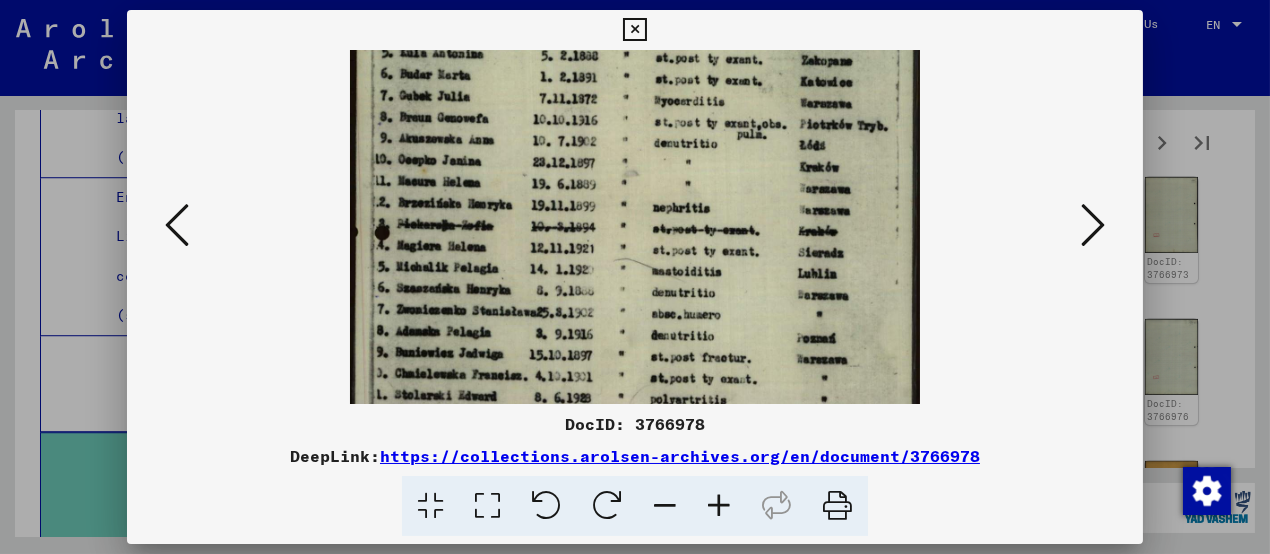 drag, startPoint x: 646, startPoint y: 281, endPoint x: 646, endPoint y: 152, distance: 129 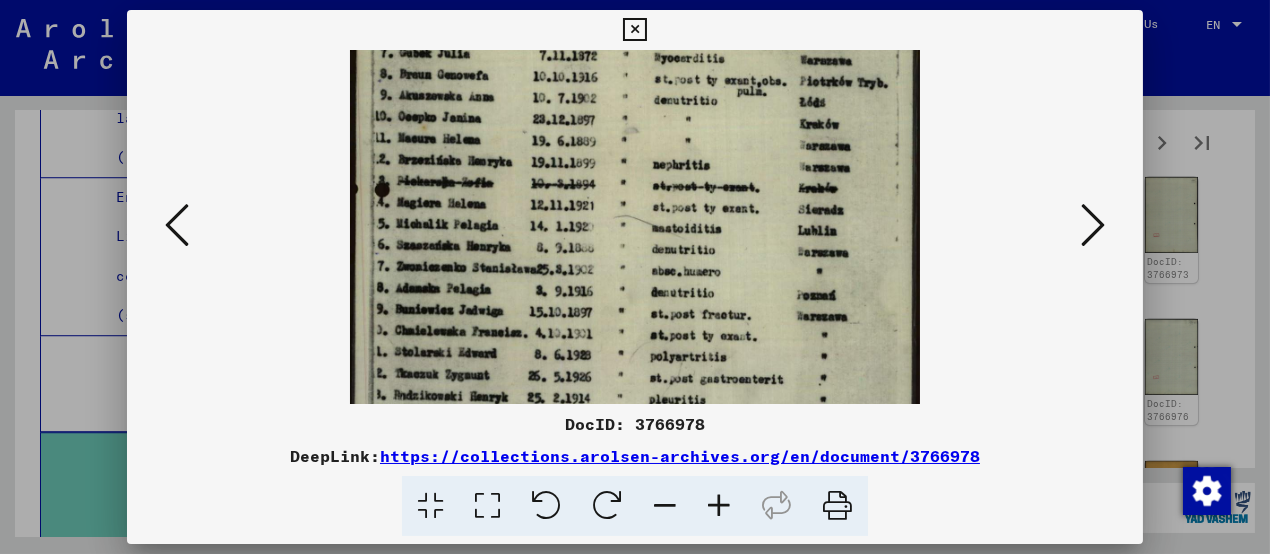 scroll, scrollTop: 450, scrollLeft: 0, axis: vertical 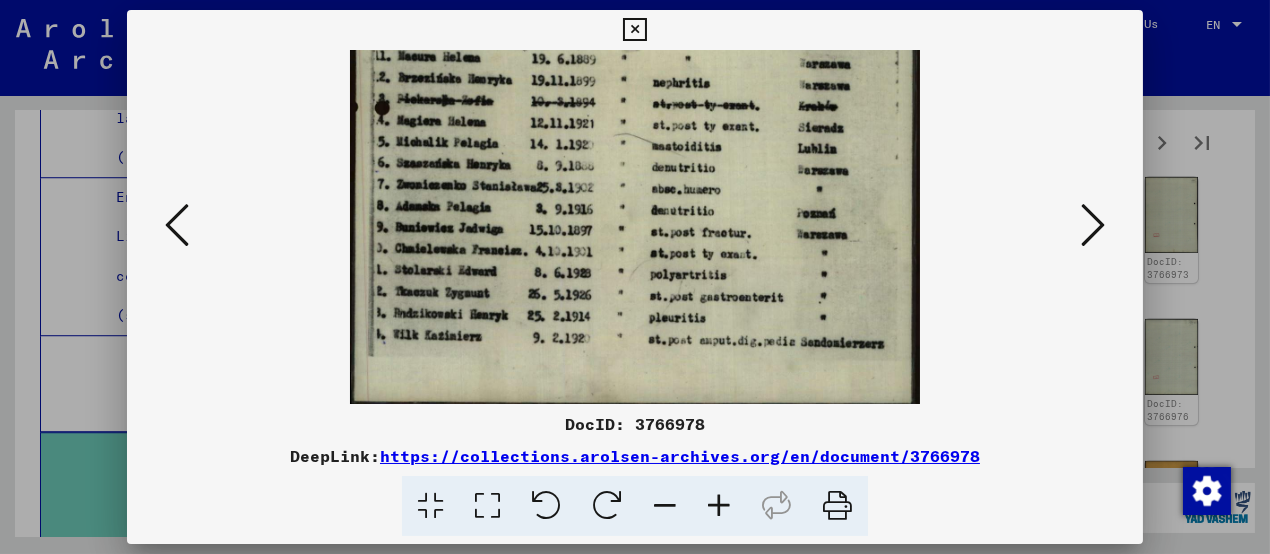 drag, startPoint x: 657, startPoint y: 269, endPoint x: 658, endPoint y: 153, distance: 116.00431 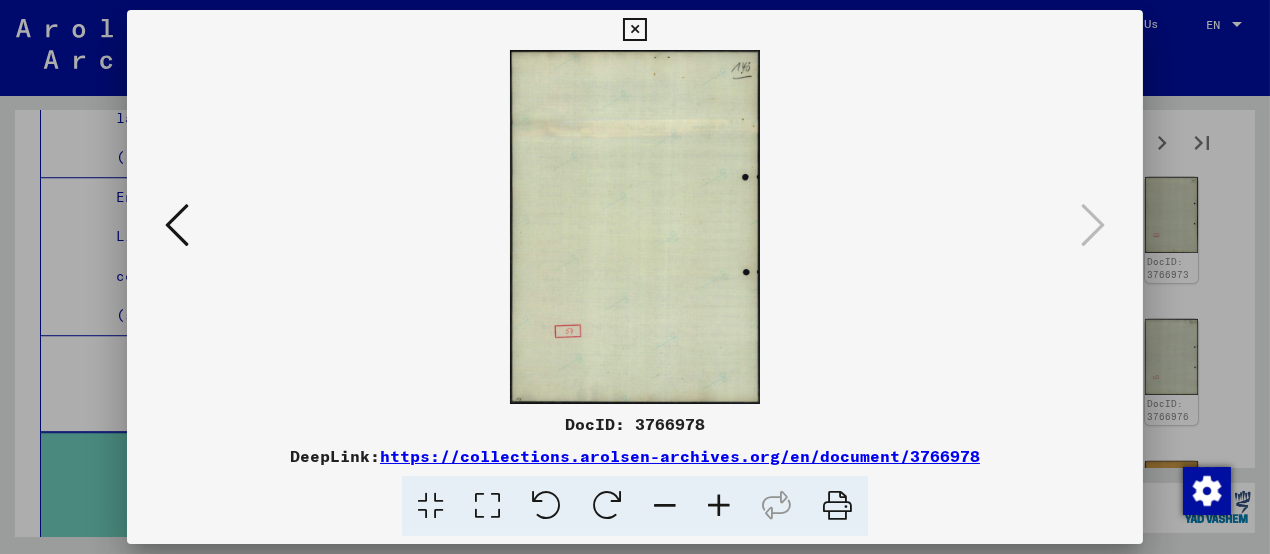 scroll, scrollTop: 0, scrollLeft: 0, axis: both 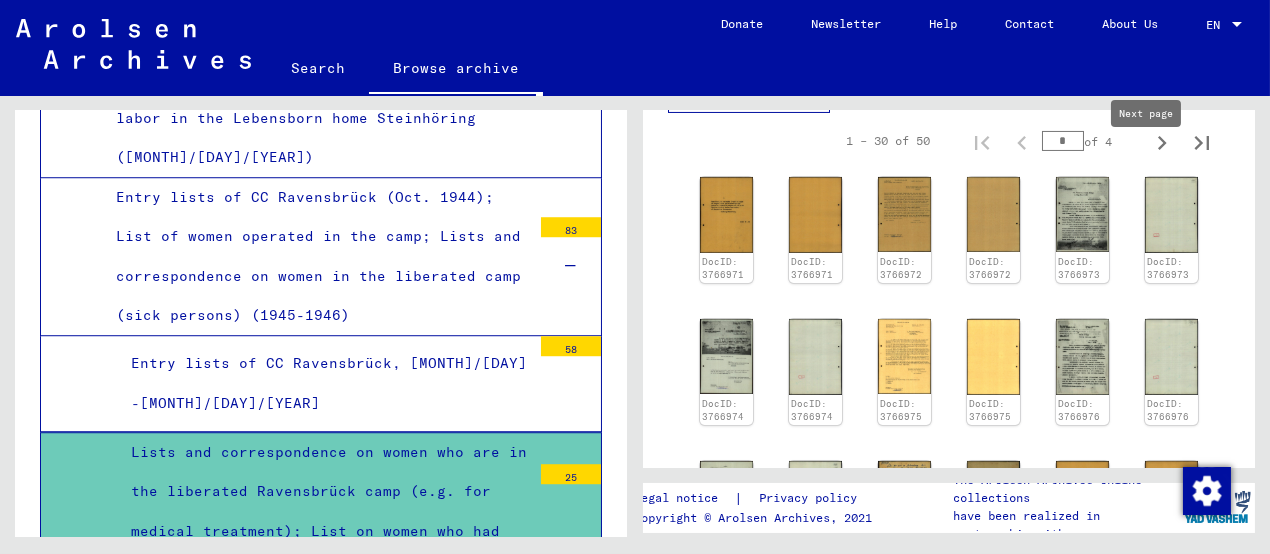 type on "*" 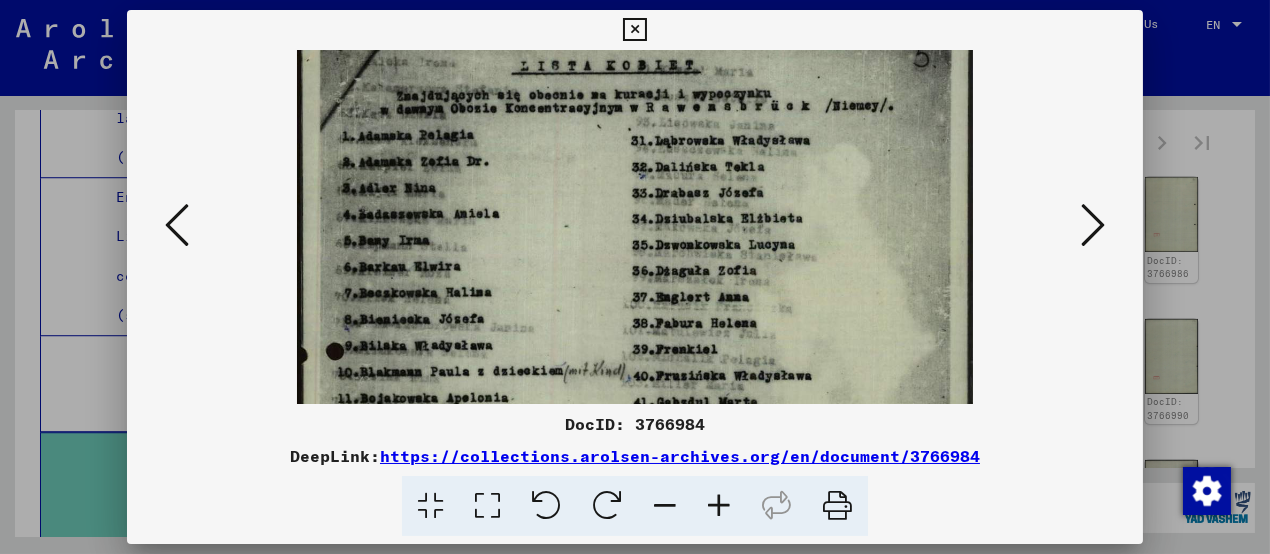 scroll, scrollTop: 47, scrollLeft: 0, axis: vertical 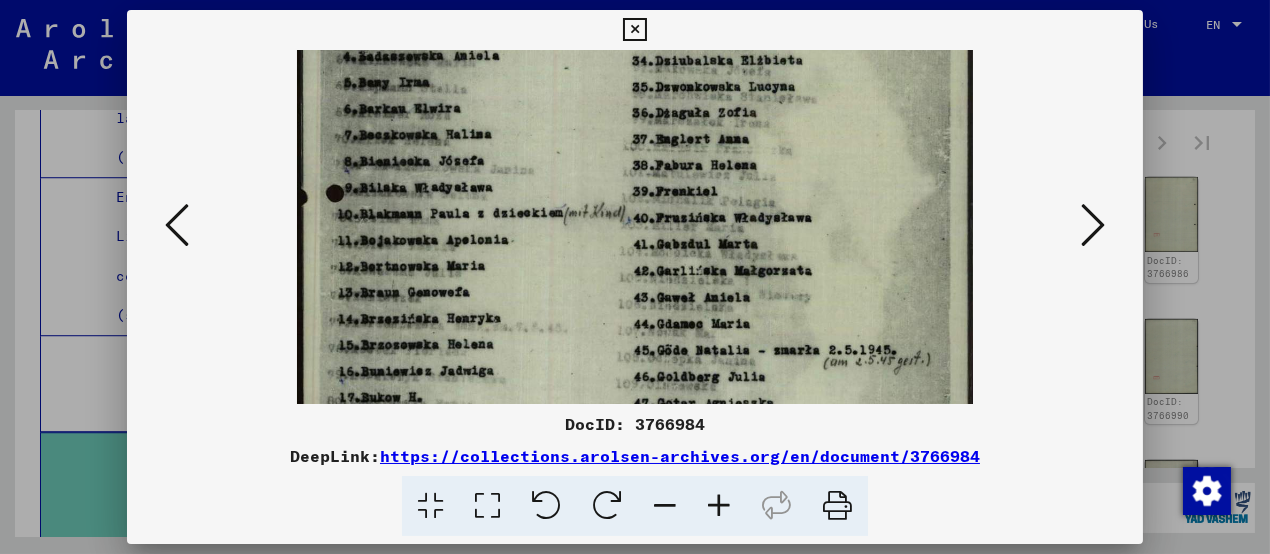 drag, startPoint x: 684, startPoint y: 328, endPoint x: 688, endPoint y: 158, distance: 170.04706 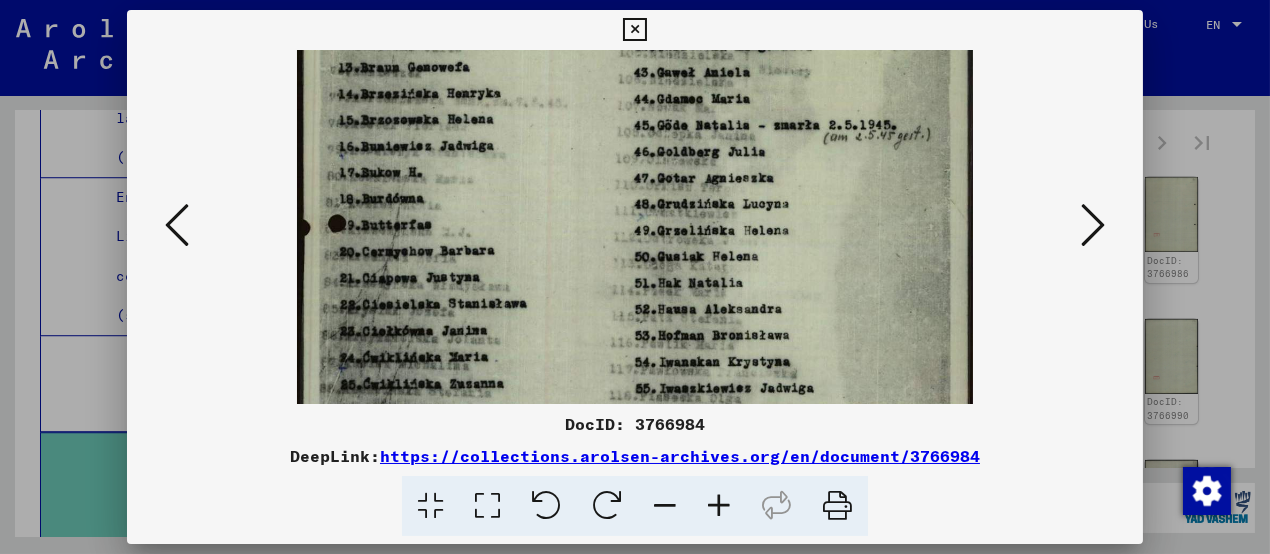 drag, startPoint x: 702, startPoint y: 325, endPoint x: 702, endPoint y: 113, distance: 212 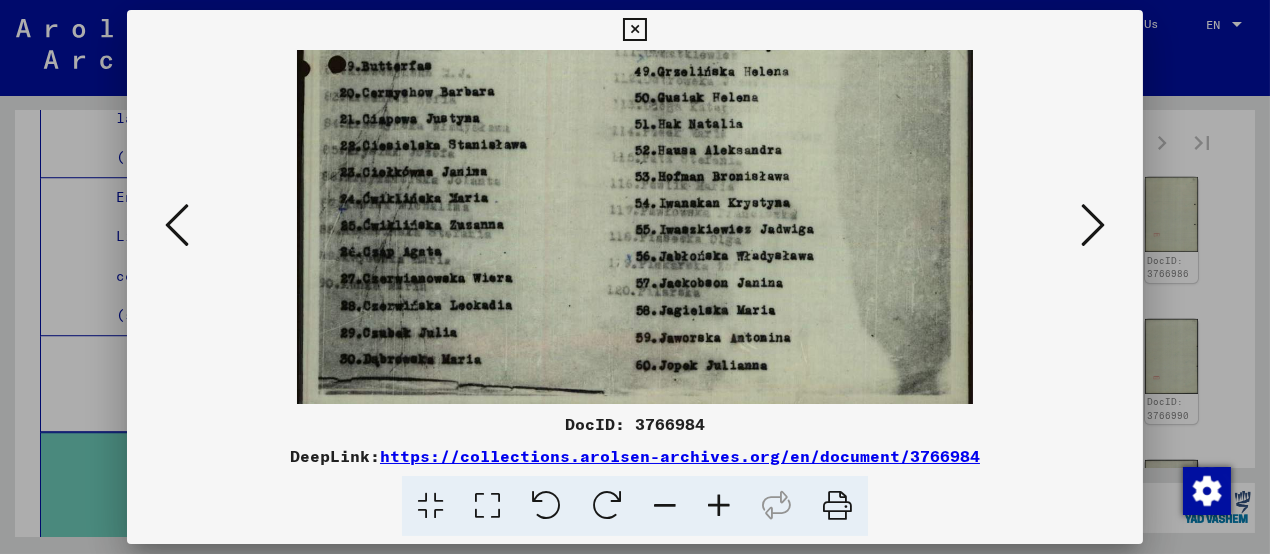 scroll, scrollTop: 600, scrollLeft: 0, axis: vertical 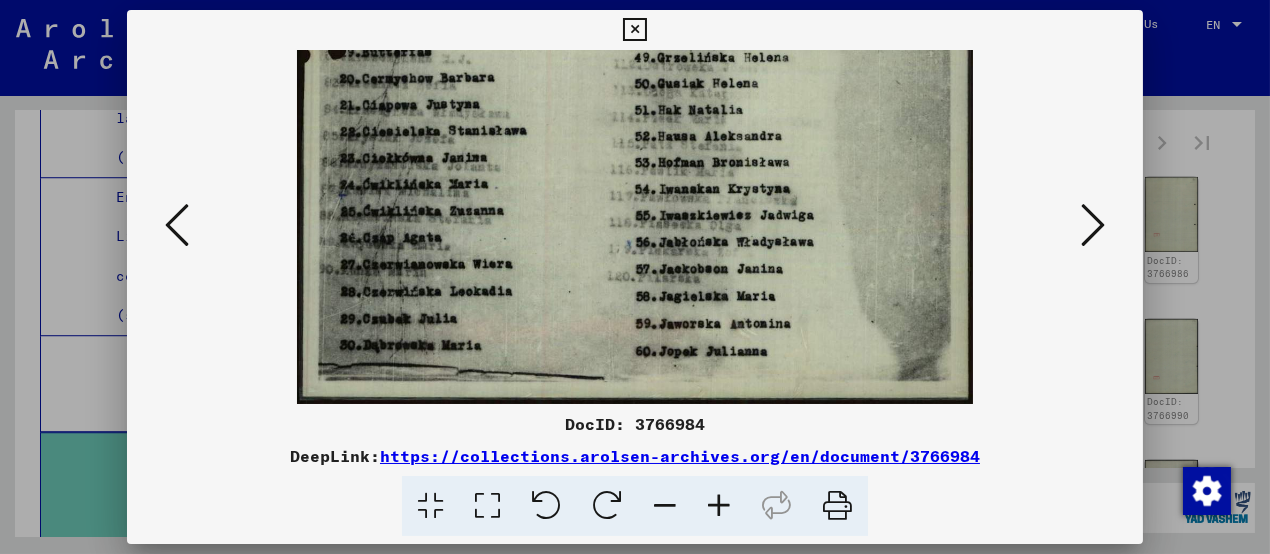 drag, startPoint x: 699, startPoint y: 347, endPoint x: 698, endPoint y: 202, distance: 145.00345 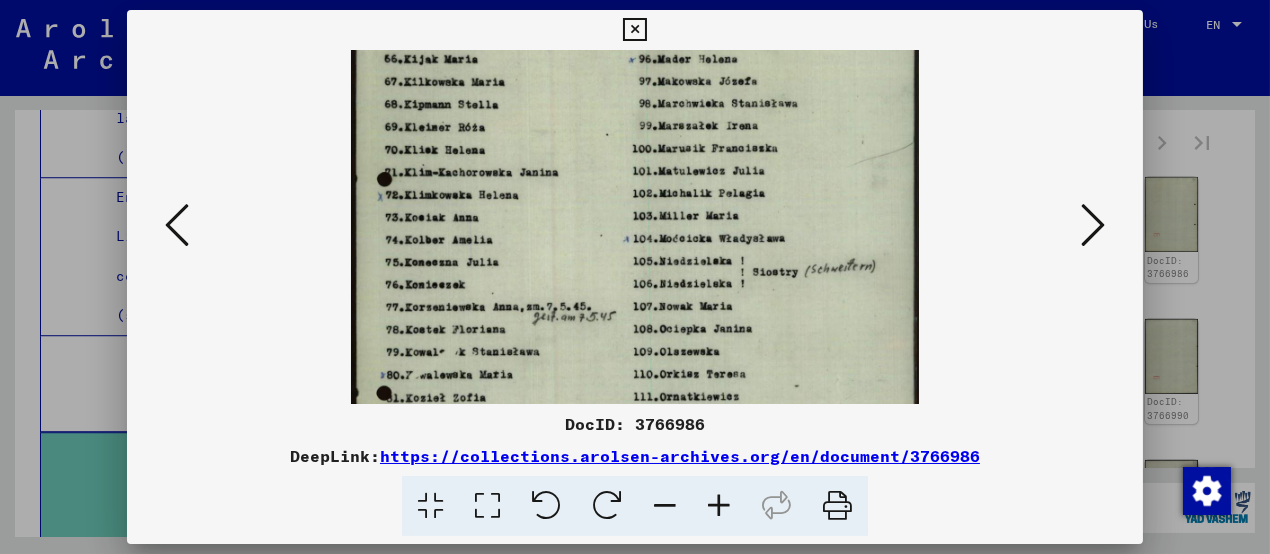 drag, startPoint x: 657, startPoint y: 353, endPoint x: 648, endPoint y: 222, distance: 131.30879 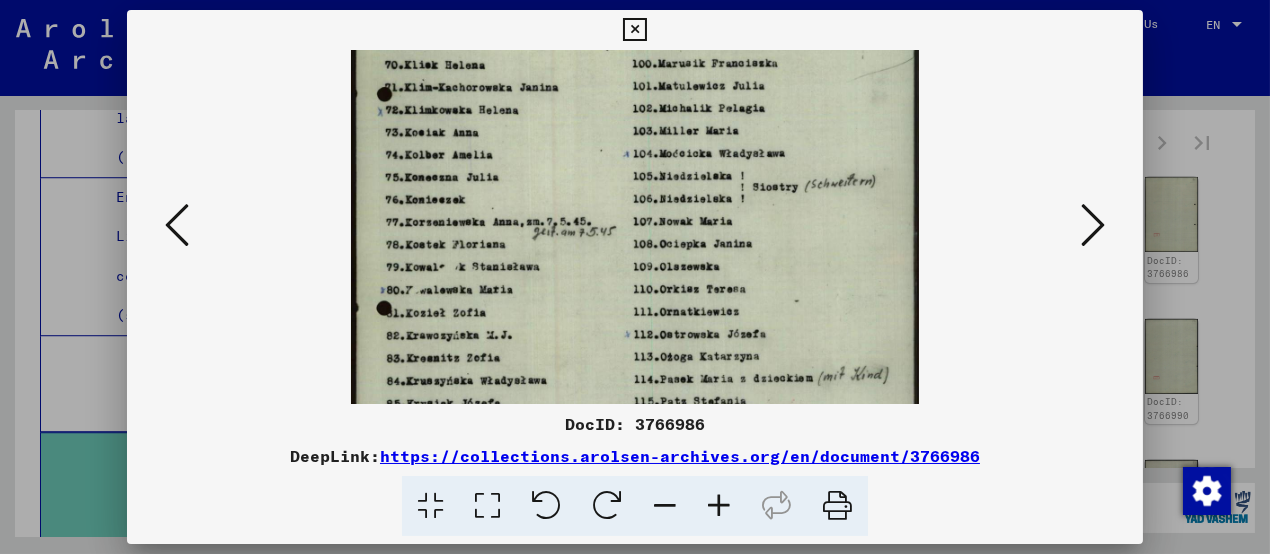 drag, startPoint x: 639, startPoint y: 291, endPoint x: 638, endPoint y: 204, distance: 87.005745 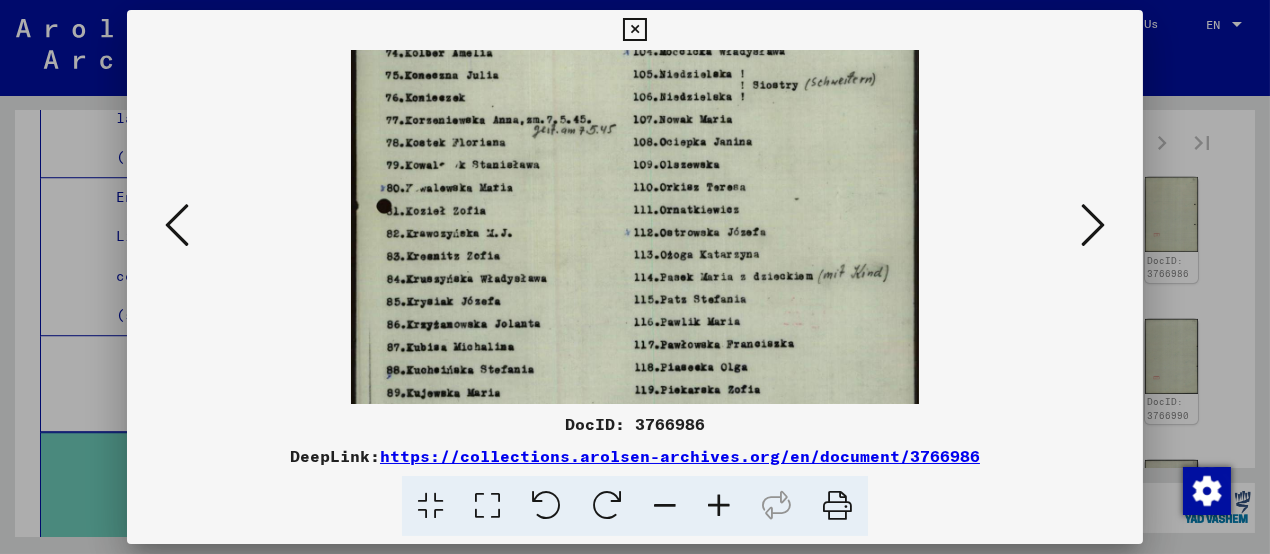drag, startPoint x: 638, startPoint y: 310, endPoint x: 624, endPoint y: 211, distance: 99.985 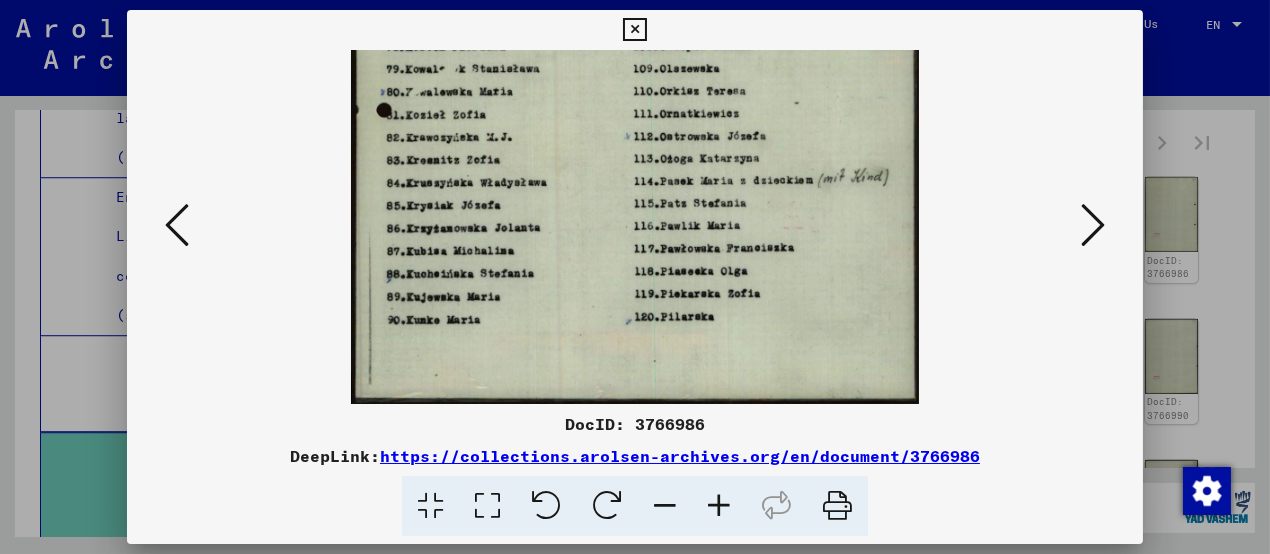 drag, startPoint x: 615, startPoint y: 302, endPoint x: 608, endPoint y: 188, distance: 114.21471 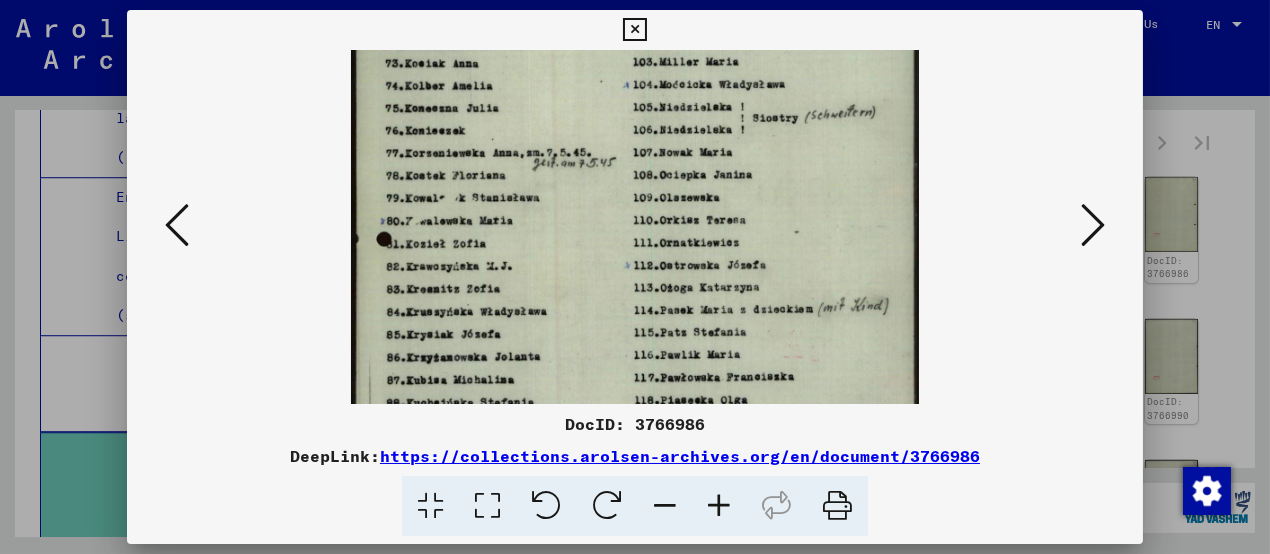 drag, startPoint x: 693, startPoint y: 210, endPoint x: 693, endPoint y: 363, distance: 153 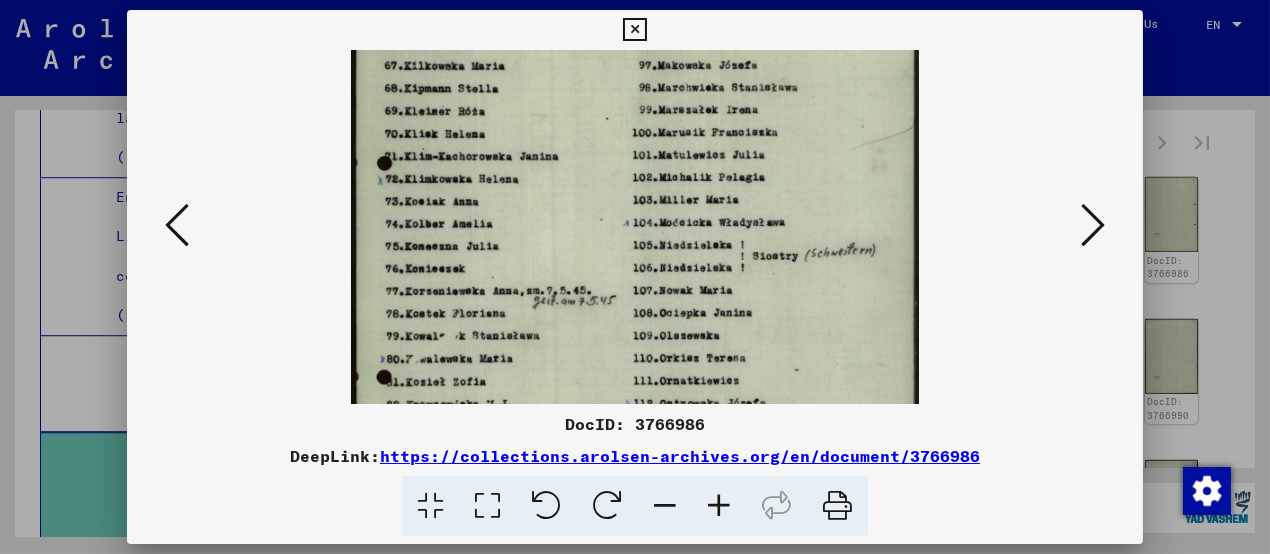 drag, startPoint x: 695, startPoint y: 285, endPoint x: 698, endPoint y: 349, distance: 64.070274 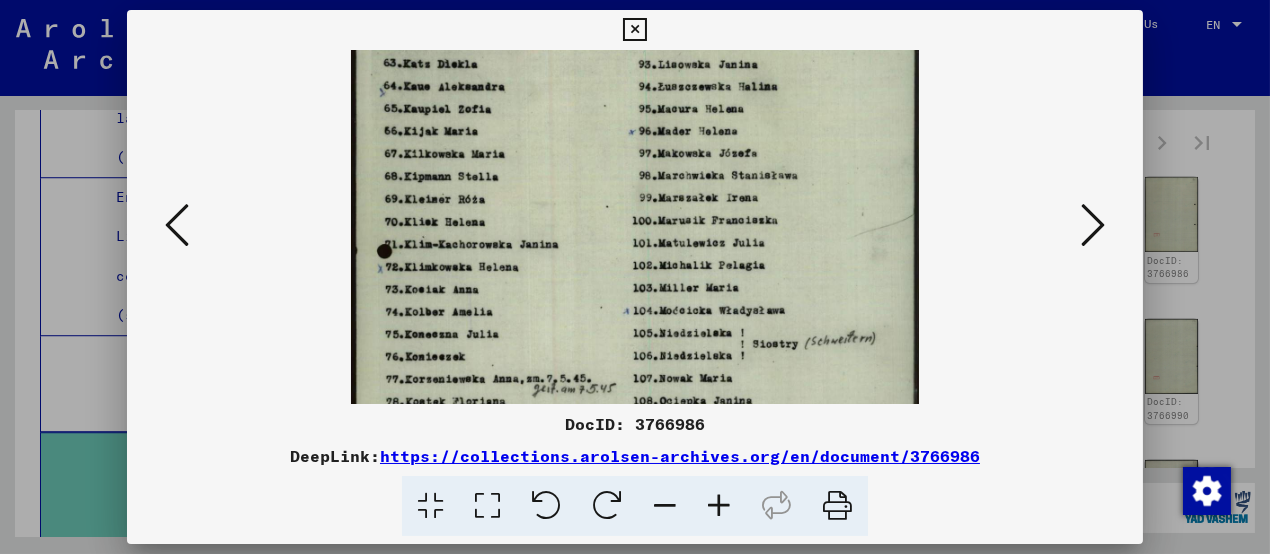 scroll, scrollTop: 92, scrollLeft: 0, axis: vertical 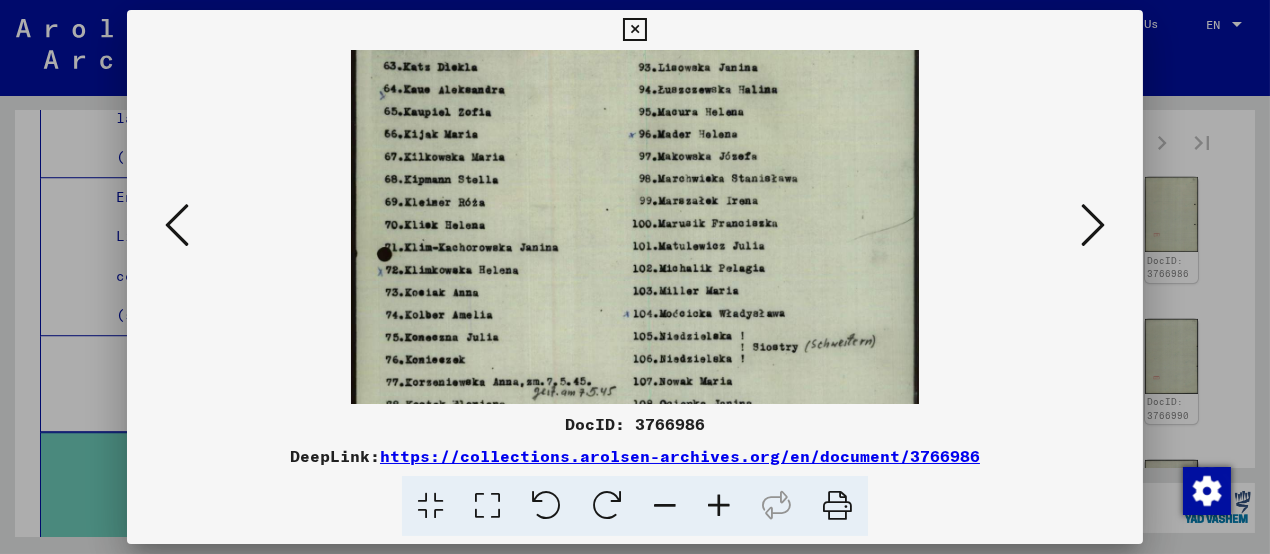 drag, startPoint x: 697, startPoint y: 271, endPoint x: 692, endPoint y: 361, distance: 90.13878 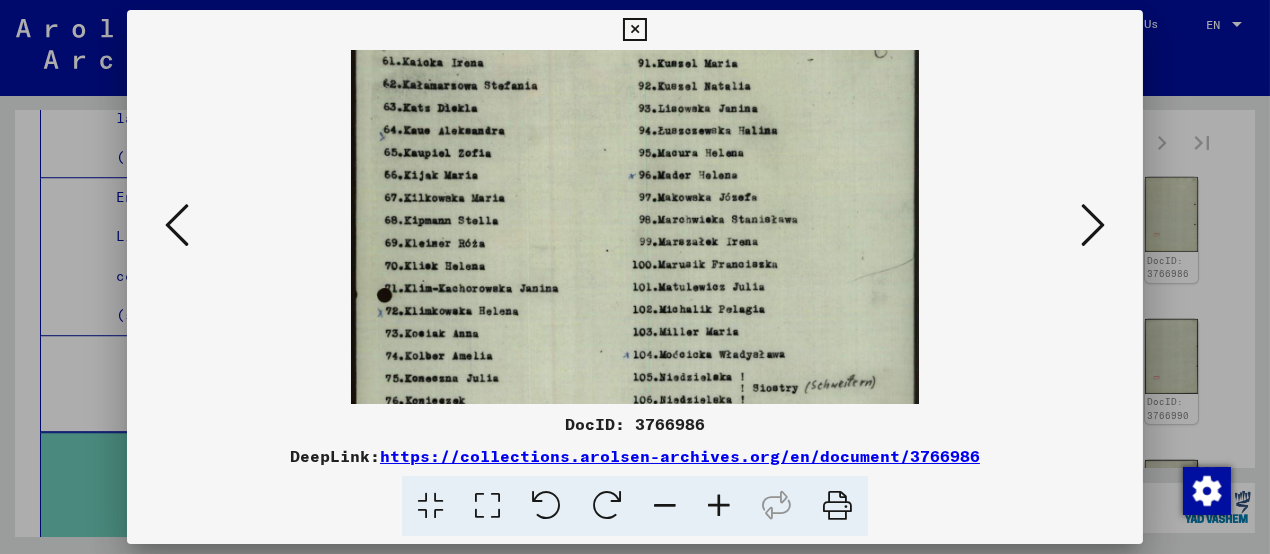 scroll, scrollTop: 0, scrollLeft: 0, axis: both 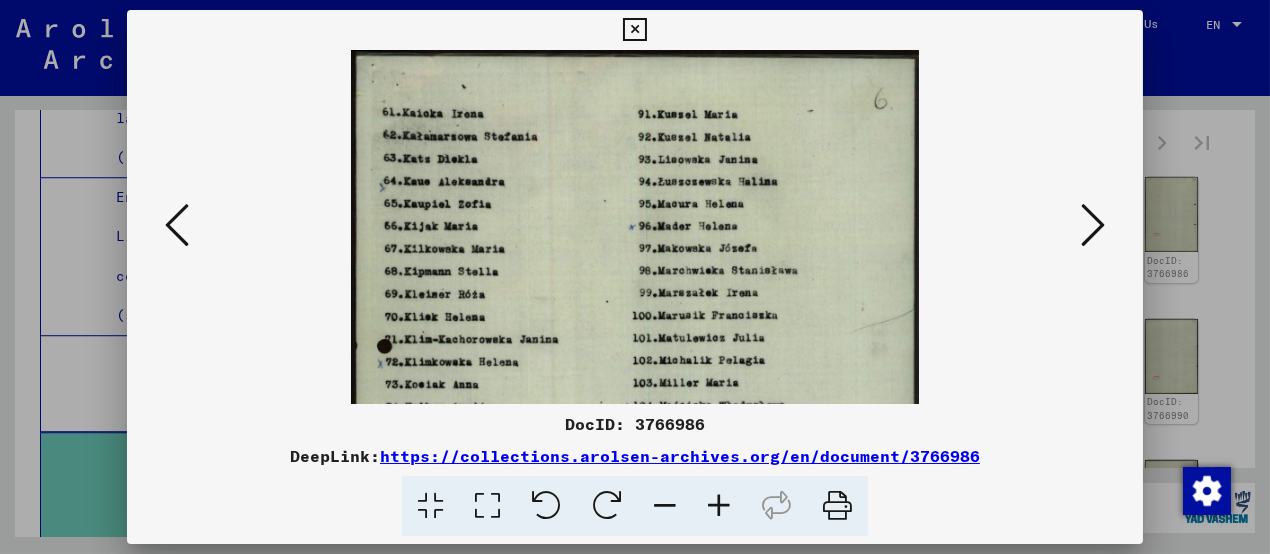 drag, startPoint x: 680, startPoint y: 168, endPoint x: 684, endPoint y: 296, distance: 128.06248 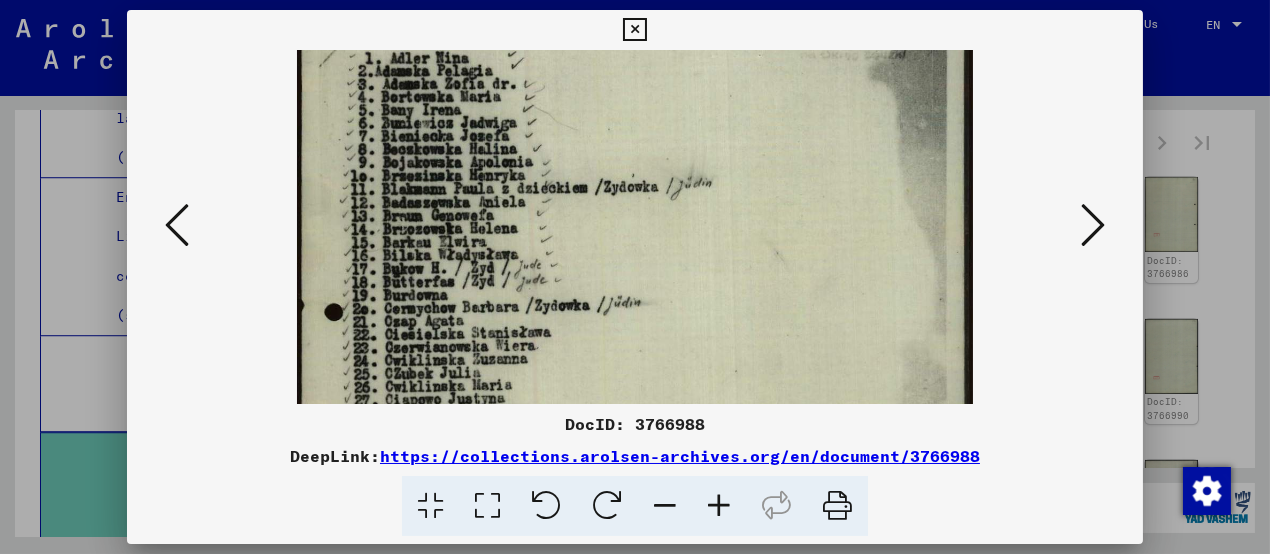 drag, startPoint x: 708, startPoint y: 327, endPoint x: 708, endPoint y: 209, distance: 118 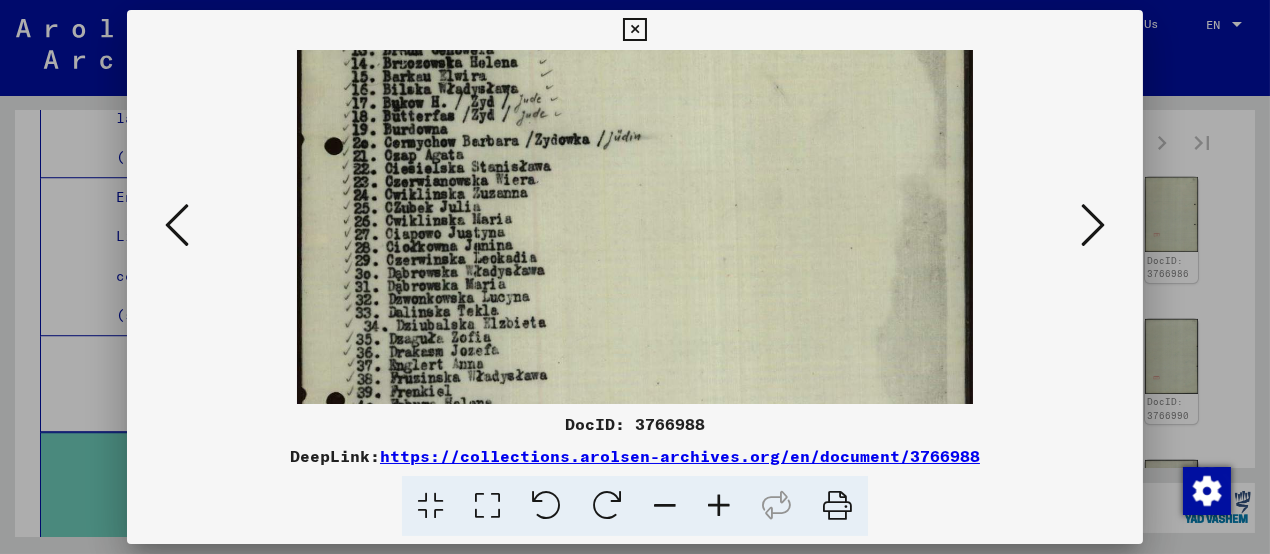 drag, startPoint x: 720, startPoint y: 326, endPoint x: 720, endPoint y: 218, distance: 108 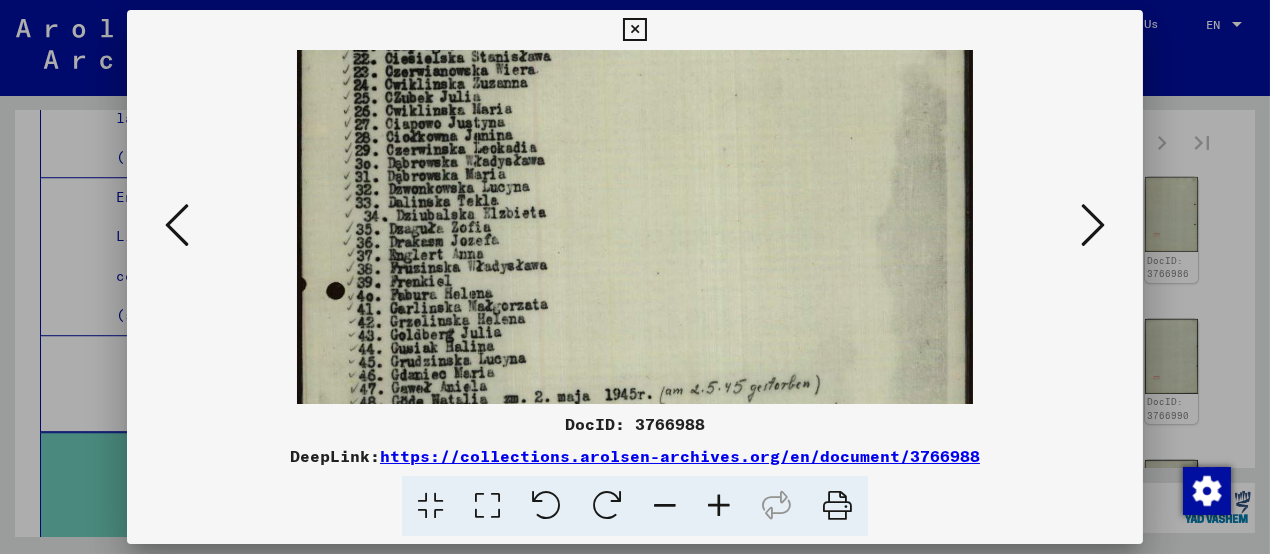 drag, startPoint x: 720, startPoint y: 319, endPoint x: 710, endPoint y: 210, distance: 109.457756 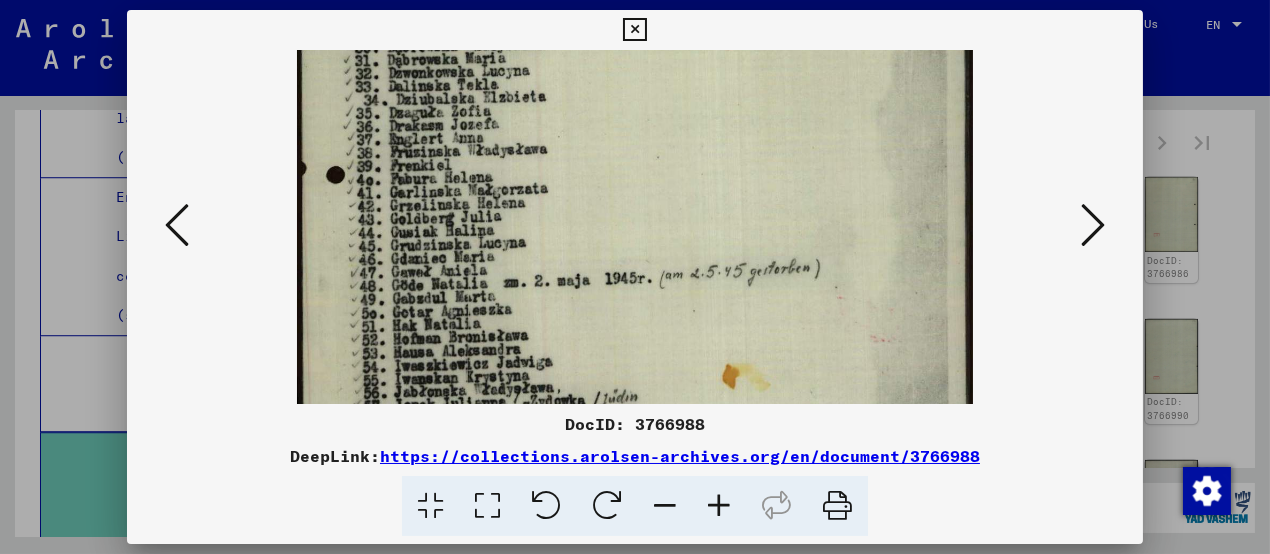 drag, startPoint x: 706, startPoint y: 306, endPoint x: 703, endPoint y: 192, distance: 114.03947 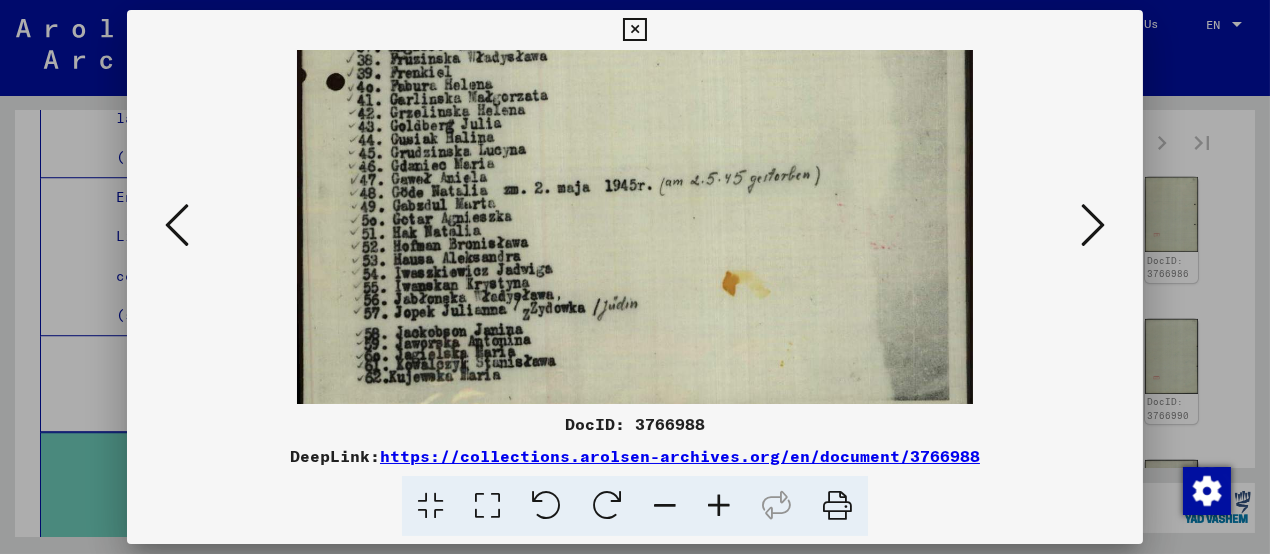 drag, startPoint x: 694, startPoint y: 286, endPoint x: 682, endPoint y: 206, distance: 80.895 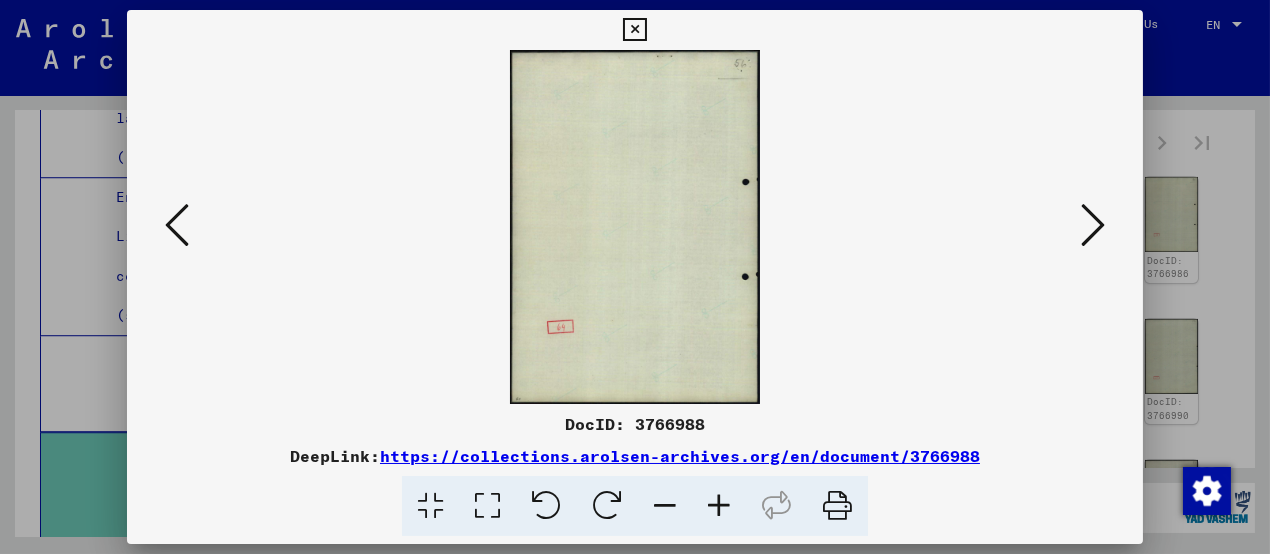 scroll, scrollTop: 0, scrollLeft: 0, axis: both 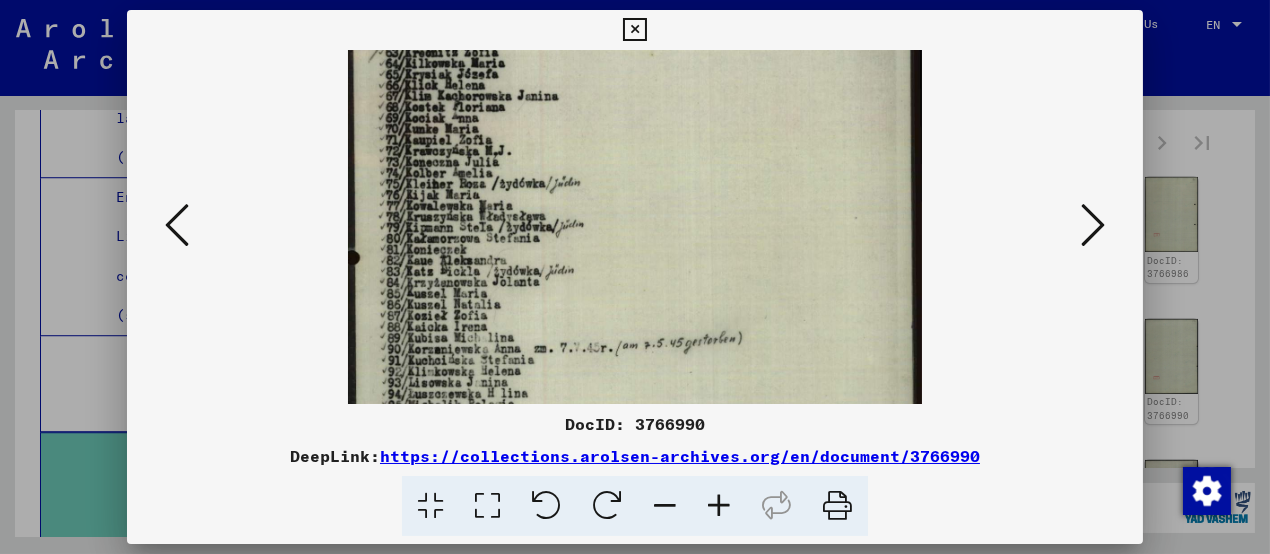 drag, startPoint x: 613, startPoint y: 331, endPoint x: 613, endPoint y: 214, distance: 117 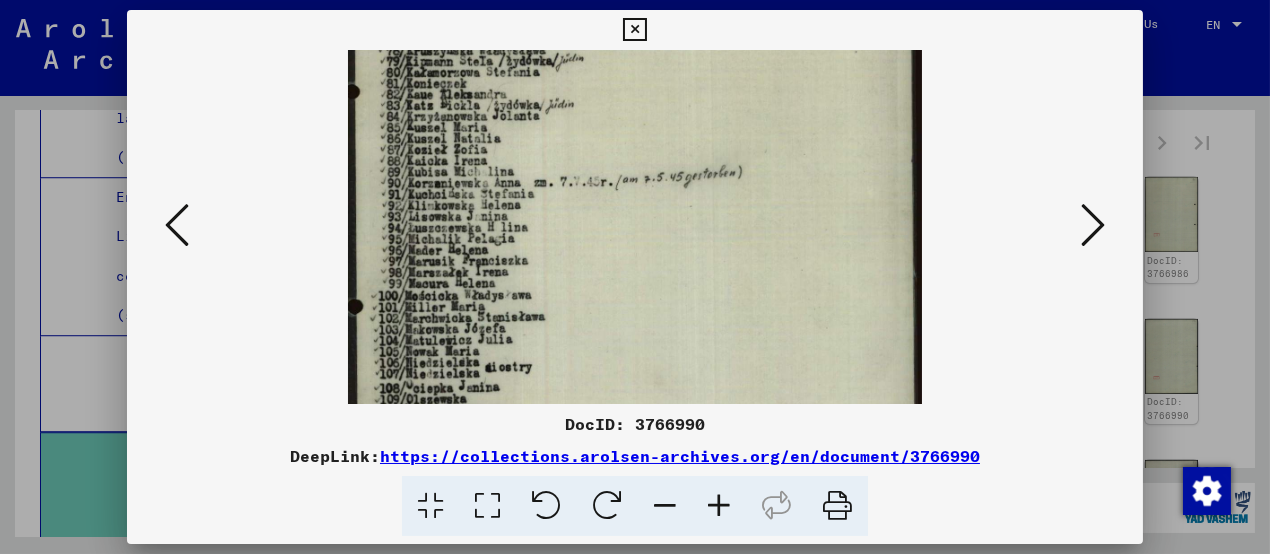 scroll, scrollTop: 304, scrollLeft: 0, axis: vertical 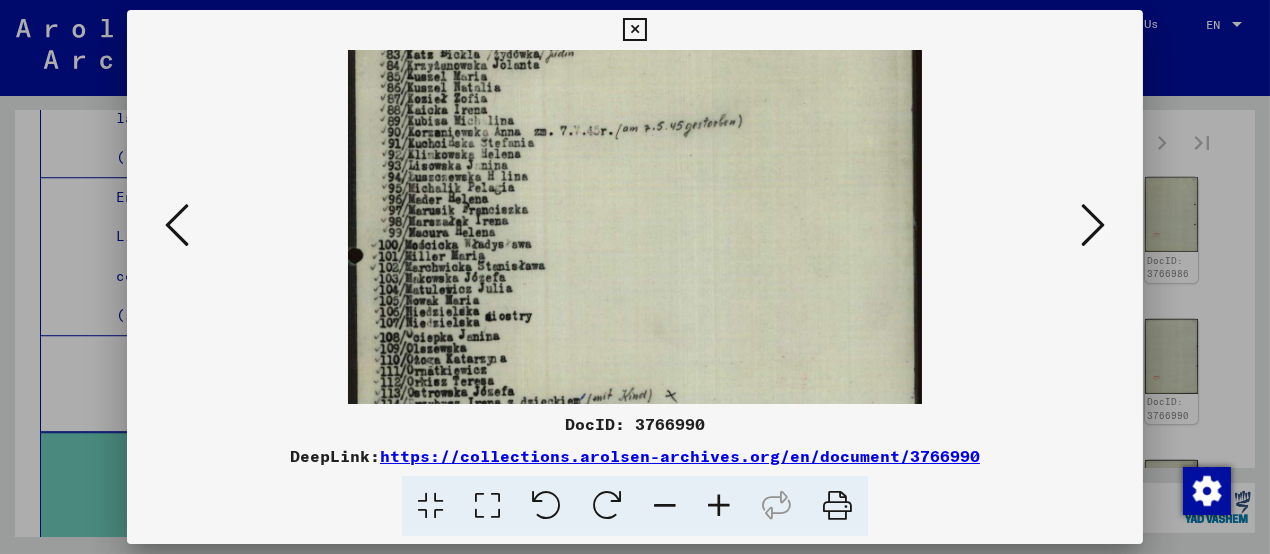 drag, startPoint x: 620, startPoint y: 275, endPoint x: 620, endPoint y: 166, distance: 109 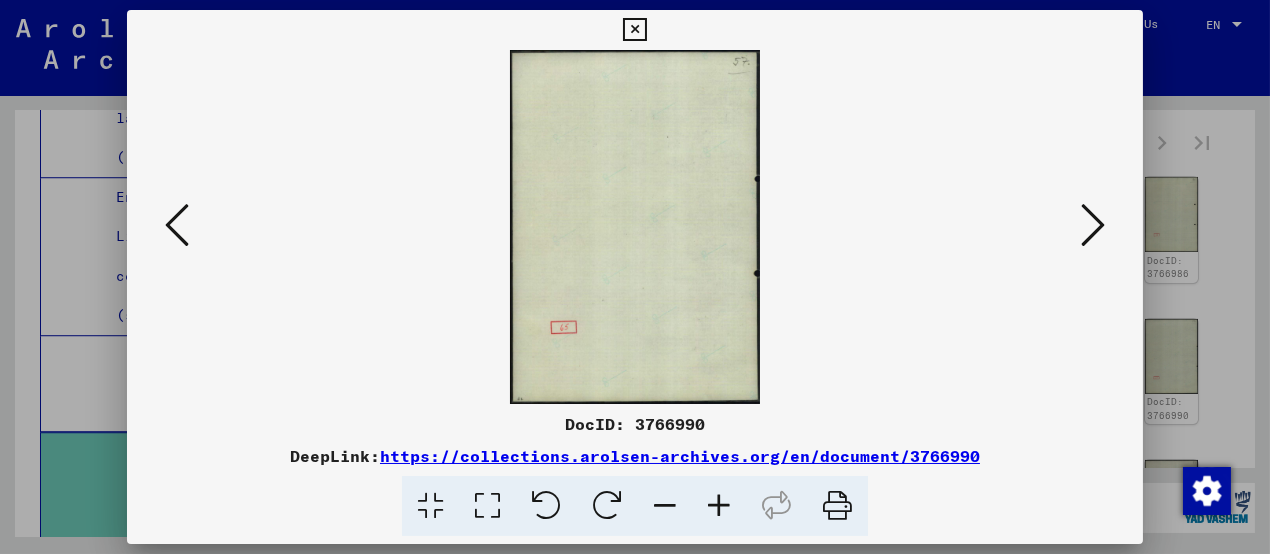 scroll, scrollTop: 0, scrollLeft: 0, axis: both 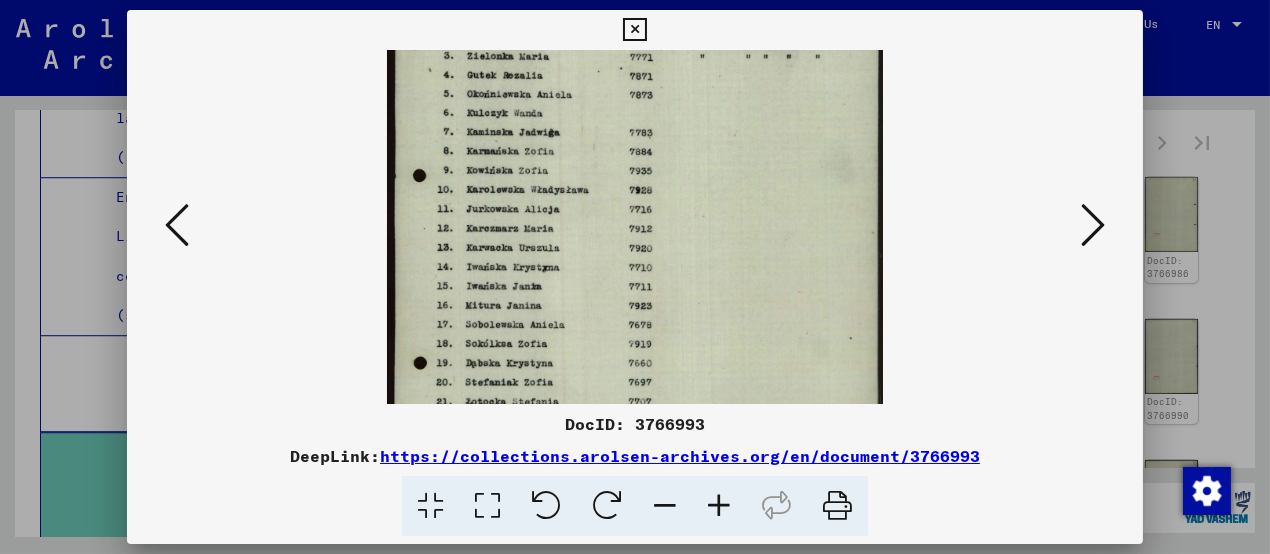drag, startPoint x: 634, startPoint y: 351, endPoint x: 624, endPoint y: 224, distance: 127.39309 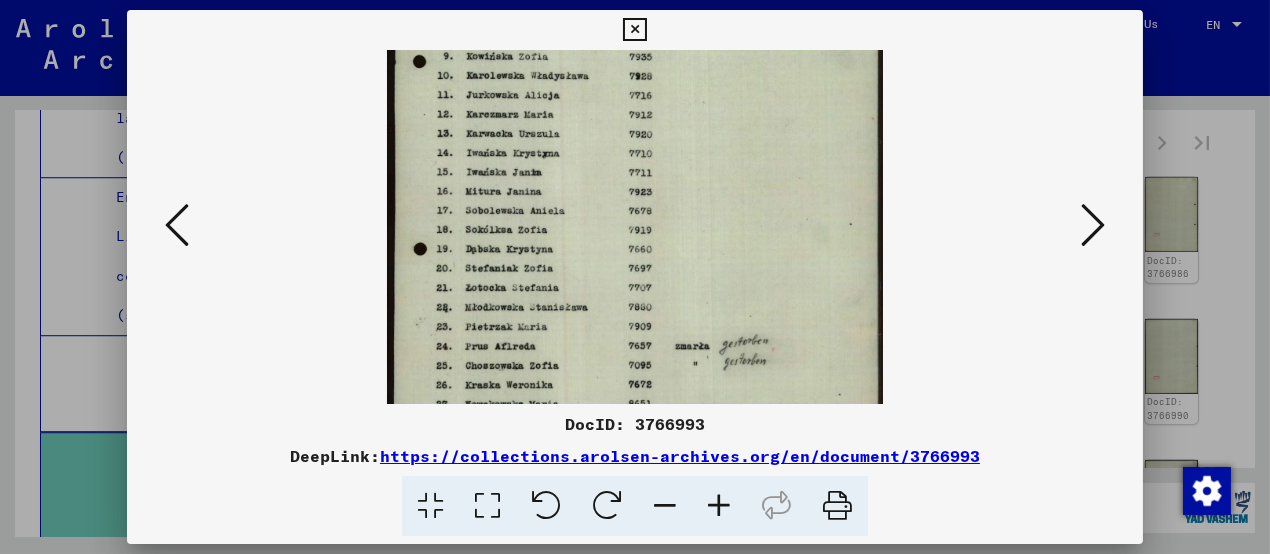 drag, startPoint x: 633, startPoint y: 312, endPoint x: 626, endPoint y: 196, distance: 116.21101 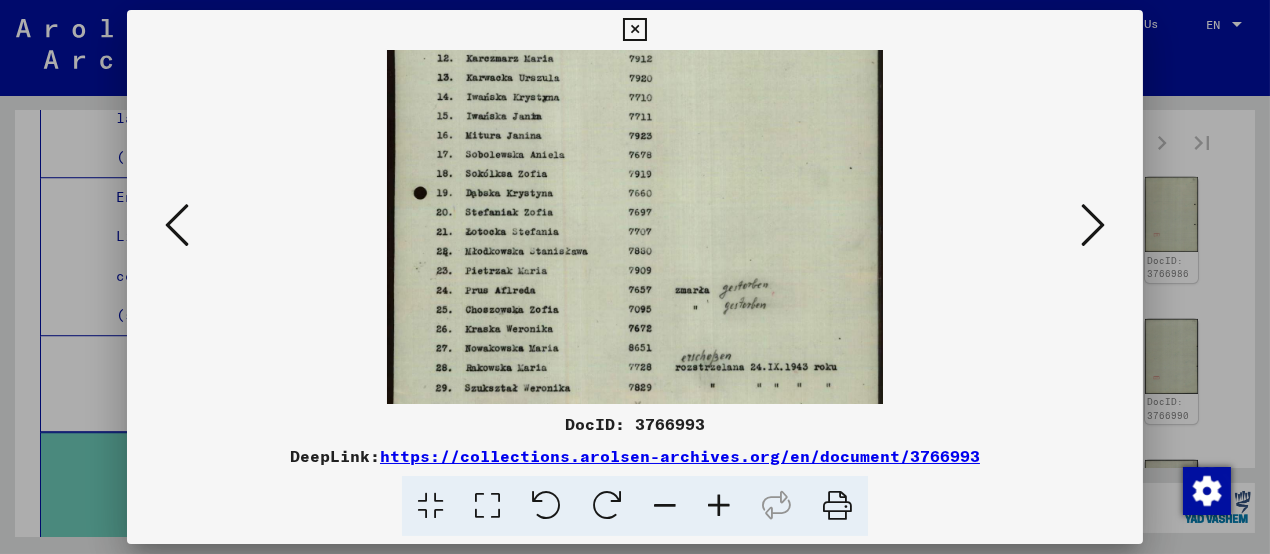 scroll, scrollTop: 350, scrollLeft: 0, axis: vertical 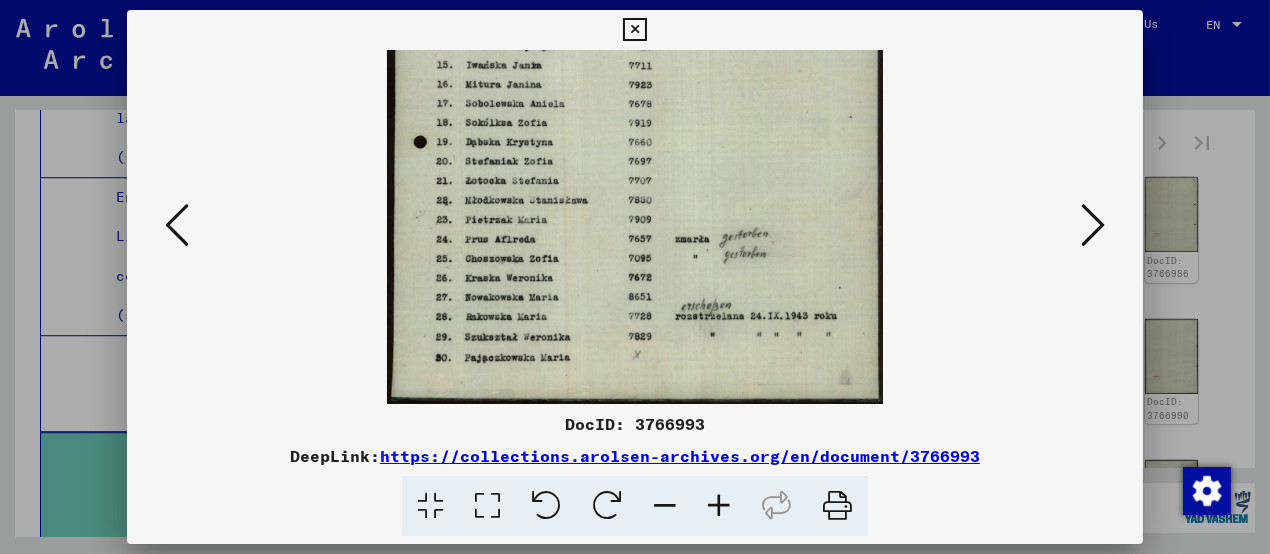 drag, startPoint x: 624, startPoint y: 303, endPoint x: 625, endPoint y: 198, distance: 105.00476 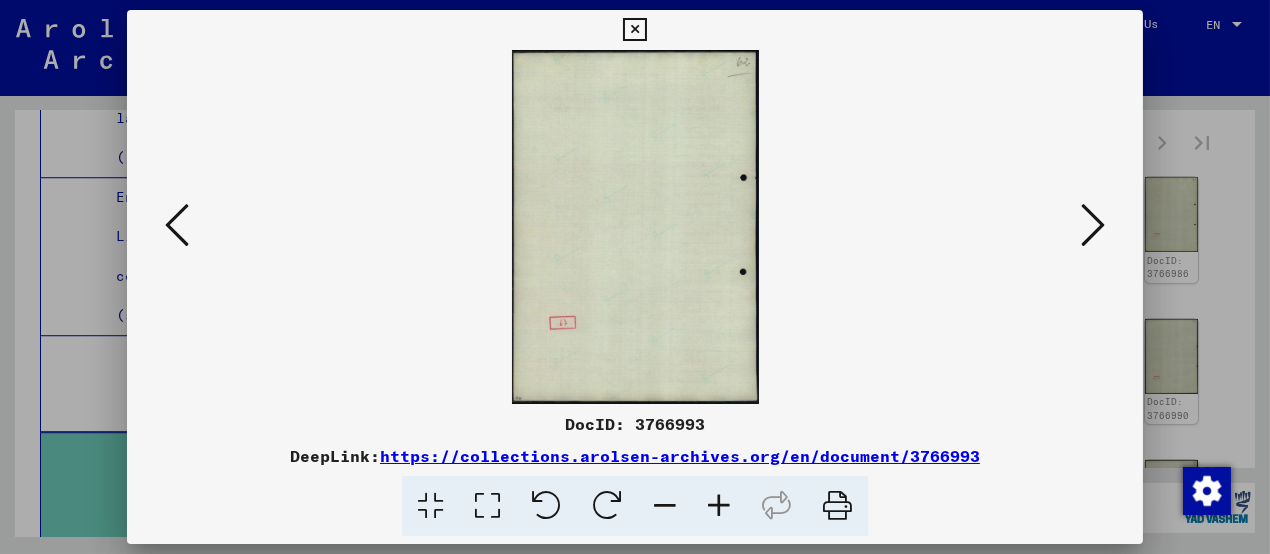scroll, scrollTop: 0, scrollLeft: 0, axis: both 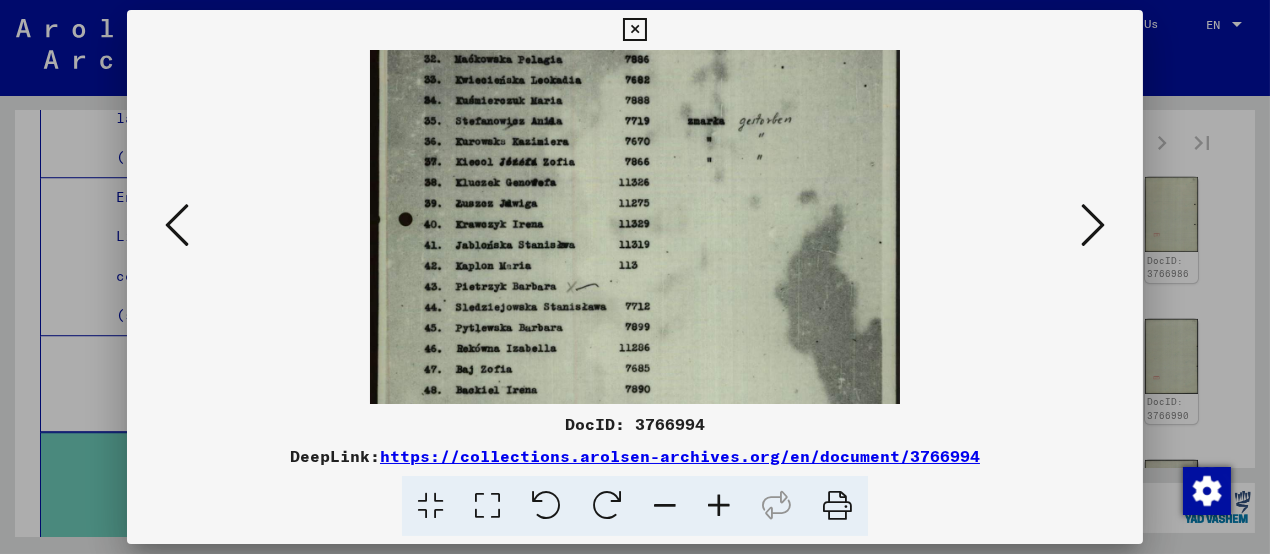 drag, startPoint x: 585, startPoint y: 321, endPoint x: 585, endPoint y: 220, distance: 101 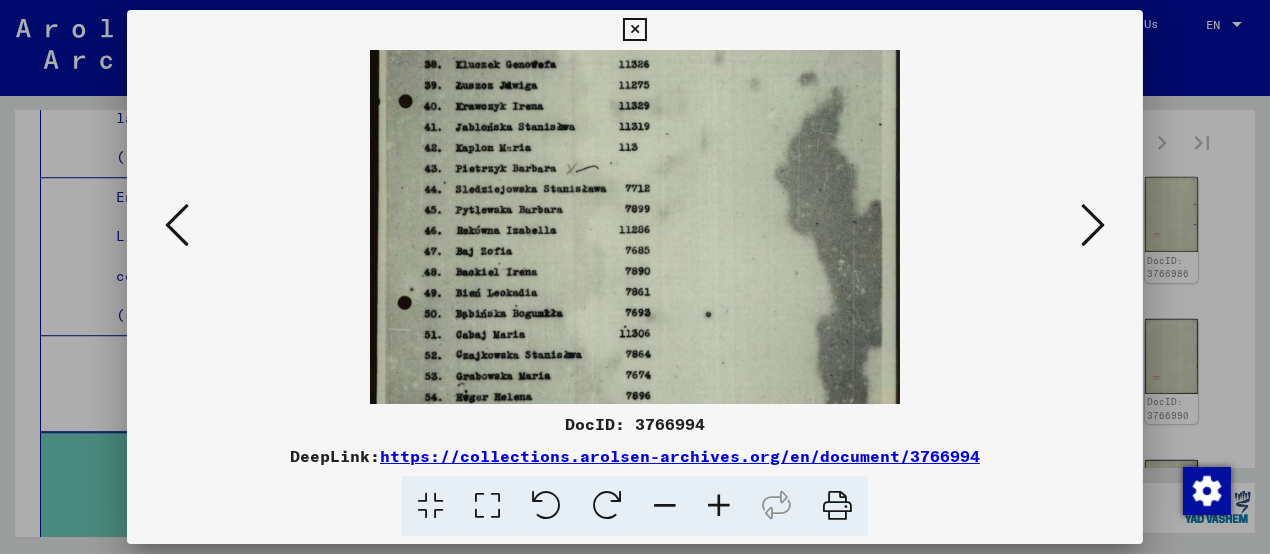 drag, startPoint x: 589, startPoint y: 329, endPoint x: 591, endPoint y: 210, distance: 119.01681 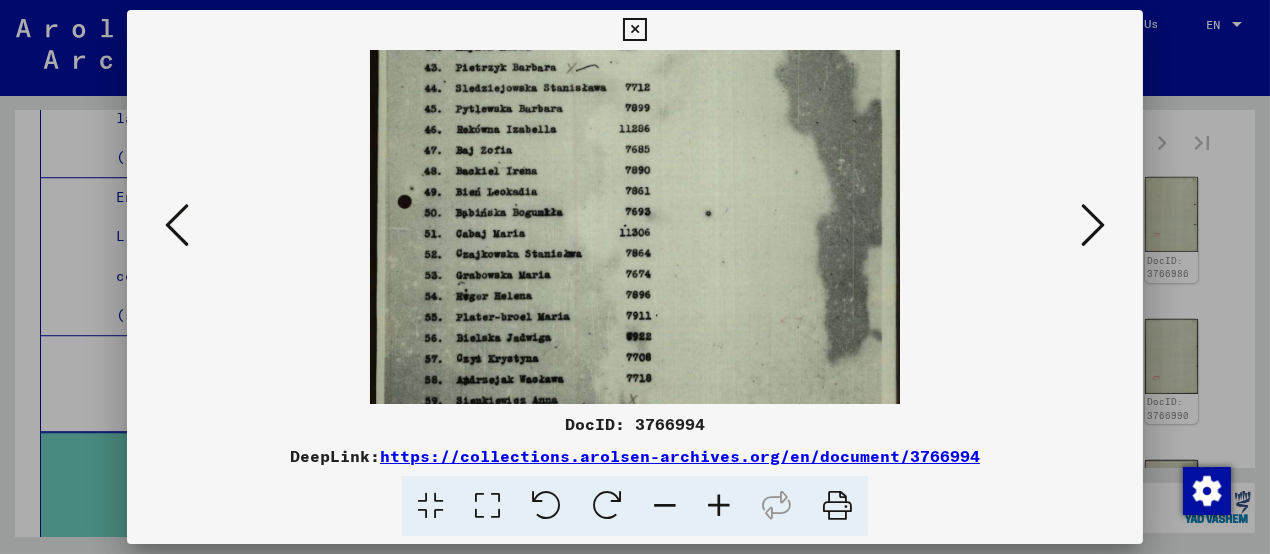 drag, startPoint x: 588, startPoint y: 338, endPoint x: 591, endPoint y: 243, distance: 95.047356 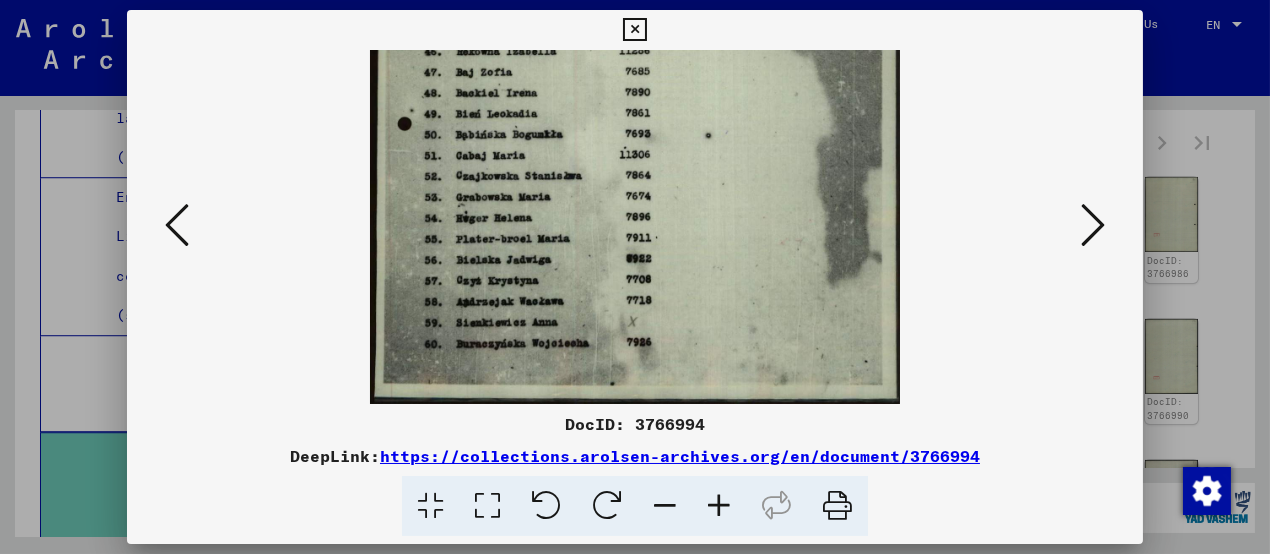 drag, startPoint x: 587, startPoint y: 337, endPoint x: 588, endPoint y: 204, distance: 133.00375 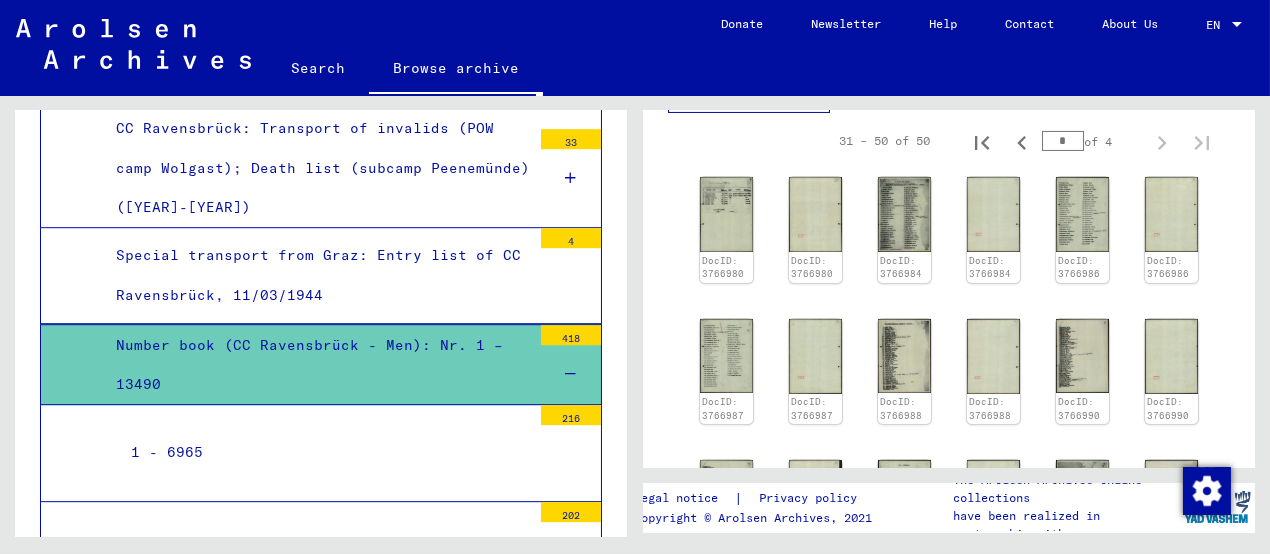 scroll, scrollTop: 12441, scrollLeft: 0, axis: vertical 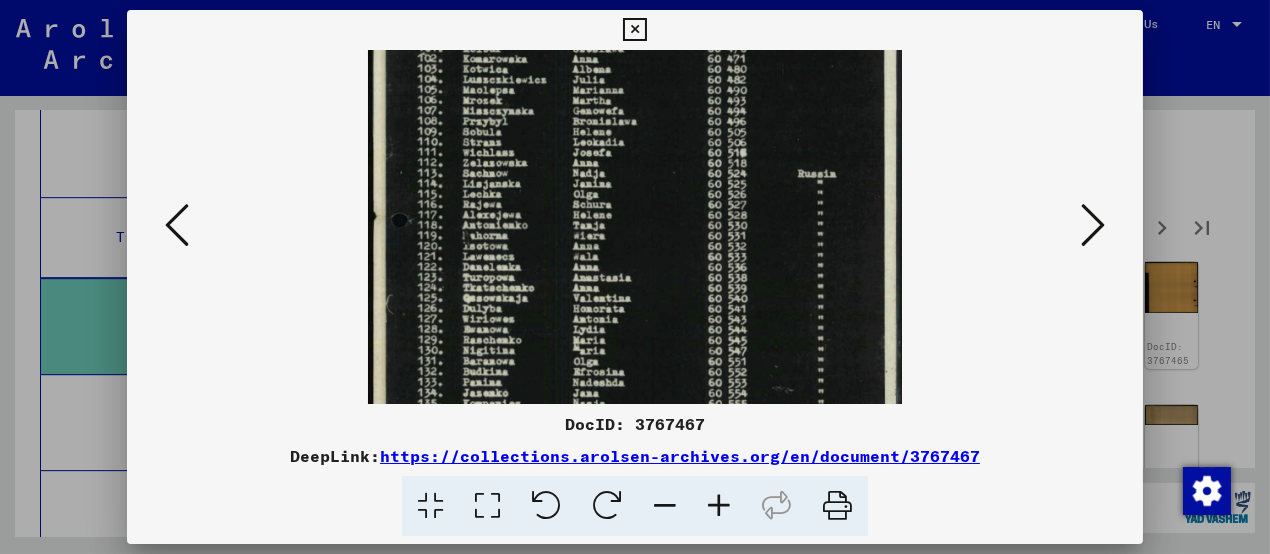 drag, startPoint x: 766, startPoint y: 316, endPoint x: 775, endPoint y: 208, distance: 108.37435 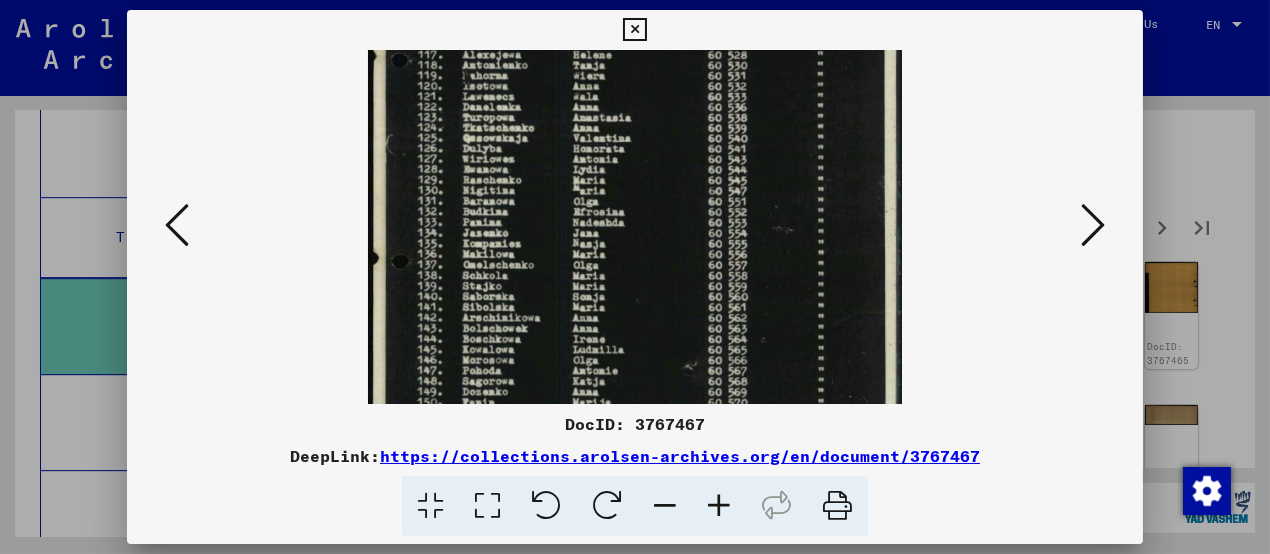 scroll, scrollTop: 382, scrollLeft: 0, axis: vertical 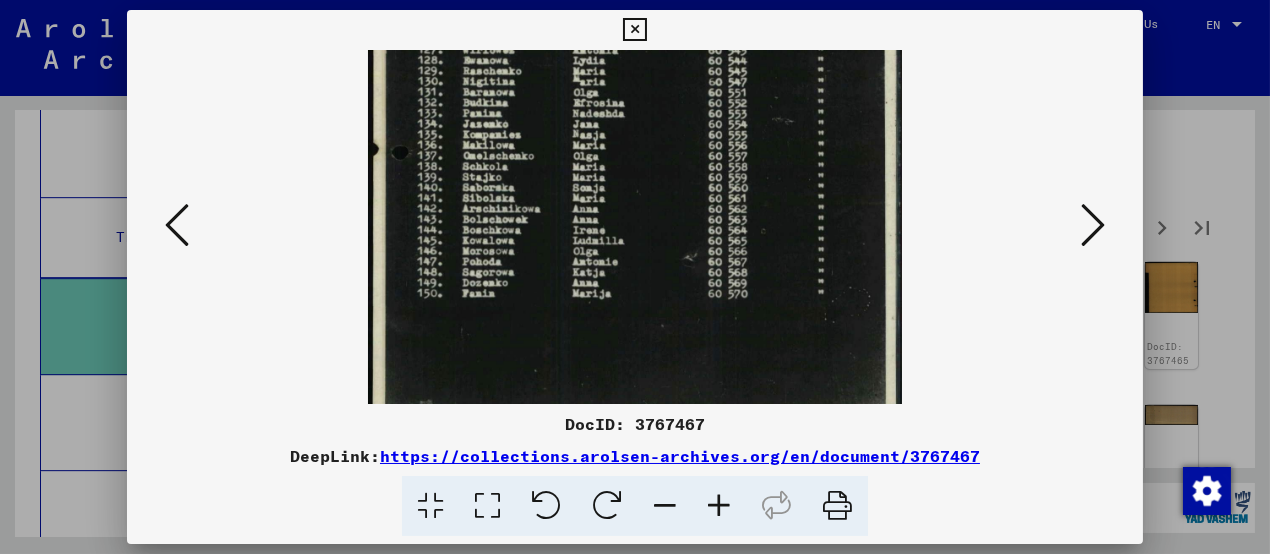 drag, startPoint x: 808, startPoint y: 342, endPoint x: 822, endPoint y: 177, distance: 165.59288 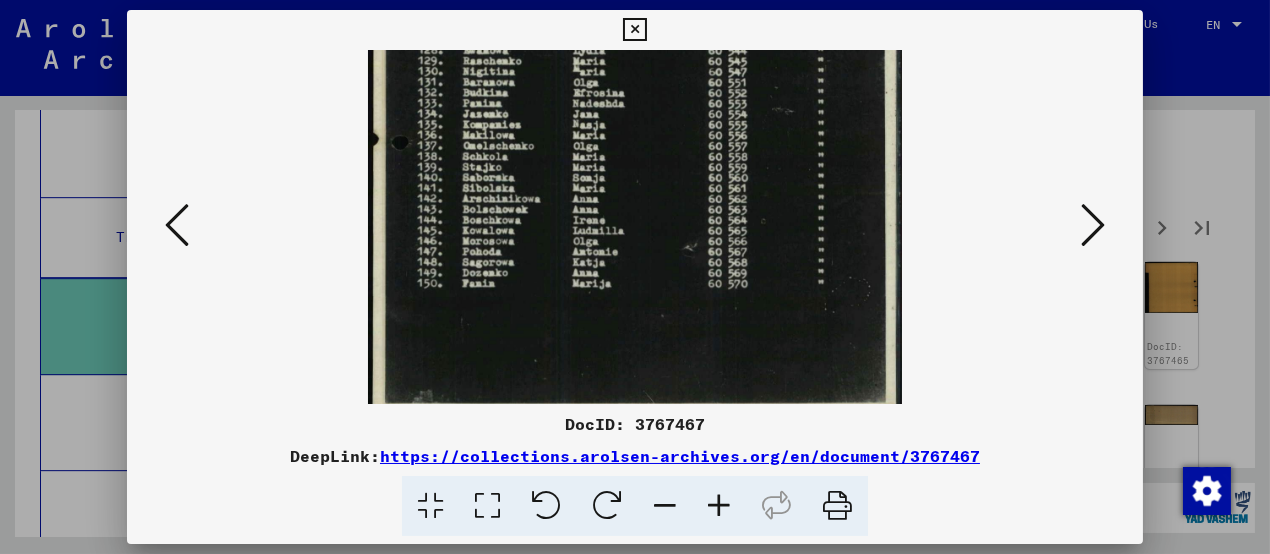 scroll, scrollTop: 0, scrollLeft: 0, axis: both 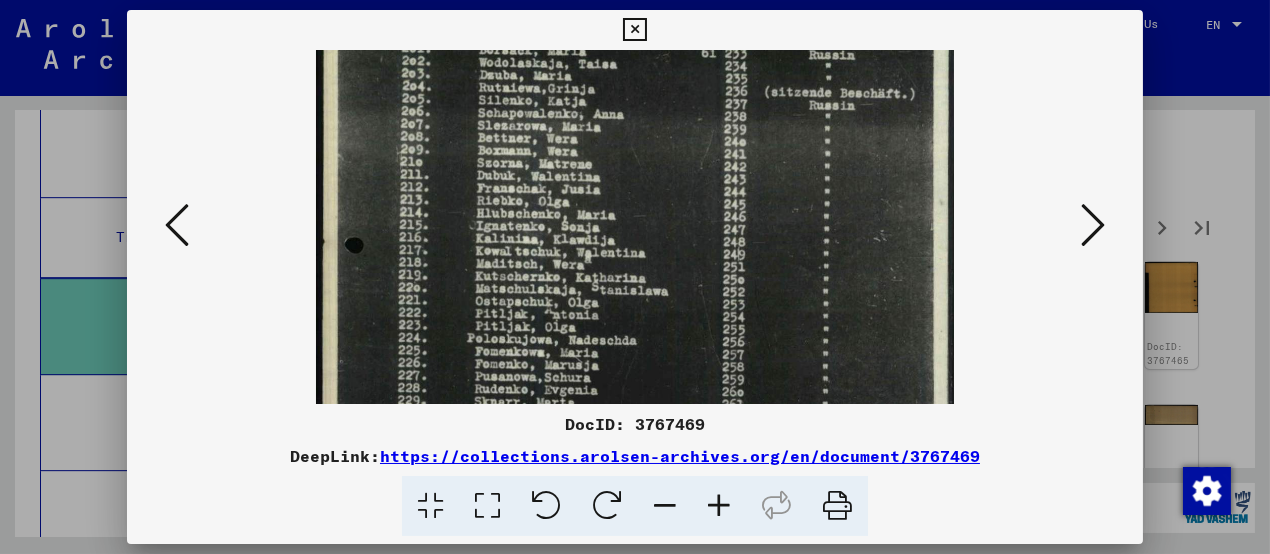 drag, startPoint x: 741, startPoint y: 266, endPoint x: 726, endPoint y: 169, distance: 98.15294 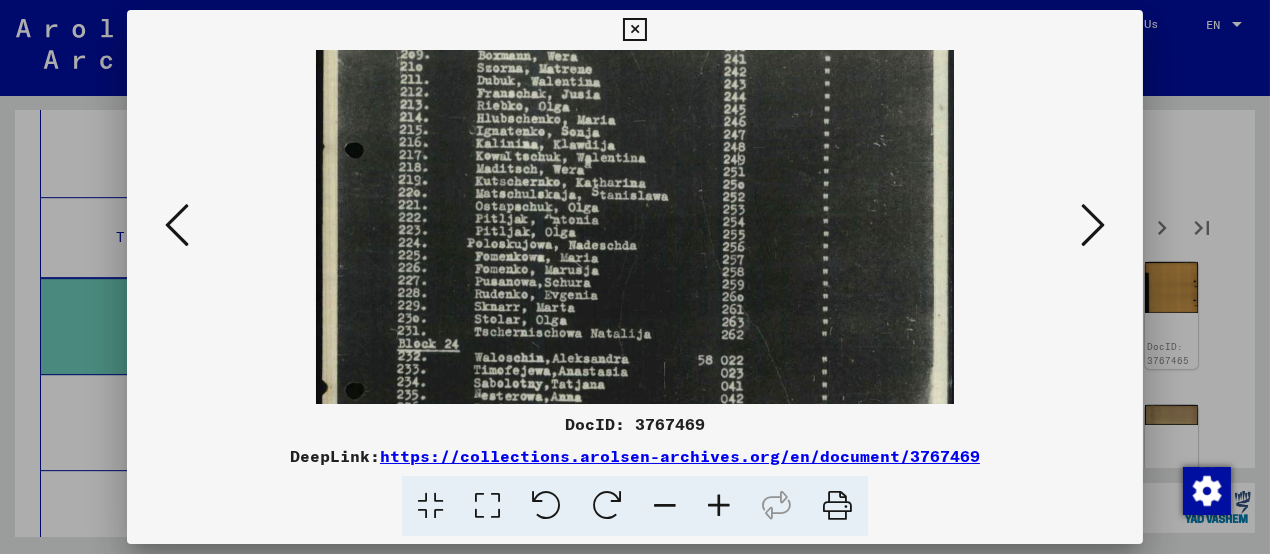 drag, startPoint x: 727, startPoint y: 158, endPoint x: 727, endPoint y: 144, distance: 14 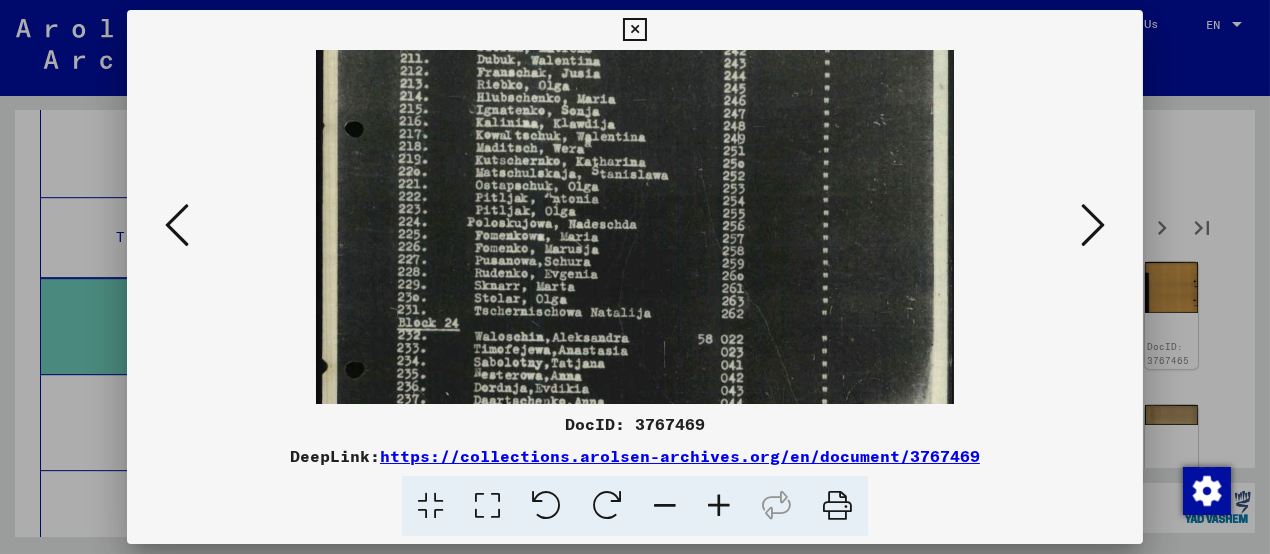 scroll, scrollTop: 0, scrollLeft: 0, axis: both 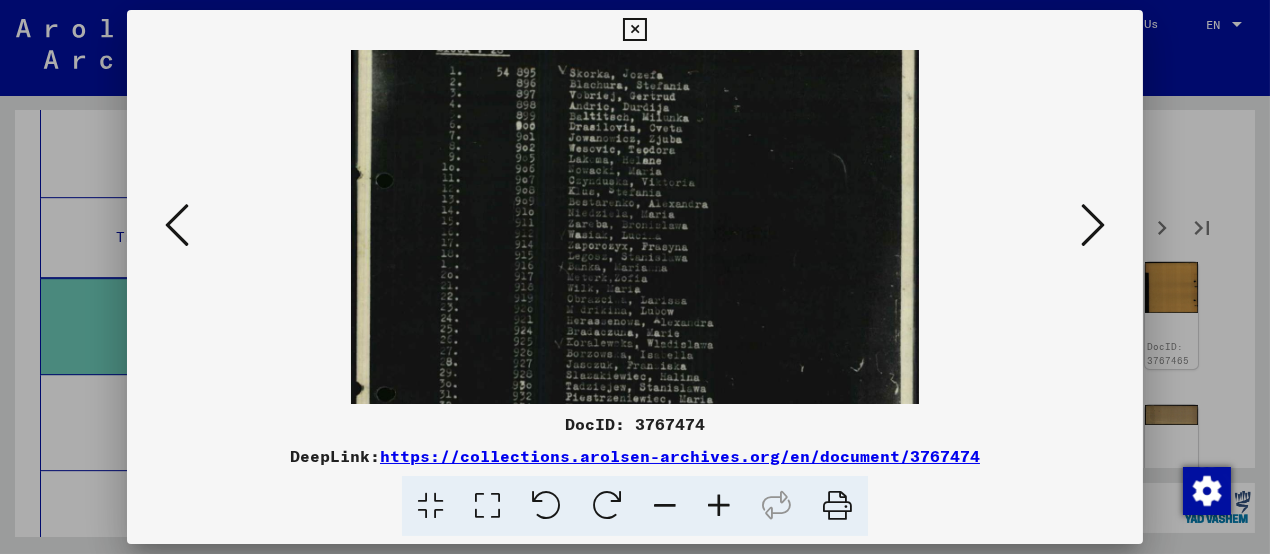 drag, startPoint x: 623, startPoint y: 285, endPoint x: 613, endPoint y: 241, distance: 45.122055 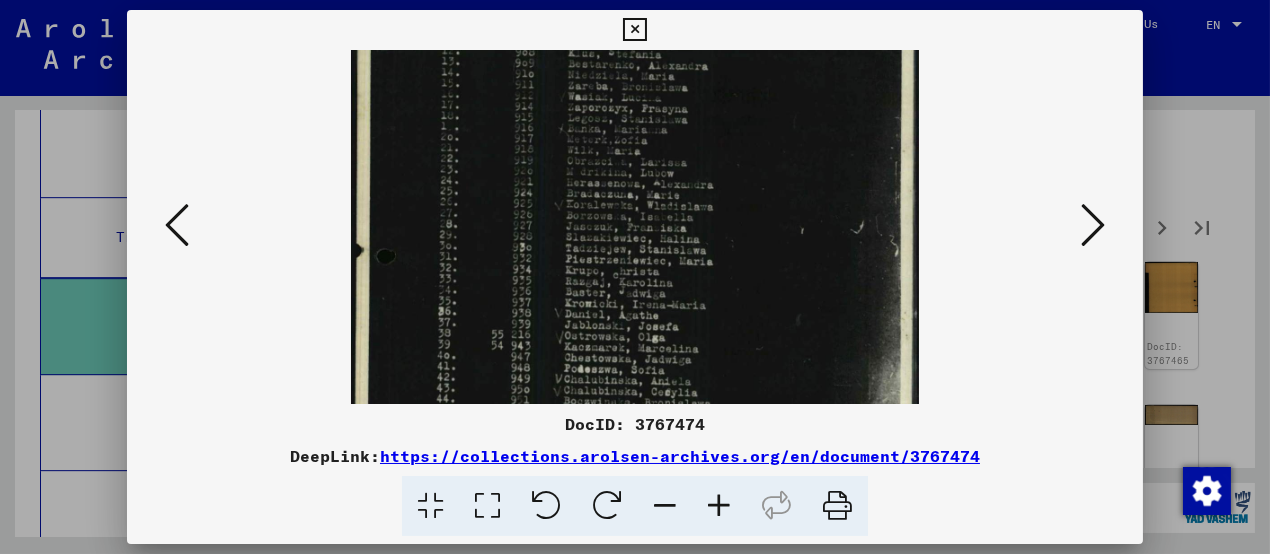 drag, startPoint x: 610, startPoint y: 346, endPoint x: 608, endPoint y: 226, distance: 120.01666 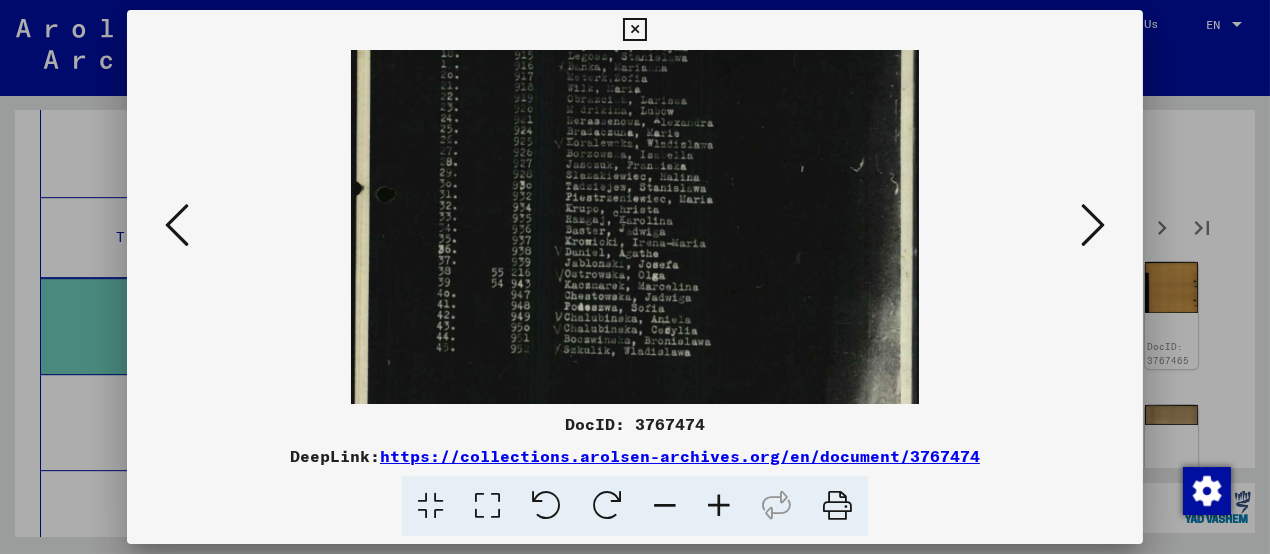 scroll, scrollTop: 364, scrollLeft: 0, axis: vertical 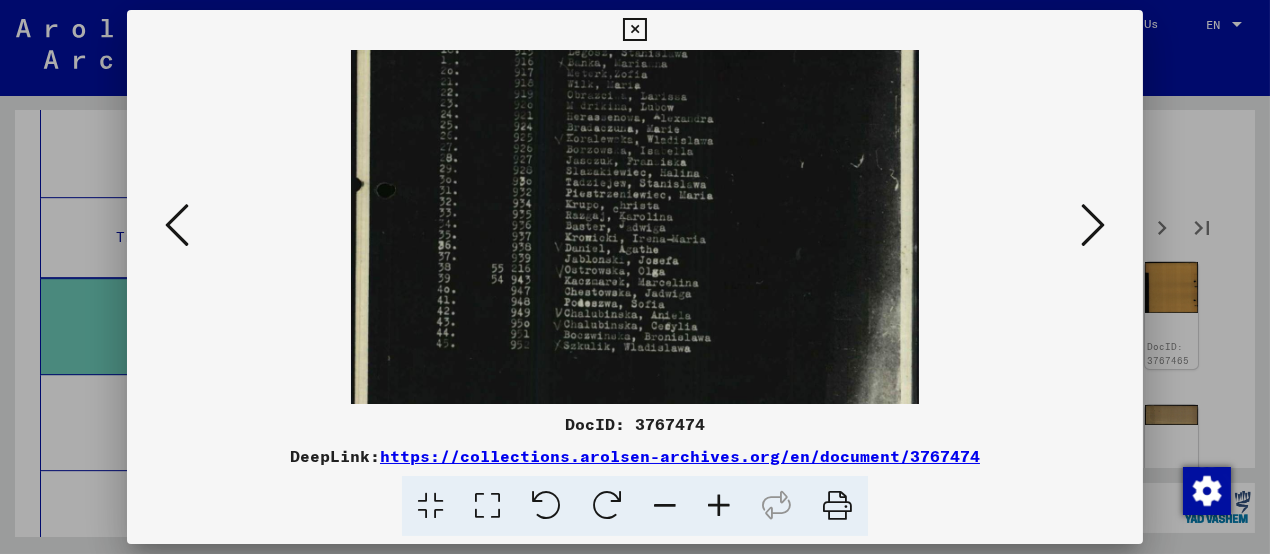 drag, startPoint x: 628, startPoint y: 368, endPoint x: 624, endPoint y: 321, distance: 47.169907 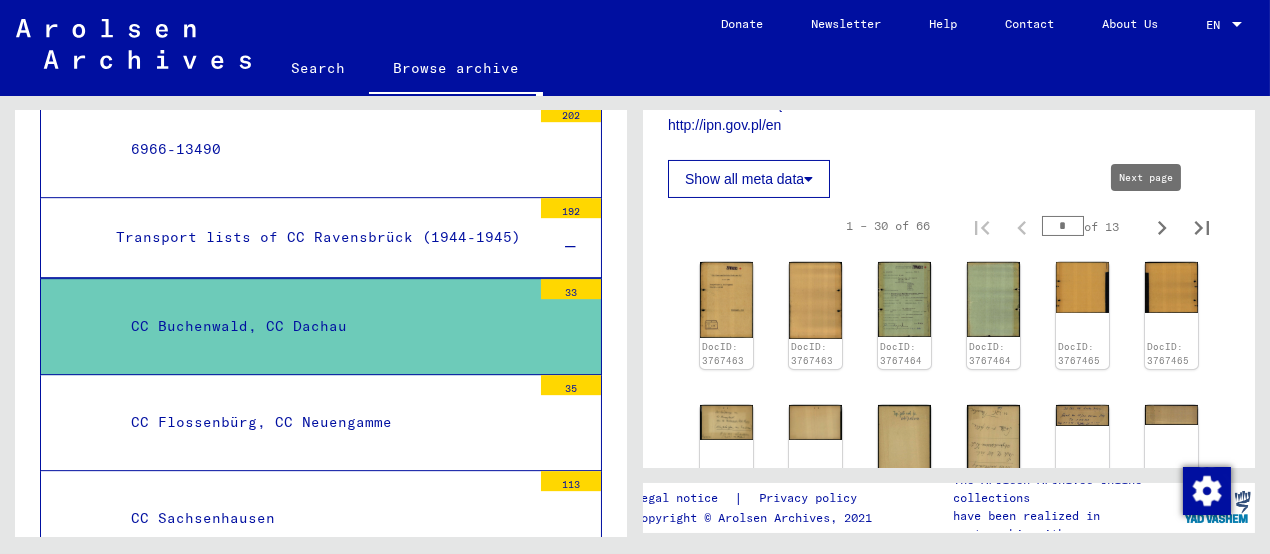 type on "*" 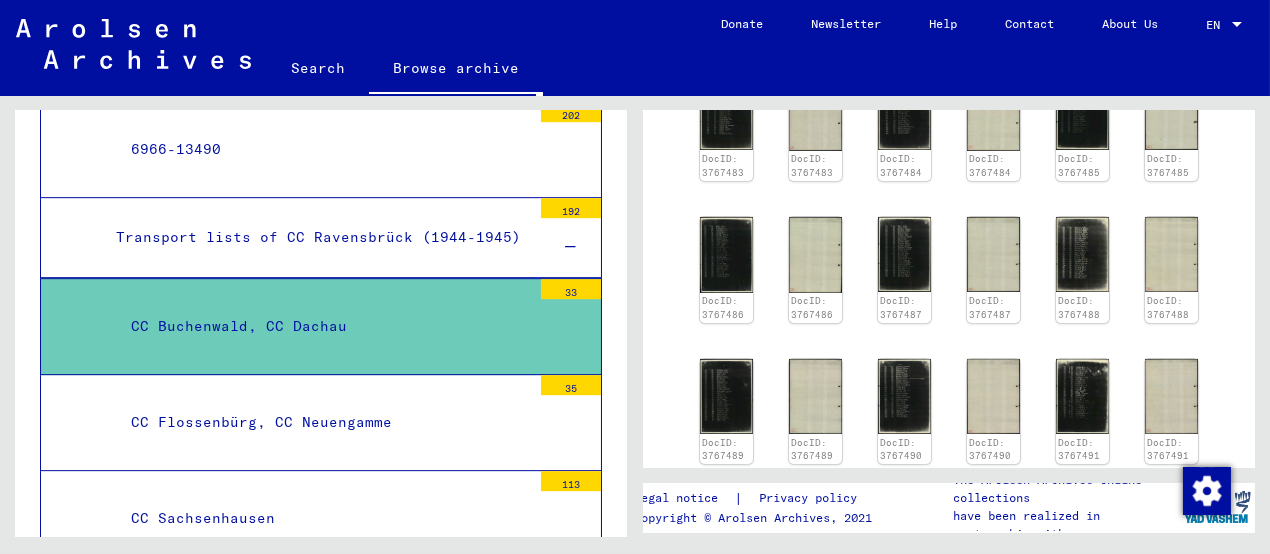 scroll, scrollTop: 1100, scrollLeft: 0, axis: vertical 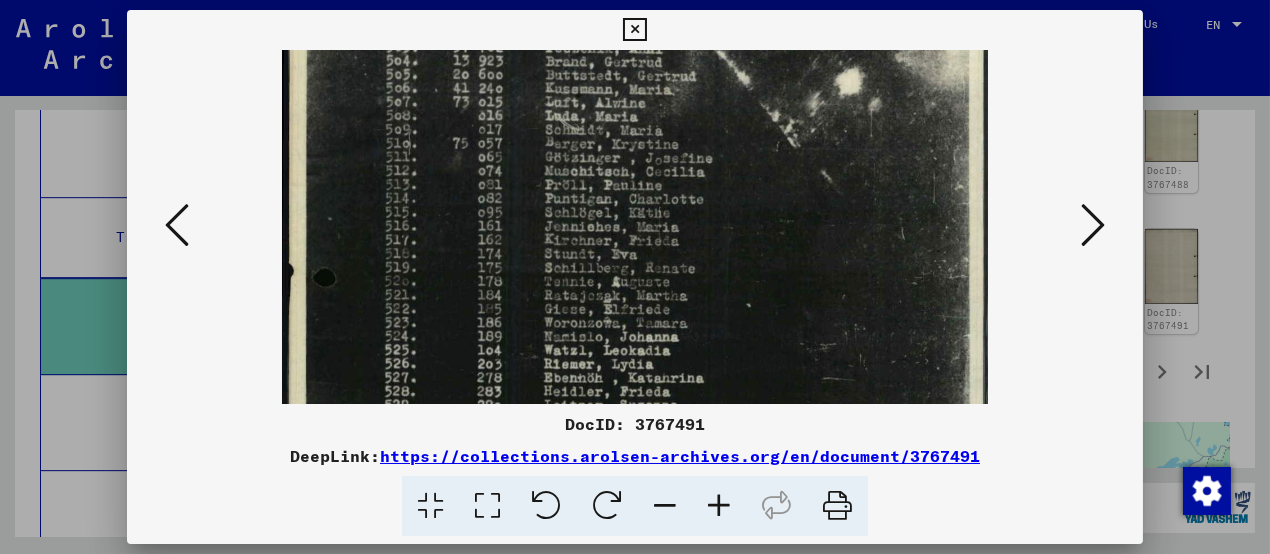 drag, startPoint x: 572, startPoint y: 351, endPoint x: 568, endPoint y: 206, distance: 145.05516 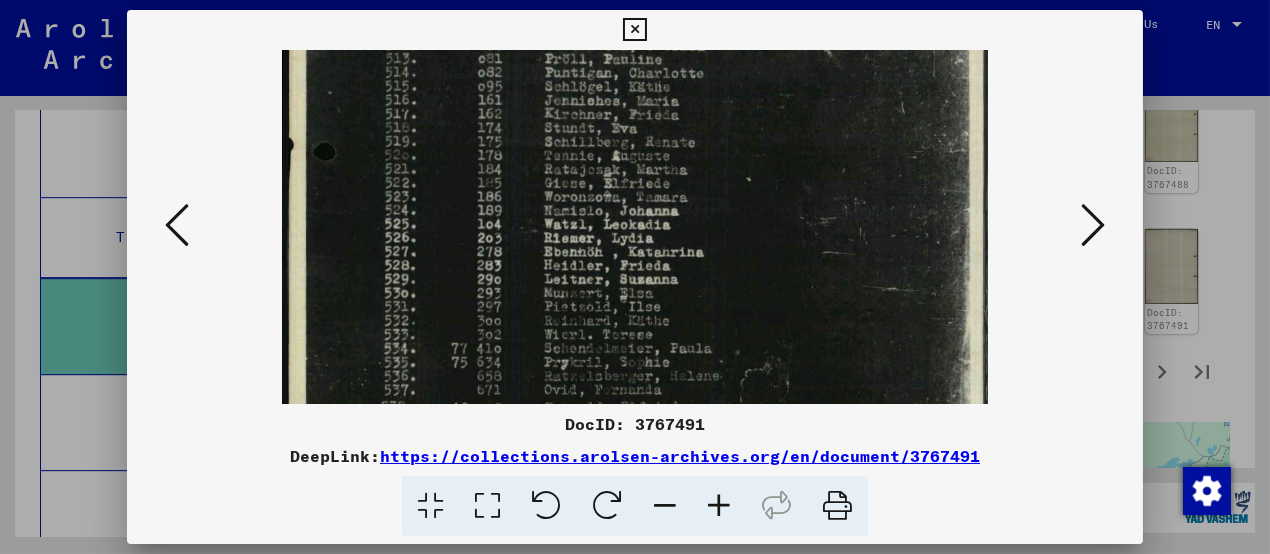 drag, startPoint x: 590, startPoint y: 323, endPoint x: 601, endPoint y: 165, distance: 158.38245 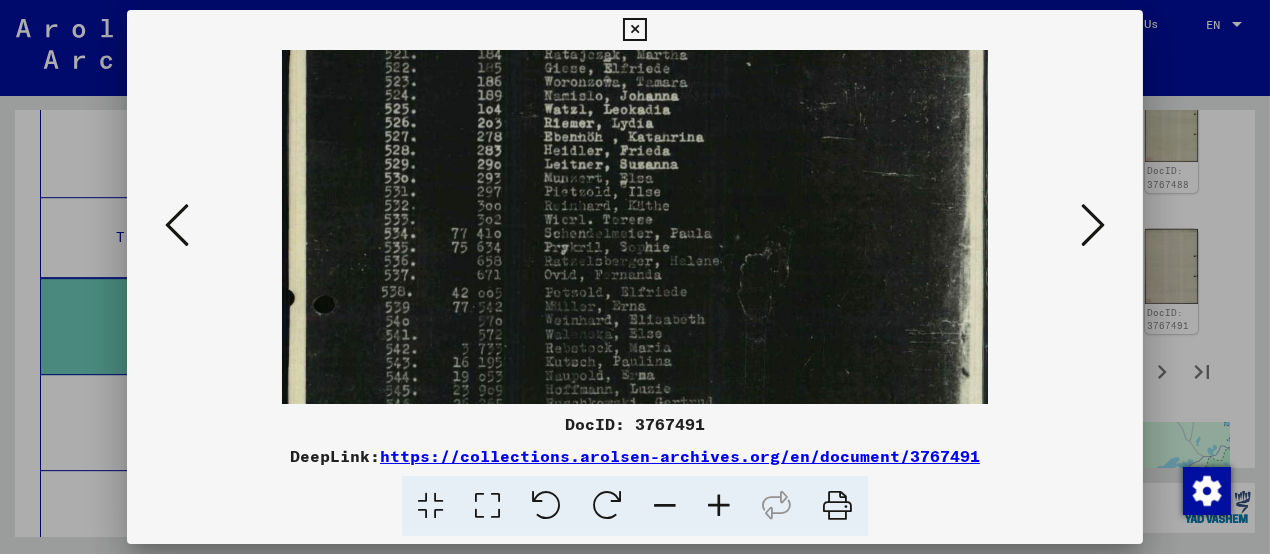 scroll, scrollTop: 417, scrollLeft: 0, axis: vertical 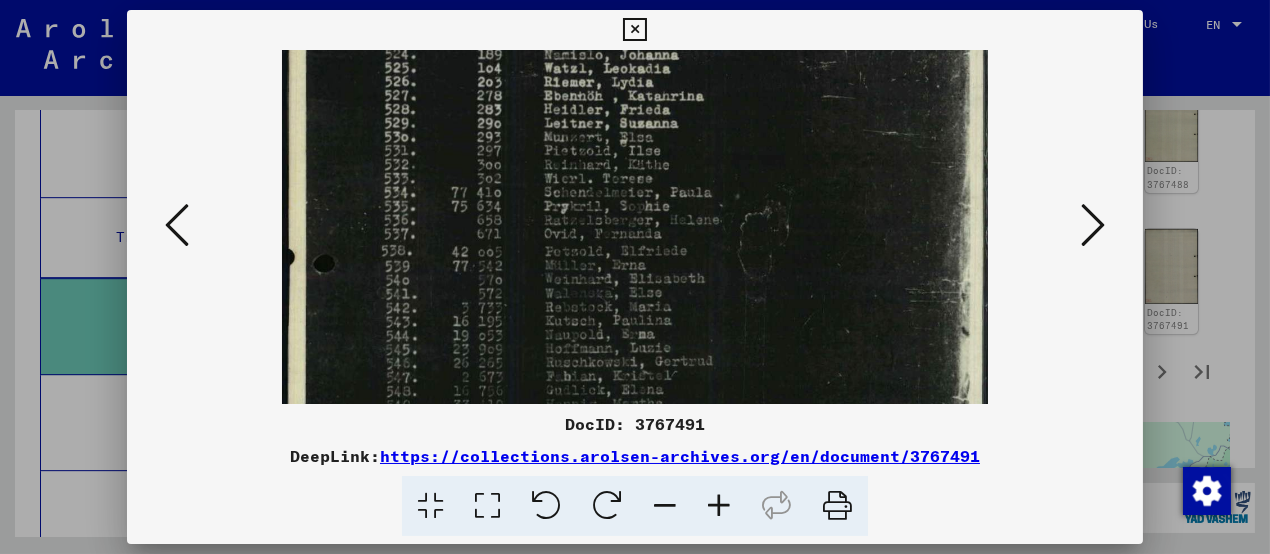drag, startPoint x: 618, startPoint y: 243, endPoint x: 622, endPoint y: 165, distance: 78.10249 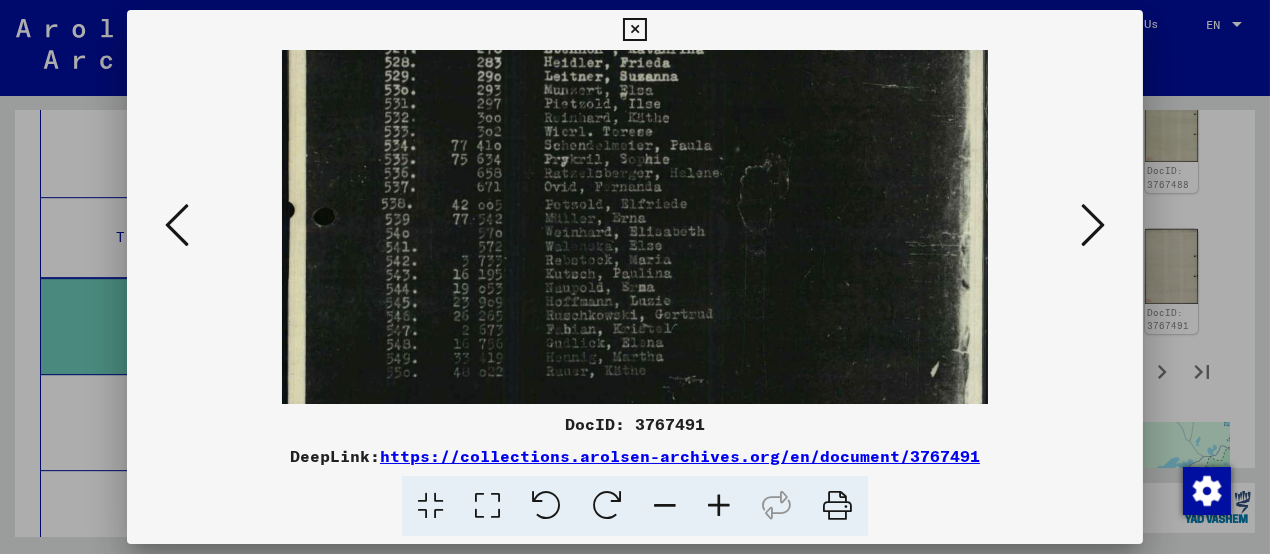 scroll, scrollTop: 470, scrollLeft: 0, axis: vertical 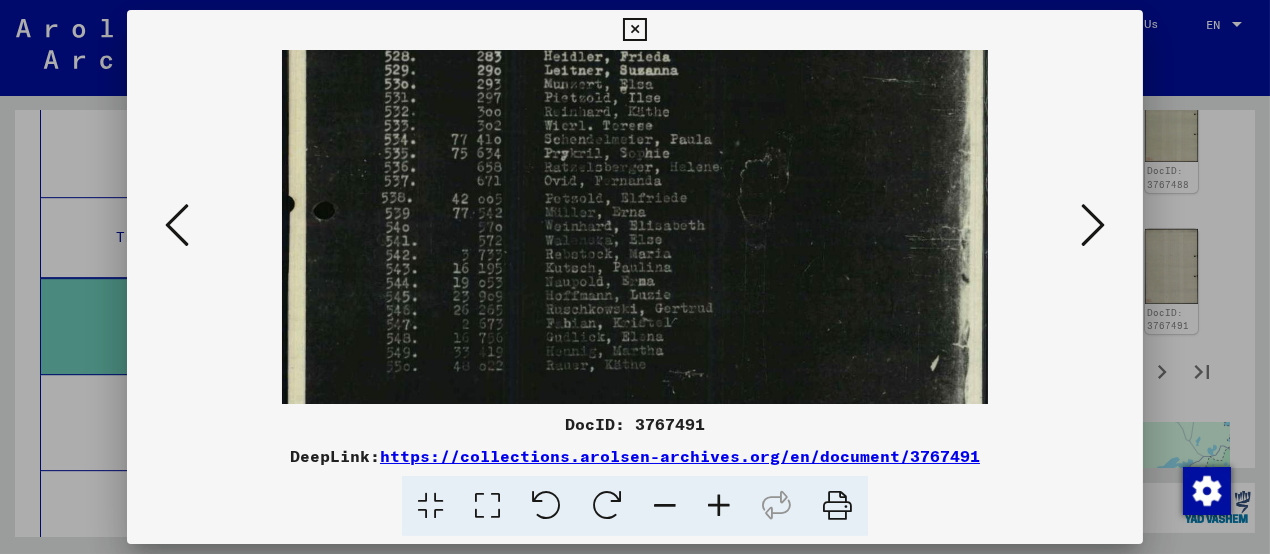 drag, startPoint x: 599, startPoint y: 300, endPoint x: 599, endPoint y: 251, distance: 49 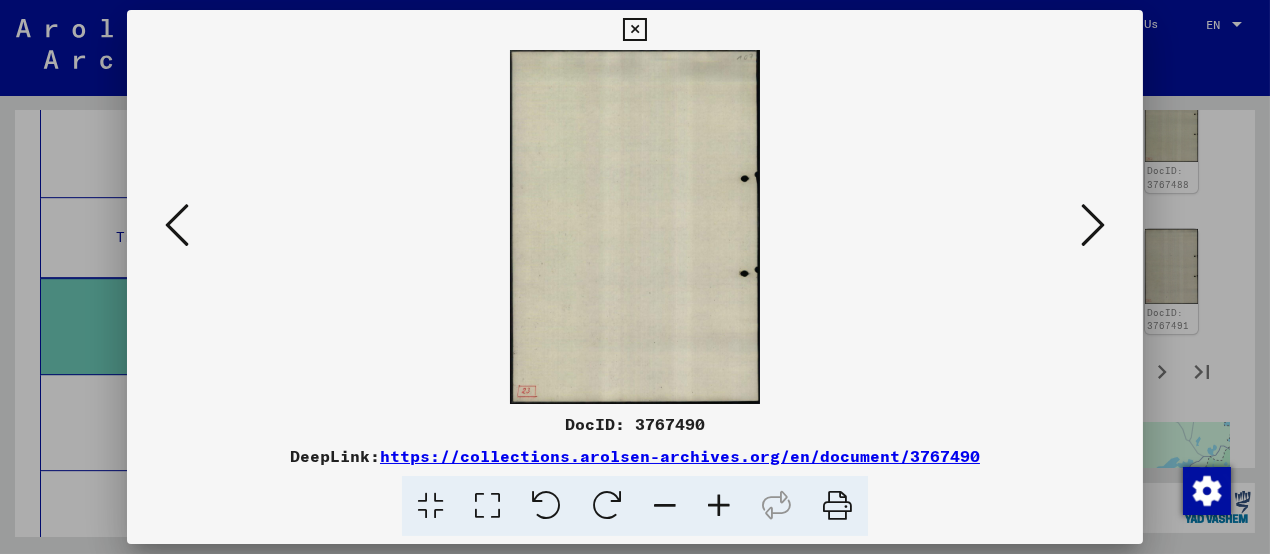 scroll, scrollTop: 0, scrollLeft: 0, axis: both 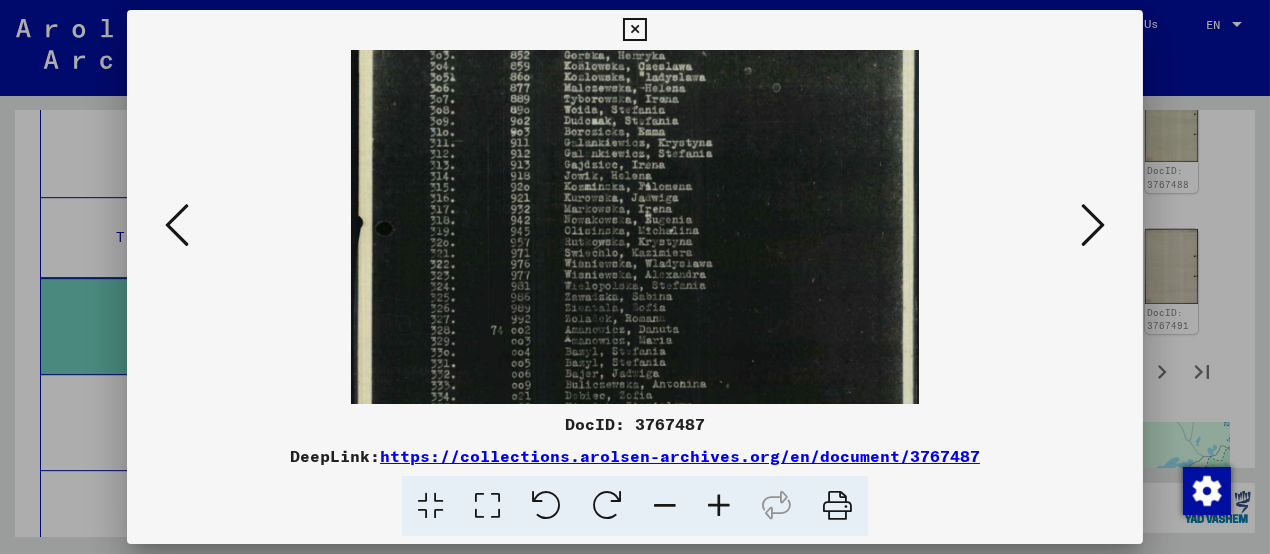 drag, startPoint x: 635, startPoint y: 282, endPoint x: 630, endPoint y: 202, distance: 80.1561 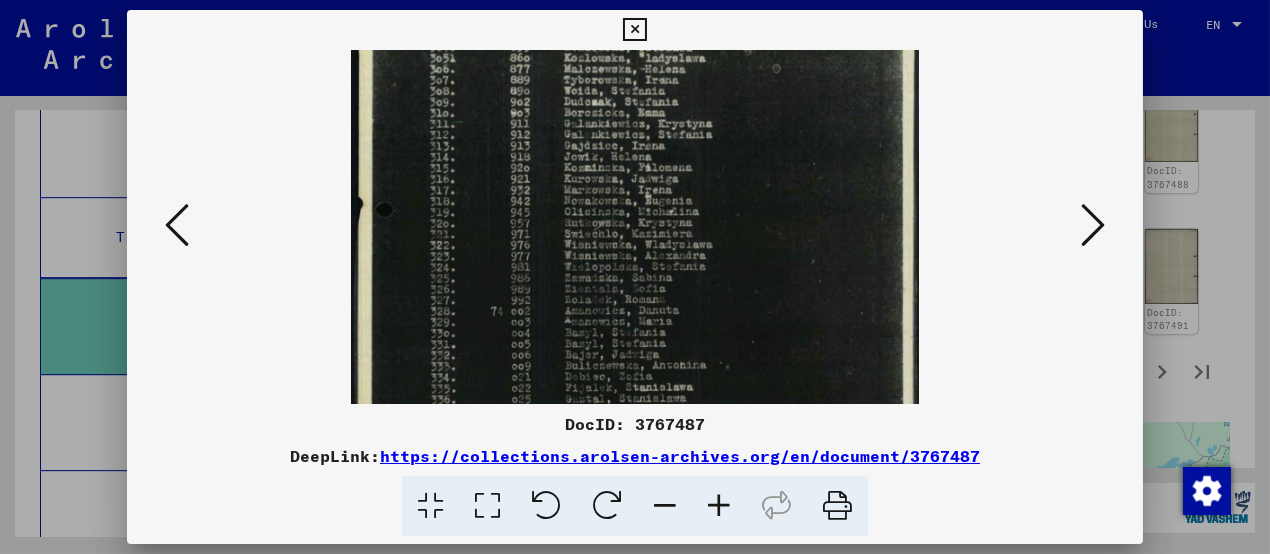 scroll, scrollTop: 0, scrollLeft: 0, axis: both 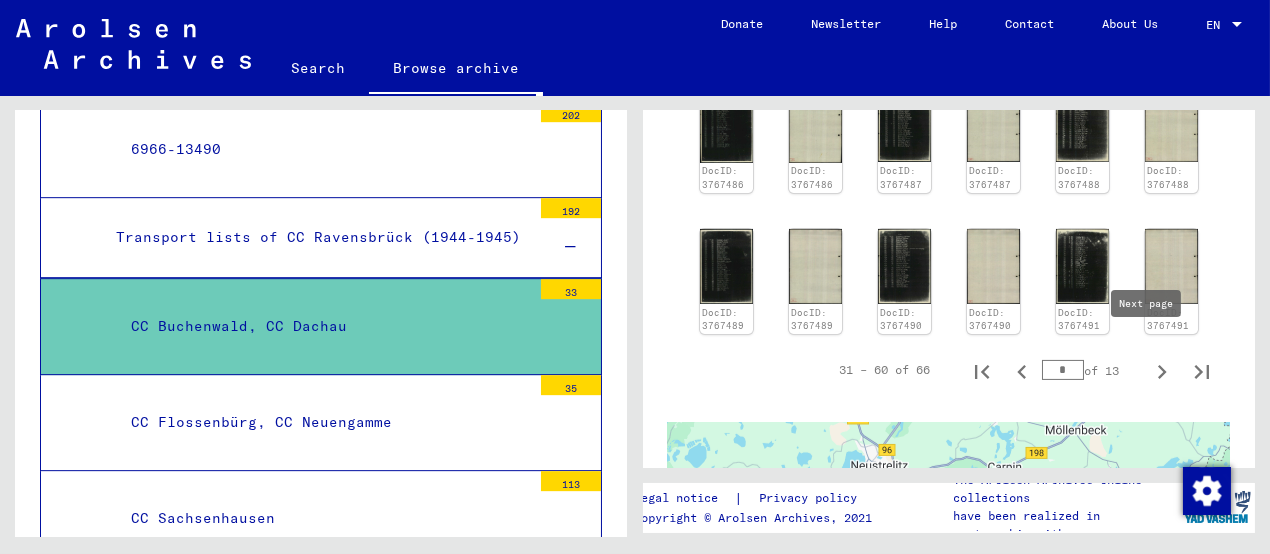 type on "*" 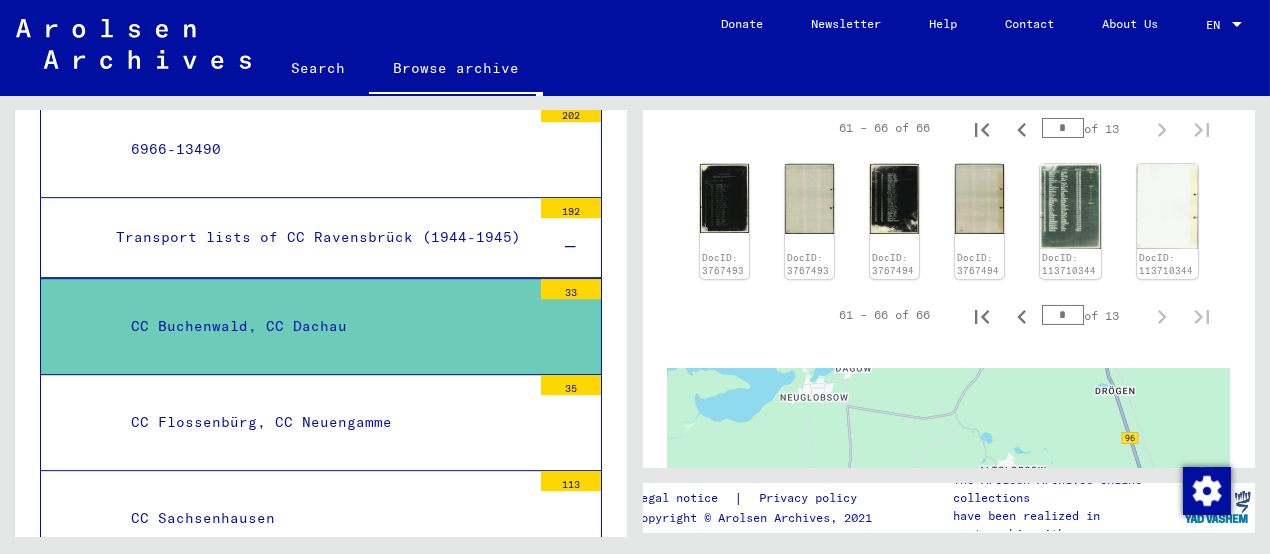 scroll, scrollTop: 600, scrollLeft: 0, axis: vertical 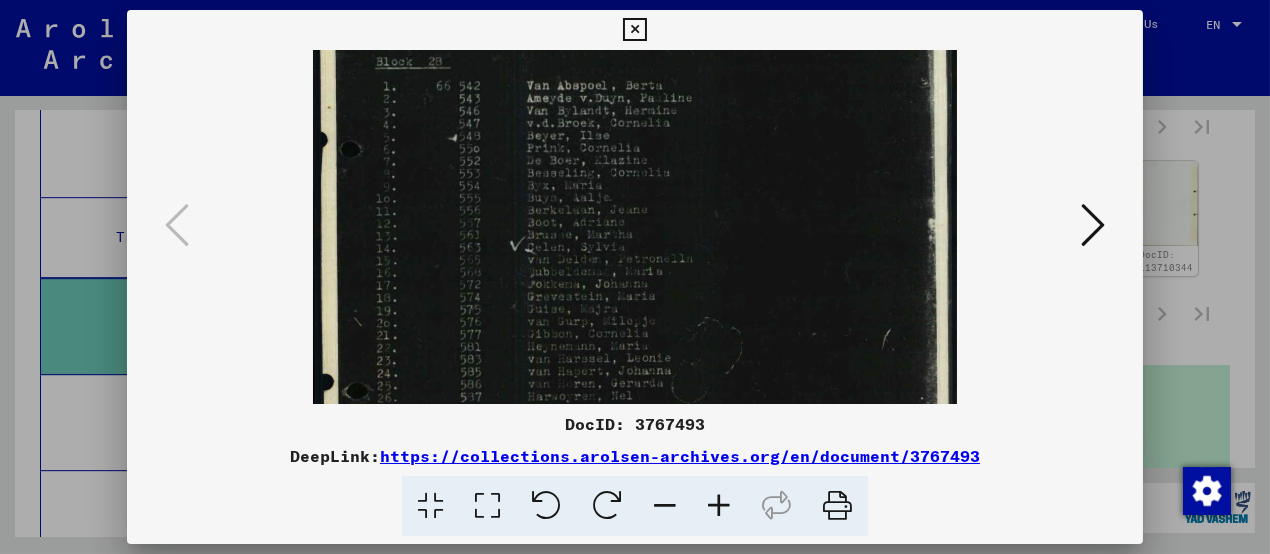 drag, startPoint x: 683, startPoint y: 373, endPoint x: 715, endPoint y: 255, distance: 122.26202 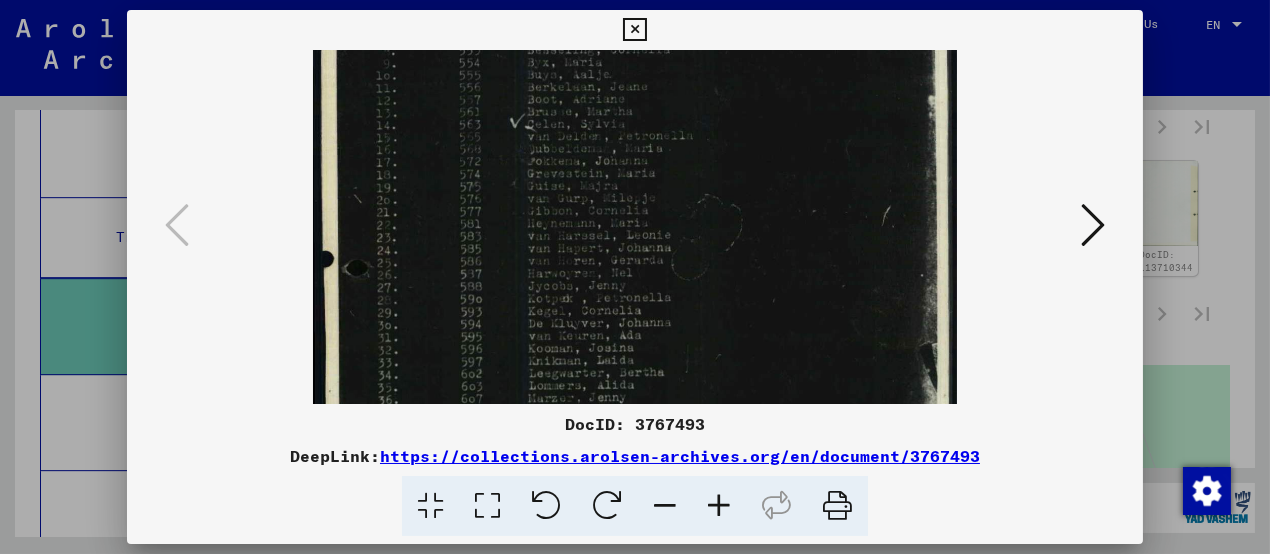 drag, startPoint x: 715, startPoint y: 329, endPoint x: 701, endPoint y: 189, distance: 140.69826 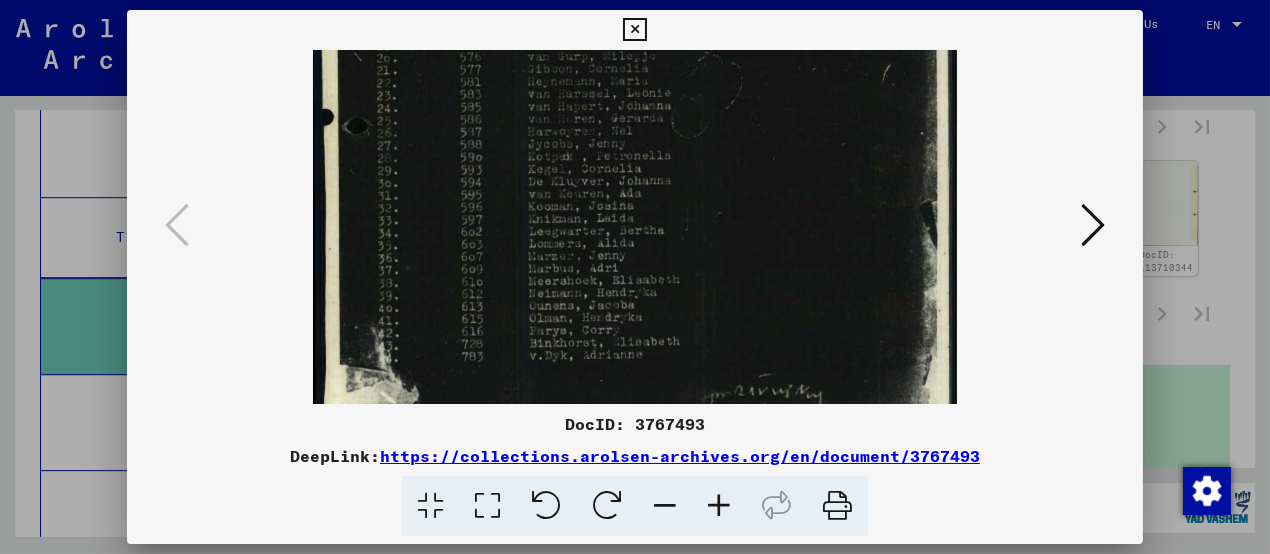 drag, startPoint x: 694, startPoint y: 294, endPoint x: 698, endPoint y: 169, distance: 125.06398 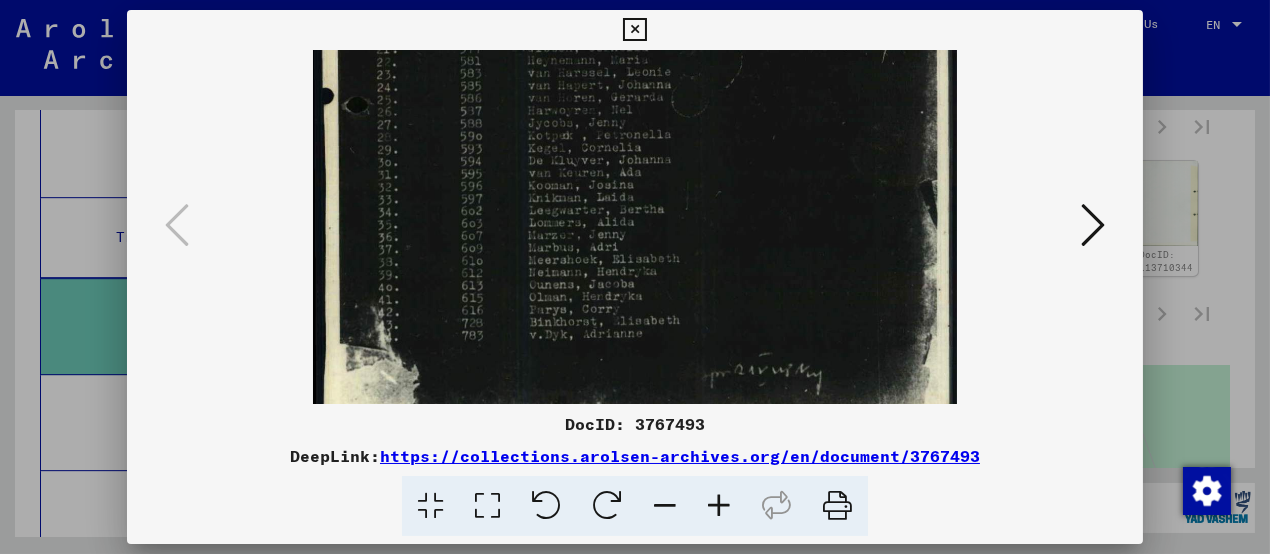 scroll, scrollTop: 550, scrollLeft: 0, axis: vertical 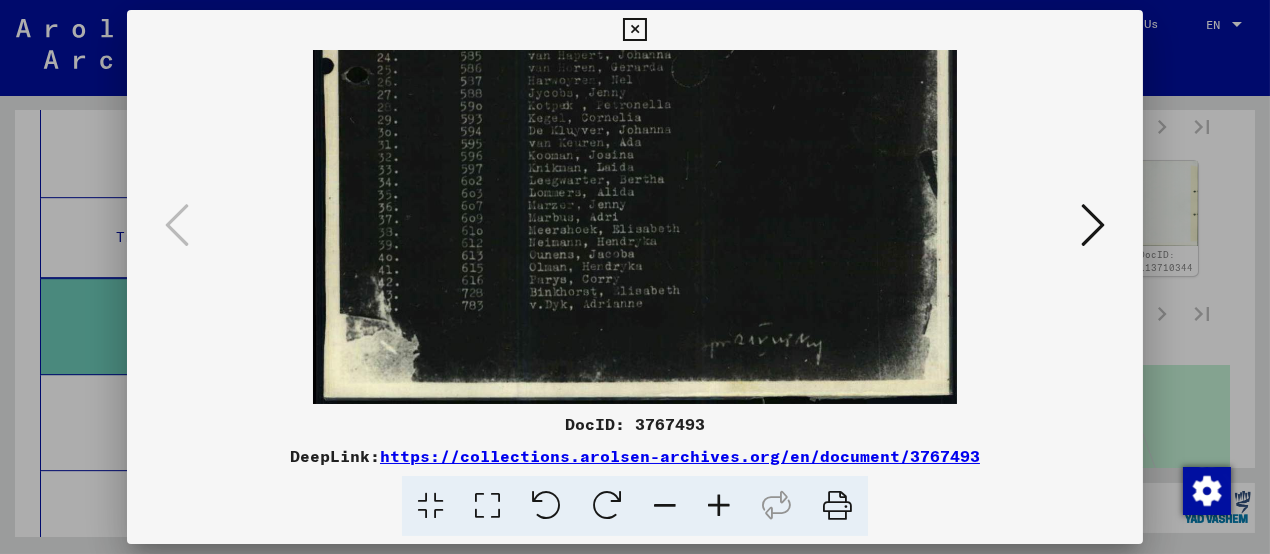 drag, startPoint x: 694, startPoint y: 345, endPoint x: 764, endPoint y: 223, distance: 140.65561 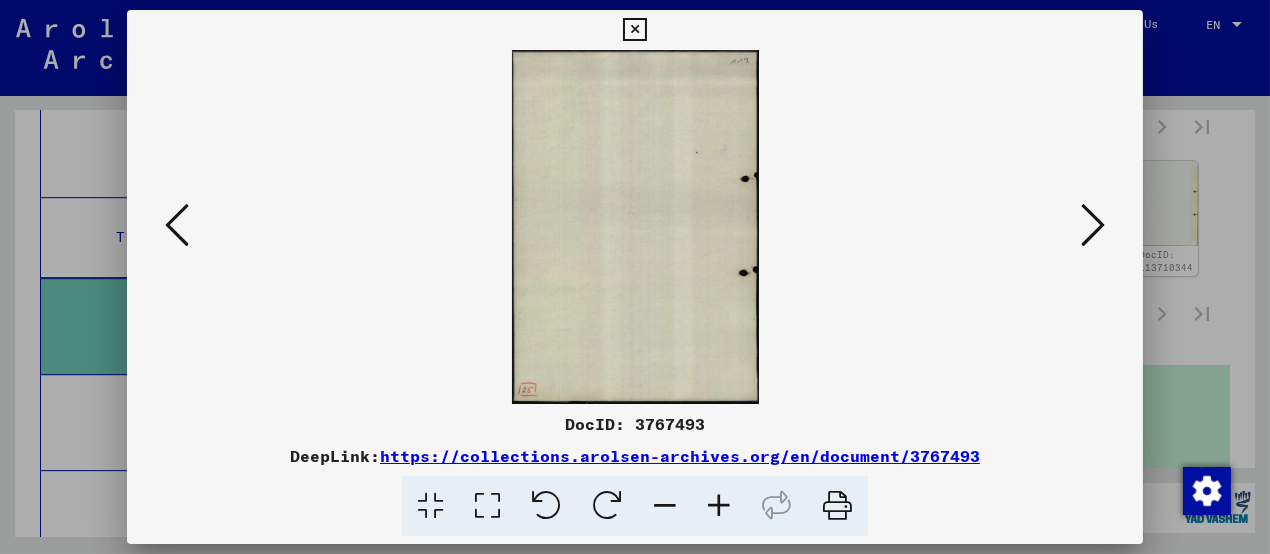 scroll, scrollTop: 0, scrollLeft: 0, axis: both 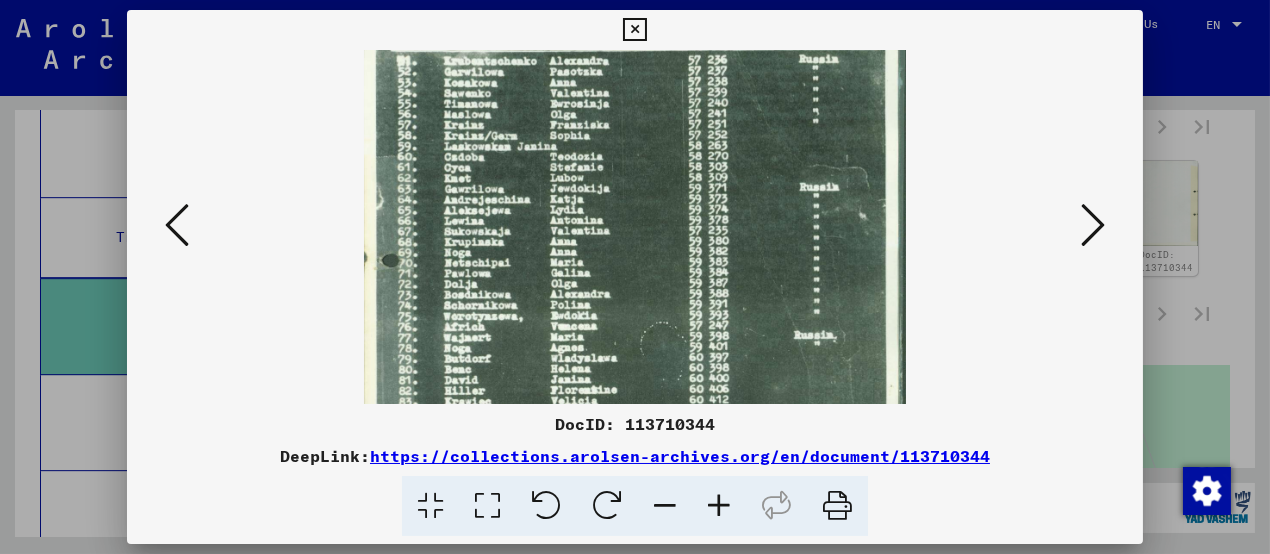 drag, startPoint x: 819, startPoint y: 343, endPoint x: 825, endPoint y: 200, distance: 143.12582 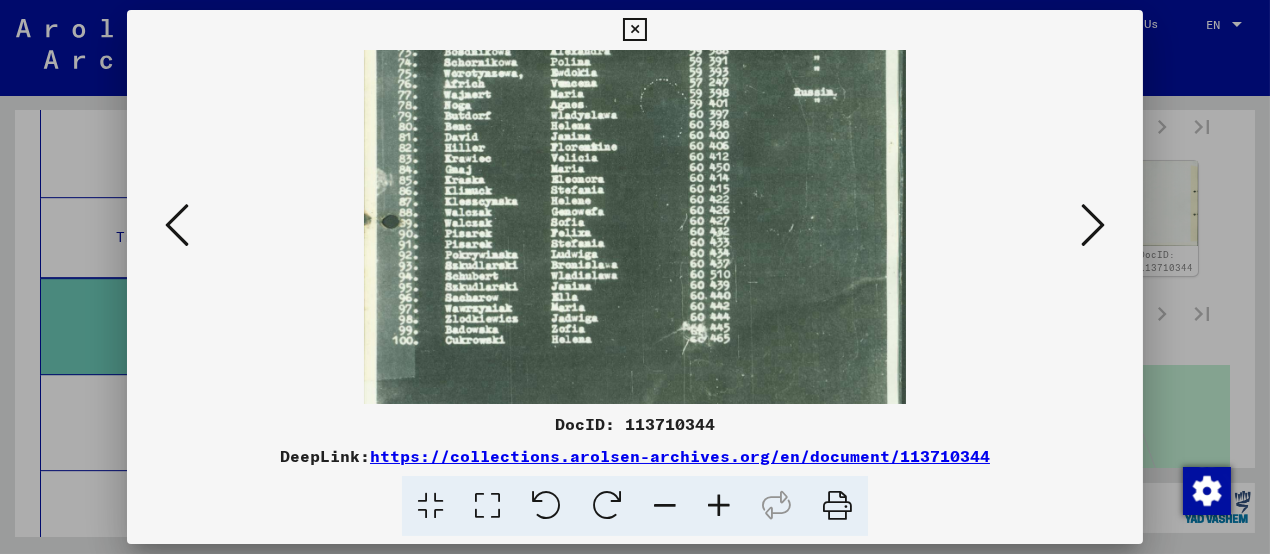 drag, startPoint x: 811, startPoint y: 325, endPoint x: 812, endPoint y: 167, distance: 158.00316 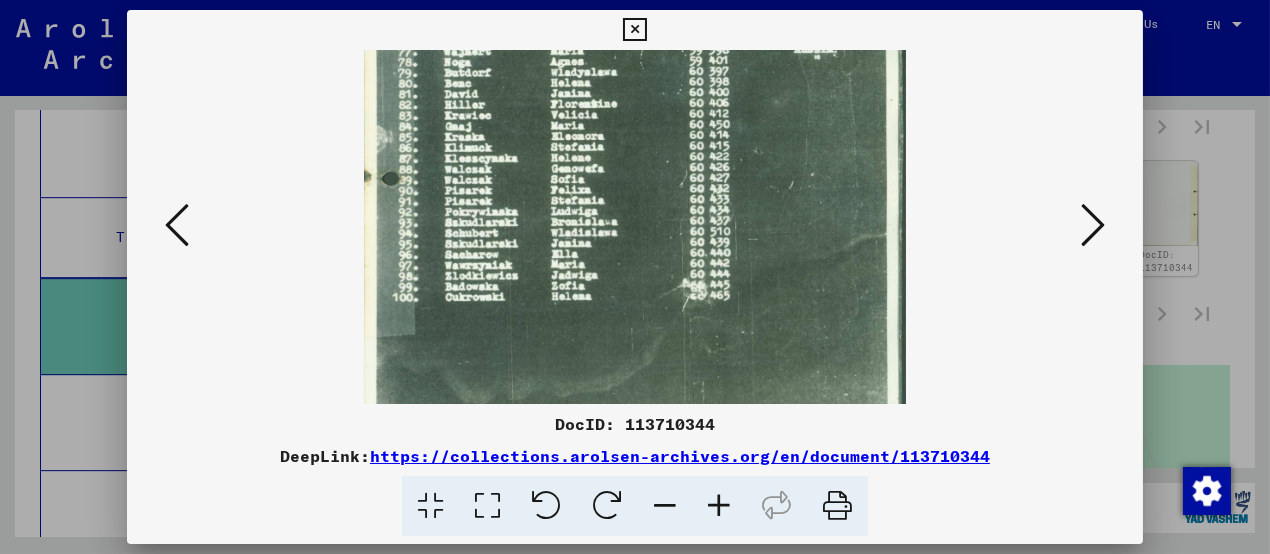 drag, startPoint x: 815, startPoint y: 289, endPoint x: 821, endPoint y: 275, distance: 15.231546 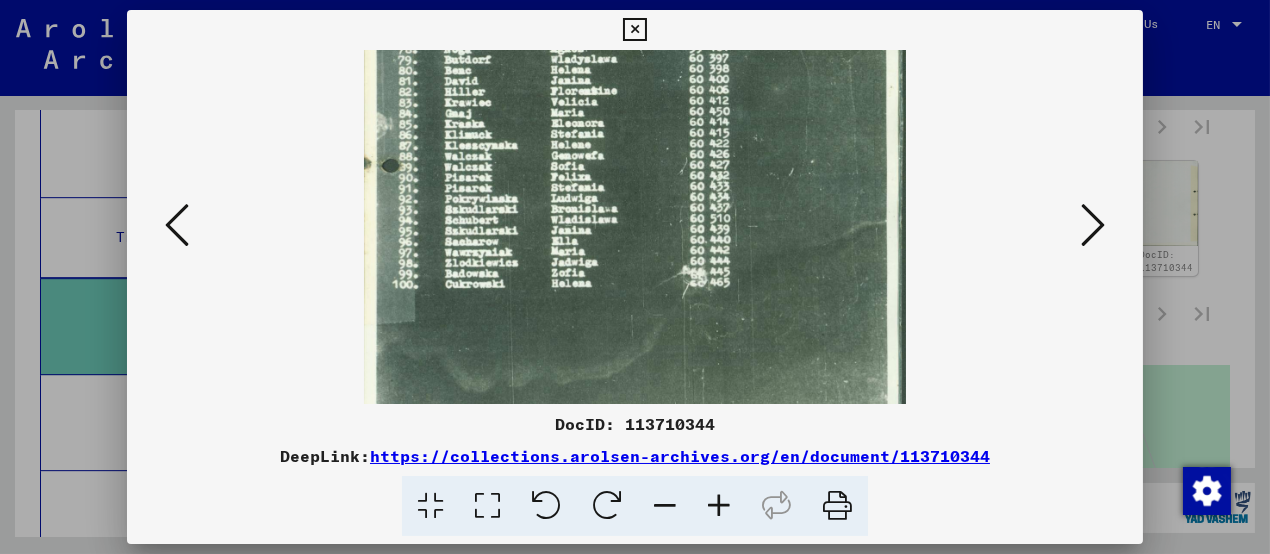 scroll, scrollTop: 0, scrollLeft: 0, axis: both 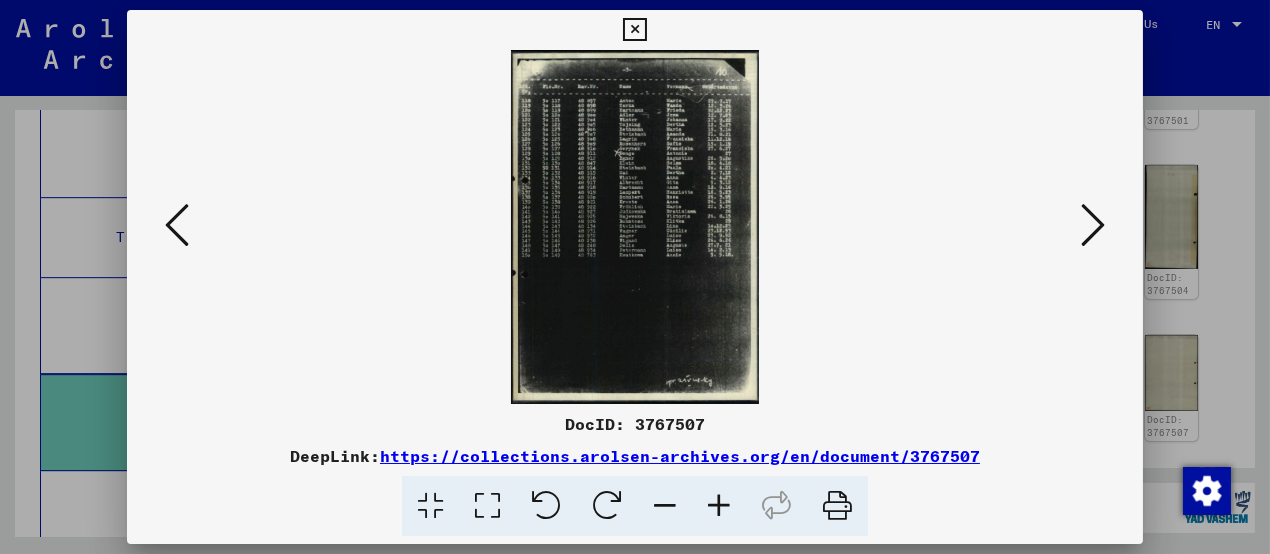 type 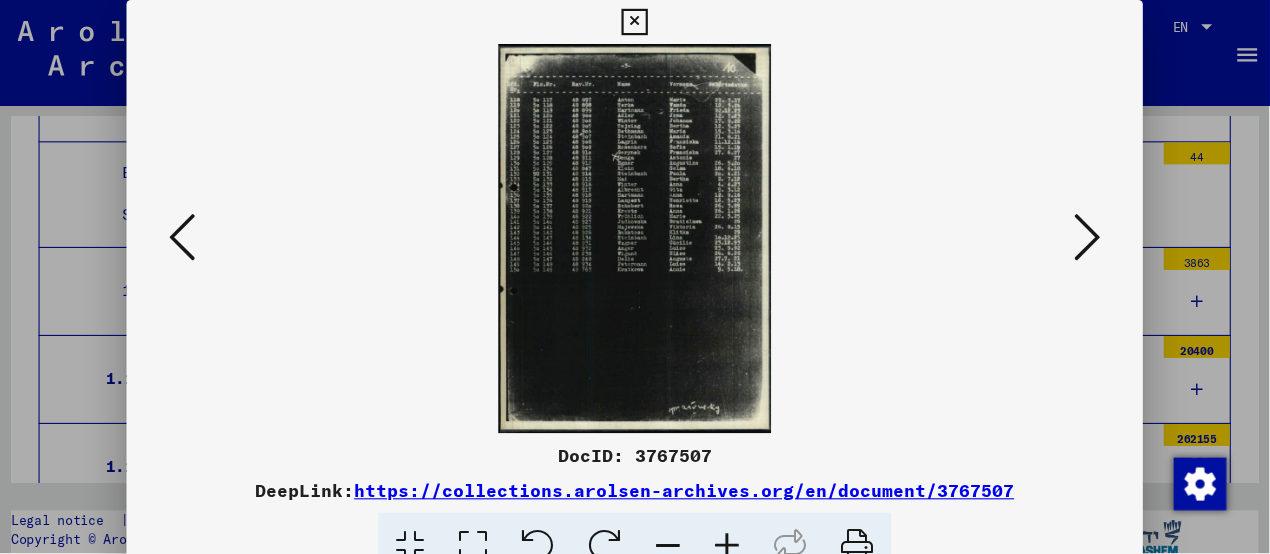 scroll, scrollTop: 12740, scrollLeft: 0, axis: vertical 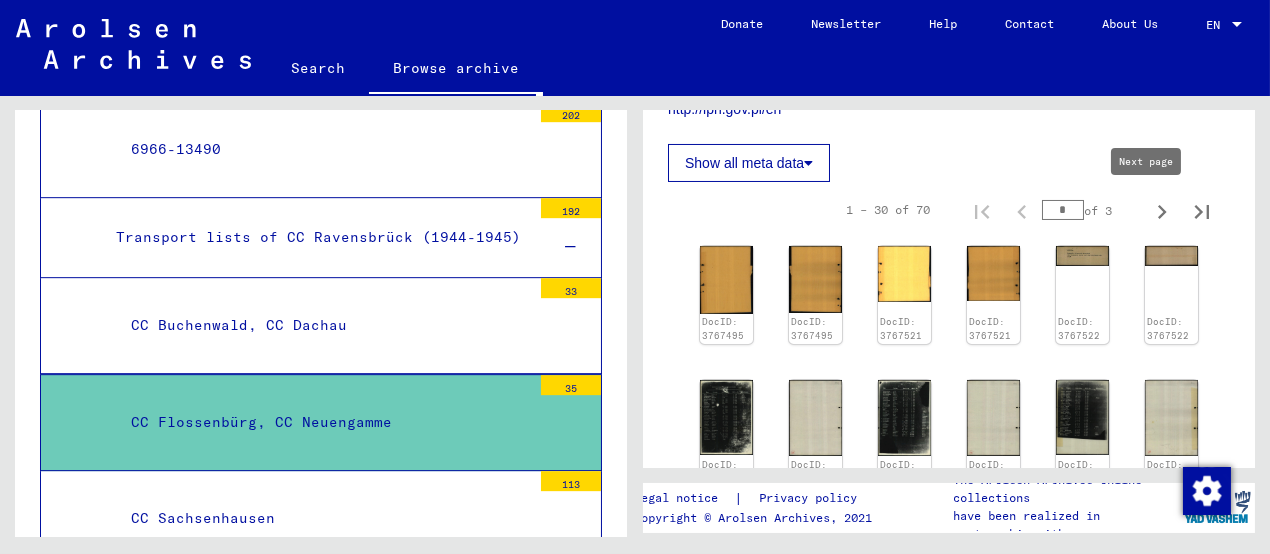 type on "*" 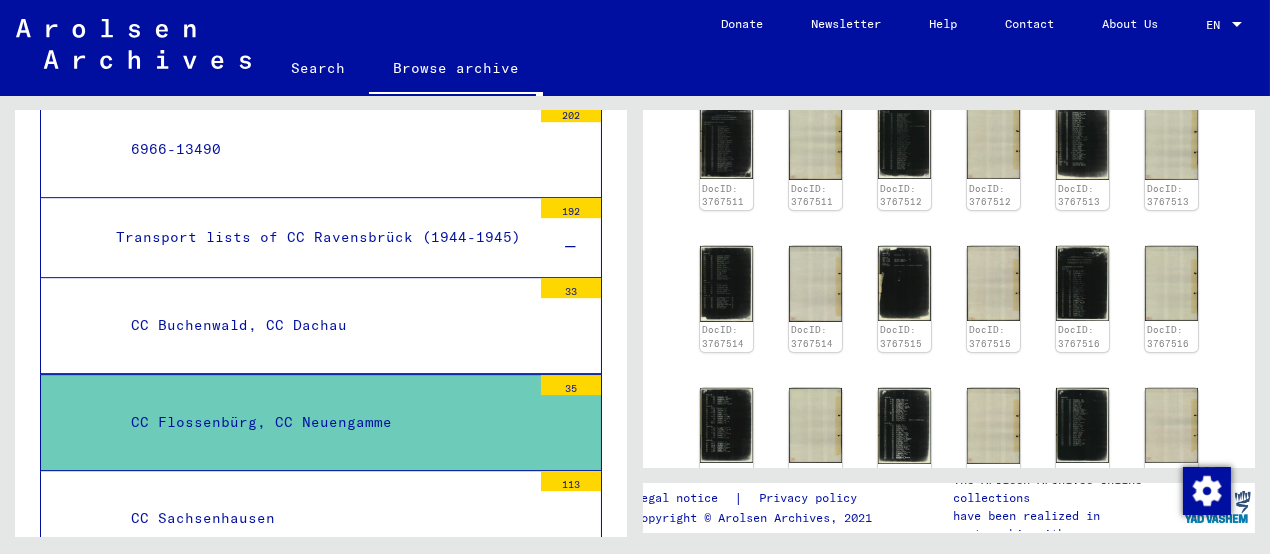 scroll, scrollTop: 800, scrollLeft: 0, axis: vertical 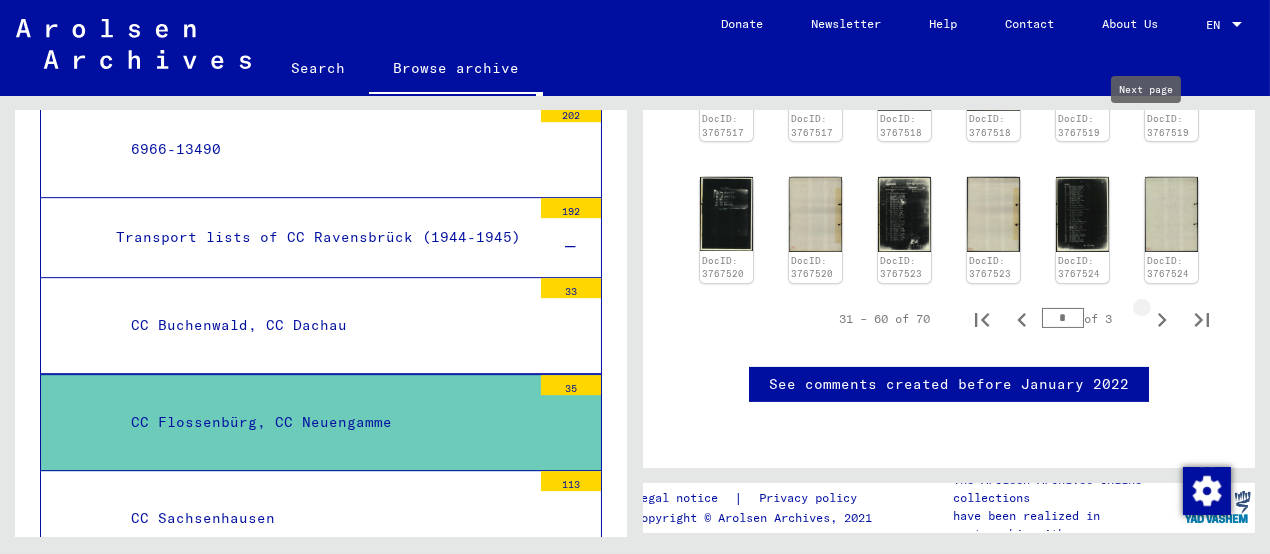 type on "*" 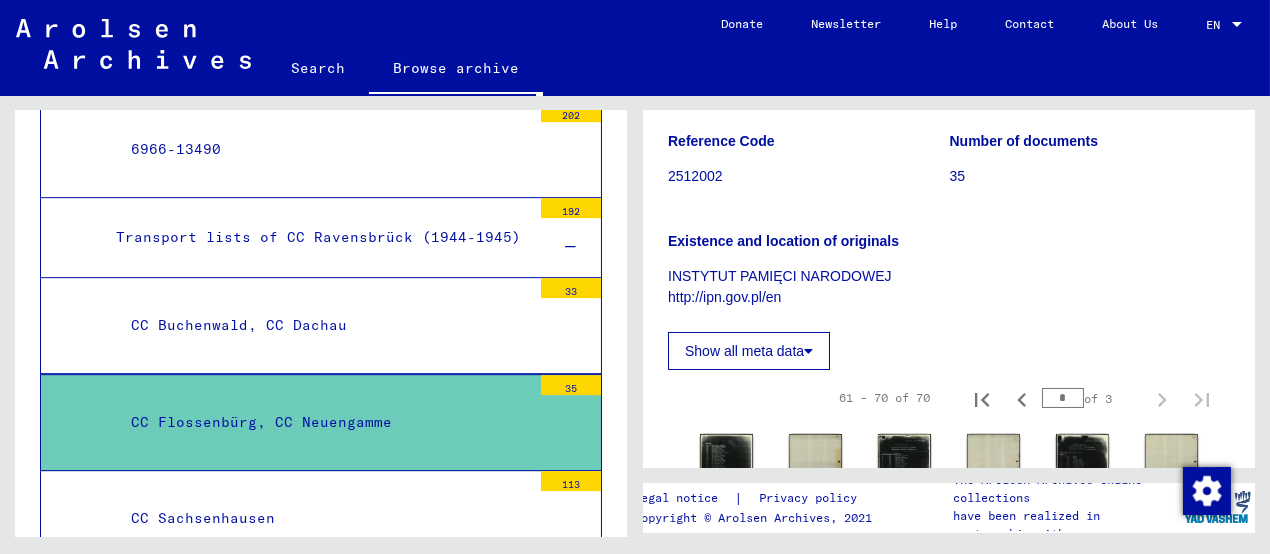 scroll, scrollTop: 412, scrollLeft: 0, axis: vertical 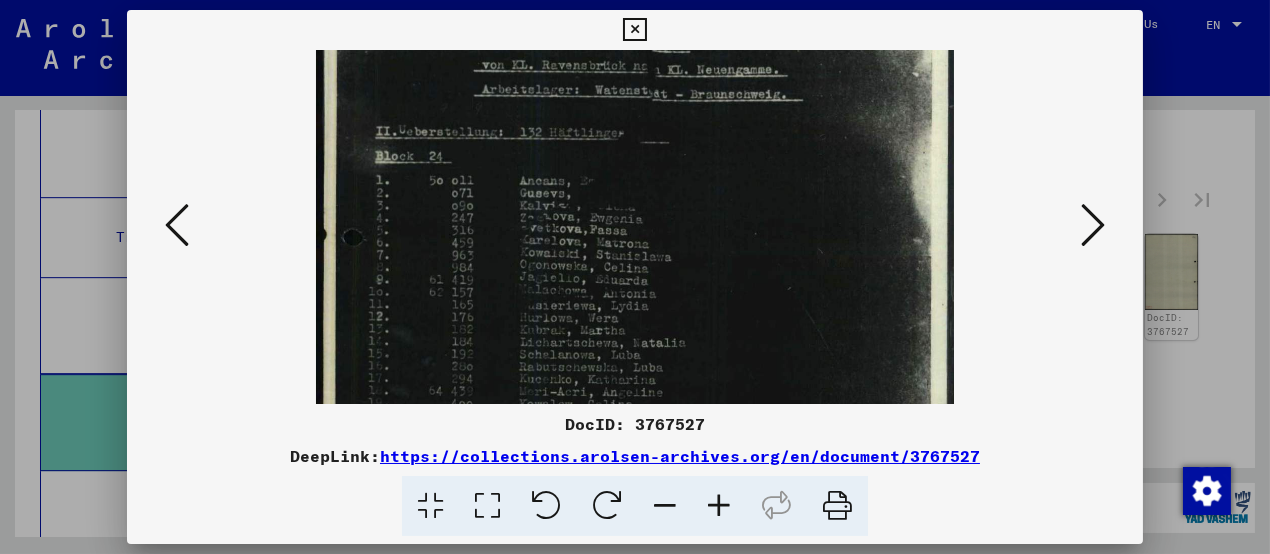 drag, startPoint x: 664, startPoint y: 263, endPoint x: 669, endPoint y: 208, distance: 55.226807 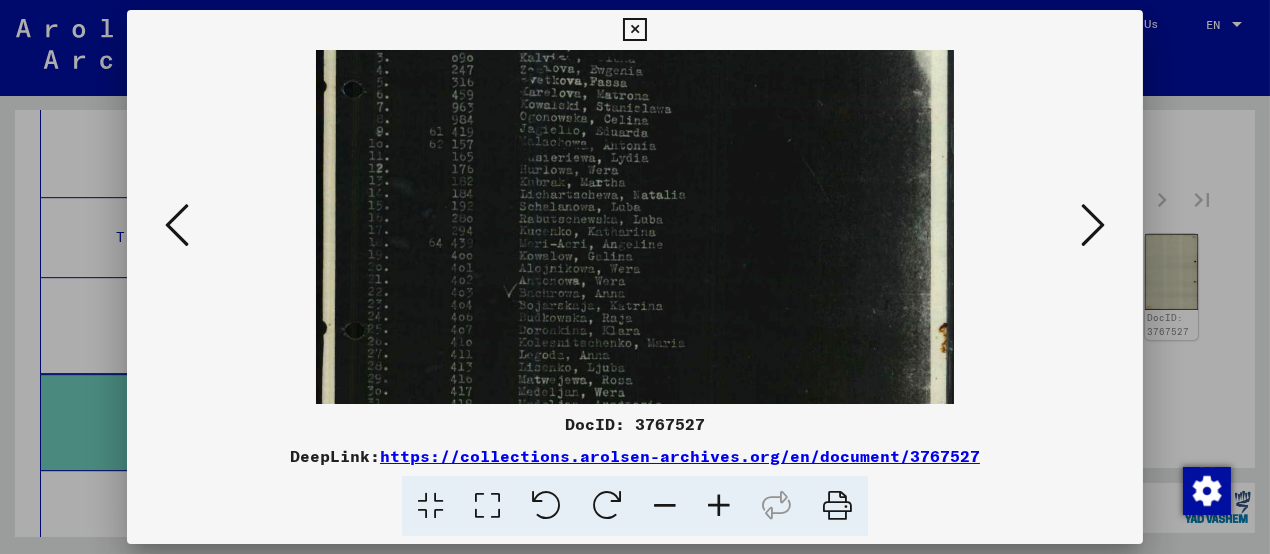 drag, startPoint x: 669, startPoint y: 308, endPoint x: 684, endPoint y: 163, distance: 145.7738 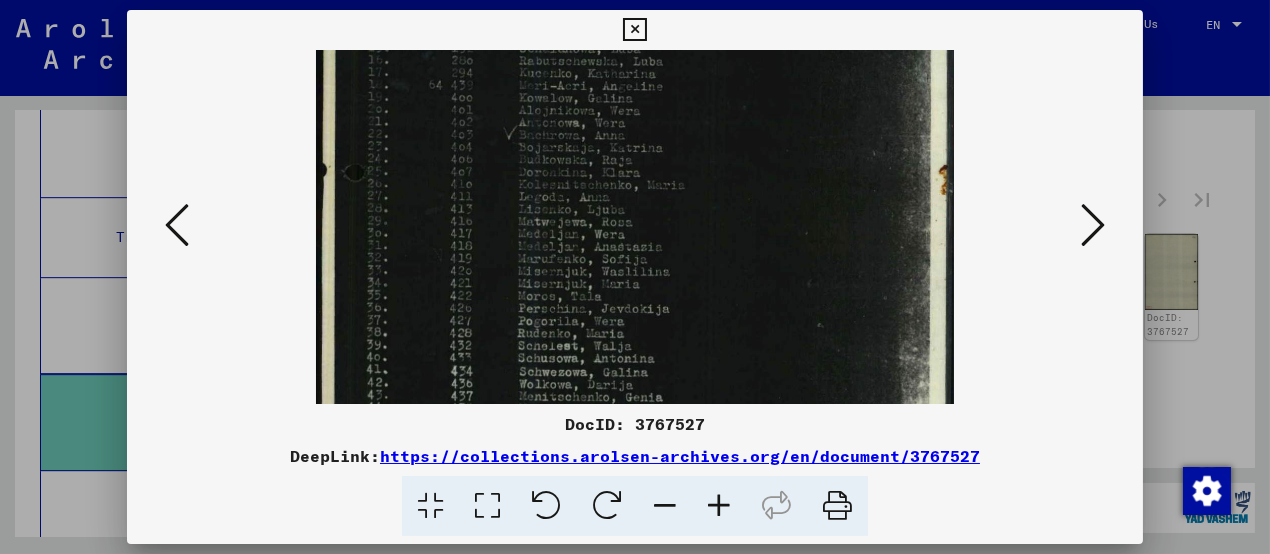 drag, startPoint x: 678, startPoint y: 309, endPoint x: 680, endPoint y: 168, distance: 141.01419 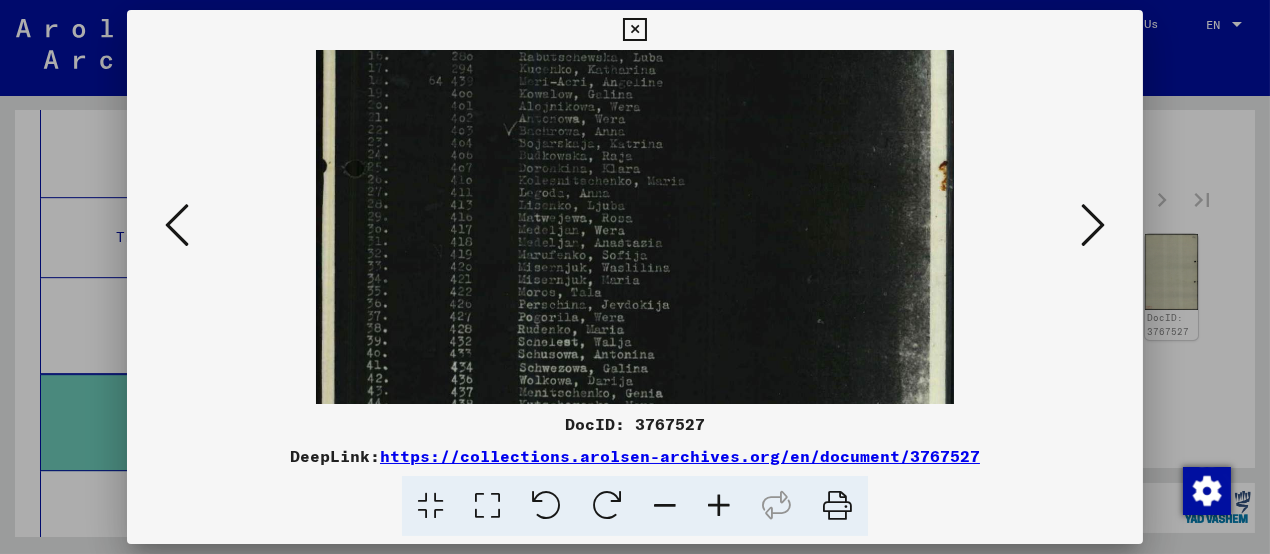 scroll, scrollTop: 550, scrollLeft: 0, axis: vertical 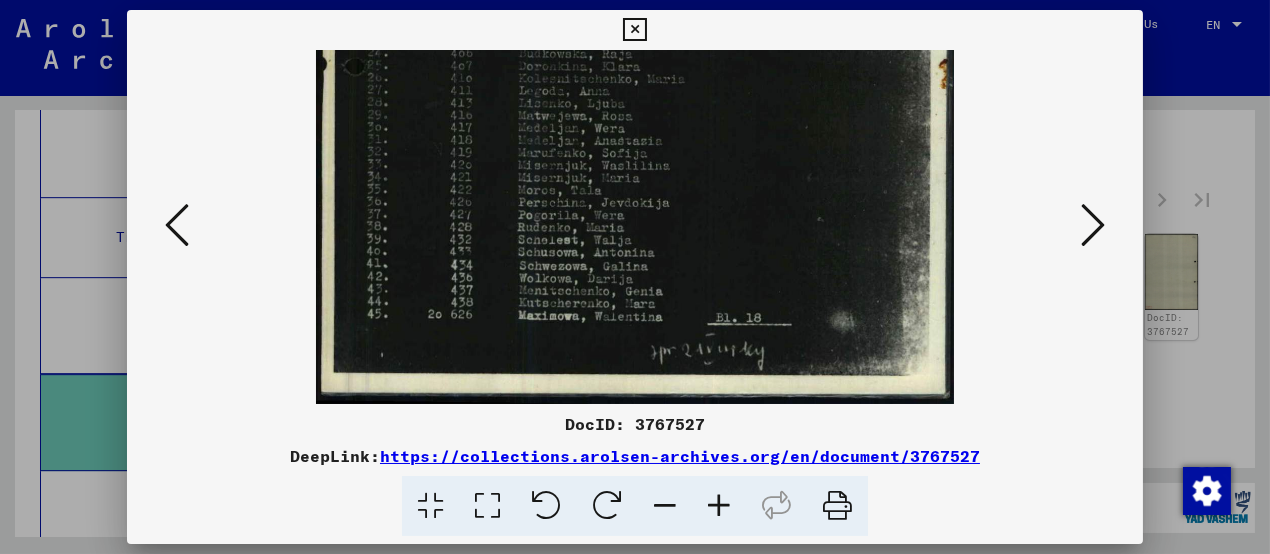 drag, startPoint x: 678, startPoint y: 308, endPoint x: 714, endPoint y: 165, distance: 147.46185 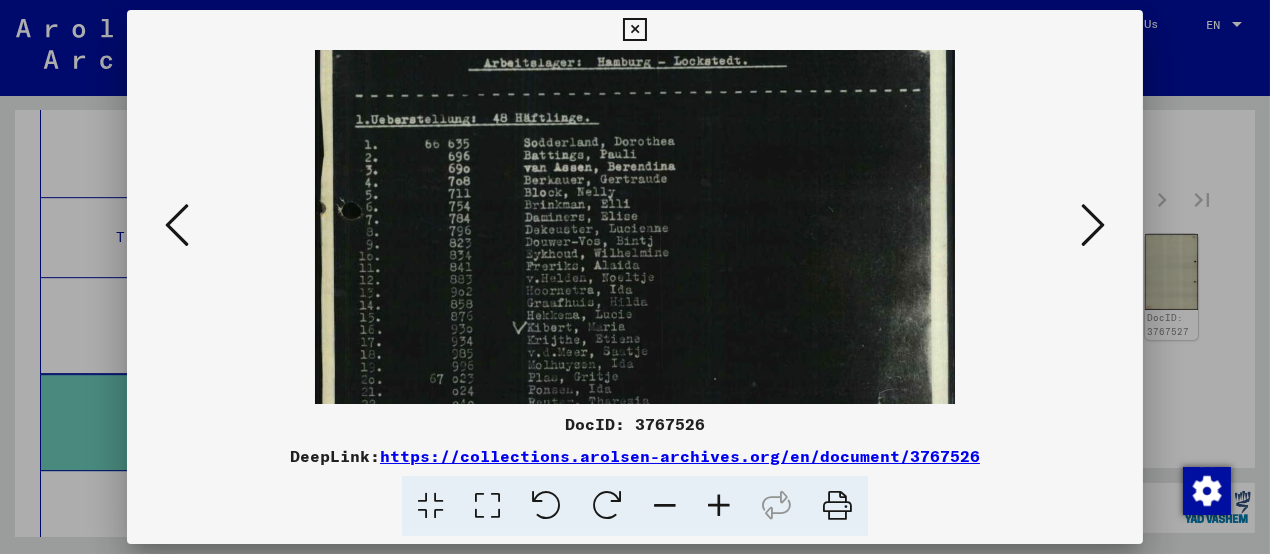 drag, startPoint x: 635, startPoint y: 327, endPoint x: 669, endPoint y: 165, distance: 165.52945 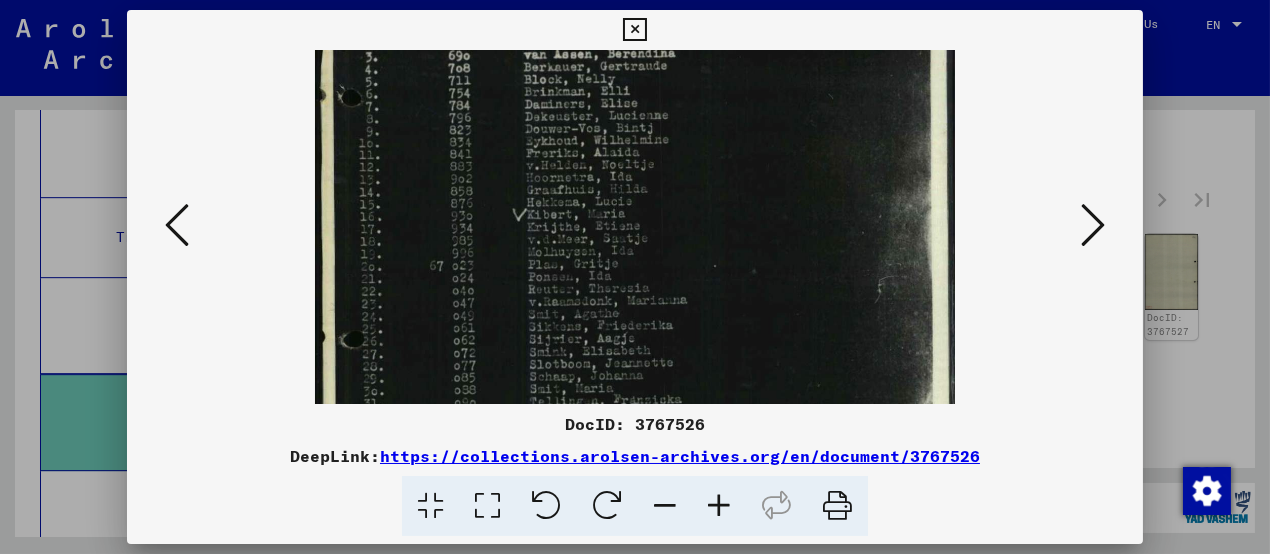 drag, startPoint x: 628, startPoint y: 302, endPoint x: 631, endPoint y: 188, distance: 114.03947 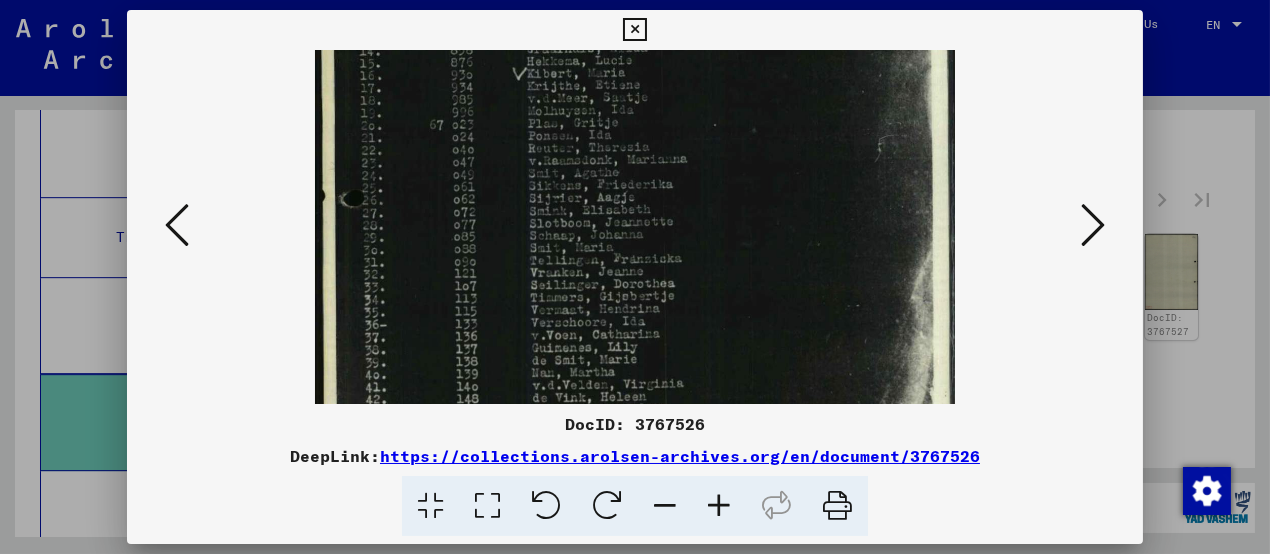 drag, startPoint x: 628, startPoint y: 282, endPoint x: 645, endPoint y: 125, distance: 157.9177 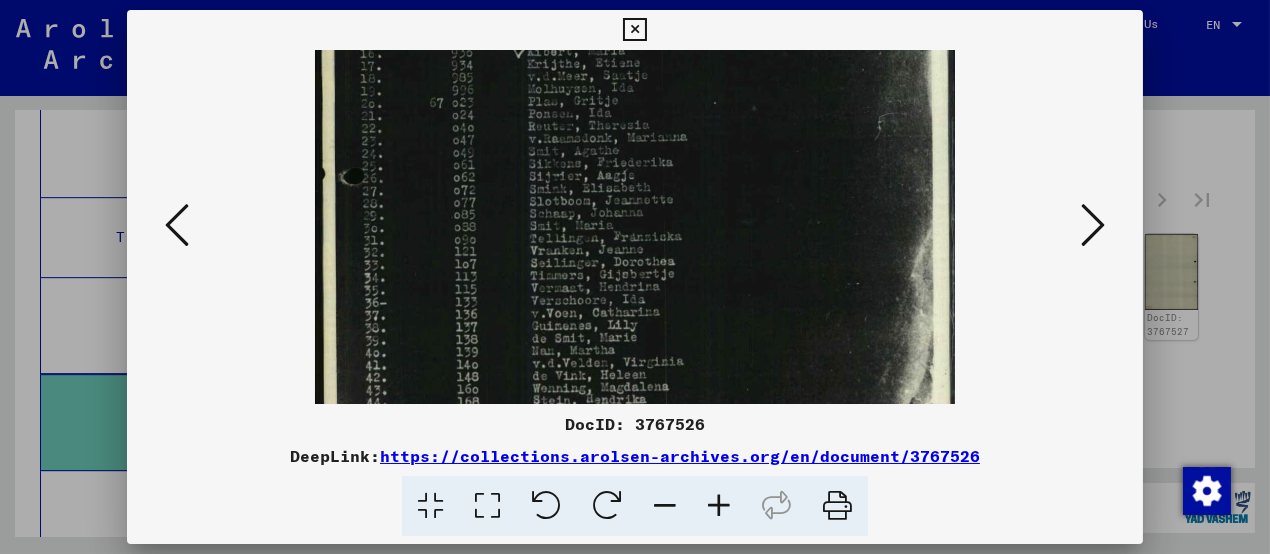 drag, startPoint x: 633, startPoint y: 261, endPoint x: 643, endPoint y: 166, distance: 95.524864 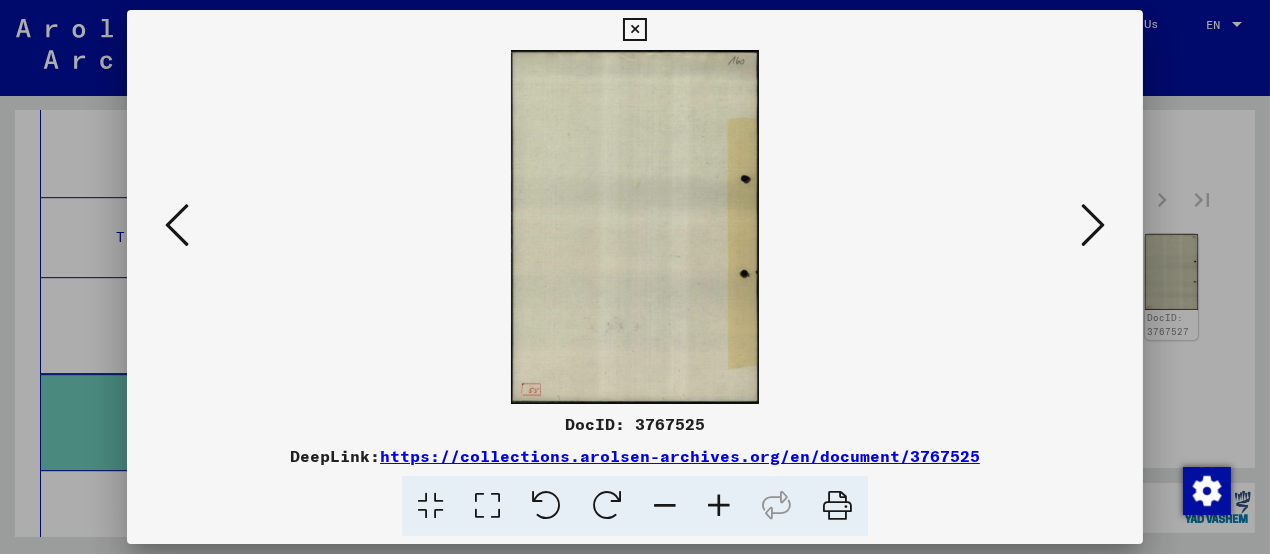 scroll, scrollTop: 0, scrollLeft: 0, axis: both 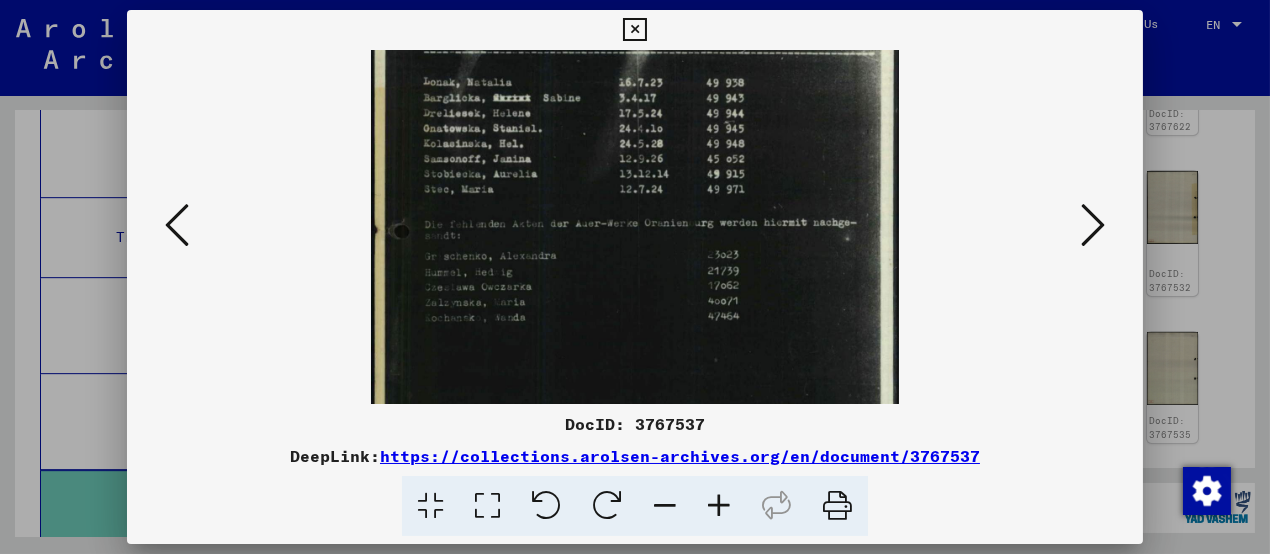 drag, startPoint x: 746, startPoint y: 337, endPoint x: 749, endPoint y: 245, distance: 92.0489 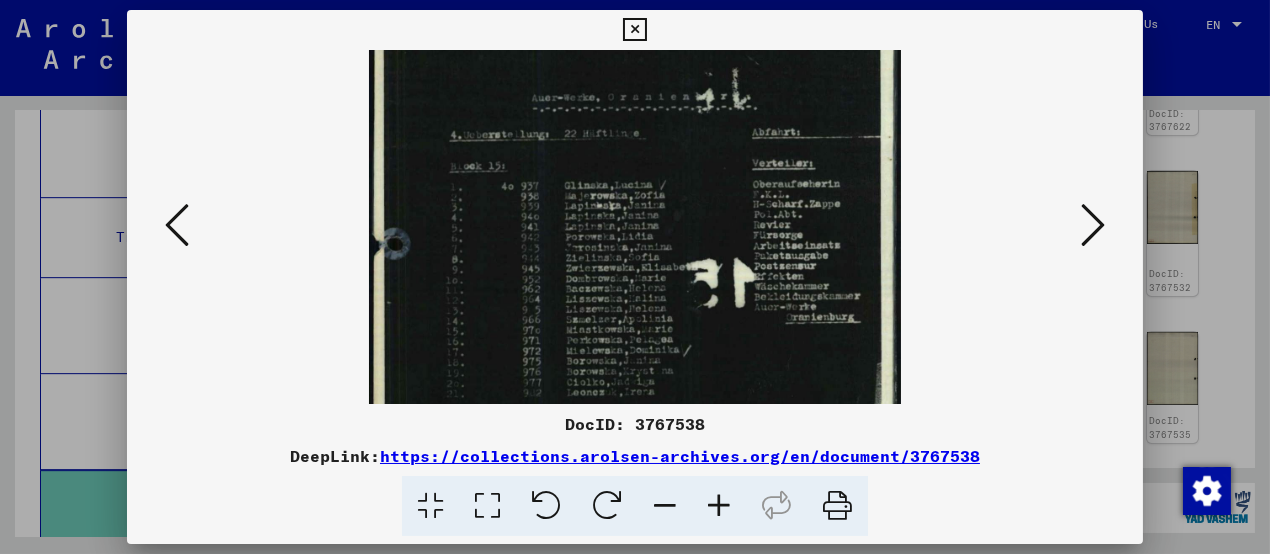 drag, startPoint x: 712, startPoint y: 355, endPoint x: 712, endPoint y: 275, distance: 80 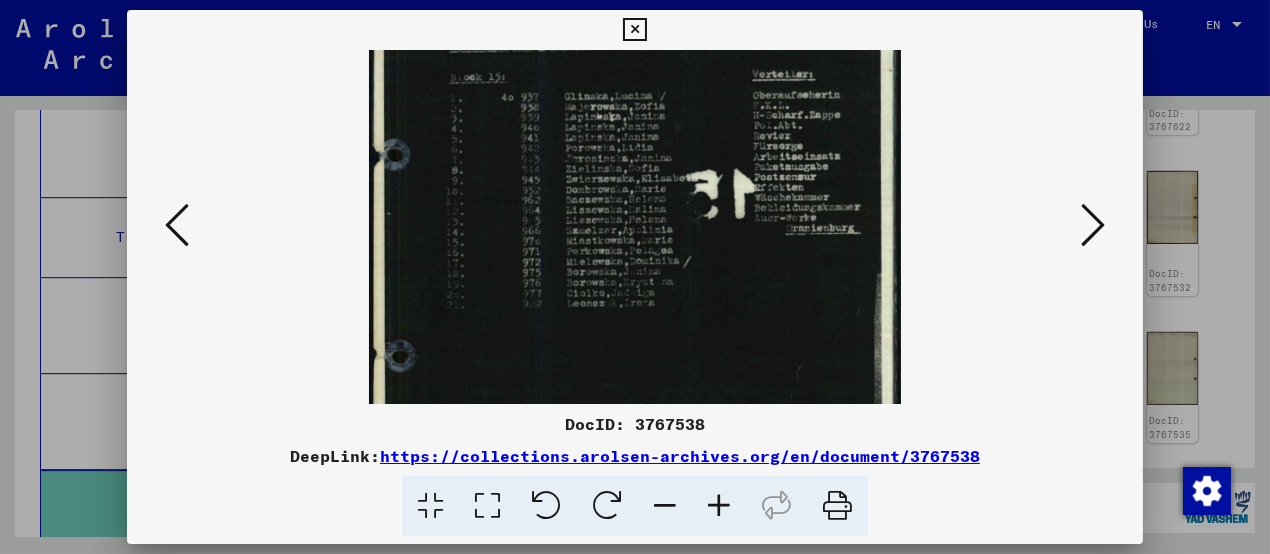 scroll, scrollTop: 201, scrollLeft: 0, axis: vertical 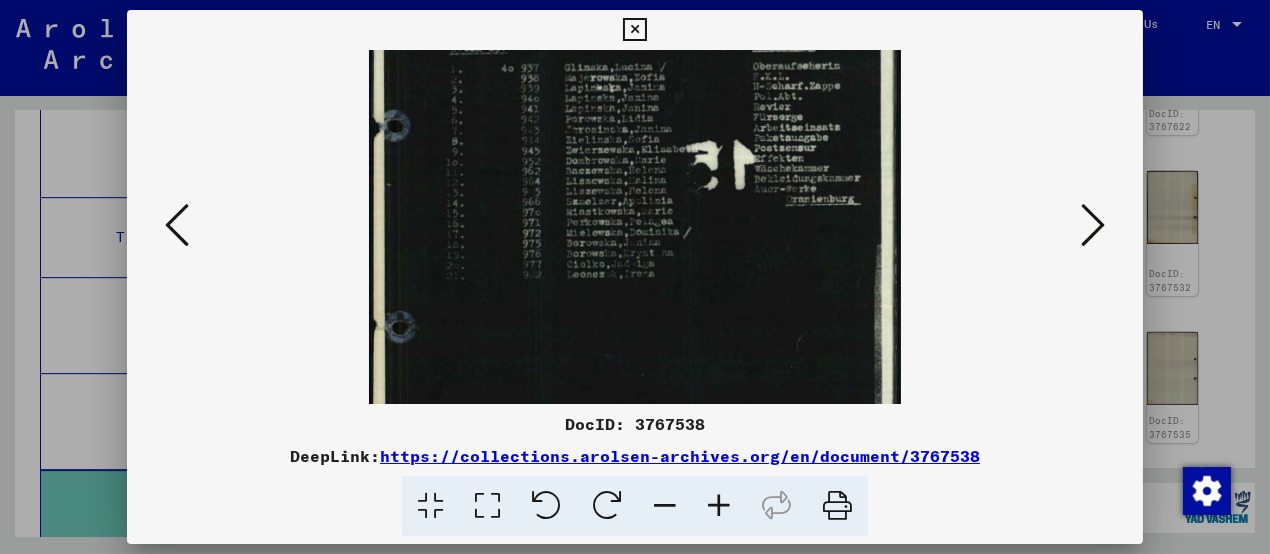 drag, startPoint x: 770, startPoint y: 288, endPoint x: 764, endPoint y: 169, distance: 119.15116 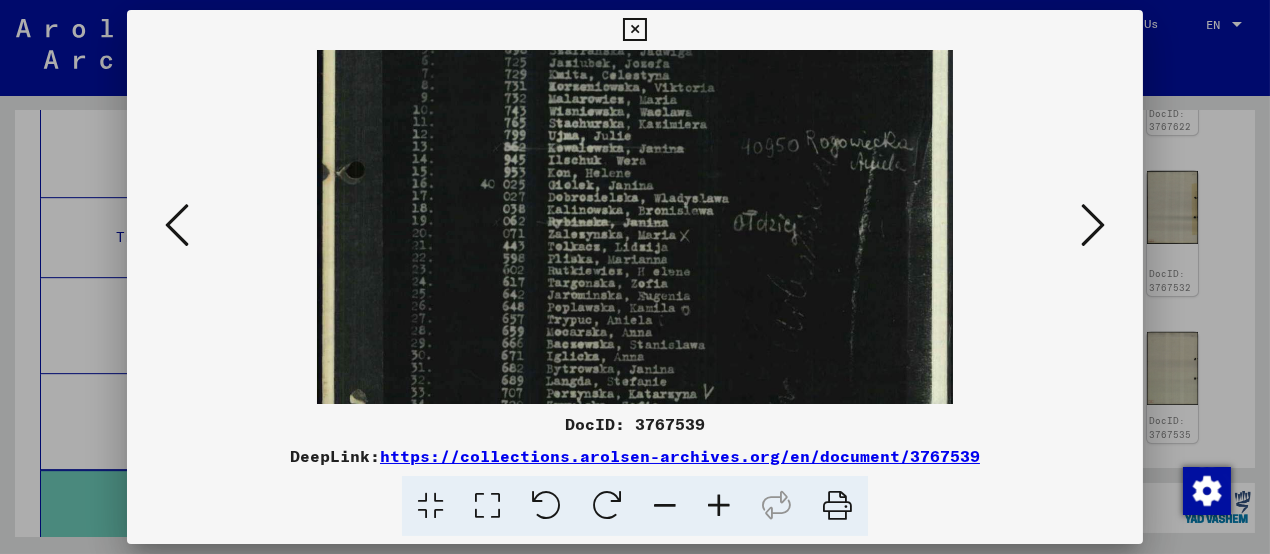 drag, startPoint x: 663, startPoint y: 351, endPoint x: 661, endPoint y: 125, distance: 226.00885 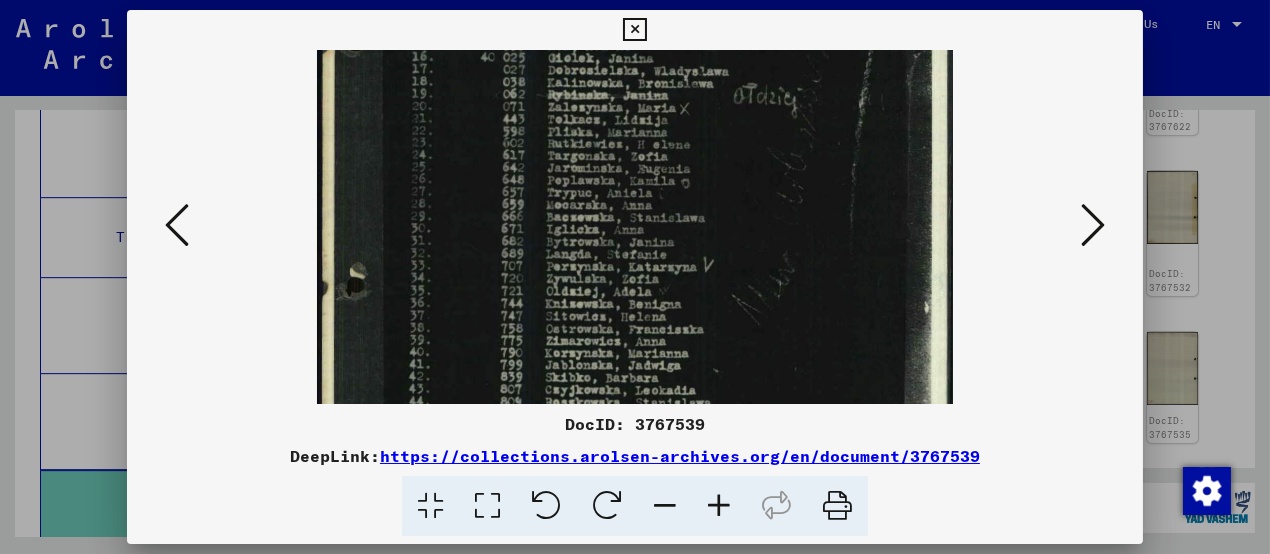drag, startPoint x: 728, startPoint y: 346, endPoint x: 725, endPoint y: 214, distance: 132.03409 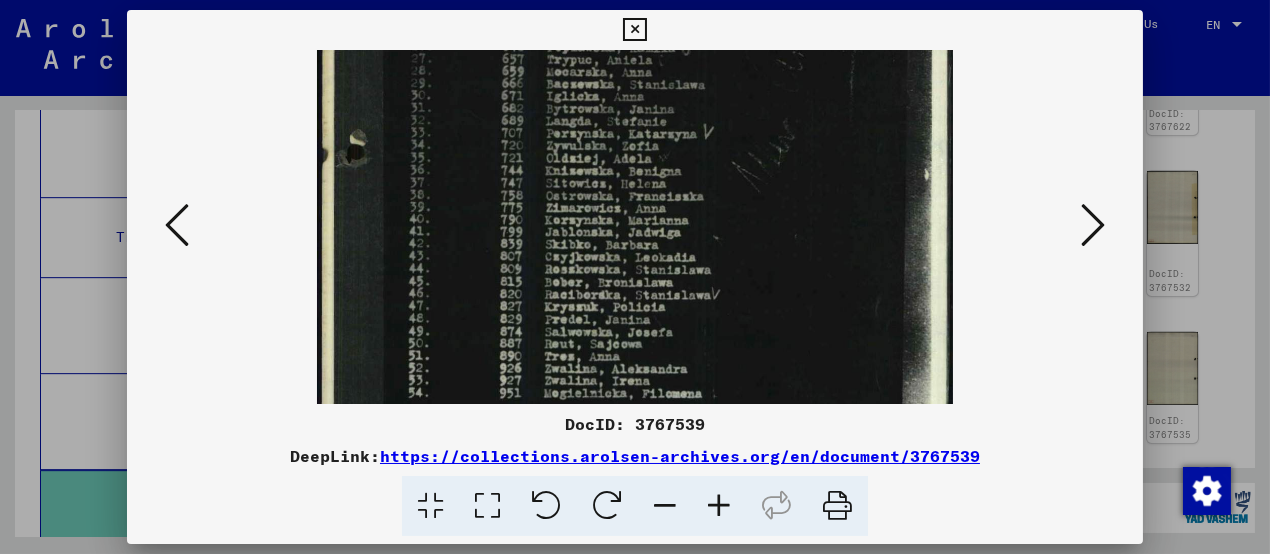 drag, startPoint x: 755, startPoint y: 290, endPoint x: 760, endPoint y: 178, distance: 112.11155 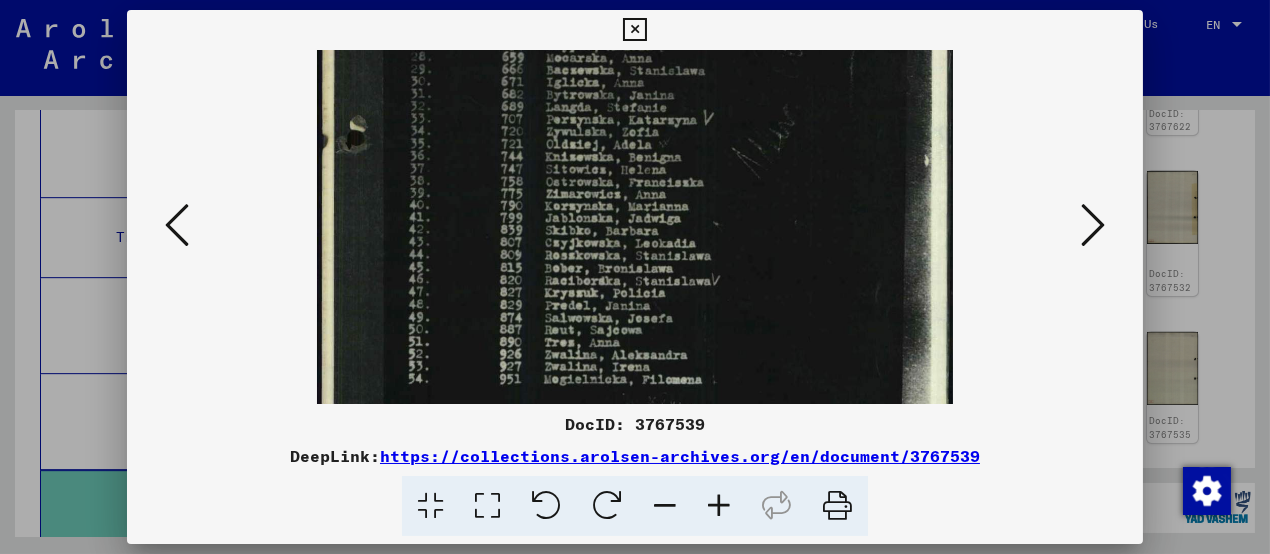 scroll, scrollTop: 550, scrollLeft: 0, axis: vertical 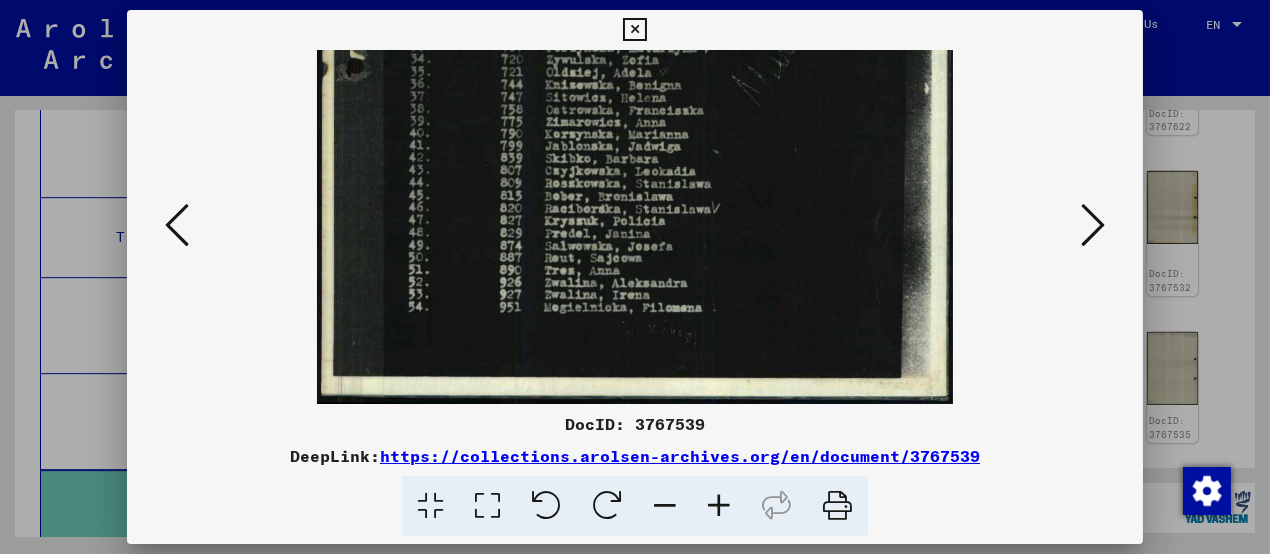 drag, startPoint x: 774, startPoint y: 278, endPoint x: 790, endPoint y: 183, distance: 96.337944 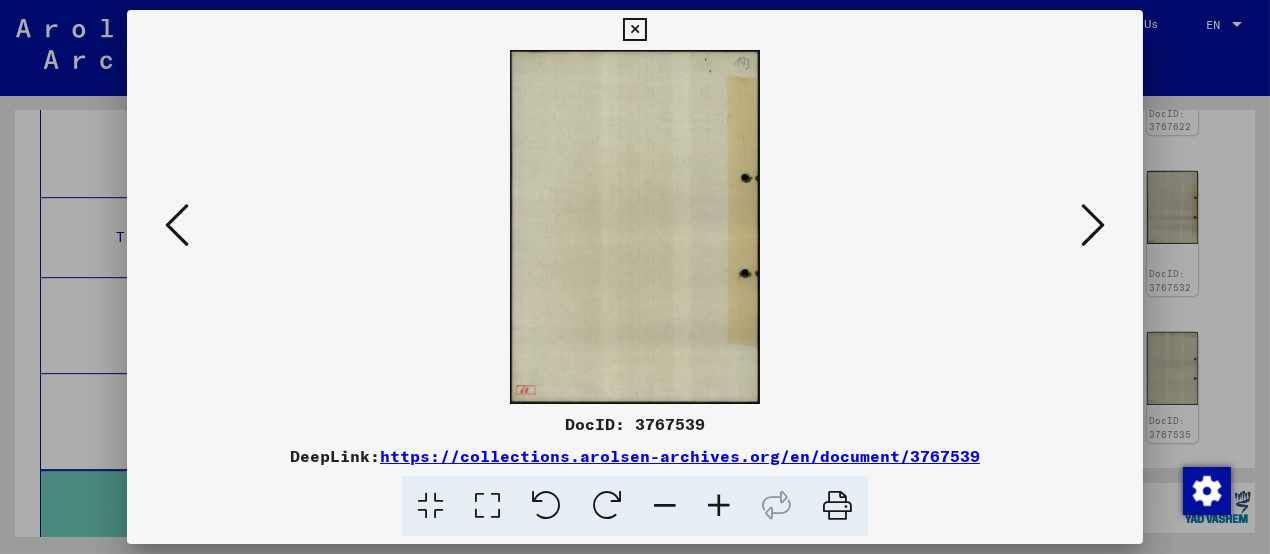scroll, scrollTop: 0, scrollLeft: 0, axis: both 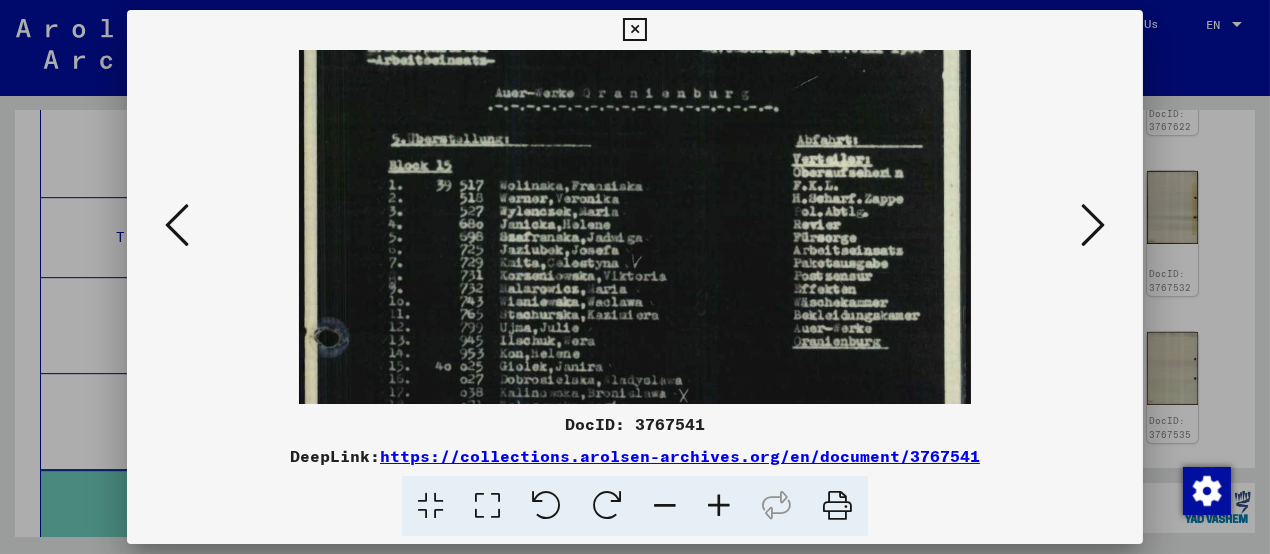 drag, startPoint x: 673, startPoint y: 347, endPoint x: 672, endPoint y: 250, distance: 97.00516 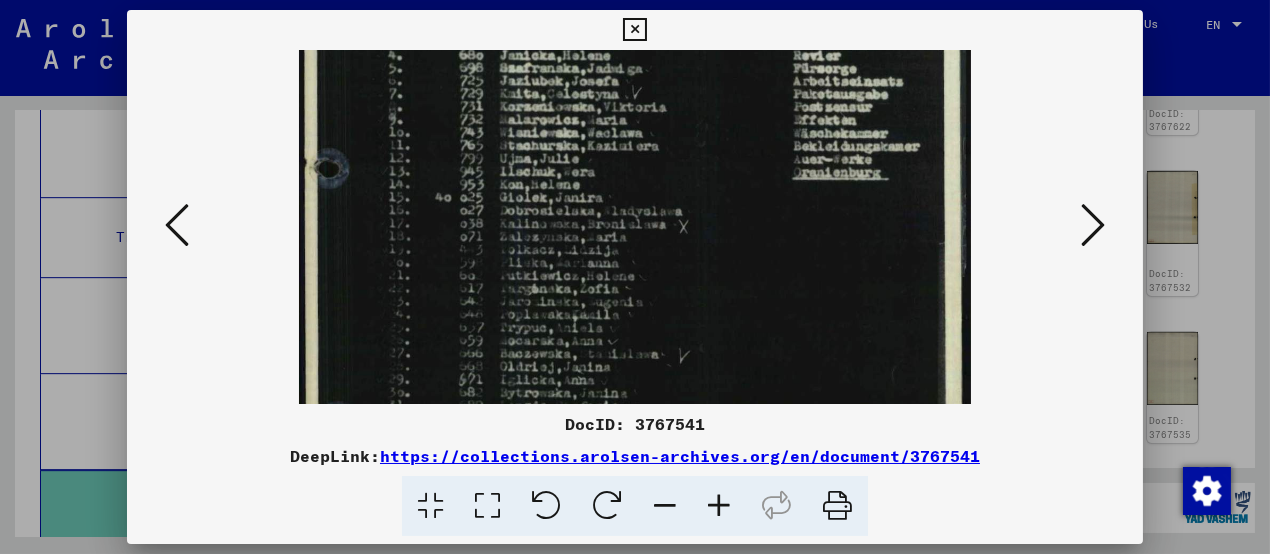 drag, startPoint x: 651, startPoint y: 343, endPoint x: 653, endPoint y: 203, distance: 140.01428 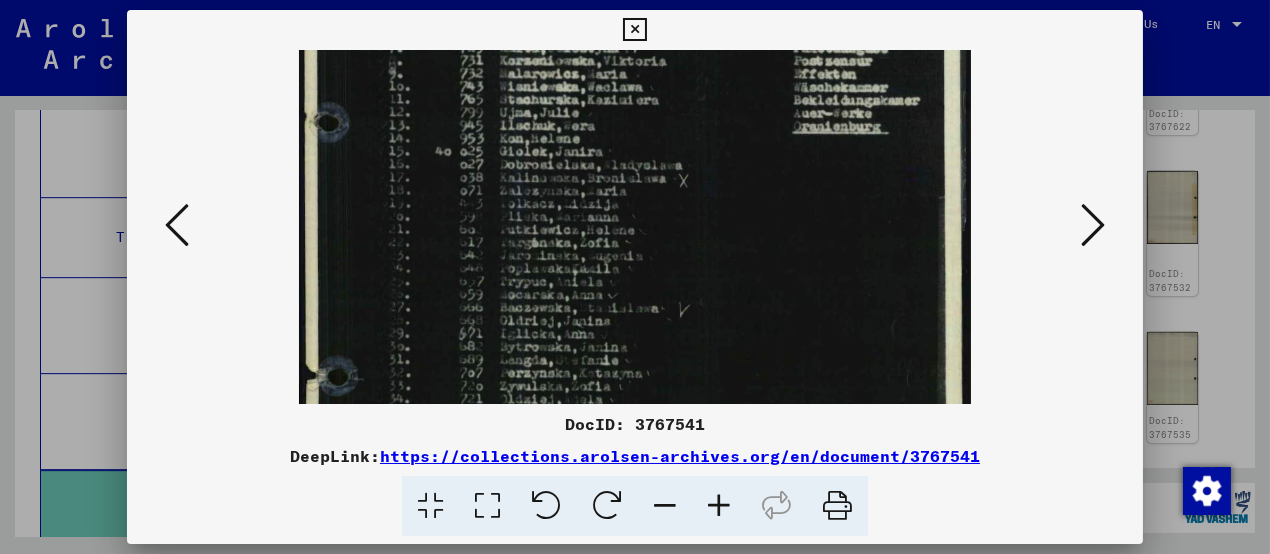 drag, startPoint x: 665, startPoint y: 313, endPoint x: 677, endPoint y: 183, distance: 130.55267 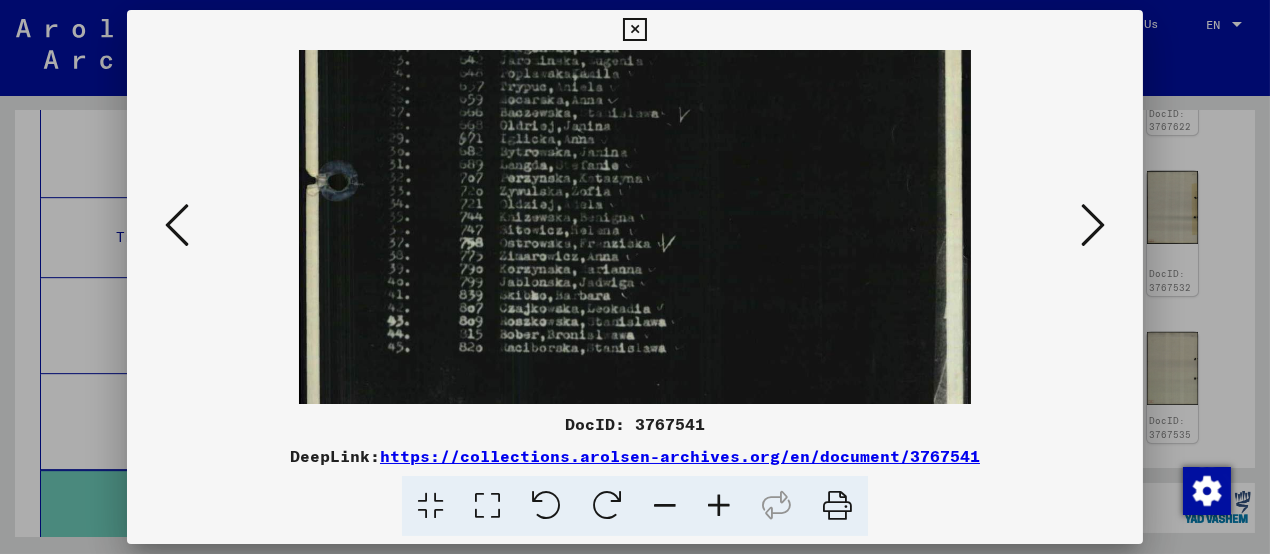 drag, startPoint x: 692, startPoint y: 184, endPoint x: 712, endPoint y: 146, distance: 42.941822 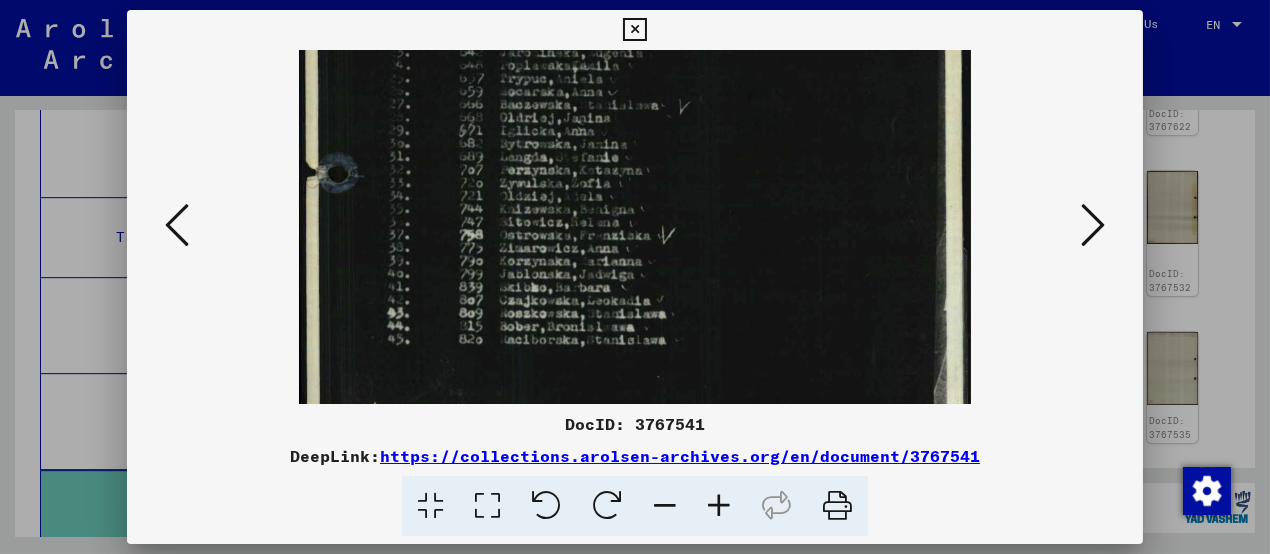 scroll, scrollTop: 0, scrollLeft: 0, axis: both 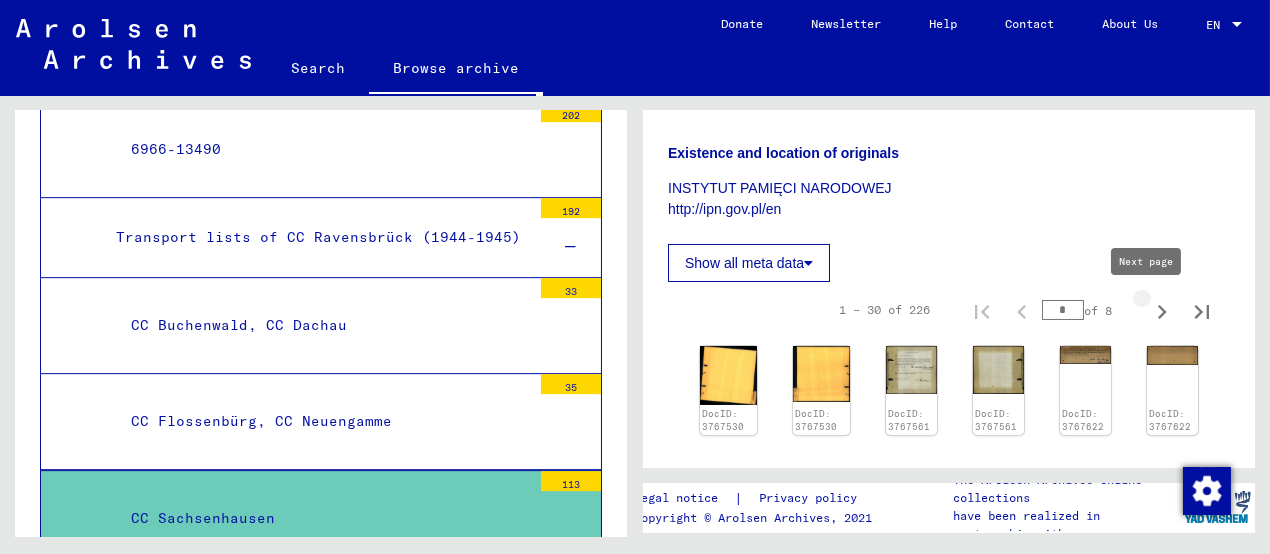 type on "*" 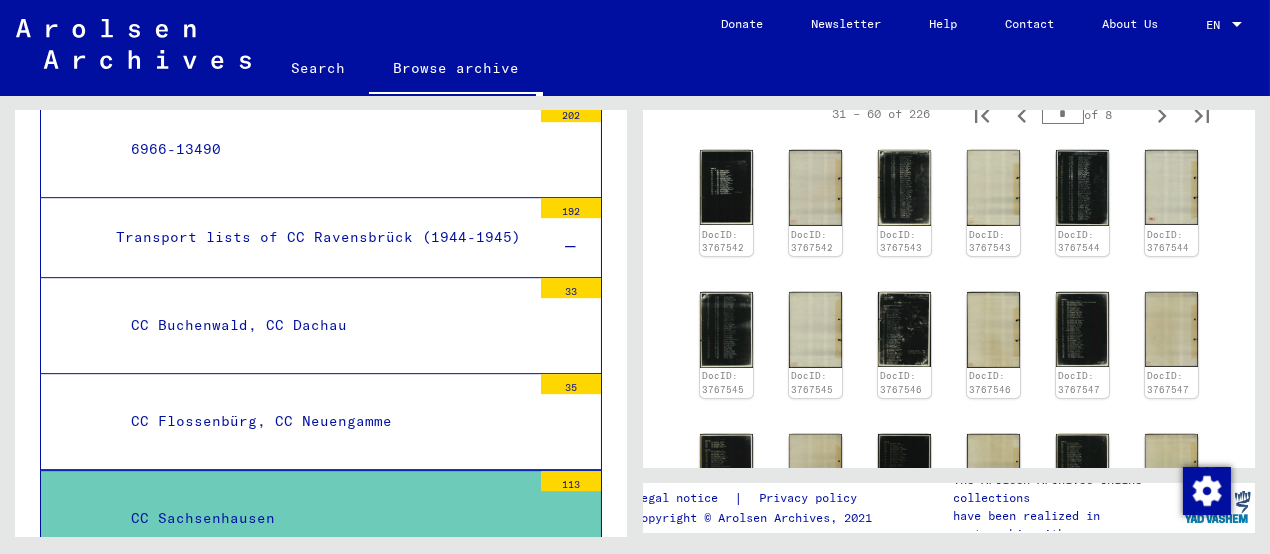 scroll, scrollTop: 499, scrollLeft: 0, axis: vertical 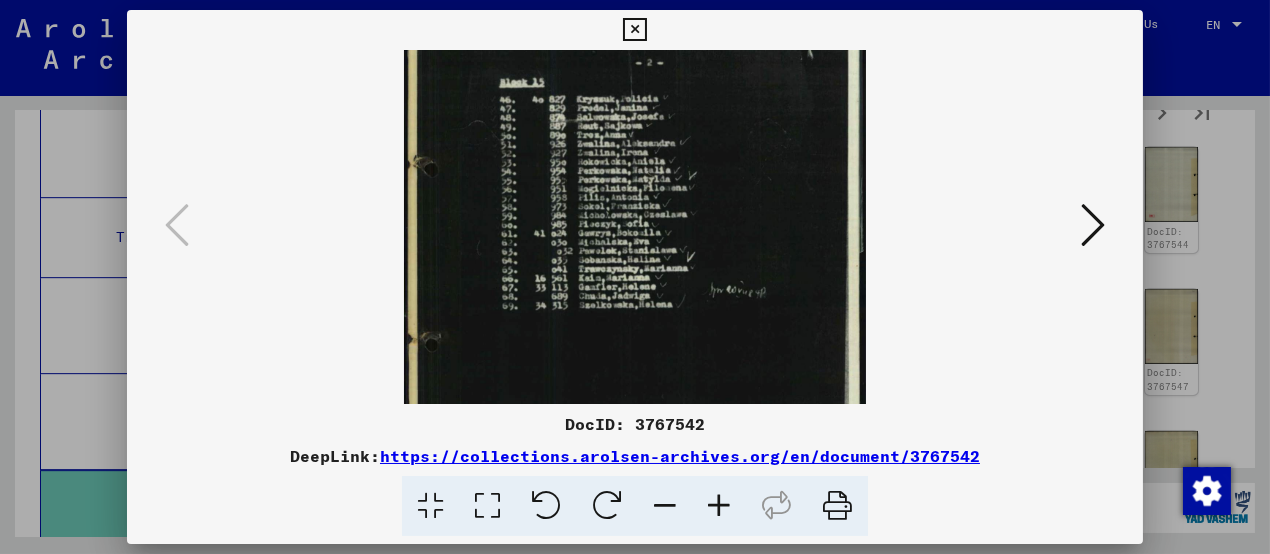 drag, startPoint x: 662, startPoint y: 318, endPoint x: 648, endPoint y: 195, distance: 123.79418 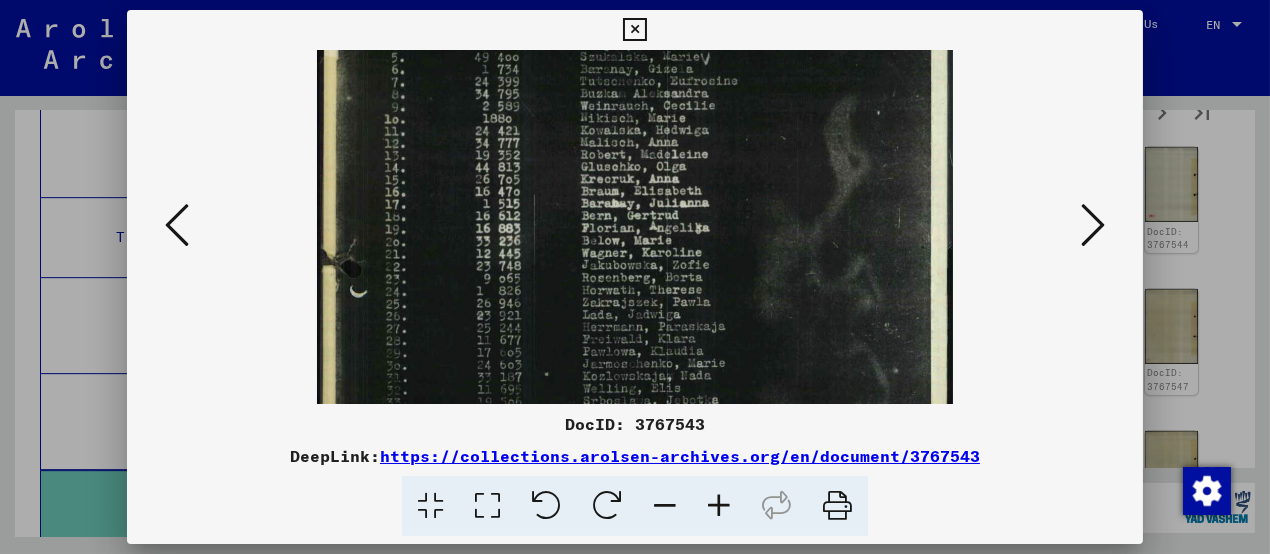 drag, startPoint x: 696, startPoint y: 322, endPoint x: 682, endPoint y: 214, distance: 108.903625 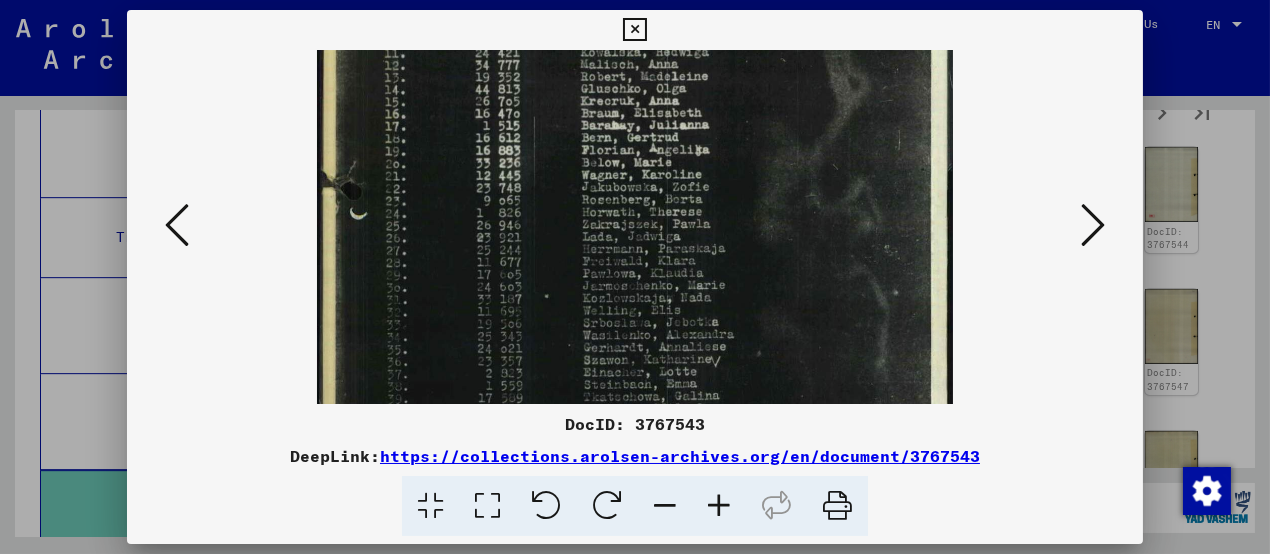 drag, startPoint x: 677, startPoint y: 296, endPoint x: 677, endPoint y: 214, distance: 82 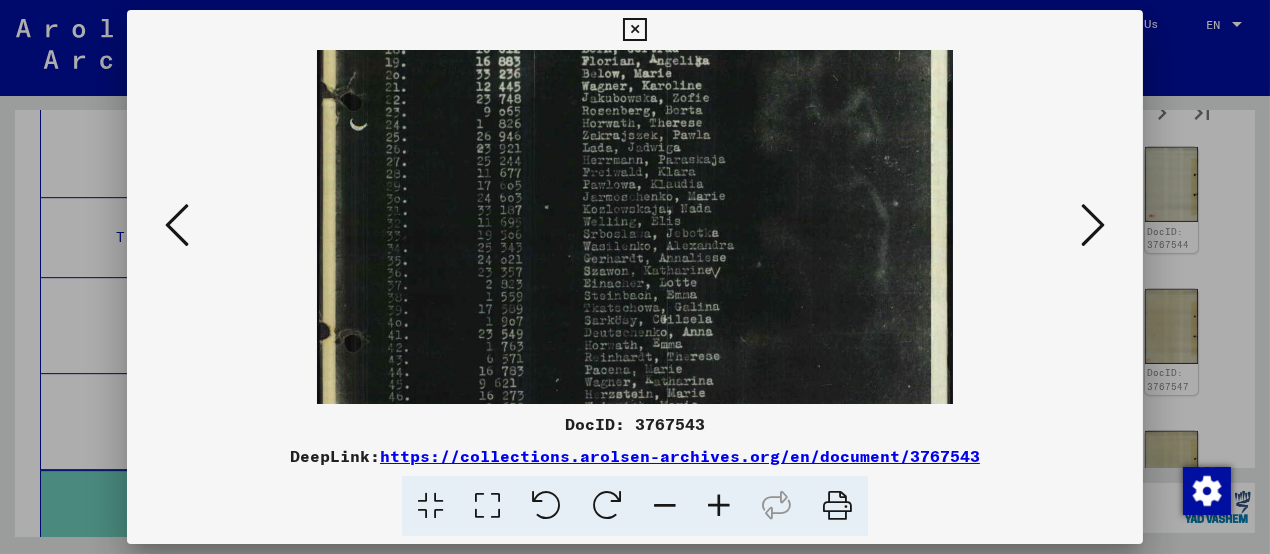 drag, startPoint x: 663, startPoint y: 295, endPoint x: 669, endPoint y: 187, distance: 108.16654 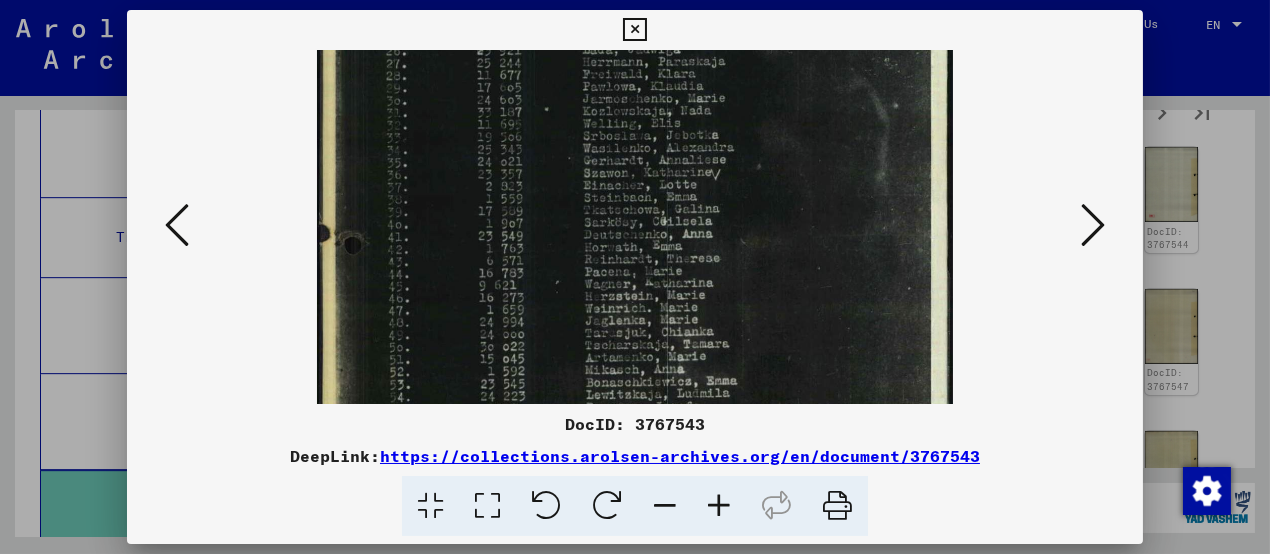 drag, startPoint x: 651, startPoint y: 286, endPoint x: 663, endPoint y: 197, distance: 89.80534 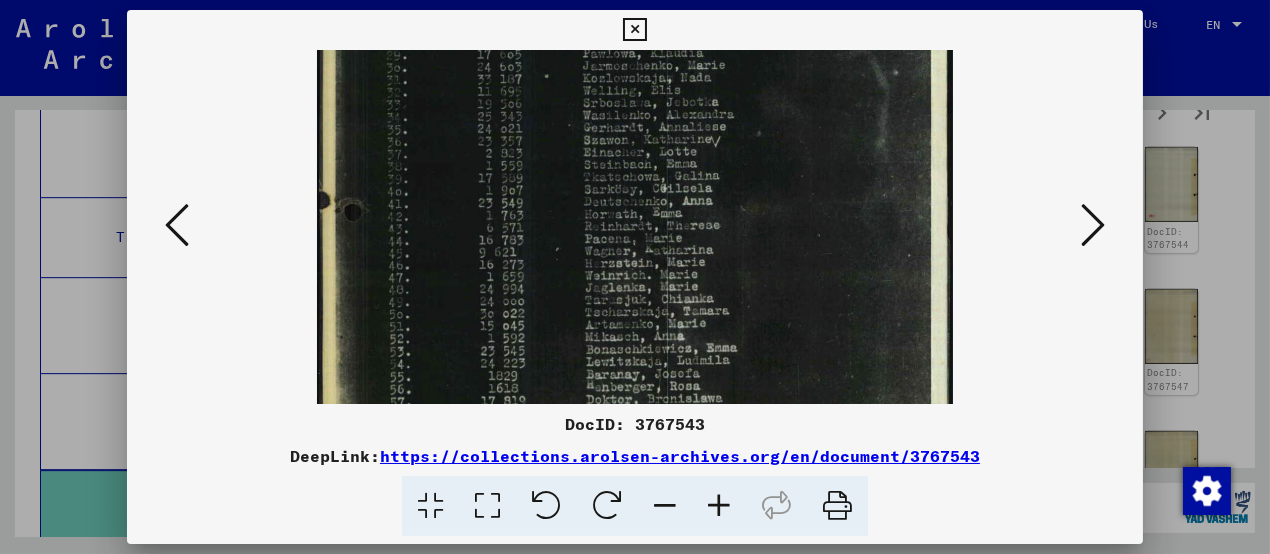 drag, startPoint x: 682, startPoint y: 293, endPoint x: 684, endPoint y: 254, distance: 39.051247 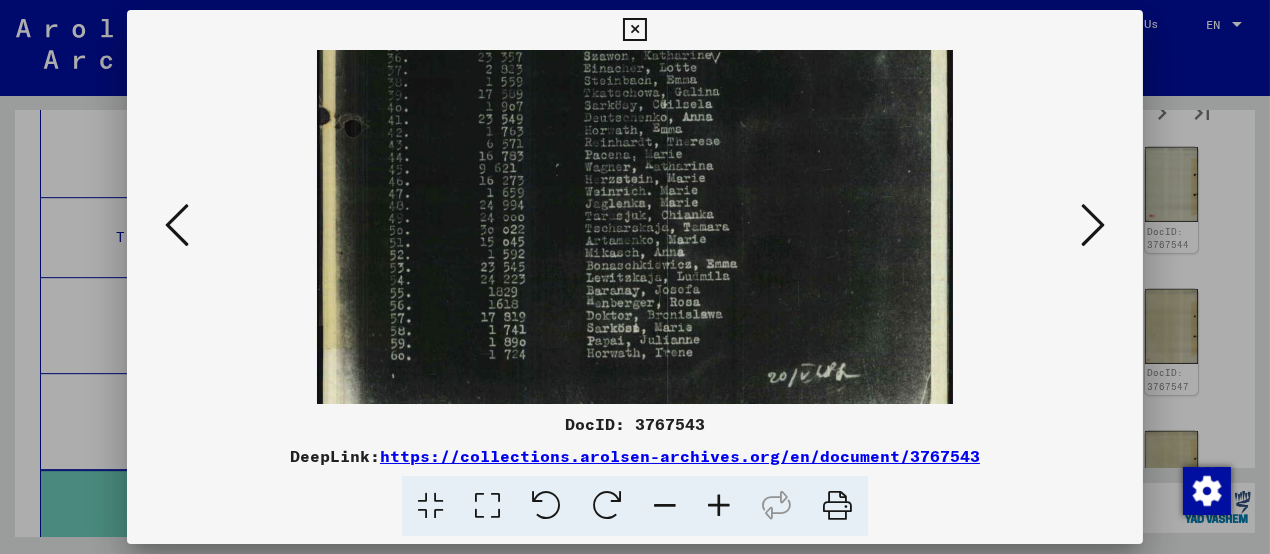 drag, startPoint x: 700, startPoint y: 306, endPoint x: 715, endPoint y: 259, distance: 49.335587 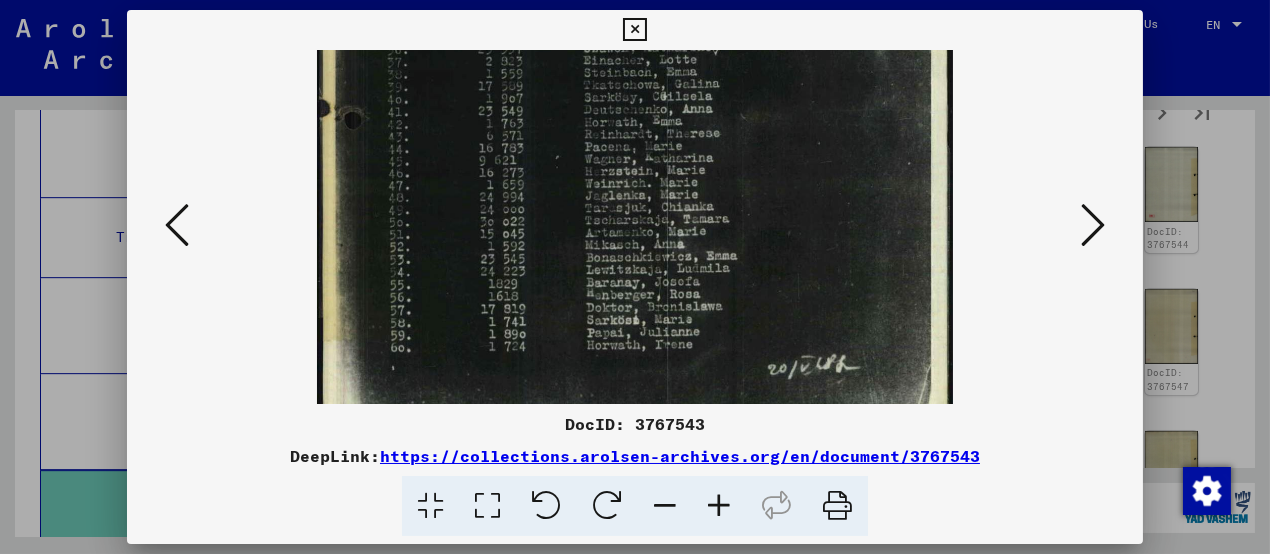 drag, startPoint x: 737, startPoint y: 319, endPoint x: 753, endPoint y: 253, distance: 67.911705 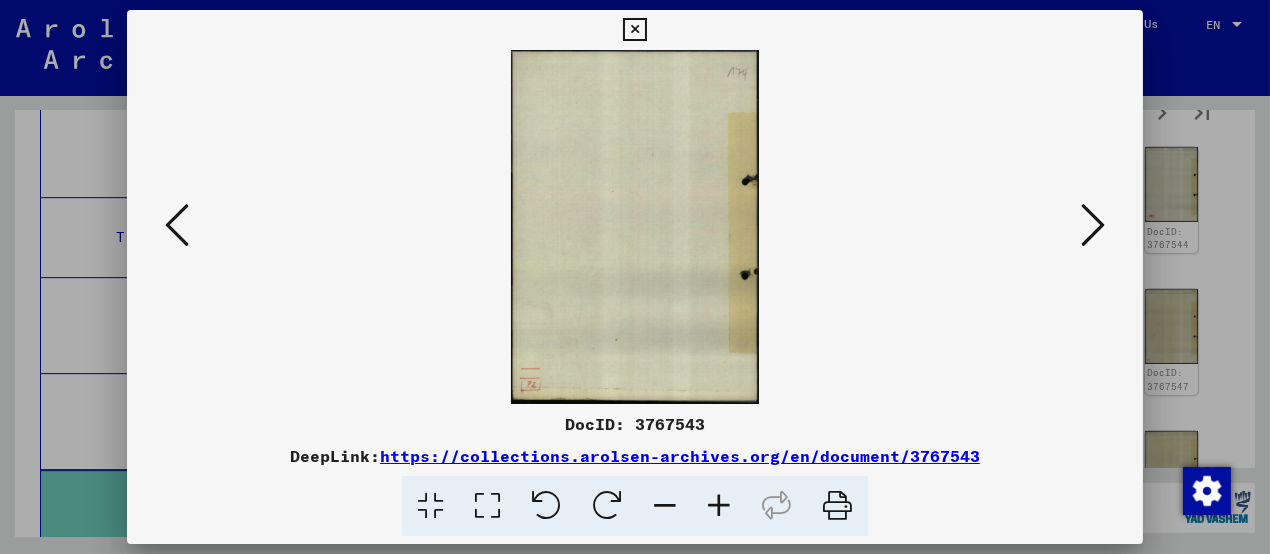 scroll, scrollTop: 0, scrollLeft: 0, axis: both 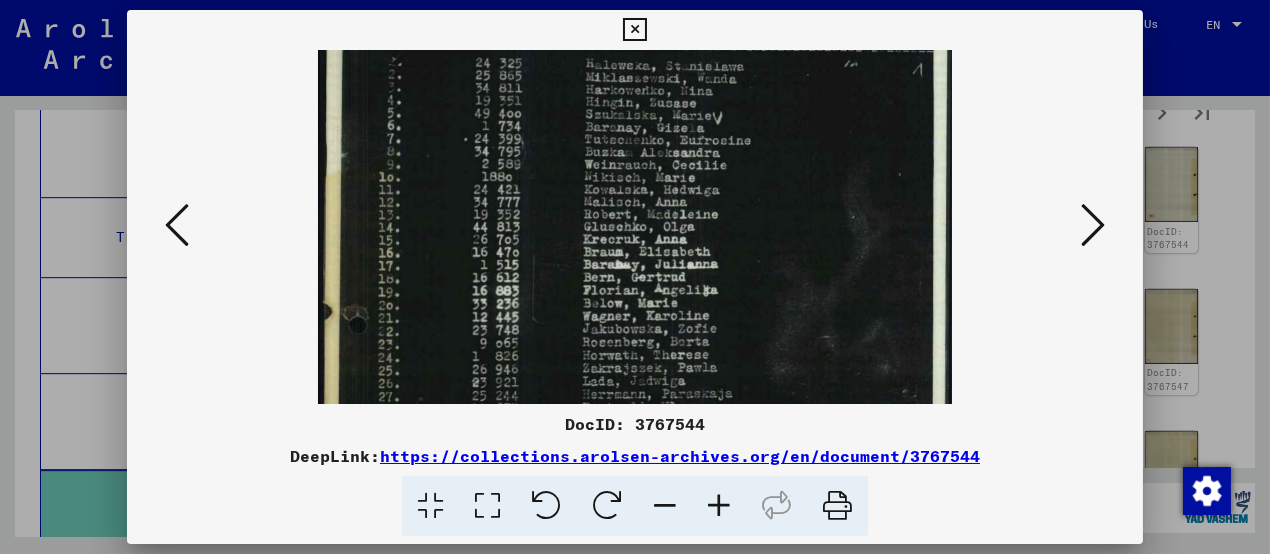 drag, startPoint x: 636, startPoint y: 216, endPoint x: 632, endPoint y: 165, distance: 51.156624 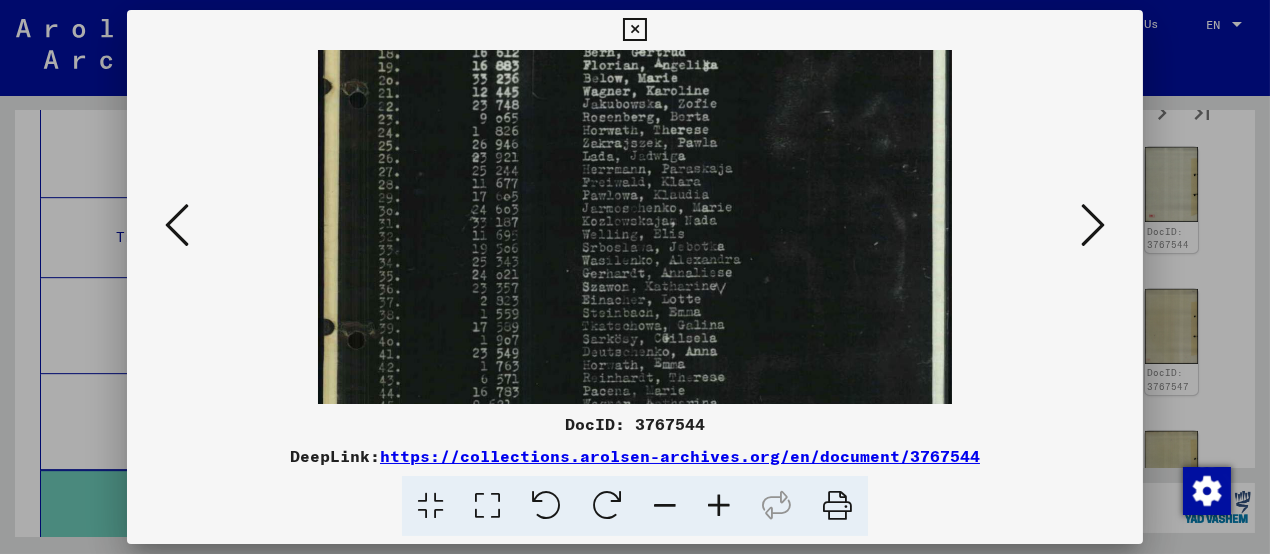 drag, startPoint x: 604, startPoint y: 298, endPoint x: 608, endPoint y: 206, distance: 92.086914 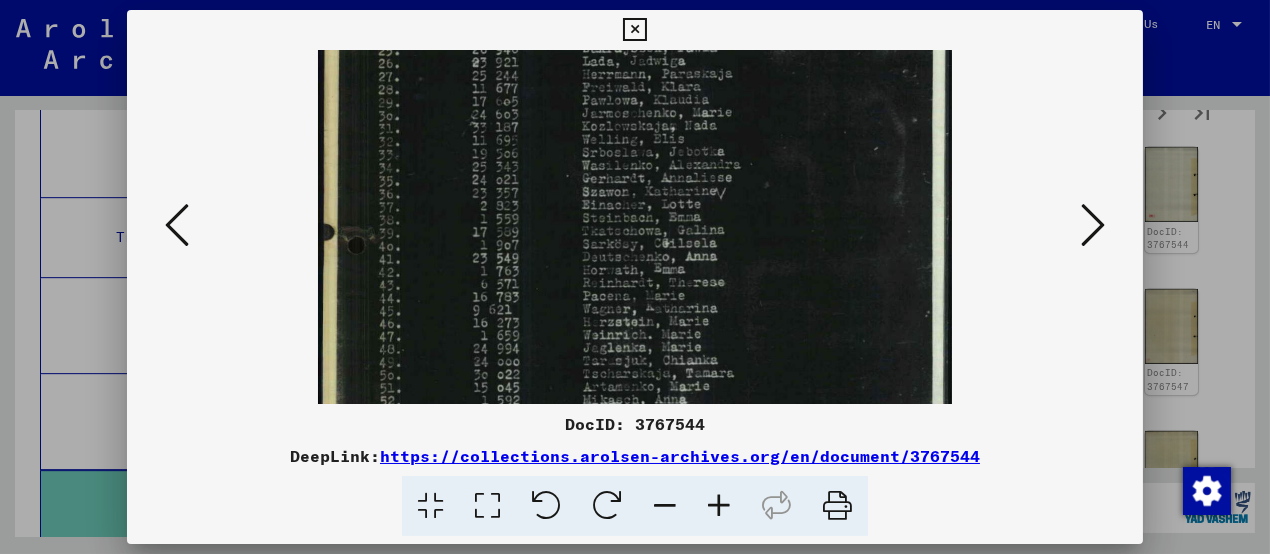 drag, startPoint x: 612, startPoint y: 295, endPoint x: 619, endPoint y: 219, distance: 76.321686 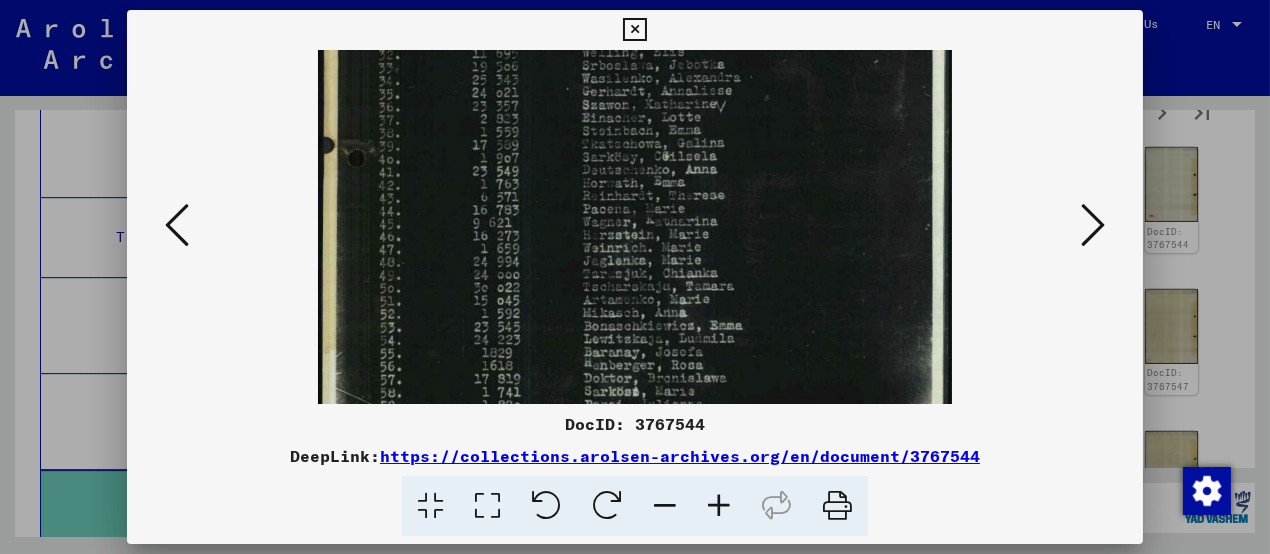 drag, startPoint x: 621, startPoint y: 321, endPoint x: 626, endPoint y: 222, distance: 99.12618 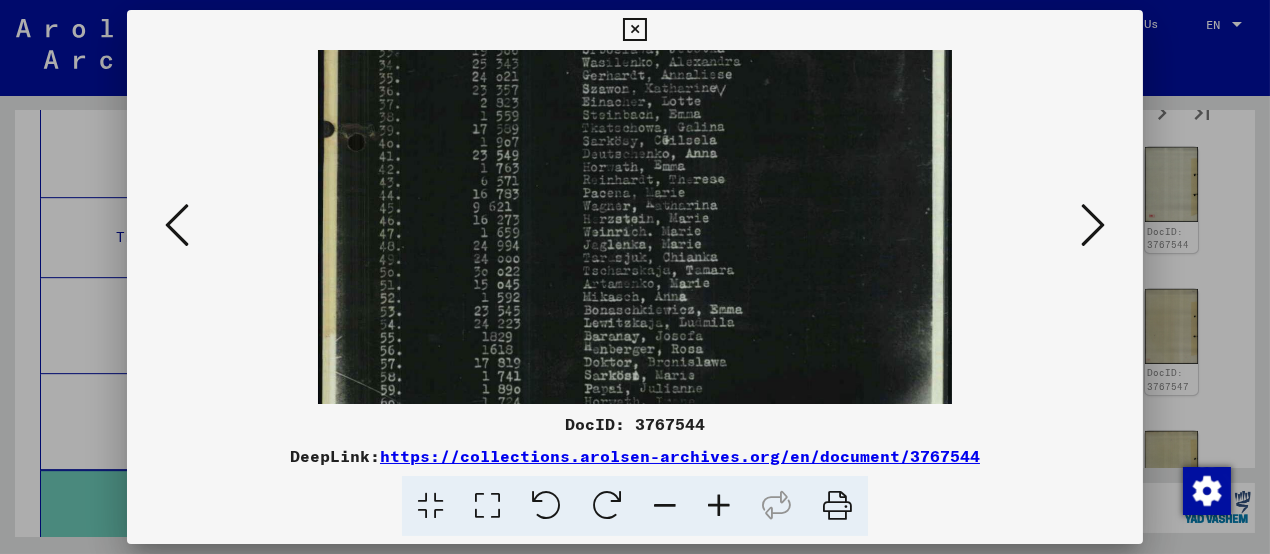 scroll, scrollTop: 550, scrollLeft: 0, axis: vertical 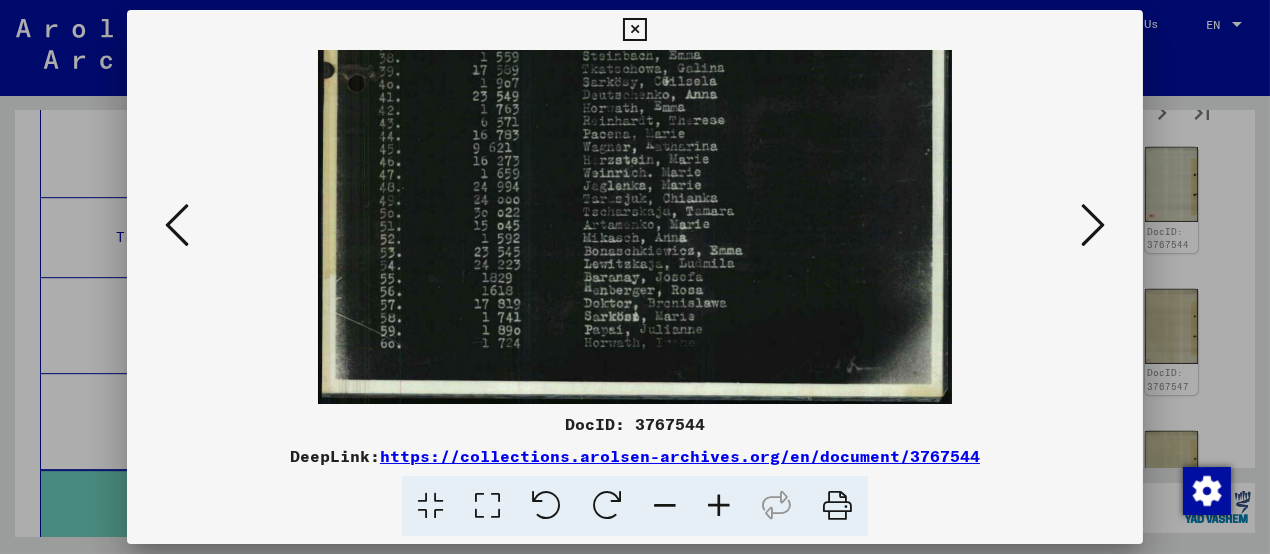 drag, startPoint x: 632, startPoint y: 293, endPoint x: 629, endPoint y: 235, distance: 58.077534 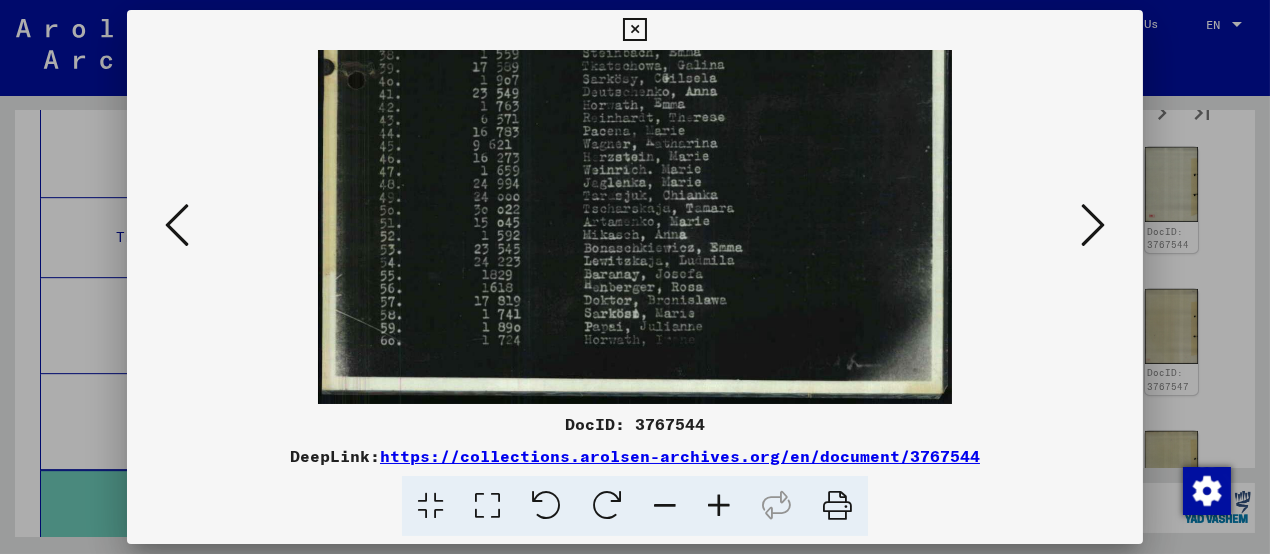 scroll, scrollTop: 0, scrollLeft: 0, axis: both 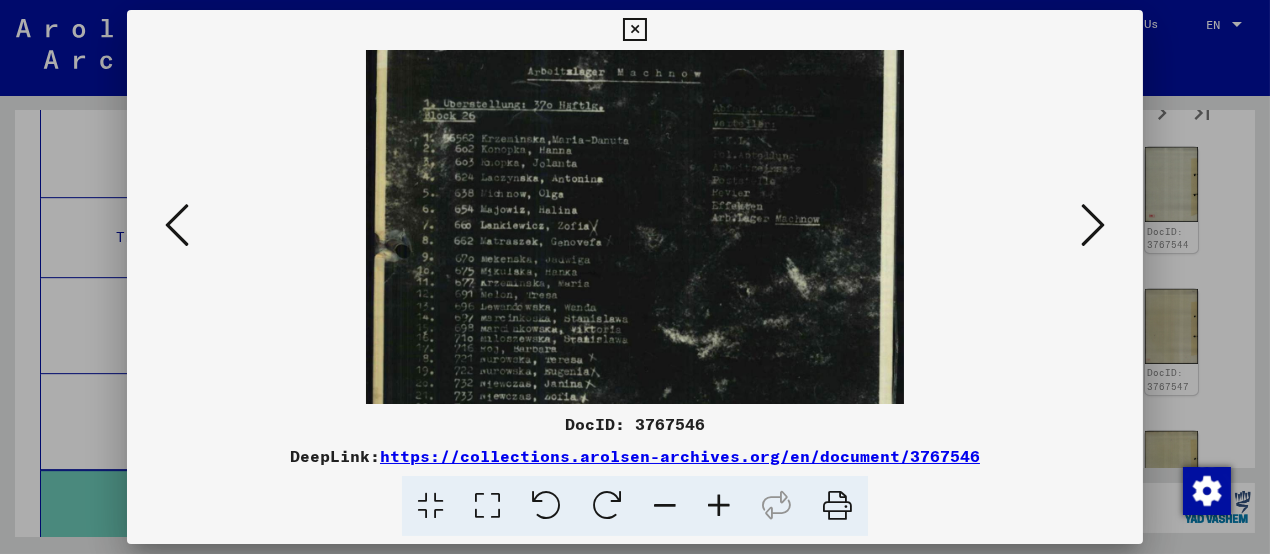 drag, startPoint x: 585, startPoint y: 338, endPoint x: 633, endPoint y: 259, distance: 92.43917 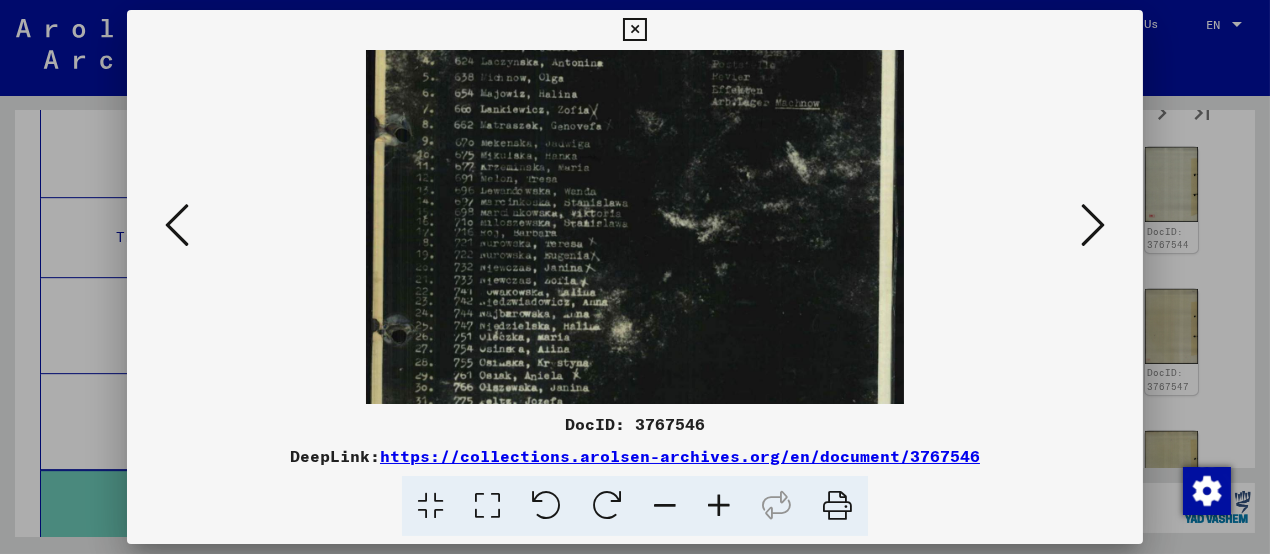 drag, startPoint x: 643, startPoint y: 307, endPoint x: 643, endPoint y: 183, distance: 124 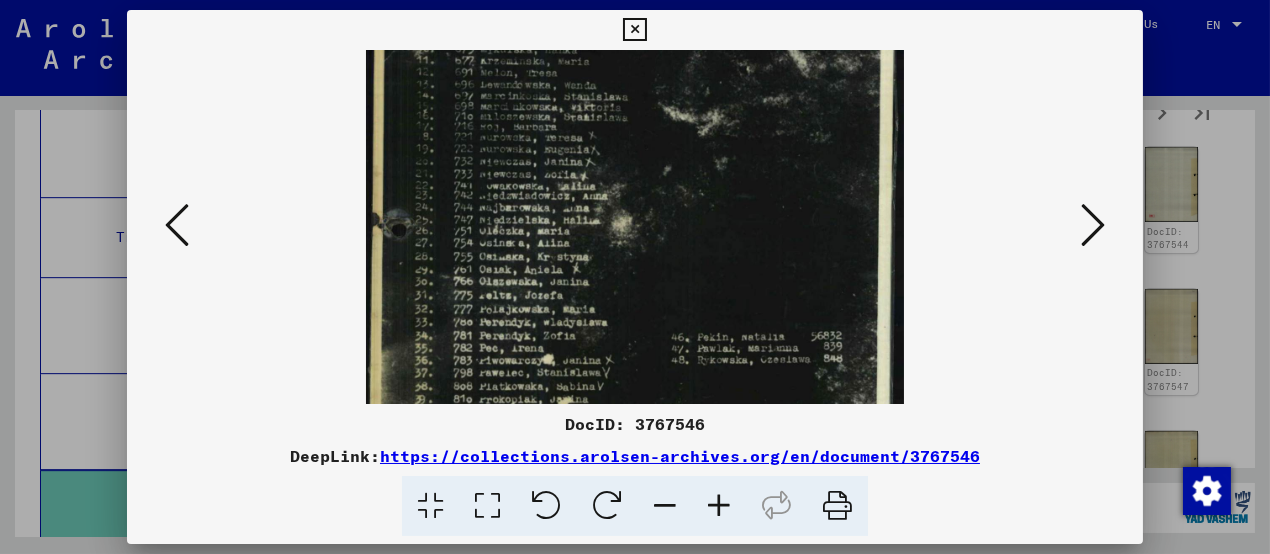 drag, startPoint x: 644, startPoint y: 259, endPoint x: 644, endPoint y: 199, distance: 60 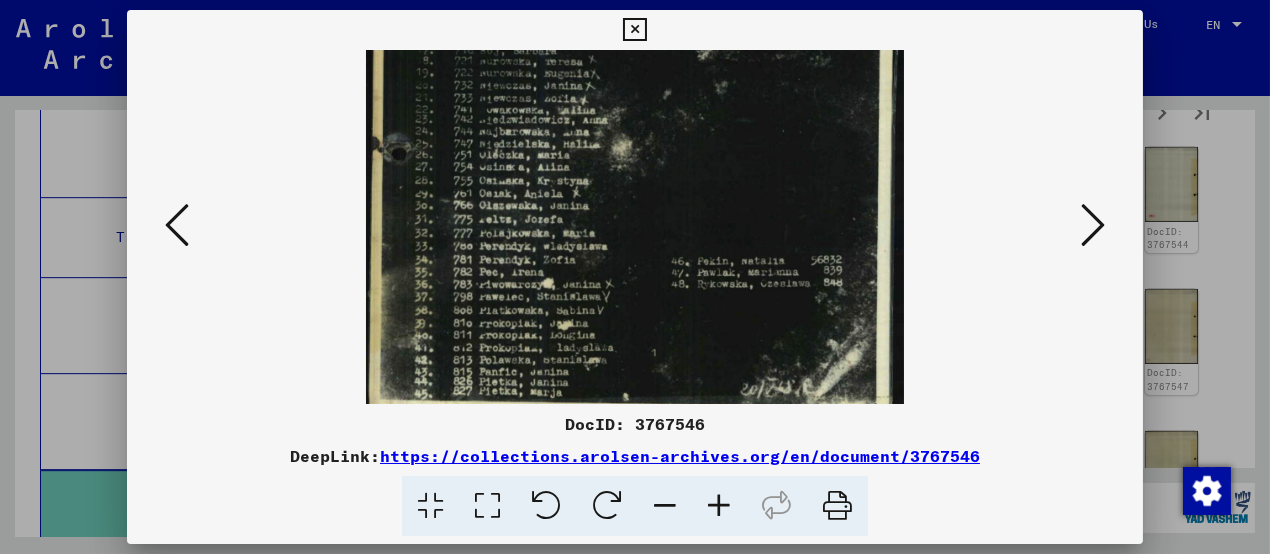 scroll, scrollTop: 400, scrollLeft: 0, axis: vertical 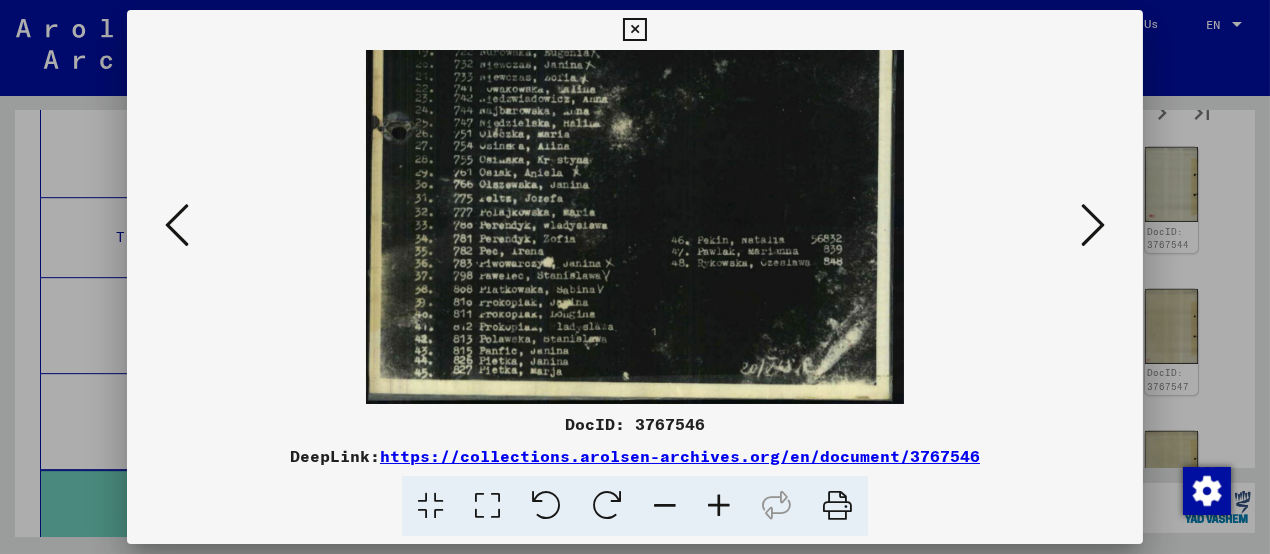 drag, startPoint x: 643, startPoint y: 306, endPoint x: 643, endPoint y: 236, distance: 70 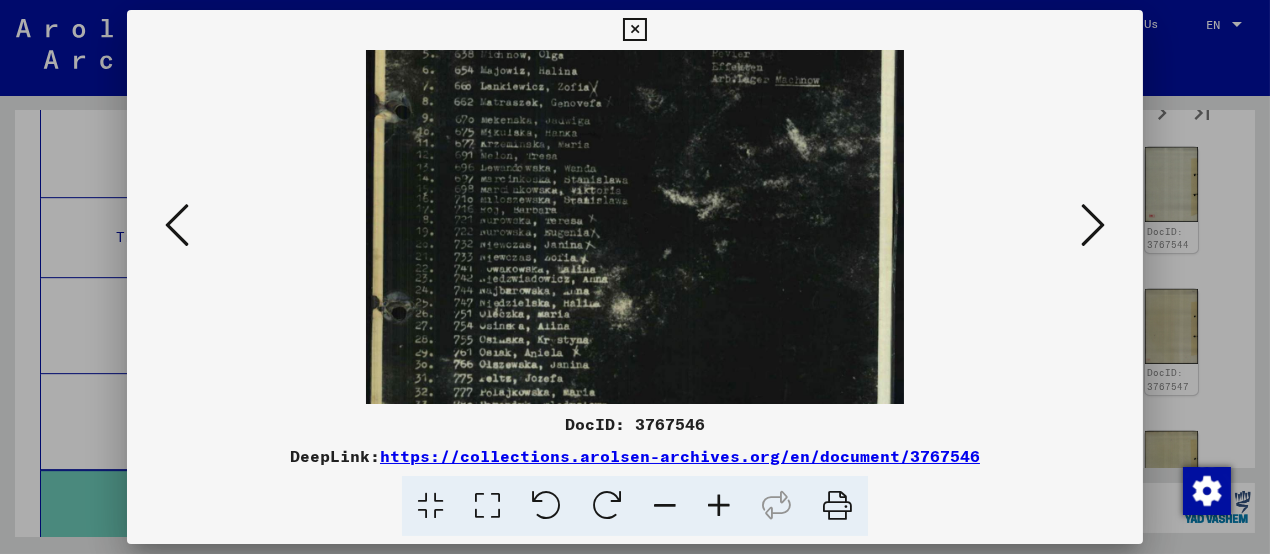drag, startPoint x: 651, startPoint y: 147, endPoint x: 669, endPoint y: 333, distance: 186.86894 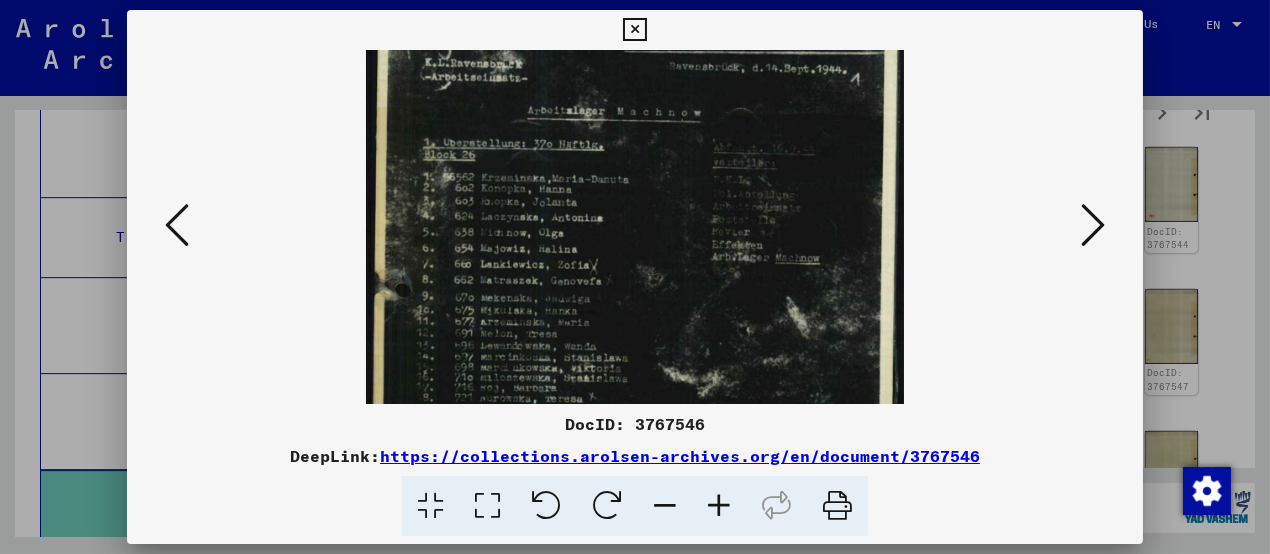 scroll, scrollTop: 0, scrollLeft: 0, axis: both 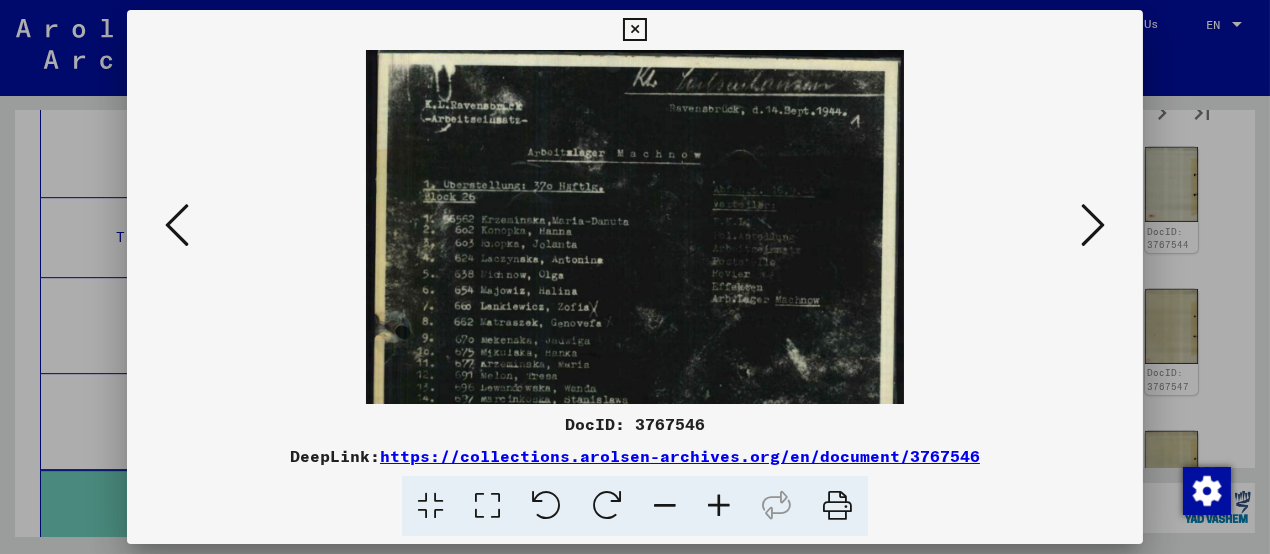 drag, startPoint x: 655, startPoint y: 148, endPoint x: 649, endPoint y: 401, distance: 253.07114 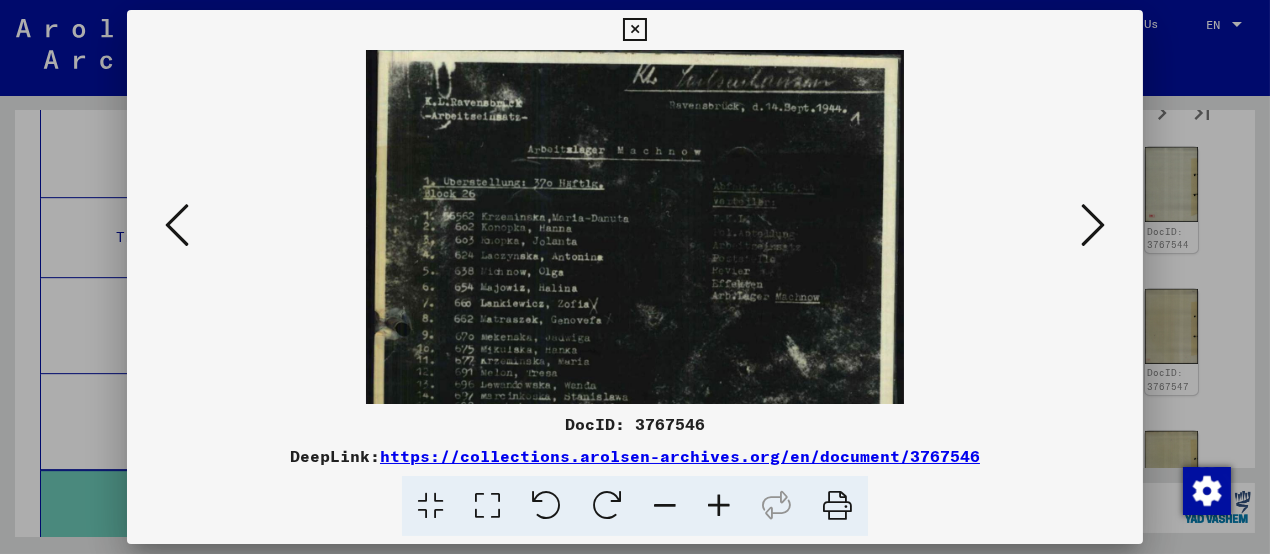 scroll, scrollTop: 0, scrollLeft: 0, axis: both 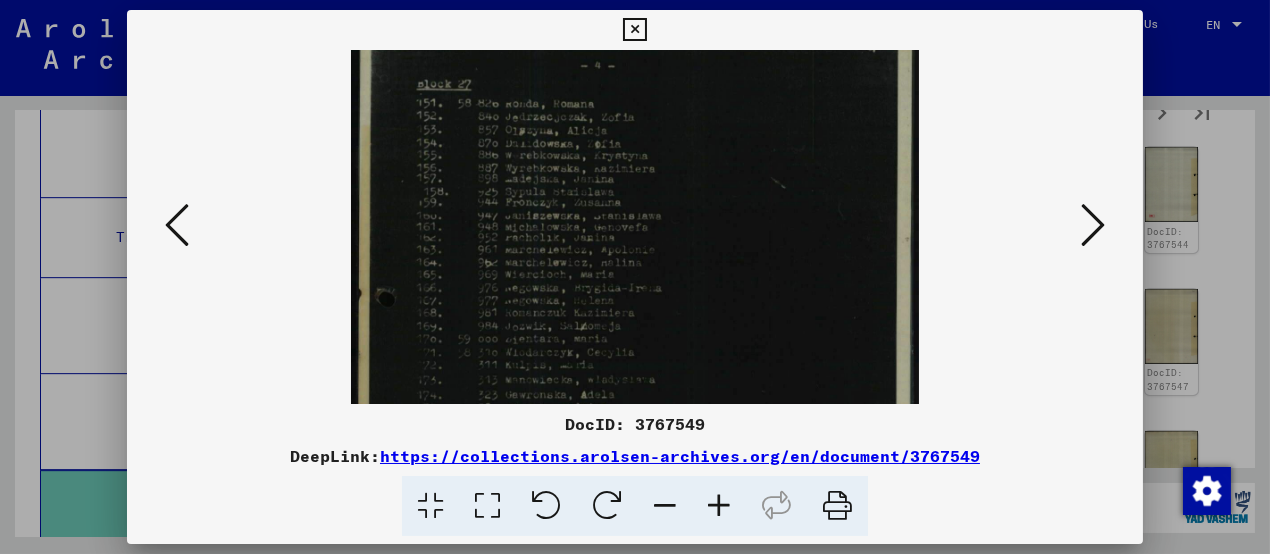 drag, startPoint x: 634, startPoint y: 300, endPoint x: 655, endPoint y: 154, distance: 147.50255 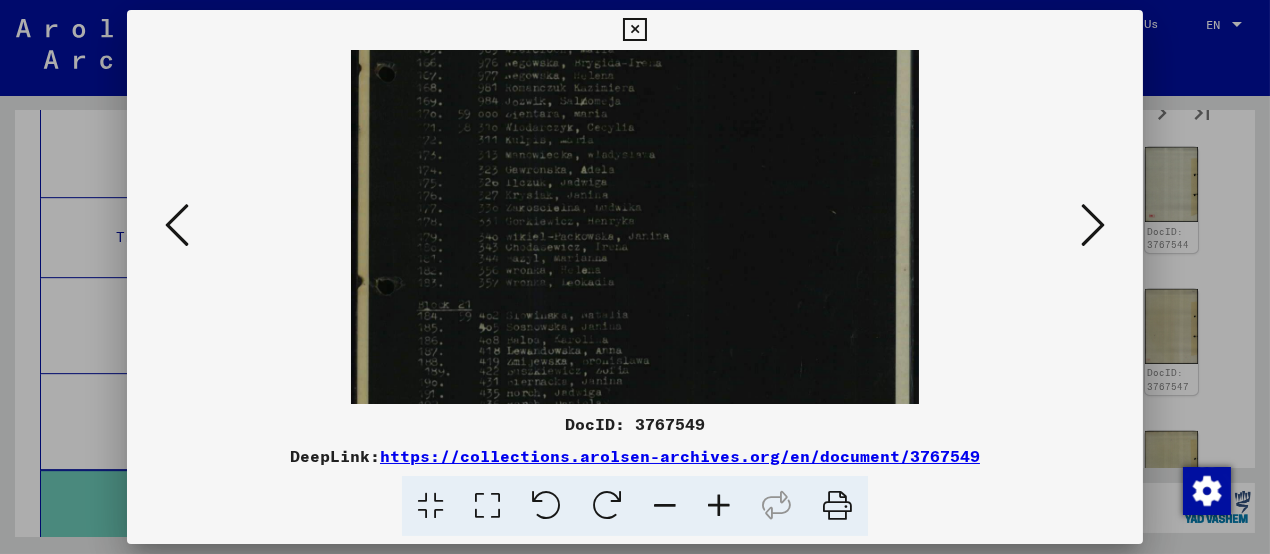 drag, startPoint x: 673, startPoint y: 212, endPoint x: 716, endPoint y: 206, distance: 43.416588 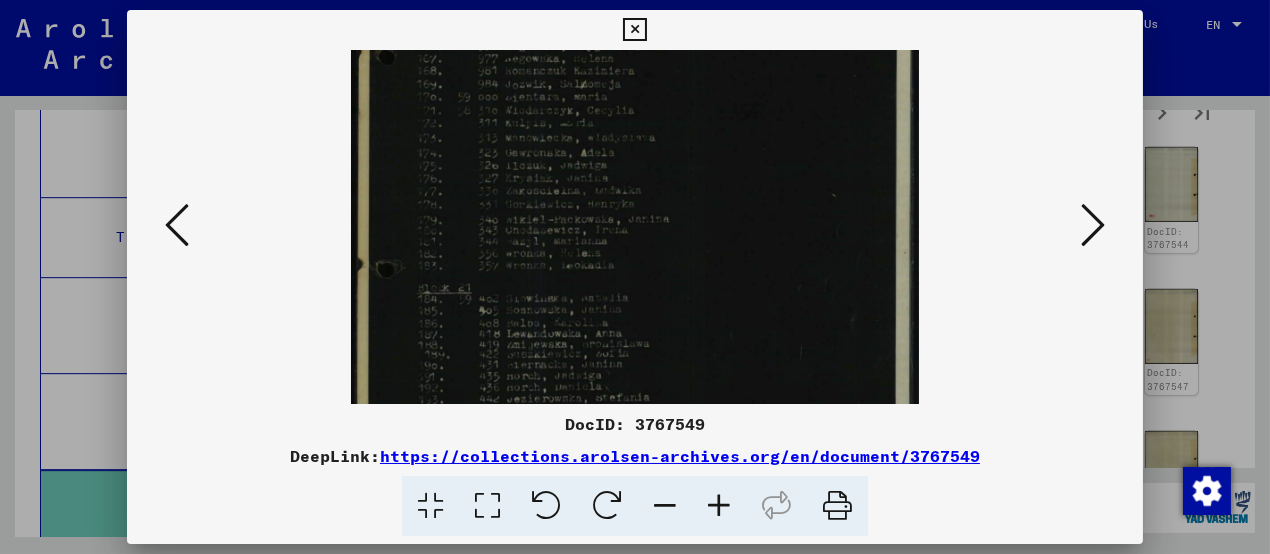 scroll, scrollTop: 0, scrollLeft: 0, axis: both 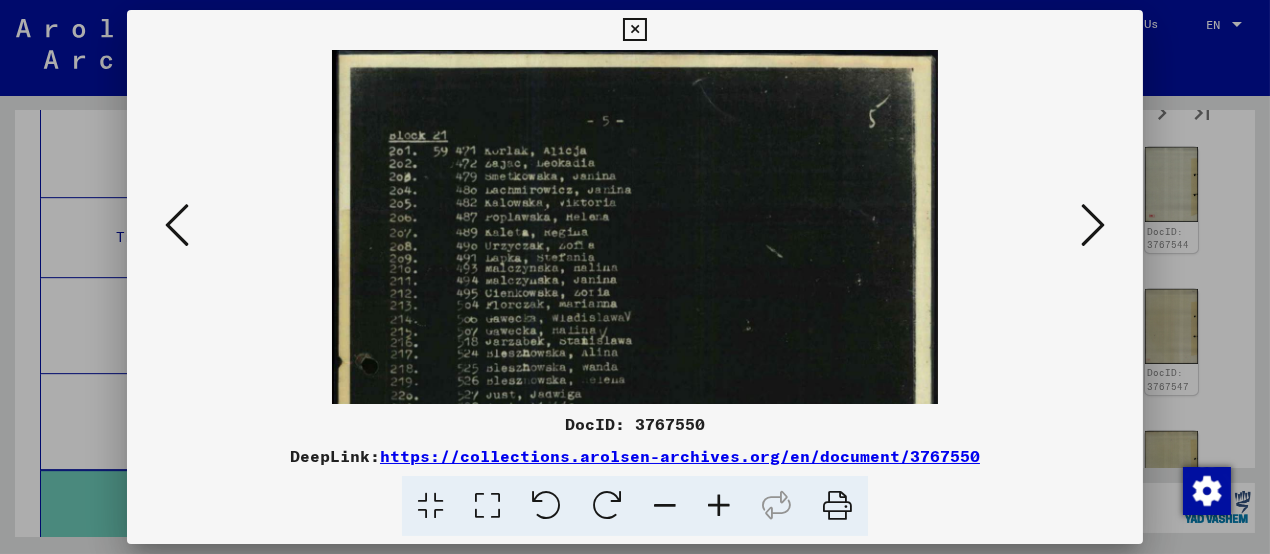 drag, startPoint x: 651, startPoint y: 261, endPoint x: 660, endPoint y: 177, distance: 84.48077 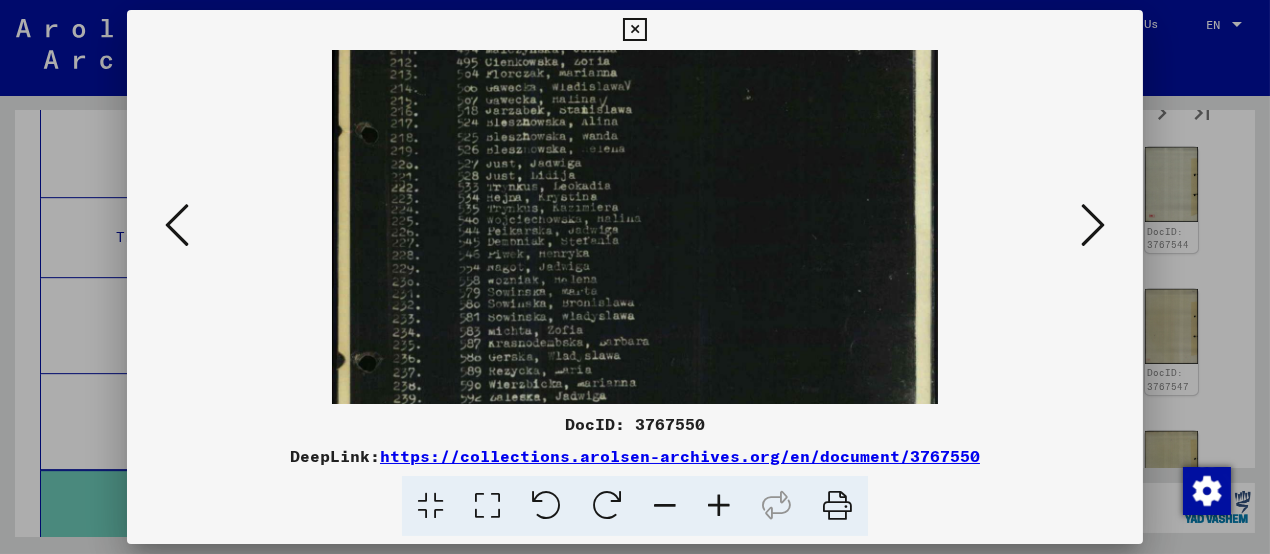 drag, startPoint x: 679, startPoint y: 329, endPoint x: 680, endPoint y: 229, distance: 100.005 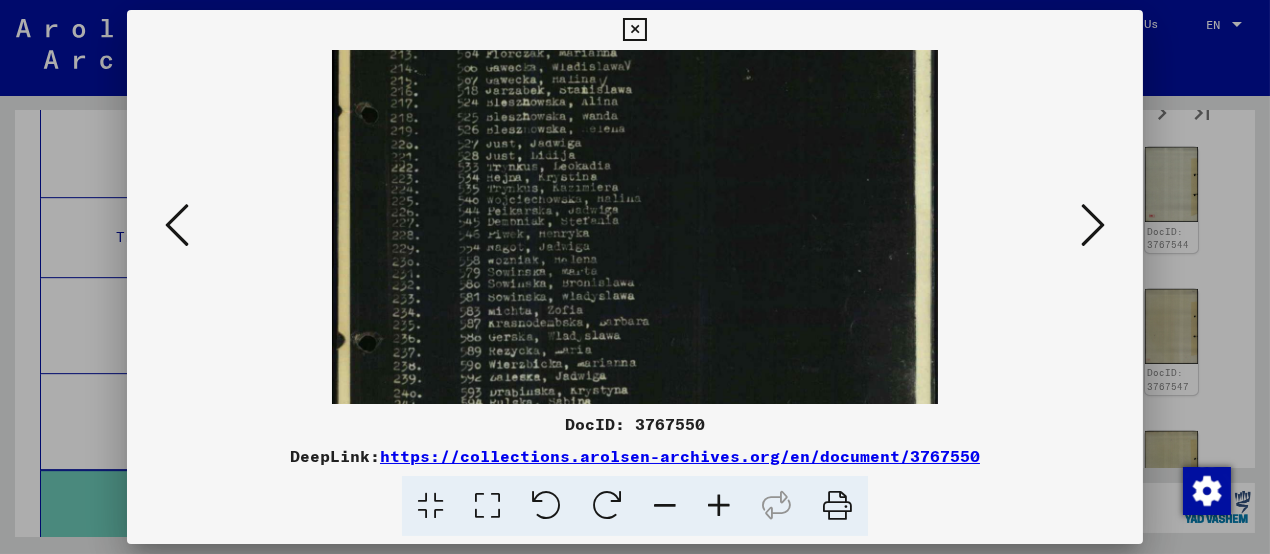 drag, startPoint x: 698, startPoint y: 368, endPoint x: 701, endPoint y: 216, distance: 152.0296 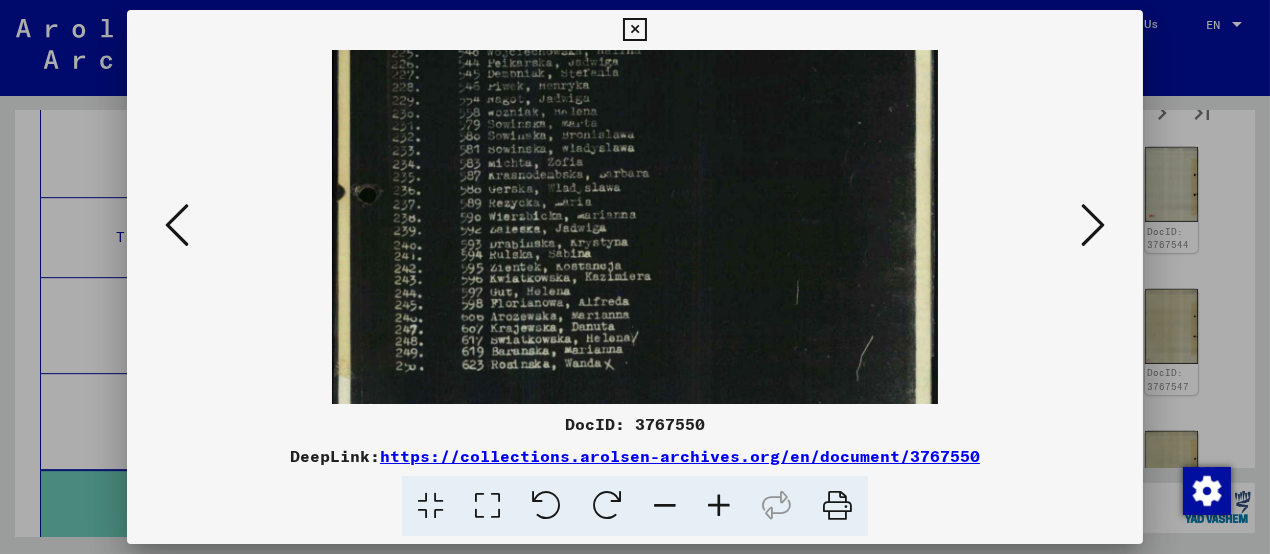 drag, startPoint x: 717, startPoint y: 306, endPoint x: 726, endPoint y: 197, distance: 109.370926 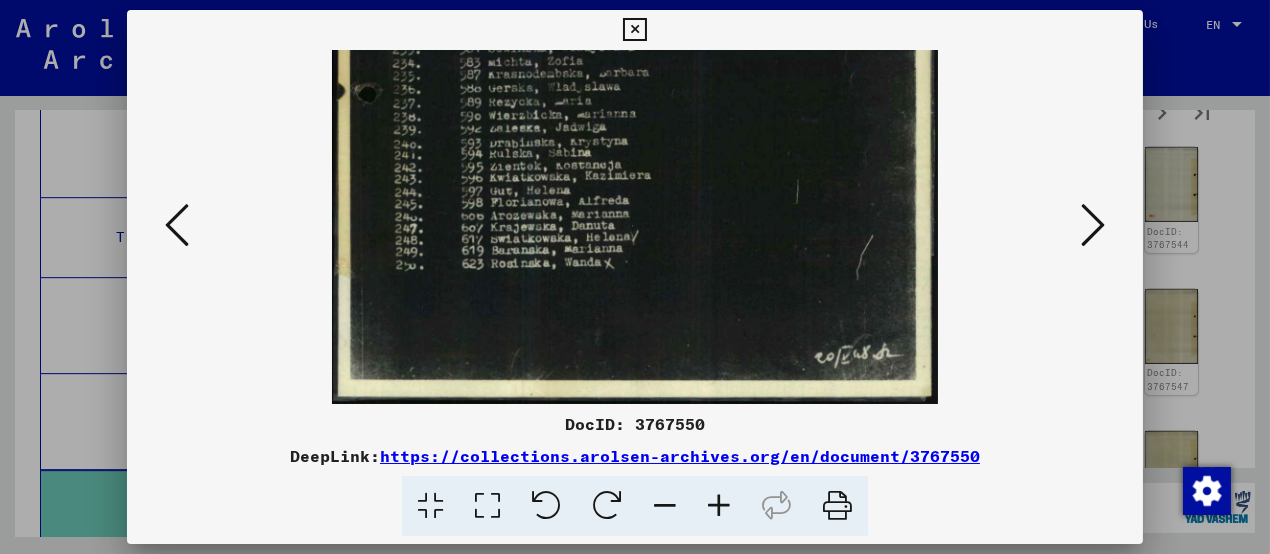 scroll, scrollTop: 0, scrollLeft: 0, axis: both 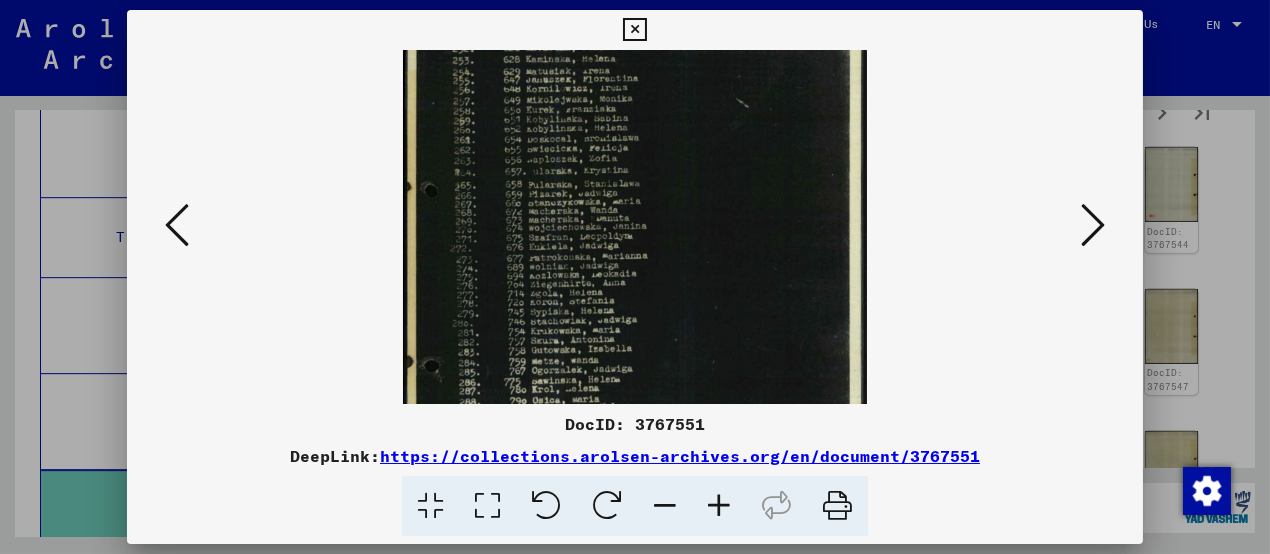 drag, startPoint x: 786, startPoint y: 269, endPoint x: 758, endPoint y: 151, distance: 121.27654 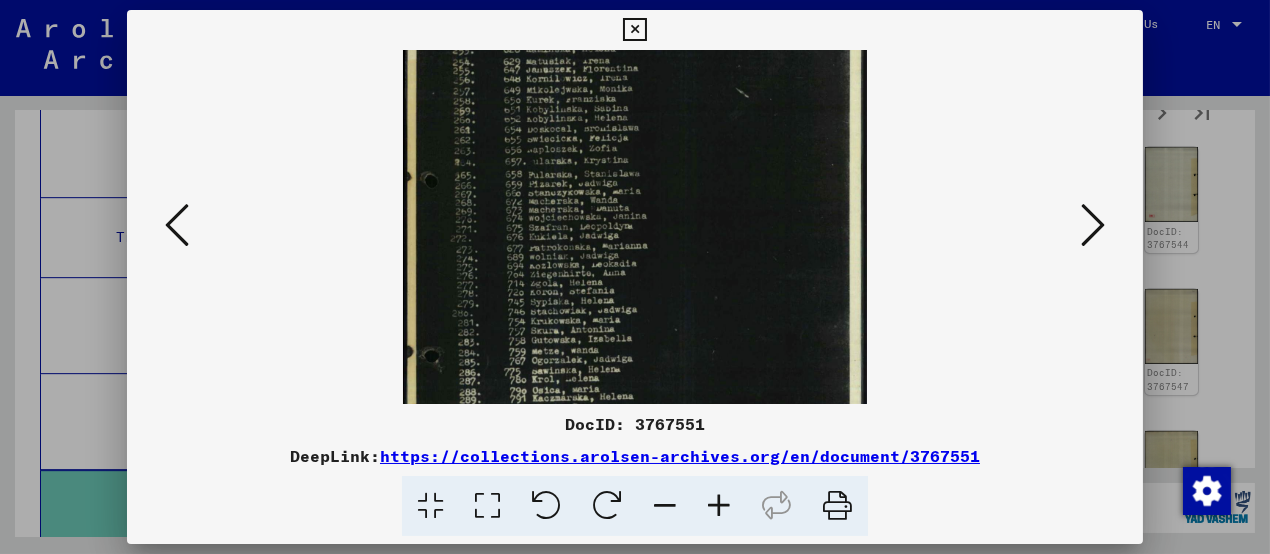 scroll, scrollTop: 247, scrollLeft: 0, axis: vertical 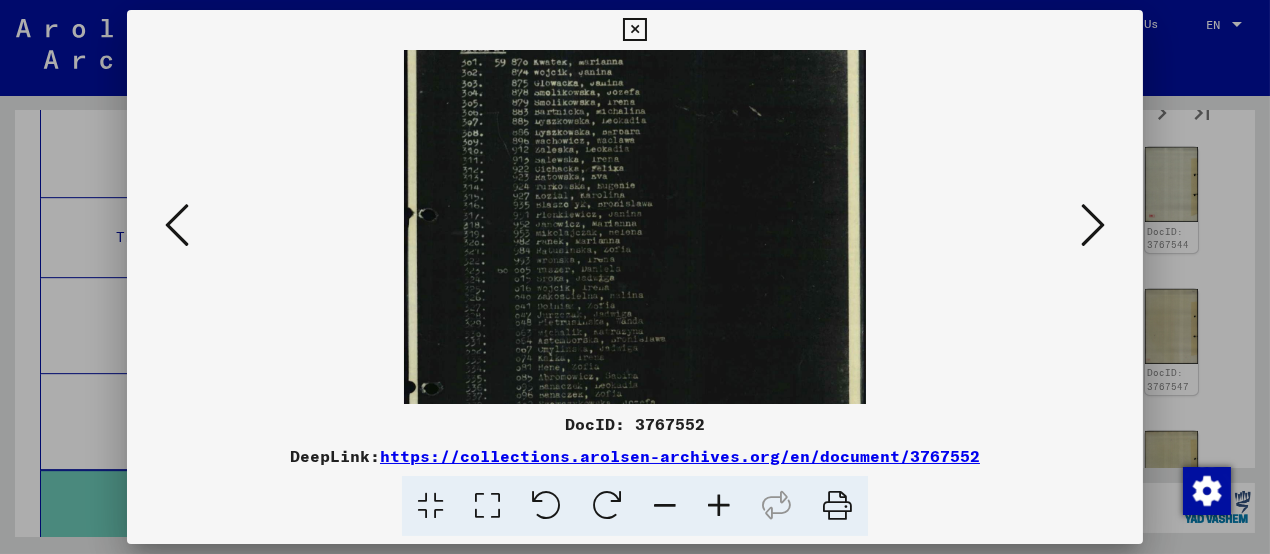 drag, startPoint x: 684, startPoint y: 276, endPoint x: 670, endPoint y: 178, distance: 98.99495 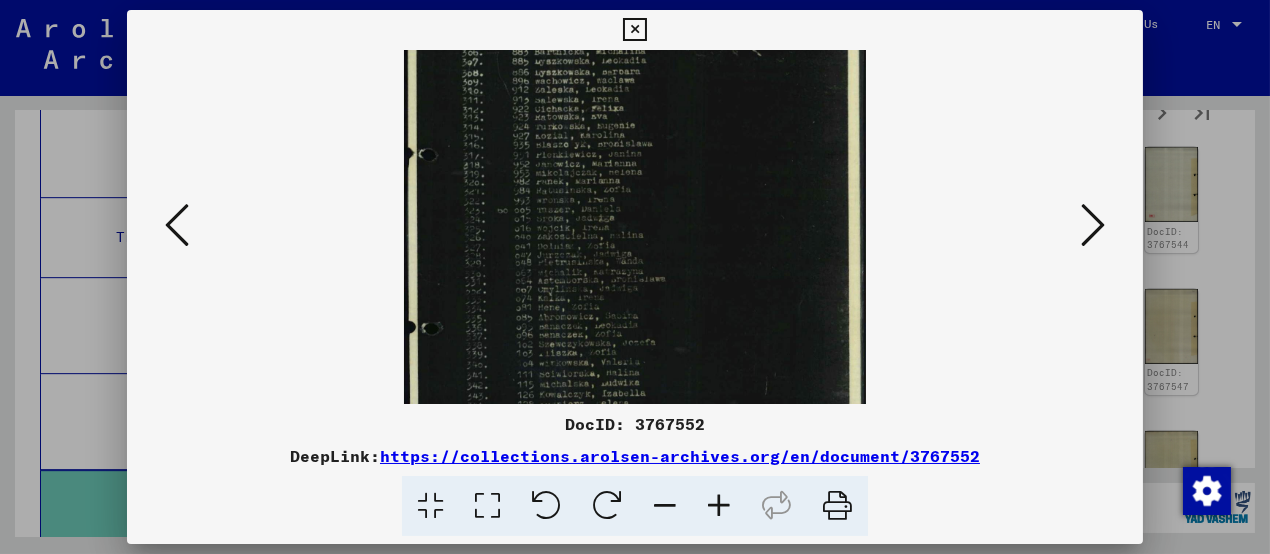 scroll, scrollTop: 271, scrollLeft: 0, axis: vertical 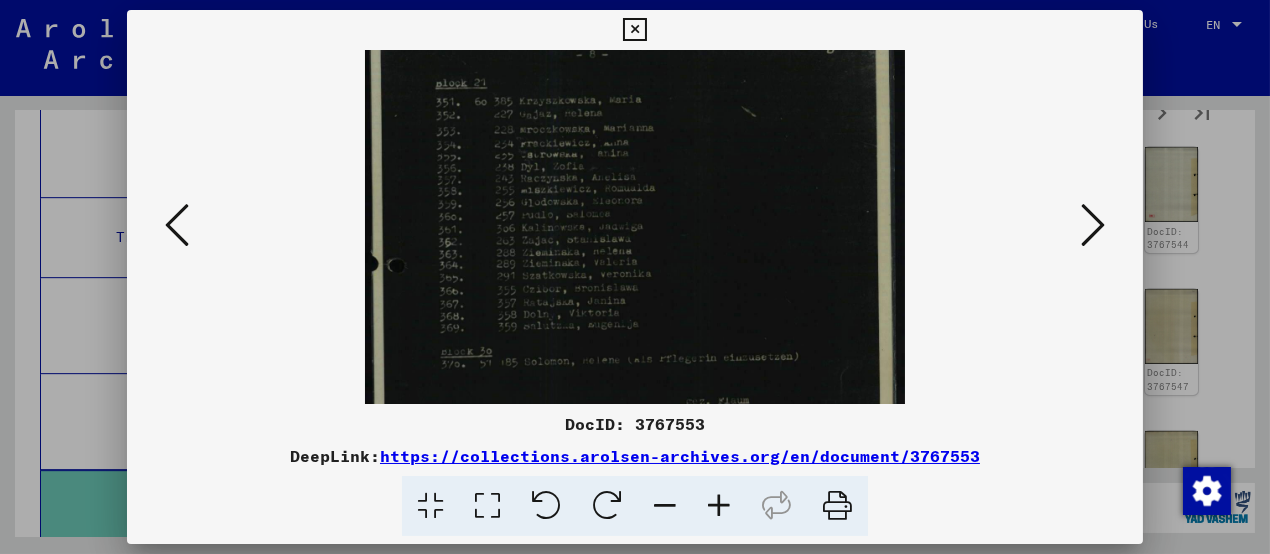 drag, startPoint x: 677, startPoint y: 308, endPoint x: 675, endPoint y: 221, distance: 87.02299 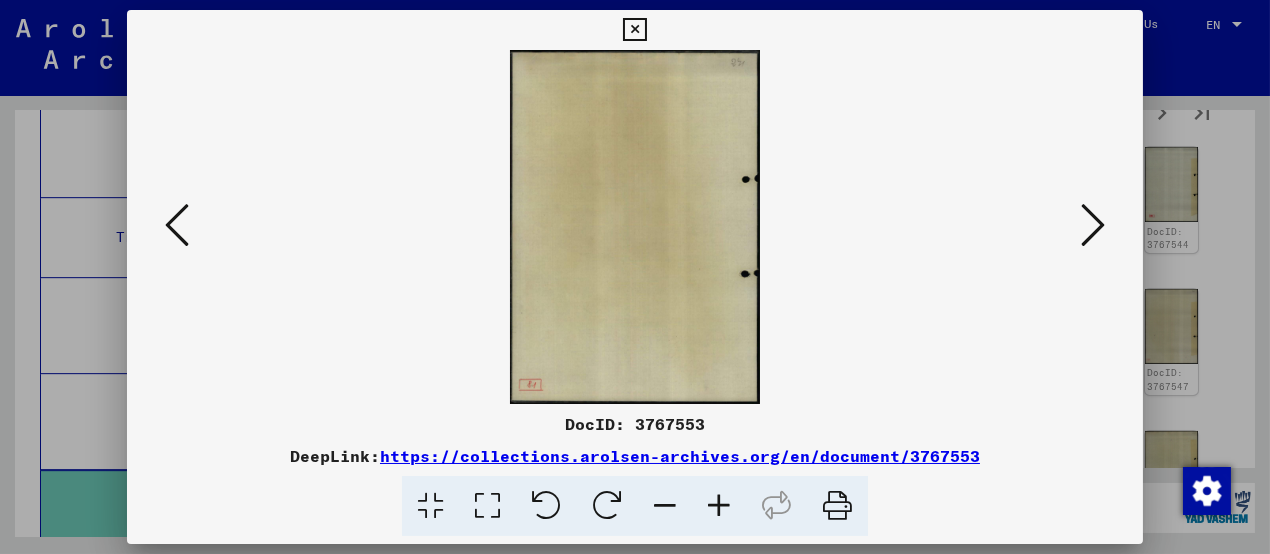 scroll, scrollTop: 0, scrollLeft: 0, axis: both 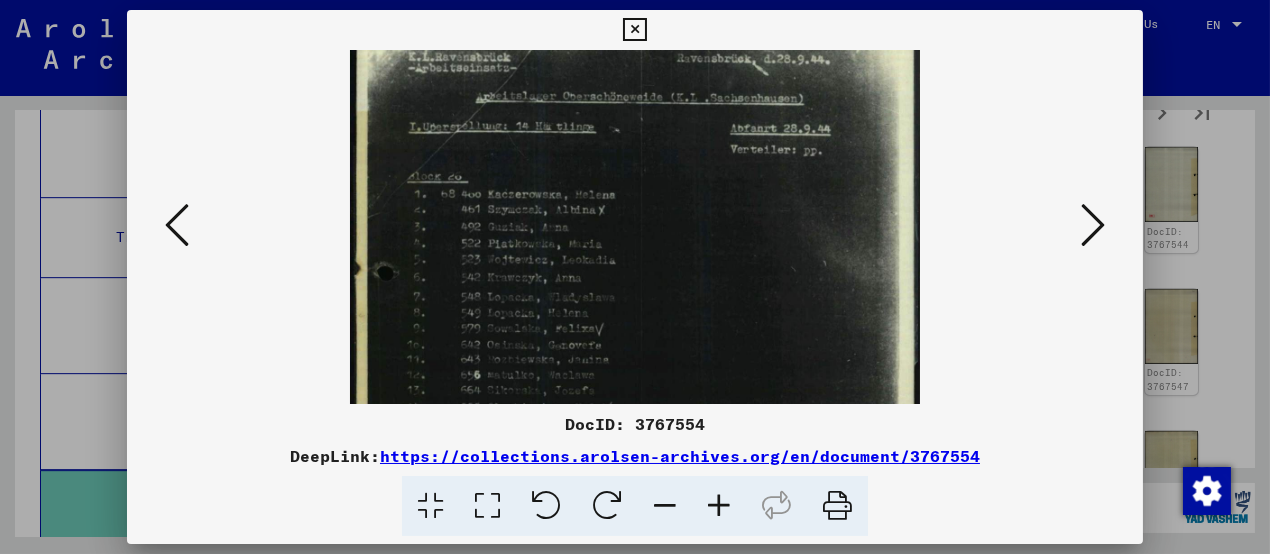 drag, startPoint x: 663, startPoint y: 292, endPoint x: 671, endPoint y: 225, distance: 67.47592 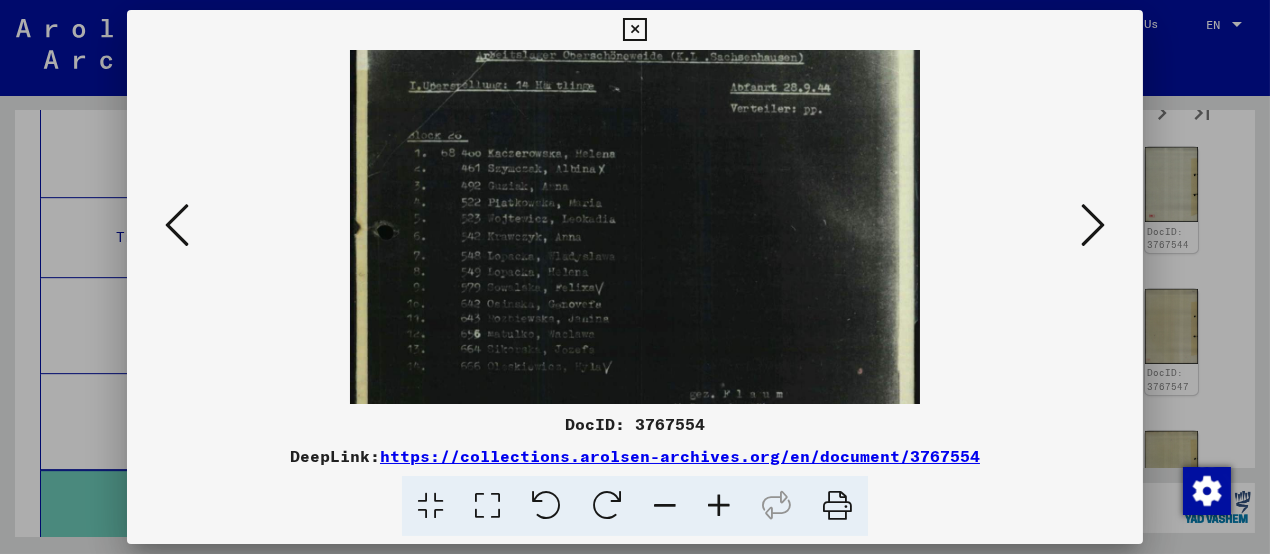 scroll, scrollTop: 0, scrollLeft: 0, axis: both 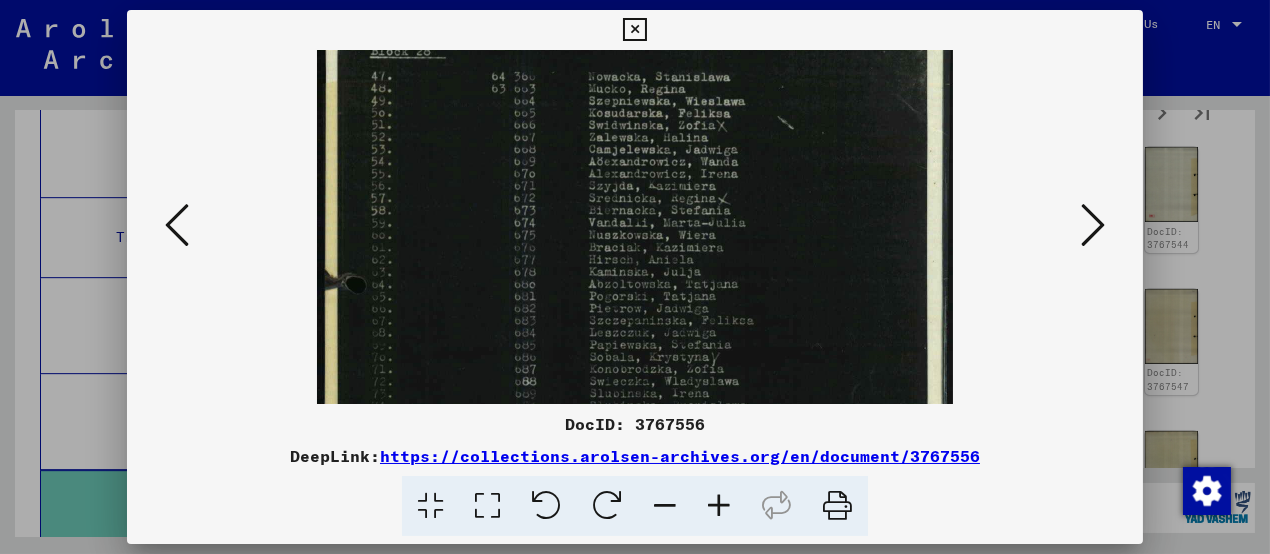 drag, startPoint x: 670, startPoint y: 305, endPoint x: 686, endPoint y: 247, distance: 60.166435 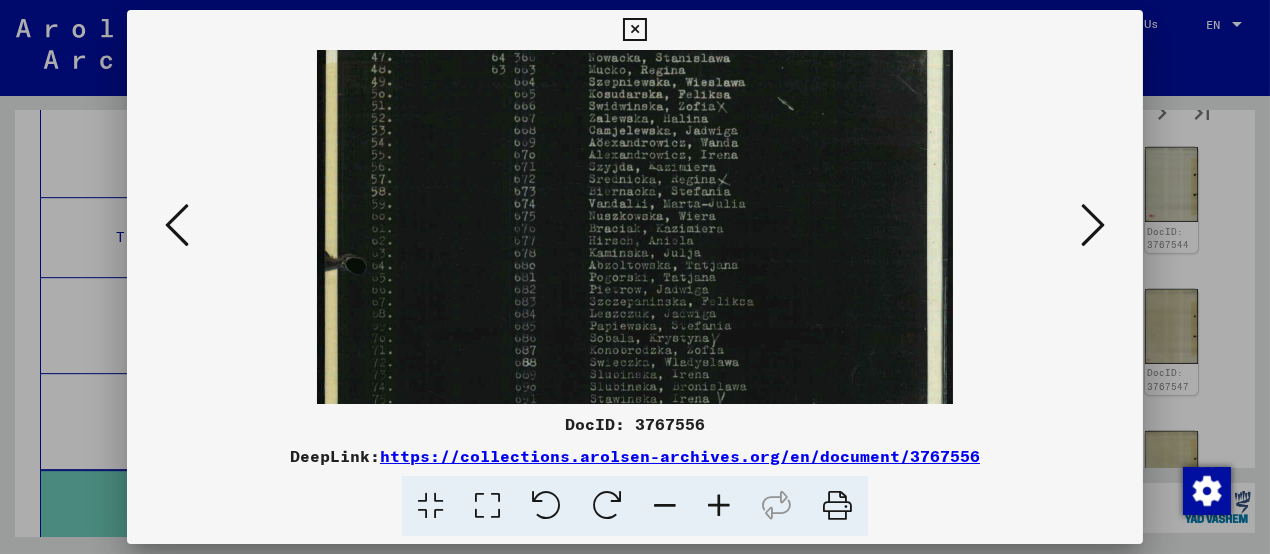 drag, startPoint x: 691, startPoint y: 241, endPoint x: 702, endPoint y: 150, distance: 91.66242 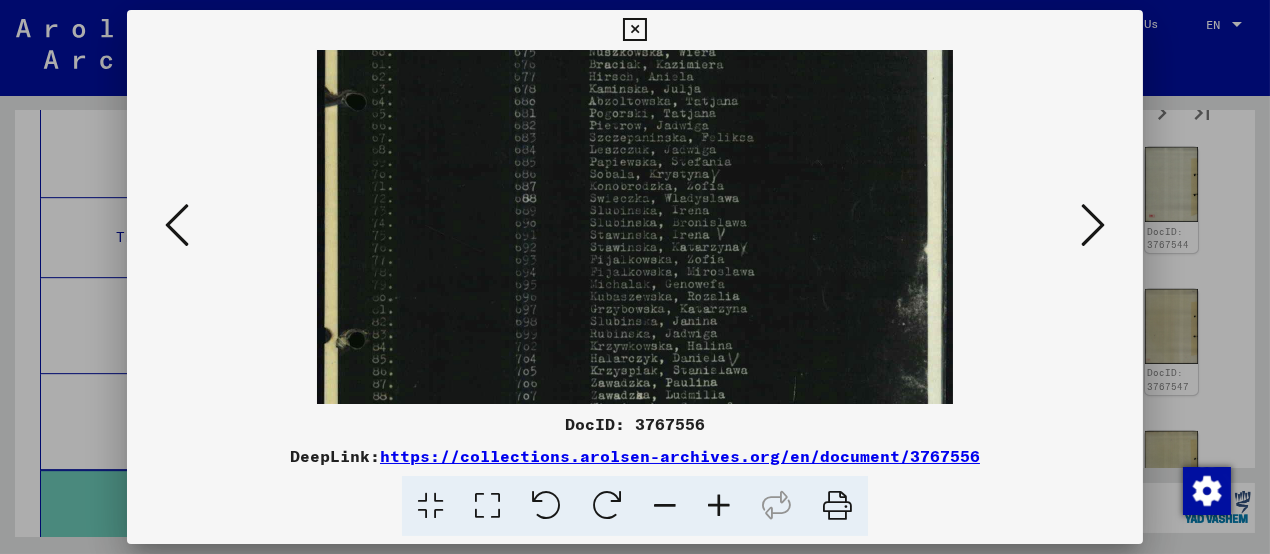 drag, startPoint x: 692, startPoint y: 197, endPoint x: 700, endPoint y: 76, distance: 121.264175 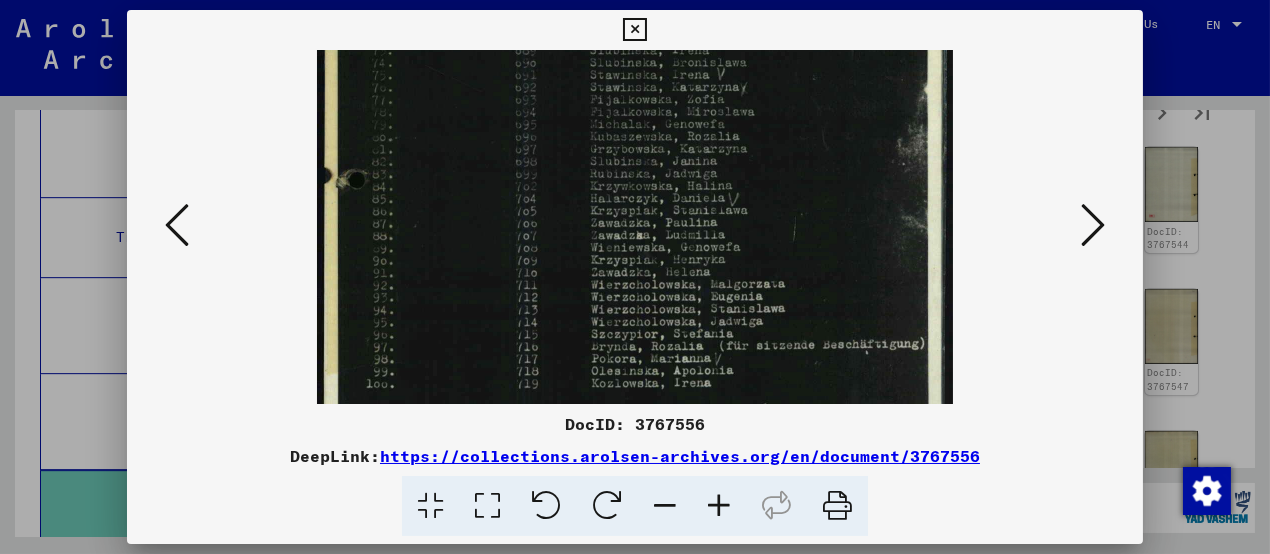 drag, startPoint x: 677, startPoint y: 200, endPoint x: 688, endPoint y: 110, distance: 90.66973 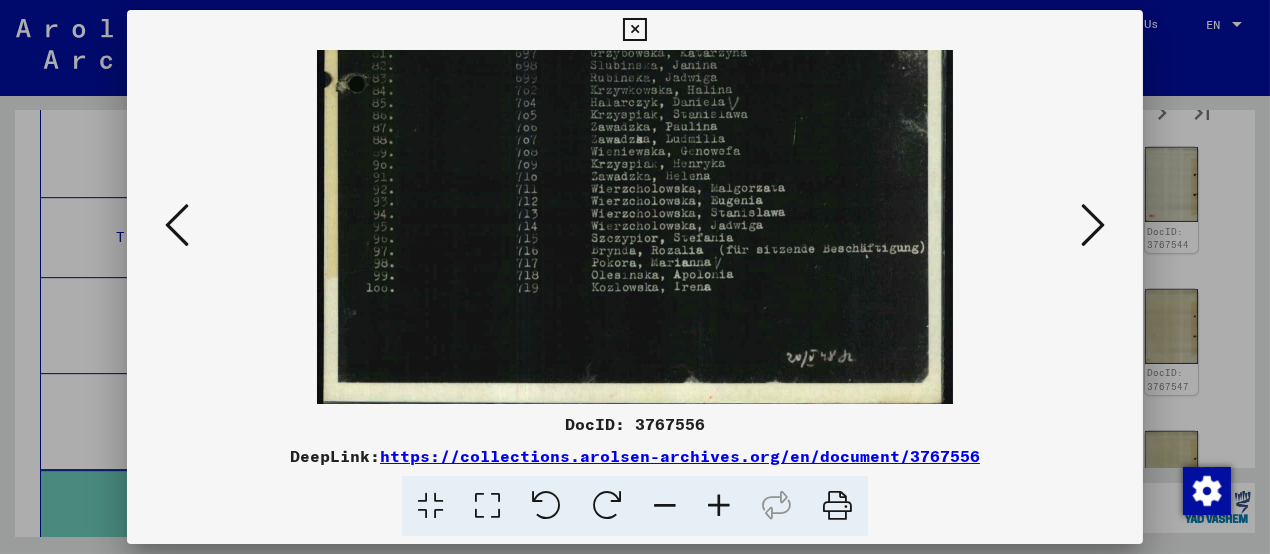scroll, scrollTop: 0, scrollLeft: 0, axis: both 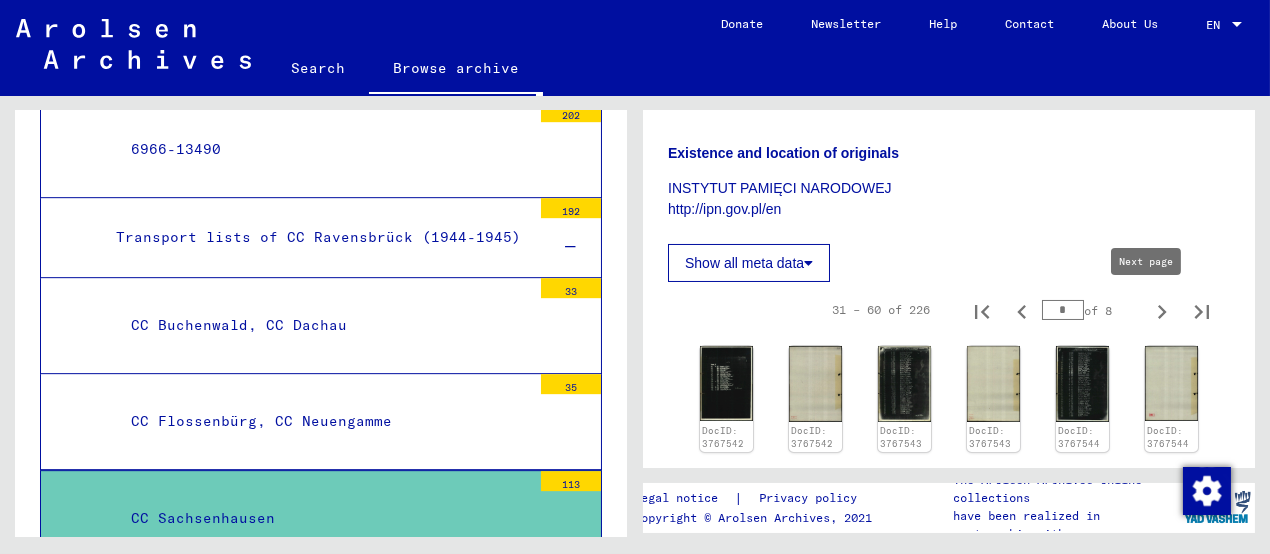 type on "*" 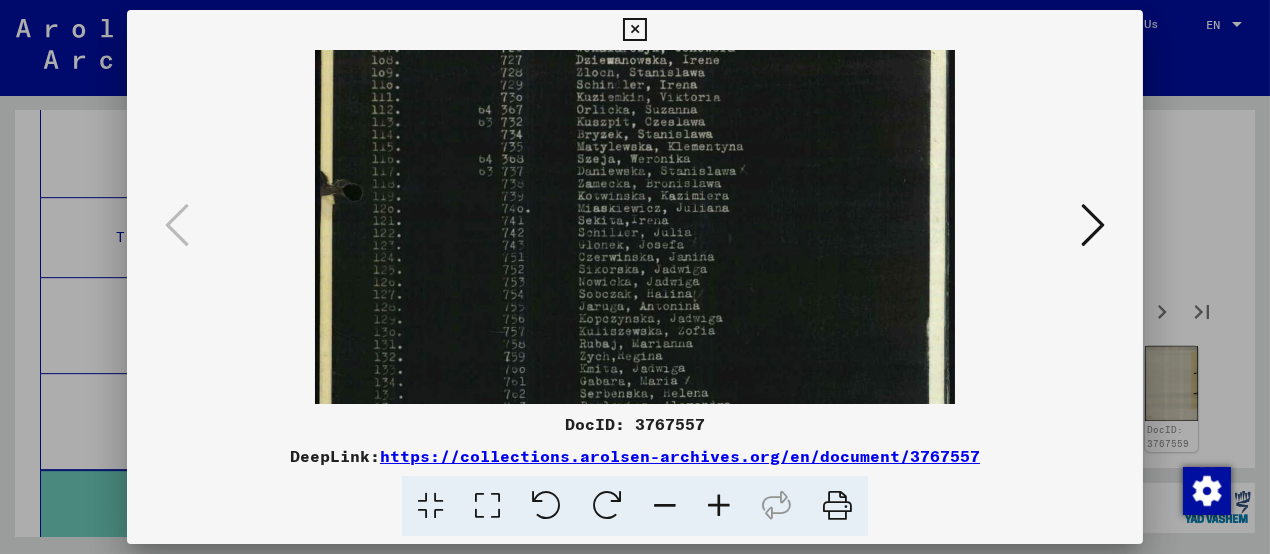 drag, startPoint x: 680, startPoint y: 323, endPoint x: 677, endPoint y: 122, distance: 201.02238 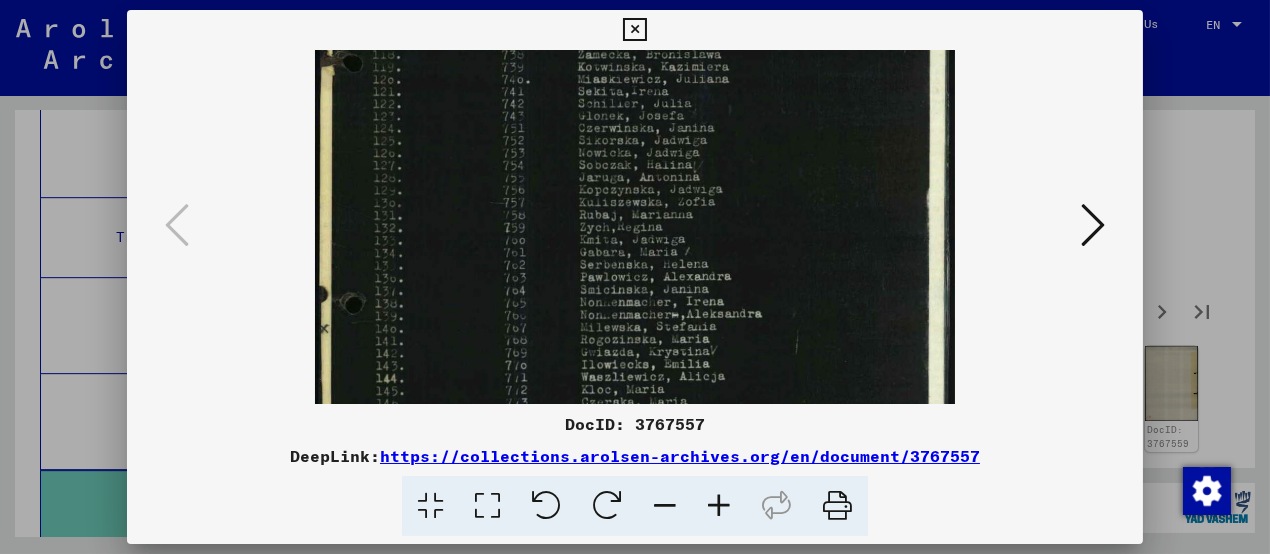 drag, startPoint x: 686, startPoint y: 268, endPoint x: 673, endPoint y: 232, distance: 38.27532 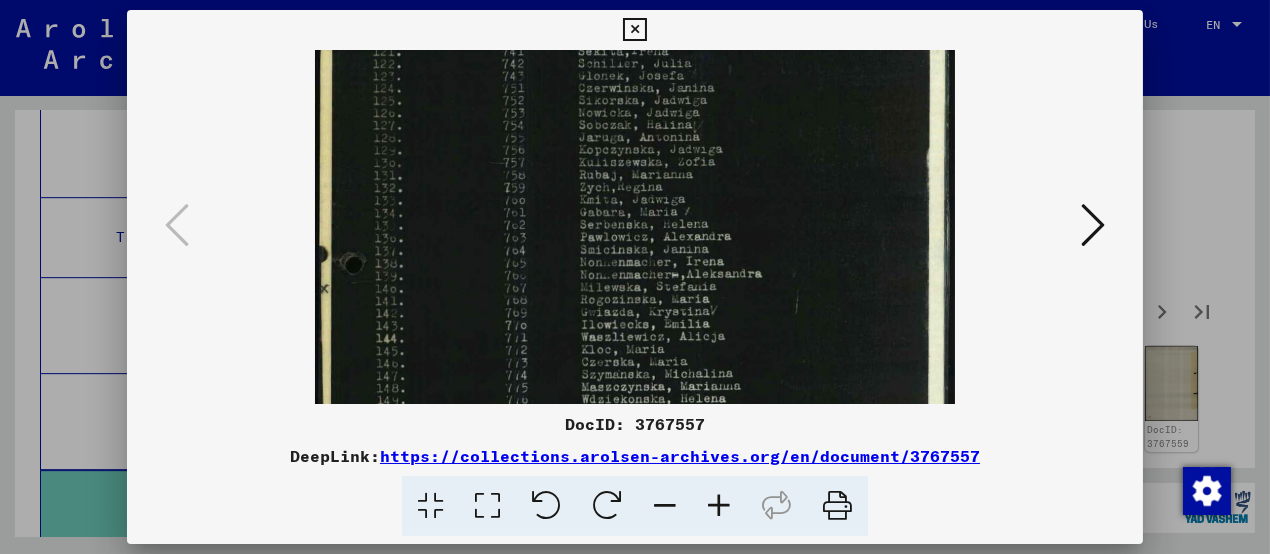 drag, startPoint x: 683, startPoint y: 194, endPoint x: 708, endPoint y: 114, distance: 83.81527 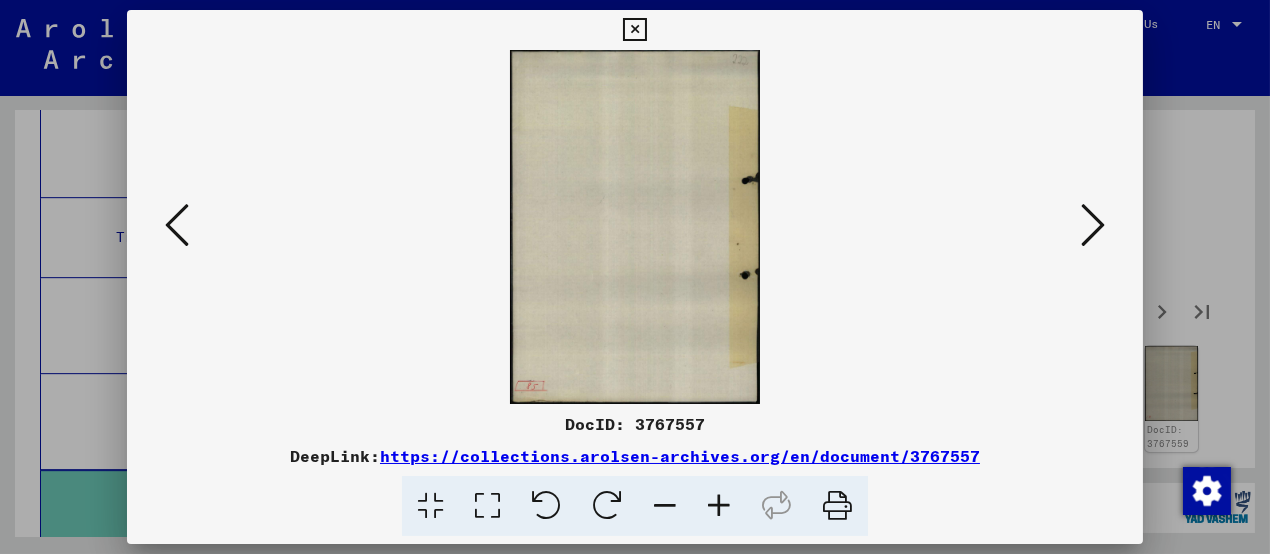 scroll, scrollTop: 0, scrollLeft: 0, axis: both 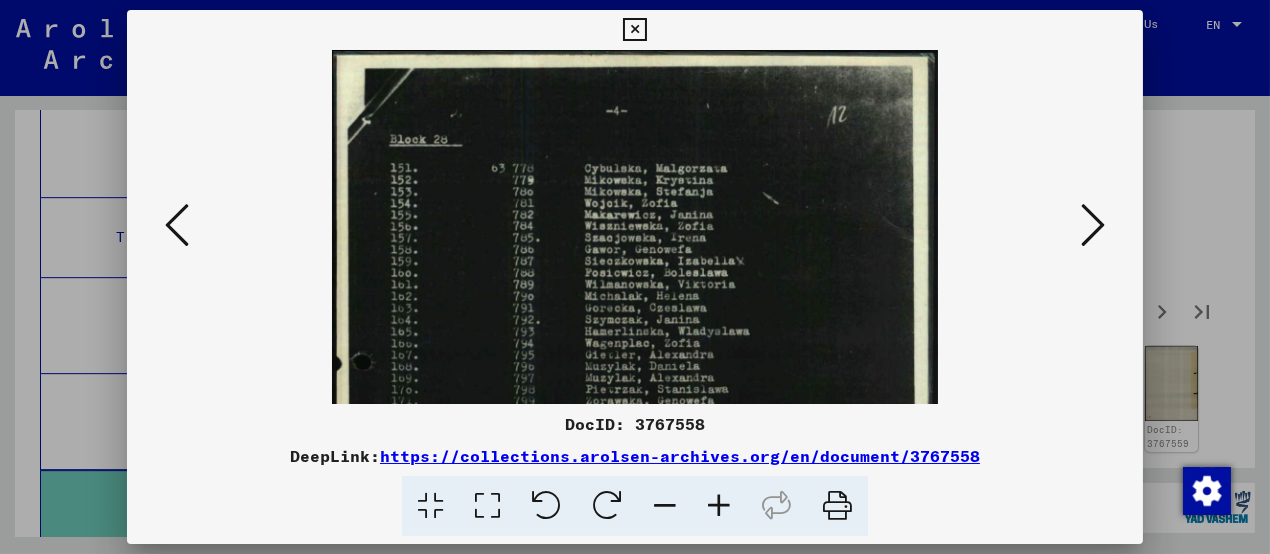 drag, startPoint x: 669, startPoint y: 279, endPoint x: 670, endPoint y: 169, distance: 110.00455 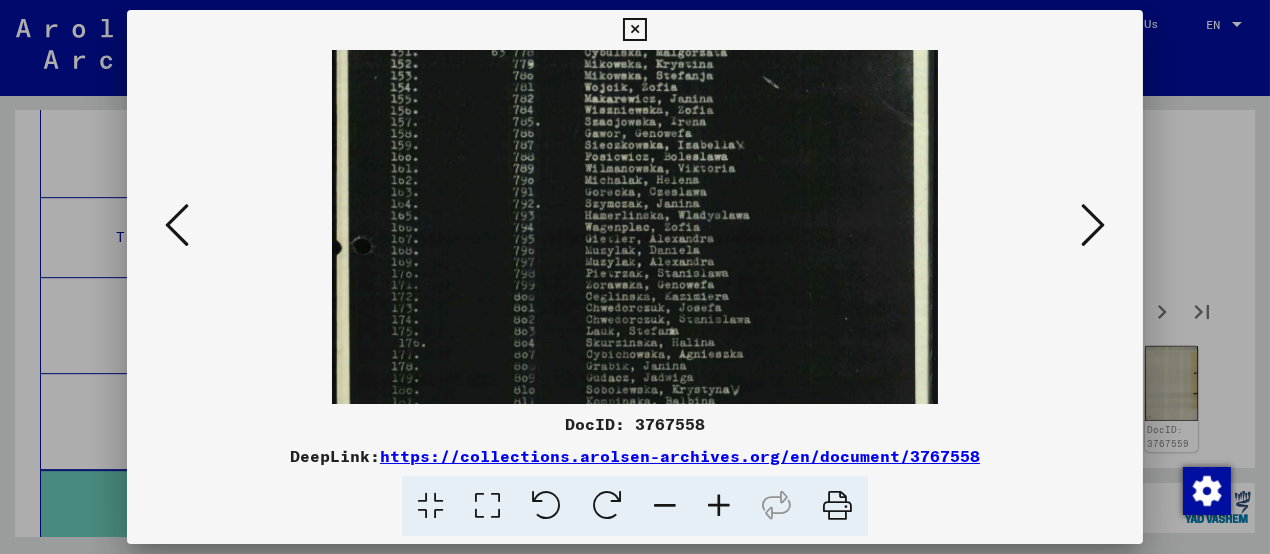 drag, startPoint x: 694, startPoint y: 317, endPoint x: 695, endPoint y: 146, distance: 171.00293 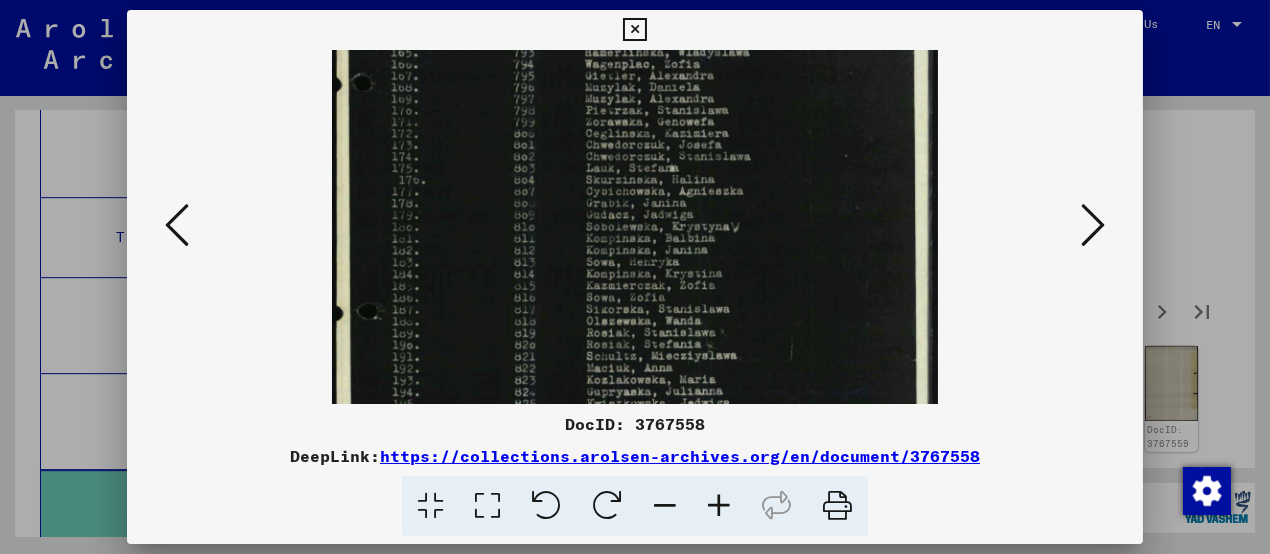 drag, startPoint x: 702, startPoint y: 325, endPoint x: 738, endPoint y: 191, distance: 138.75157 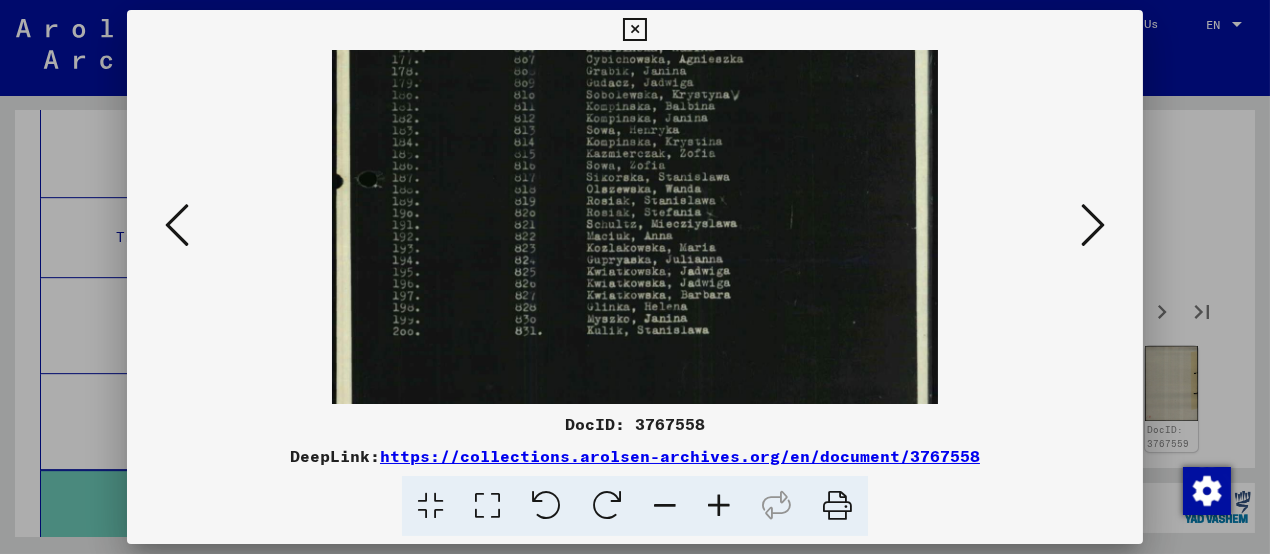 scroll, scrollTop: 465, scrollLeft: 0, axis: vertical 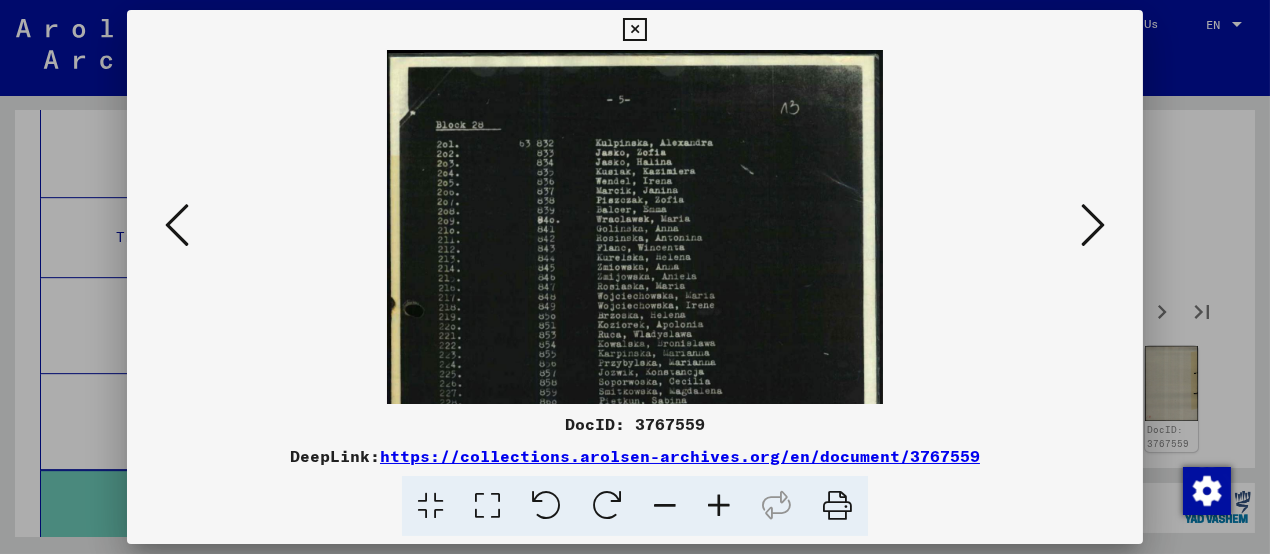 drag, startPoint x: 684, startPoint y: 311, endPoint x: 701, endPoint y: 224, distance: 88.64536 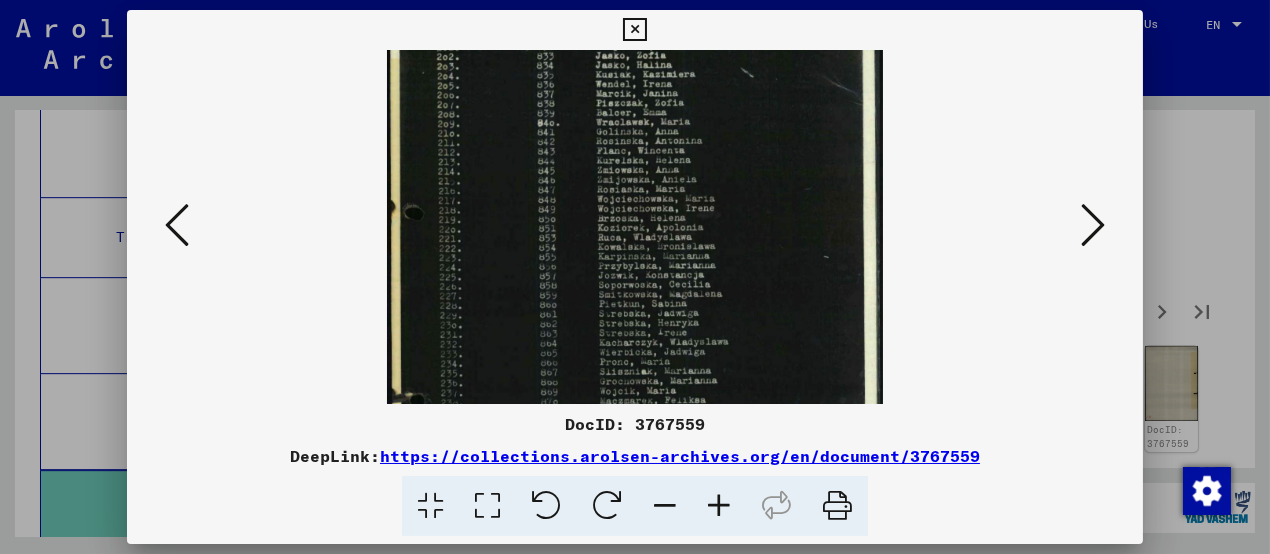 drag, startPoint x: 720, startPoint y: 313, endPoint x: 737, endPoint y: 199, distance: 115.260574 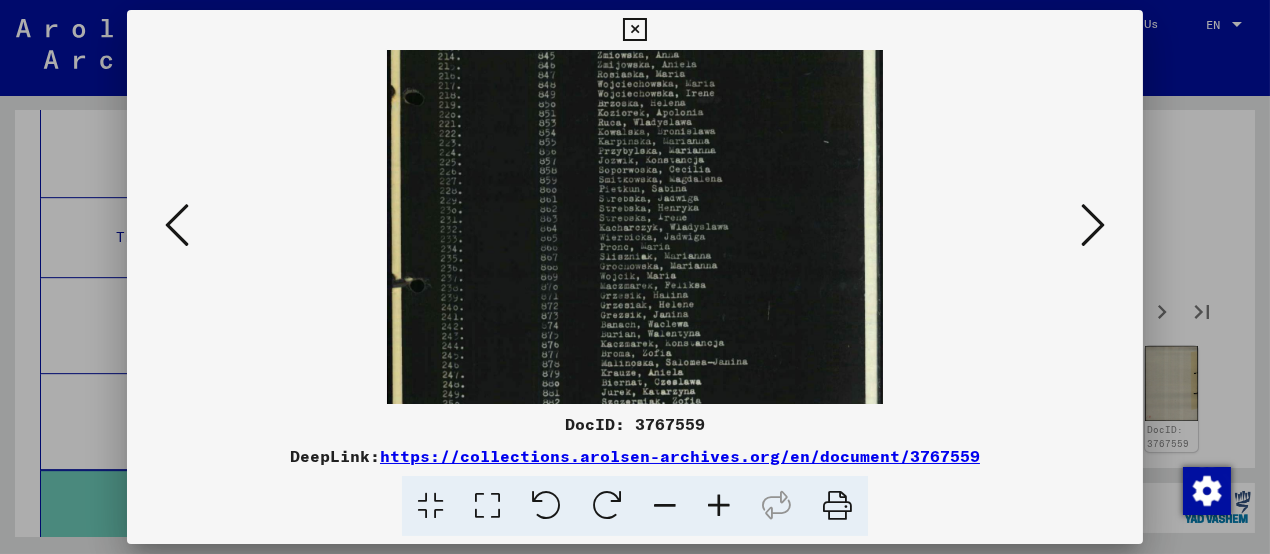 drag, startPoint x: 760, startPoint y: 333, endPoint x: 833, endPoint y: 265, distance: 99.764725 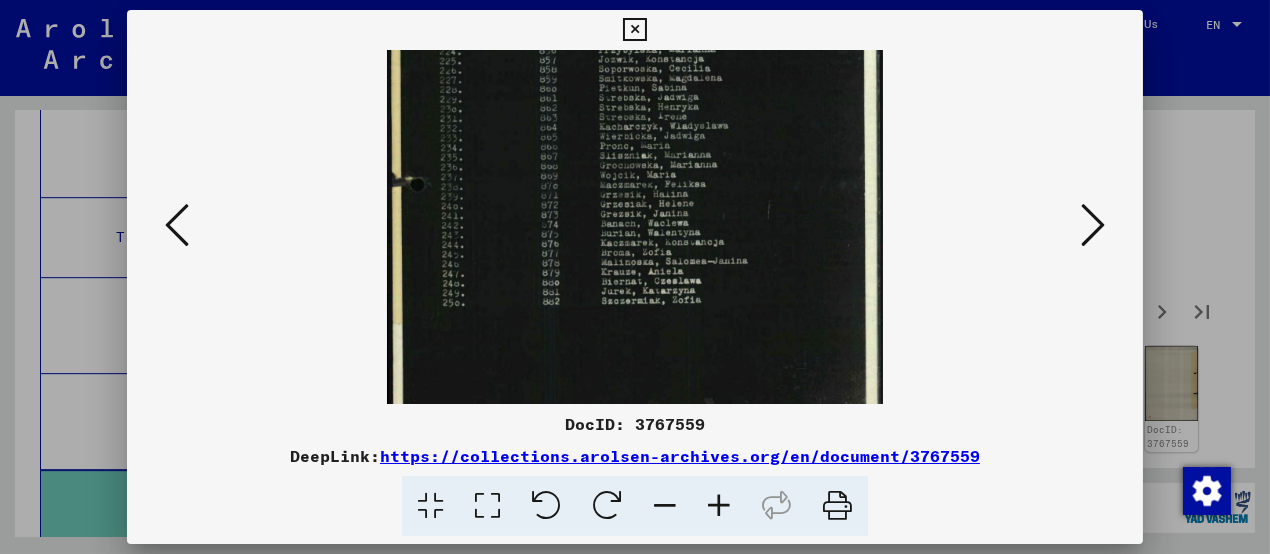 scroll, scrollTop: 0, scrollLeft: 0, axis: both 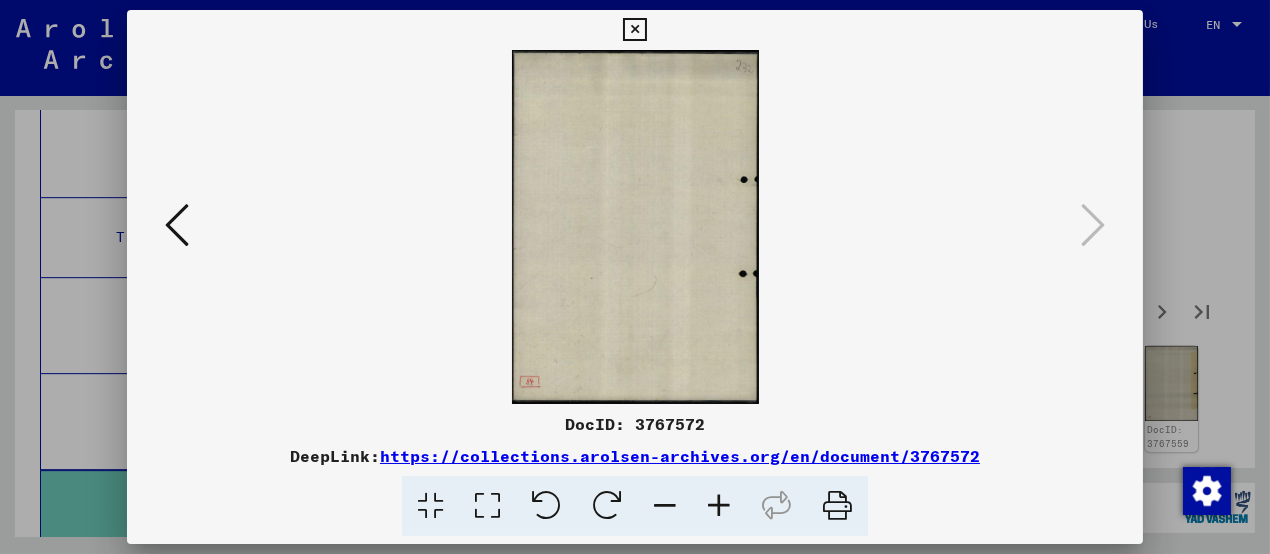 drag, startPoint x: 640, startPoint y: 25, endPoint x: 950, endPoint y: 79, distance: 314.6681 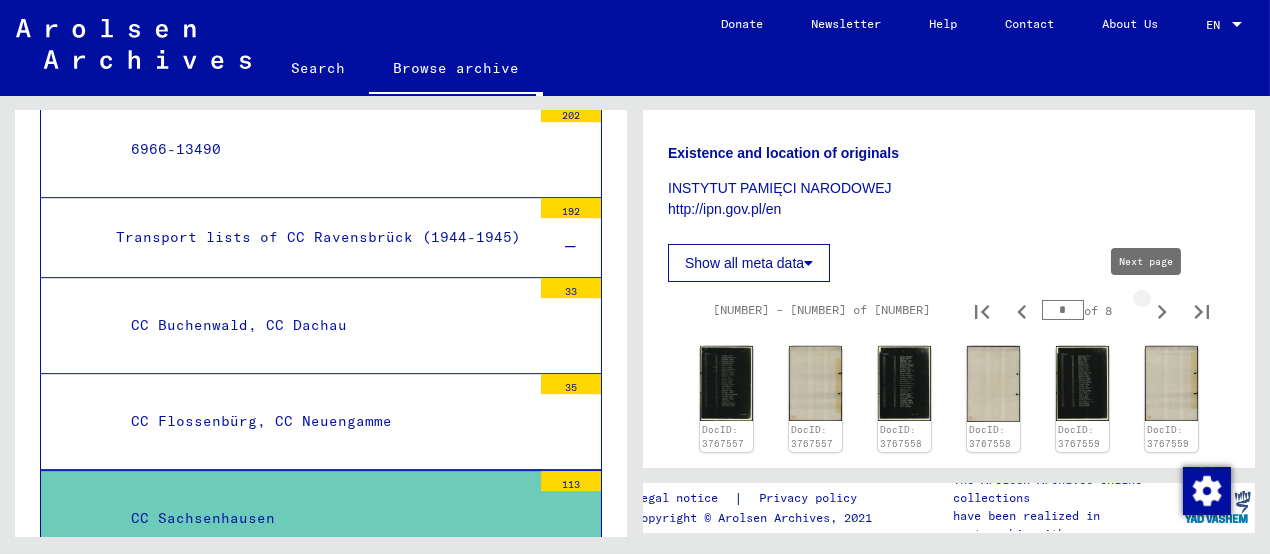 type on "*" 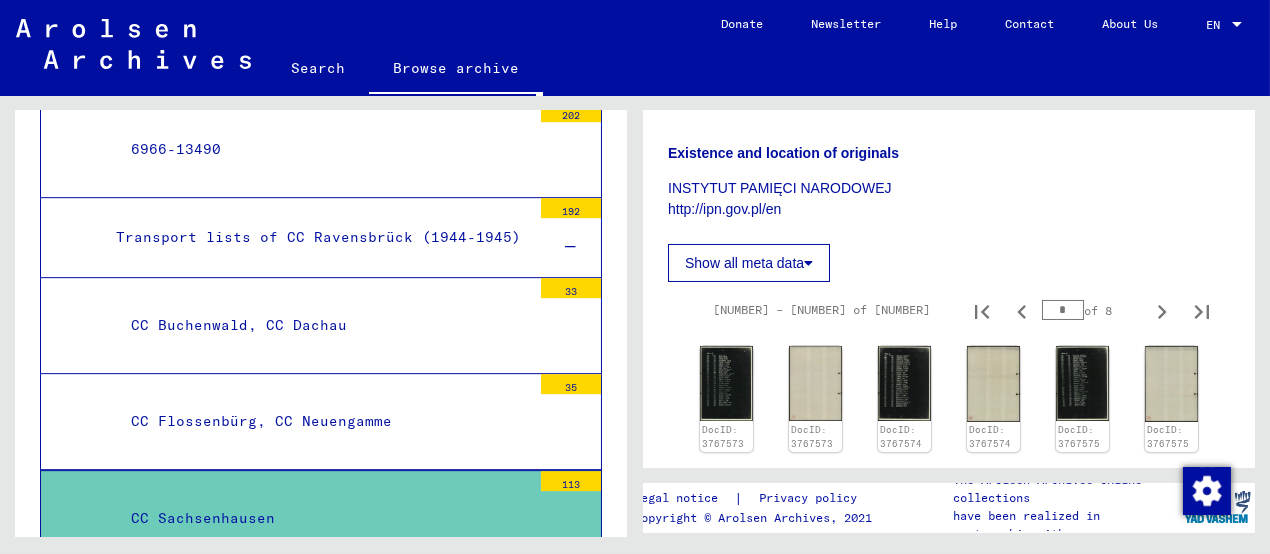 scroll, scrollTop: 400, scrollLeft: 0, axis: vertical 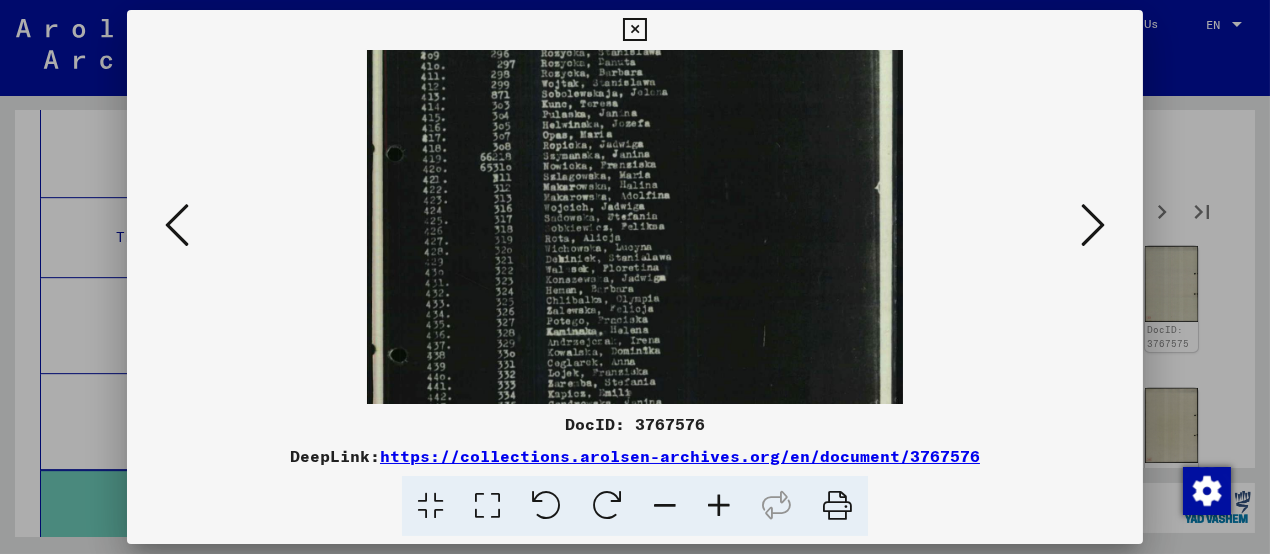 drag, startPoint x: 684, startPoint y: 382, endPoint x: 684, endPoint y: 206, distance: 176 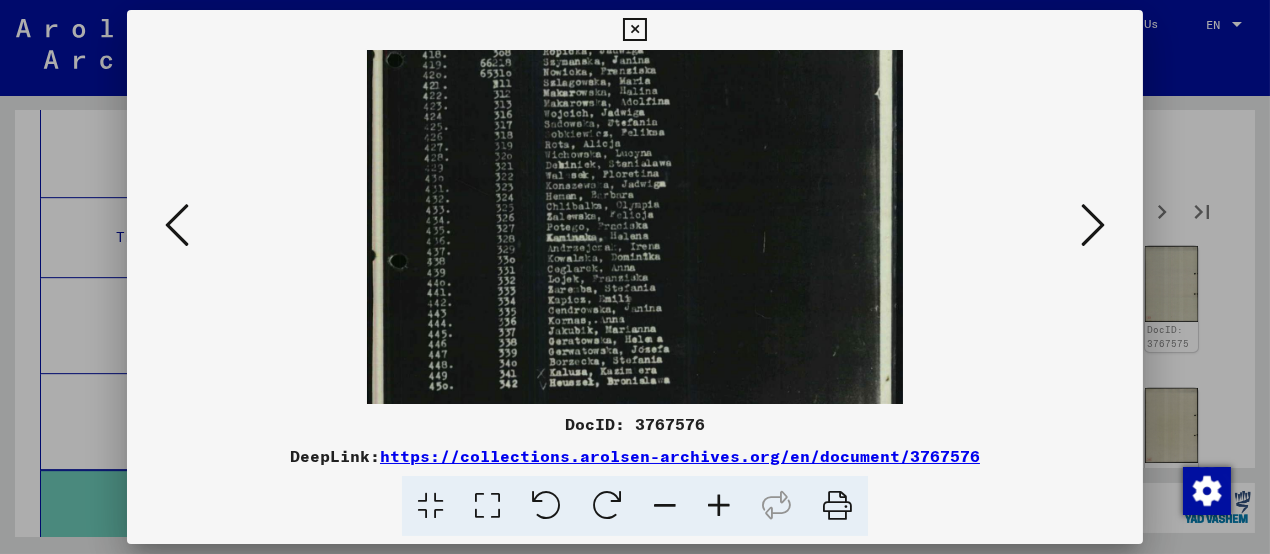 drag, startPoint x: 729, startPoint y: 295, endPoint x: 750, endPoint y: 177, distance: 119.85408 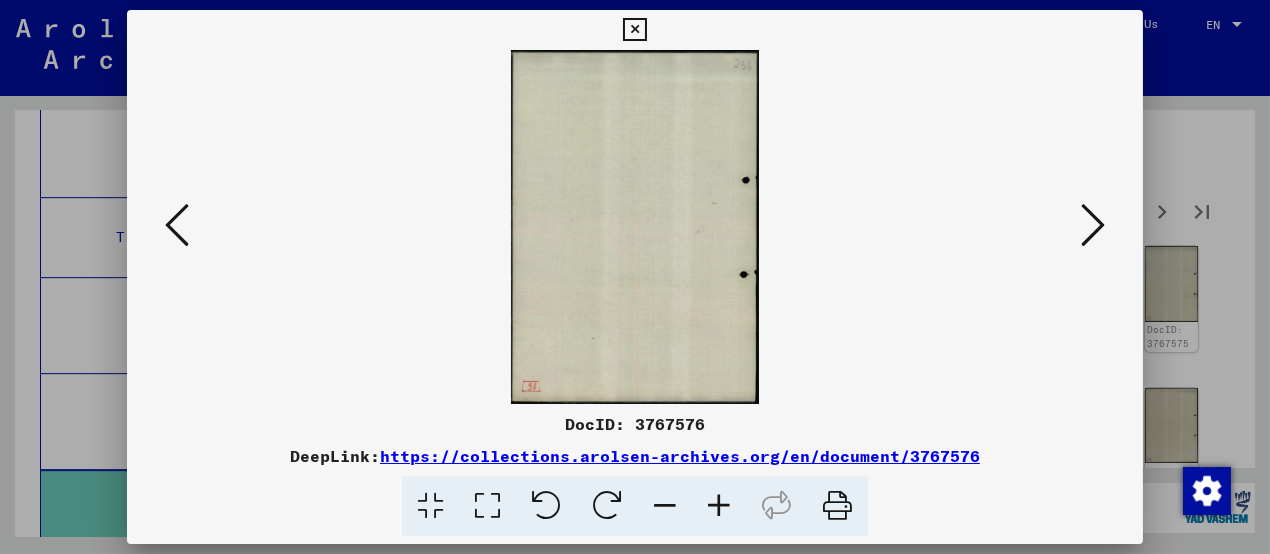 scroll, scrollTop: 0, scrollLeft: 0, axis: both 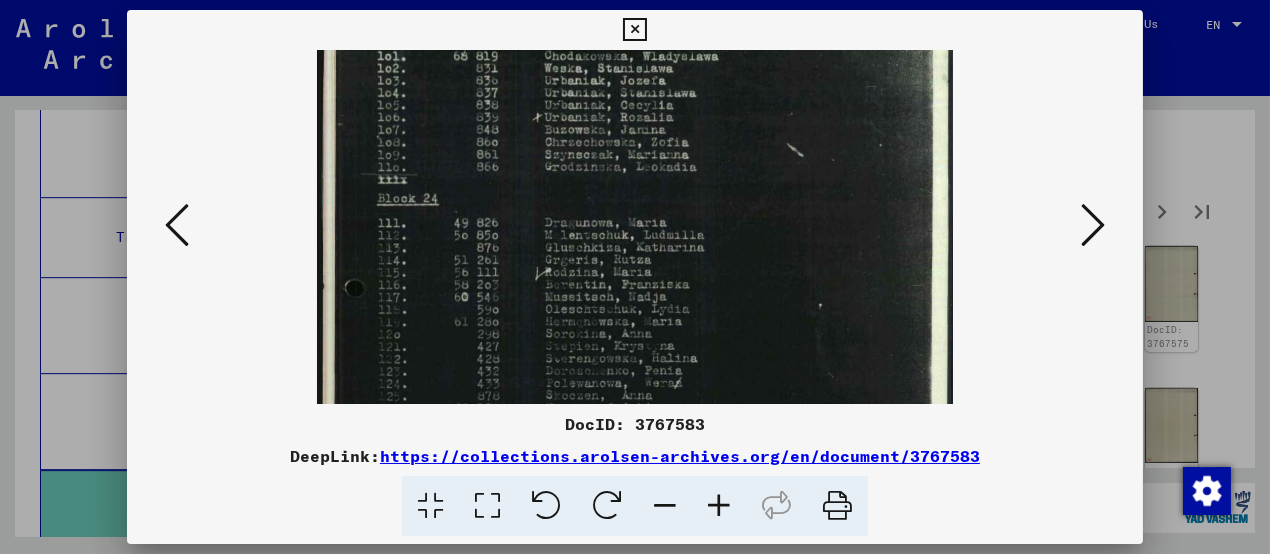 drag, startPoint x: 624, startPoint y: 334, endPoint x: 622, endPoint y: 249, distance: 85.02353 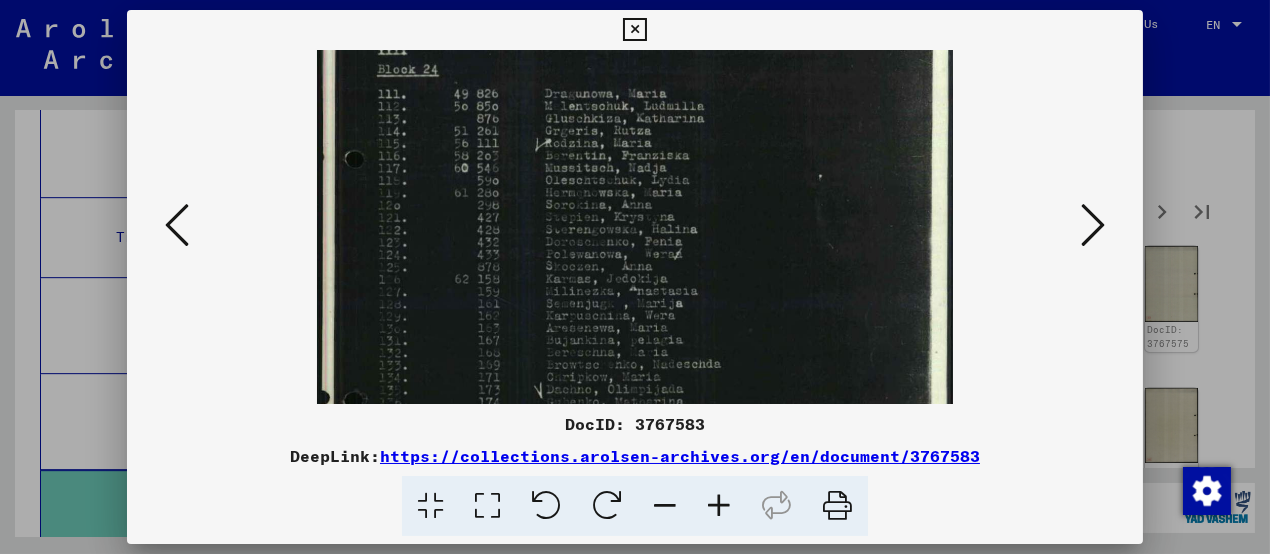 drag, startPoint x: 680, startPoint y: 324, endPoint x: 693, endPoint y: 259, distance: 66.287254 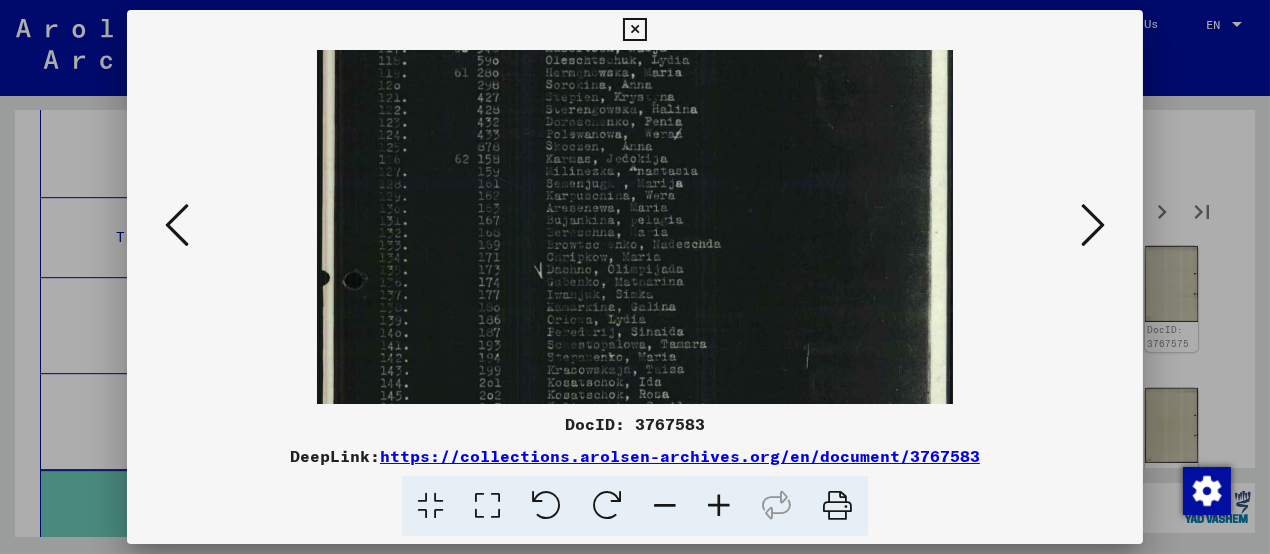 drag, startPoint x: 698, startPoint y: 302, endPoint x: 717, endPoint y: 206, distance: 97.862144 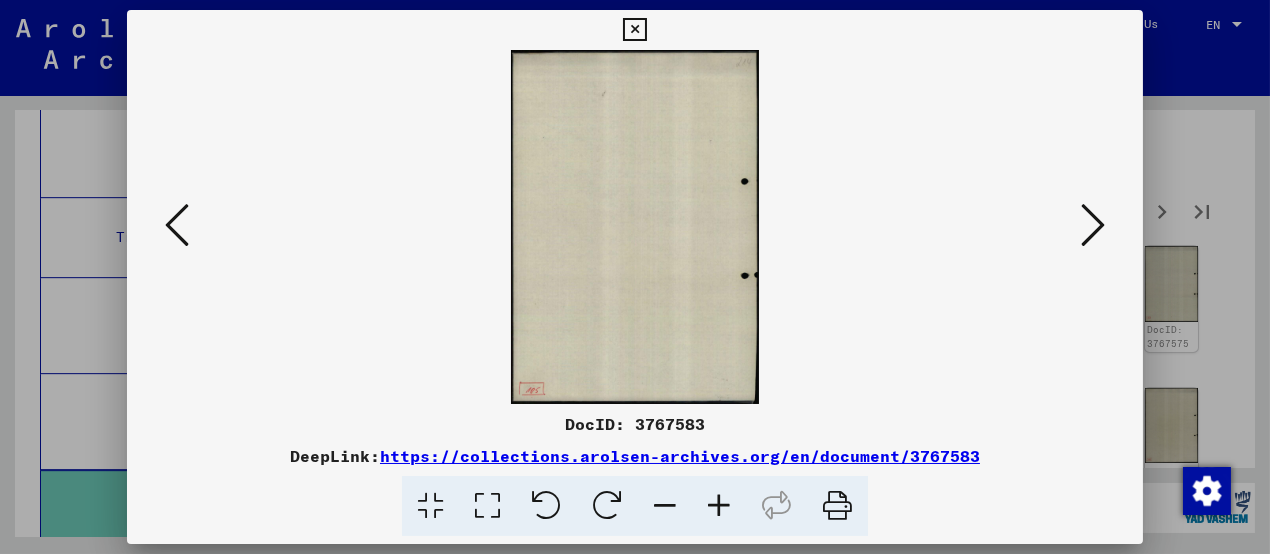 scroll, scrollTop: 0, scrollLeft: 0, axis: both 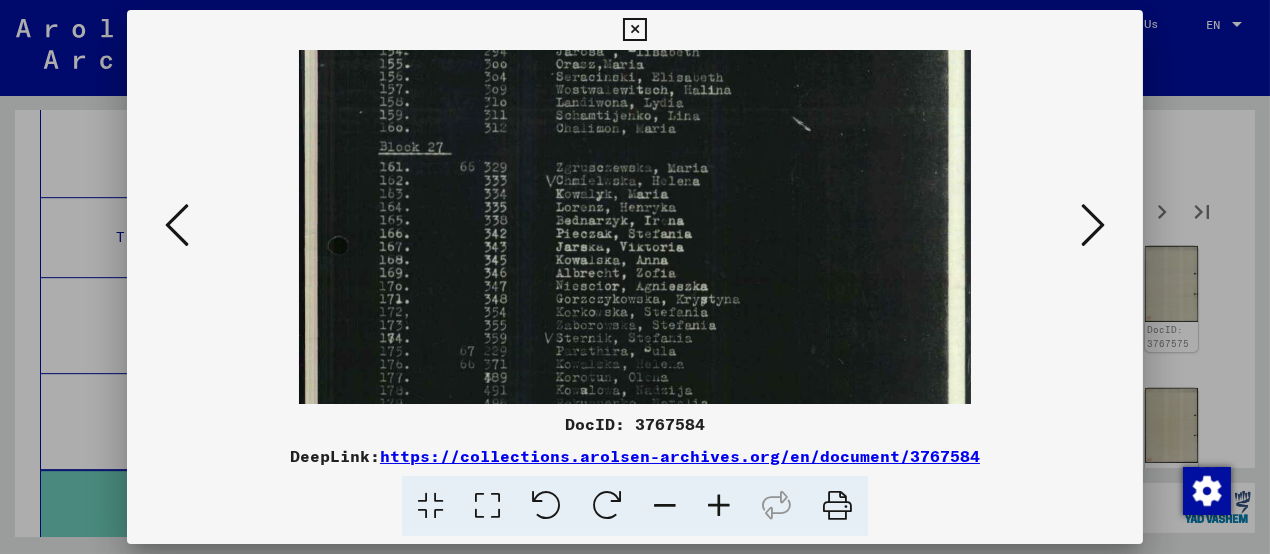 drag, startPoint x: 643, startPoint y: 327, endPoint x: 621, endPoint y: 182, distance: 146.65947 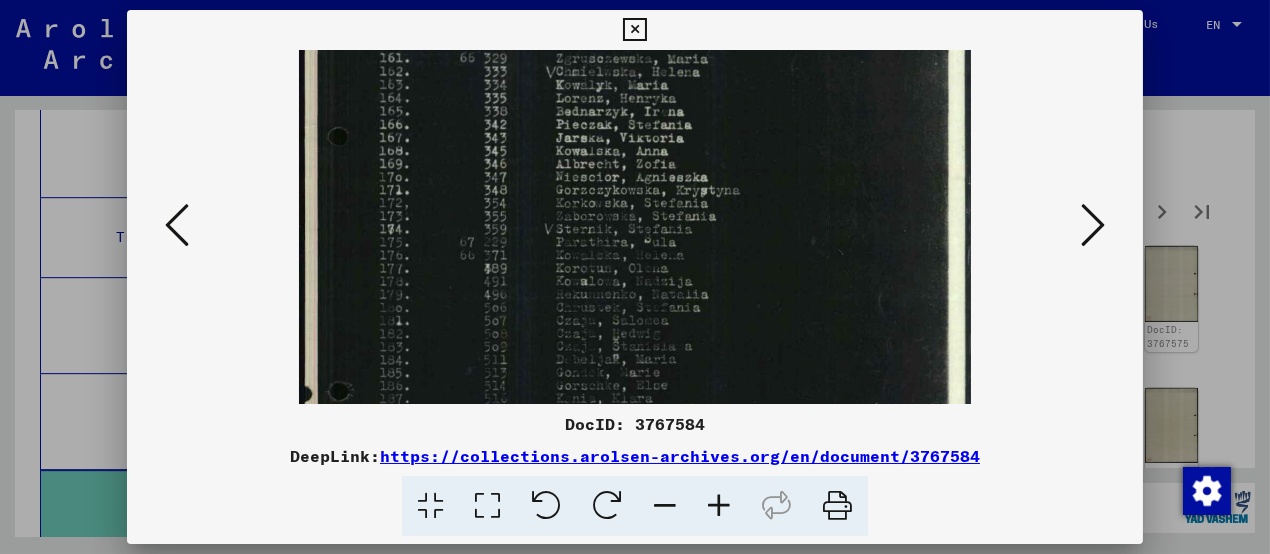 drag, startPoint x: 626, startPoint y: 256, endPoint x: 624, endPoint y: 195, distance: 61.03278 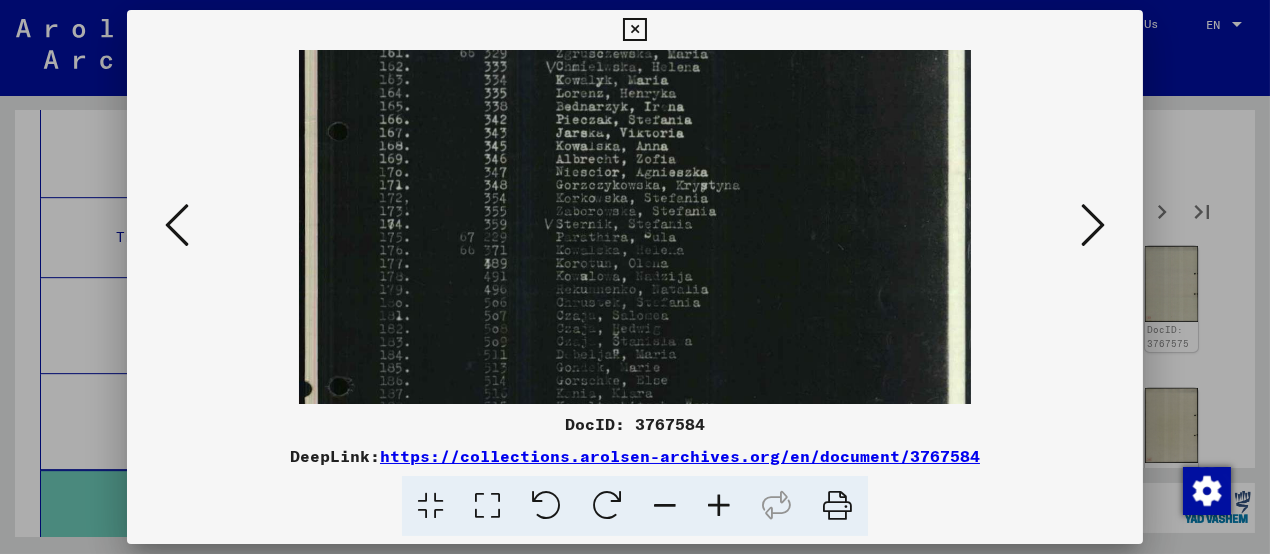 scroll, scrollTop: 0, scrollLeft: 0, axis: both 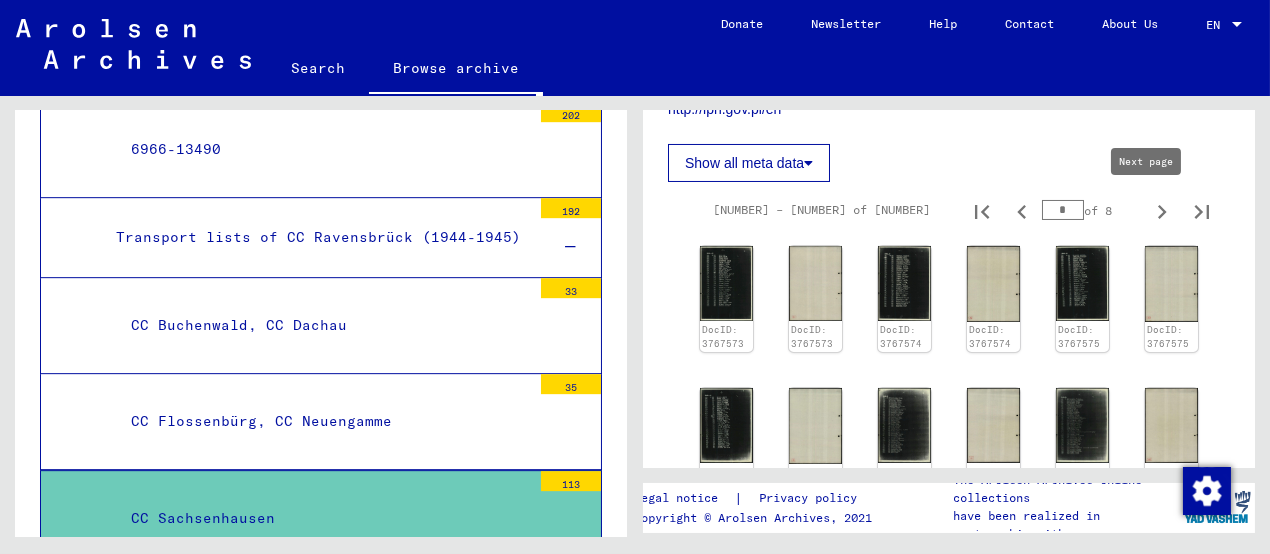 type on "*" 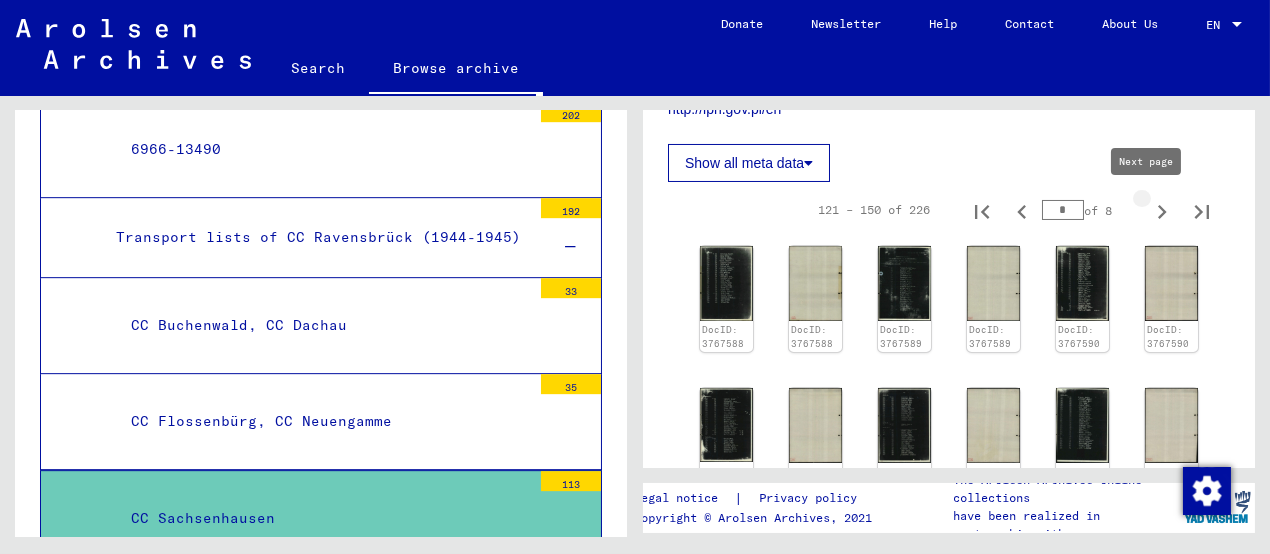 type on "*" 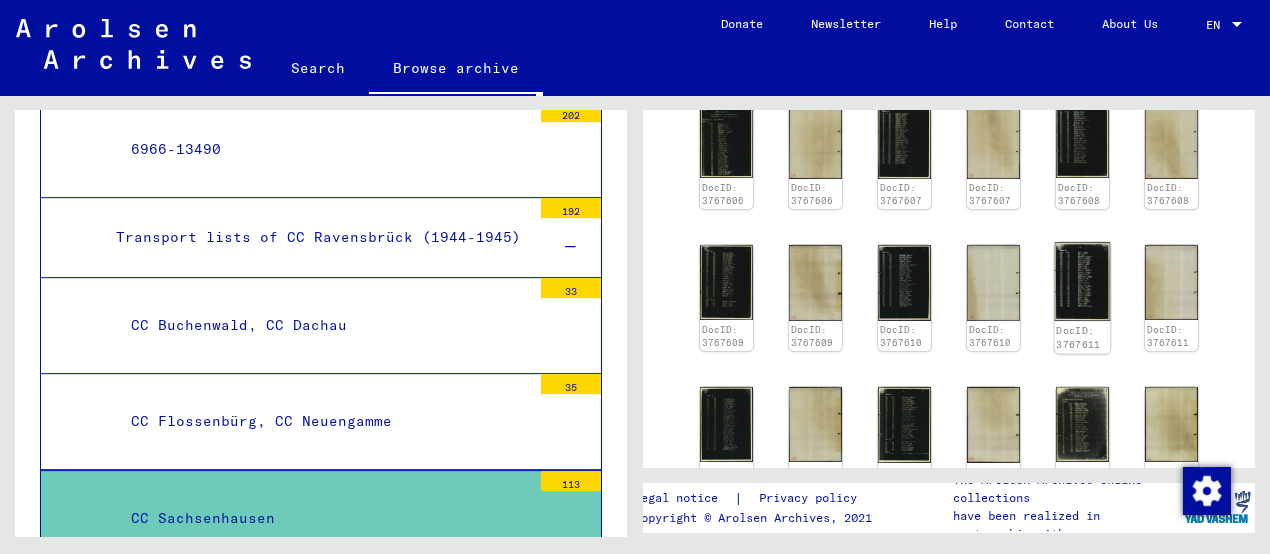 scroll, scrollTop: 700, scrollLeft: 0, axis: vertical 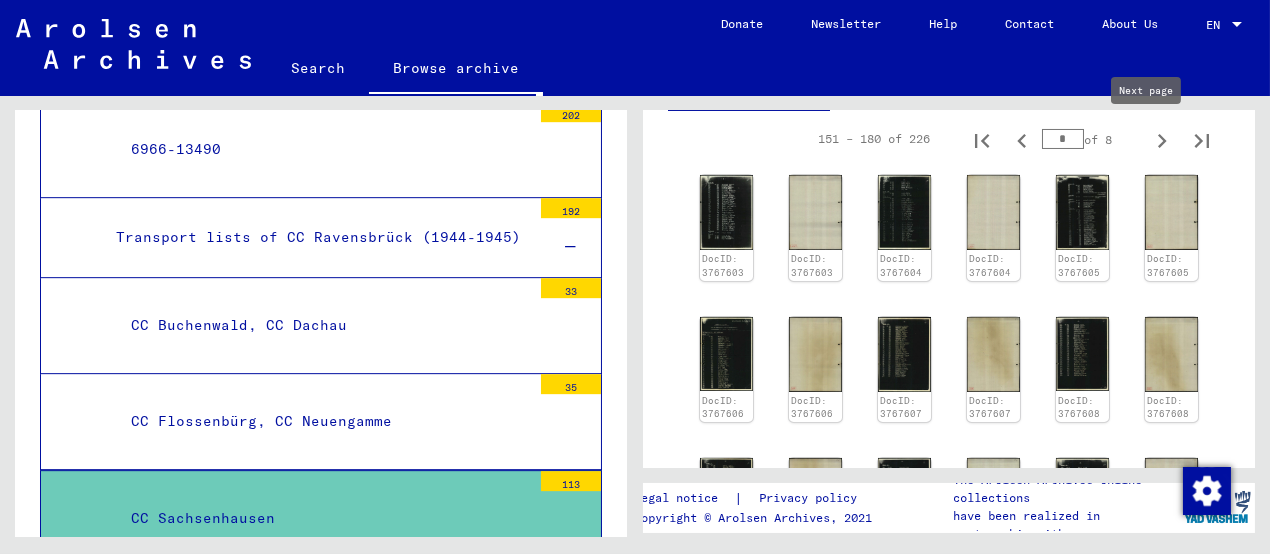type on "*" 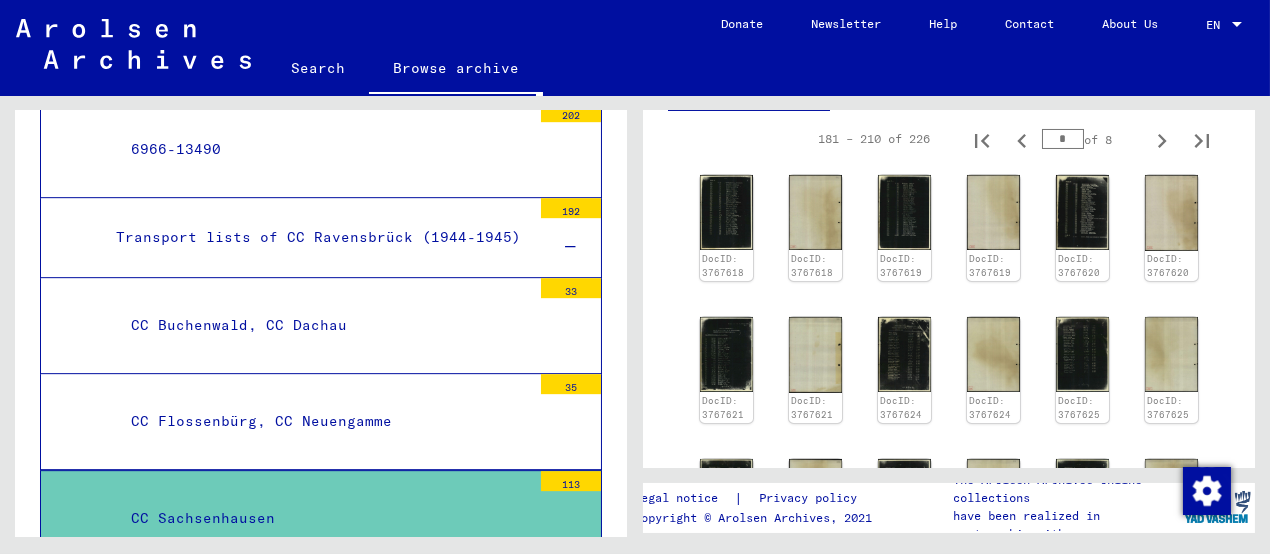 type on "*" 